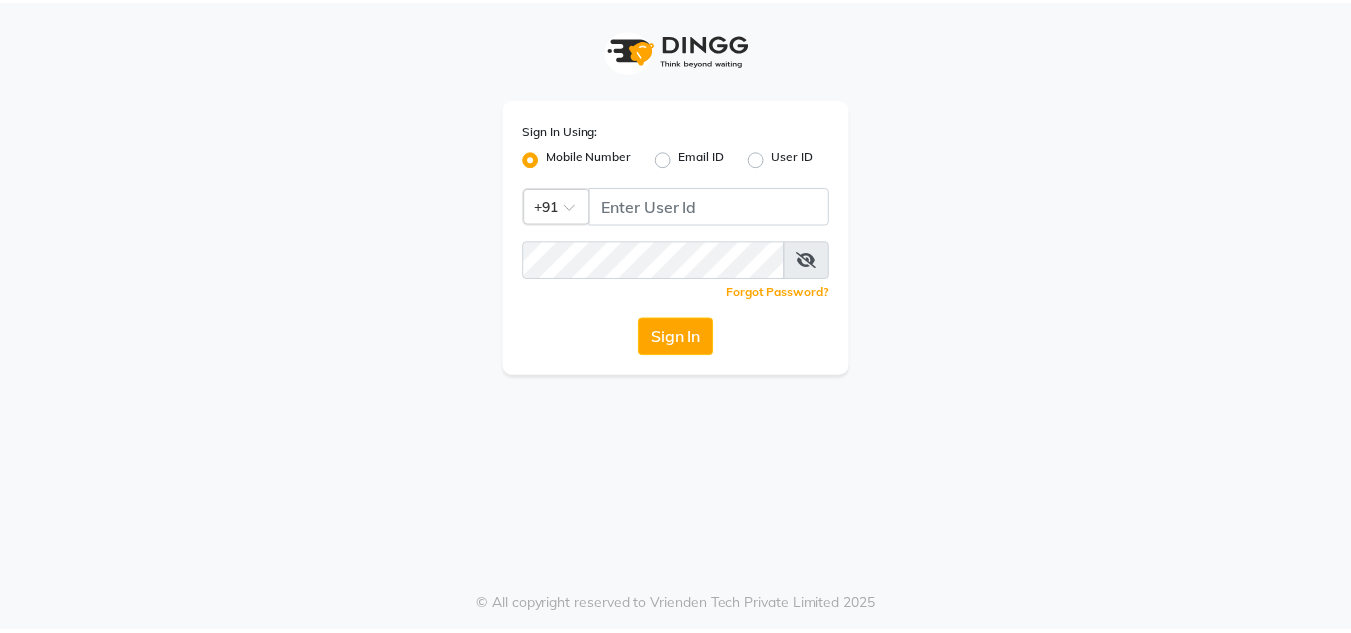 scroll, scrollTop: 0, scrollLeft: 0, axis: both 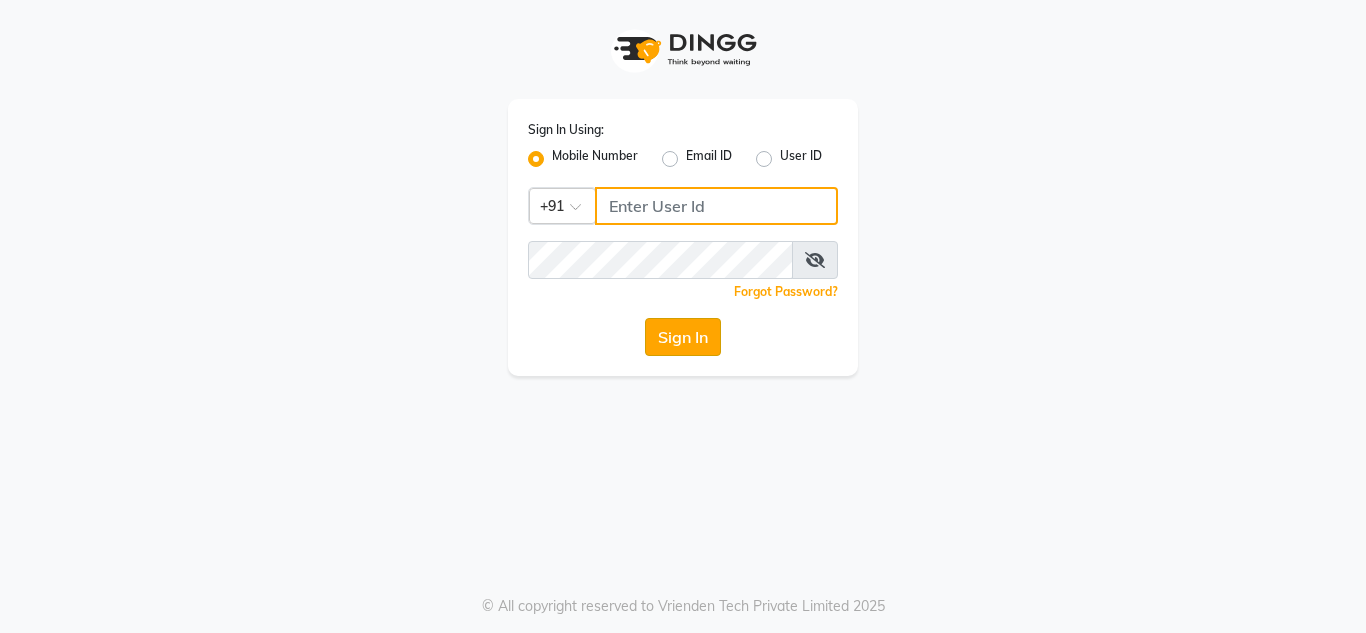 type on "9892499111" 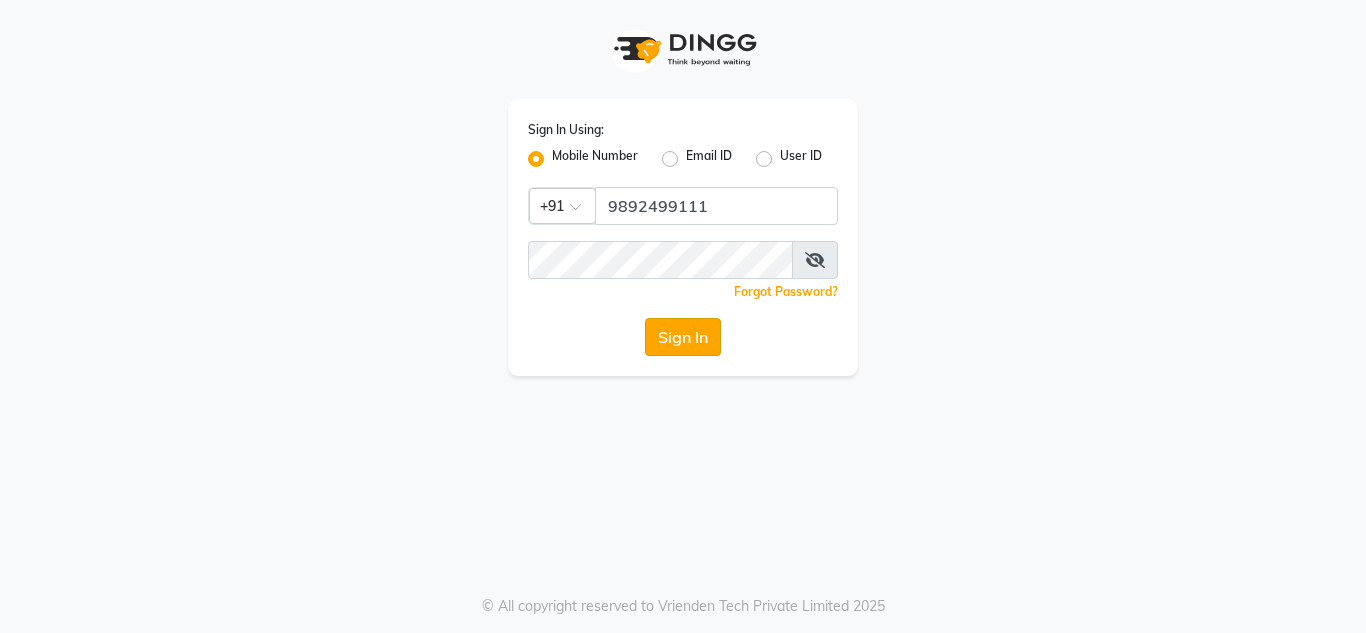 click on "Sign In" 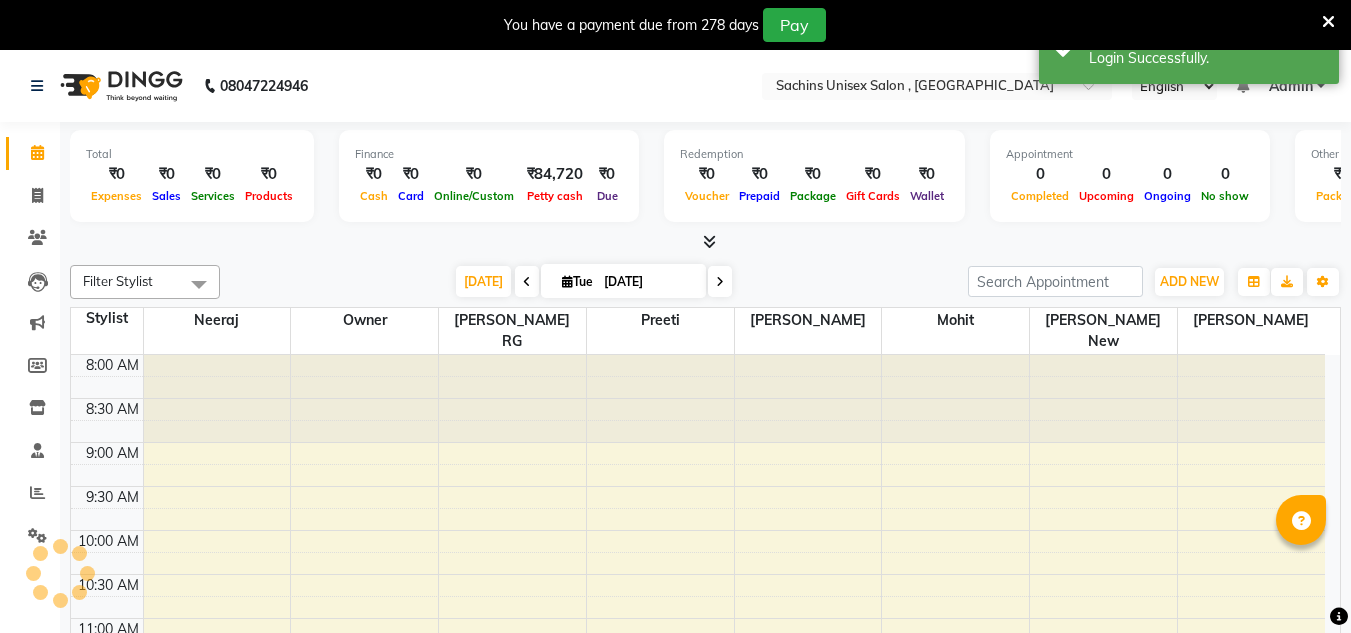 scroll, scrollTop: 265, scrollLeft: 0, axis: vertical 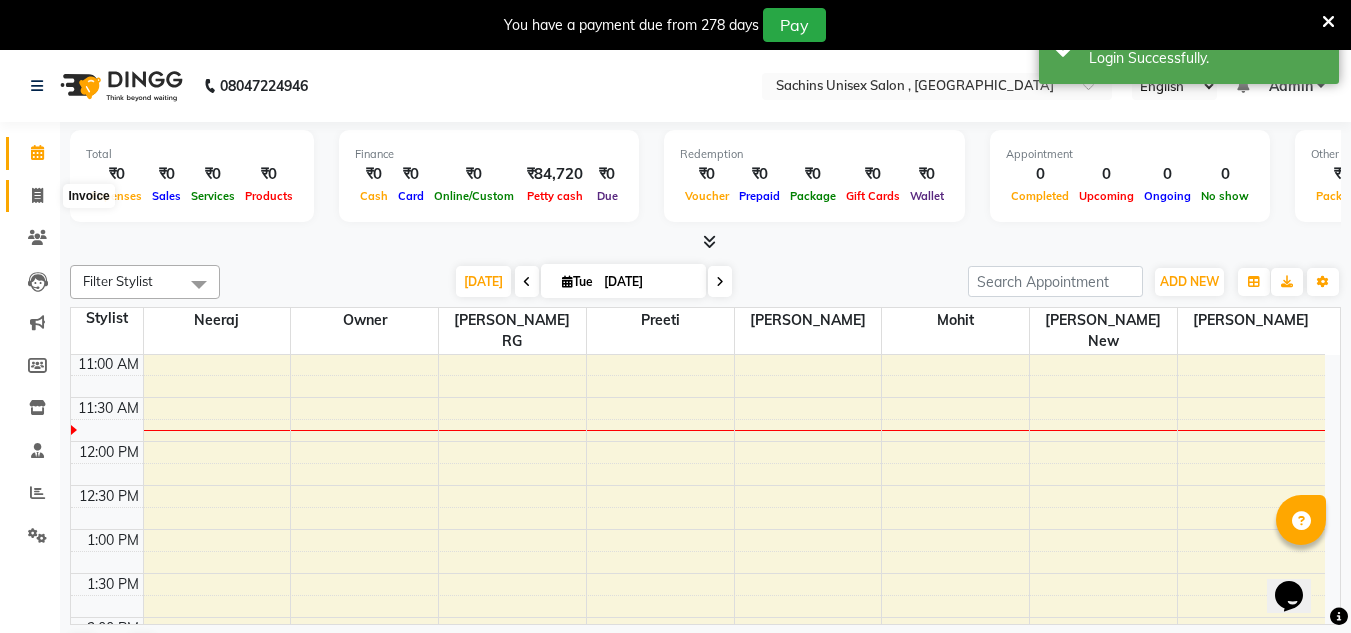 click 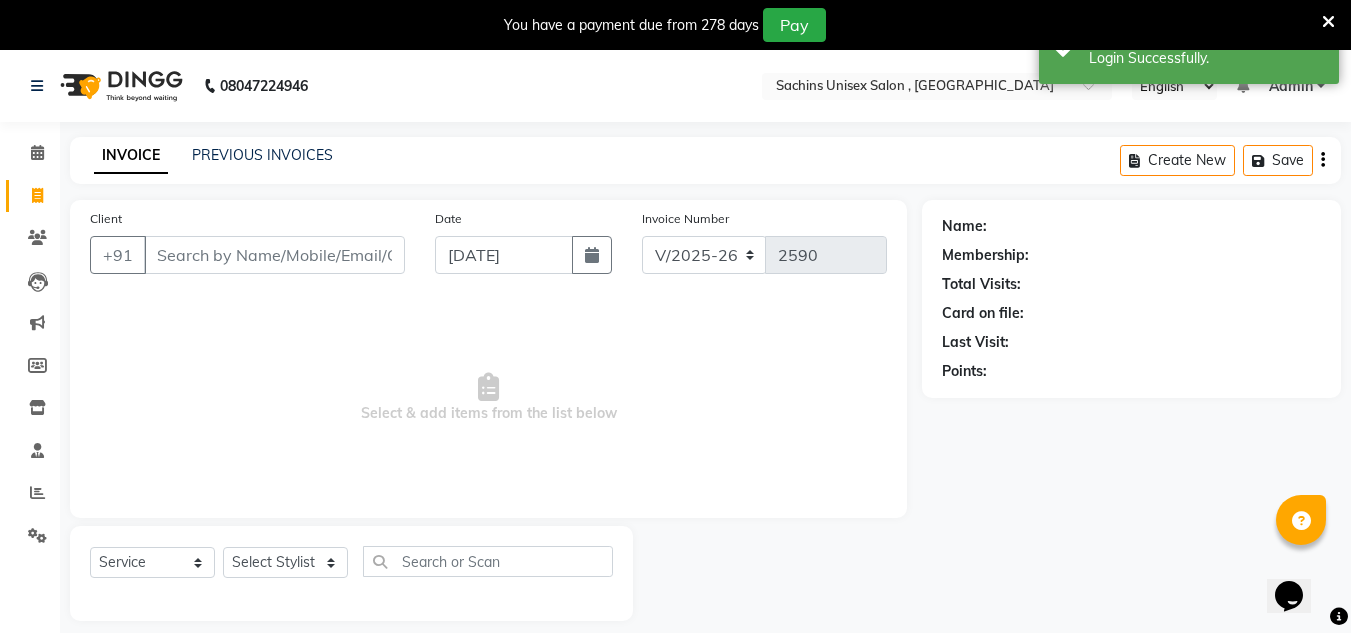 click on "Client" at bounding box center [274, 255] 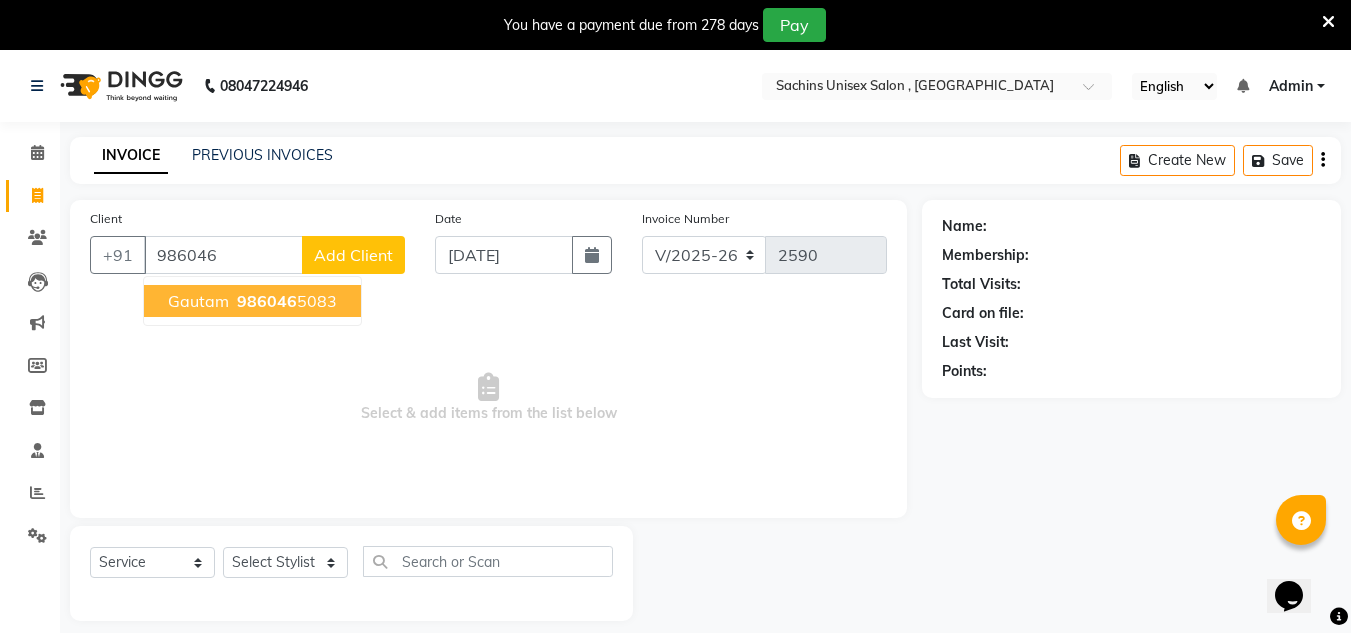 click on "986046" at bounding box center (267, 301) 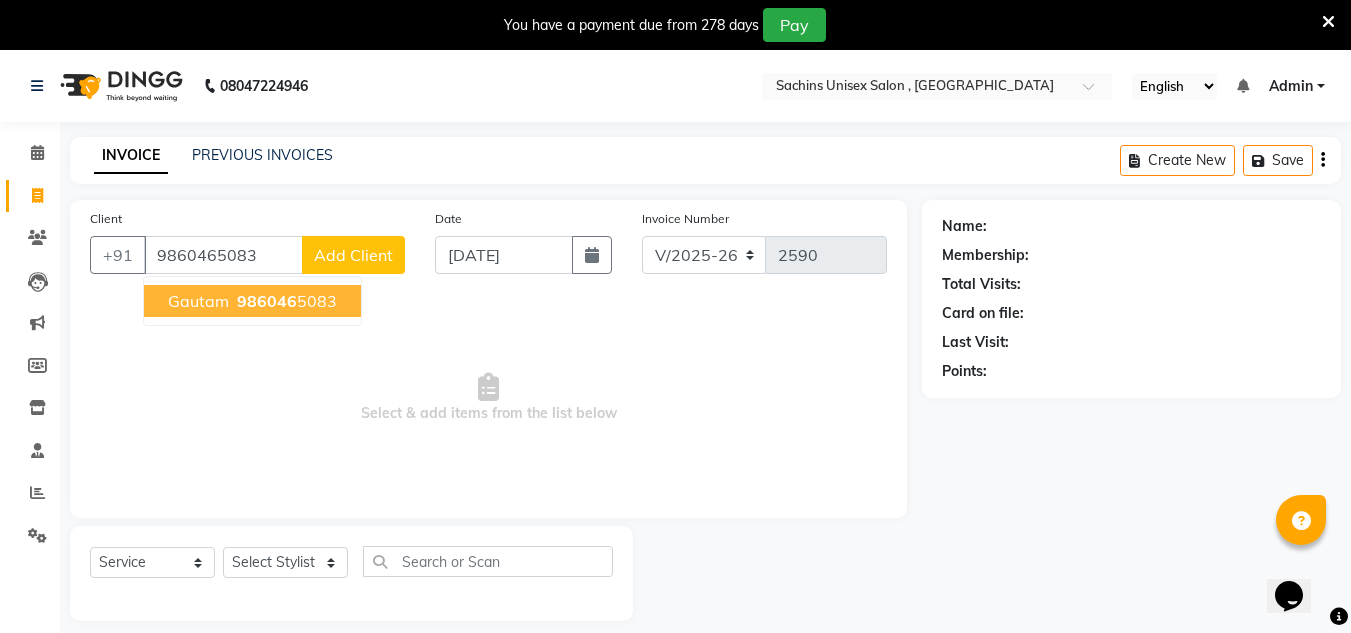 type on "9860465083" 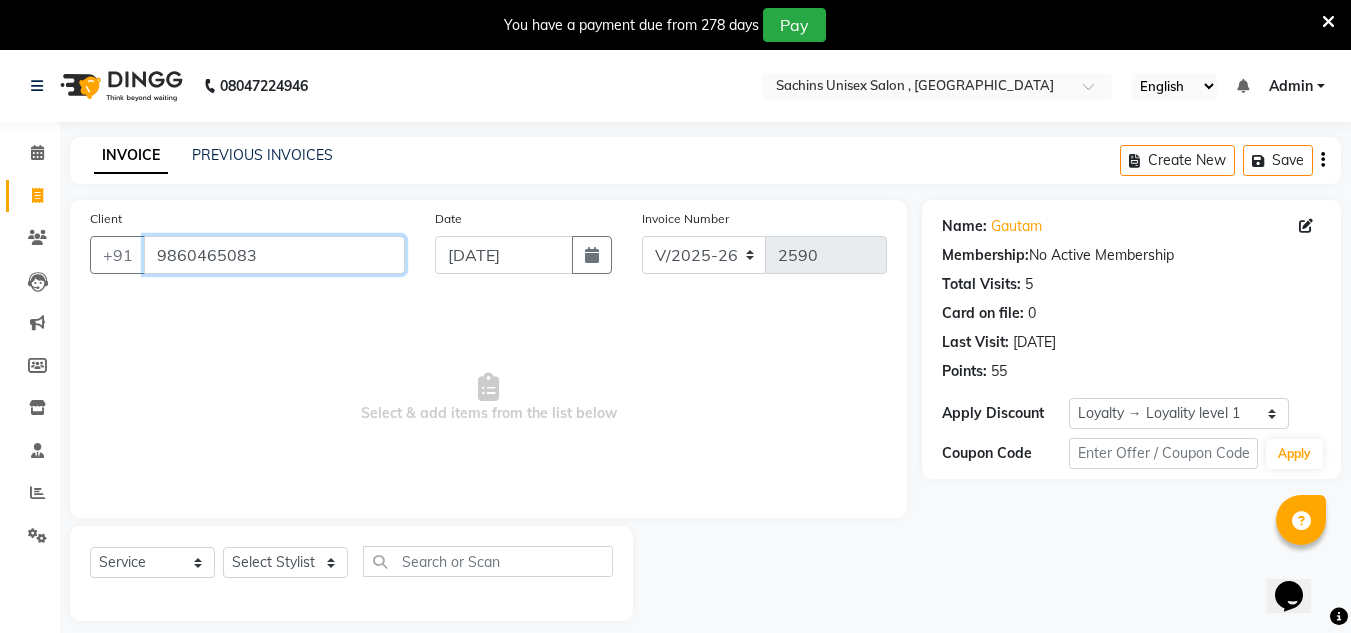 click on "9860465083" at bounding box center [274, 255] 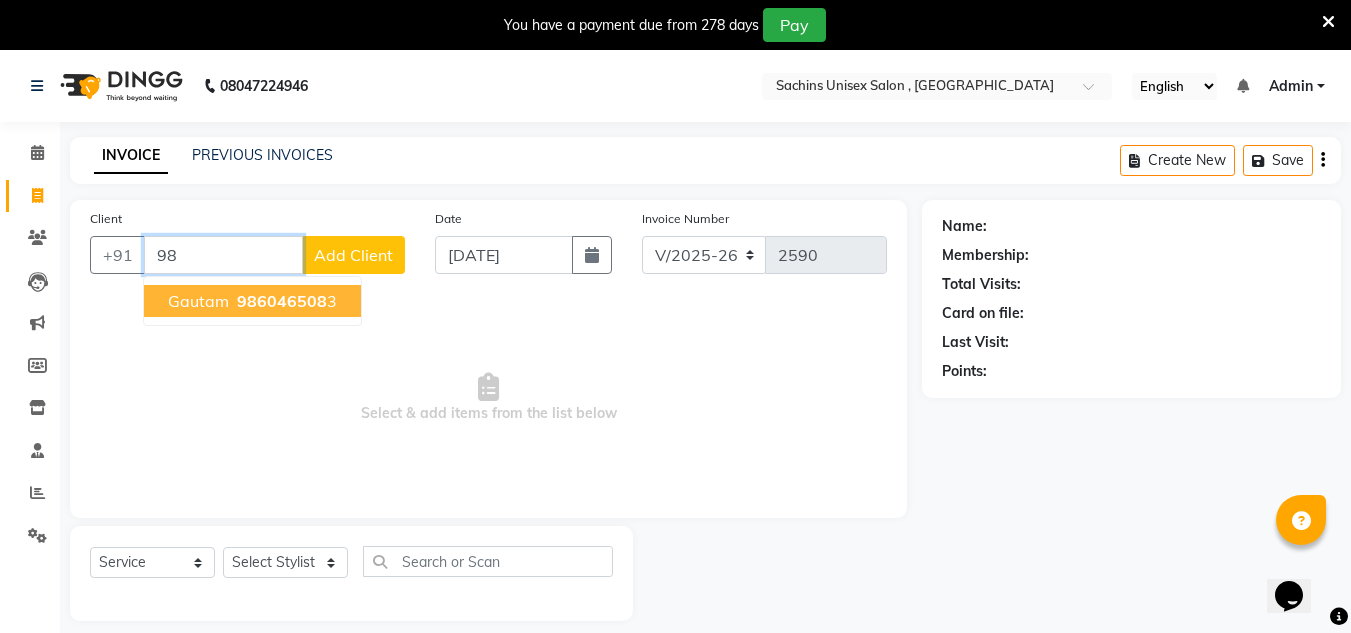 type on "9" 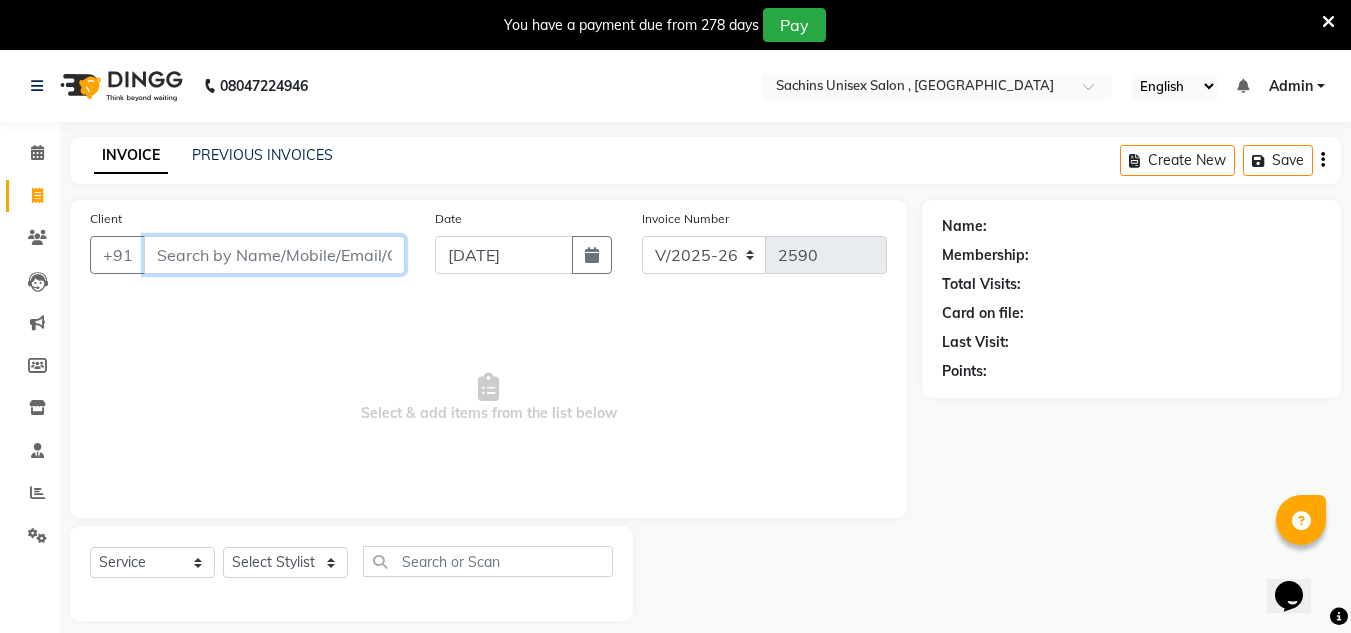 click on "Client" at bounding box center (274, 255) 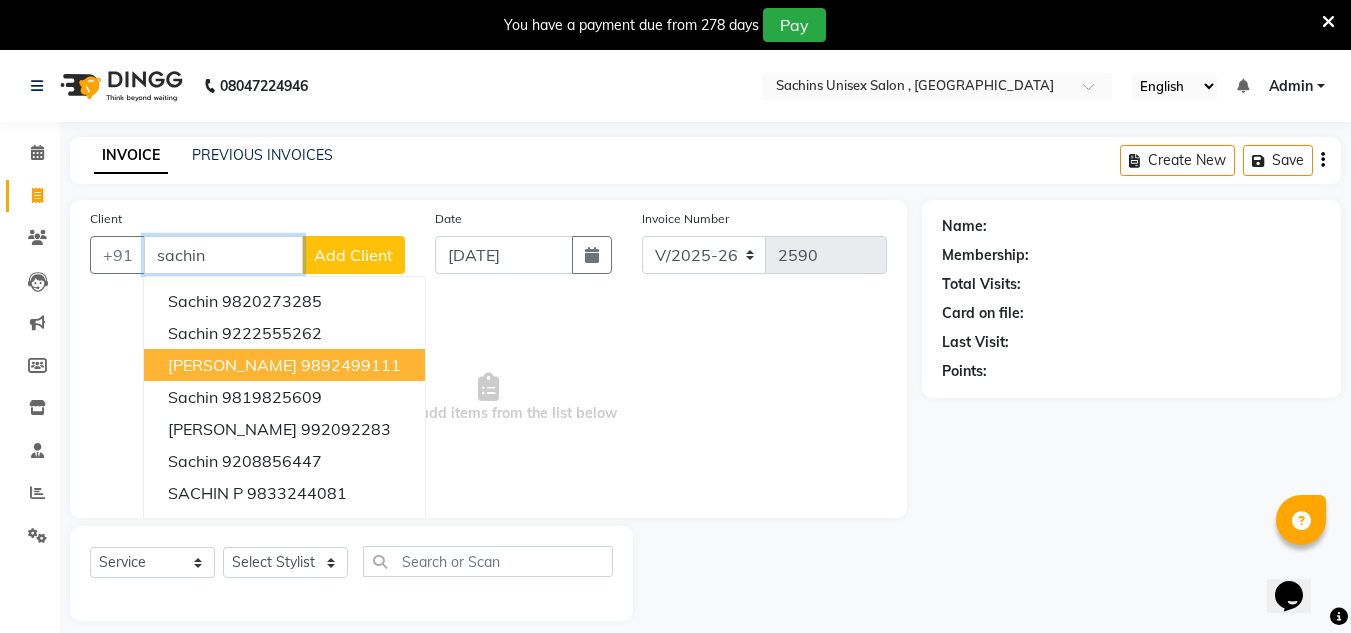 click on "9892499111" at bounding box center (351, 365) 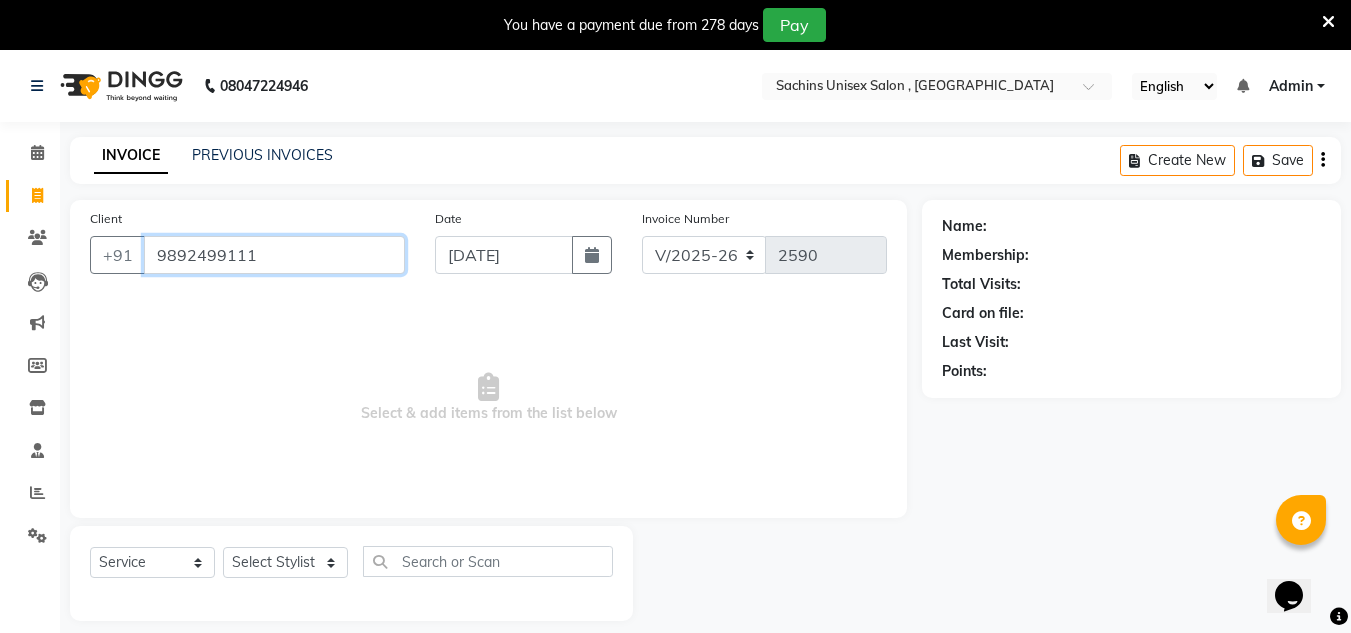 type on "9892499111" 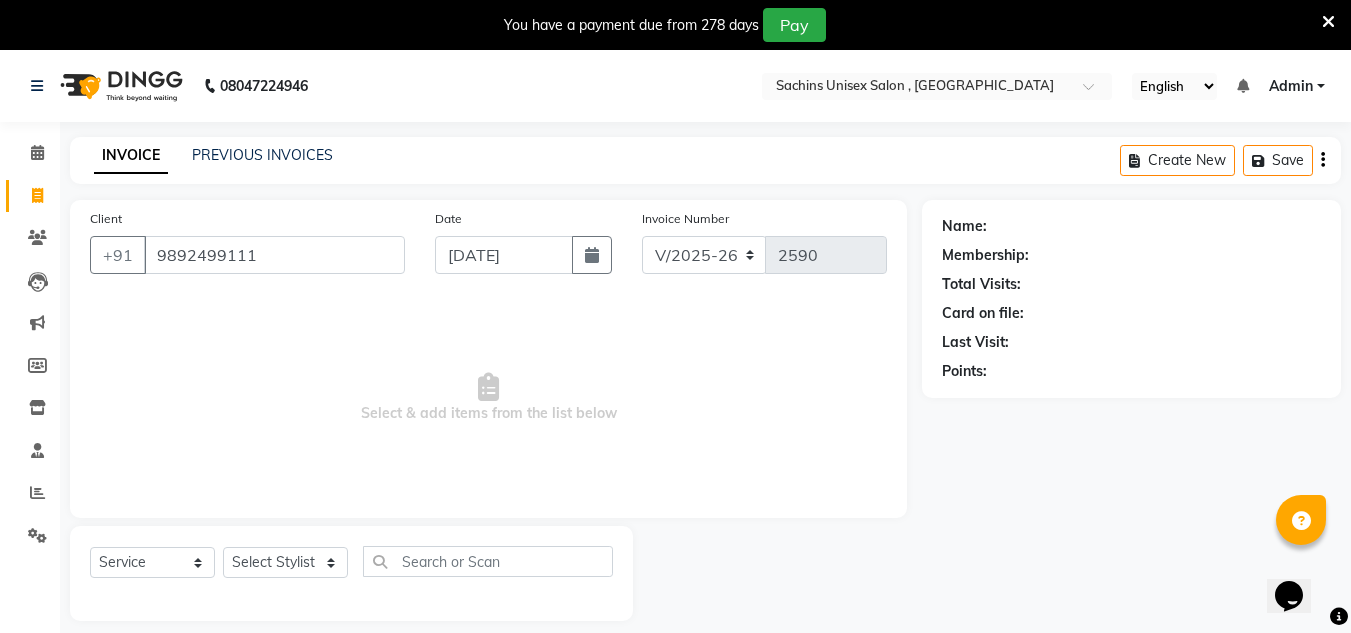 select on "1: Object" 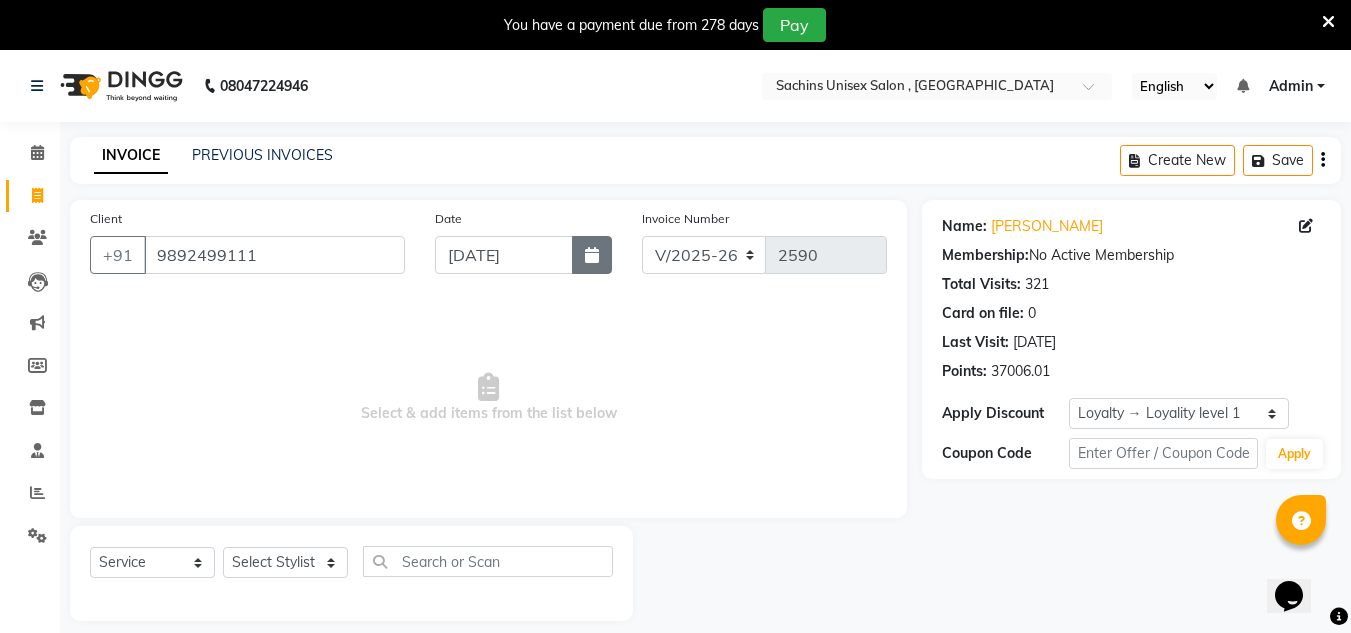 click 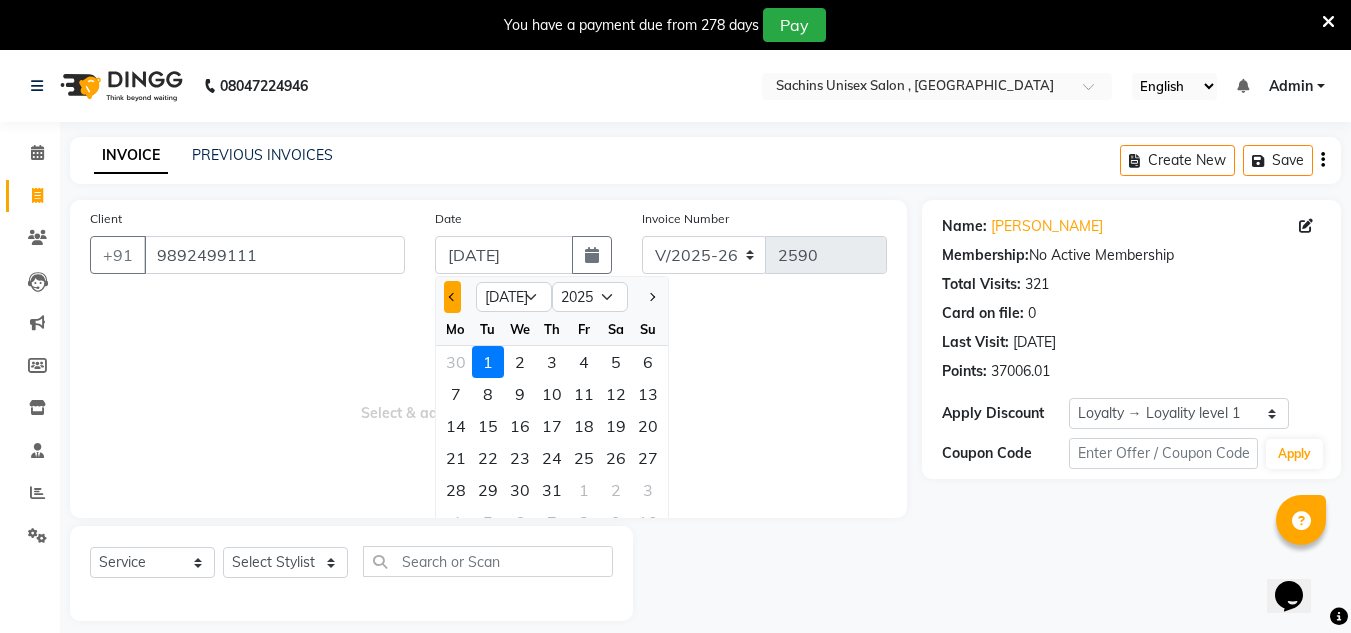 click 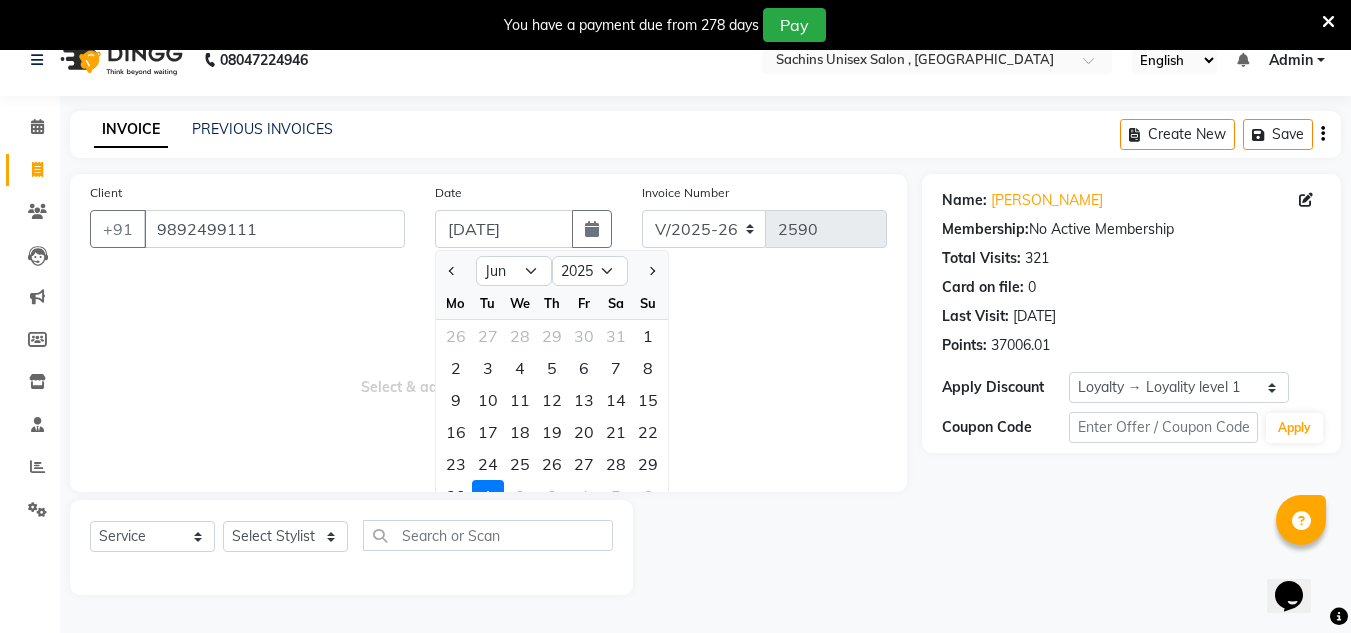scroll, scrollTop: 50, scrollLeft: 0, axis: vertical 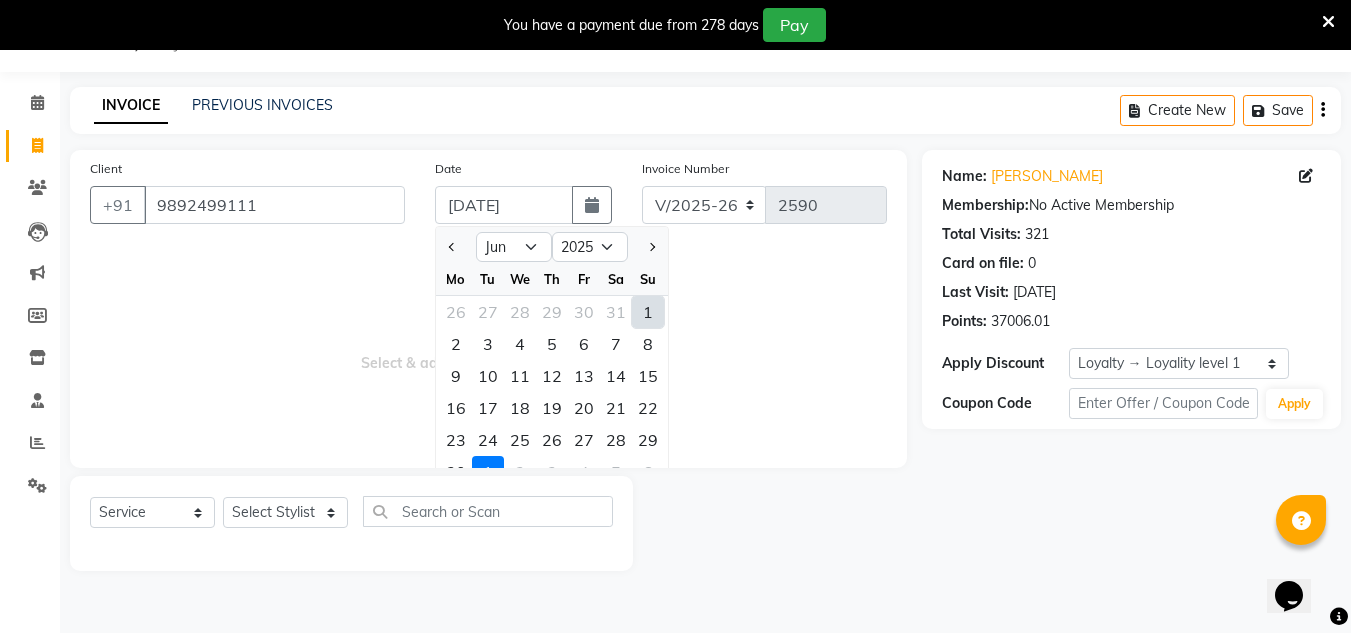 click on "1" 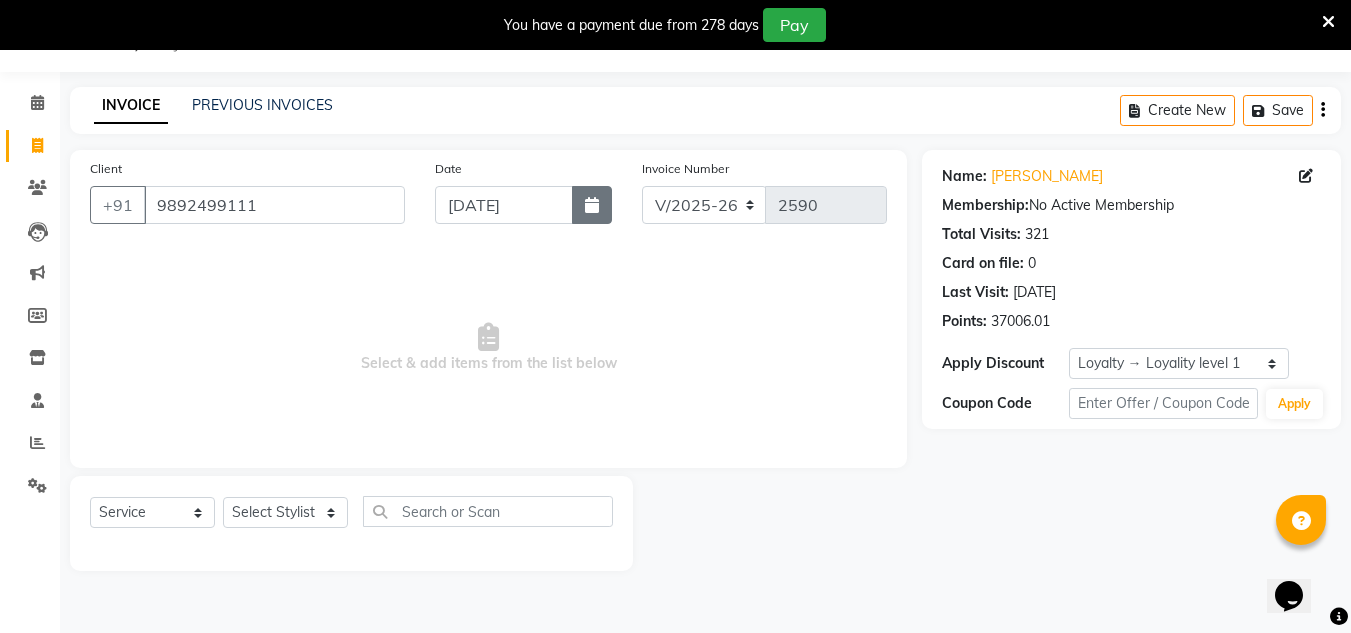 click 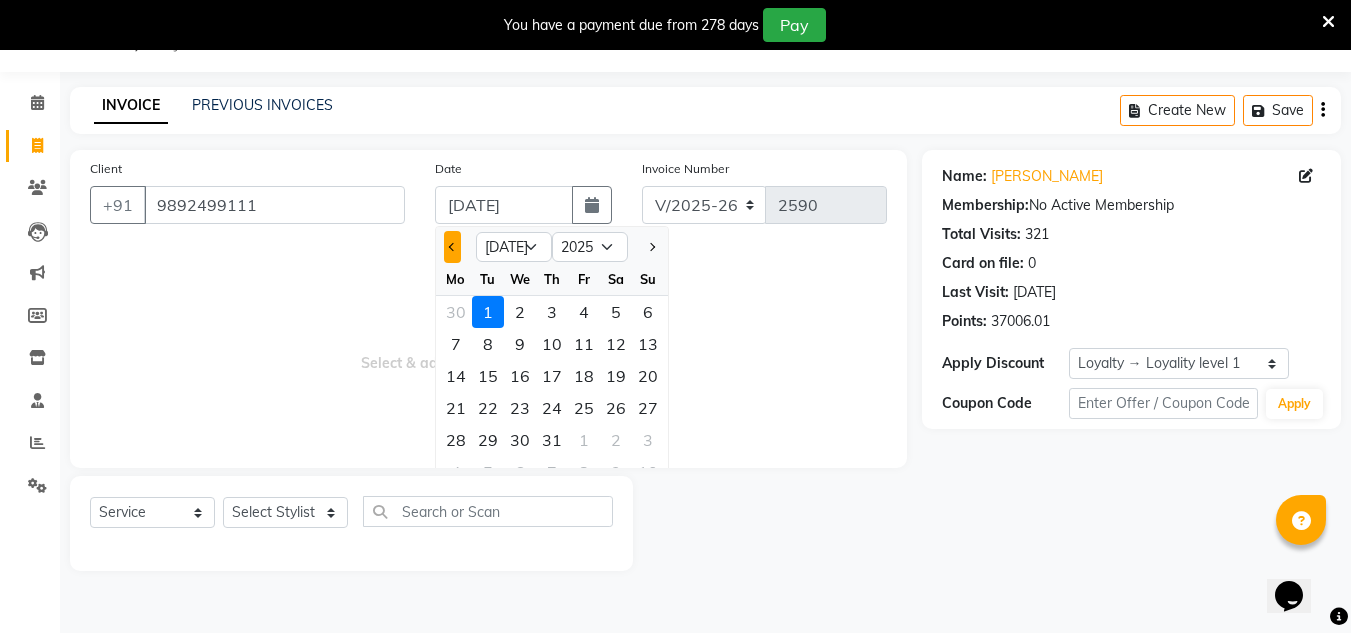 click 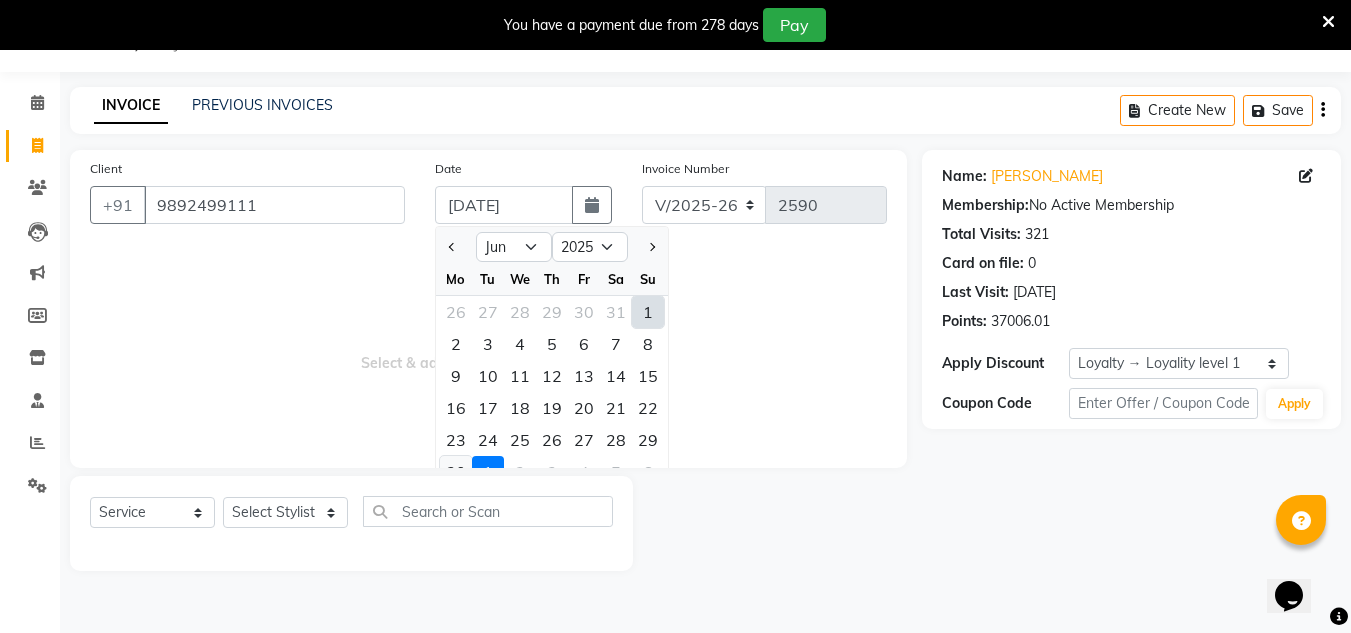 click on "30" 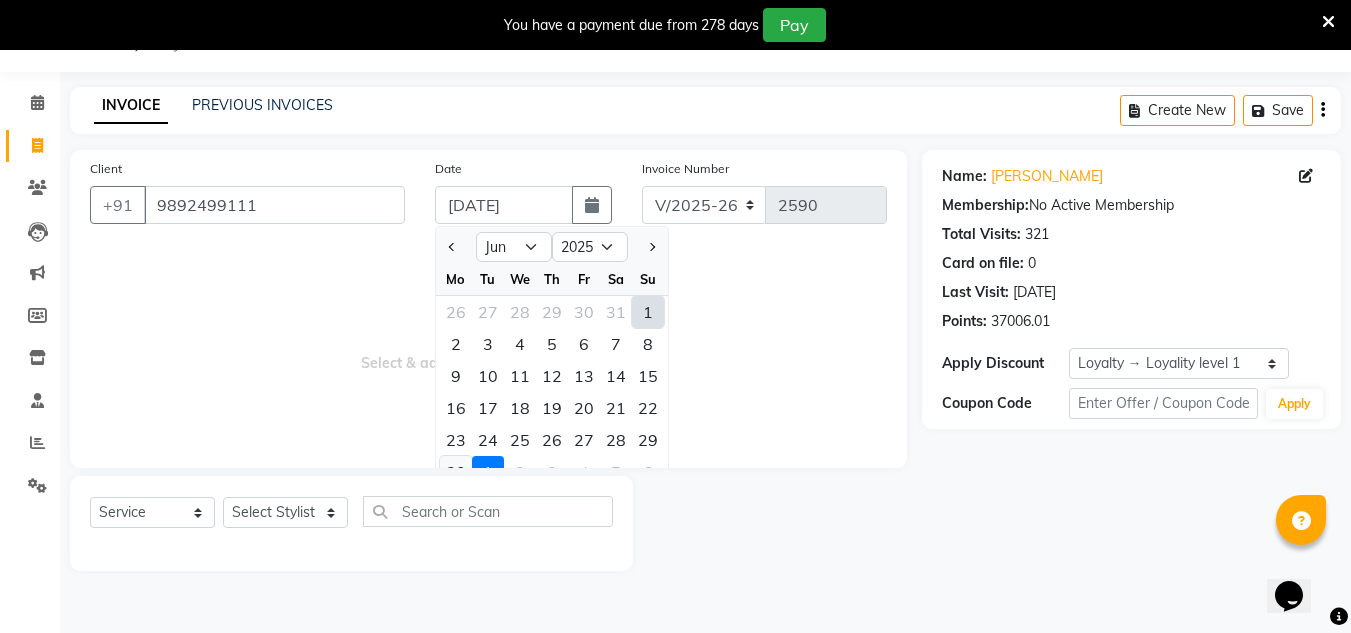 type on "[DATE]" 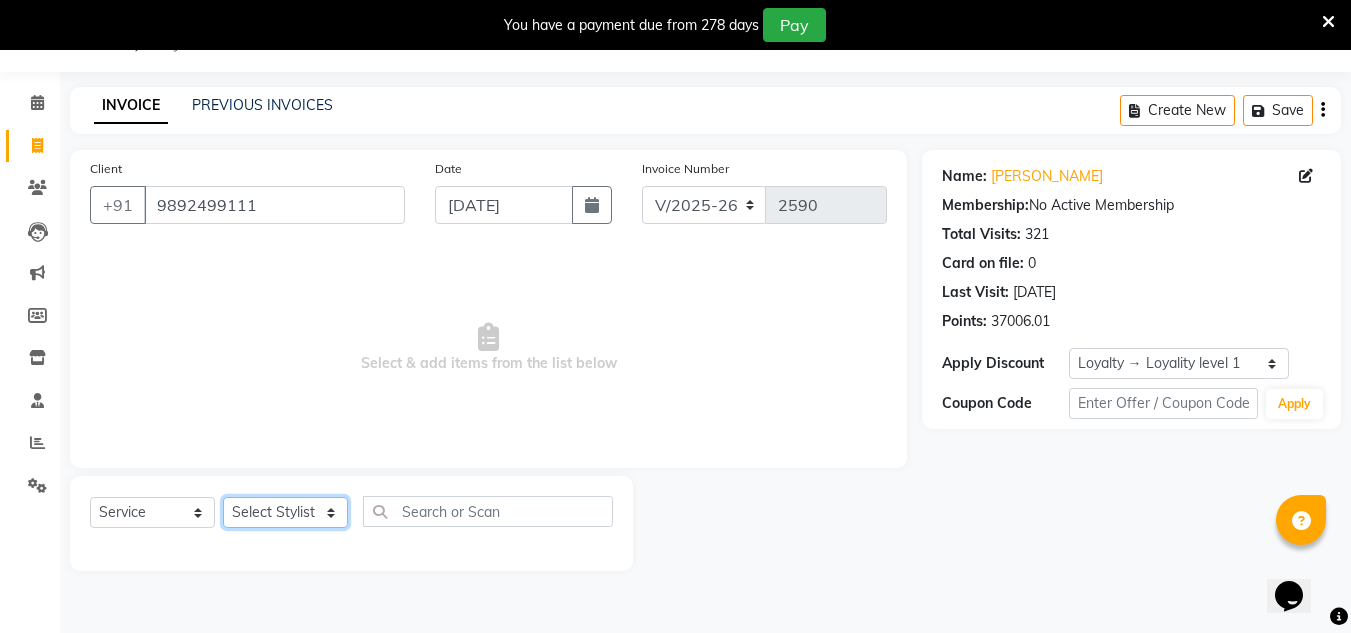 click on "Select Stylist [PERSON_NAME] new  mohit Neeraj Owner preeti [PERSON_NAME] RG" 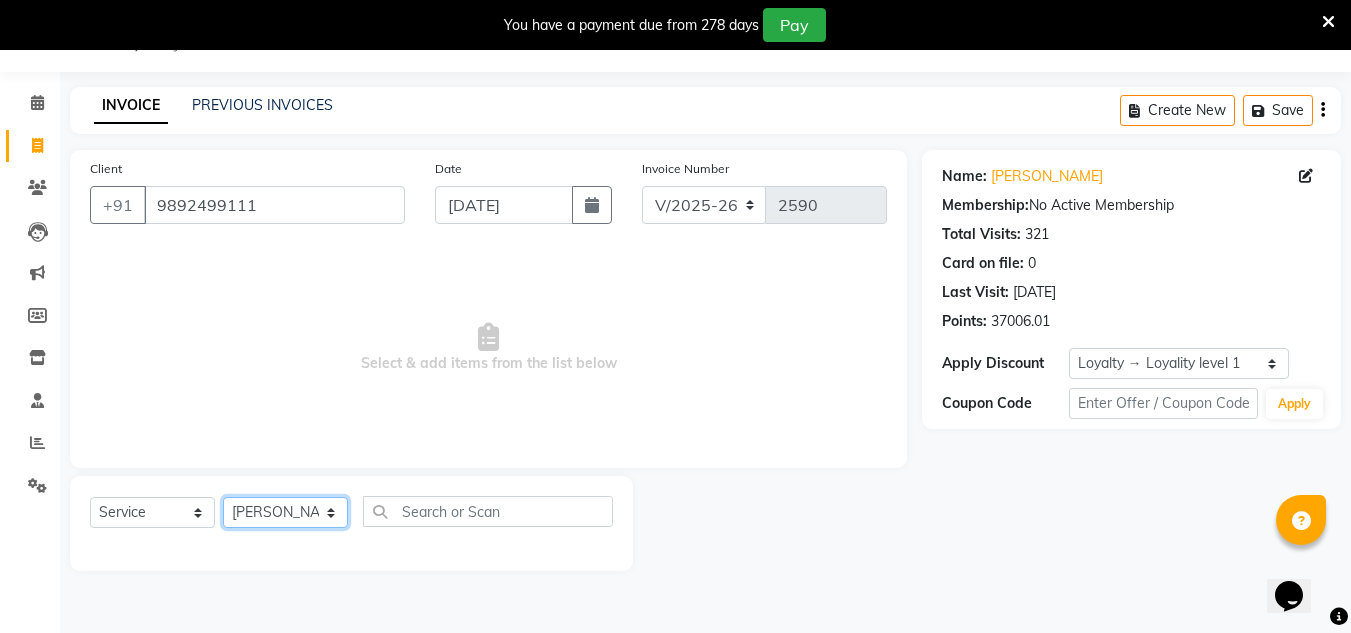 click on "Select Stylist [PERSON_NAME] new  mohit Neeraj Owner preeti [PERSON_NAME] RG" 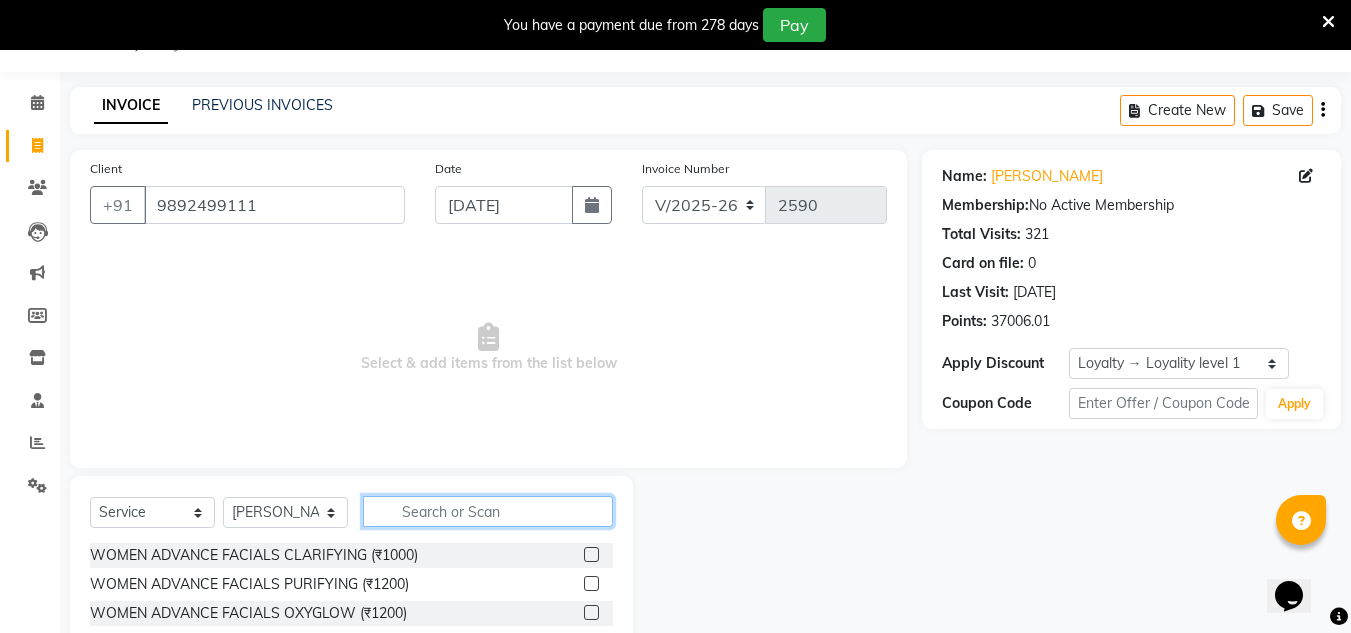 click 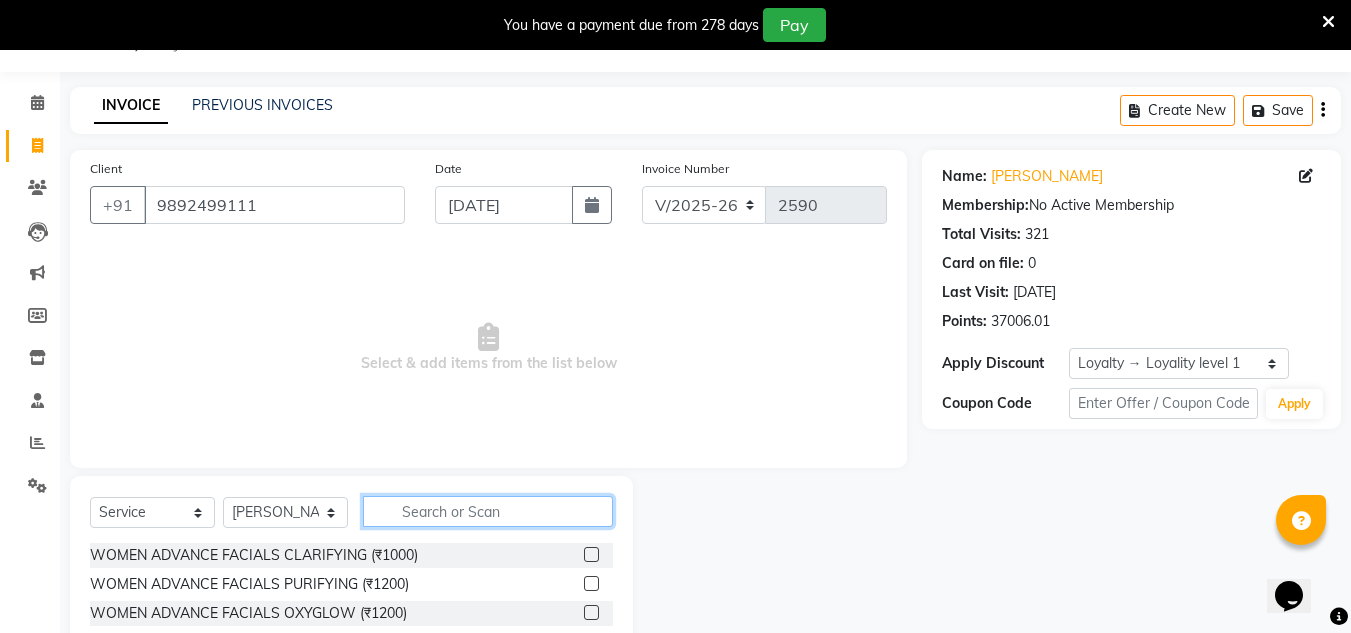 click 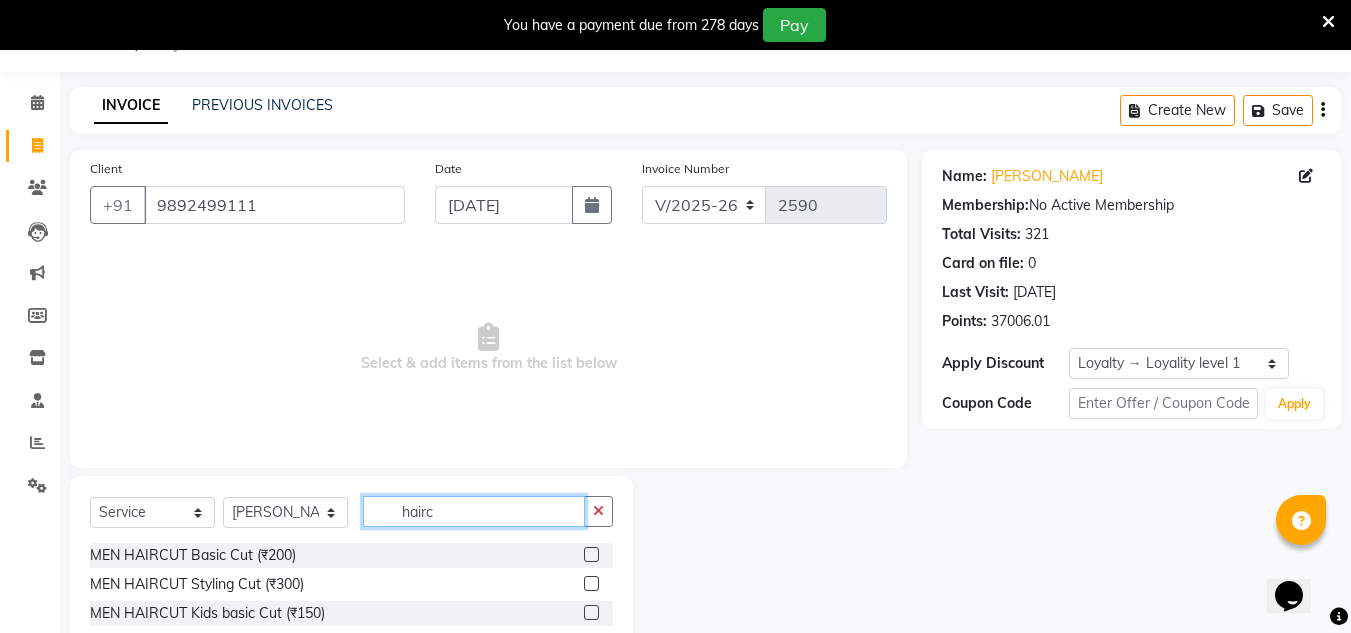 type on "hairc" 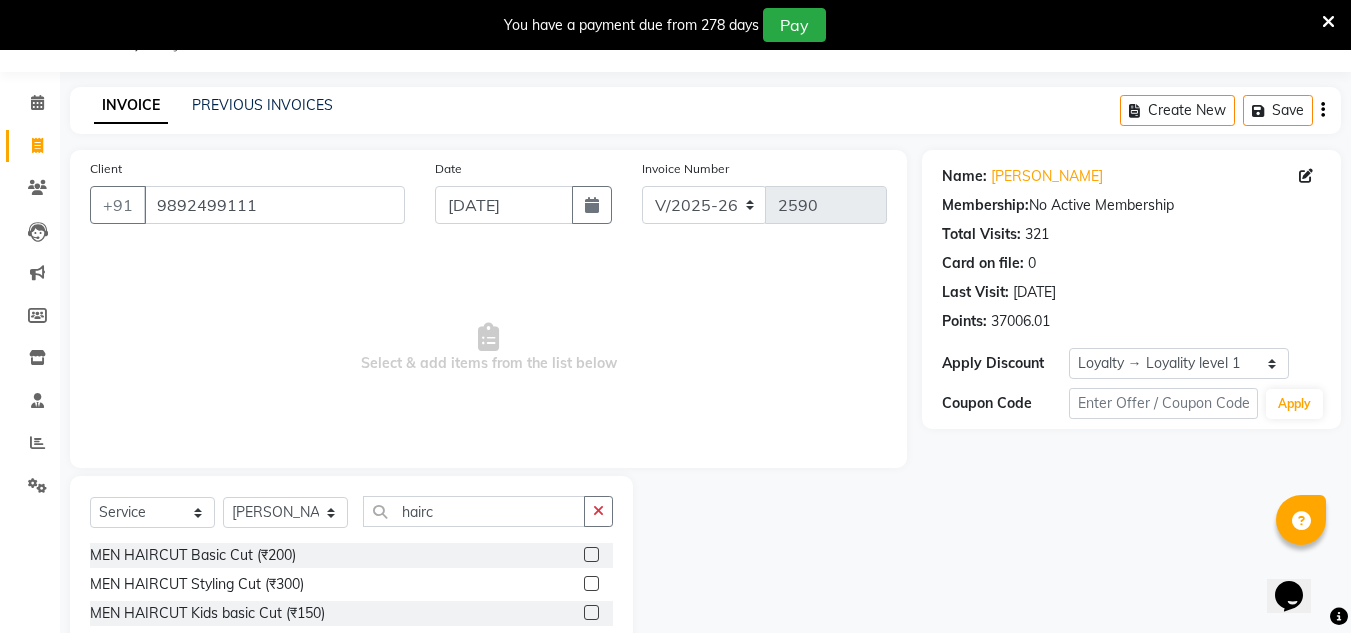 click 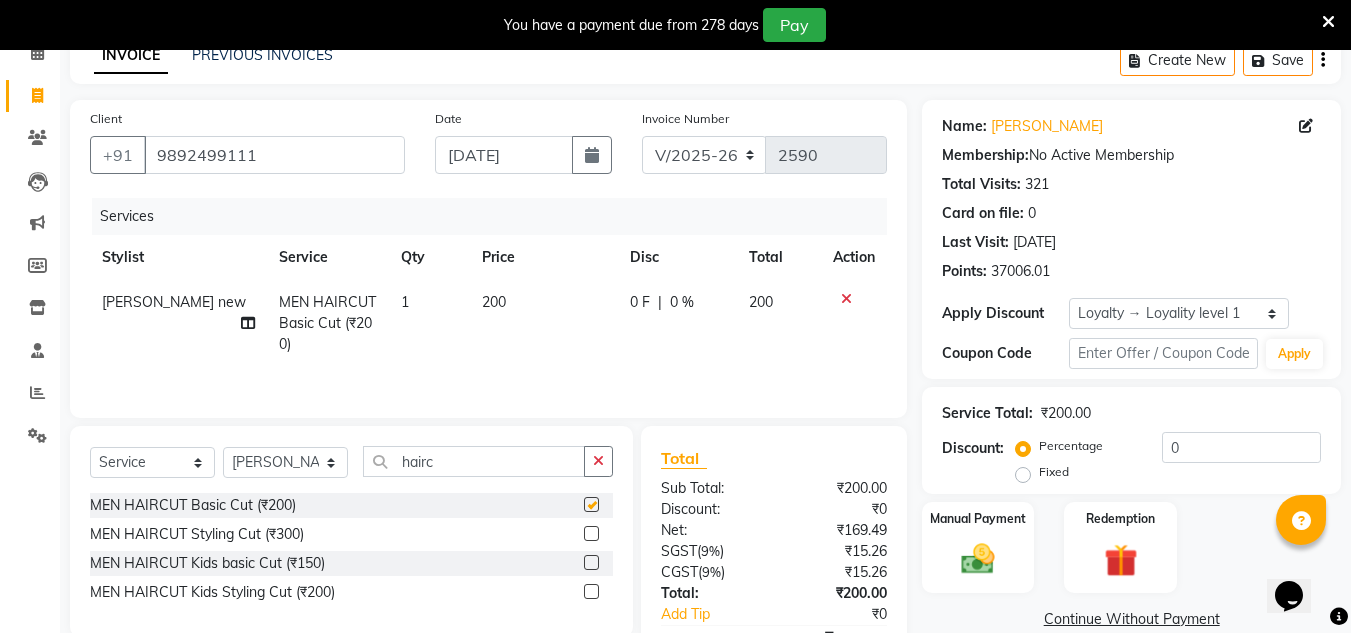 checkbox on "false" 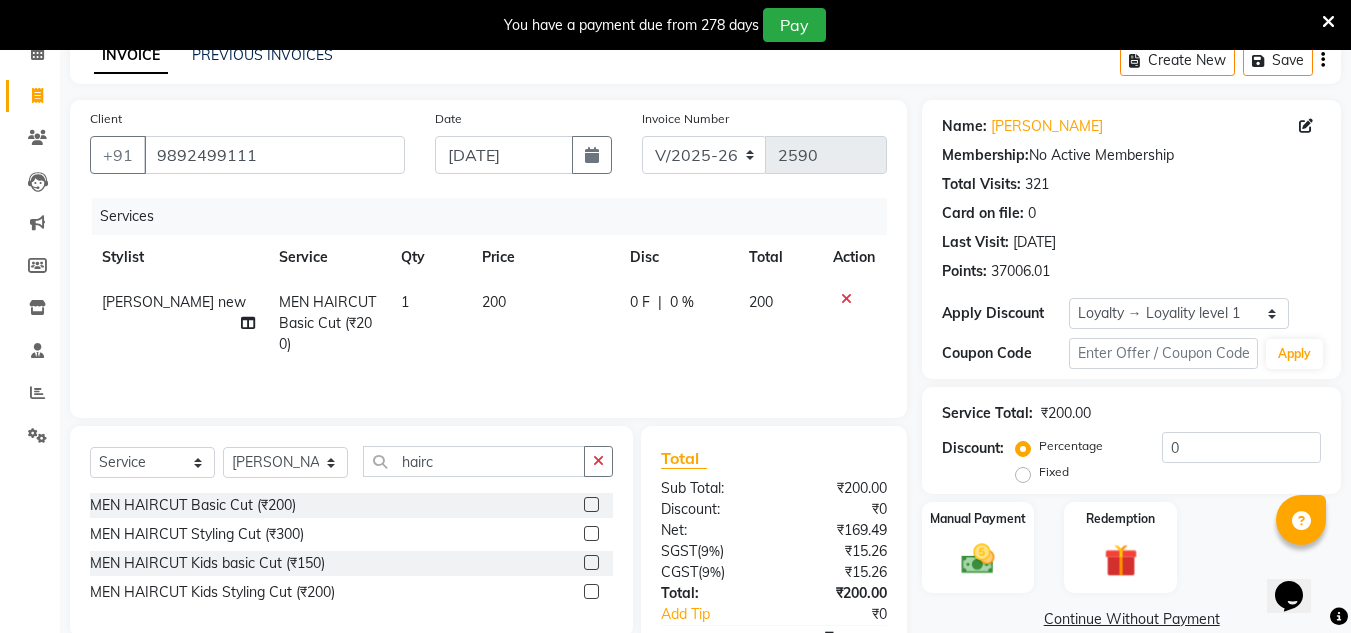 scroll, scrollTop: 150, scrollLeft: 0, axis: vertical 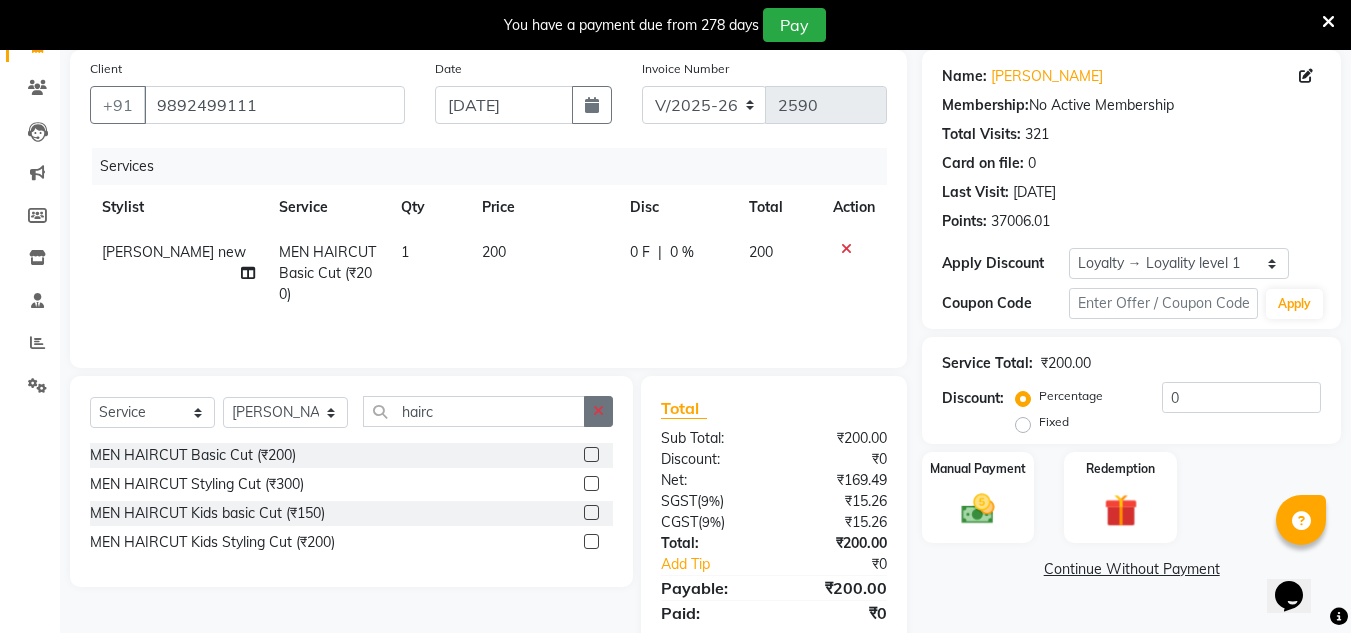 click 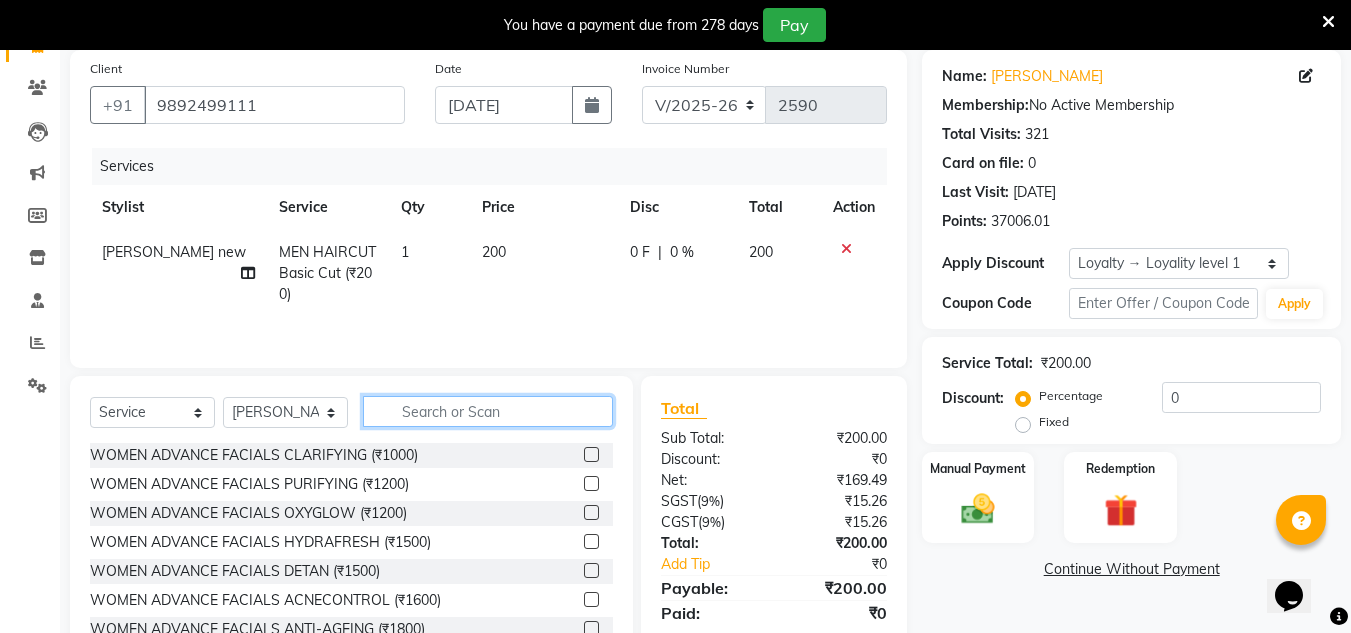 click 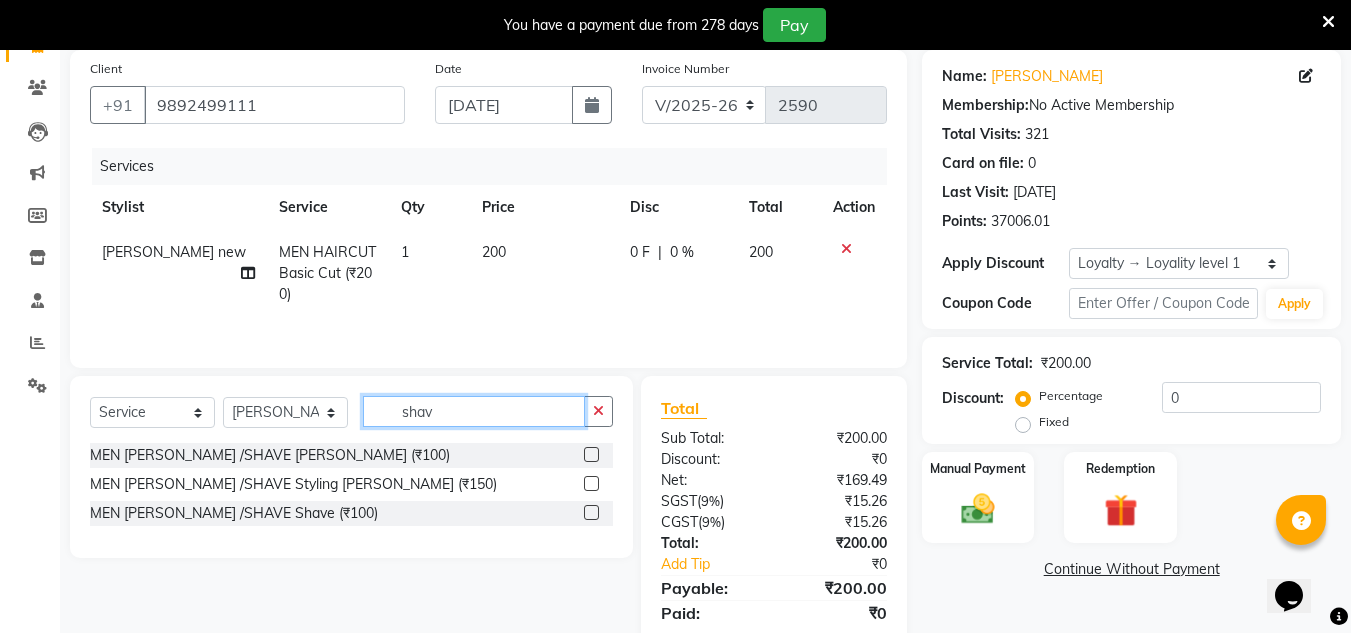 type on "shav" 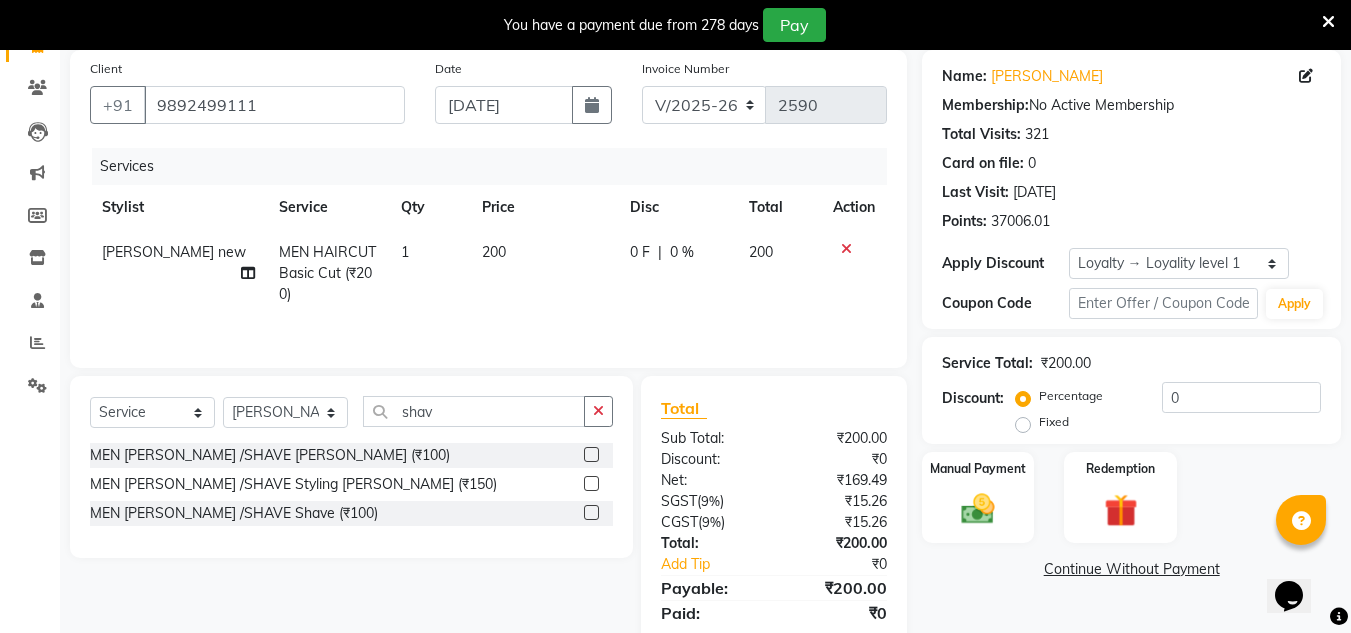 click 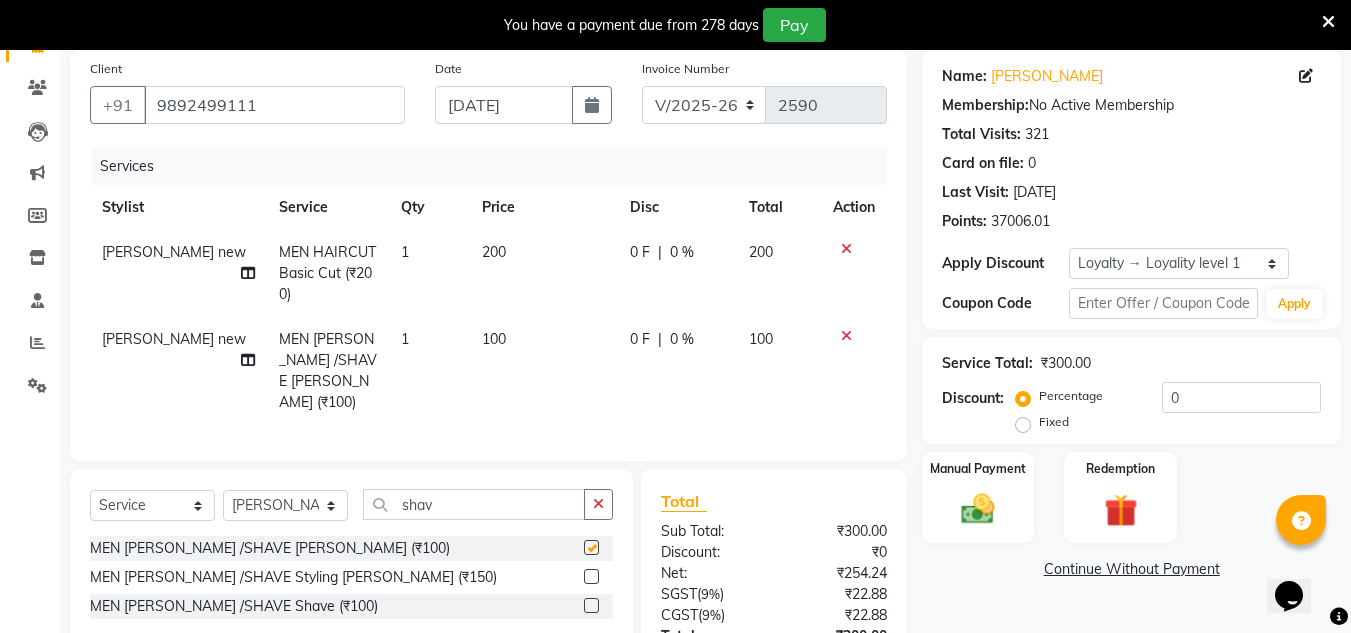 checkbox on "false" 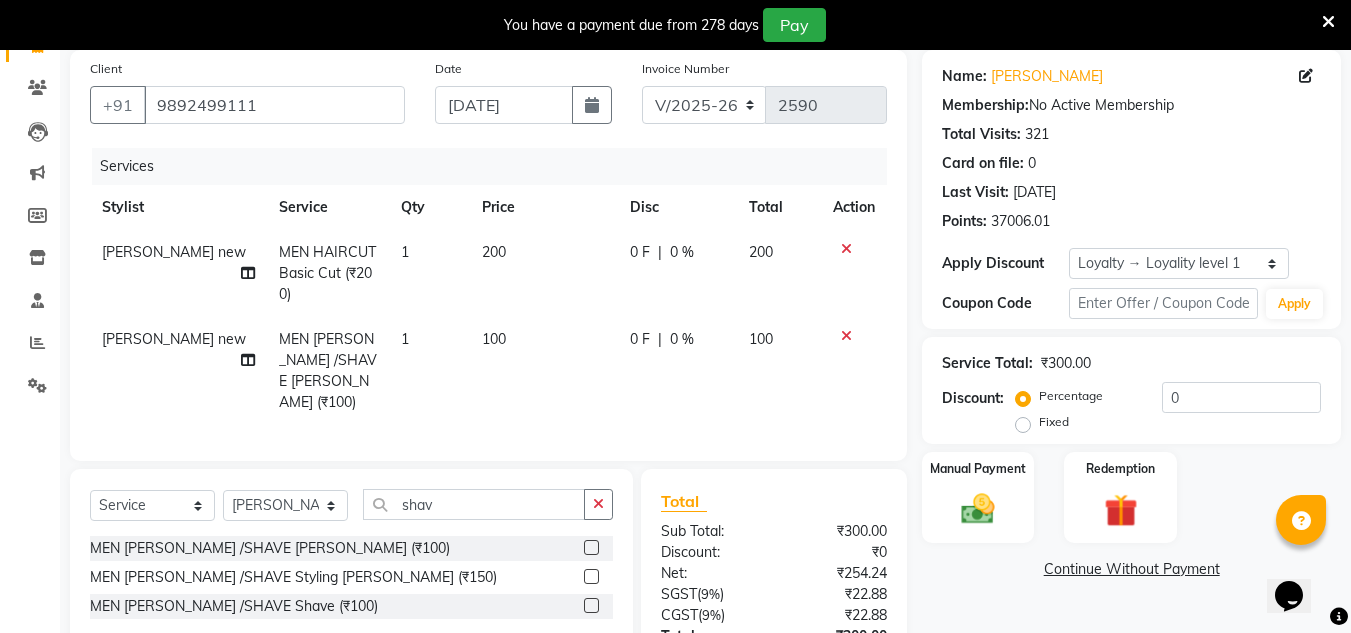 drag, startPoint x: 600, startPoint y: 490, endPoint x: 514, endPoint y: 493, distance: 86.05231 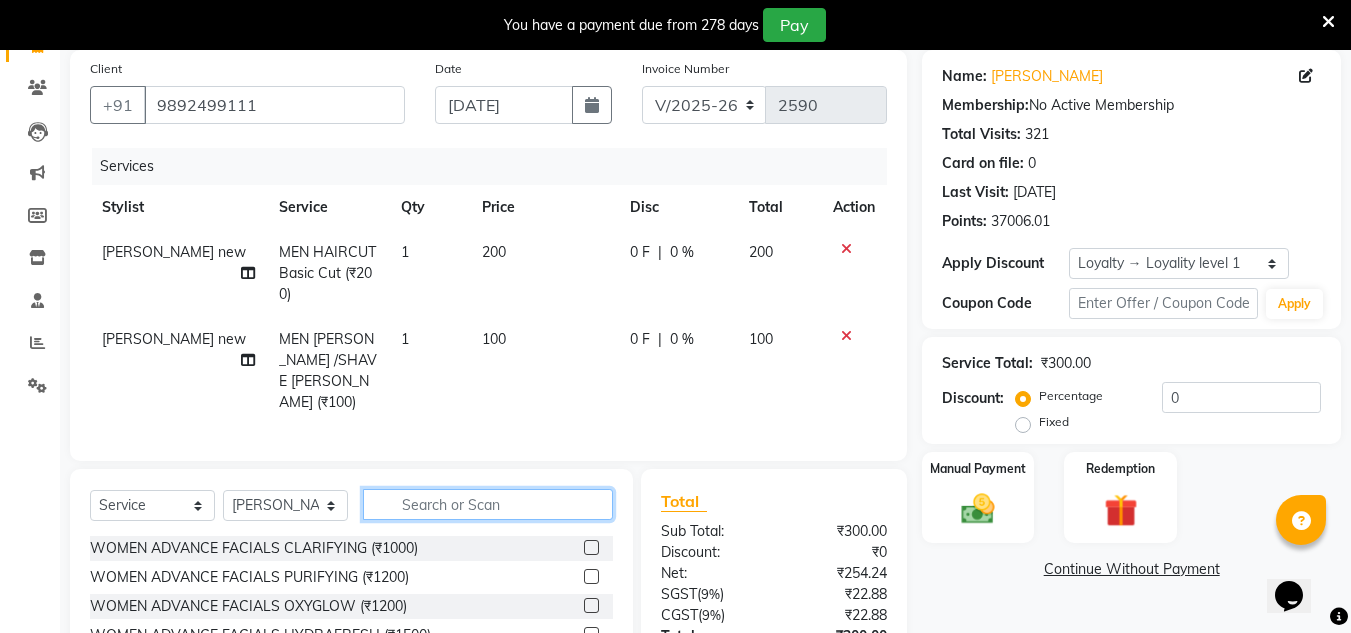 click 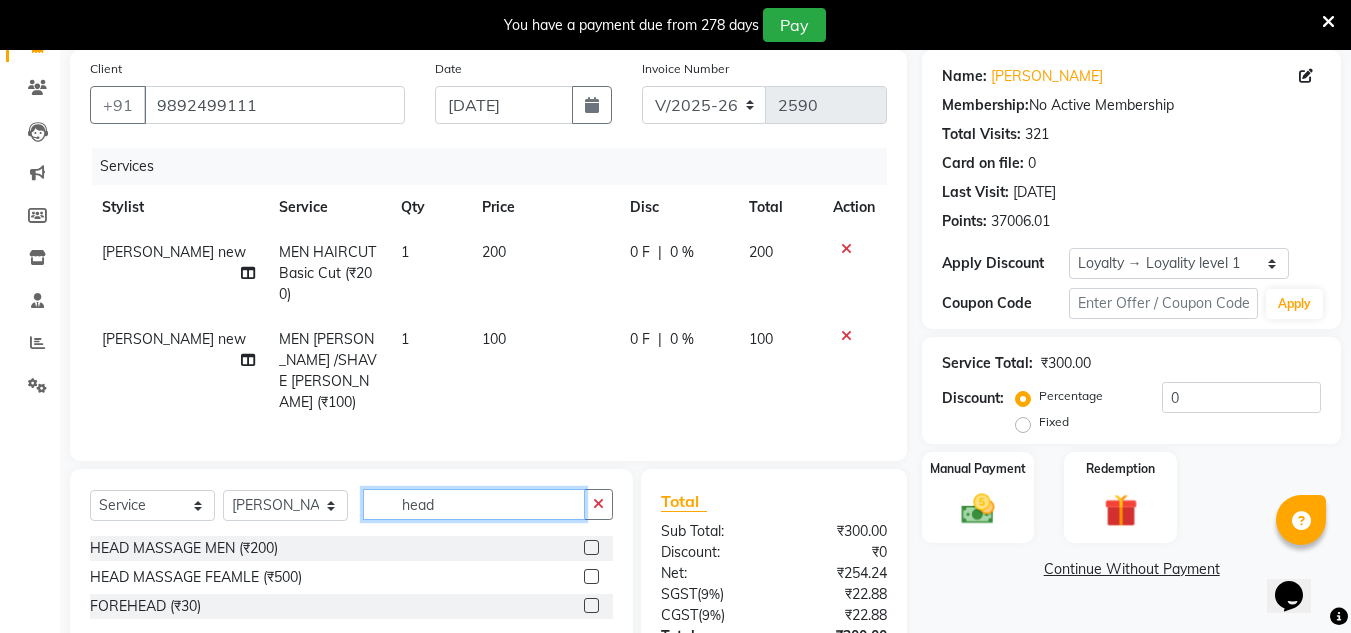 type on "head" 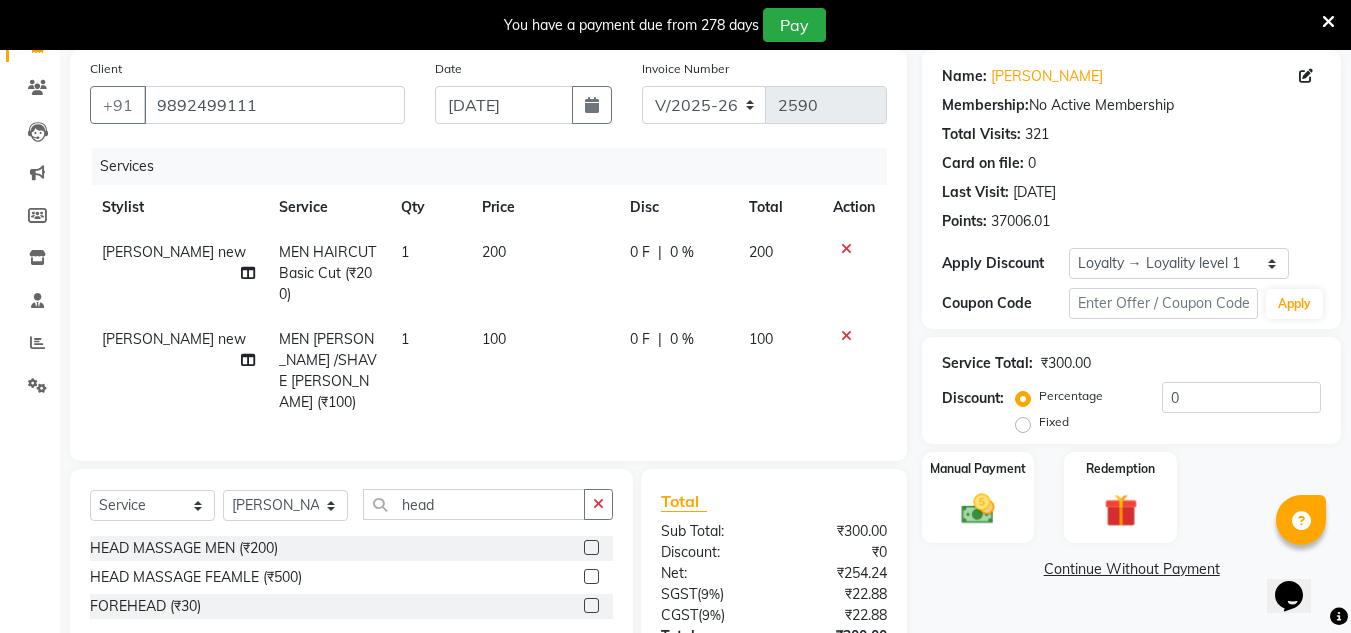 click 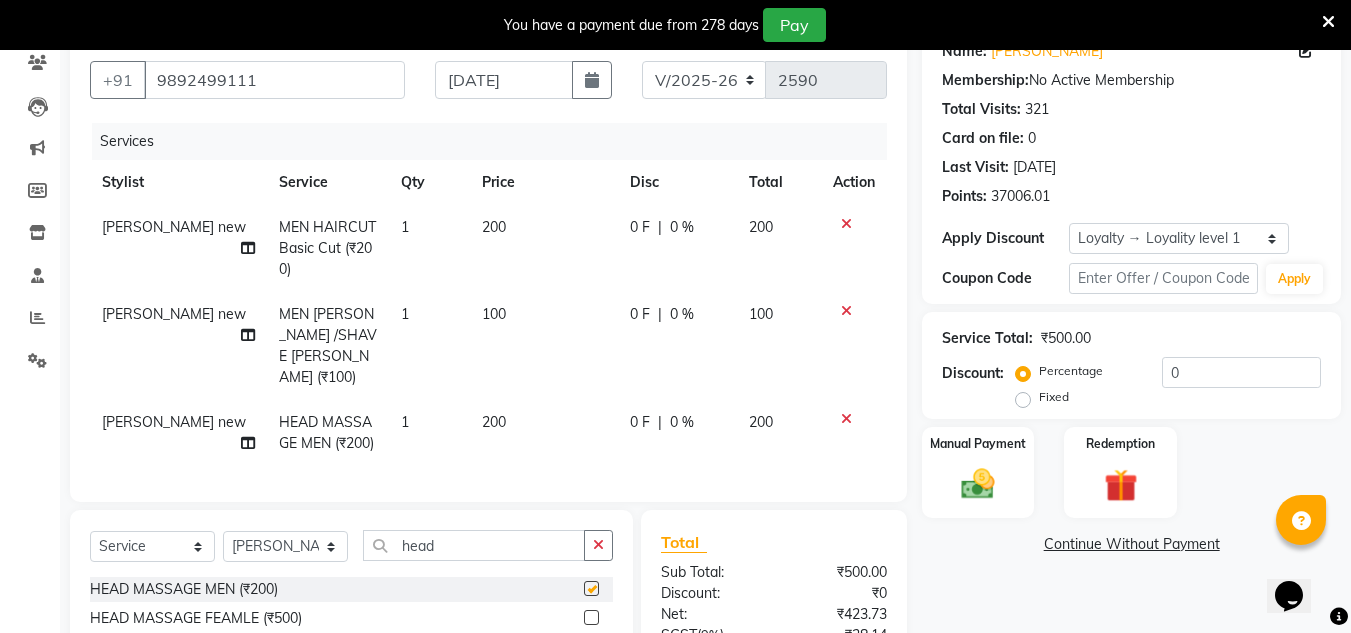 checkbox on "false" 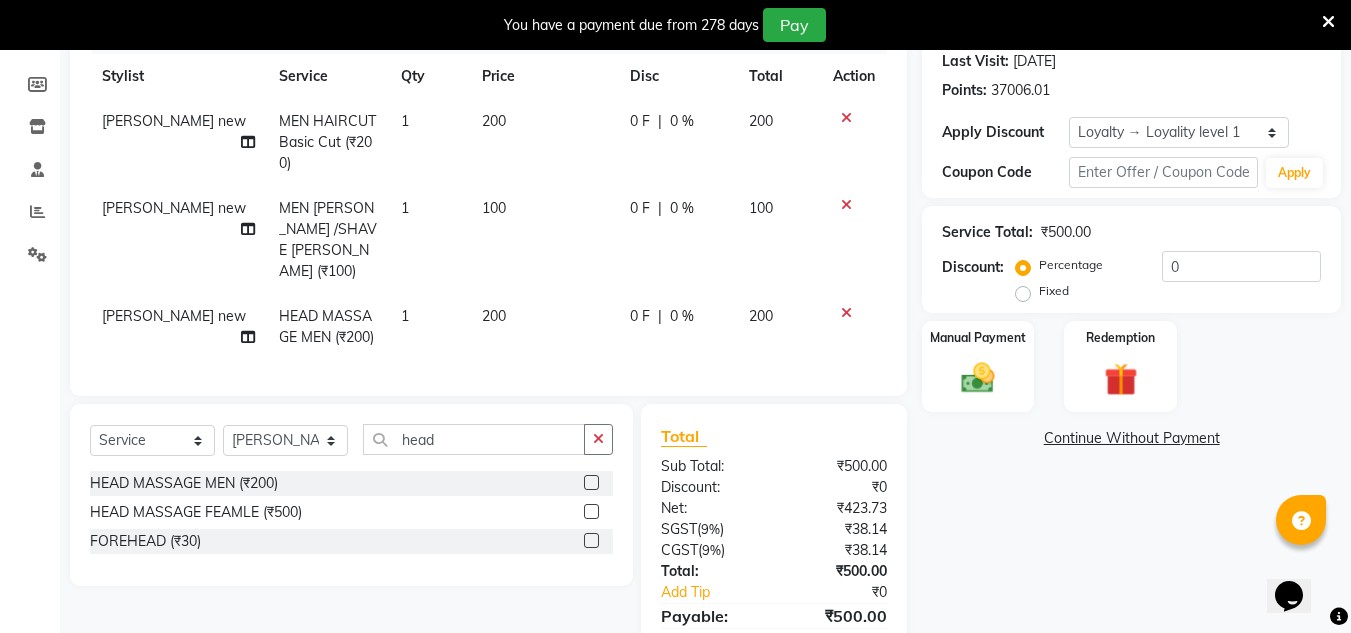 scroll, scrollTop: 350, scrollLeft: 0, axis: vertical 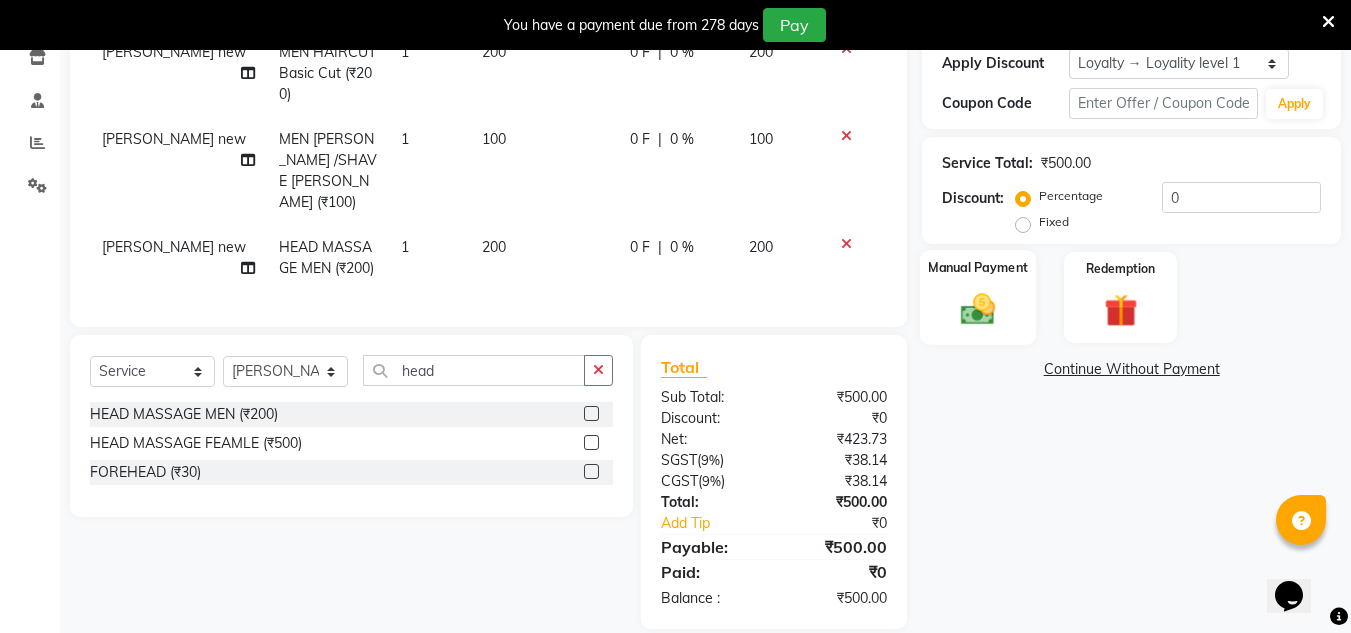 click 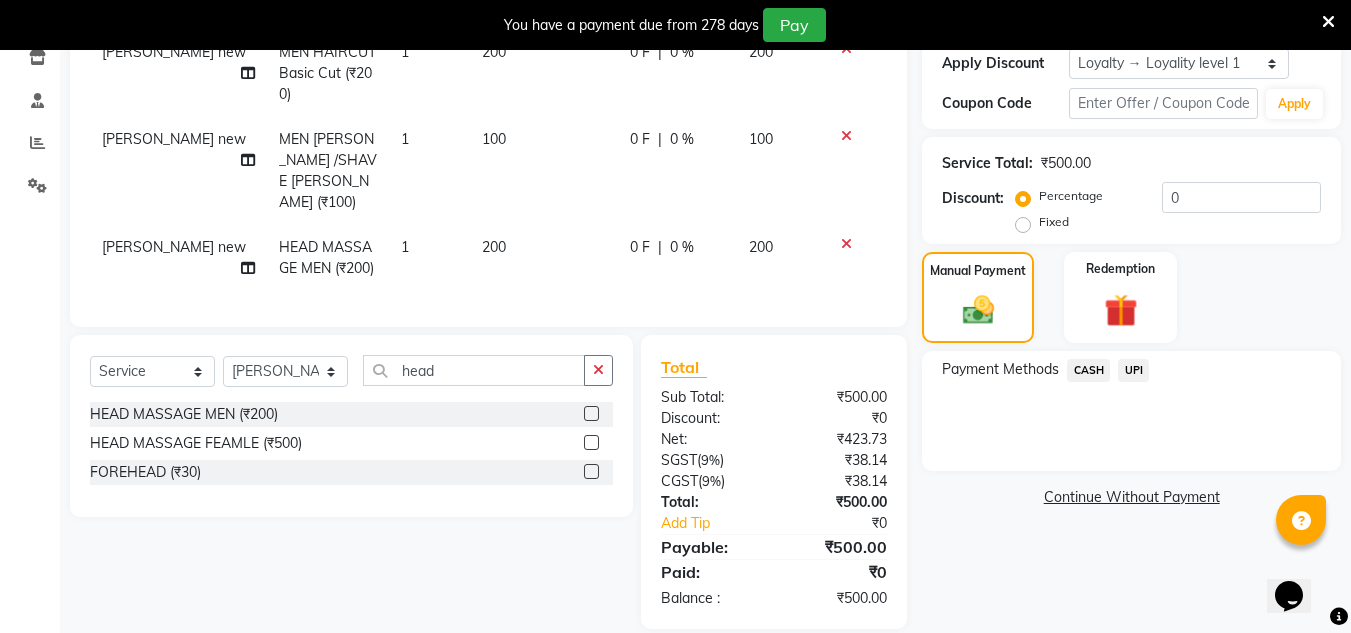 click on "UPI" 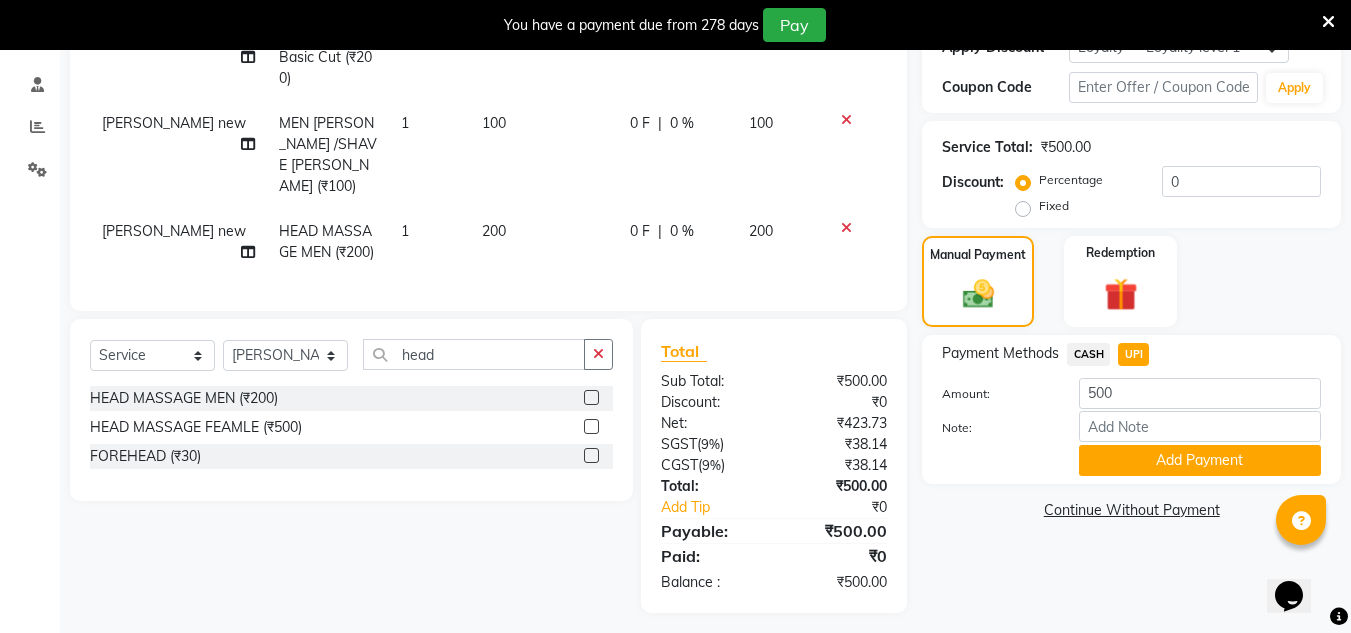 scroll, scrollTop: 370, scrollLeft: 0, axis: vertical 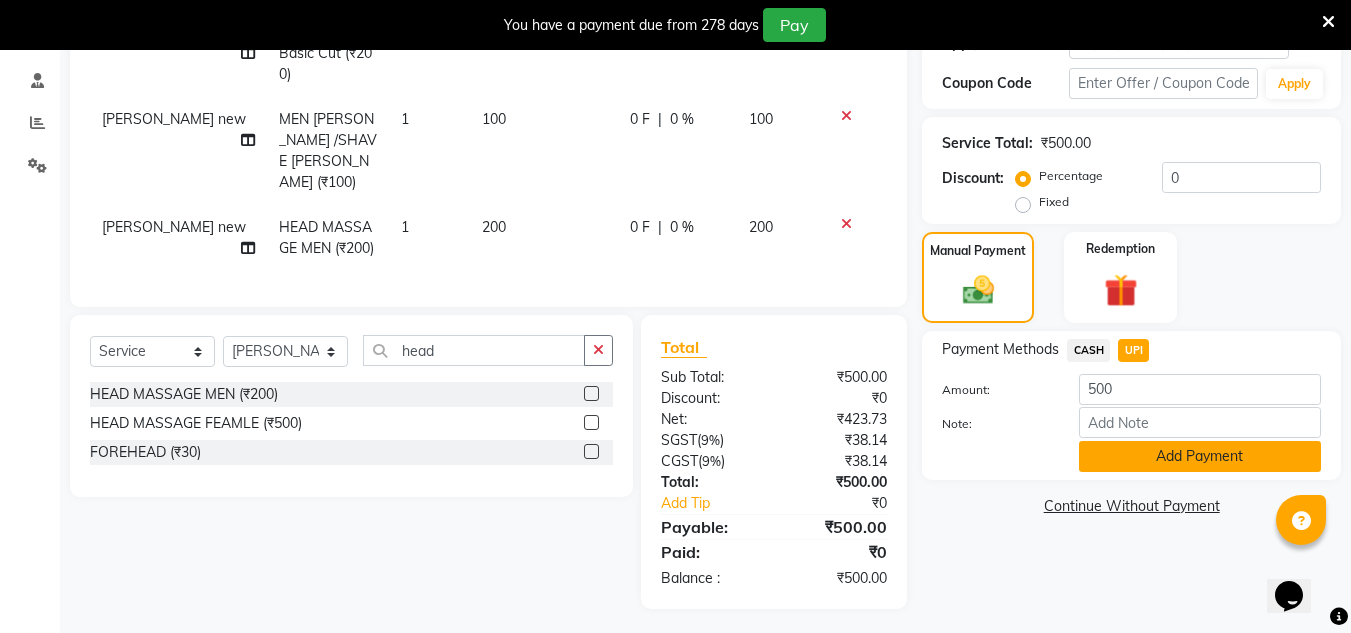 click on "Add Payment" 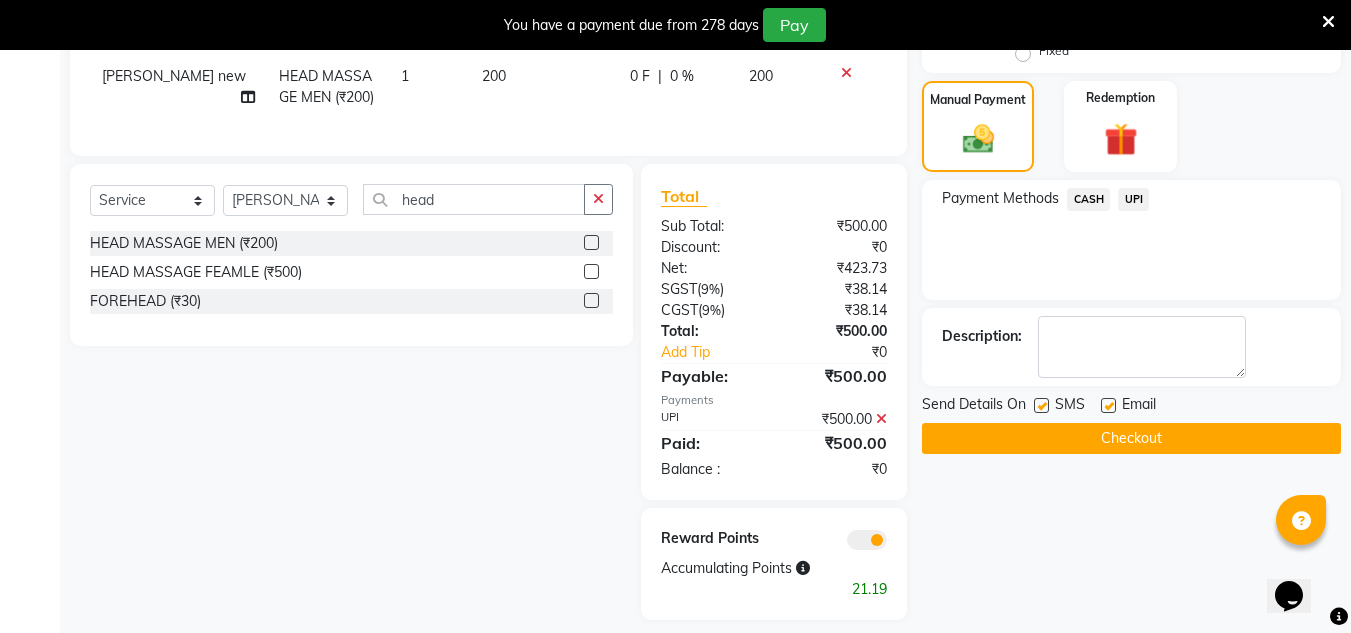 scroll, scrollTop: 532, scrollLeft: 0, axis: vertical 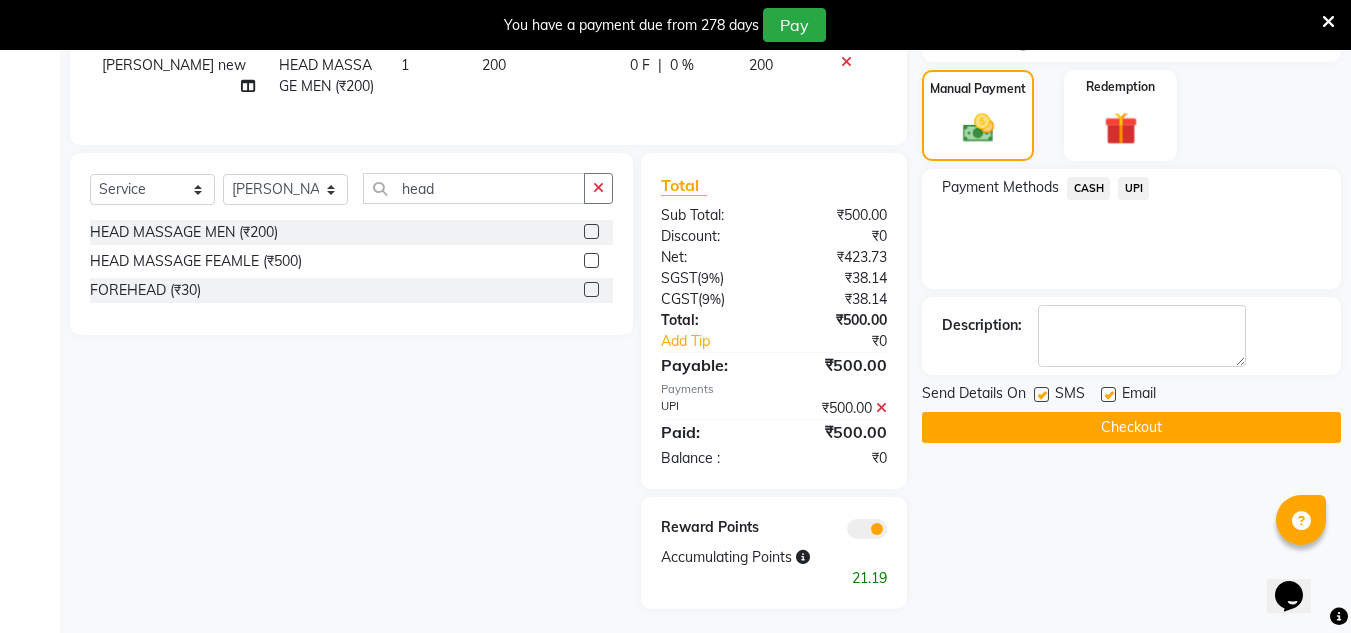 click on "Checkout" 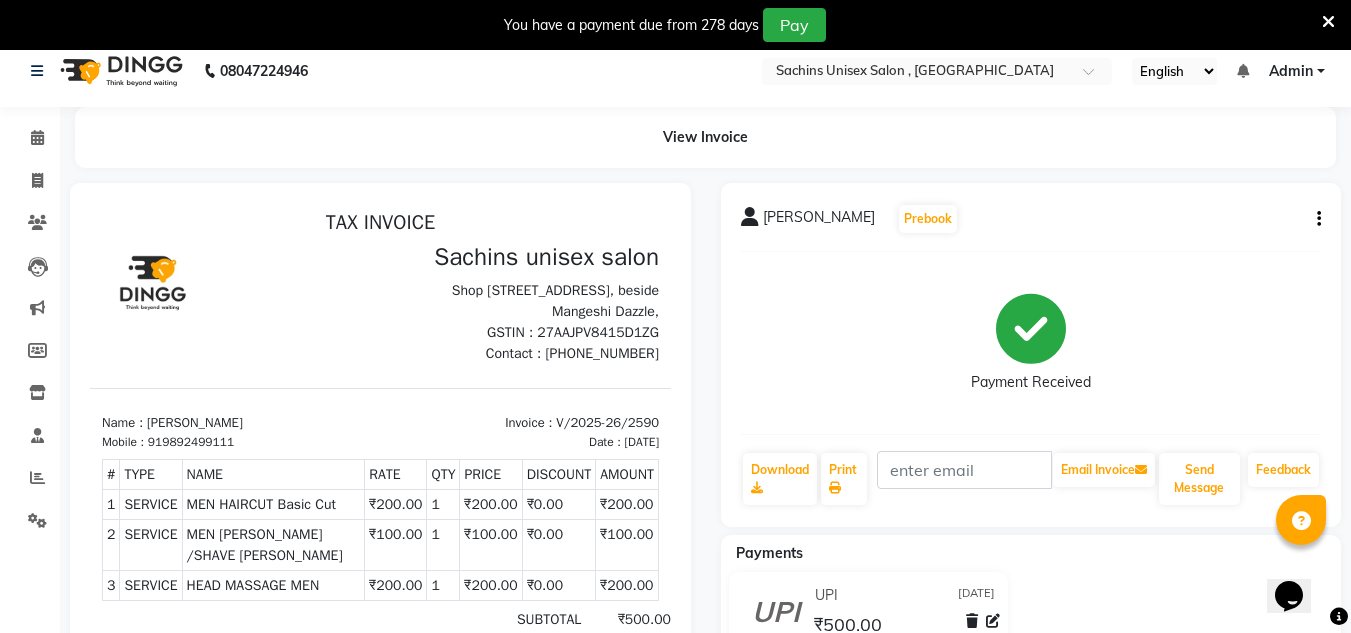 scroll, scrollTop: 11, scrollLeft: 0, axis: vertical 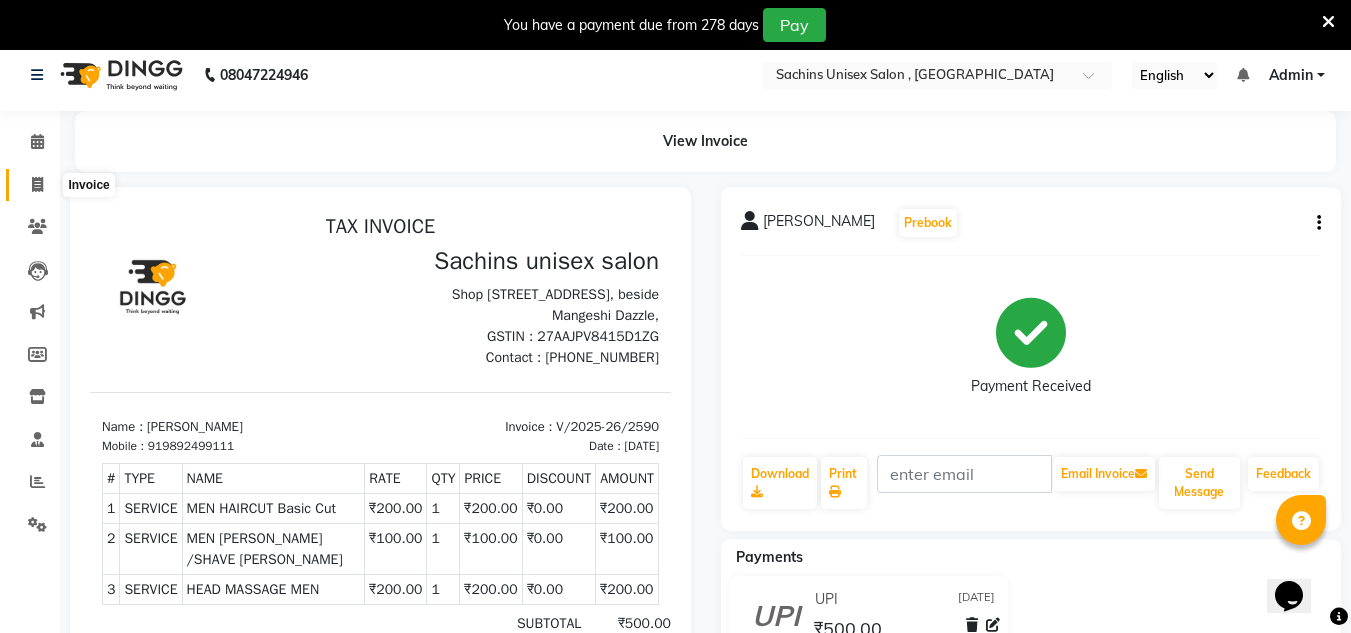 drag, startPoint x: 35, startPoint y: 184, endPoint x: 94, endPoint y: 178, distance: 59.3043 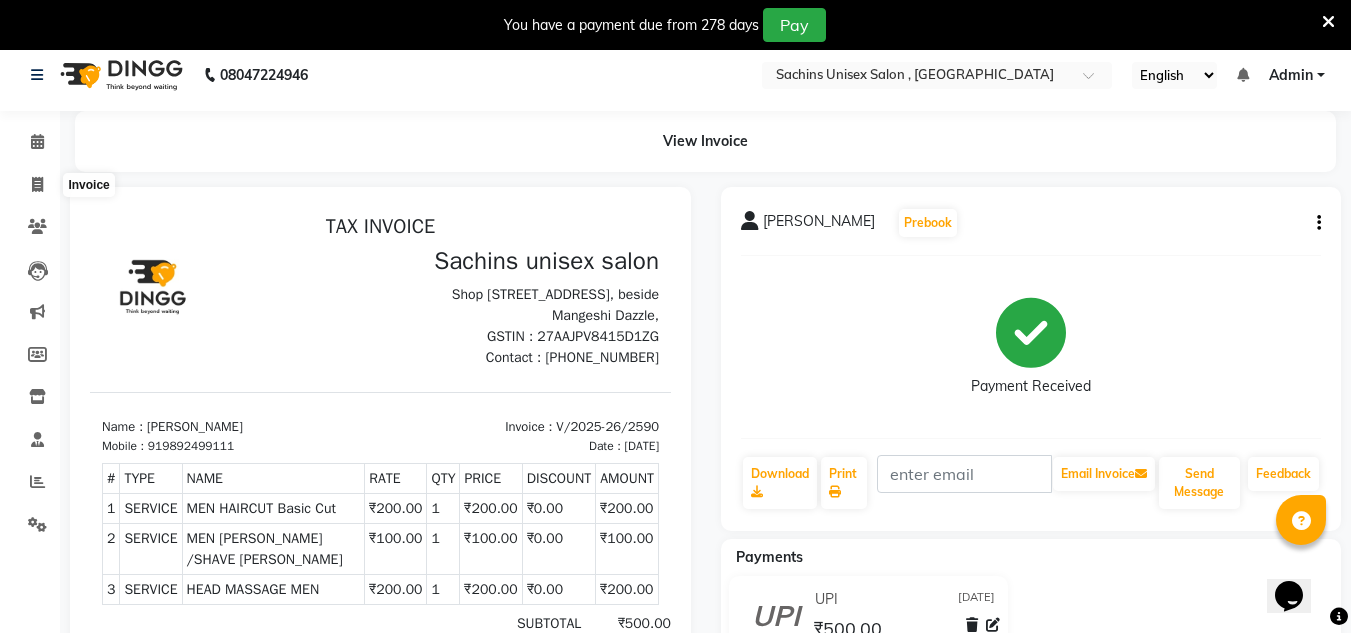 select on "6840" 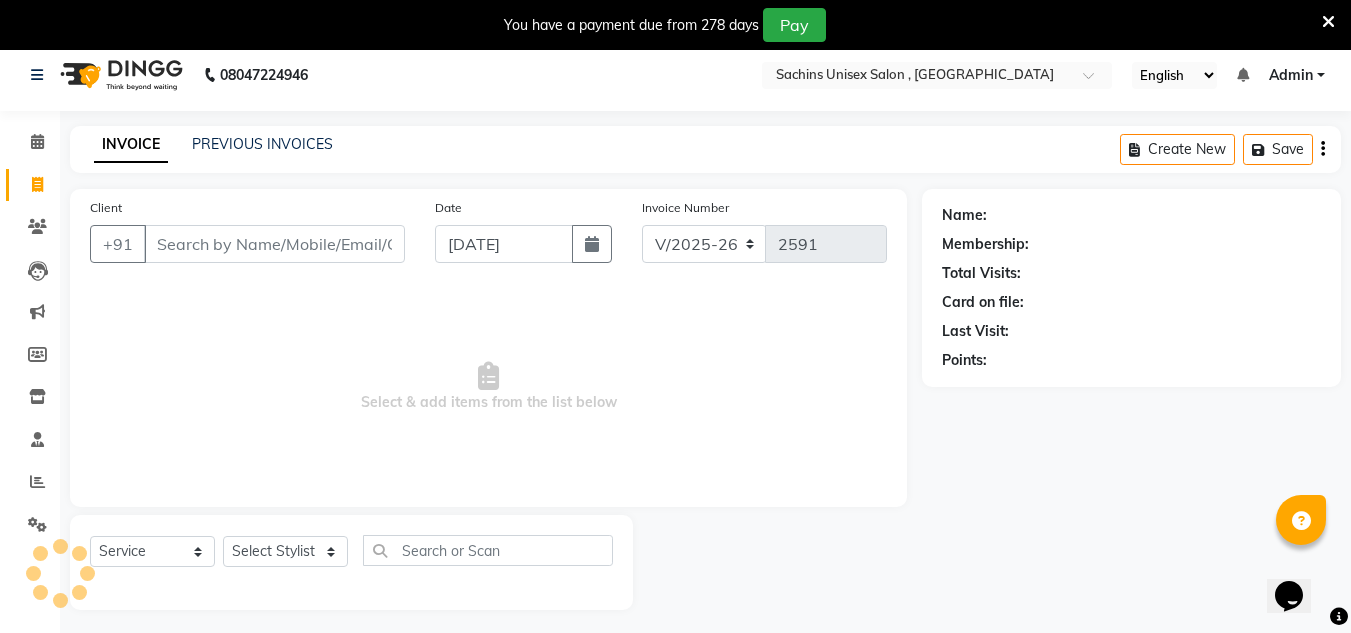 scroll, scrollTop: 50, scrollLeft: 0, axis: vertical 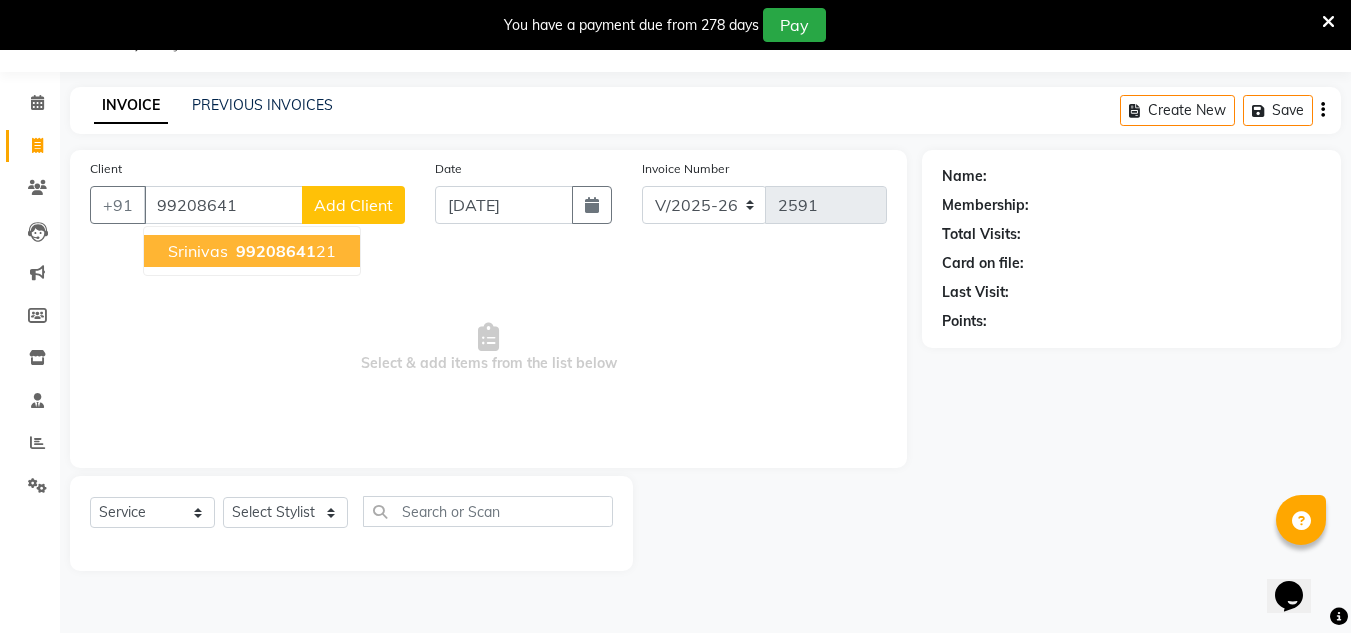 click on "99208641" at bounding box center (276, 251) 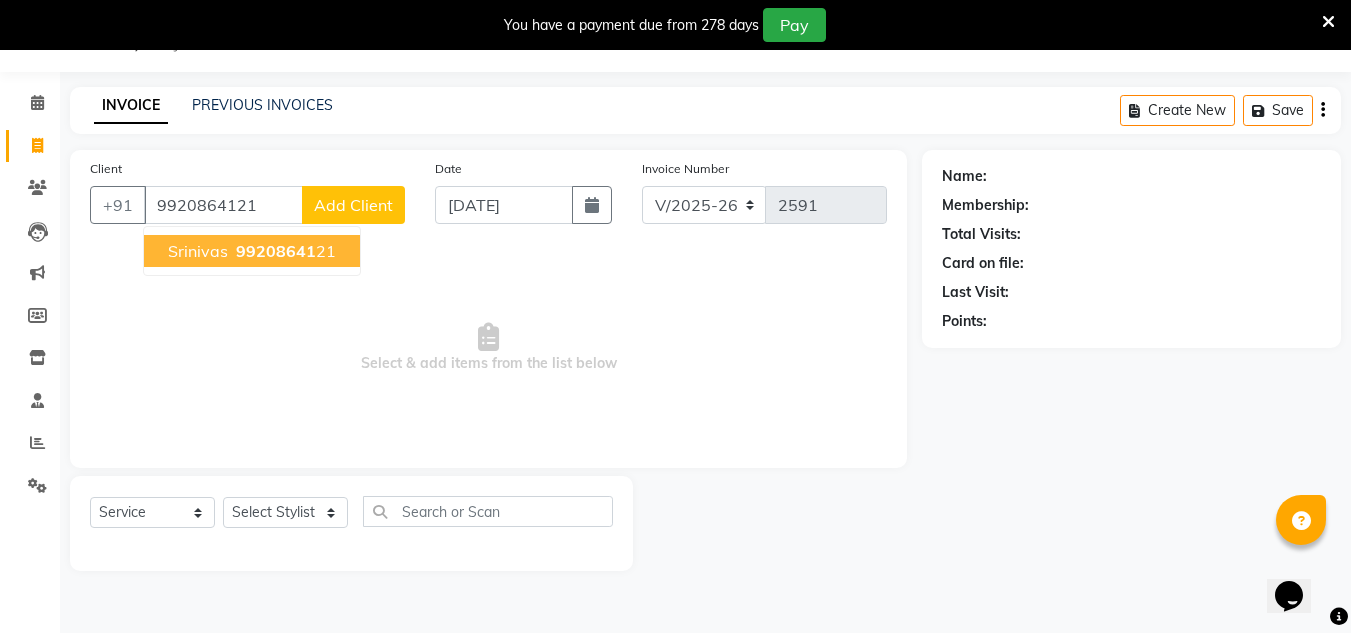 type on "9920864121" 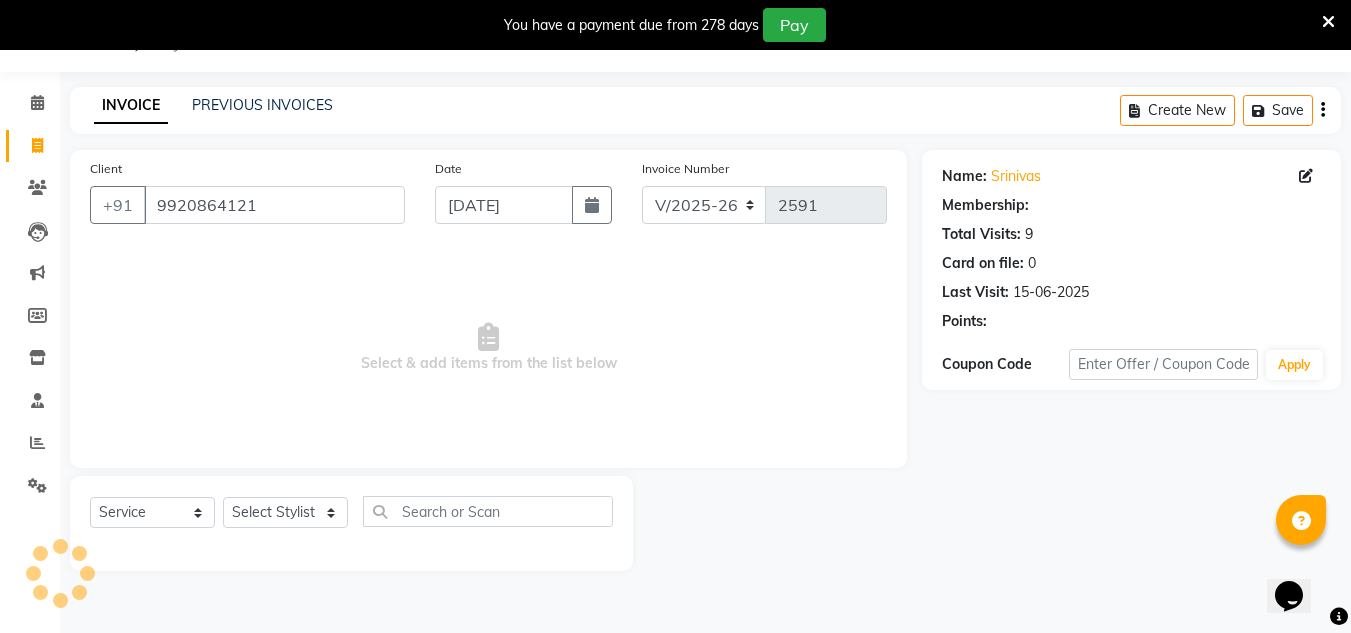 select on "1: Object" 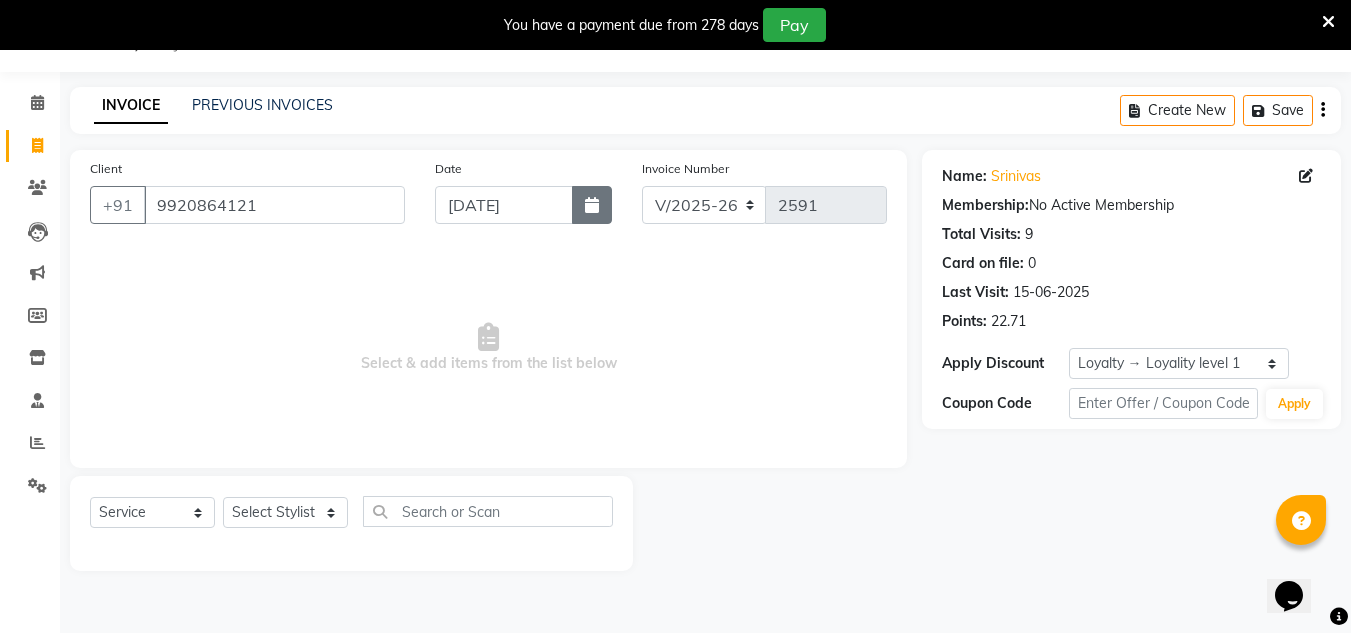 click 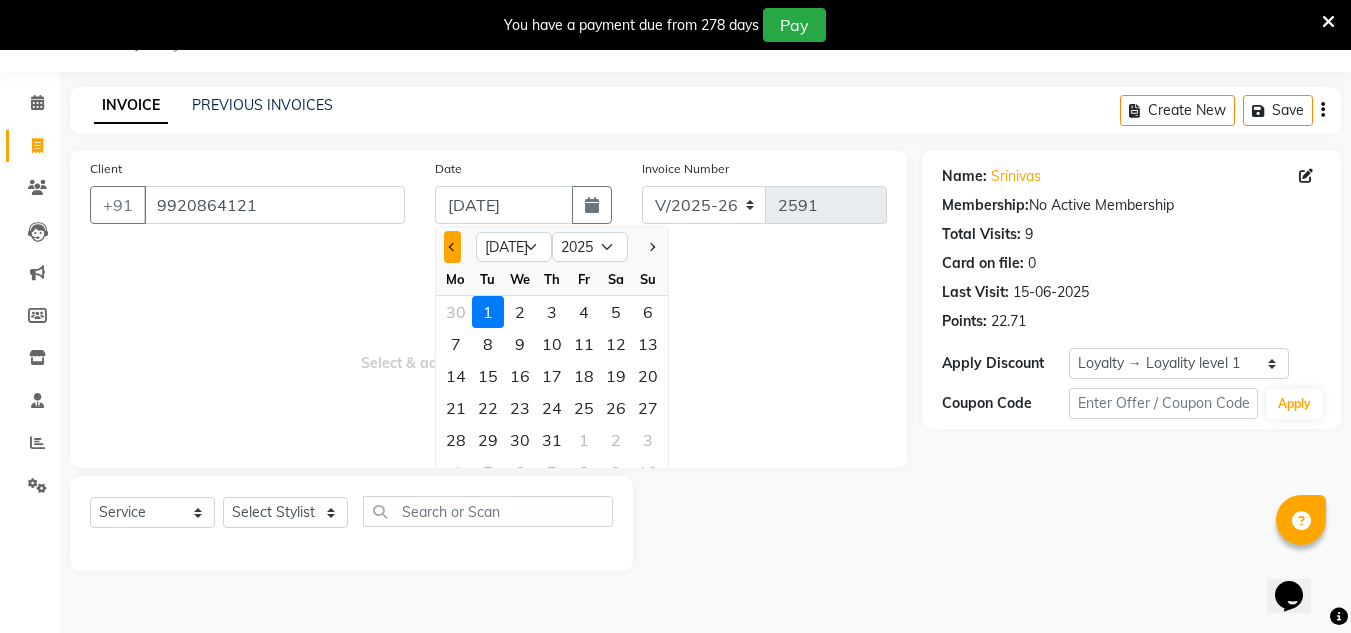 click 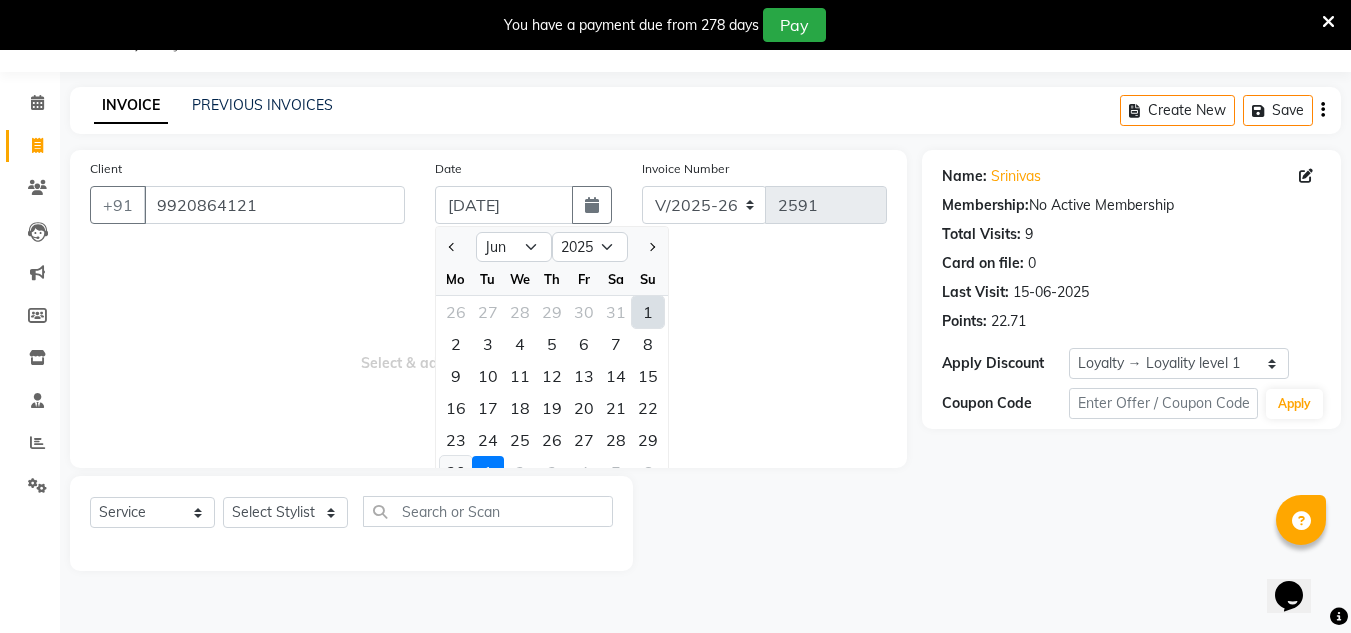 click on "30" 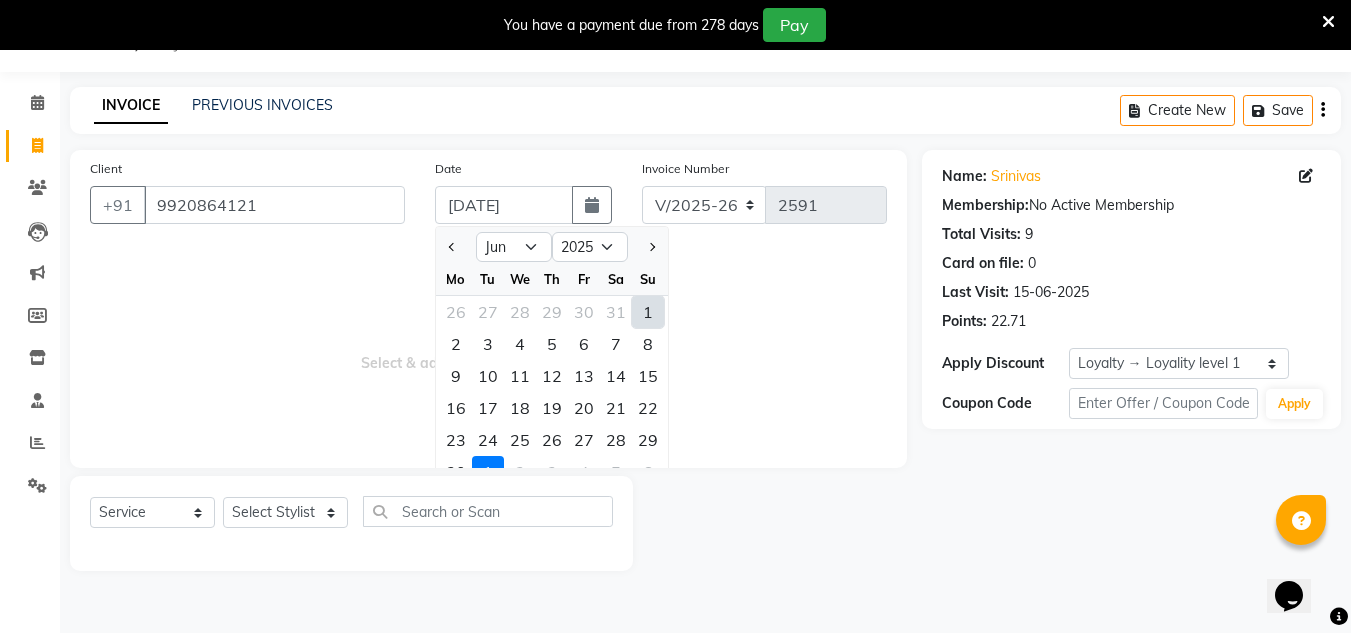 type on "[DATE]" 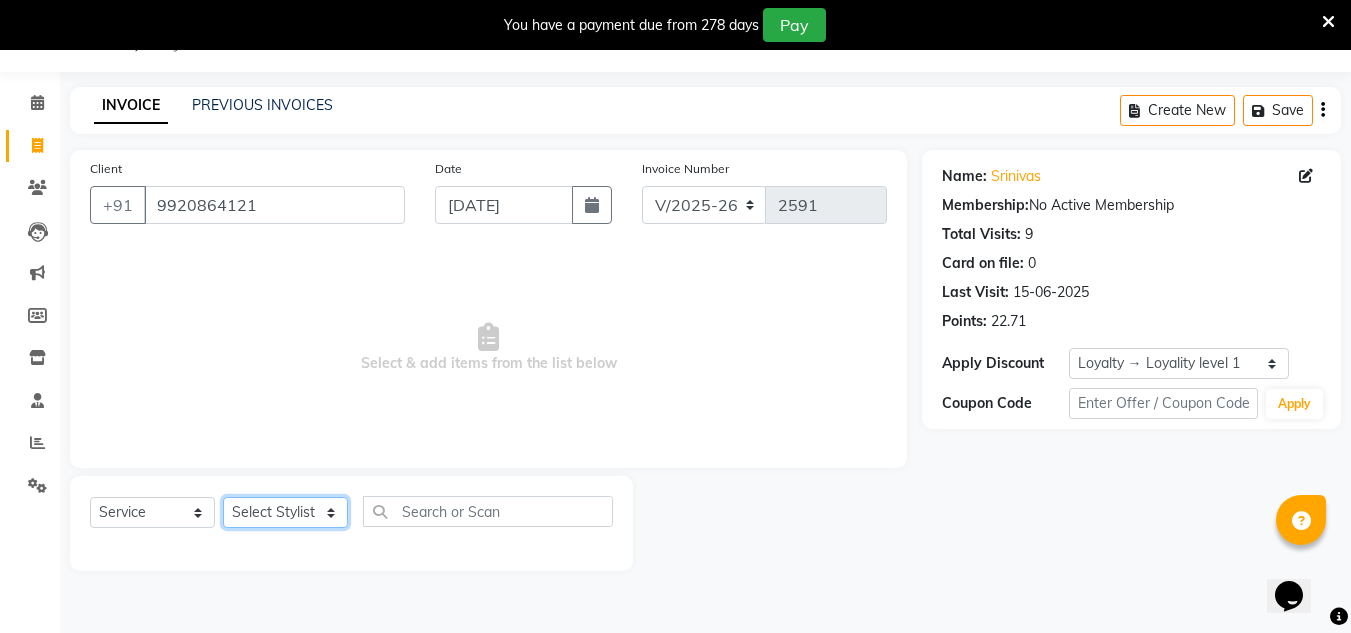 click on "Select Stylist [PERSON_NAME] new  mohit Neeraj Owner preeti [PERSON_NAME] RG" 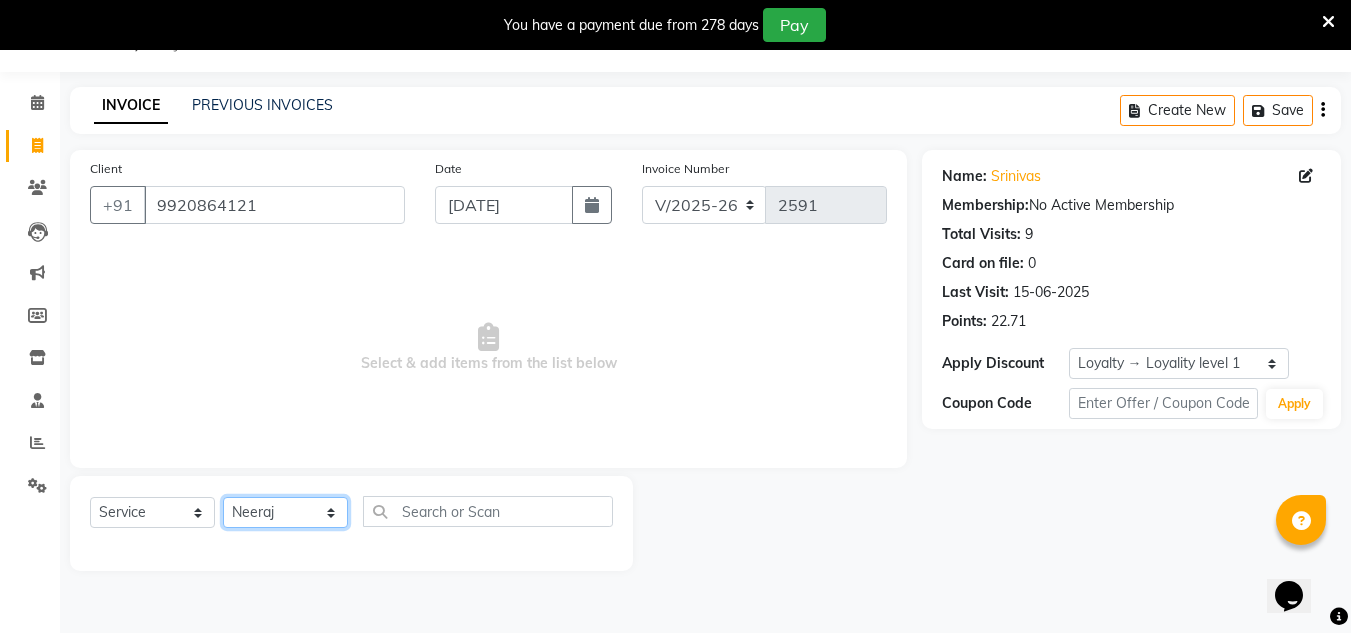 click on "Select Stylist [PERSON_NAME] new  mohit Neeraj Owner preeti [PERSON_NAME] RG" 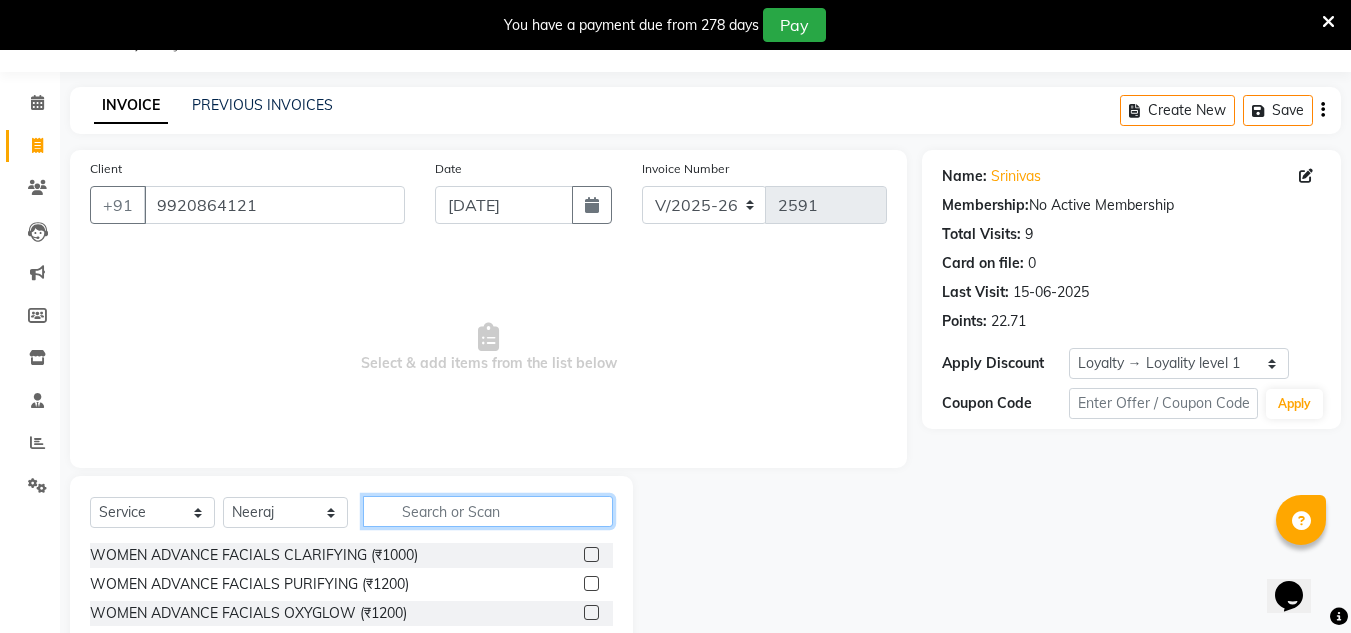 click 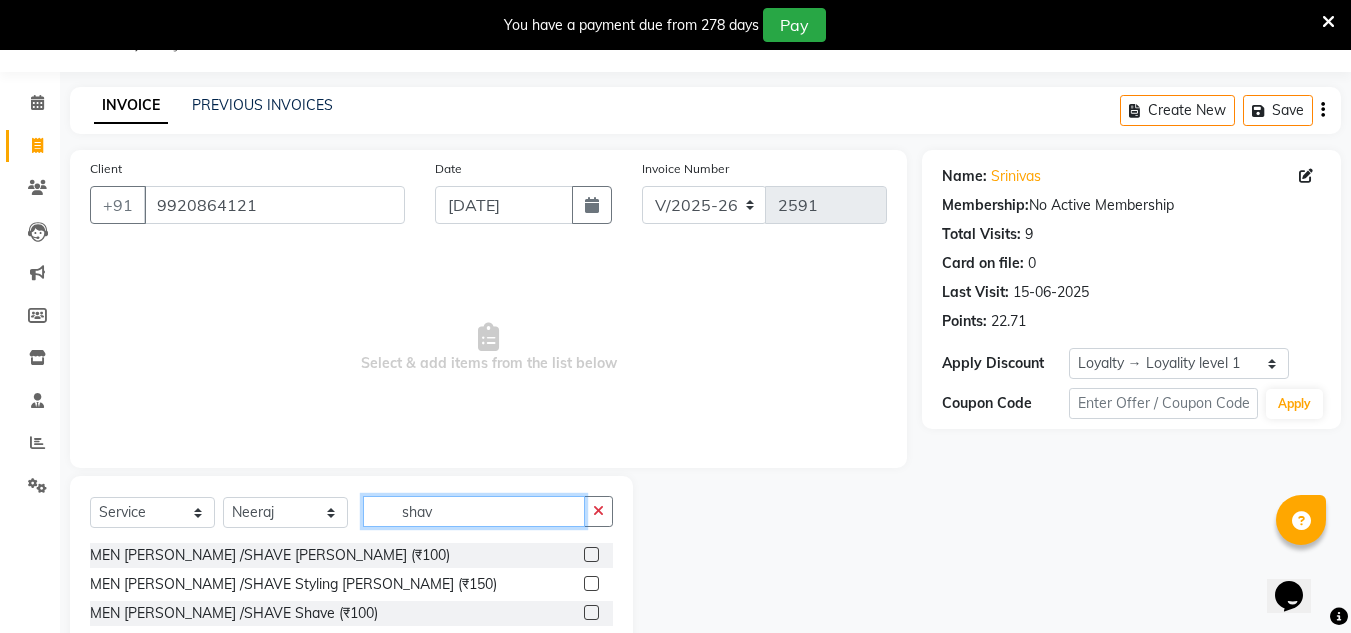 type on "shav" 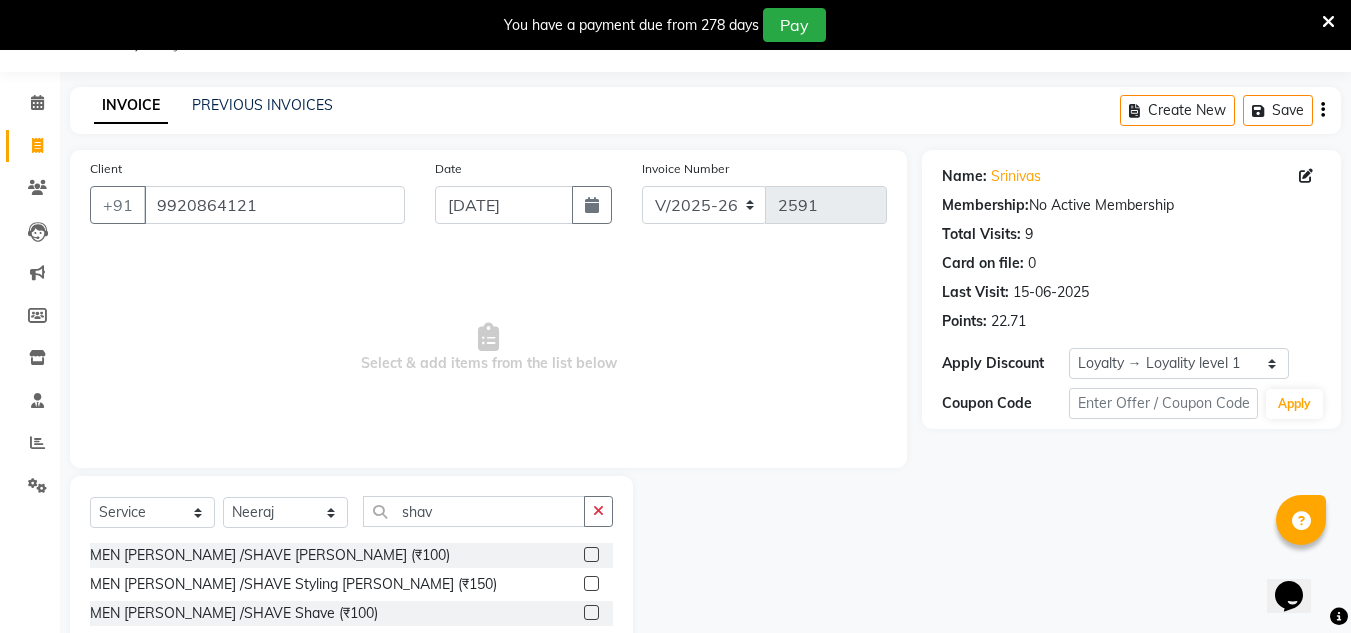 click 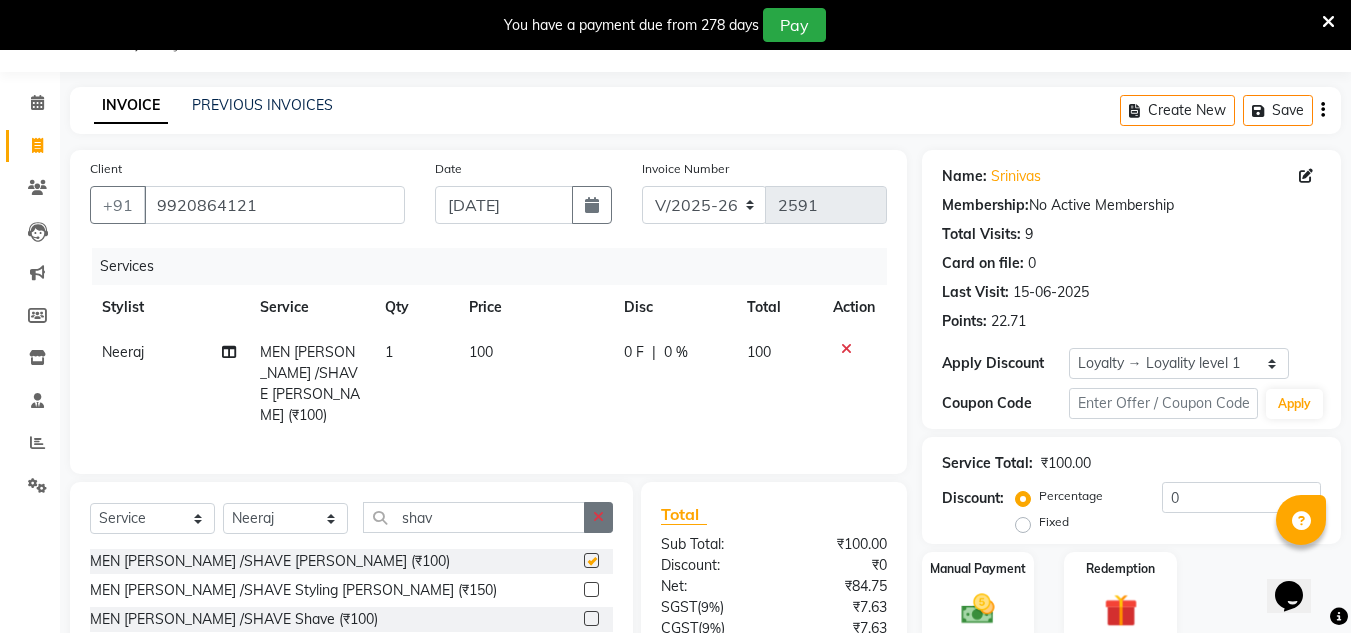 checkbox on "false" 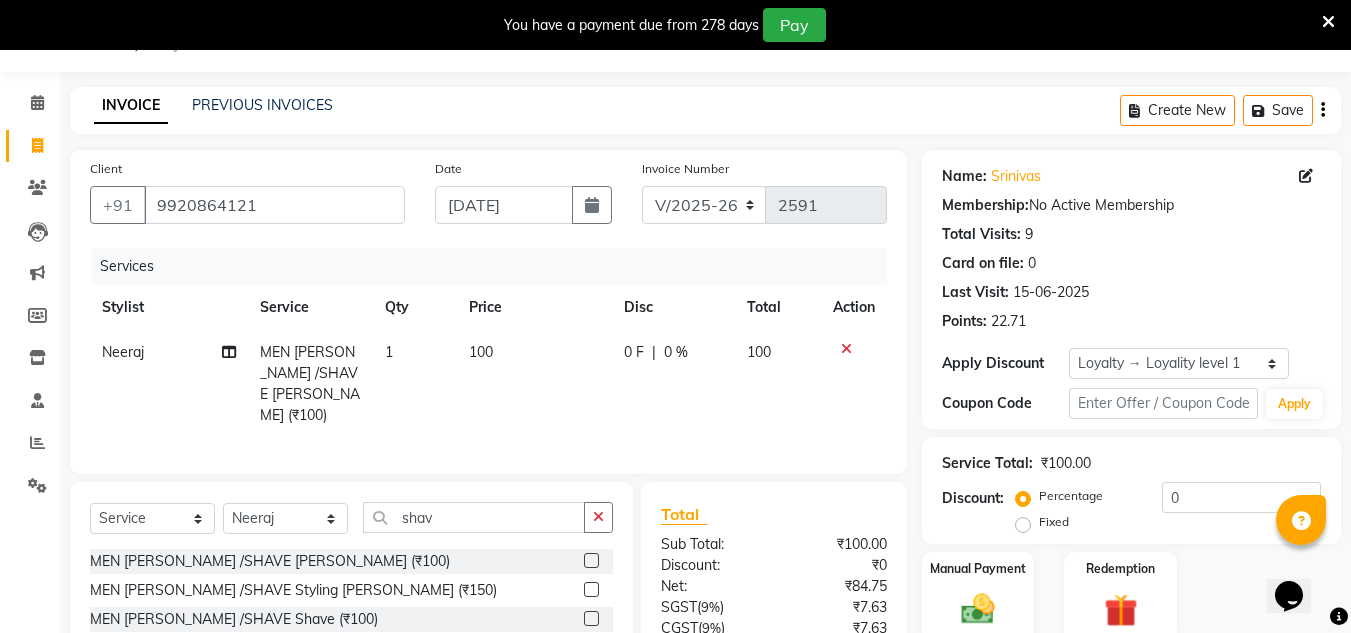 drag, startPoint x: 593, startPoint y: 502, endPoint x: 559, endPoint y: 511, distance: 35.17101 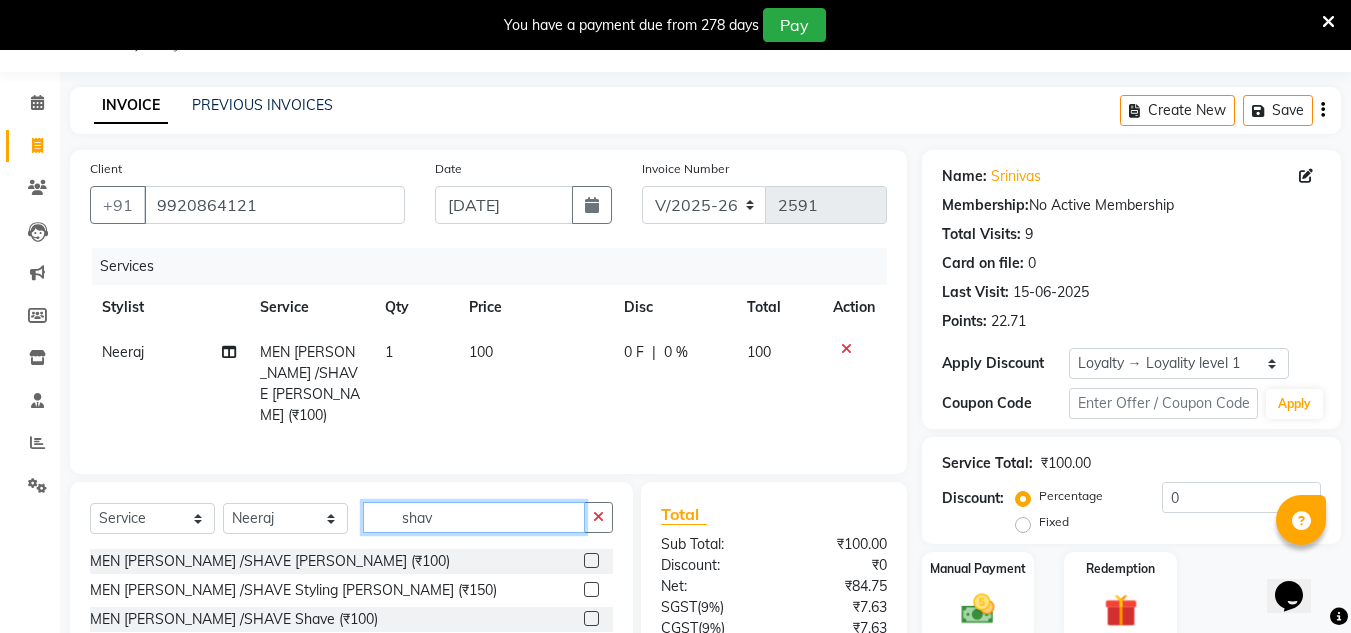 click on "shav" 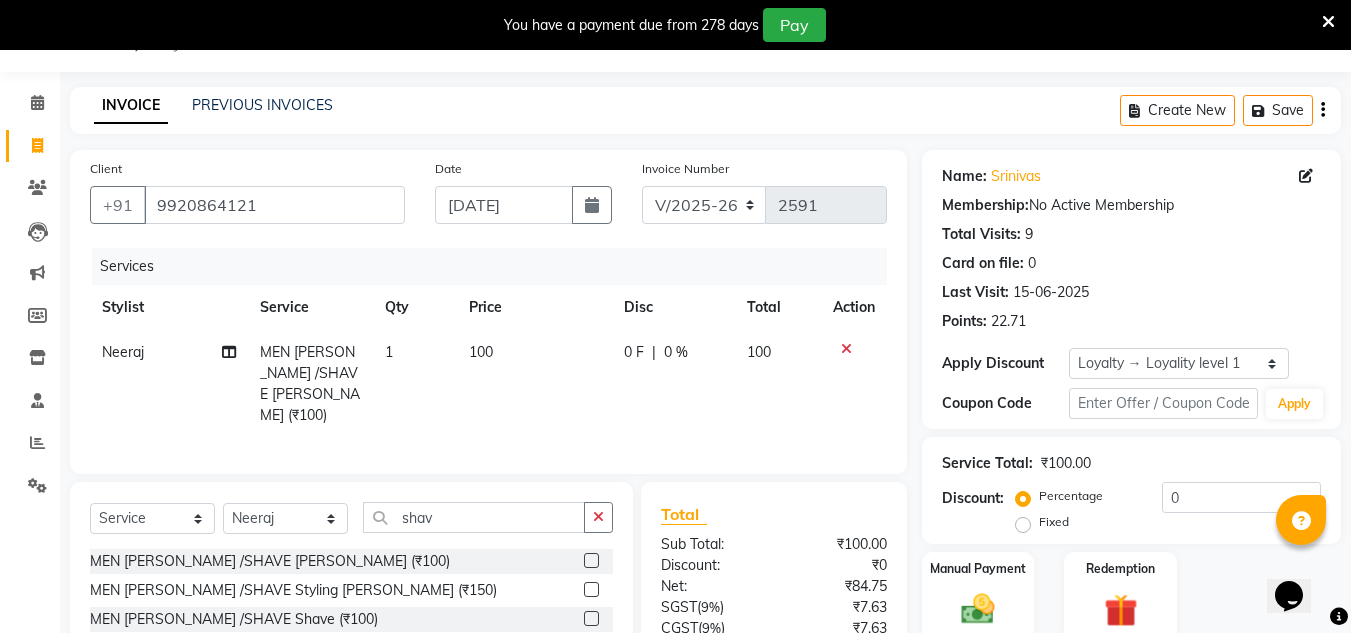 drag, startPoint x: 603, startPoint y: 517, endPoint x: 556, endPoint y: 519, distance: 47.042534 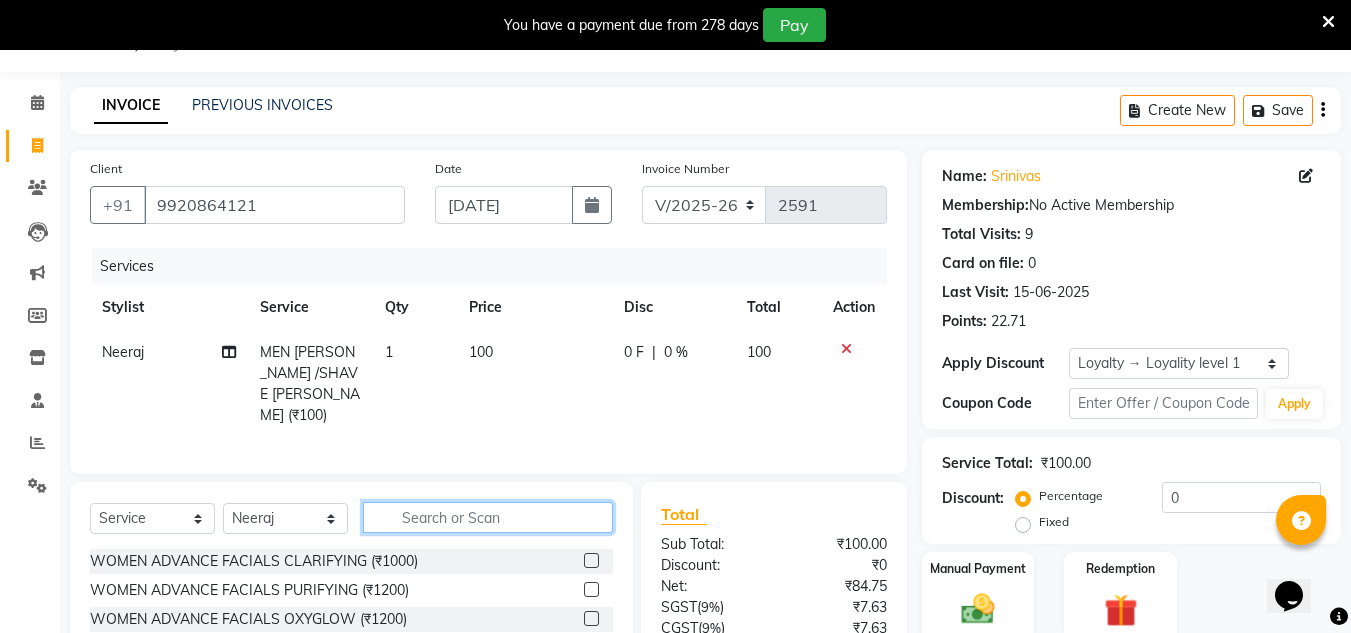 click 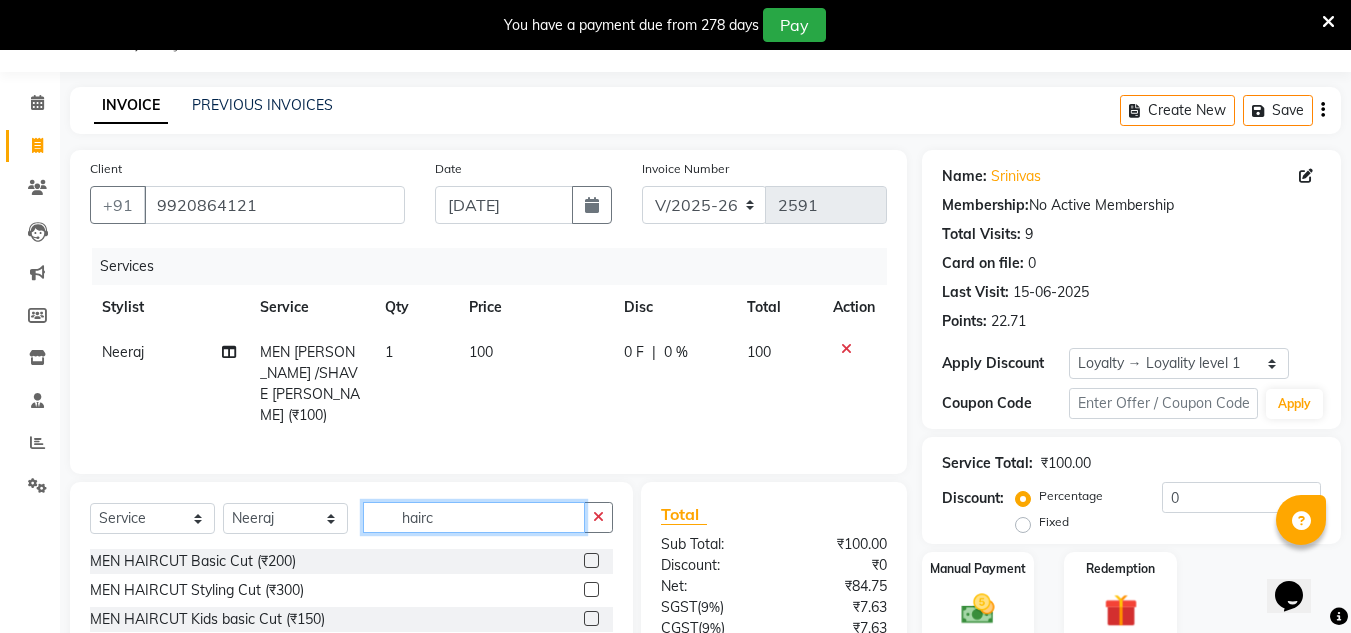 type on "hairc" 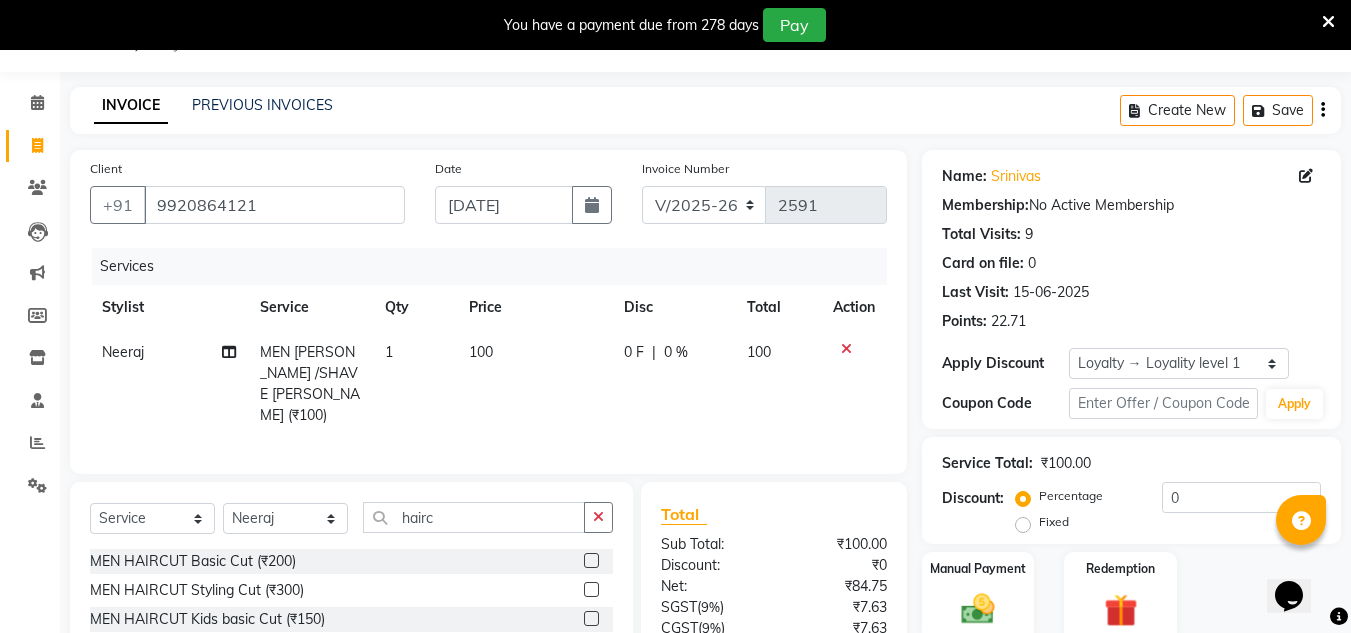 click 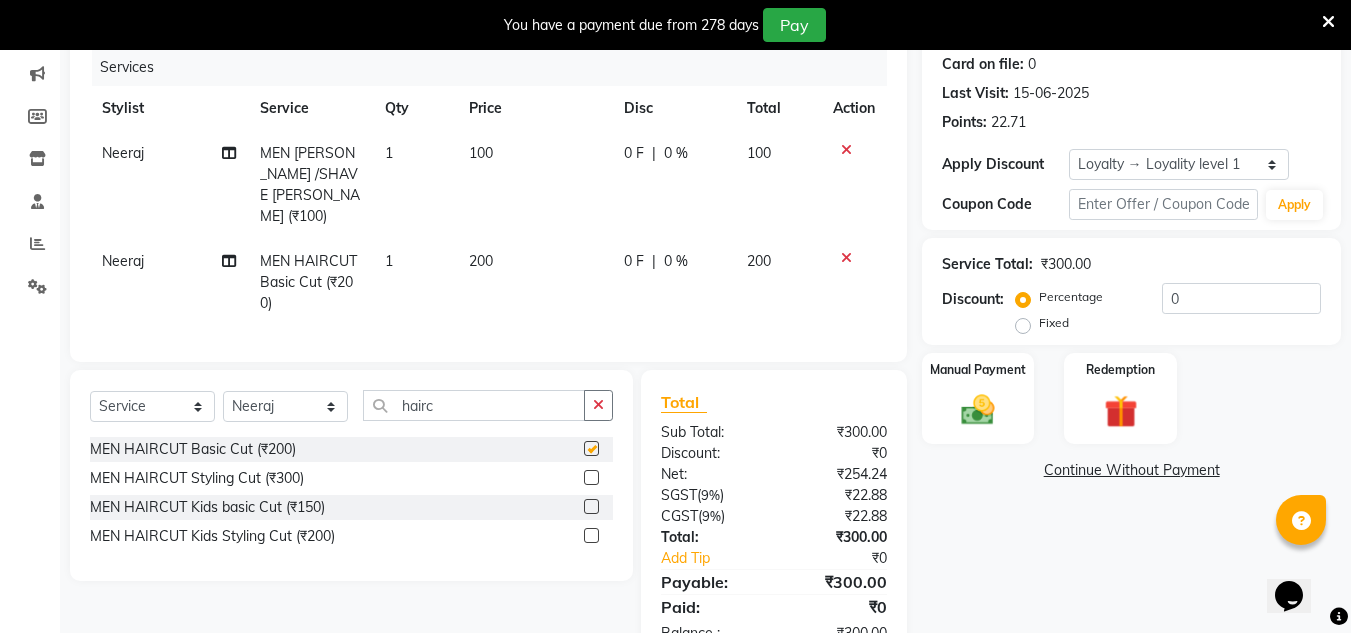 checkbox on "false" 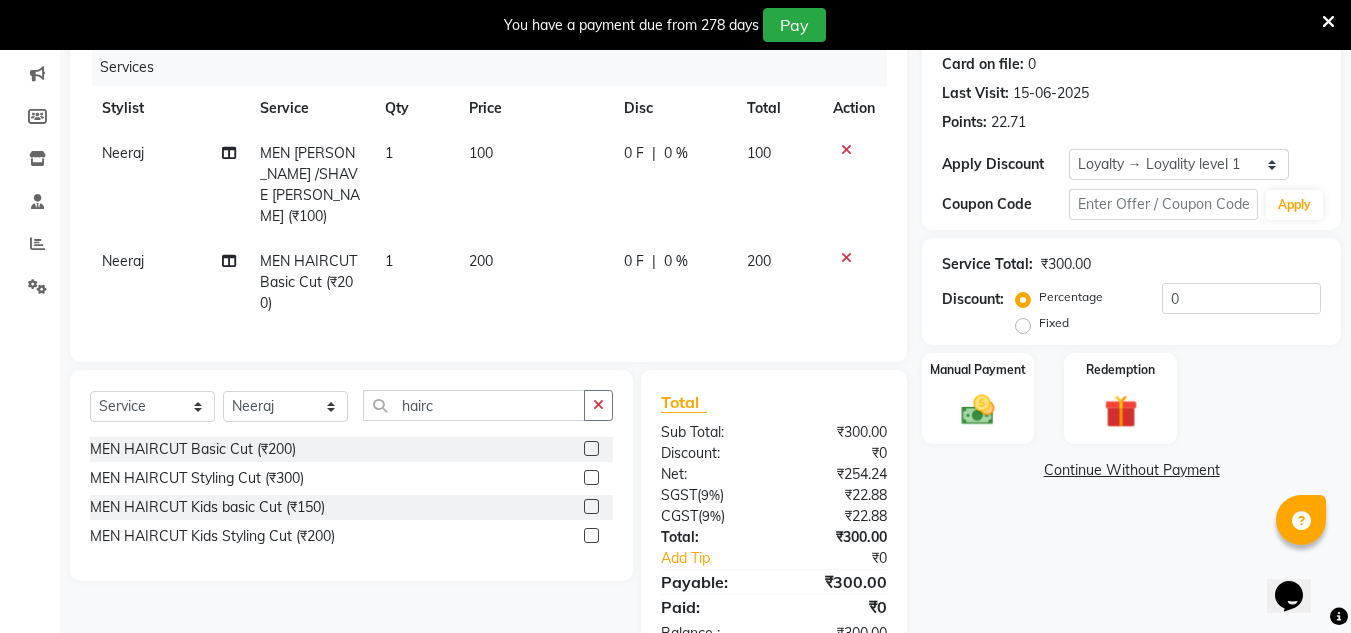 scroll, scrollTop: 250, scrollLeft: 0, axis: vertical 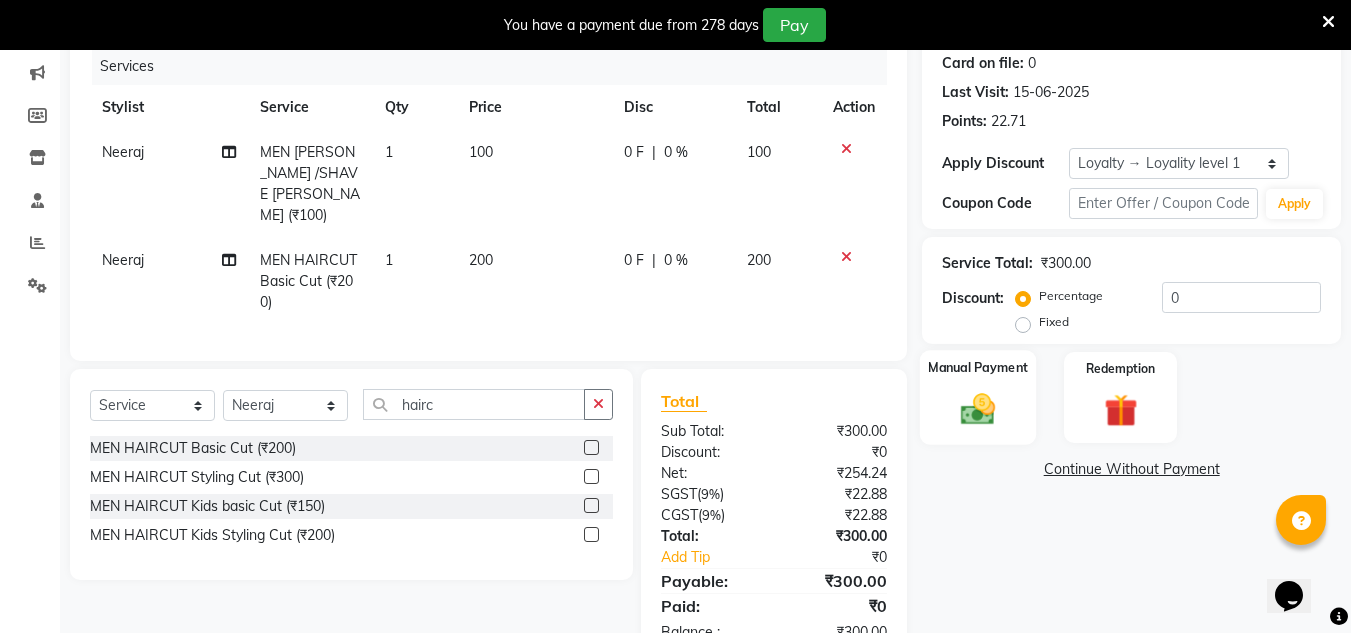 click 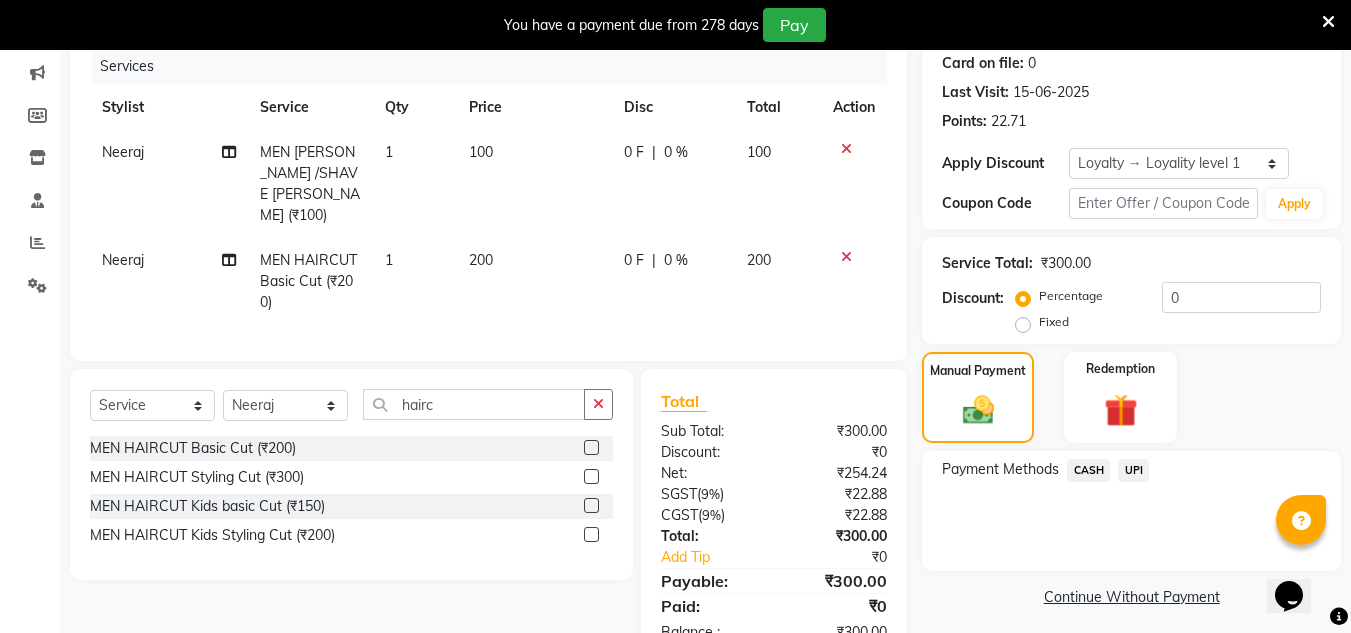 click on "CASH" 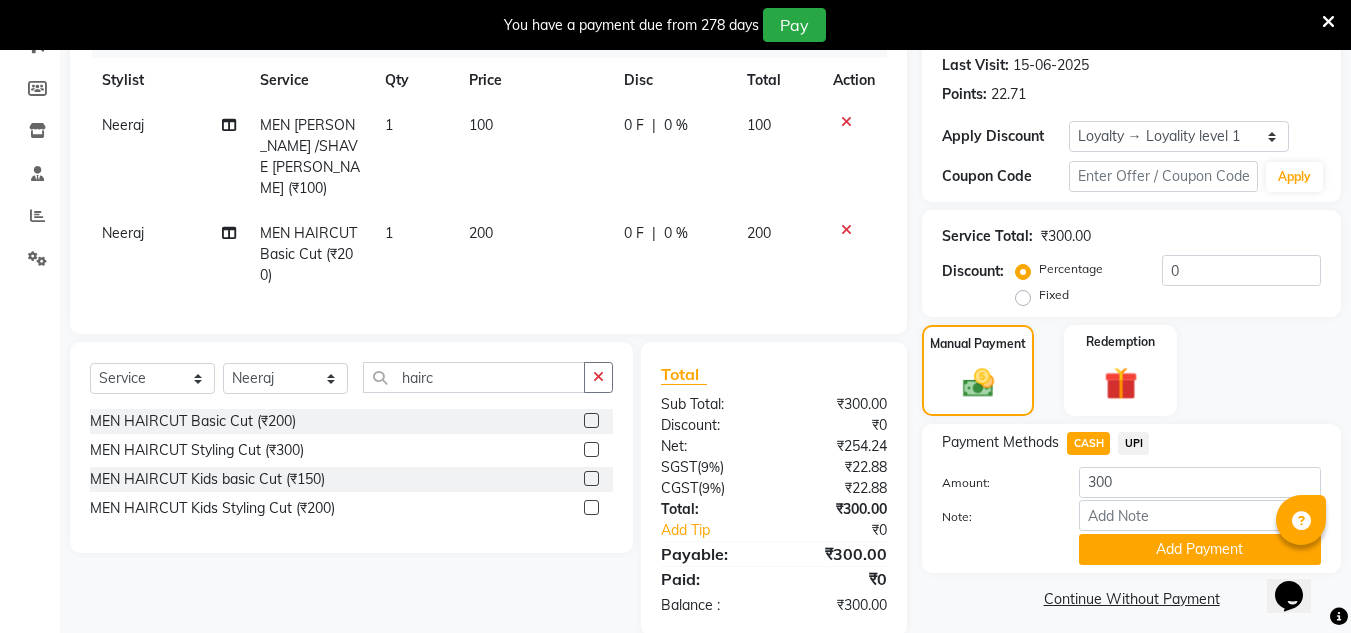 scroll, scrollTop: 304, scrollLeft: 0, axis: vertical 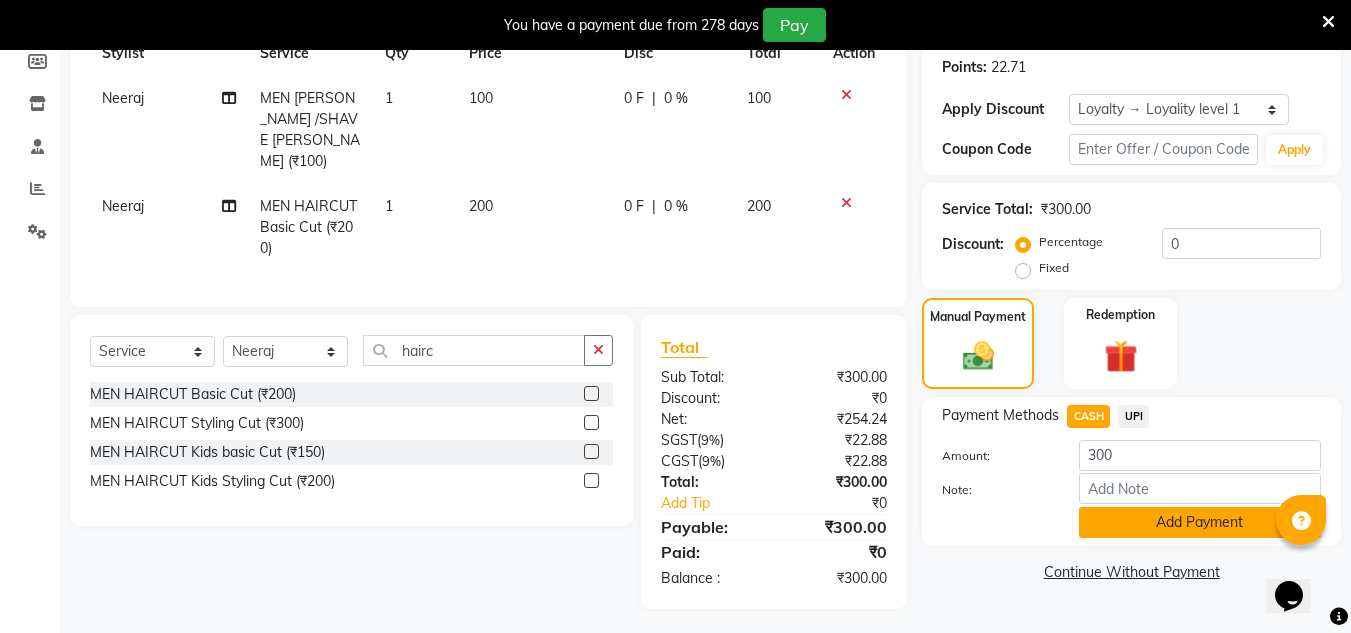 click on "Add Payment" 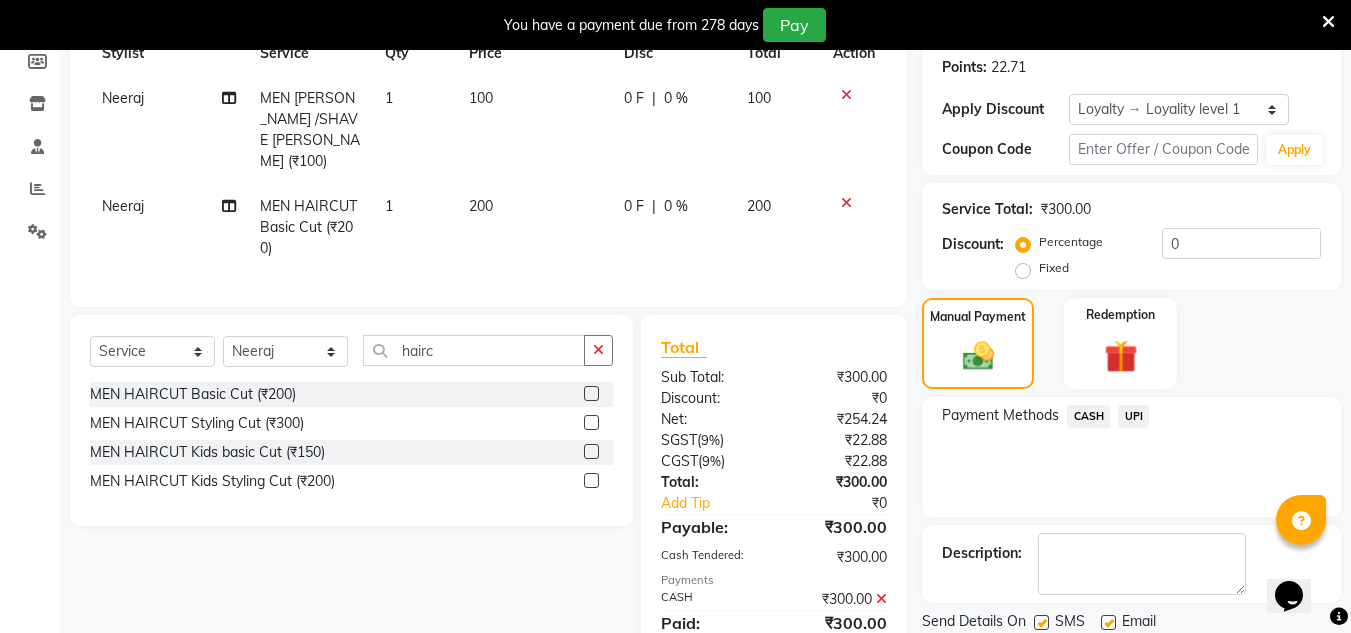 scroll, scrollTop: 495, scrollLeft: 0, axis: vertical 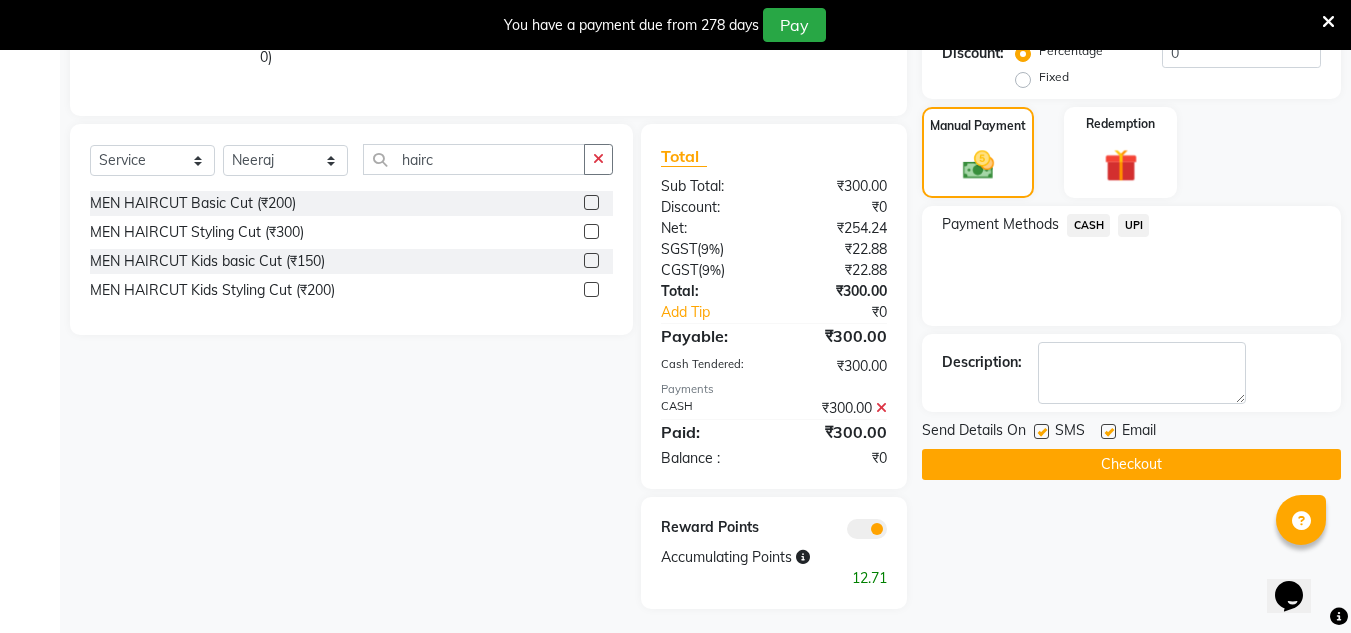 drag, startPoint x: 1126, startPoint y: 460, endPoint x: 1126, endPoint y: 441, distance: 19 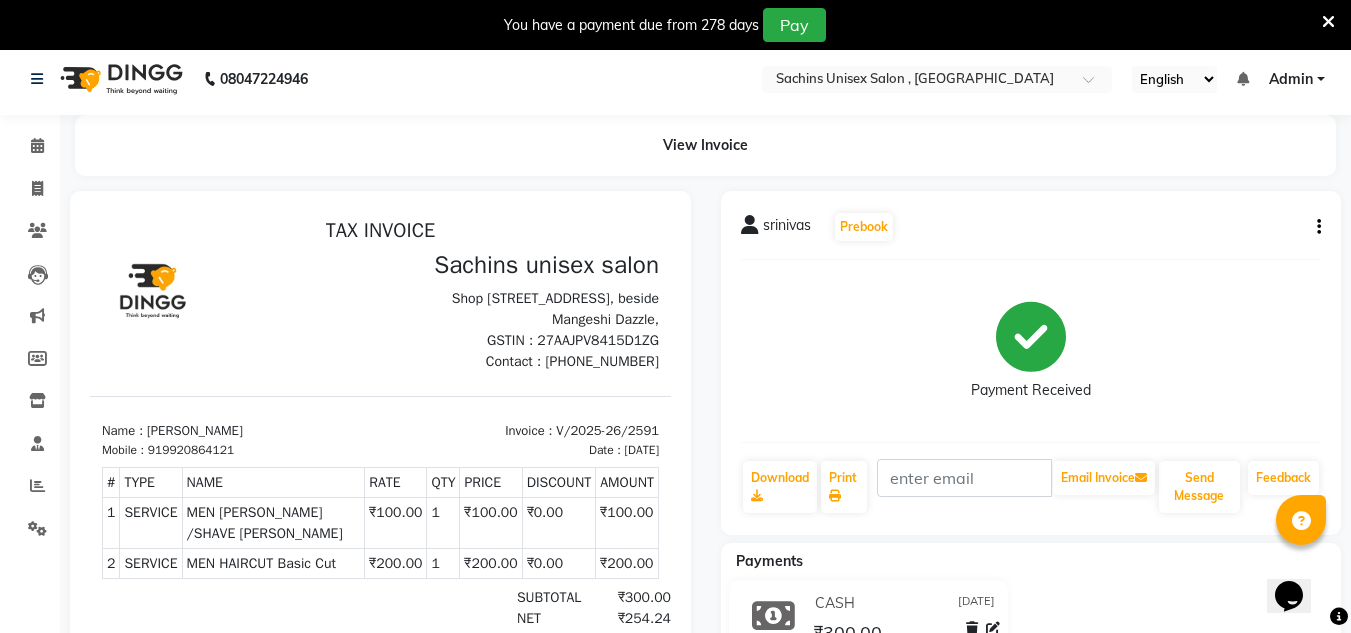 scroll, scrollTop: 0, scrollLeft: 0, axis: both 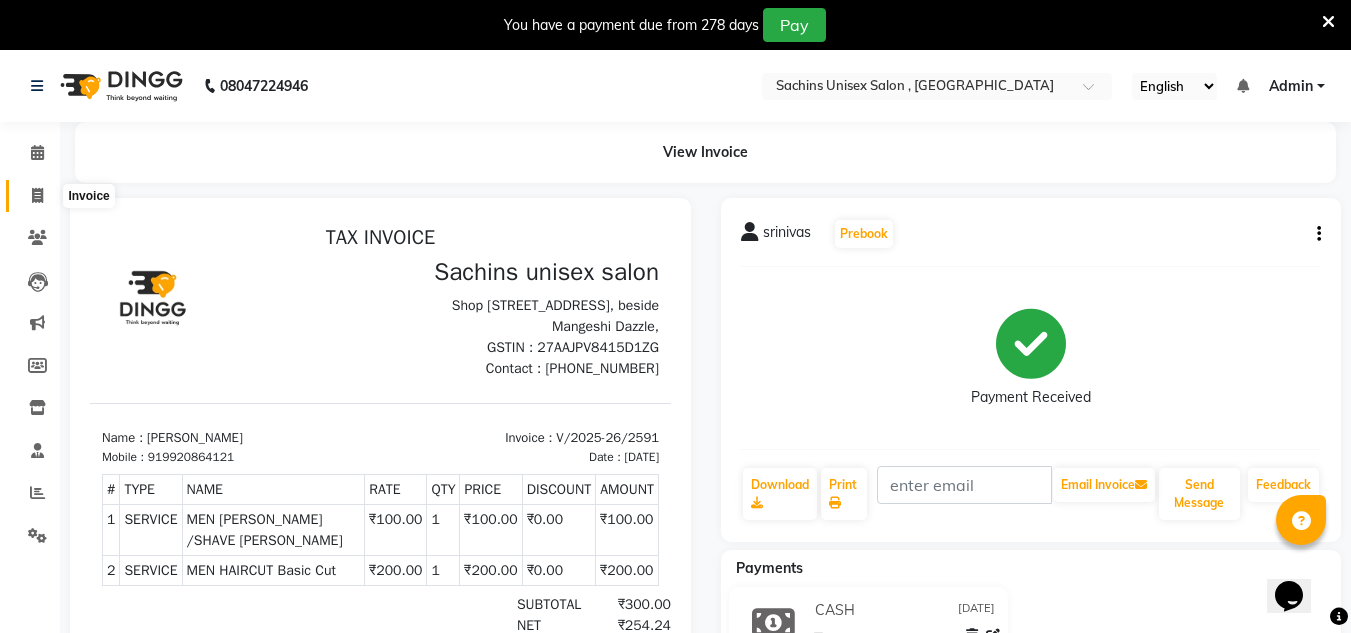 click 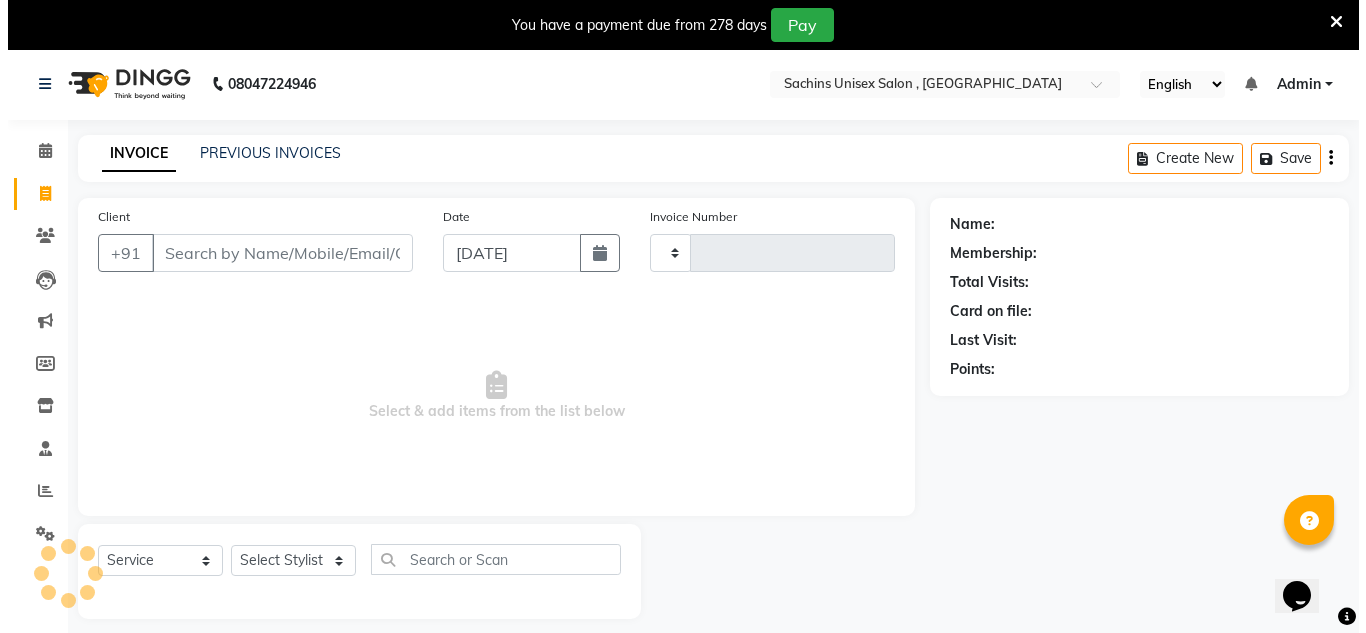 scroll, scrollTop: 50, scrollLeft: 0, axis: vertical 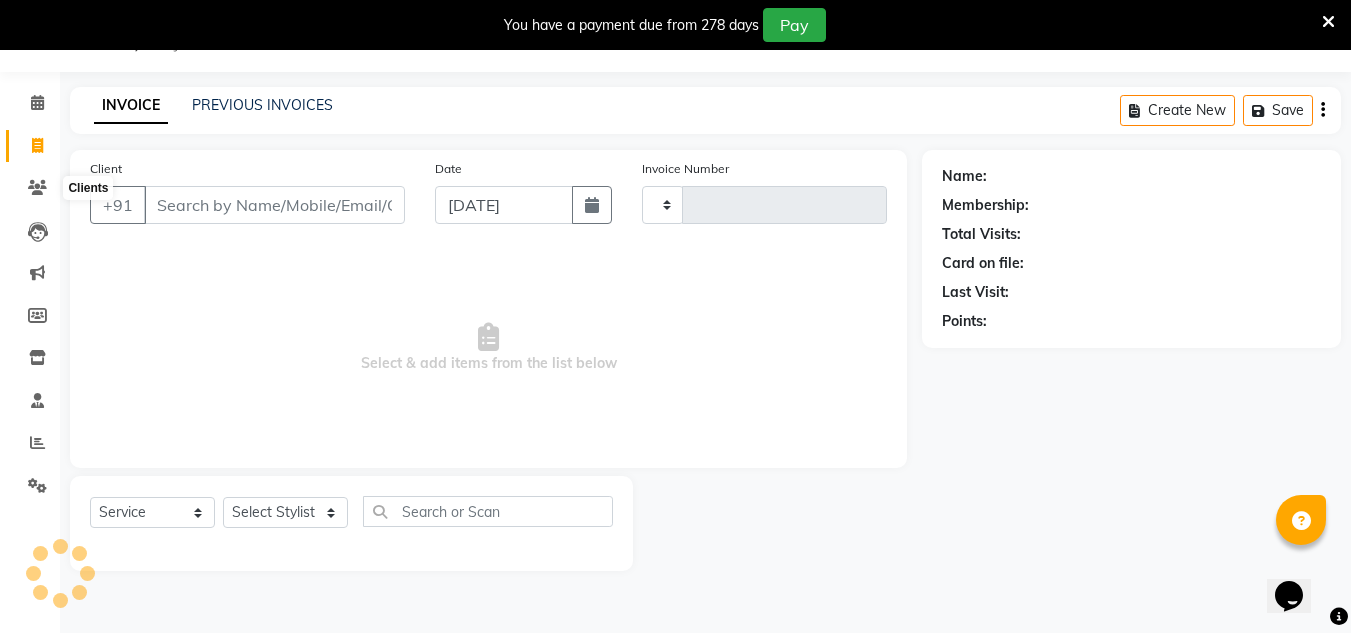type on "2592" 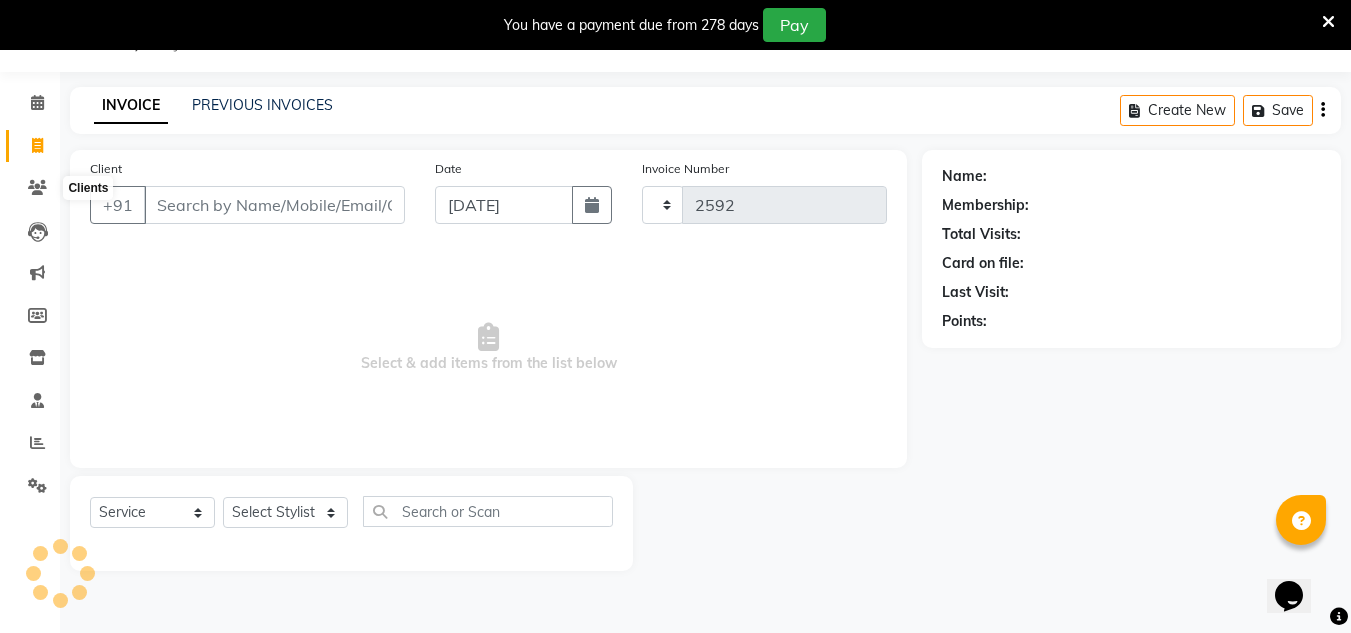 select on "6840" 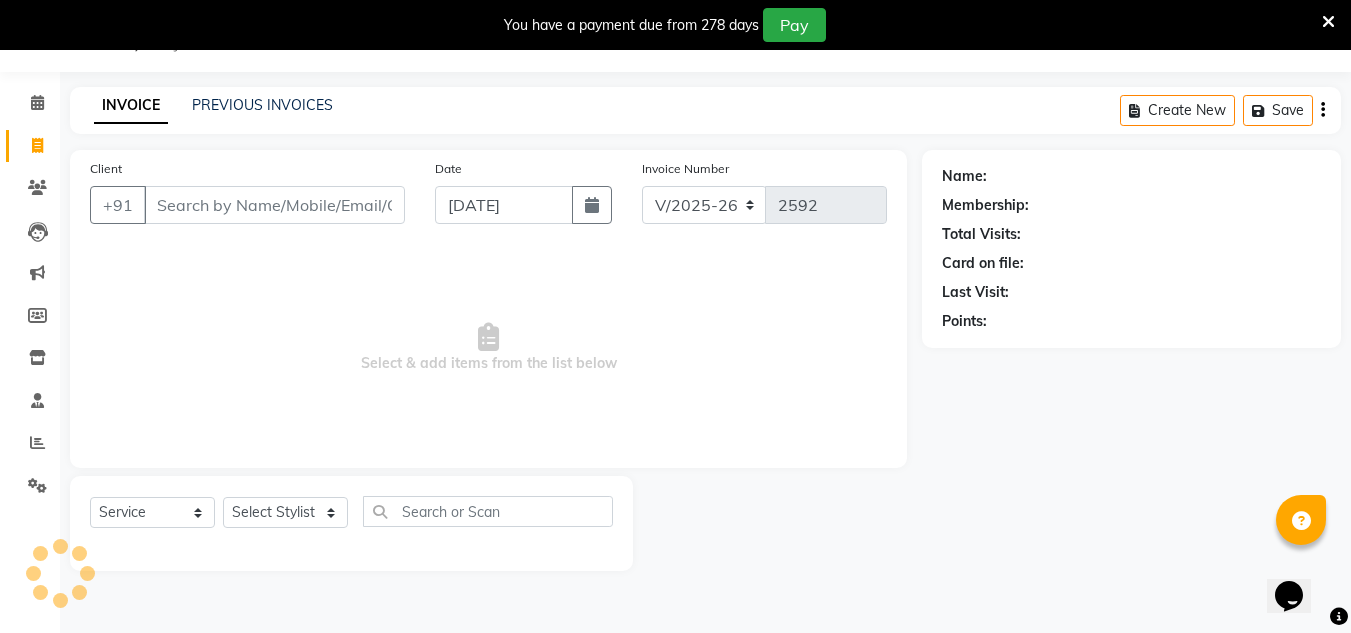 click on "Client" at bounding box center [274, 205] 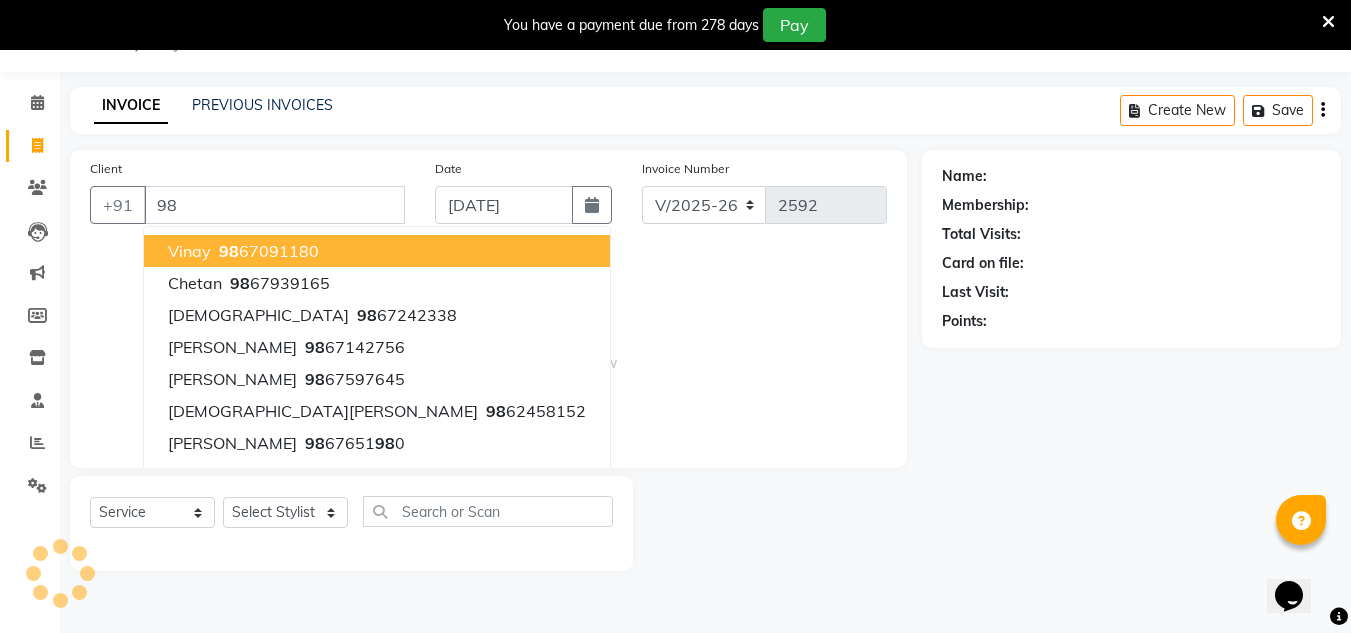 type on "9" 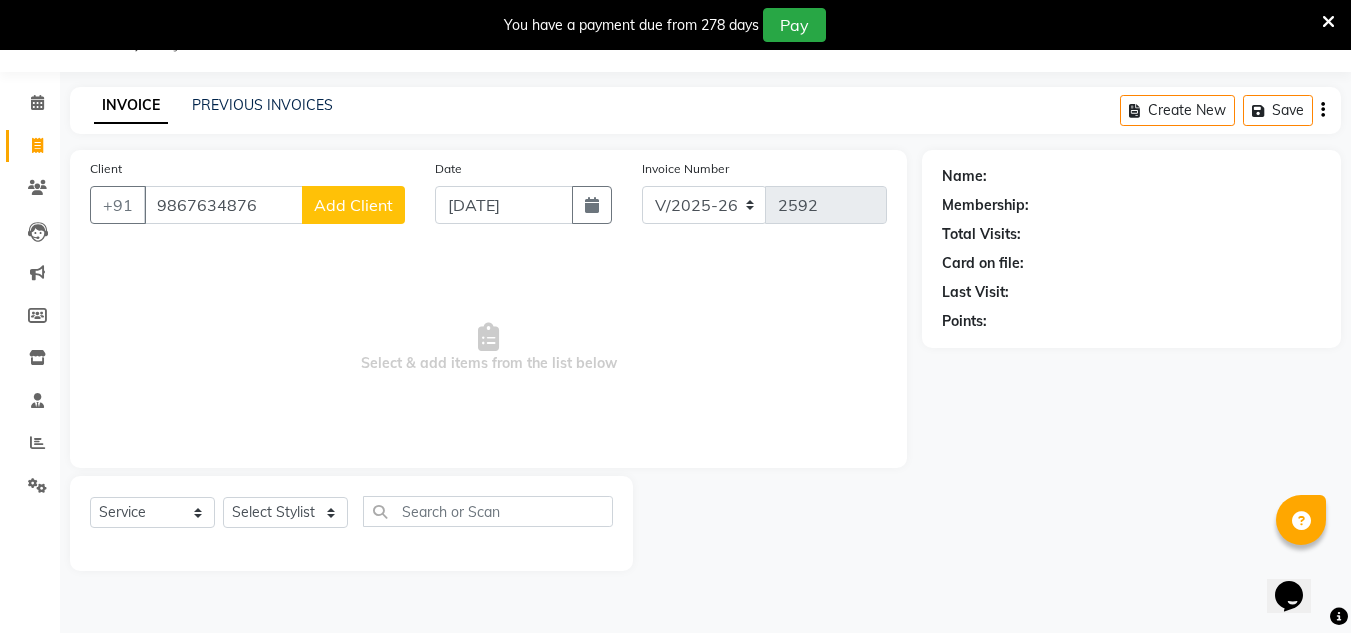 type on "9867634876" 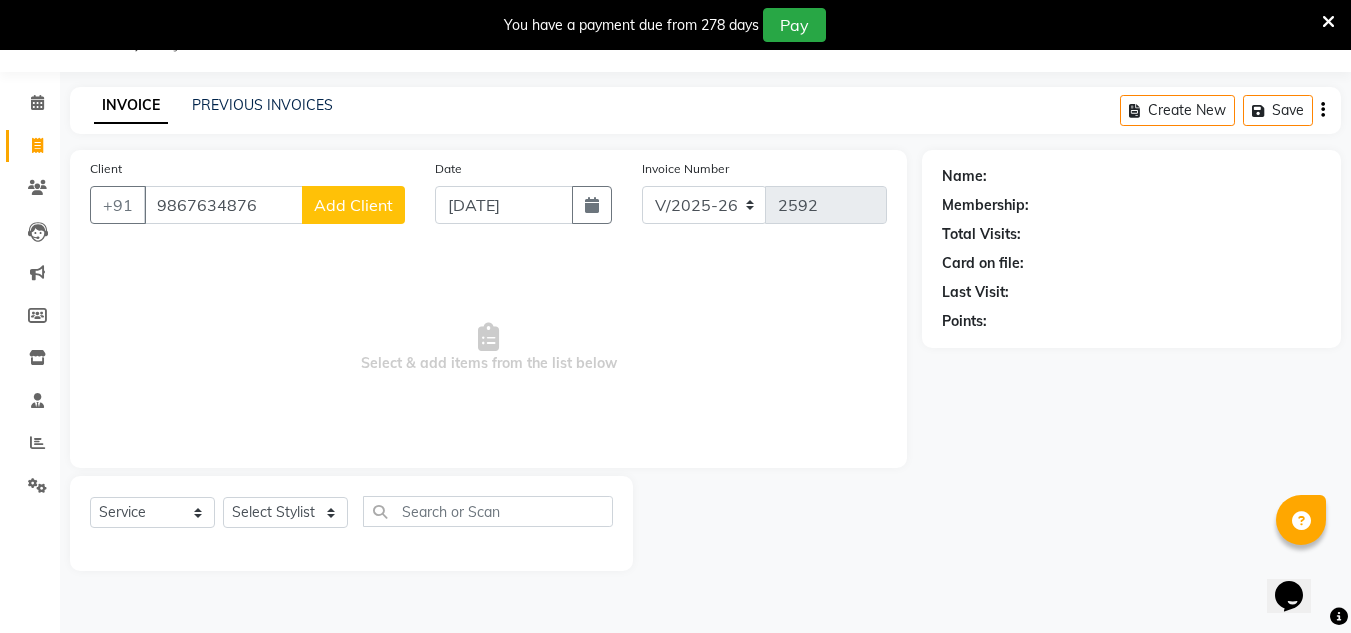click on "Add Client" 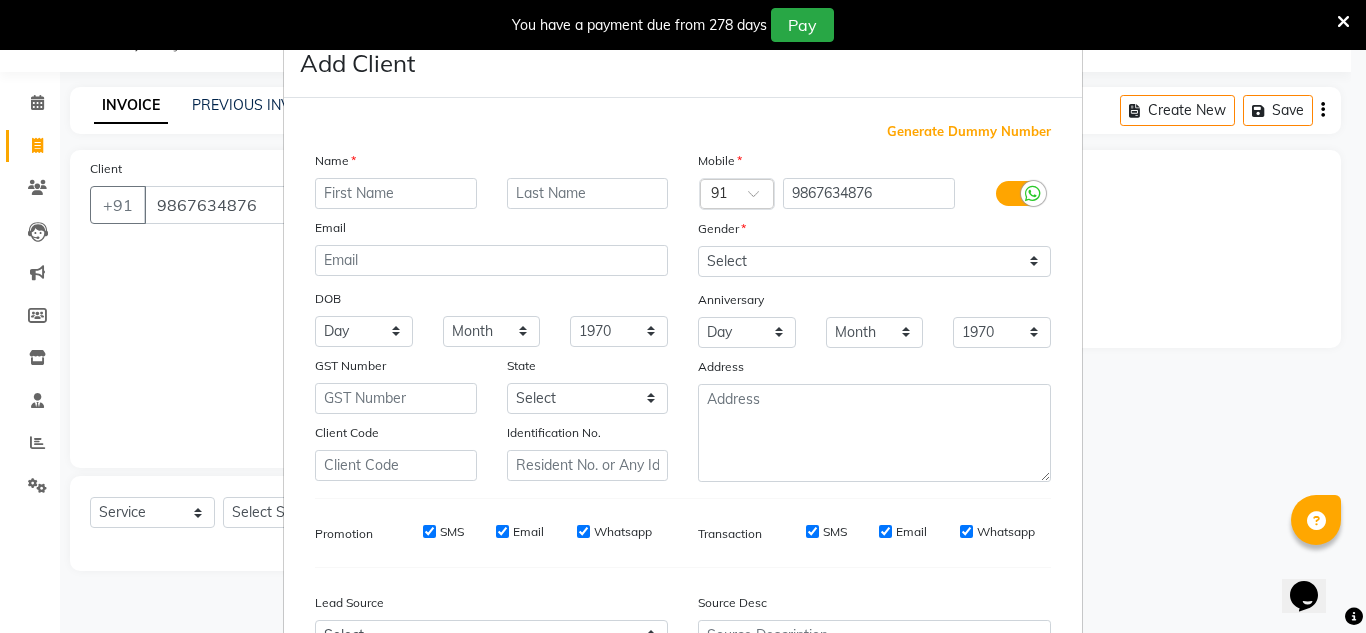 click at bounding box center (396, 193) 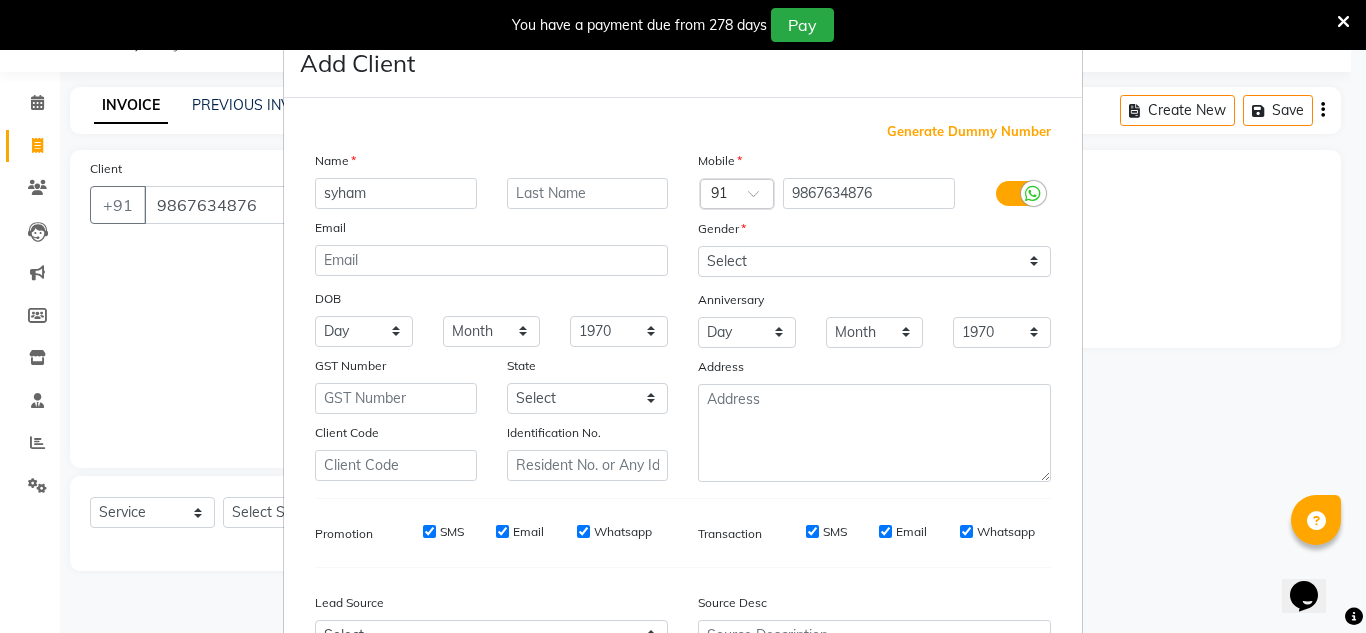 type on "syham" 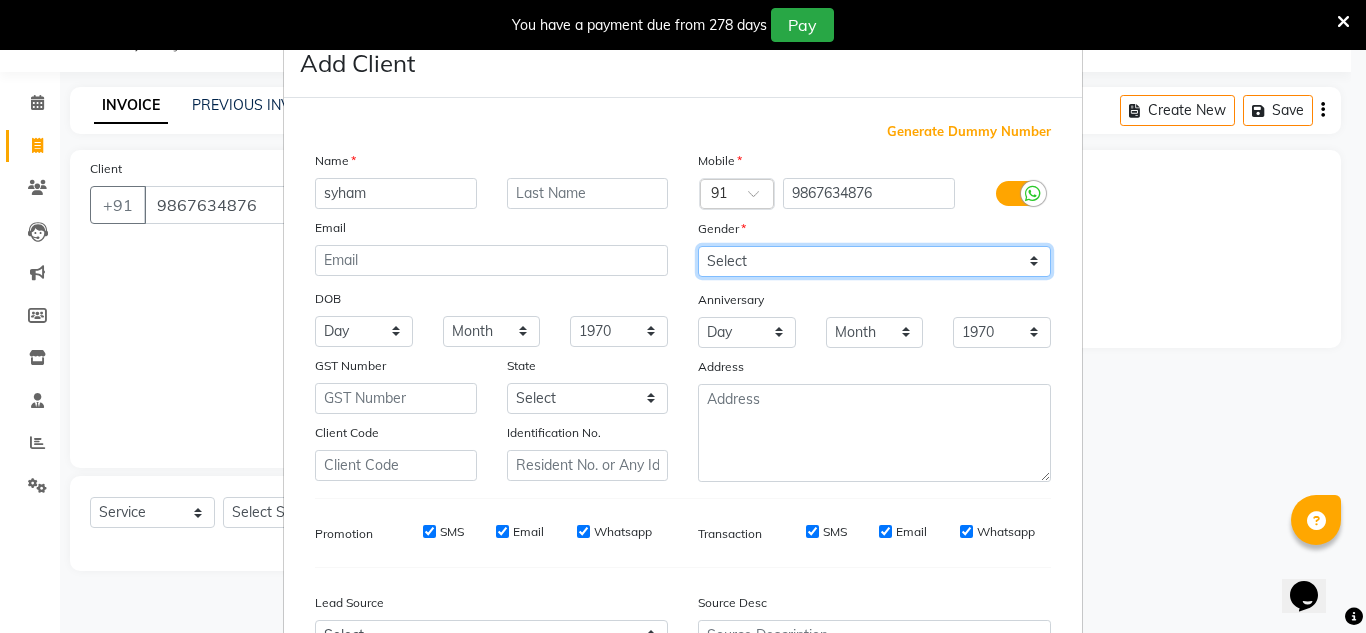 click on "Select [DEMOGRAPHIC_DATA] [DEMOGRAPHIC_DATA] Other Prefer Not To Say" at bounding box center (874, 261) 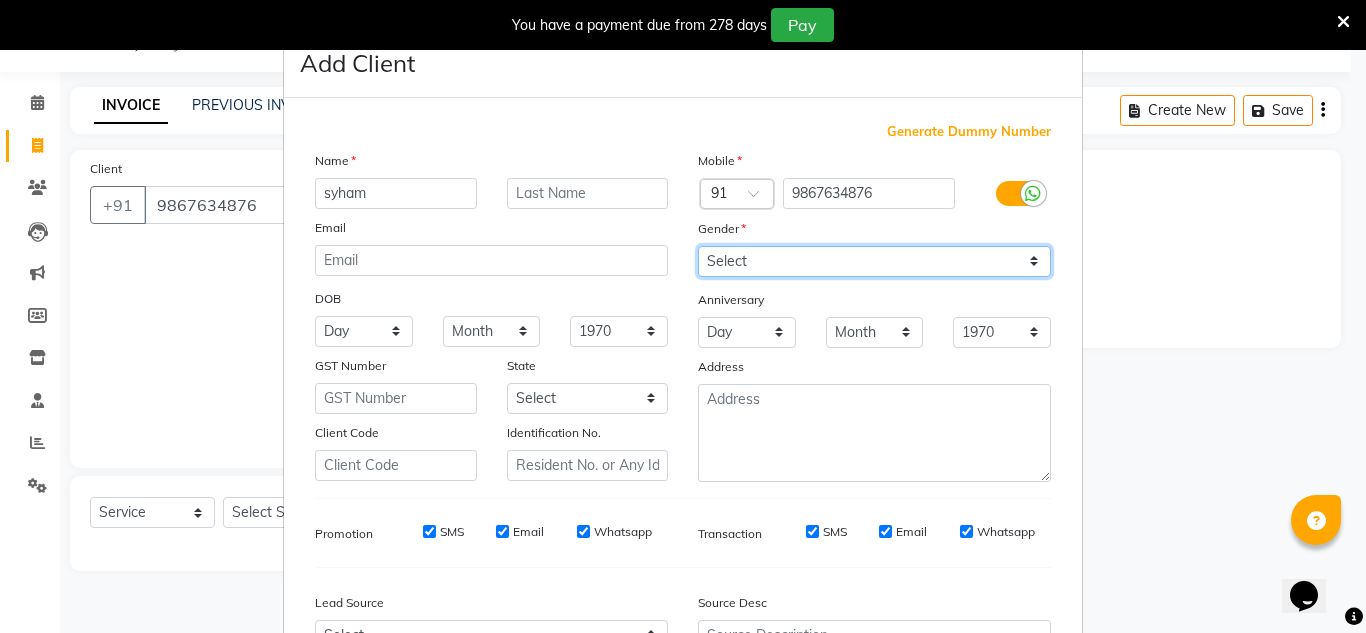 select on "[DEMOGRAPHIC_DATA]" 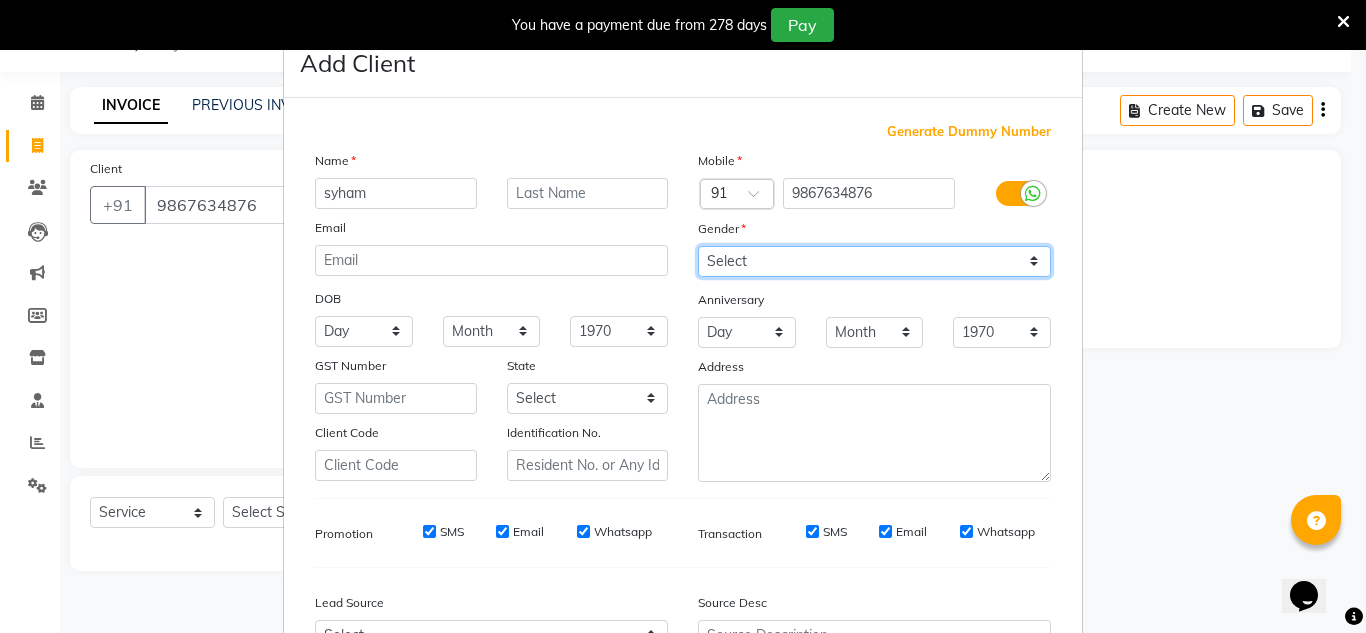 click on "Select [DEMOGRAPHIC_DATA] [DEMOGRAPHIC_DATA] Other Prefer Not To Say" at bounding box center [874, 261] 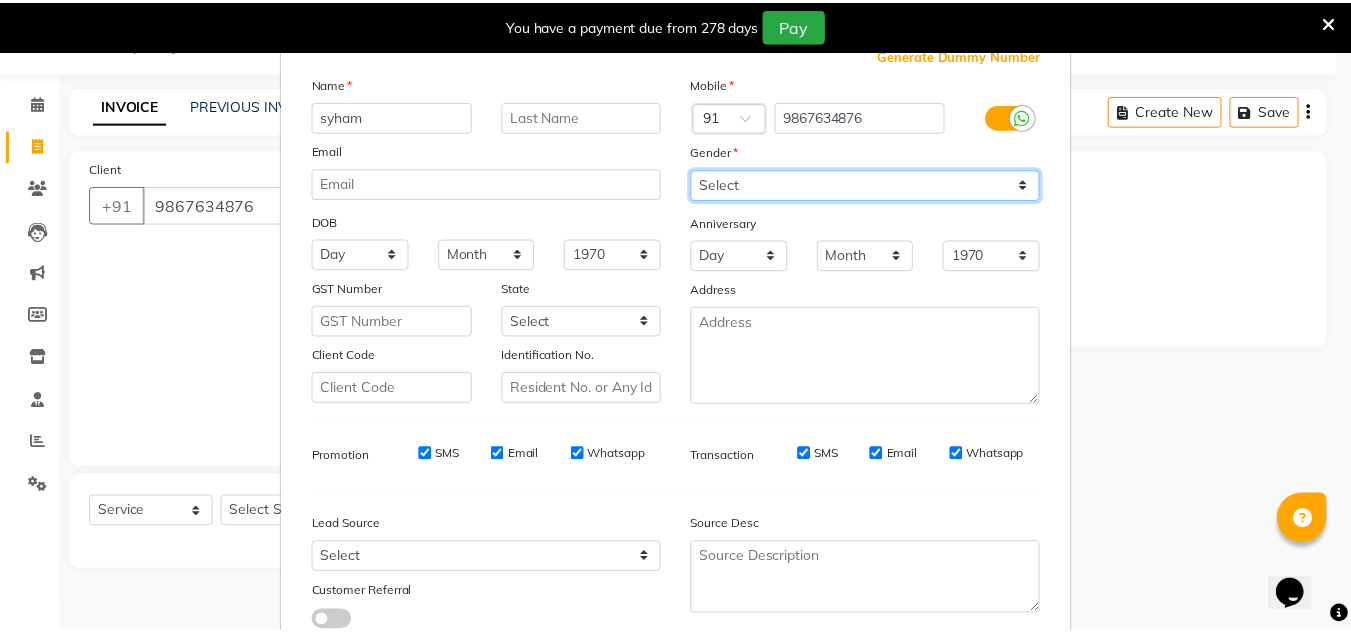 scroll, scrollTop: 216, scrollLeft: 0, axis: vertical 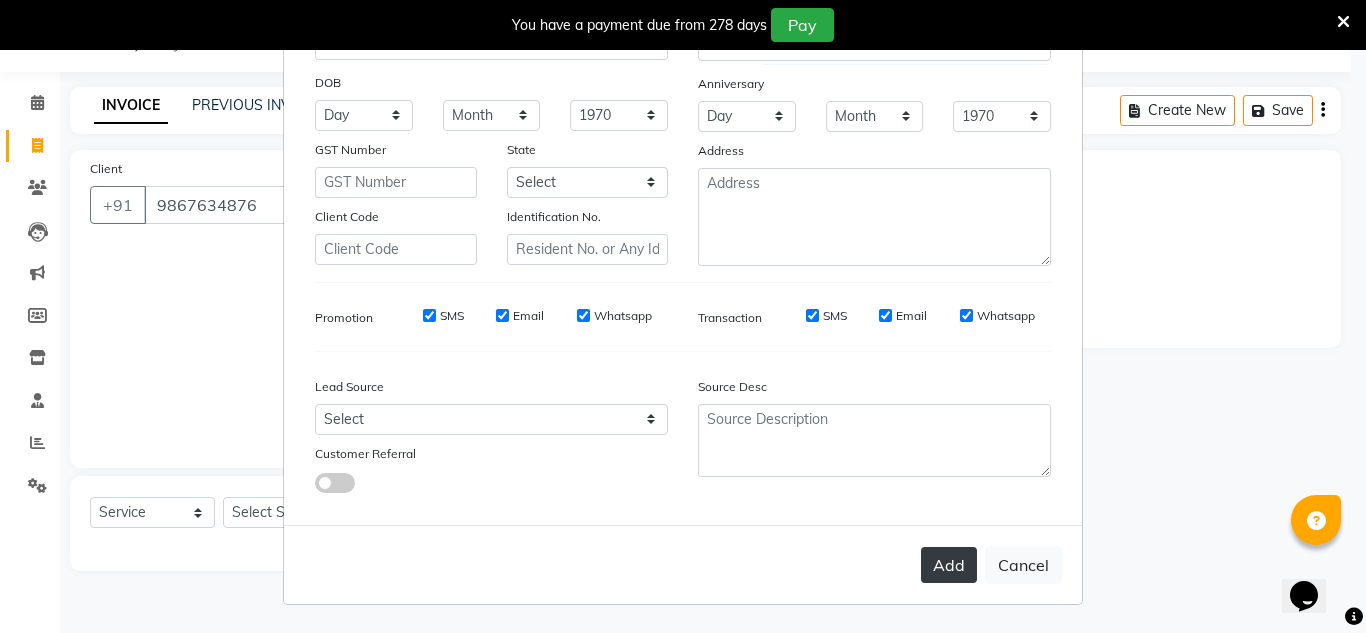click on "Add" at bounding box center [949, 565] 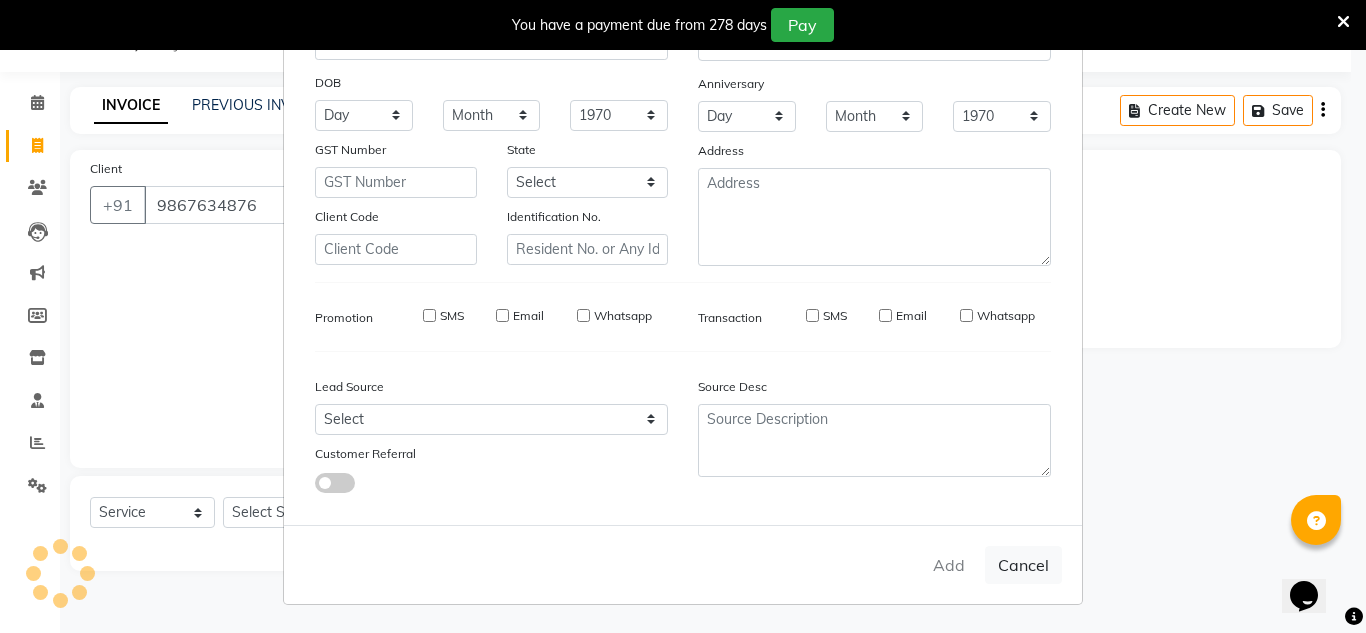 type 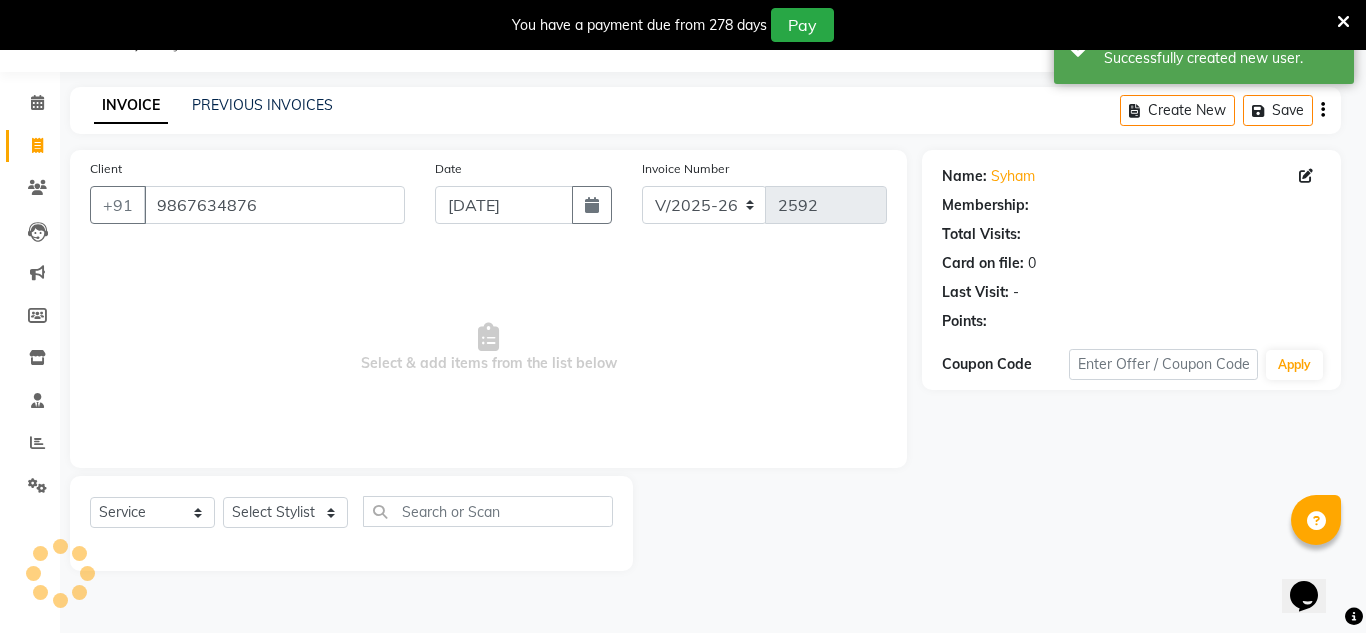 select on "1: Object" 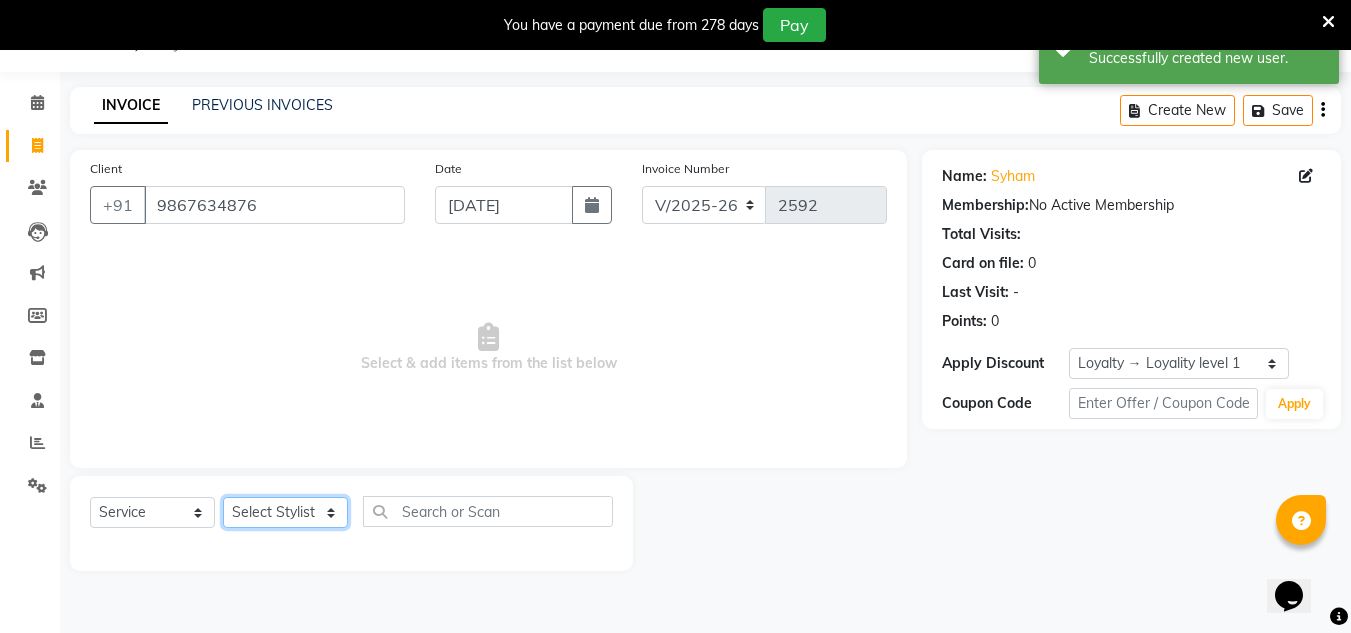 click on "Select Stylist [PERSON_NAME] new  mohit Neeraj Owner preeti [PERSON_NAME] RG" 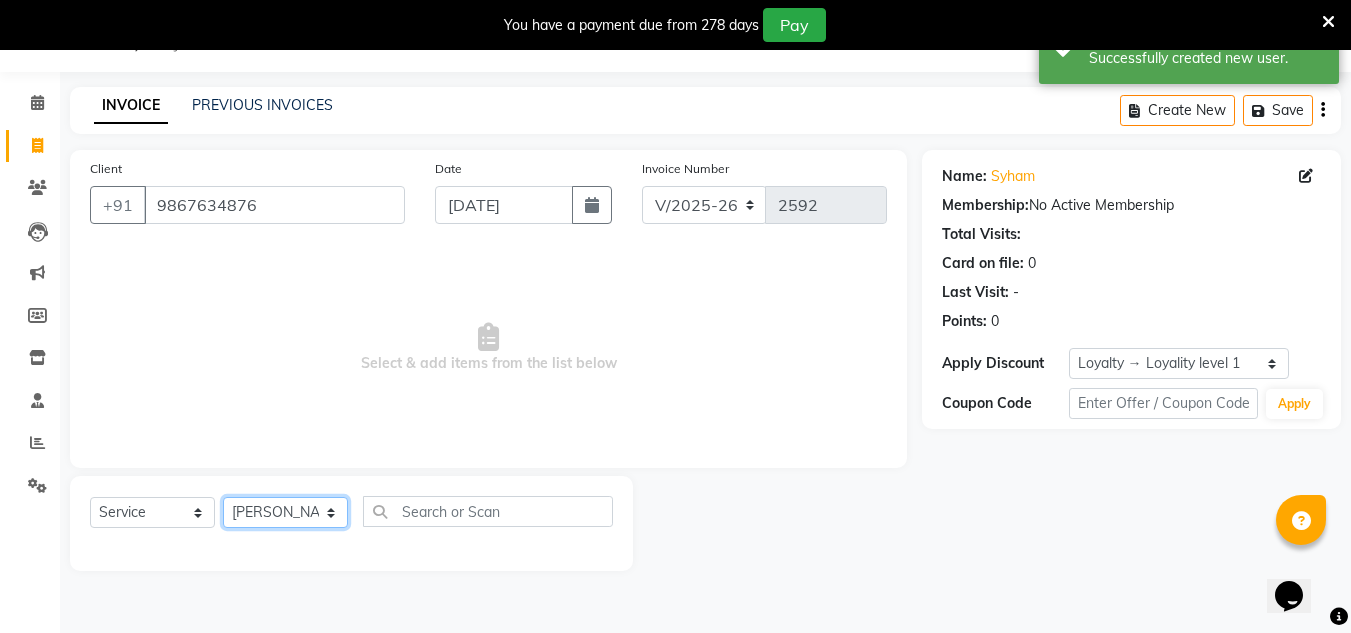 click on "Select Stylist [PERSON_NAME] new  mohit Neeraj Owner preeti [PERSON_NAME] RG" 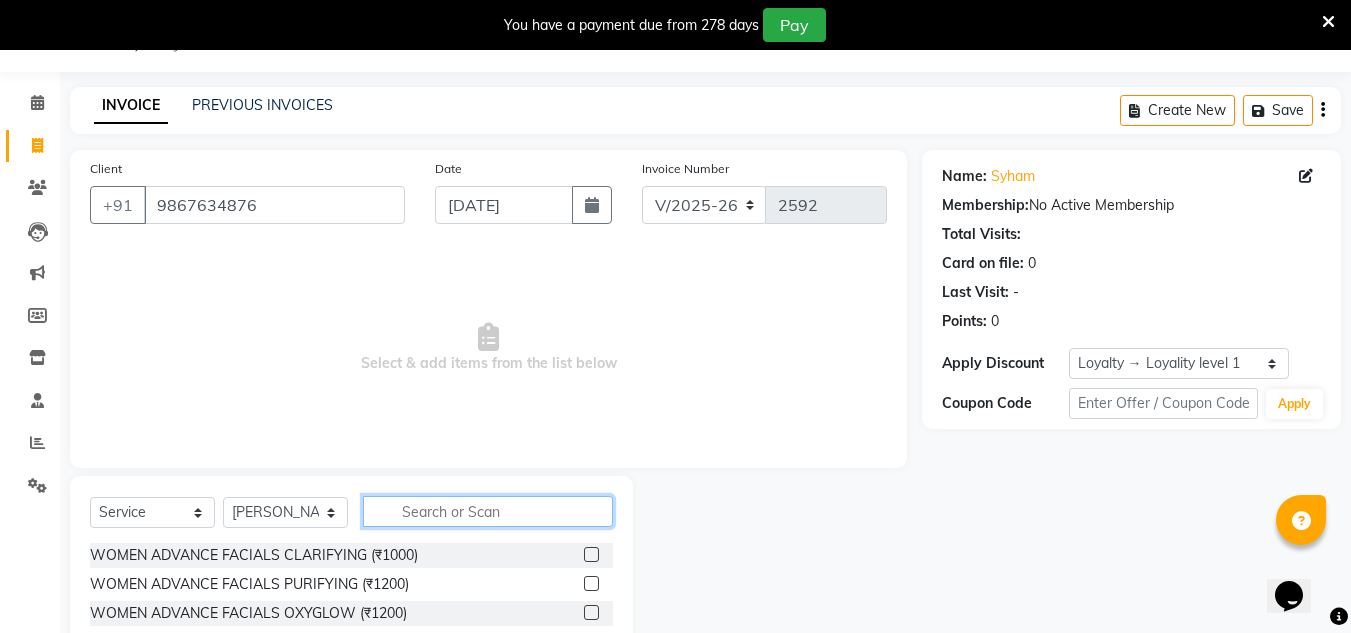 click 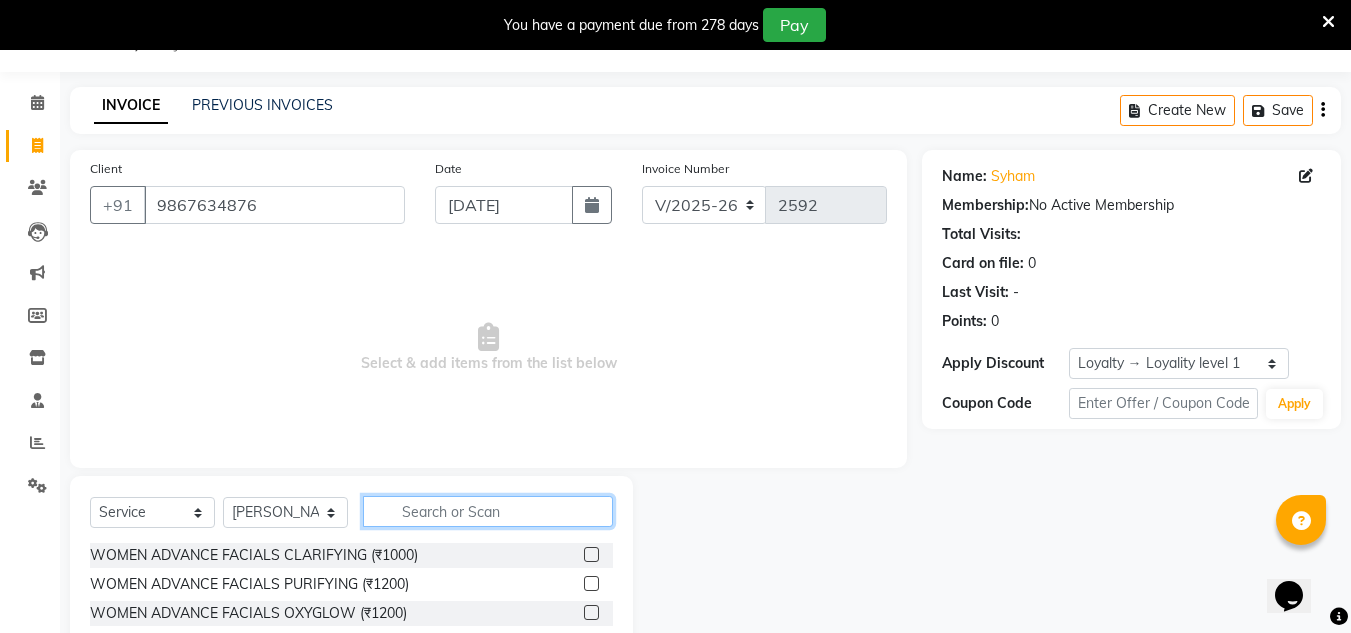 click 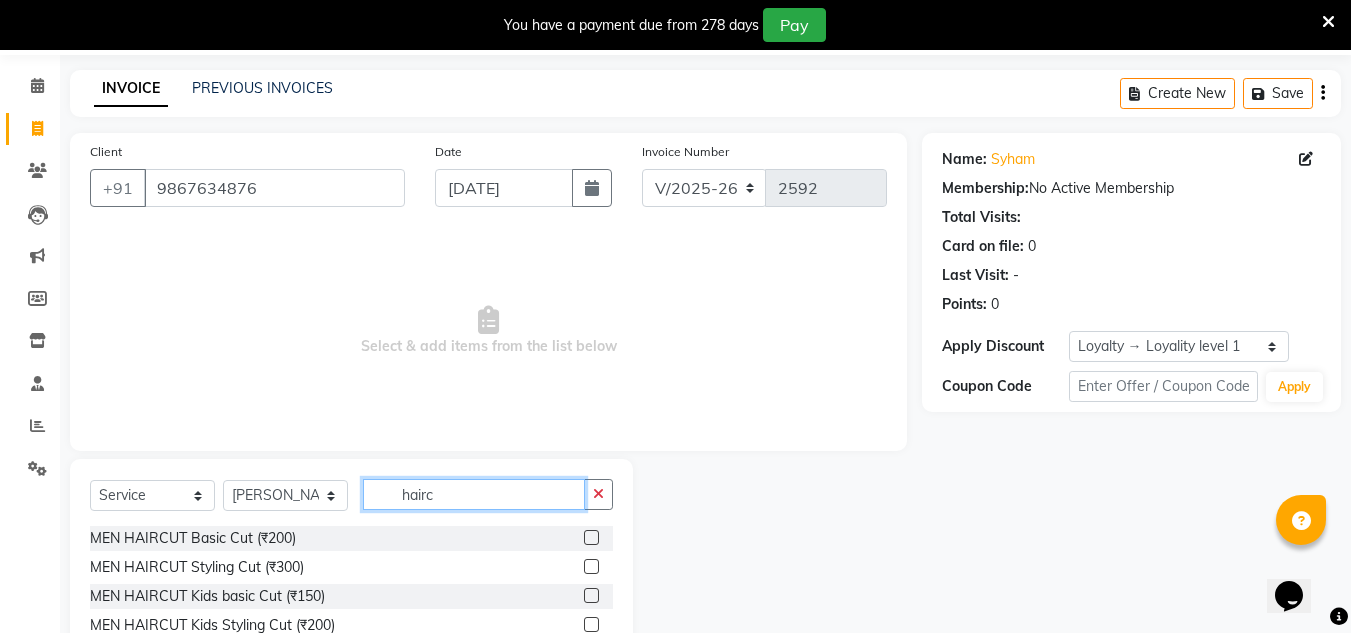 scroll, scrollTop: 134, scrollLeft: 0, axis: vertical 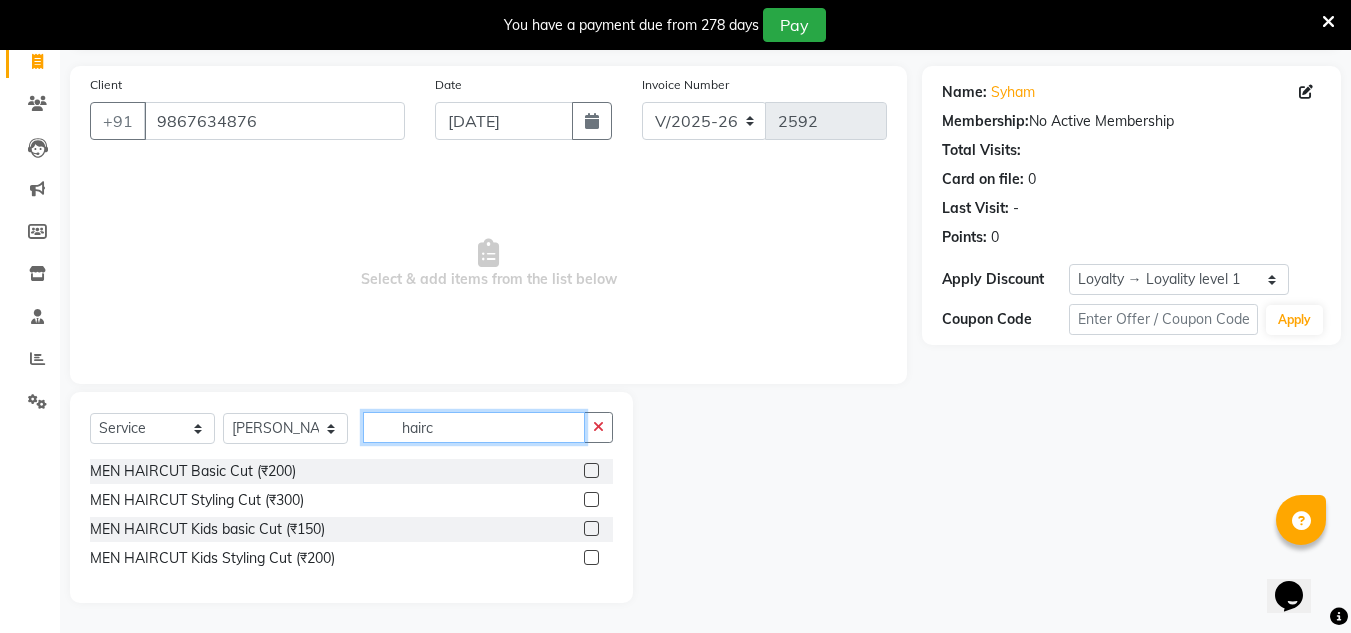 type on "hairc" 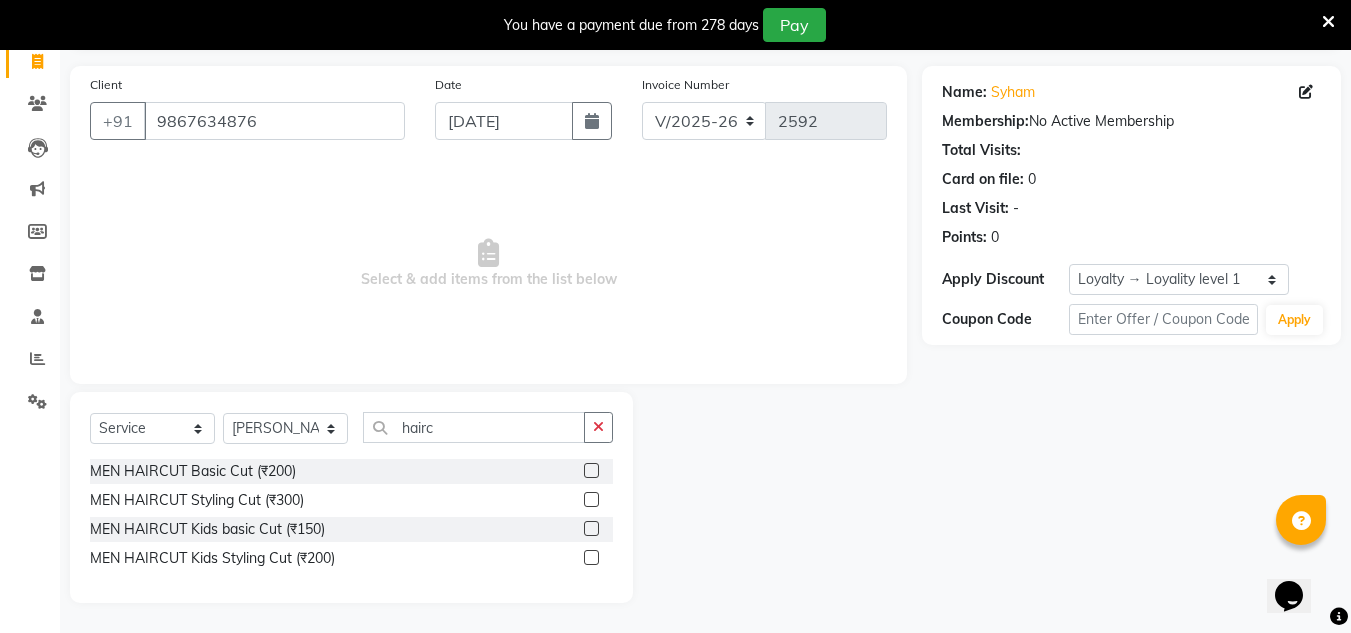 click 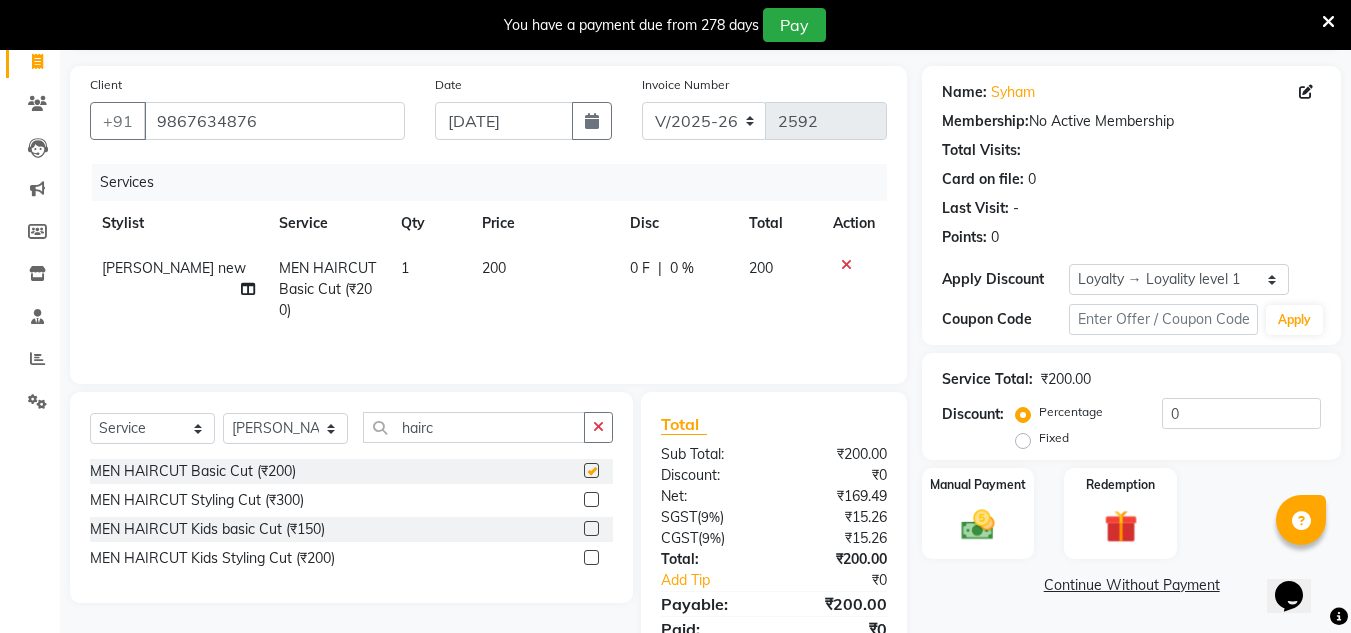 checkbox on "false" 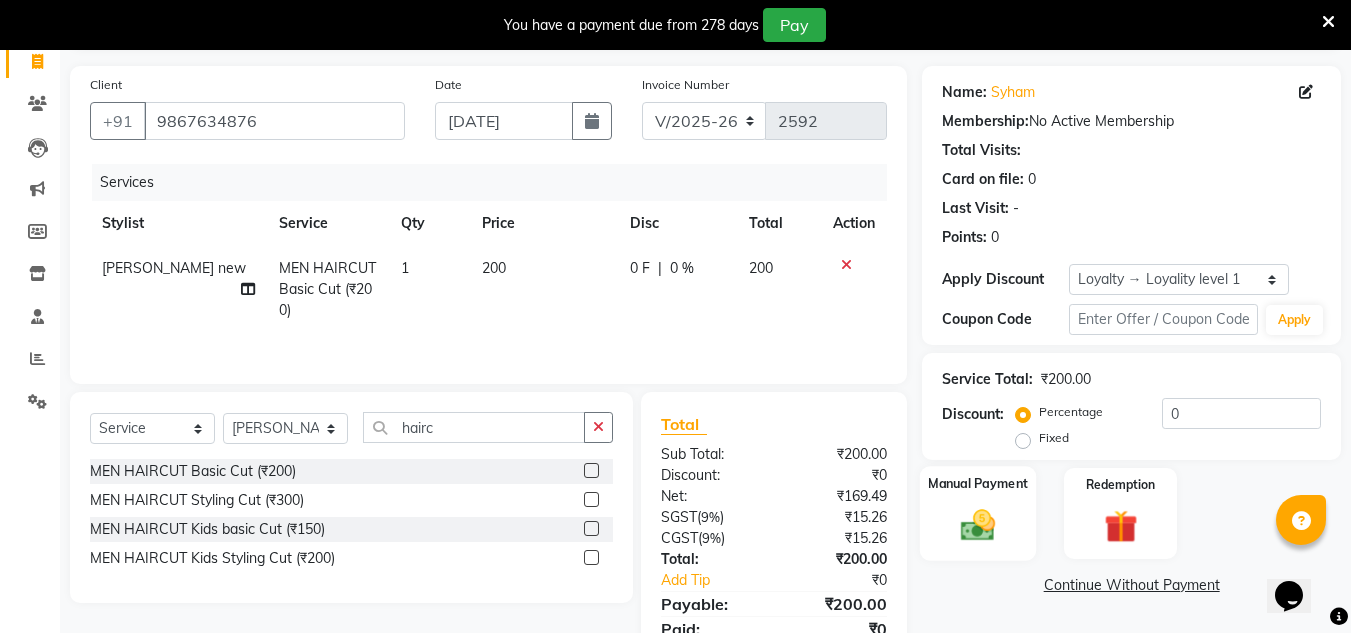click 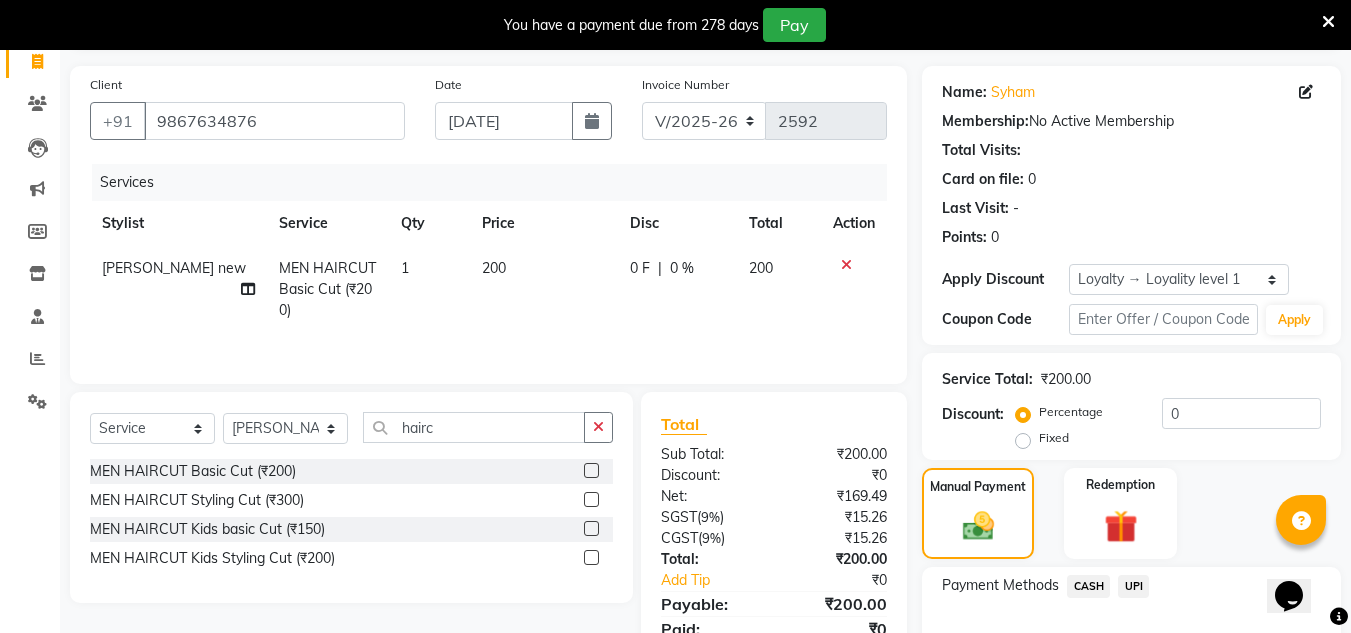 click on "CASH" 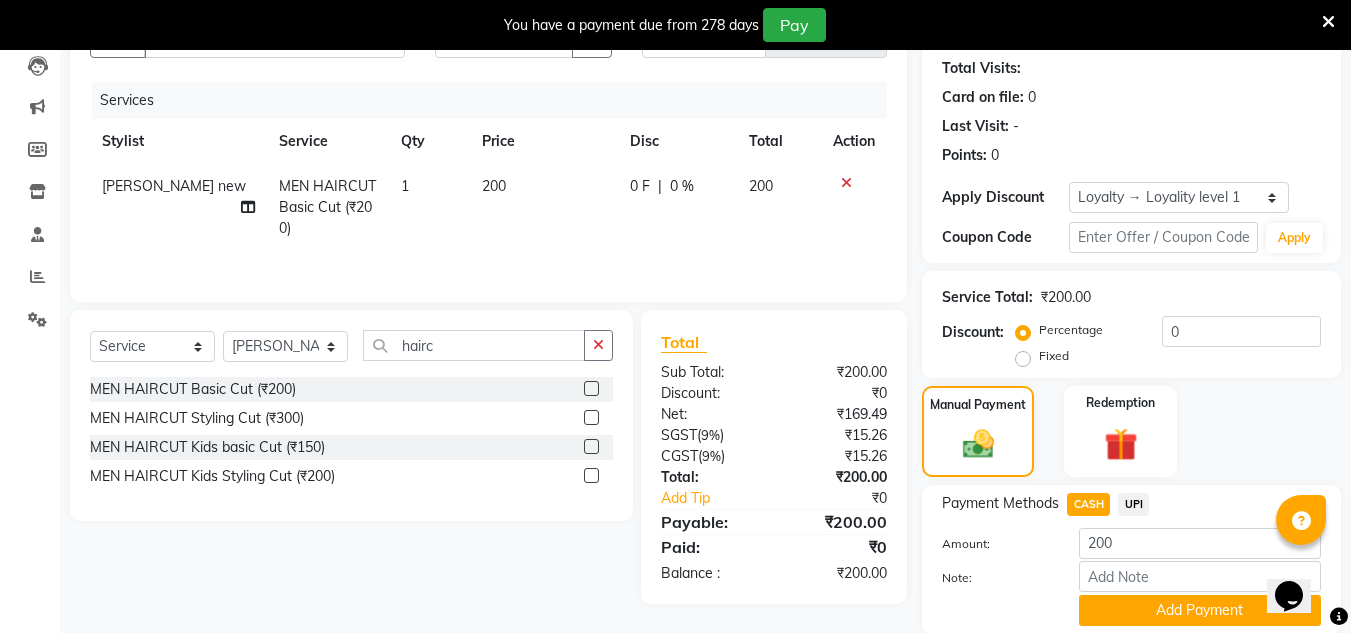 scroll, scrollTop: 288, scrollLeft: 0, axis: vertical 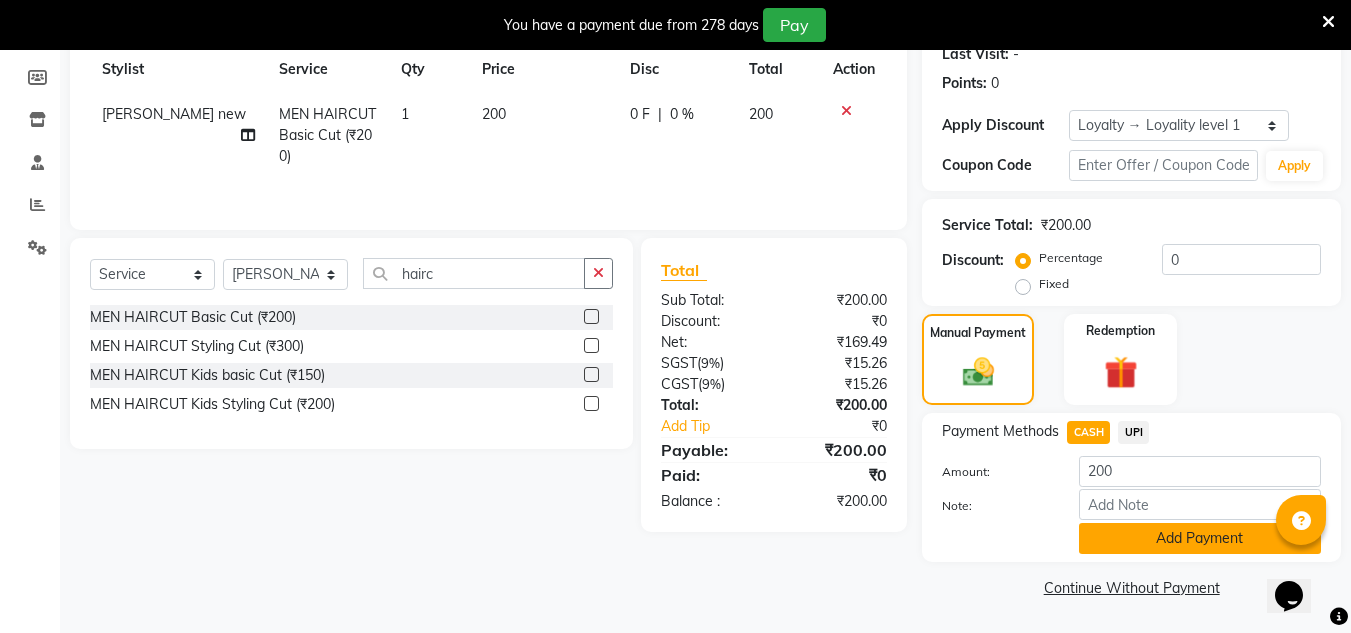 click on "Add Payment" 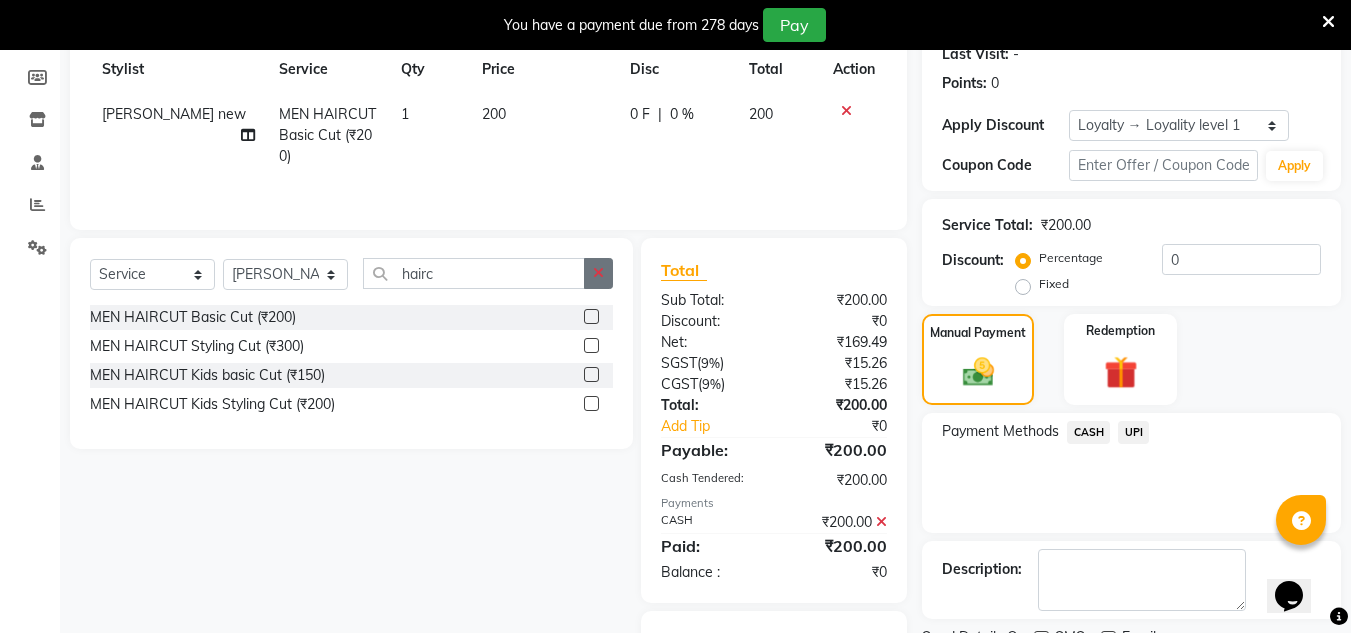 click 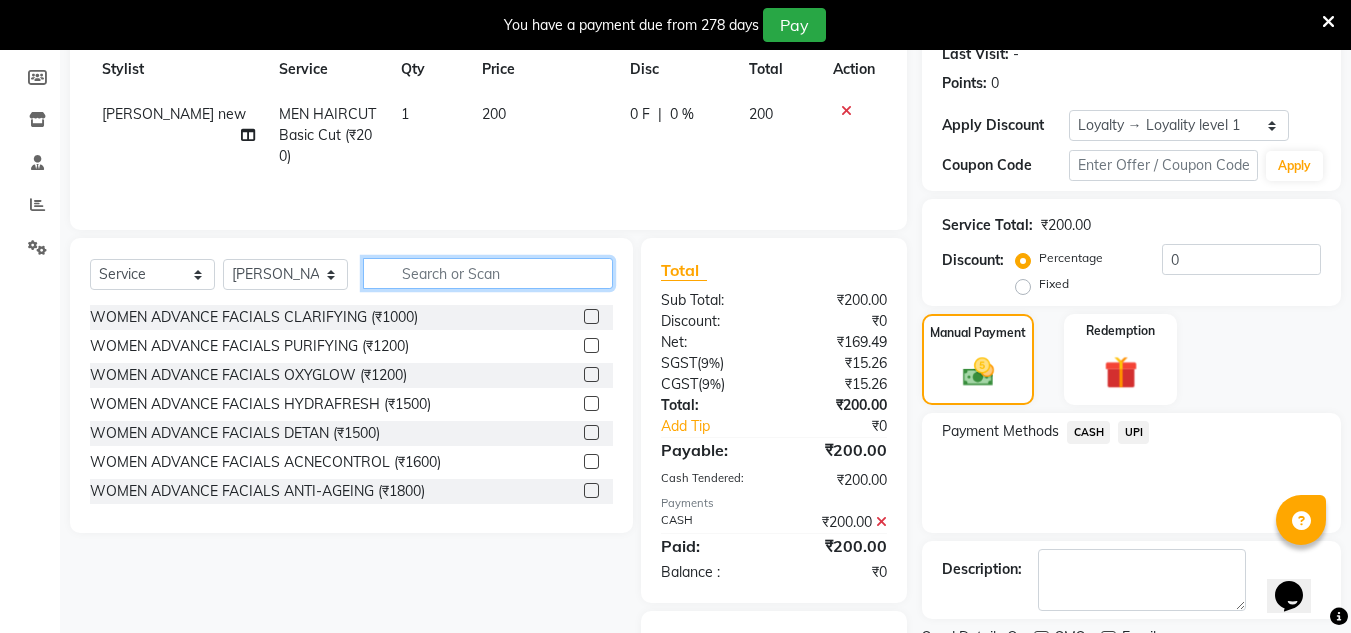 click 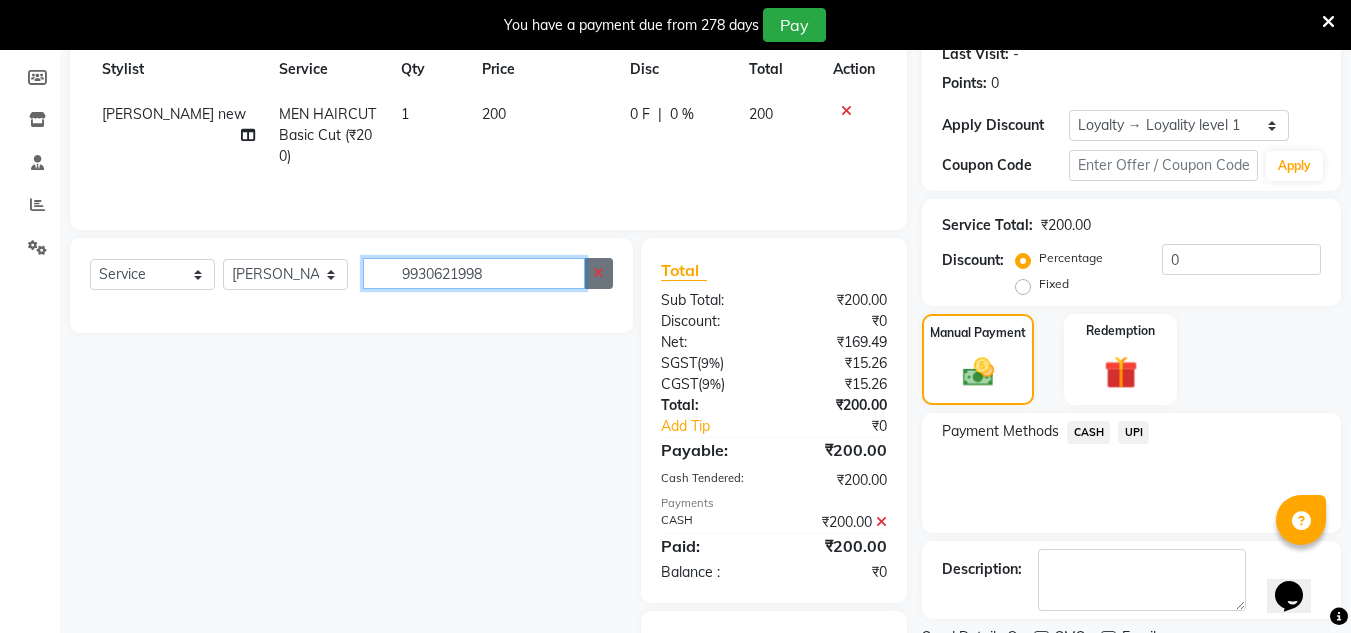 type on "9930621998" 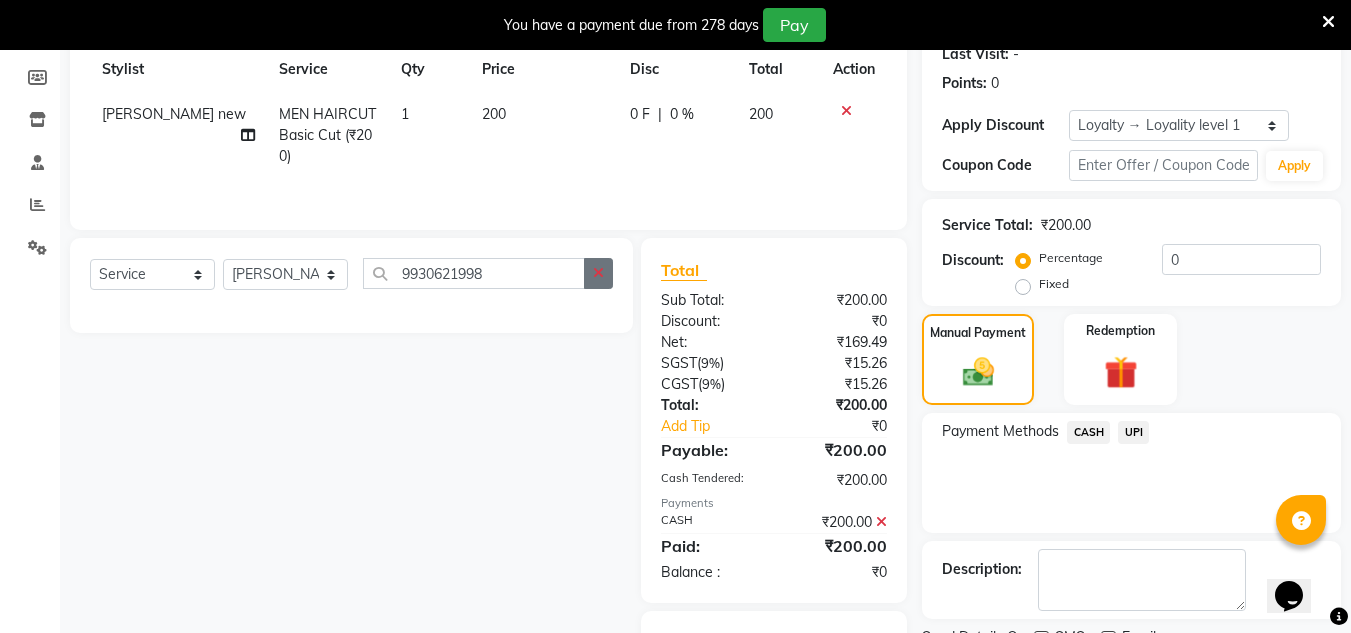 click 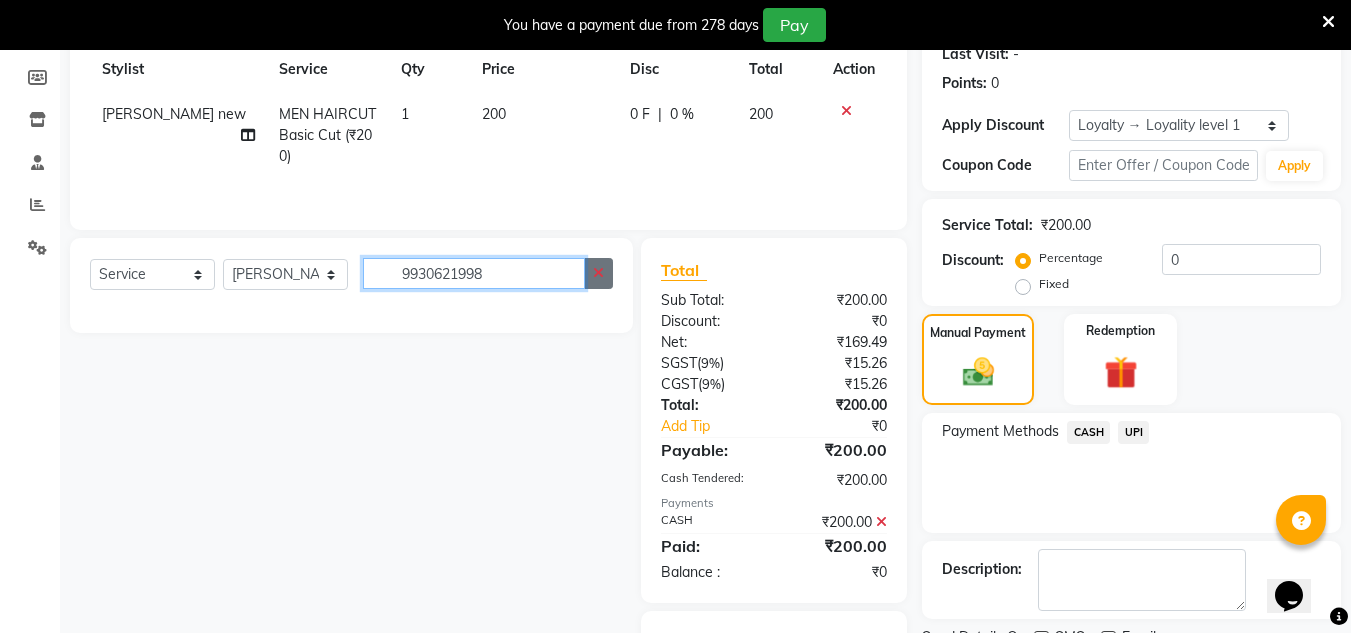 type 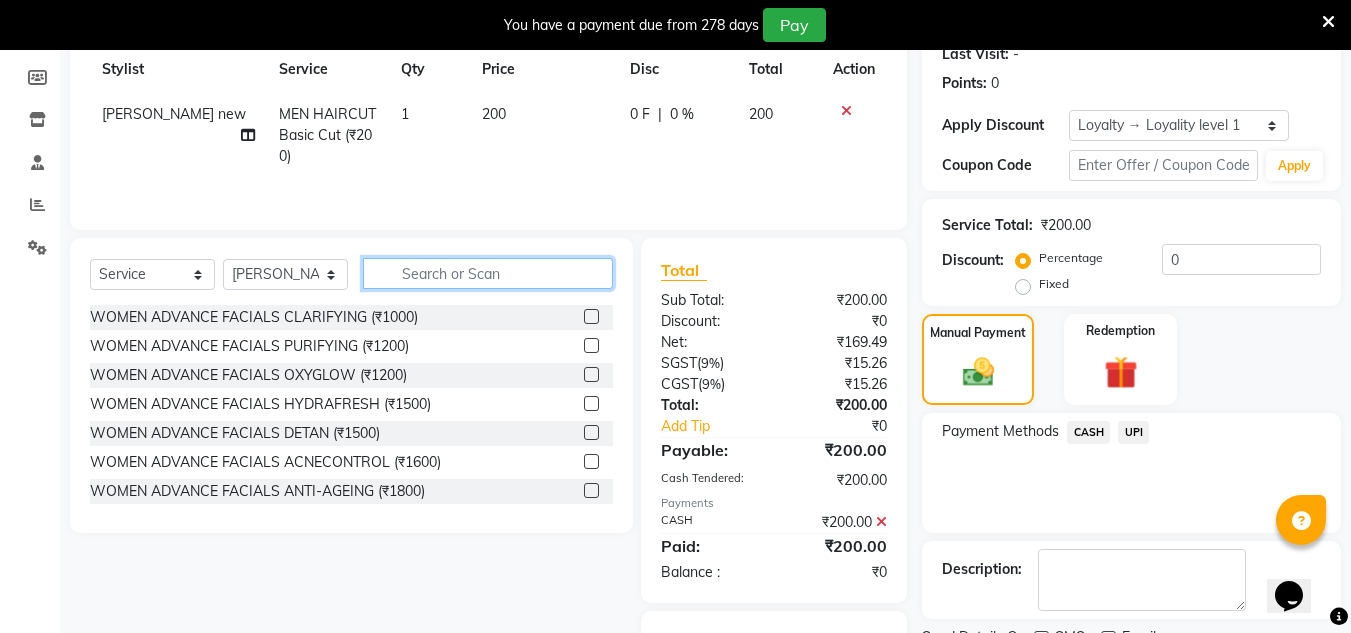 click 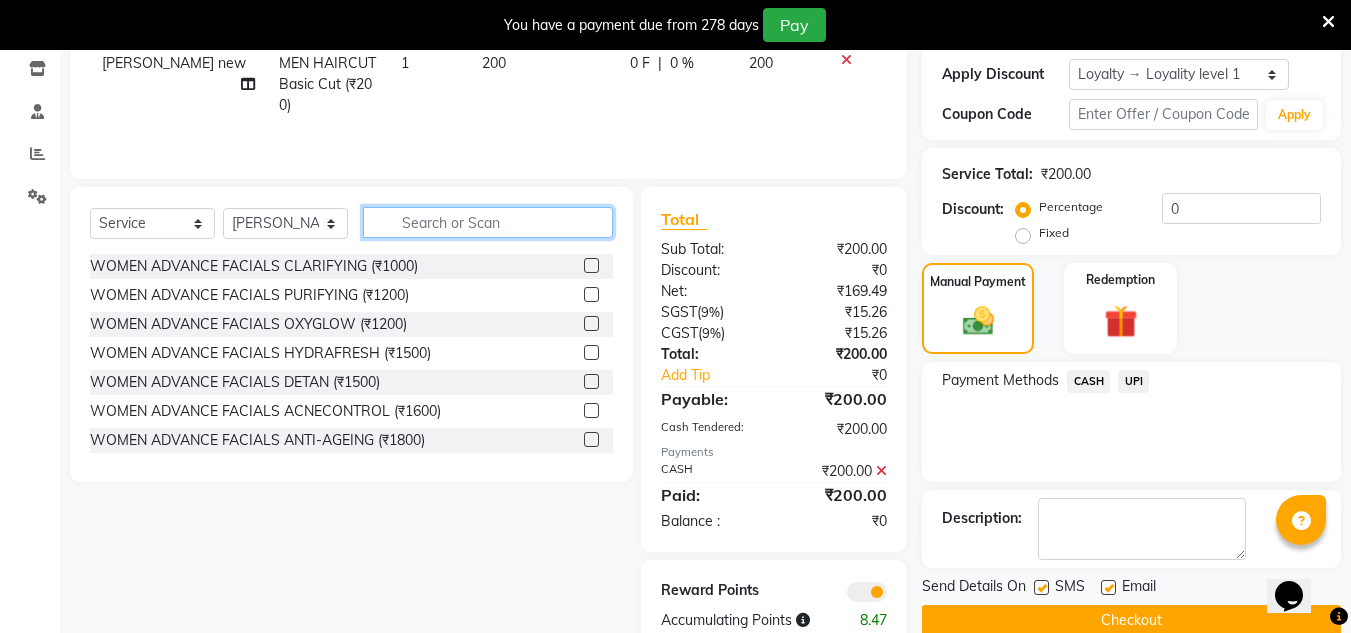 scroll, scrollTop: 387, scrollLeft: 0, axis: vertical 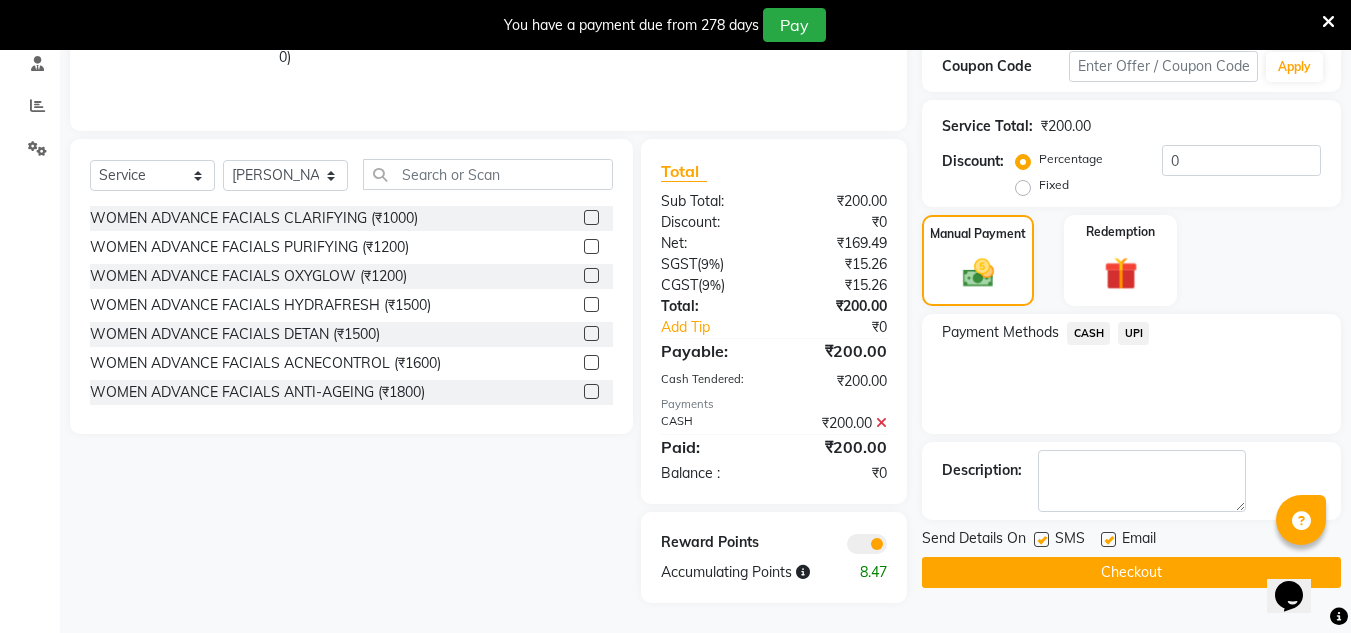 click on "Checkout" 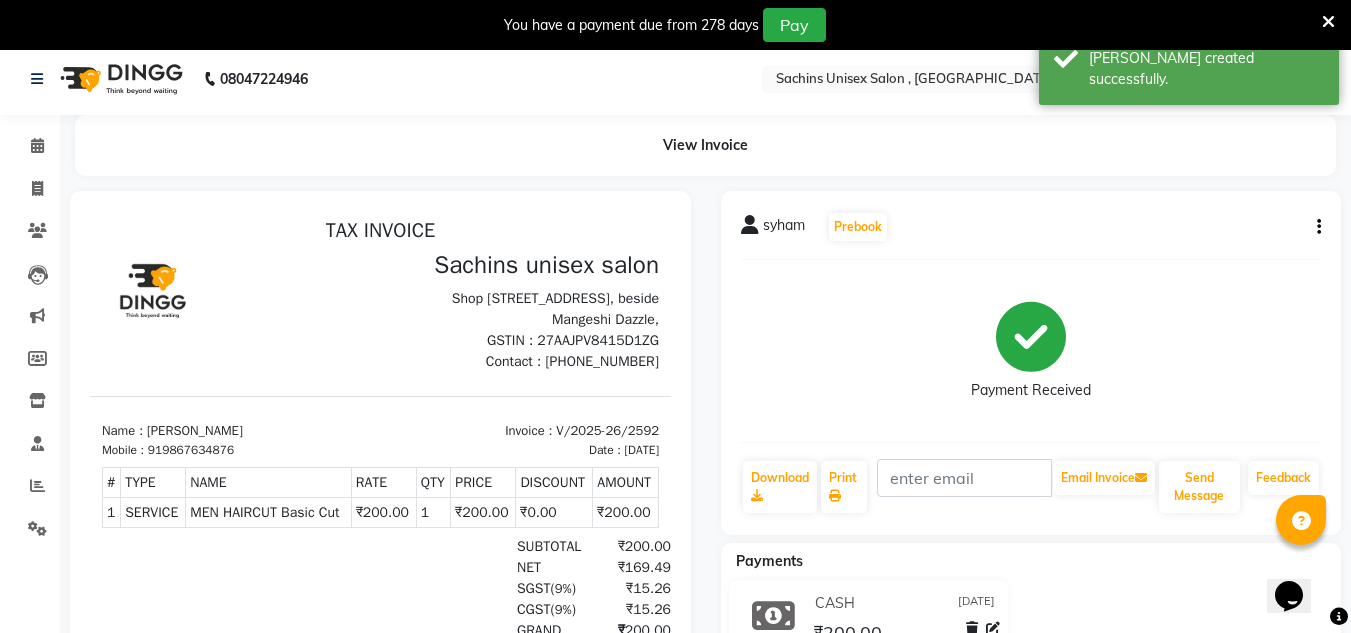 scroll, scrollTop: 0, scrollLeft: 0, axis: both 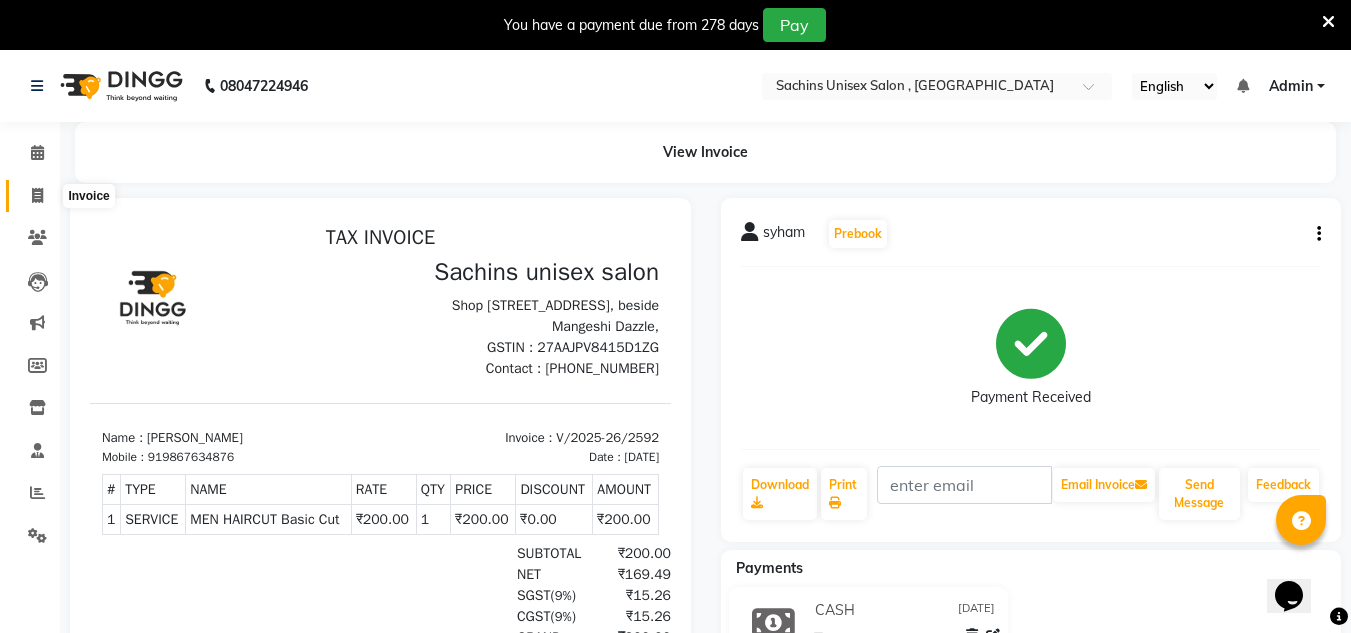 click 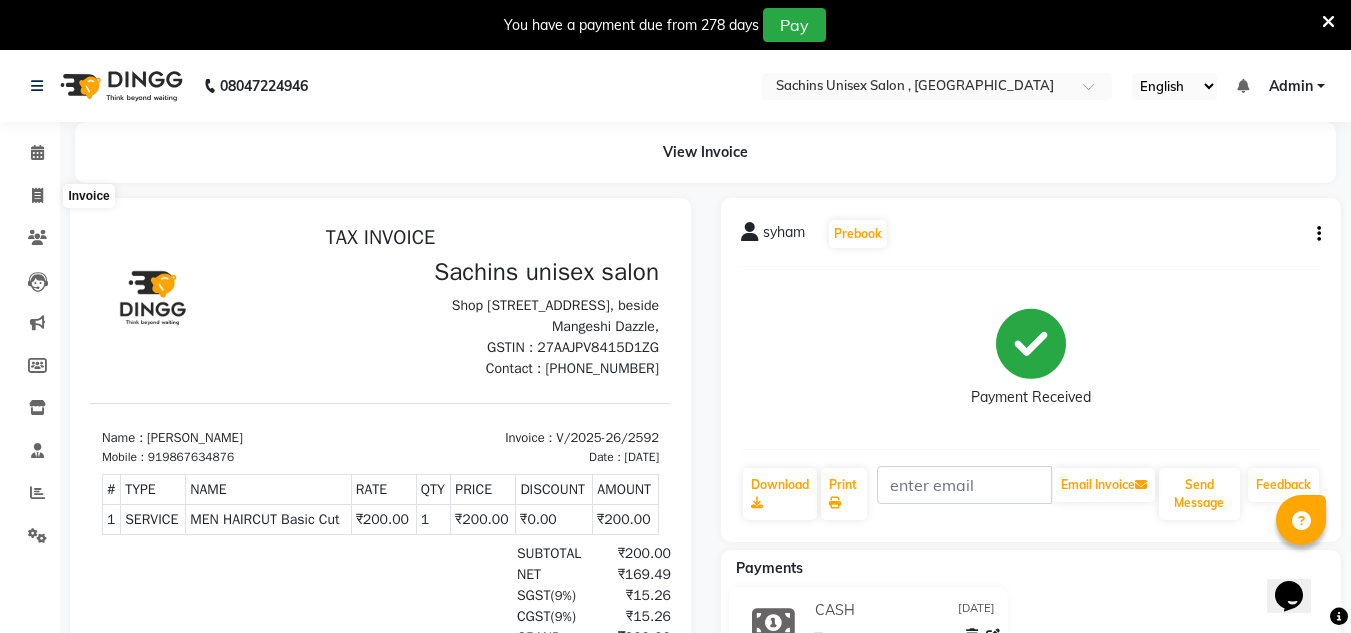 select on "6840" 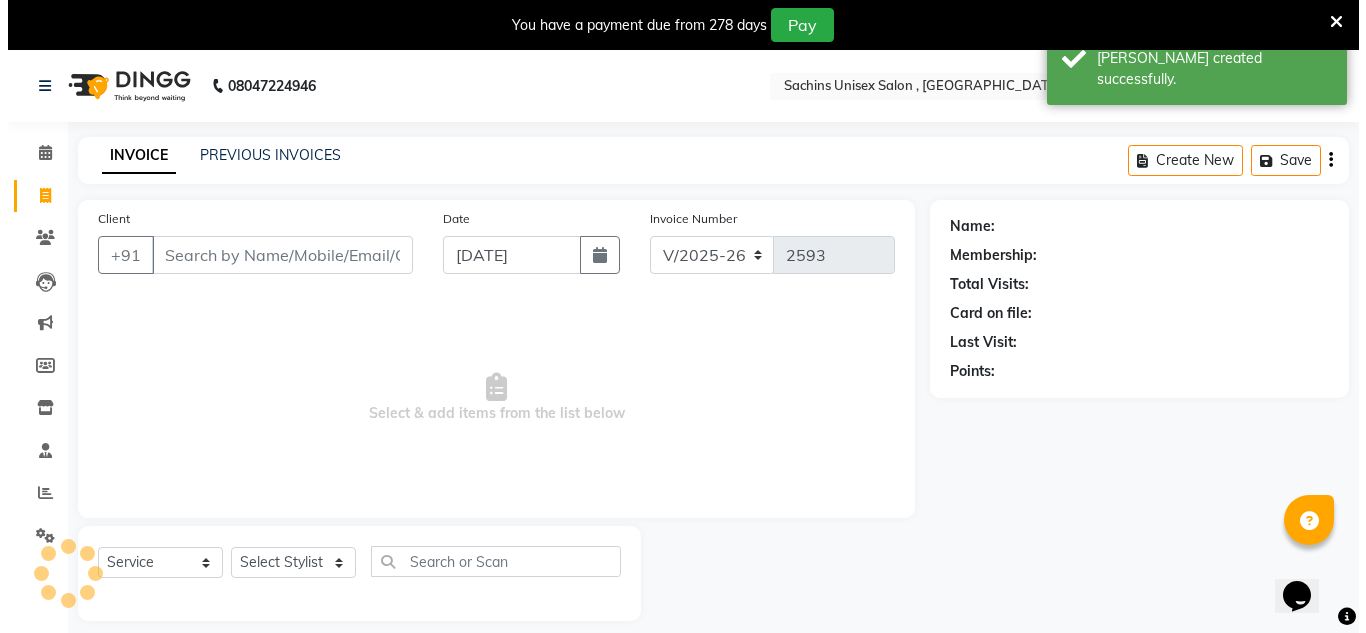scroll, scrollTop: 50, scrollLeft: 0, axis: vertical 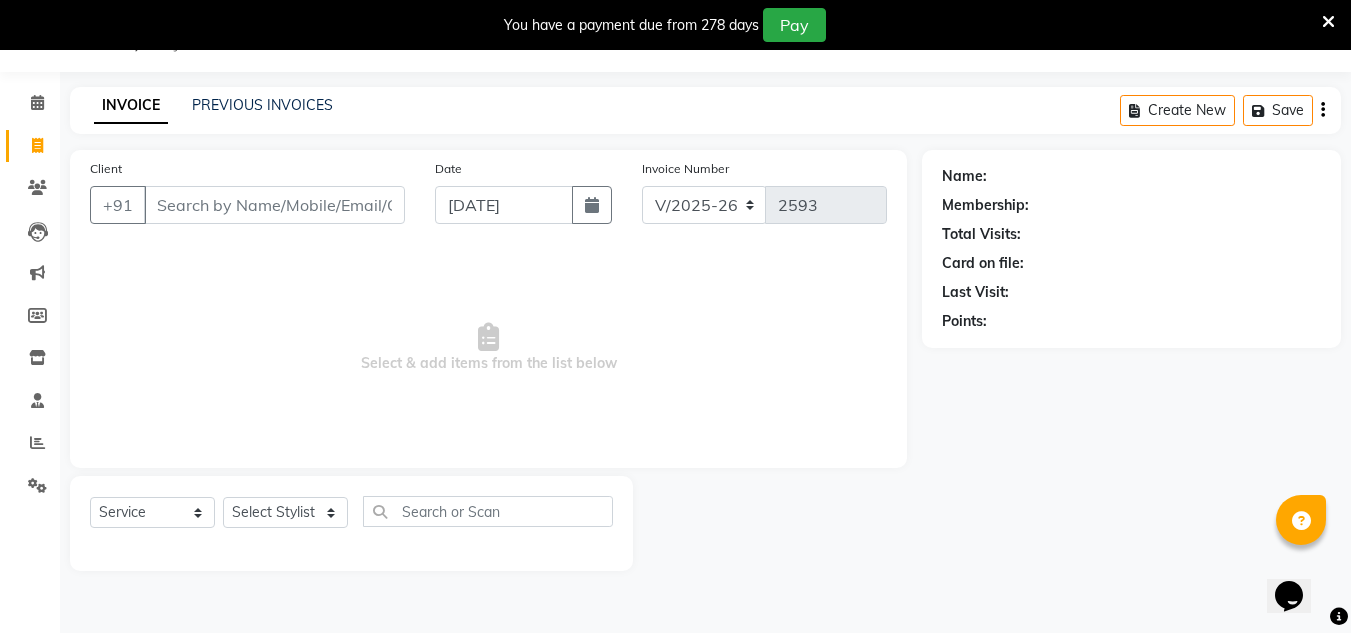 click on "Client" at bounding box center (274, 205) 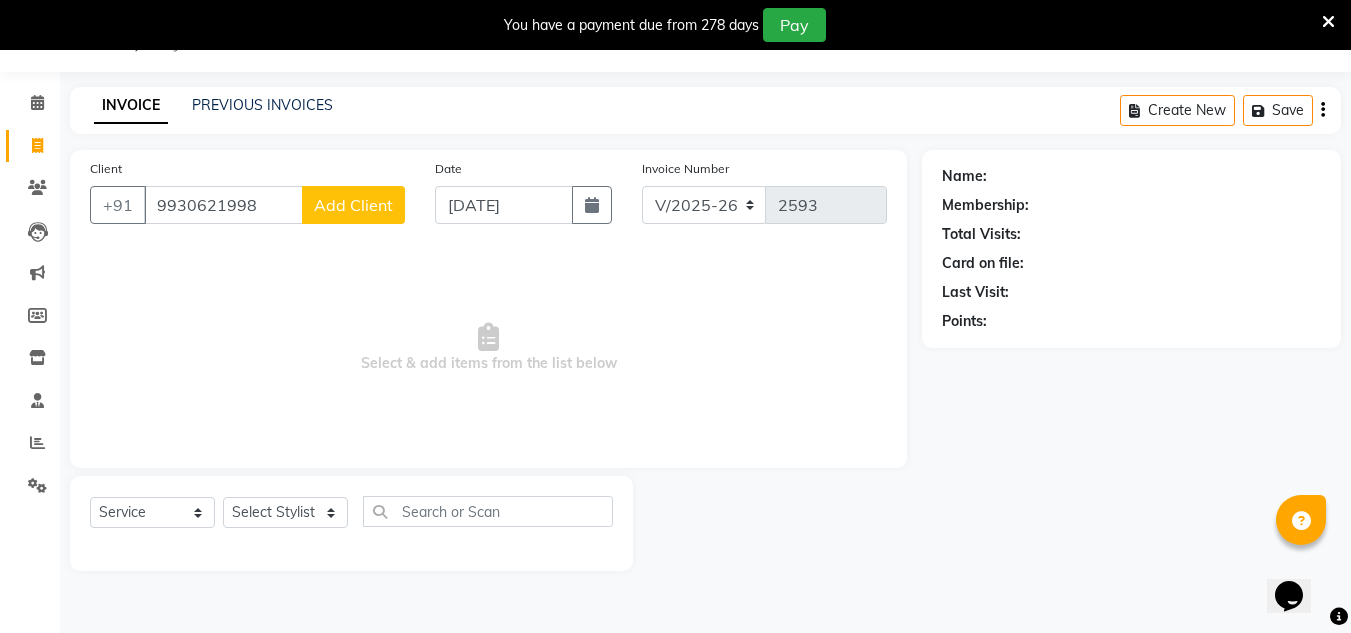 type on "9930621998" 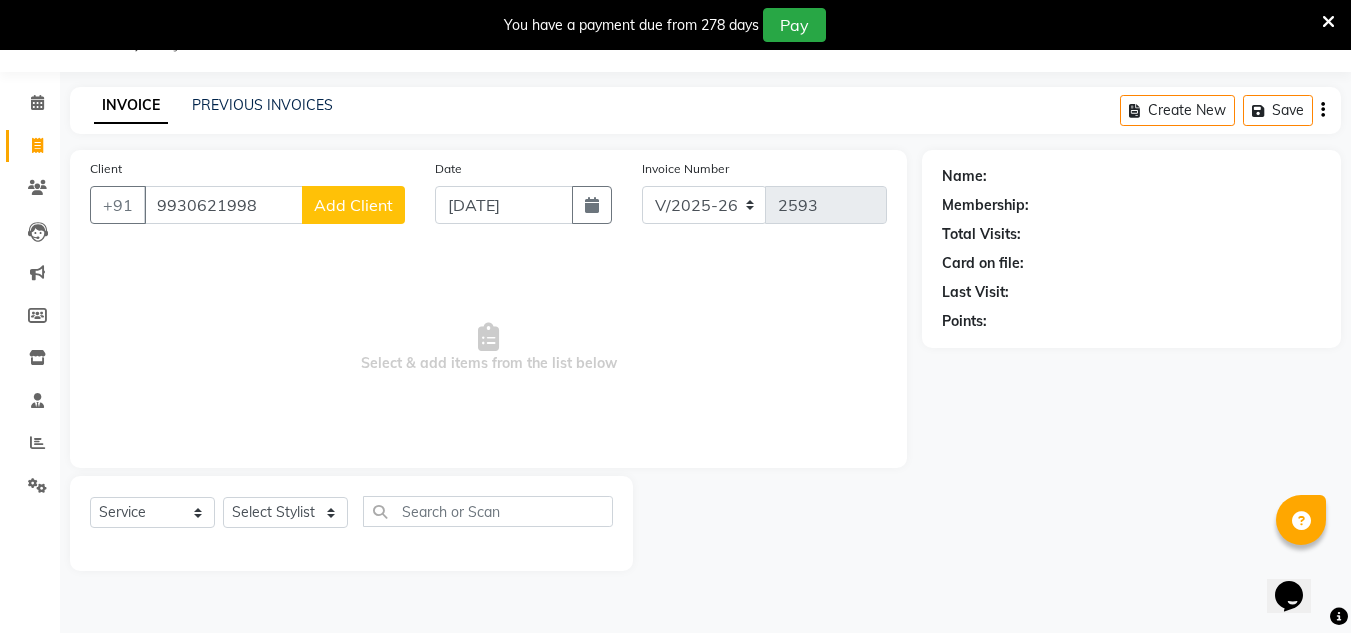 click on "Add Client" 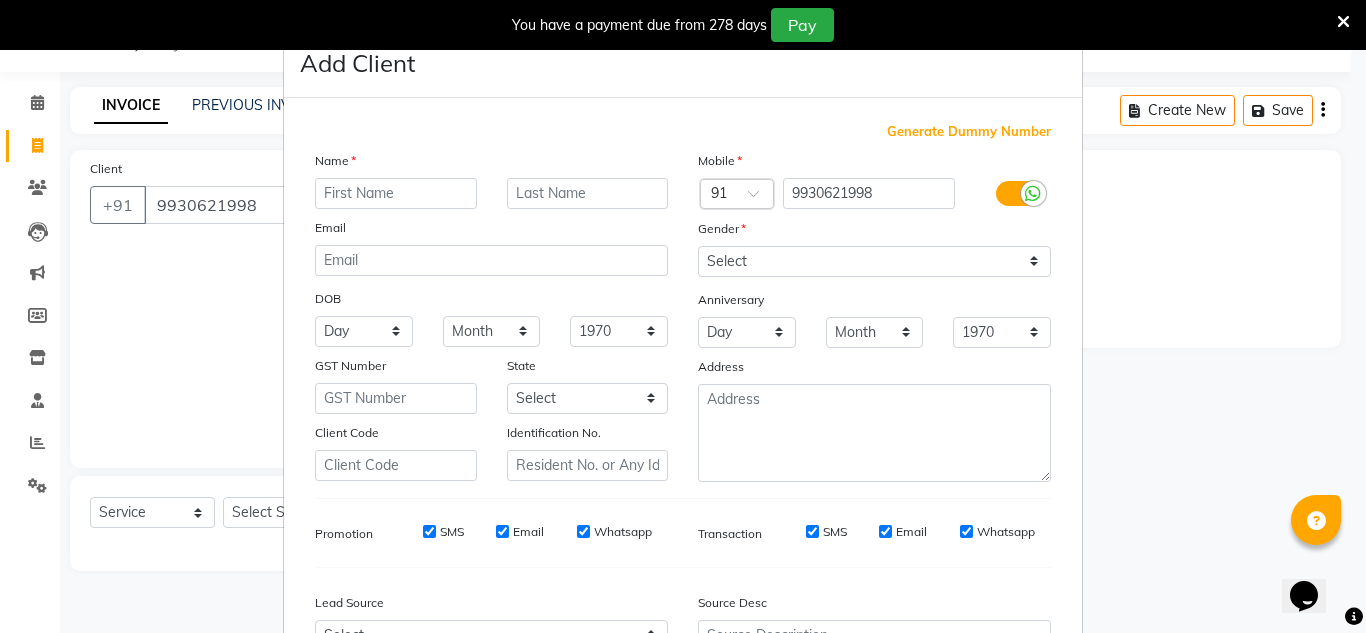 click at bounding box center [396, 193] 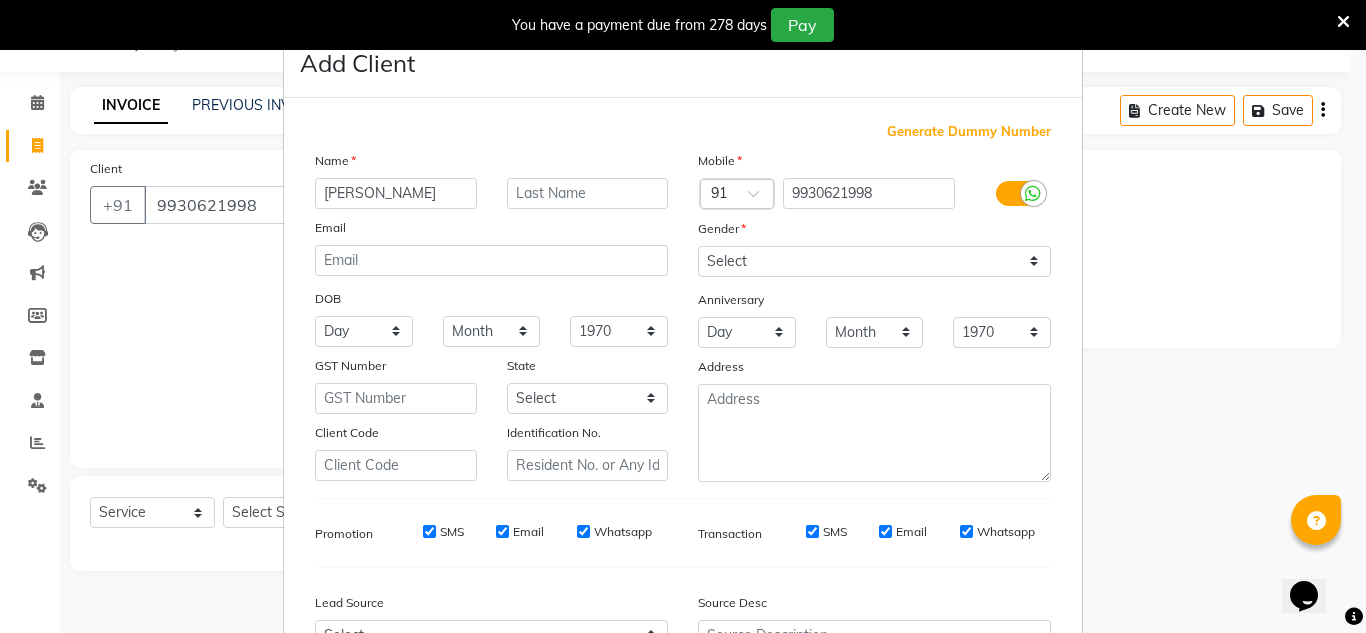 type on "[PERSON_NAME]" 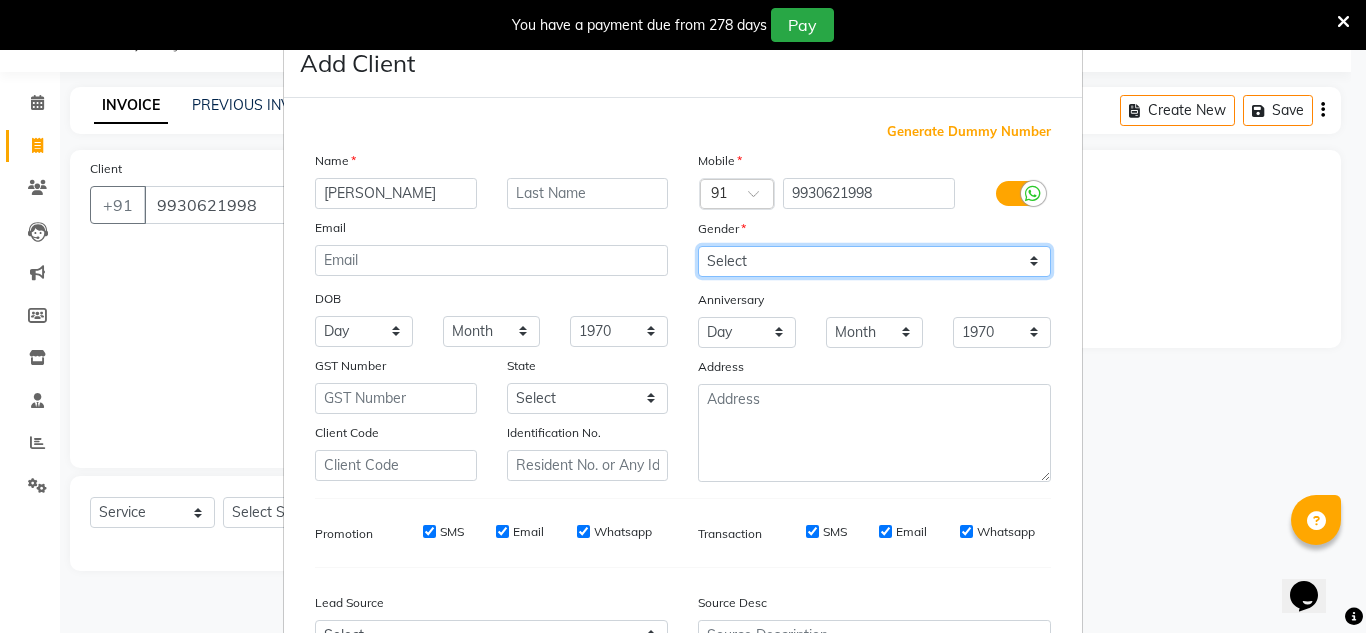 drag, startPoint x: 789, startPoint y: 256, endPoint x: 778, endPoint y: 263, distance: 13.038404 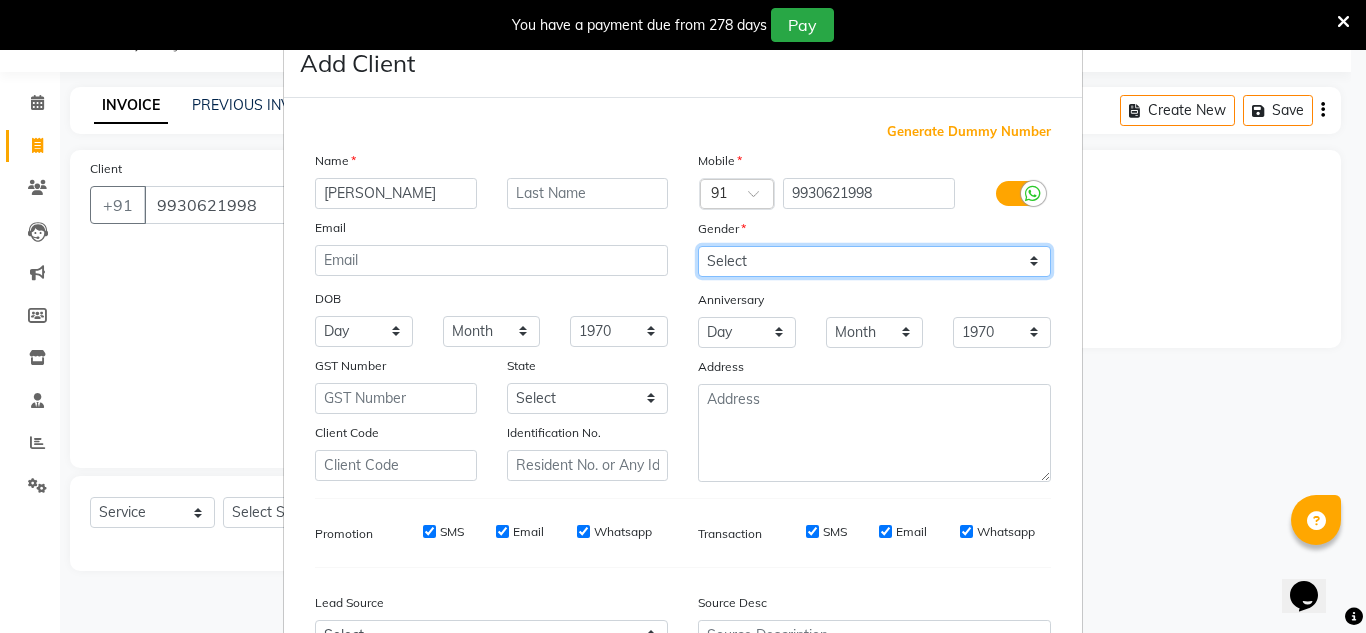 select on "female" 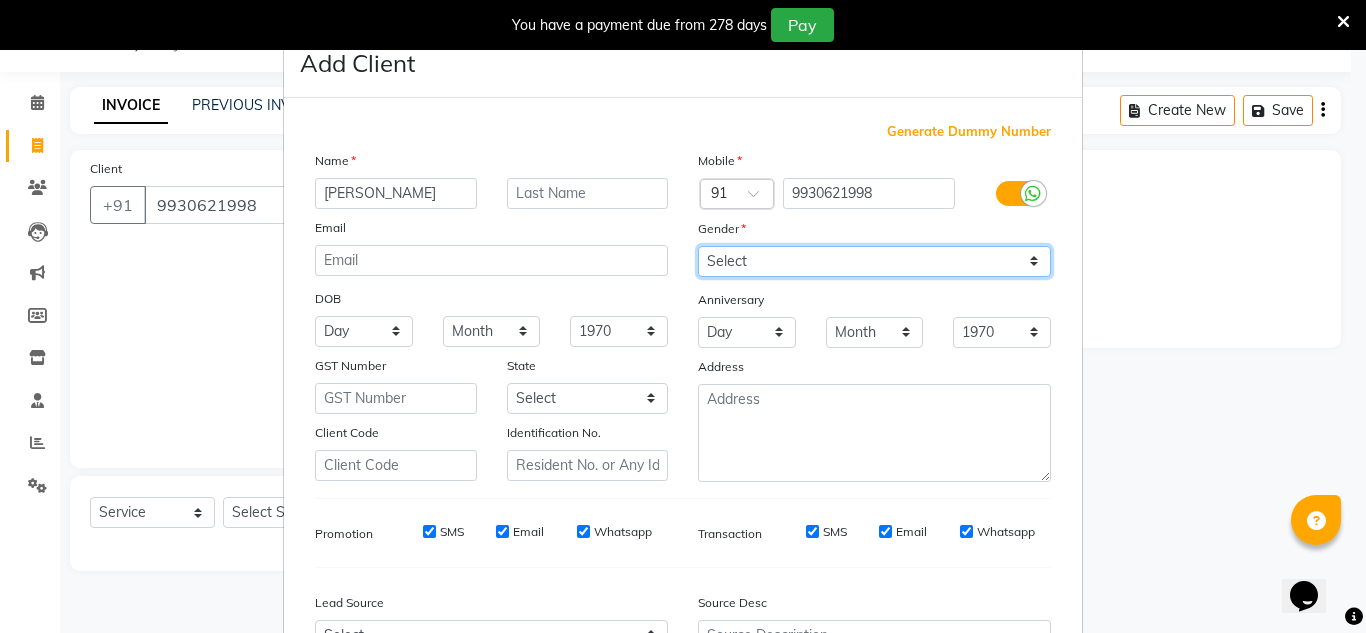 click on "Select [DEMOGRAPHIC_DATA] [DEMOGRAPHIC_DATA] Other Prefer Not To Say" at bounding box center (874, 261) 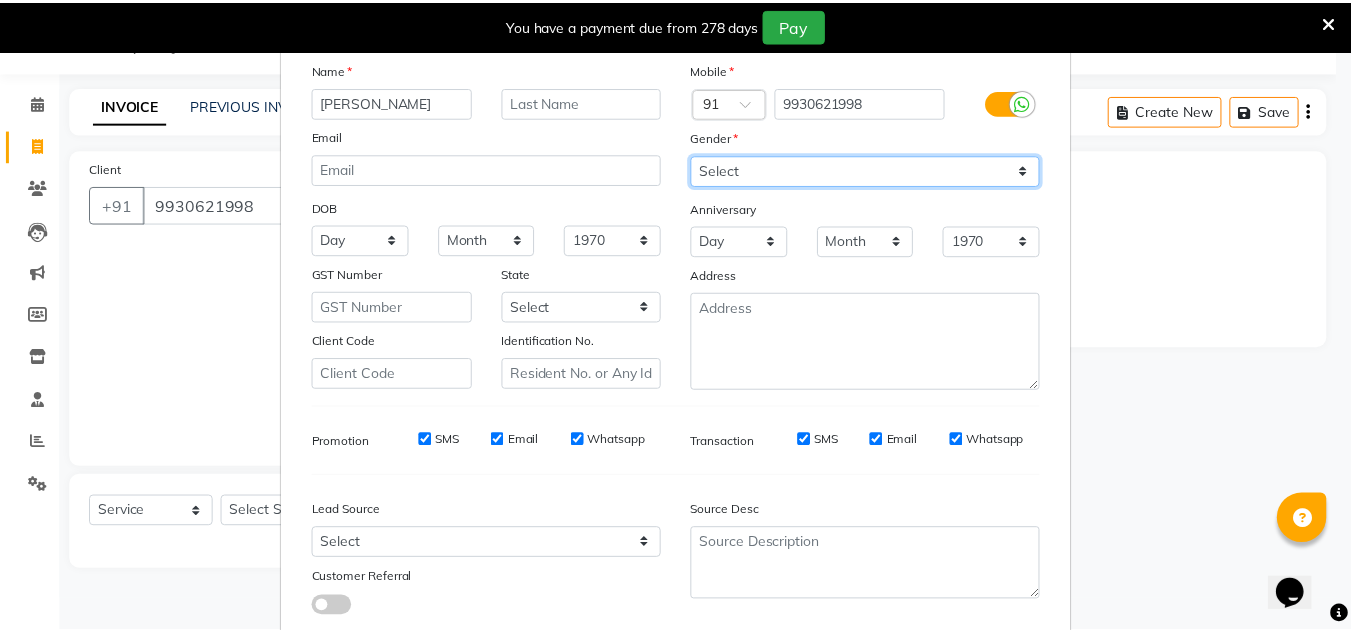 scroll, scrollTop: 216, scrollLeft: 0, axis: vertical 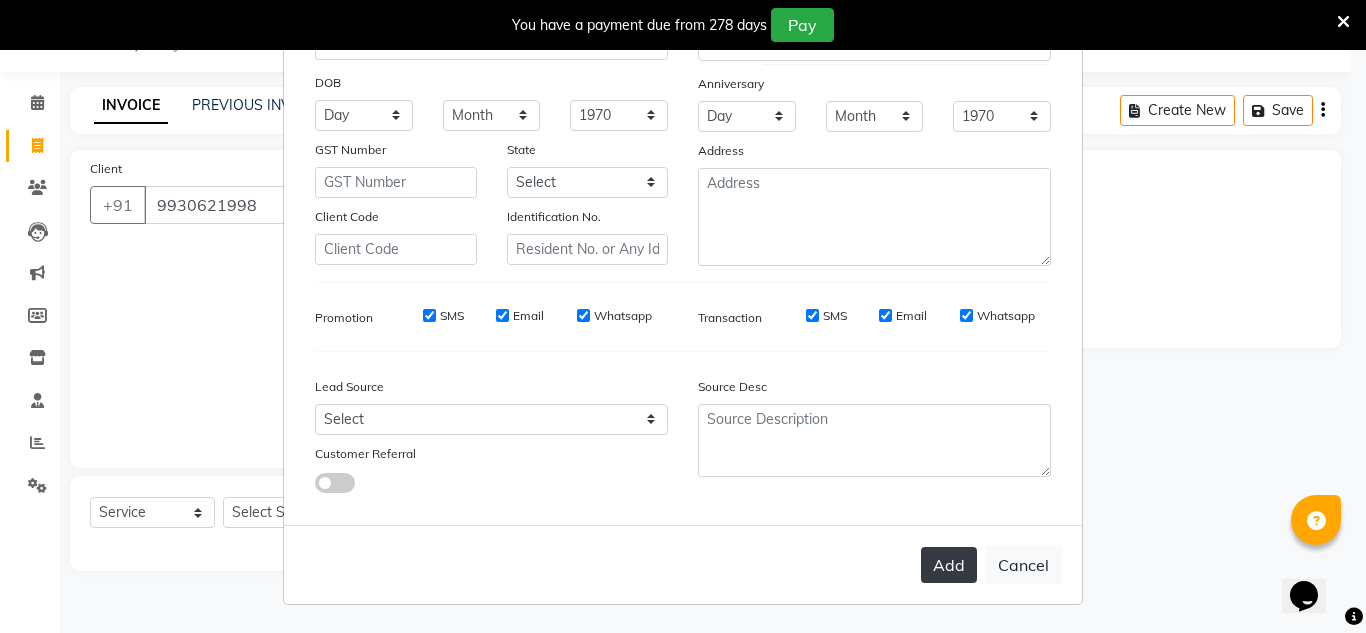 click on "Add" at bounding box center [949, 565] 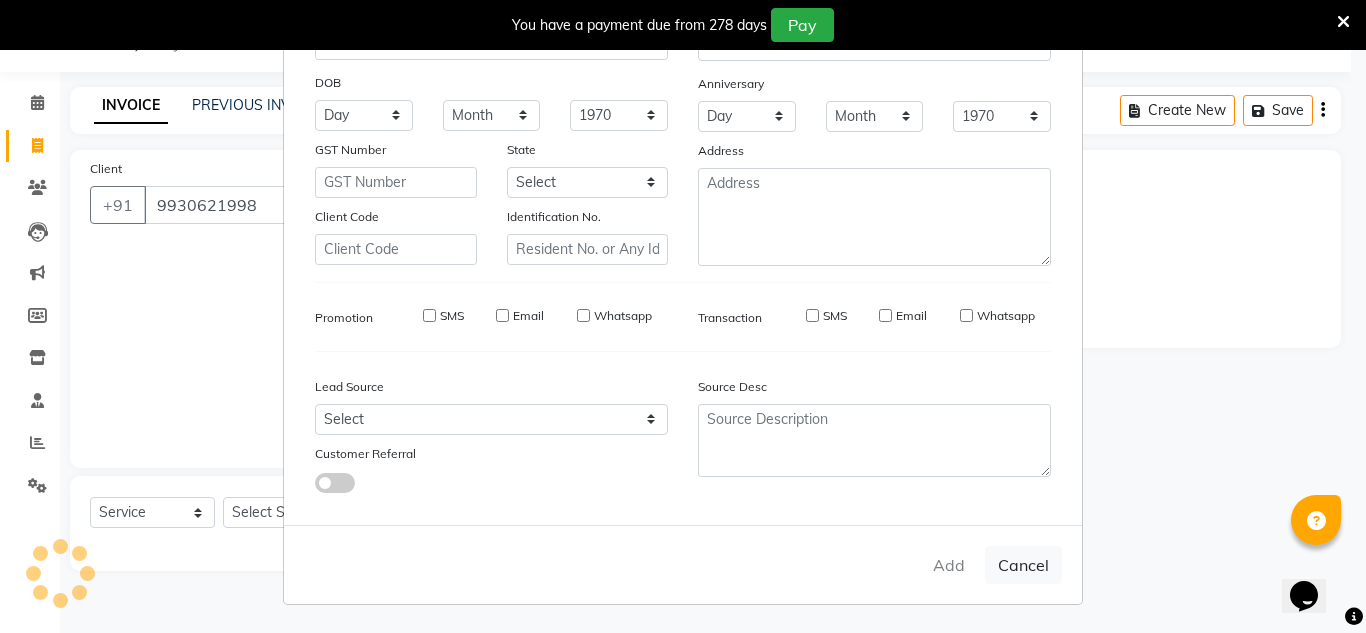 type 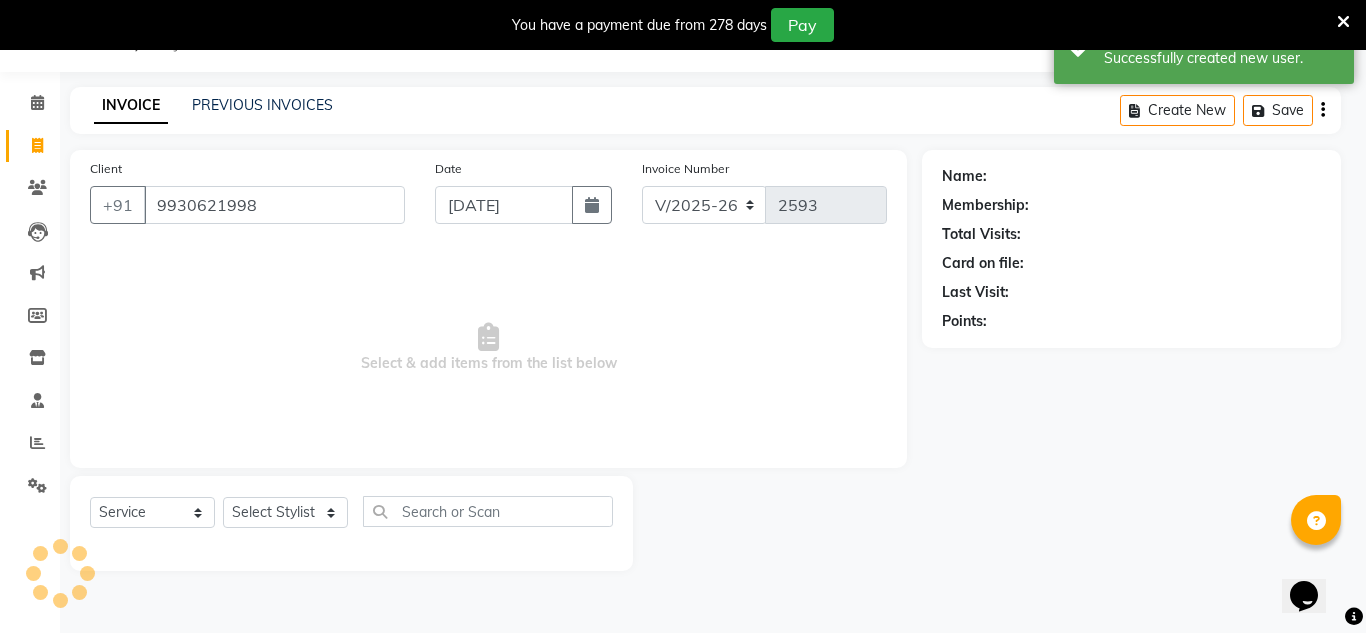 select on "1: Object" 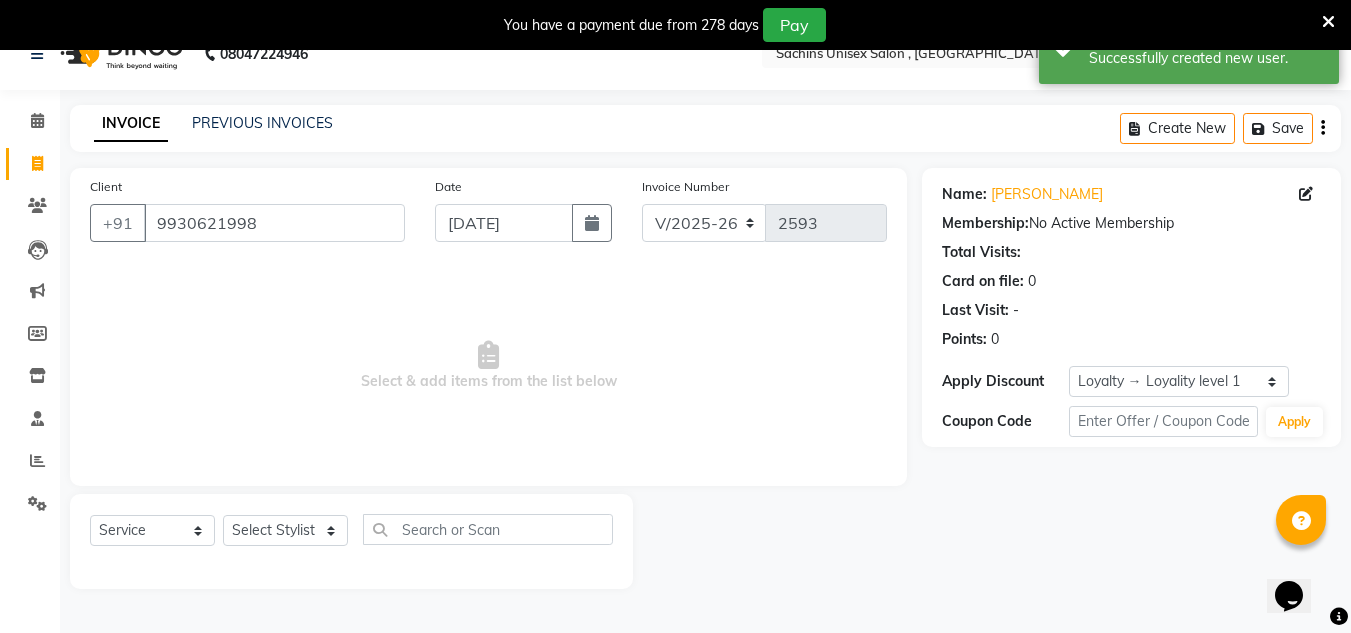scroll, scrollTop: 0, scrollLeft: 0, axis: both 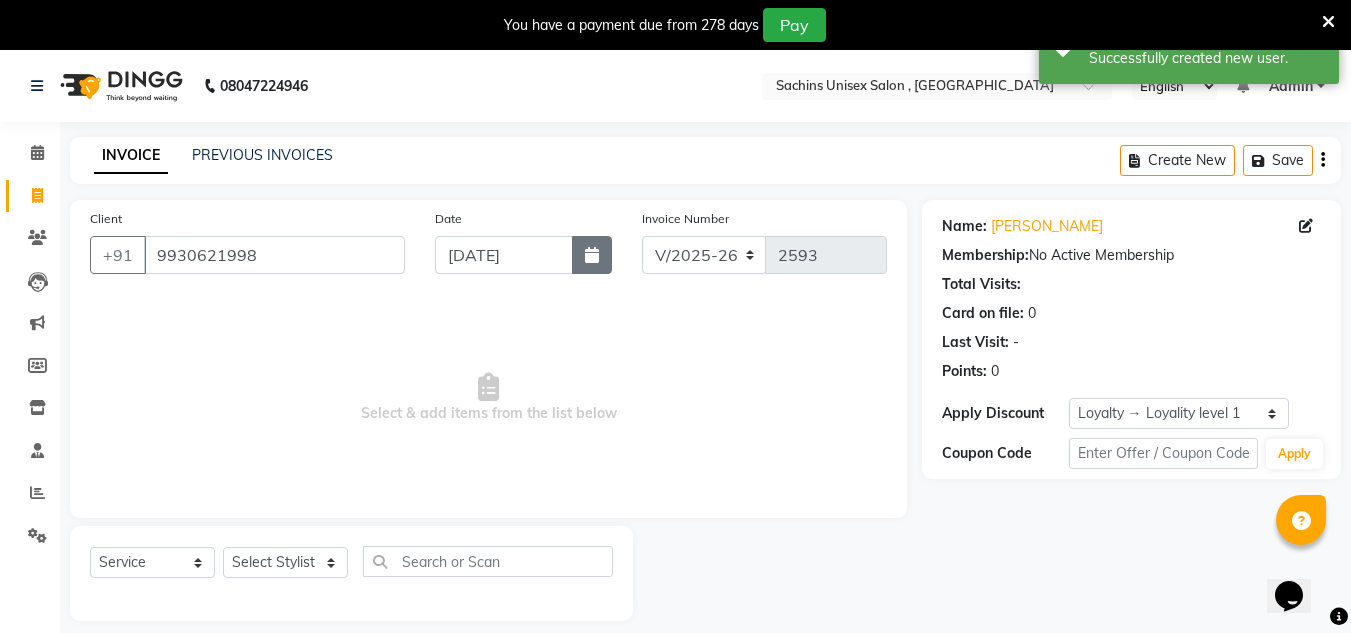 click 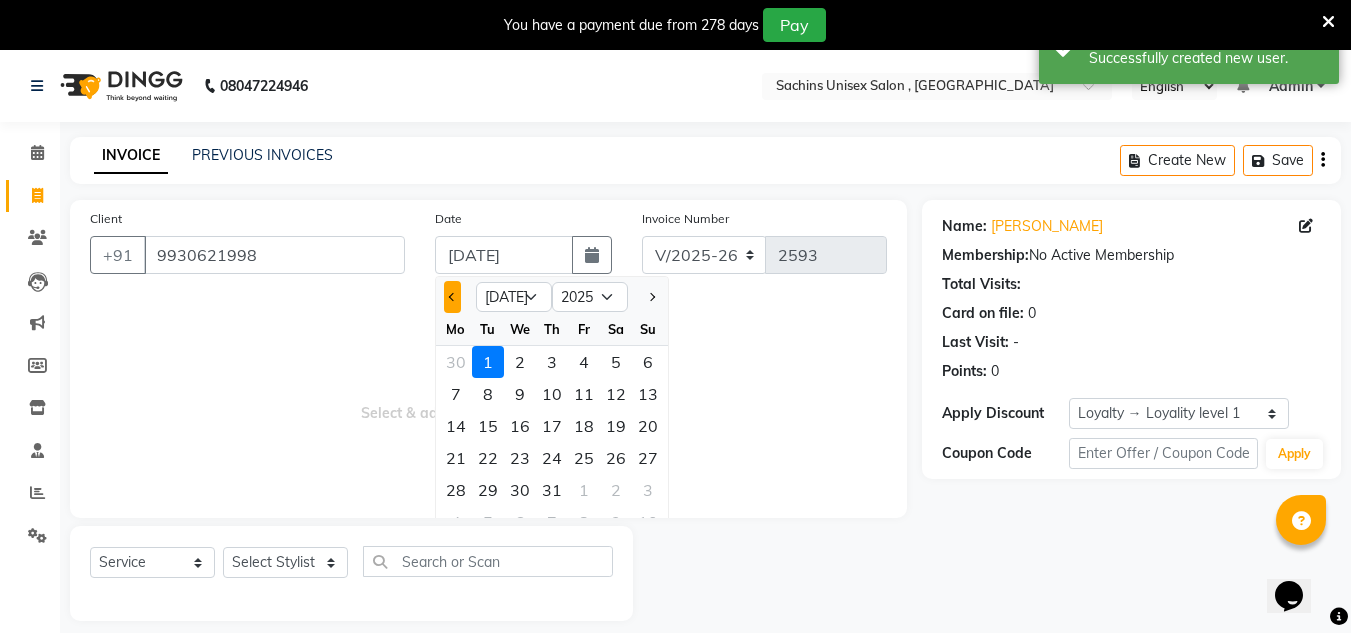 click 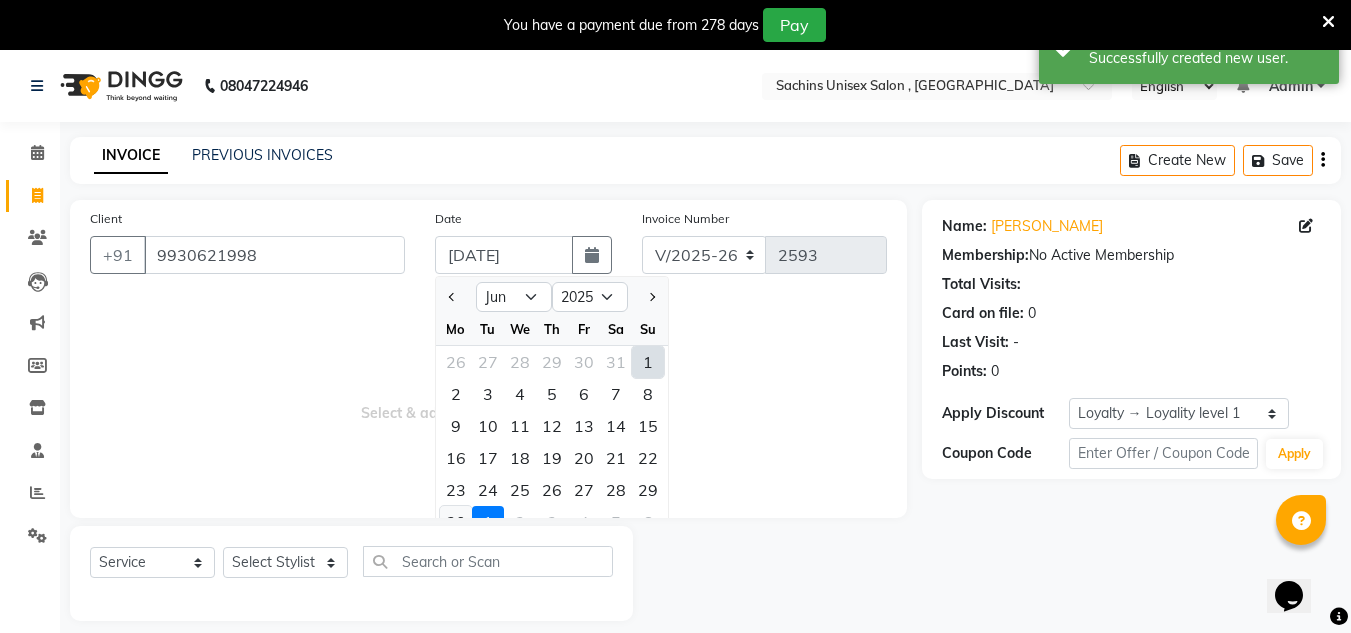 click on "30" 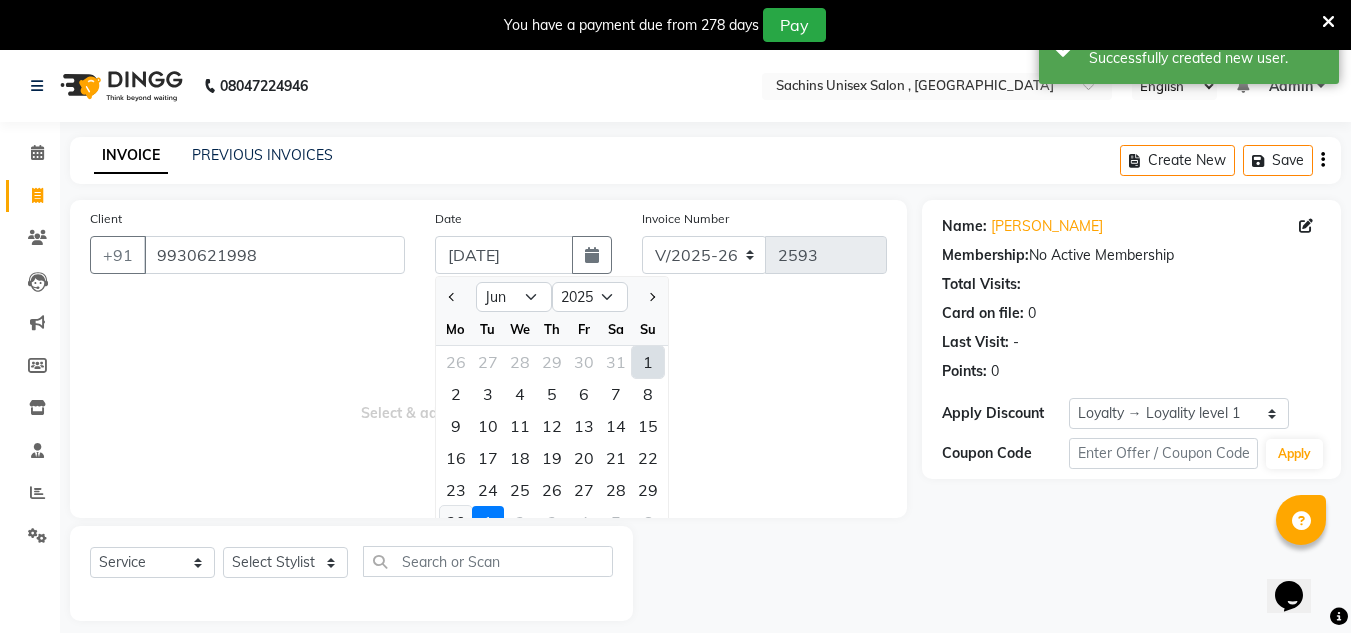 type on "[DATE]" 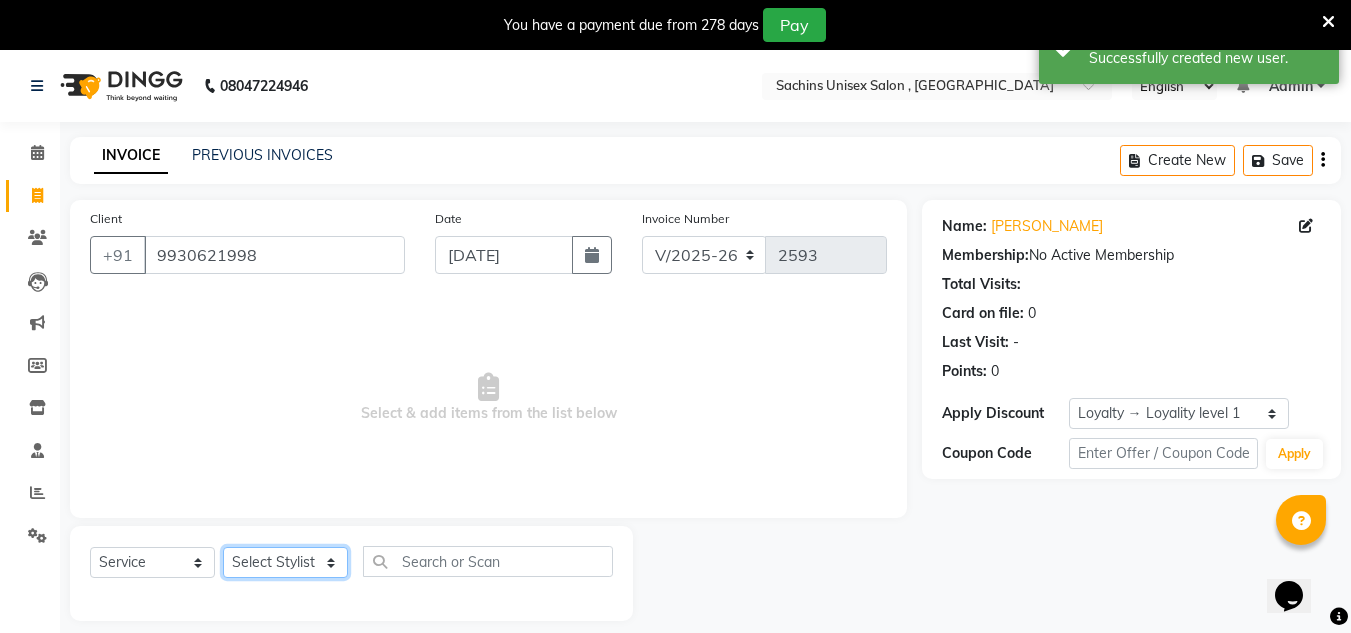 click on "Select Stylist [PERSON_NAME] new  mohit Neeraj Owner preeti [PERSON_NAME] RG" 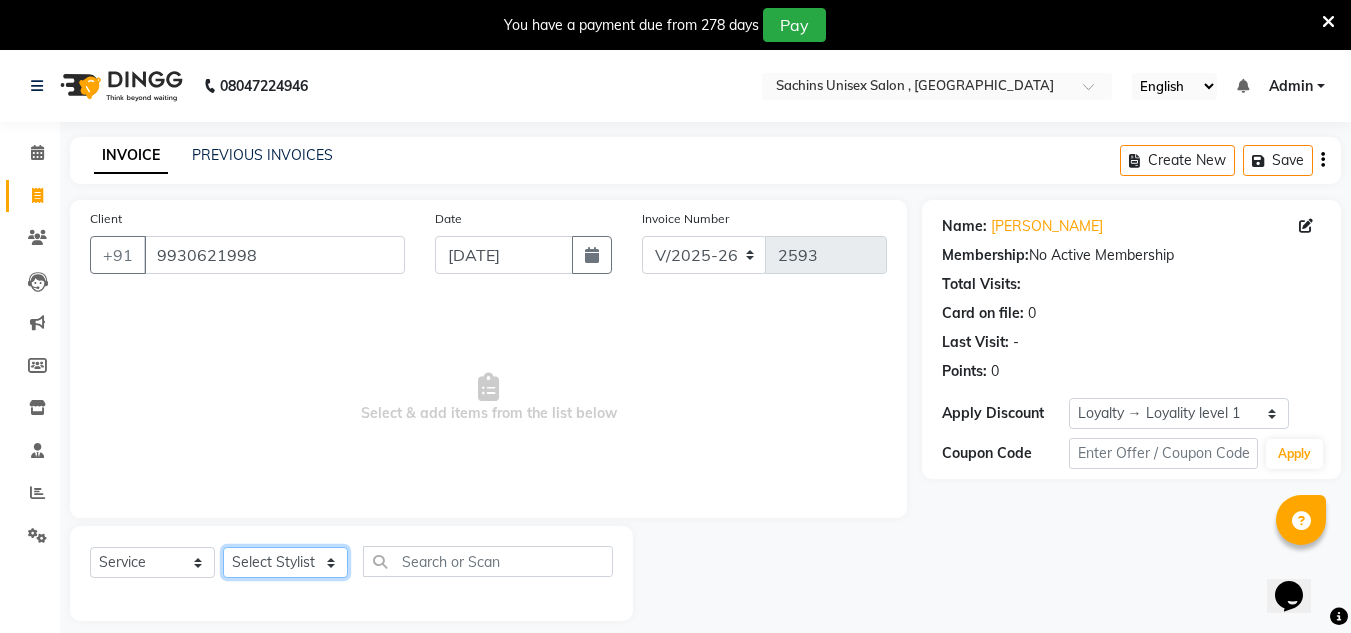 select on "81667" 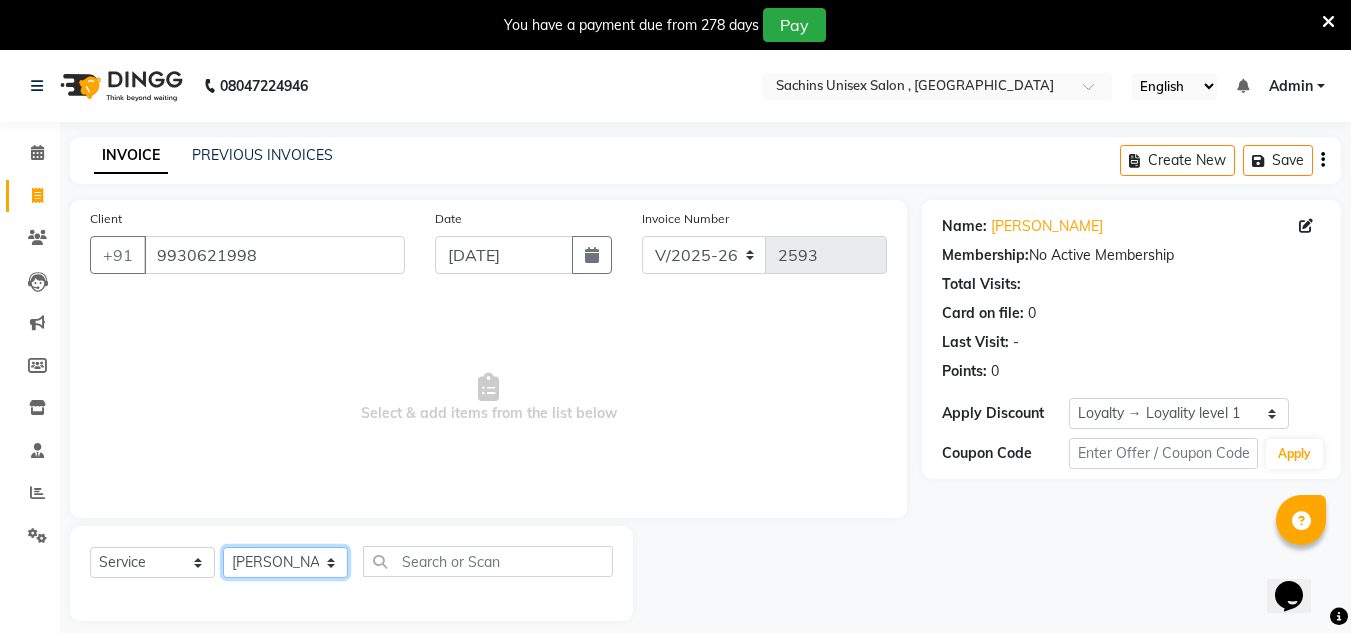 click on "Select Stylist [PERSON_NAME] new  mohit Neeraj Owner preeti [PERSON_NAME] RG" 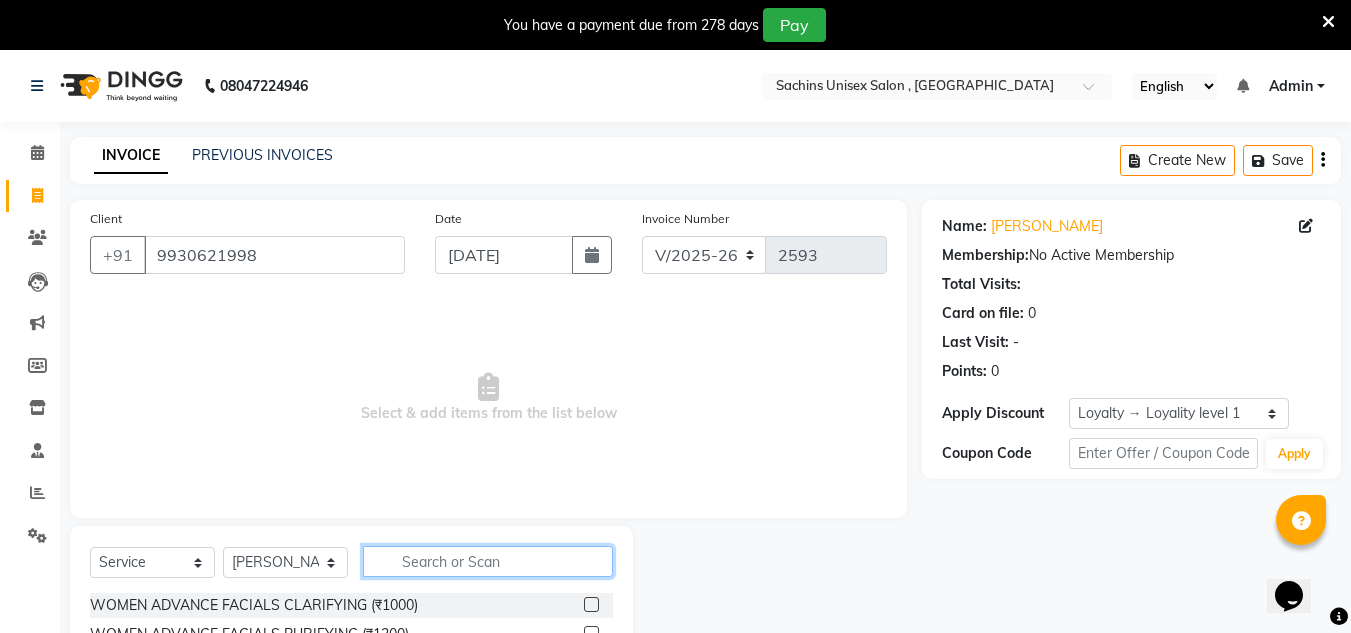 click 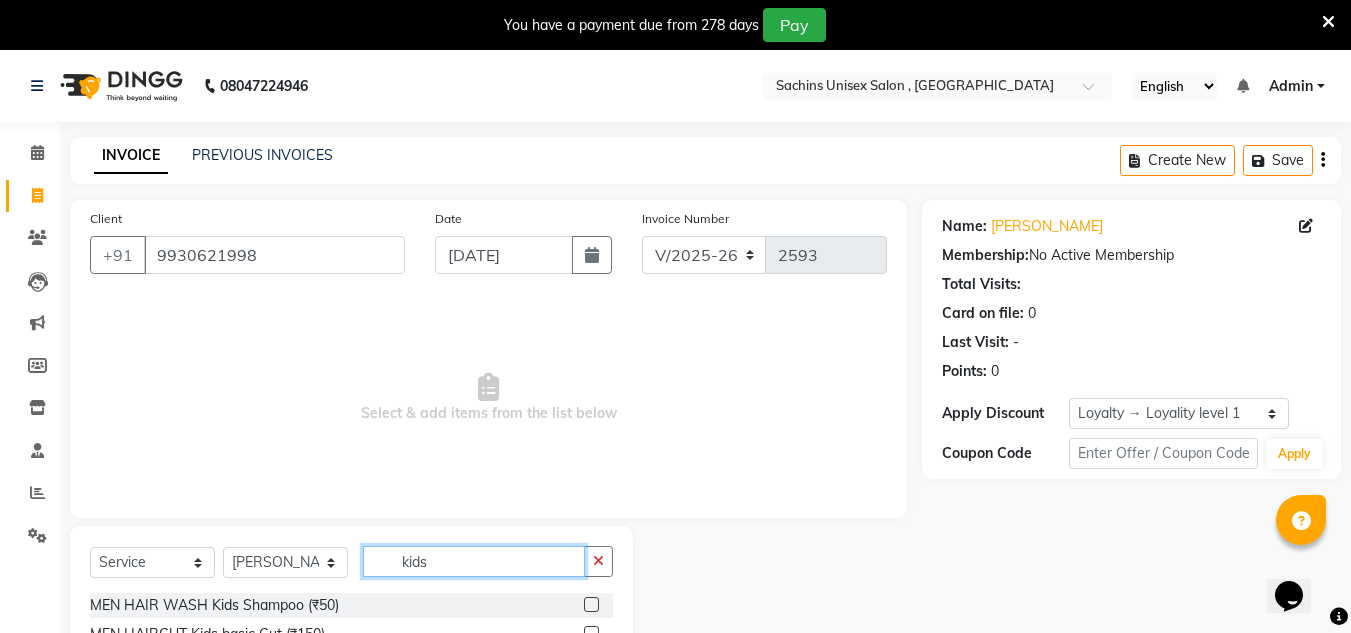 scroll, scrollTop: 105, scrollLeft: 0, axis: vertical 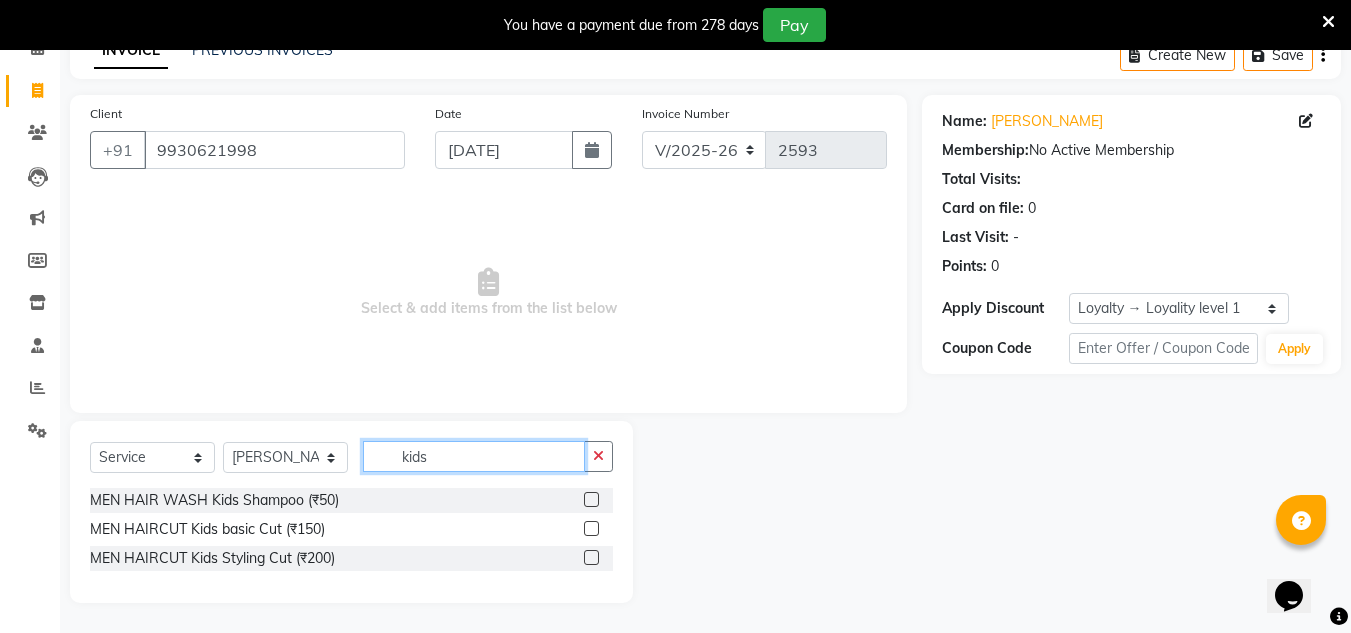 type on "kids" 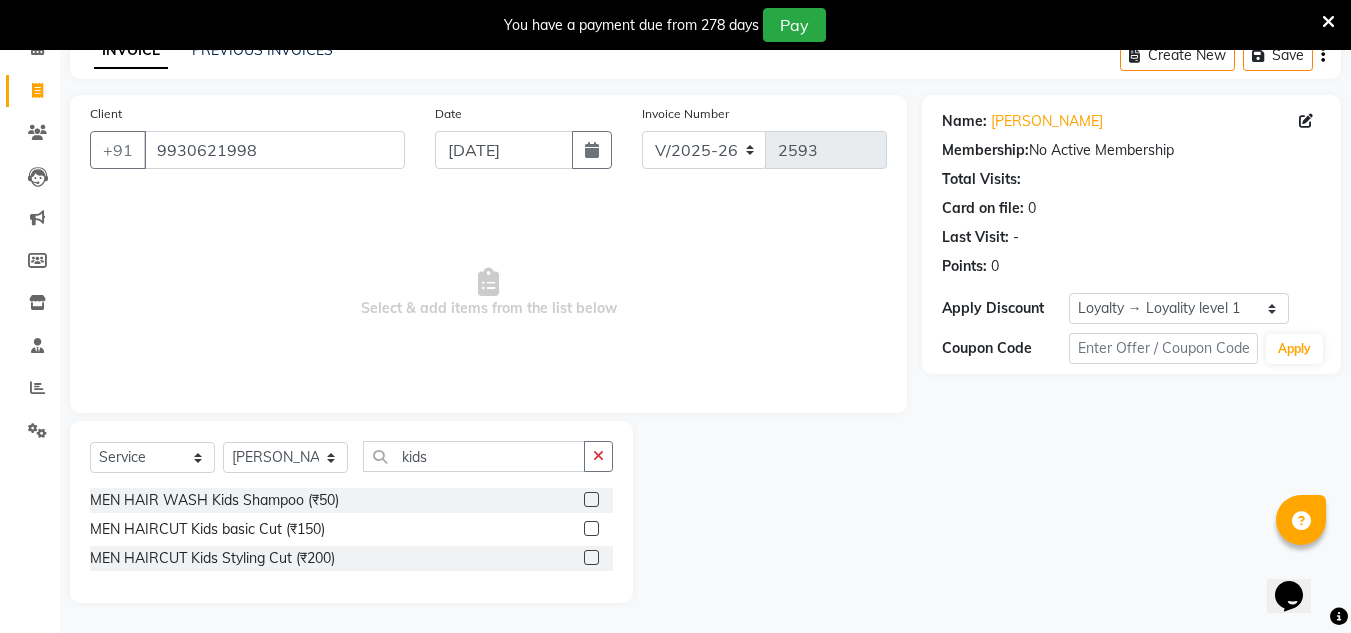 click 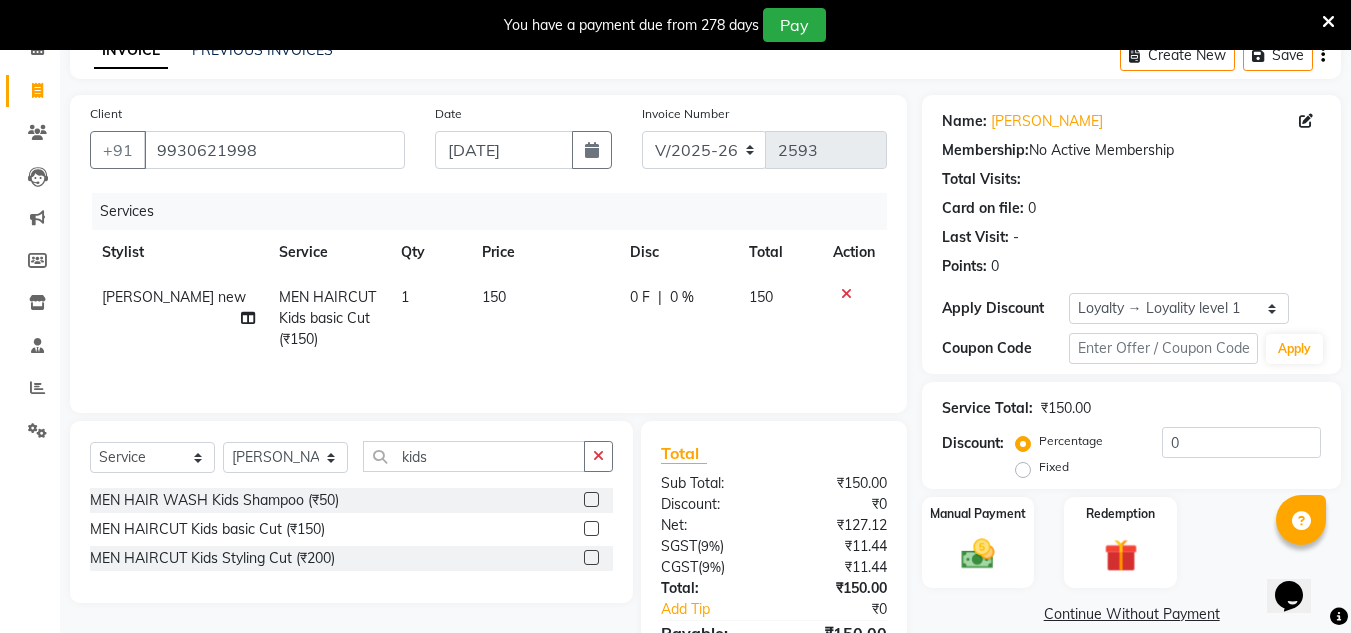 click 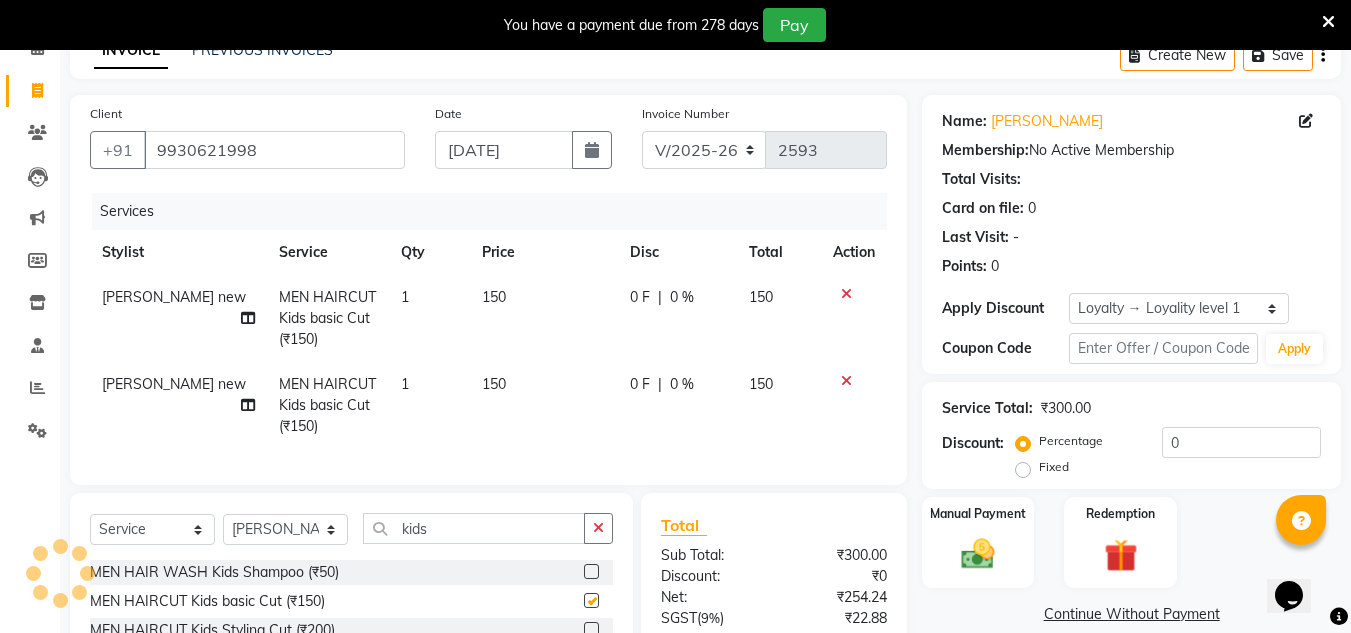 checkbox on "false" 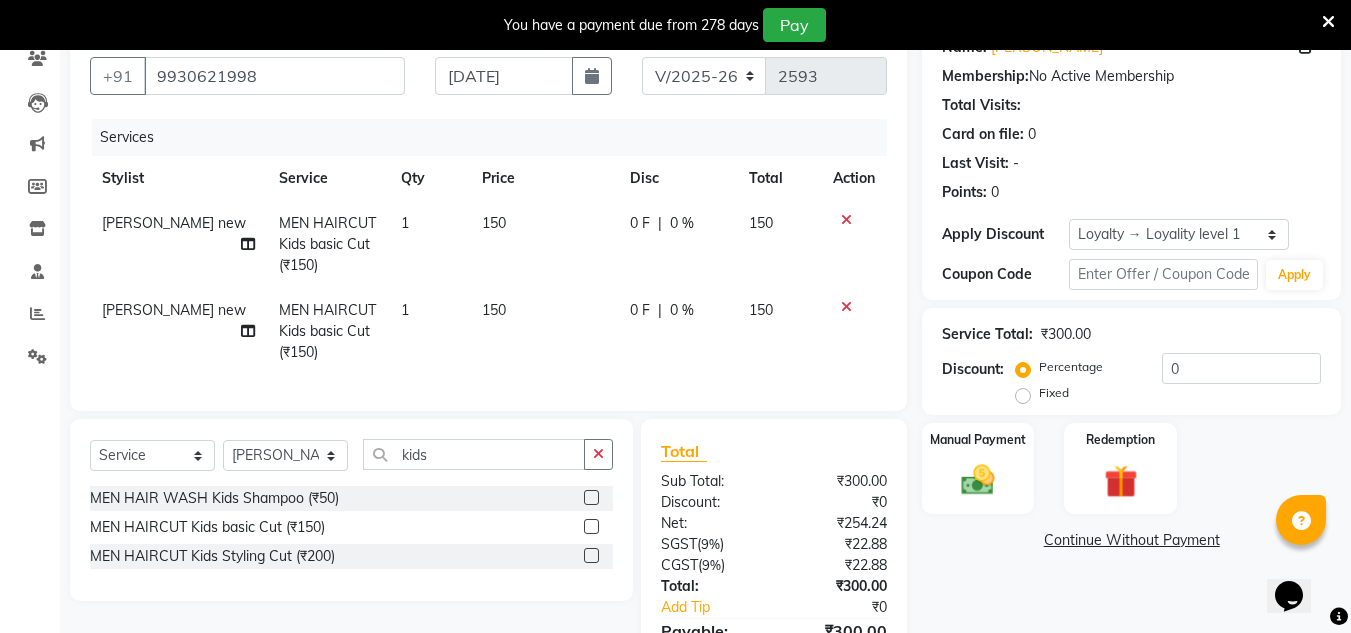 scroll, scrollTop: 304, scrollLeft: 0, axis: vertical 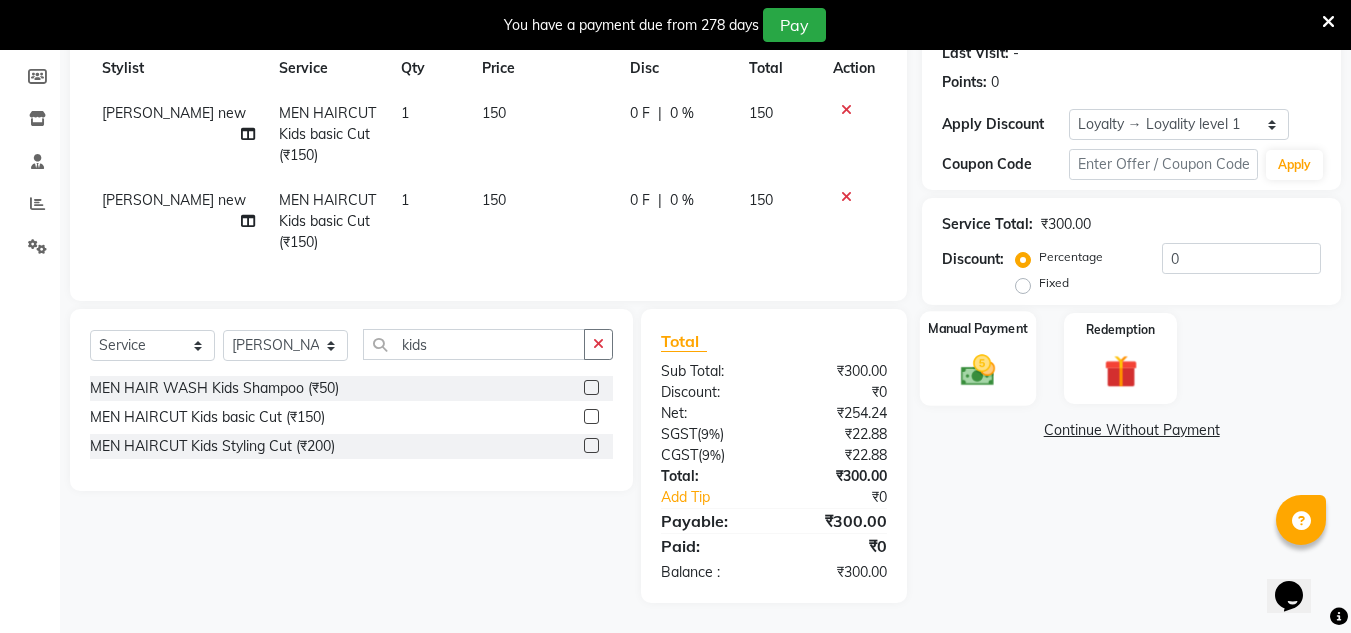 click 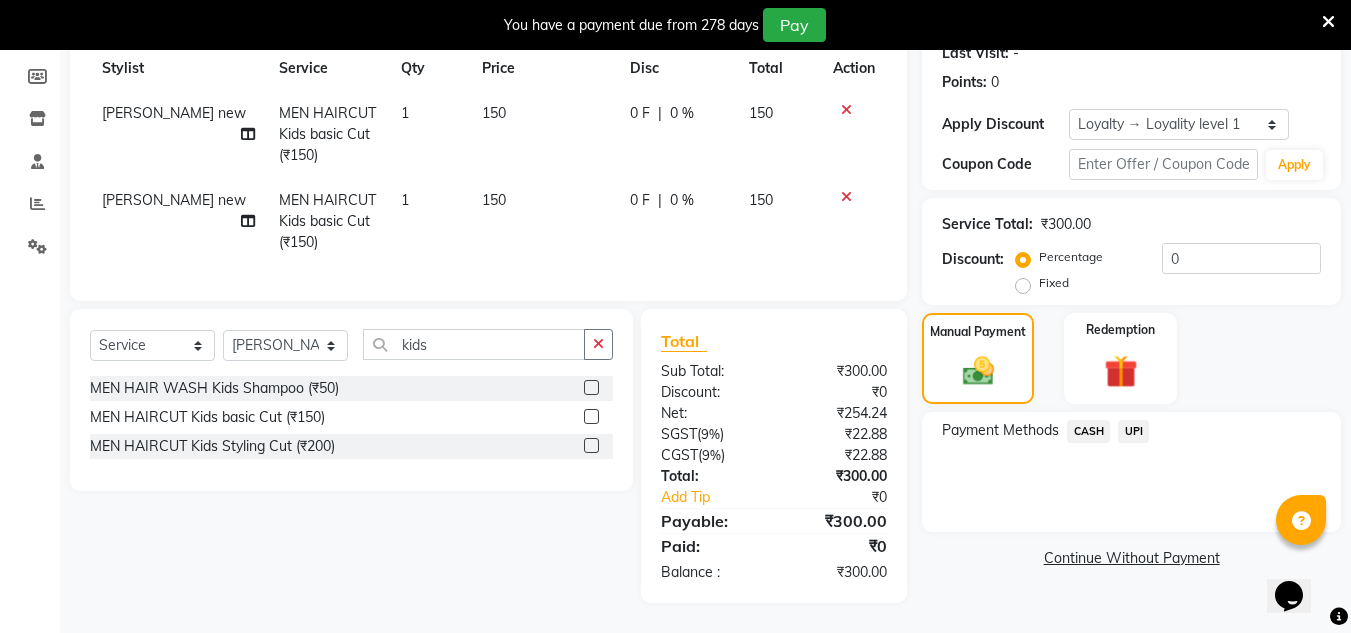 click on "UPI" 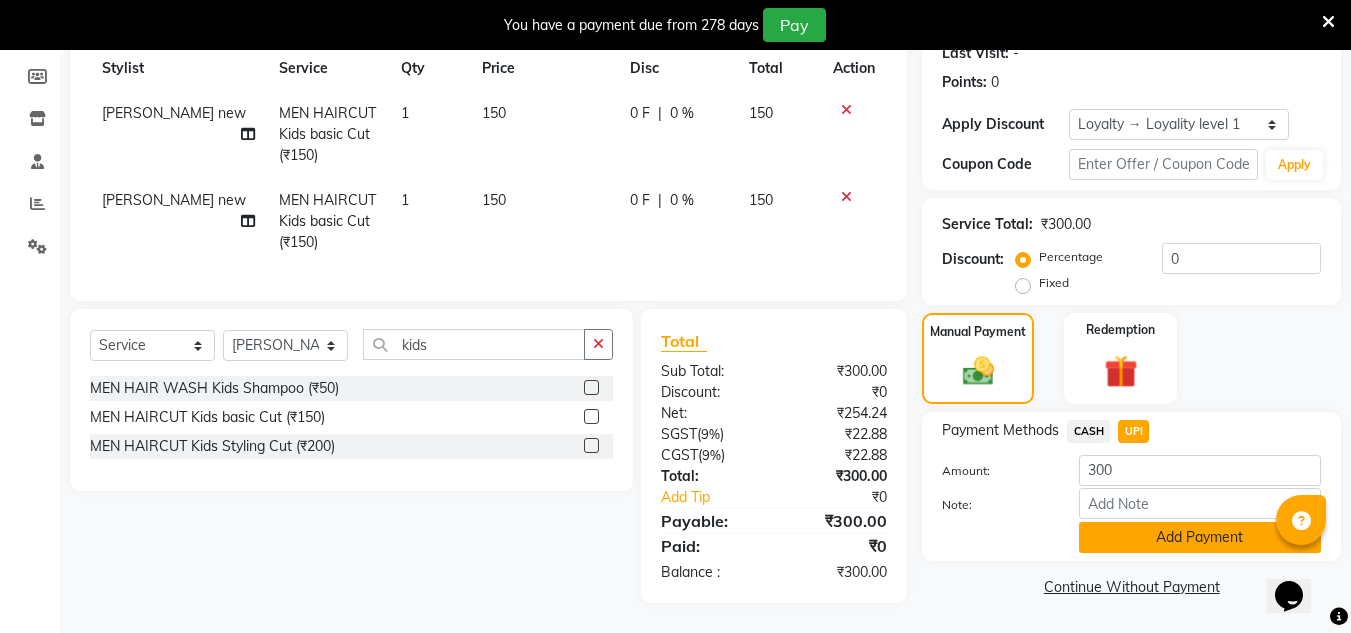 click on "Add Payment" 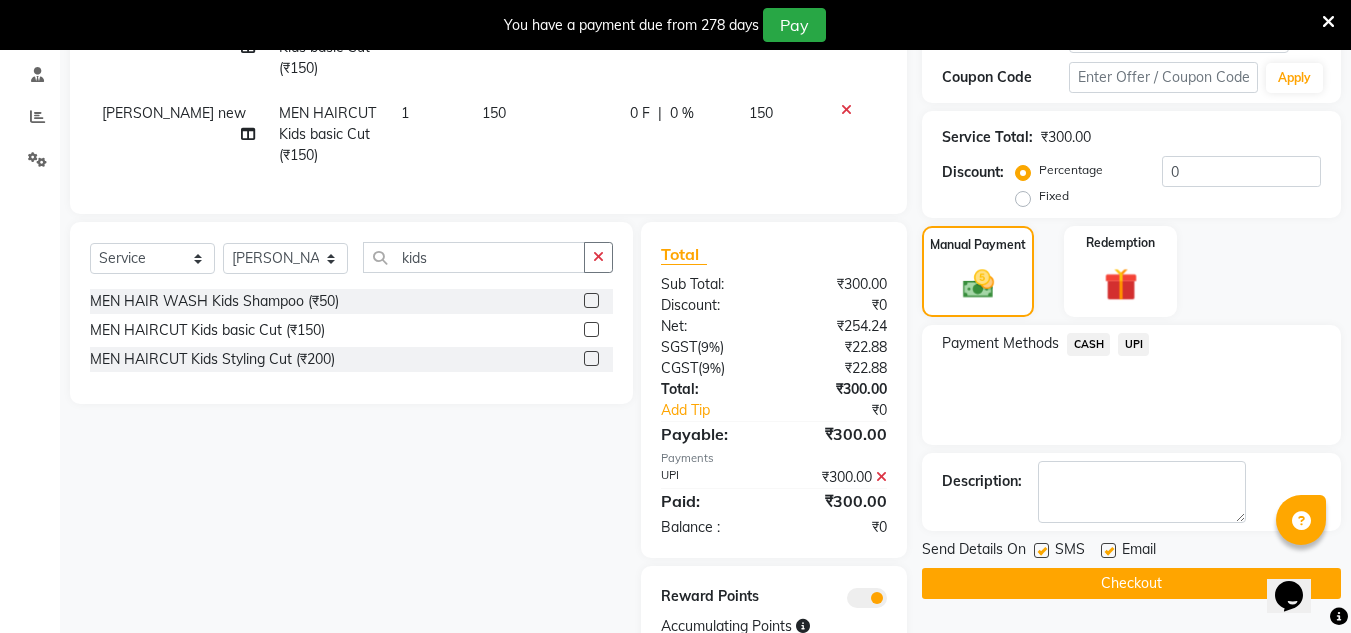 scroll, scrollTop: 466, scrollLeft: 0, axis: vertical 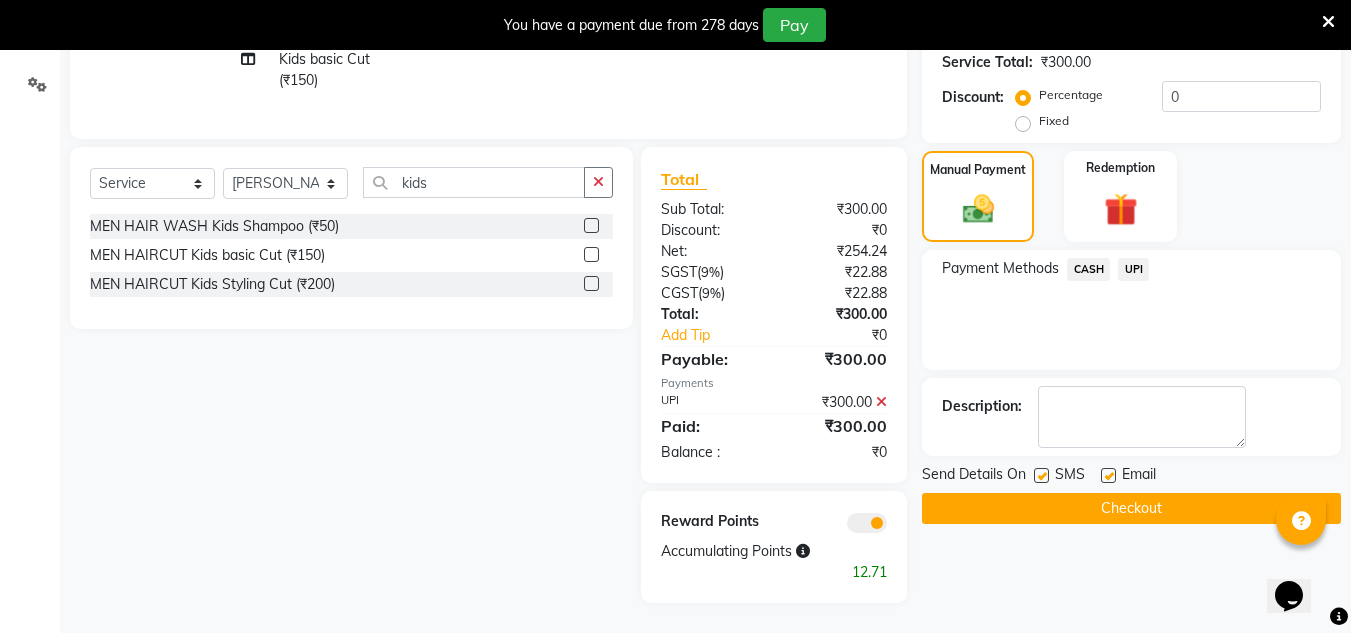 click on "Checkout" 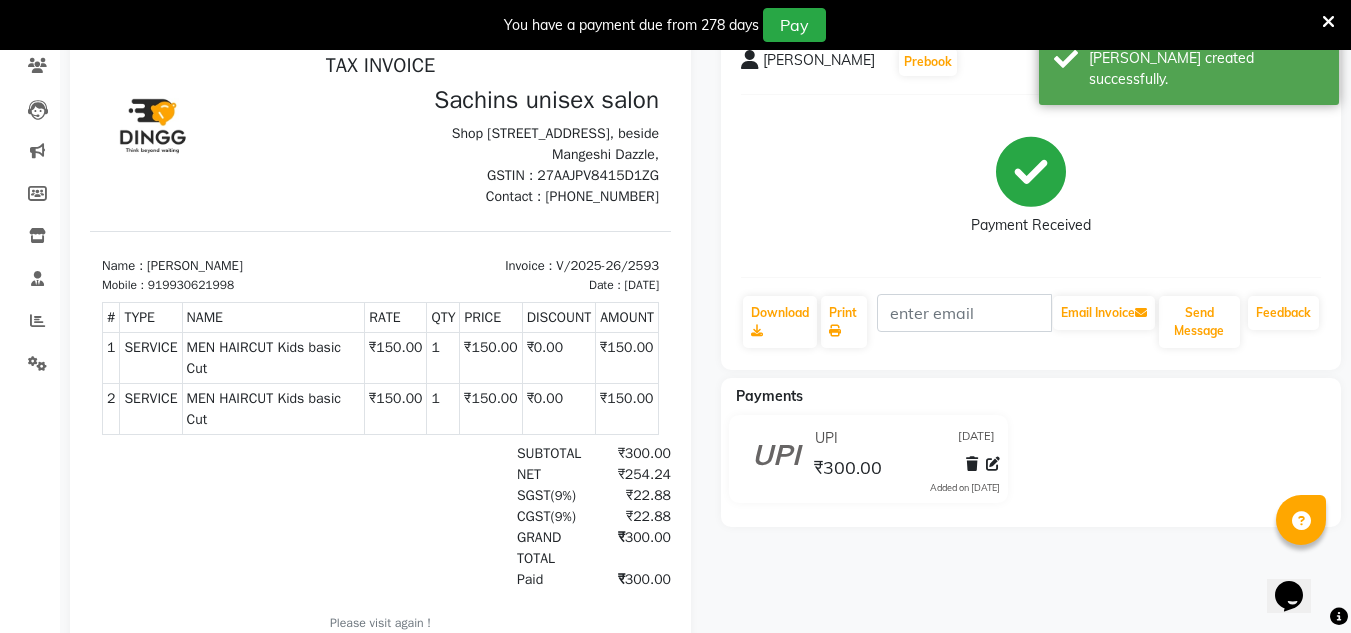 scroll, scrollTop: 0, scrollLeft: 0, axis: both 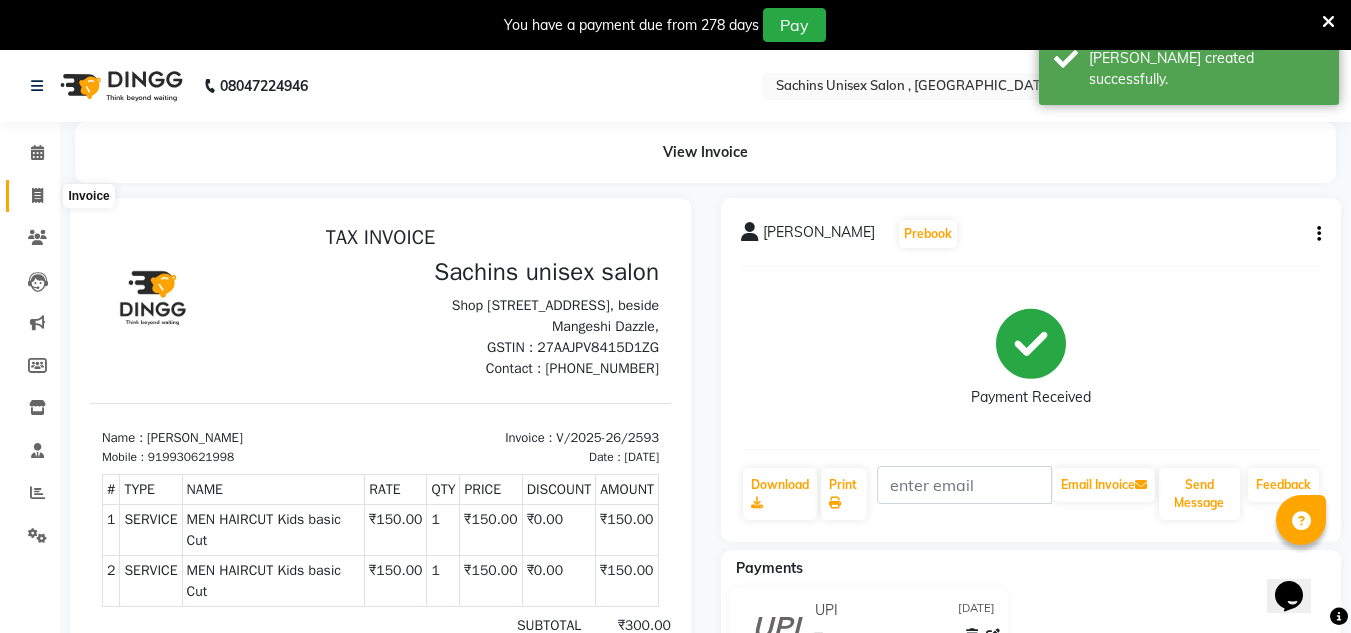 click 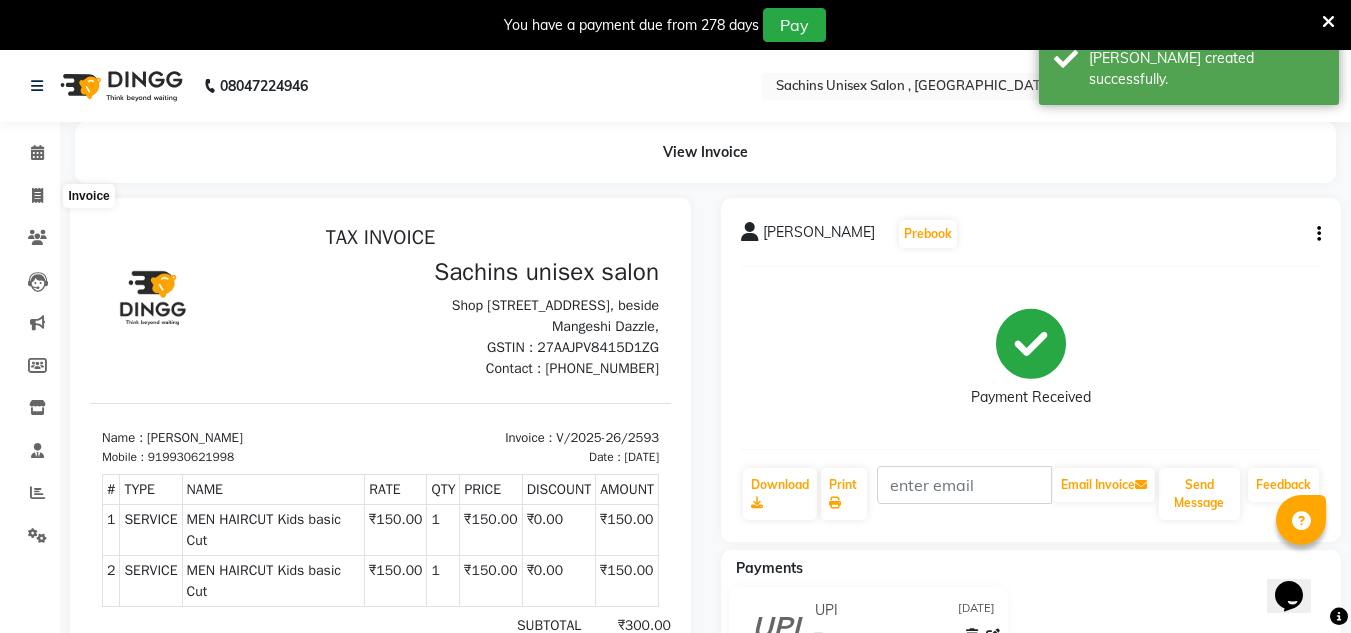 scroll, scrollTop: 50, scrollLeft: 0, axis: vertical 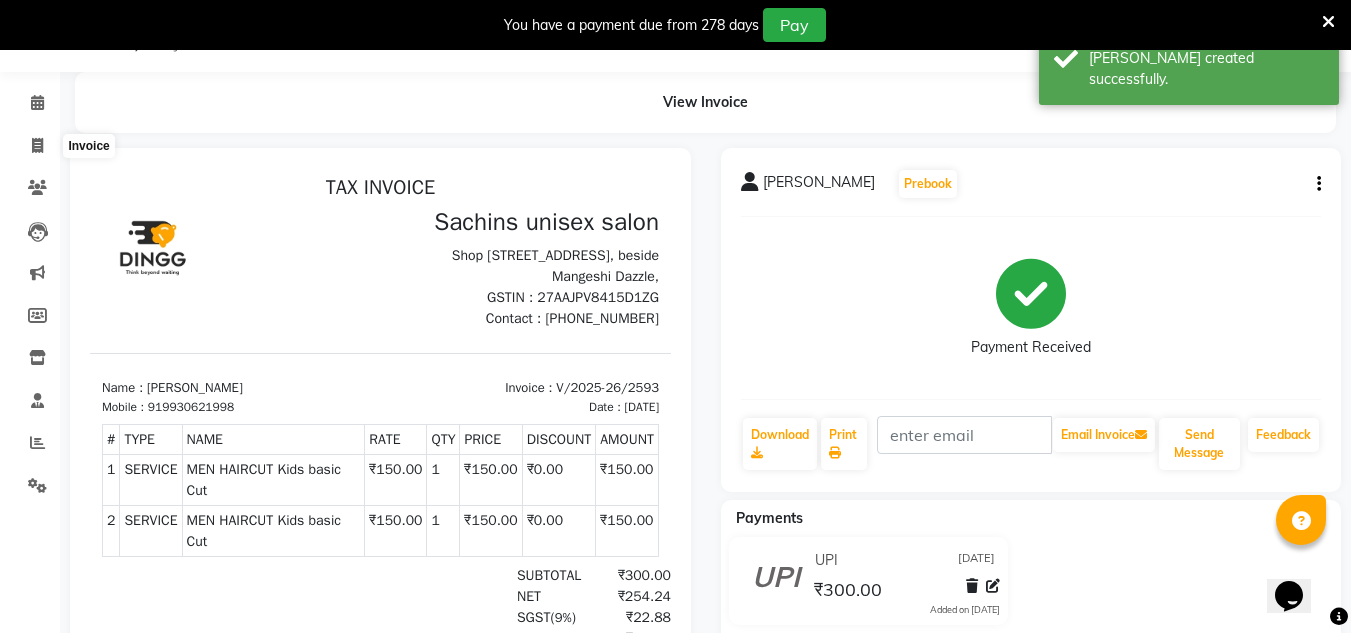 select on "service" 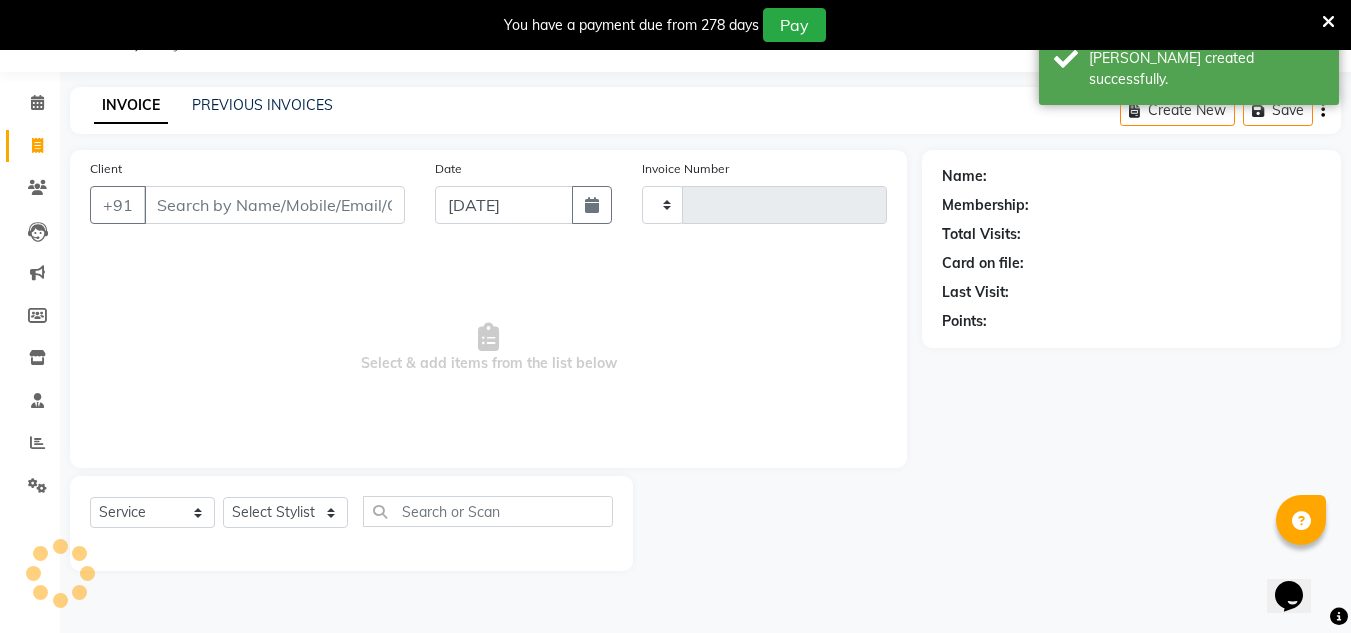 type on "2594" 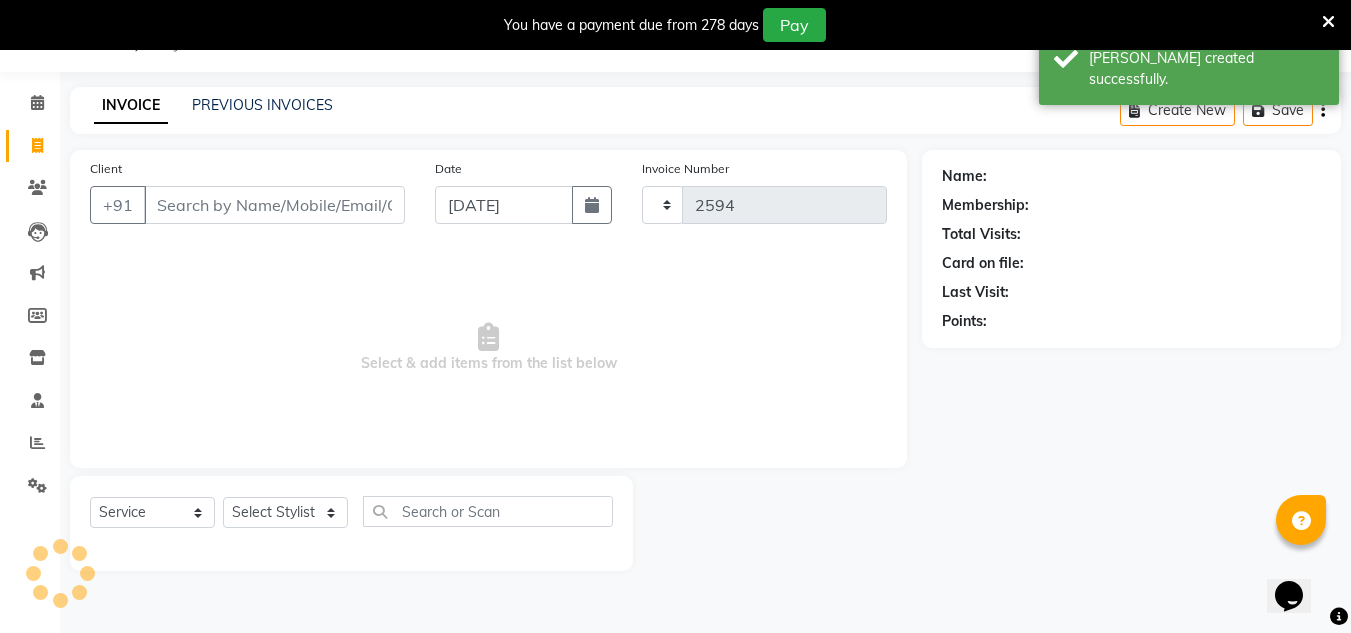 click on "Client" at bounding box center [274, 205] 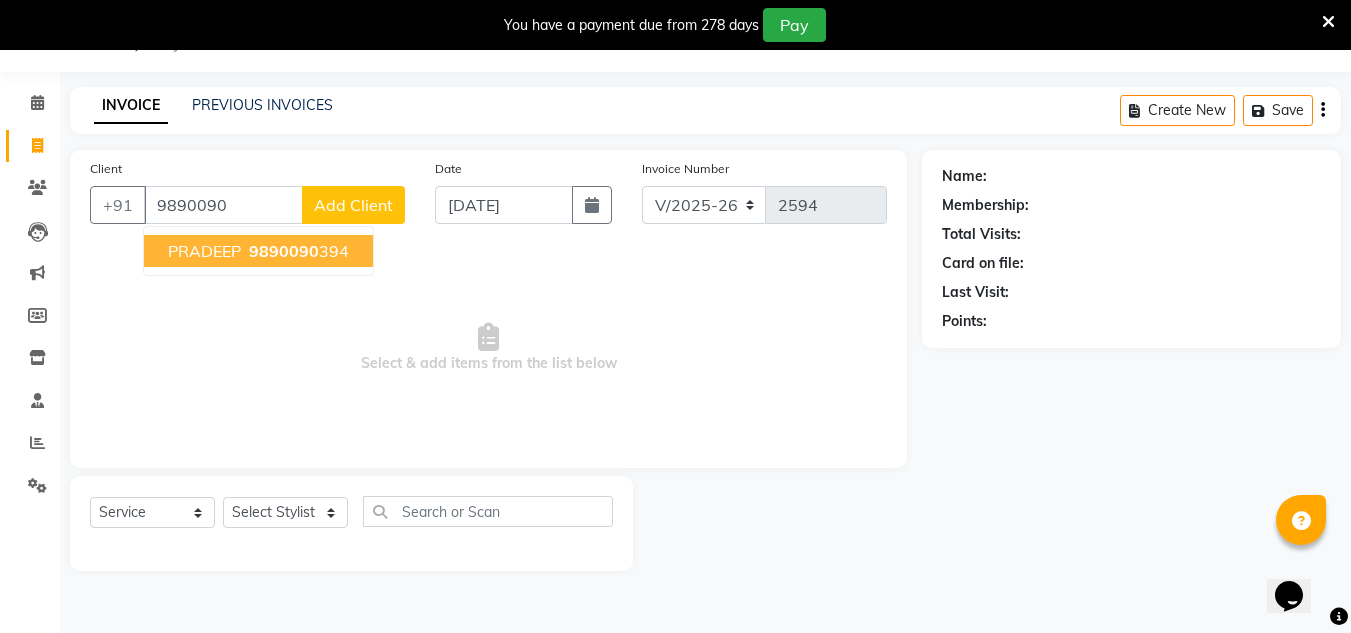 click on "9890090 394" at bounding box center [297, 251] 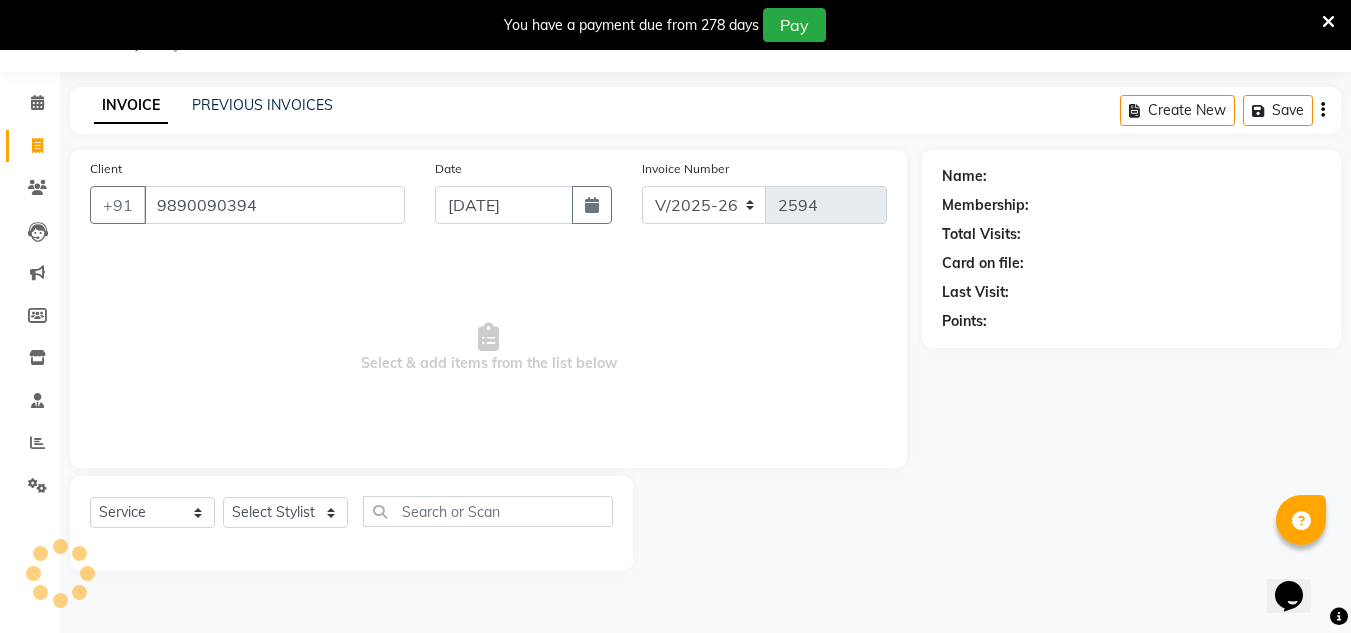 type on "9890090394" 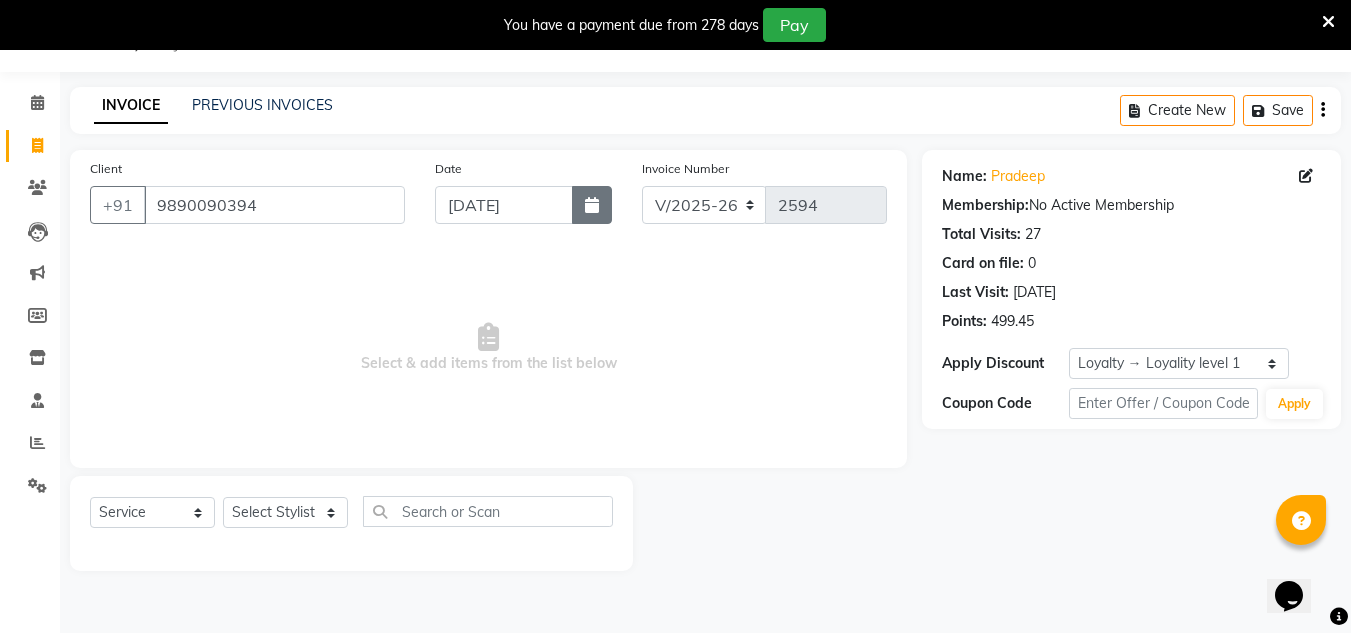 click 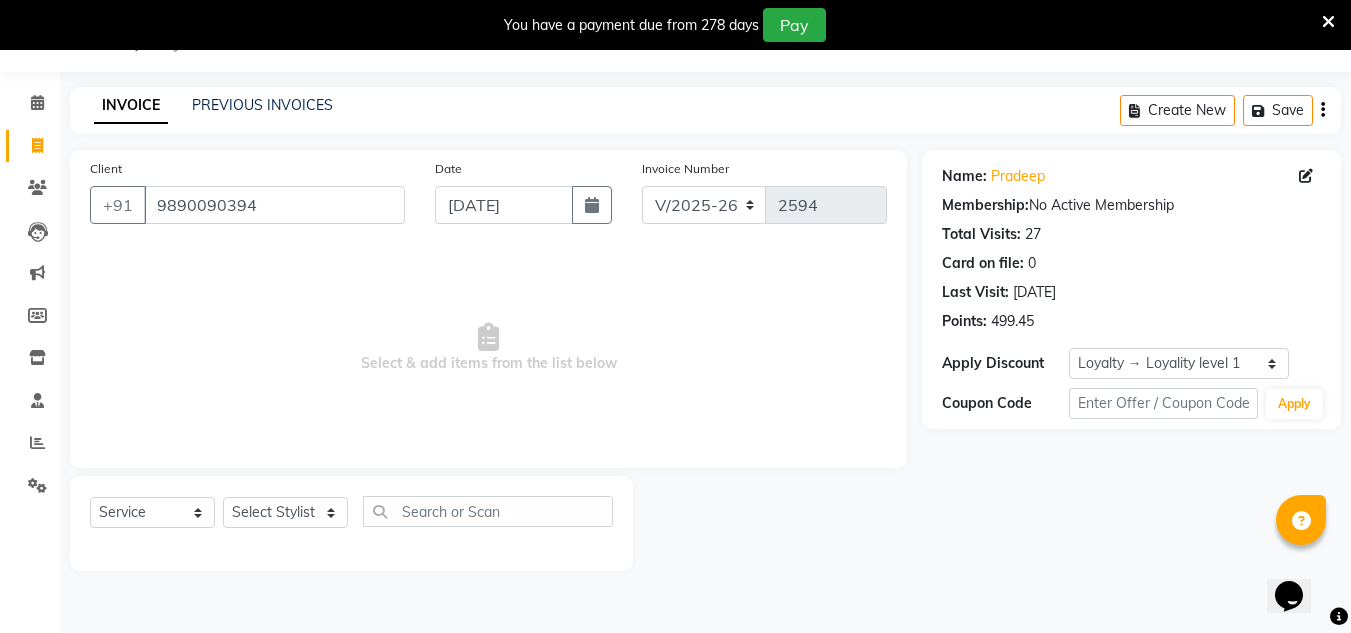 select on "7" 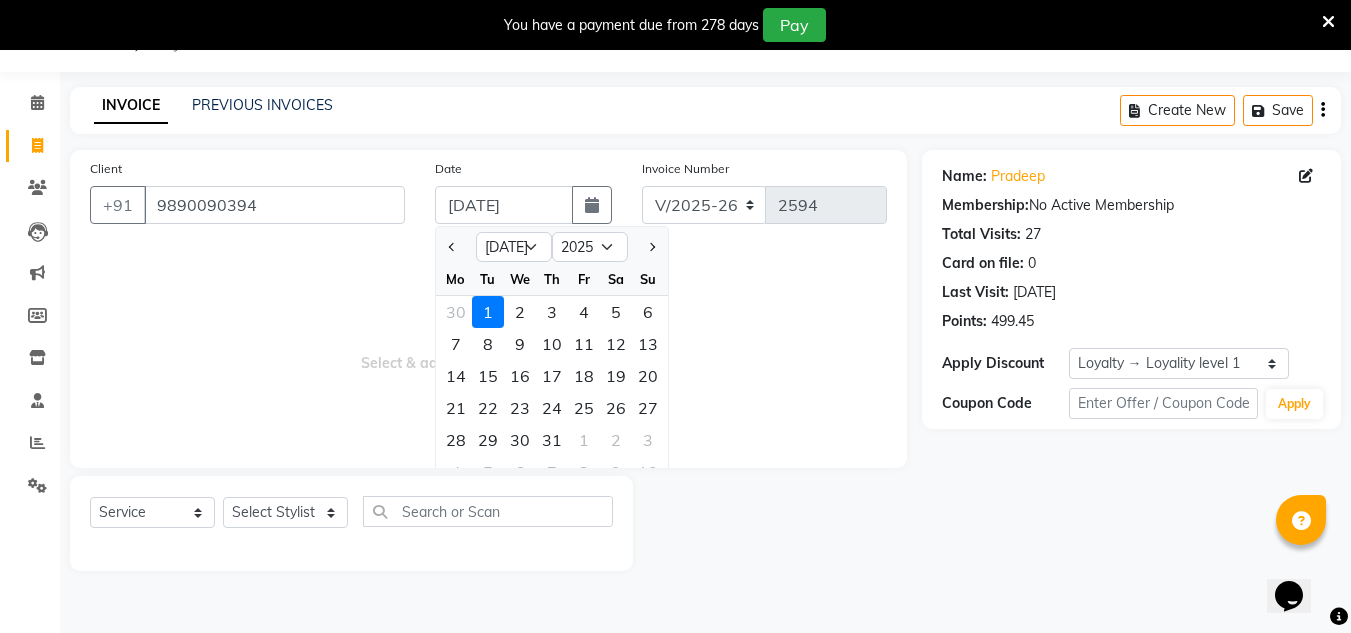 drag, startPoint x: 450, startPoint y: 247, endPoint x: 444, endPoint y: 288, distance: 41.4367 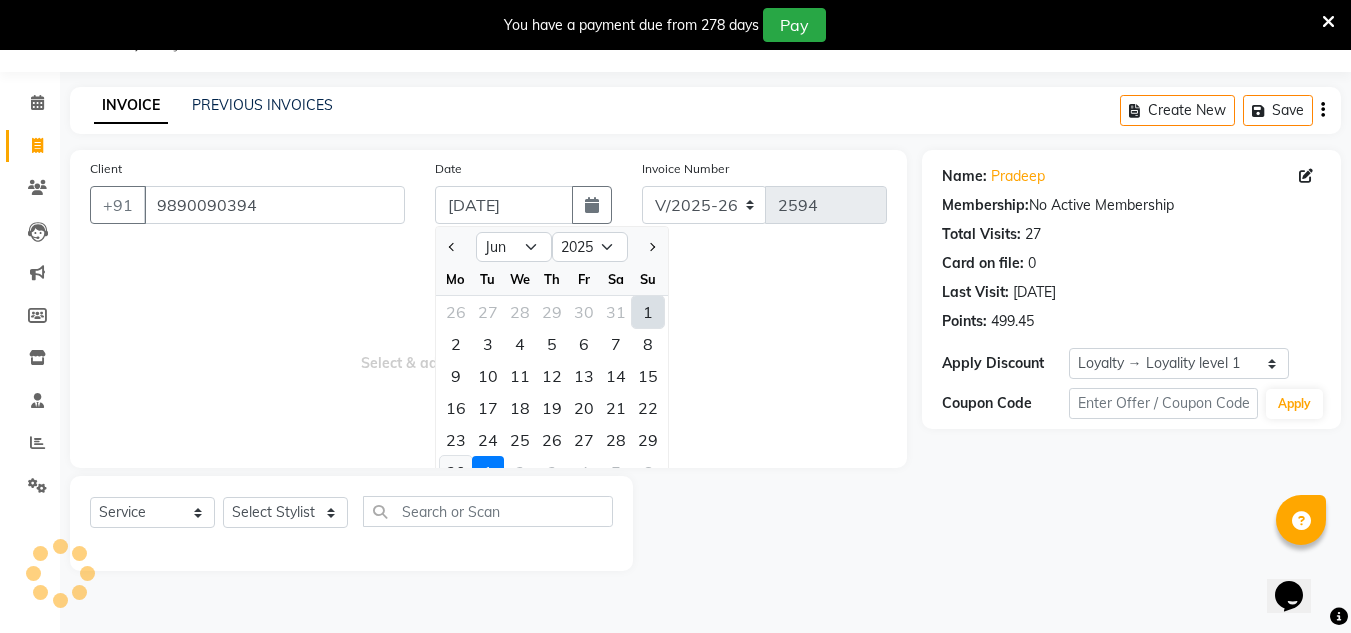 click on "30" 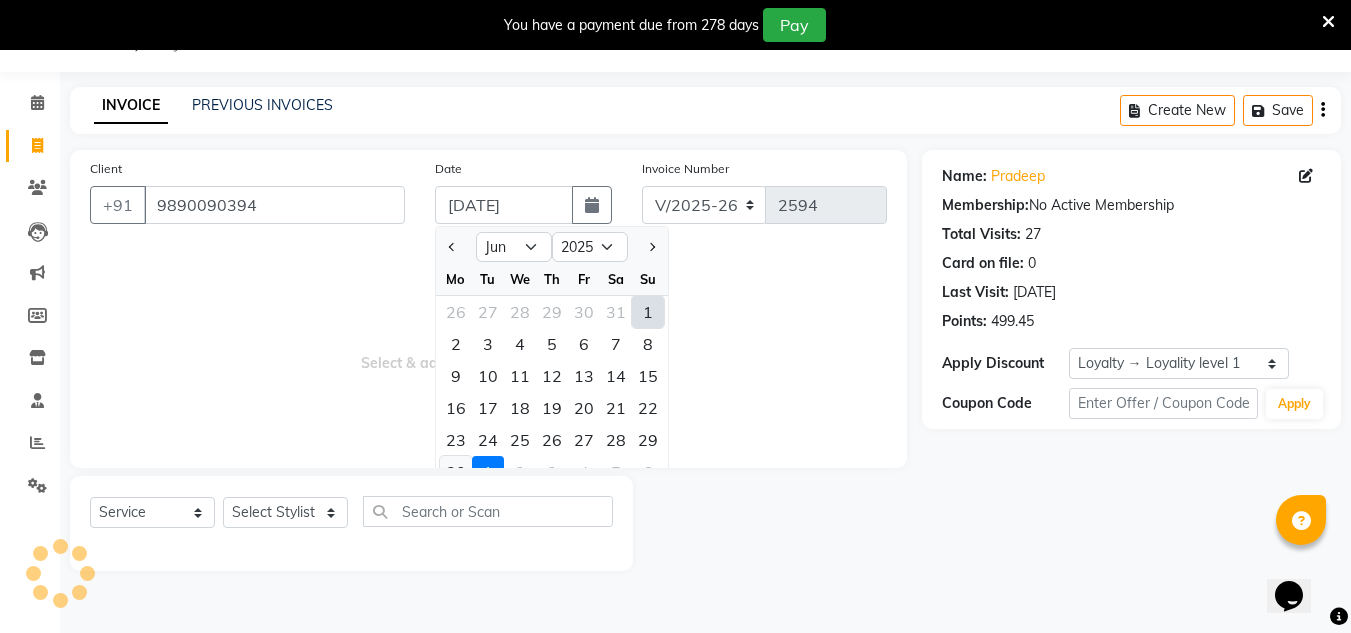 type on "[DATE]" 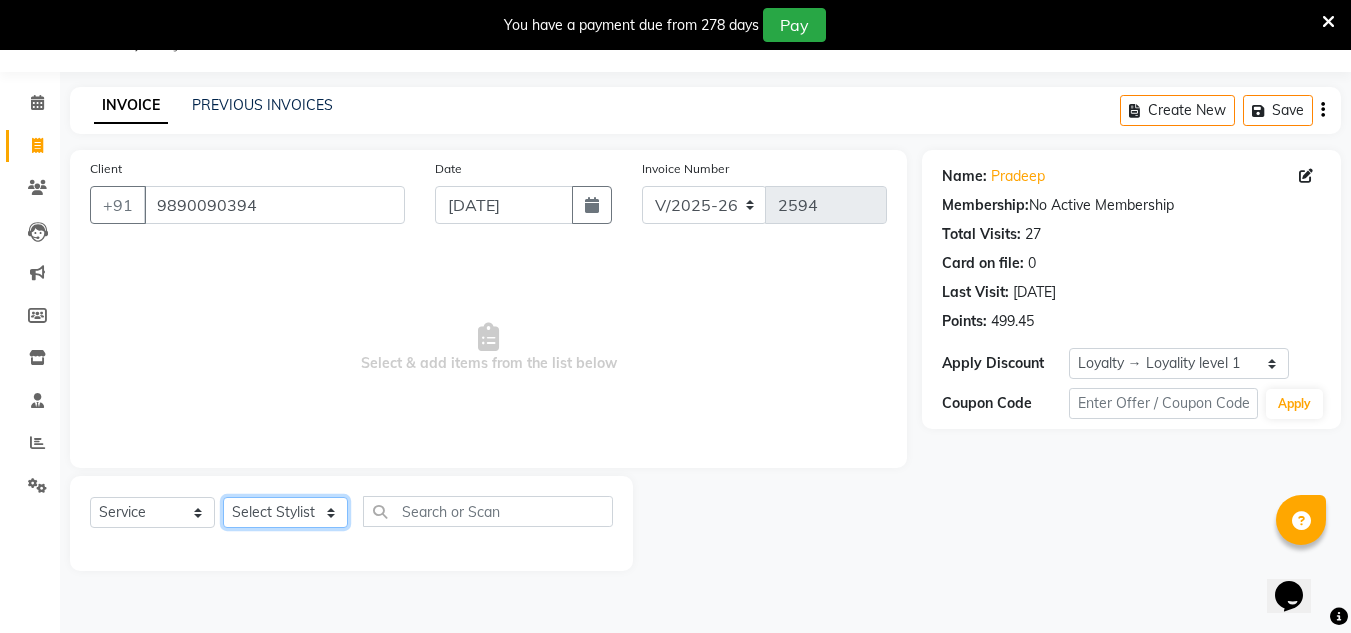 click on "Select Stylist [PERSON_NAME] new  mohit Neeraj Owner preeti [PERSON_NAME] RG" 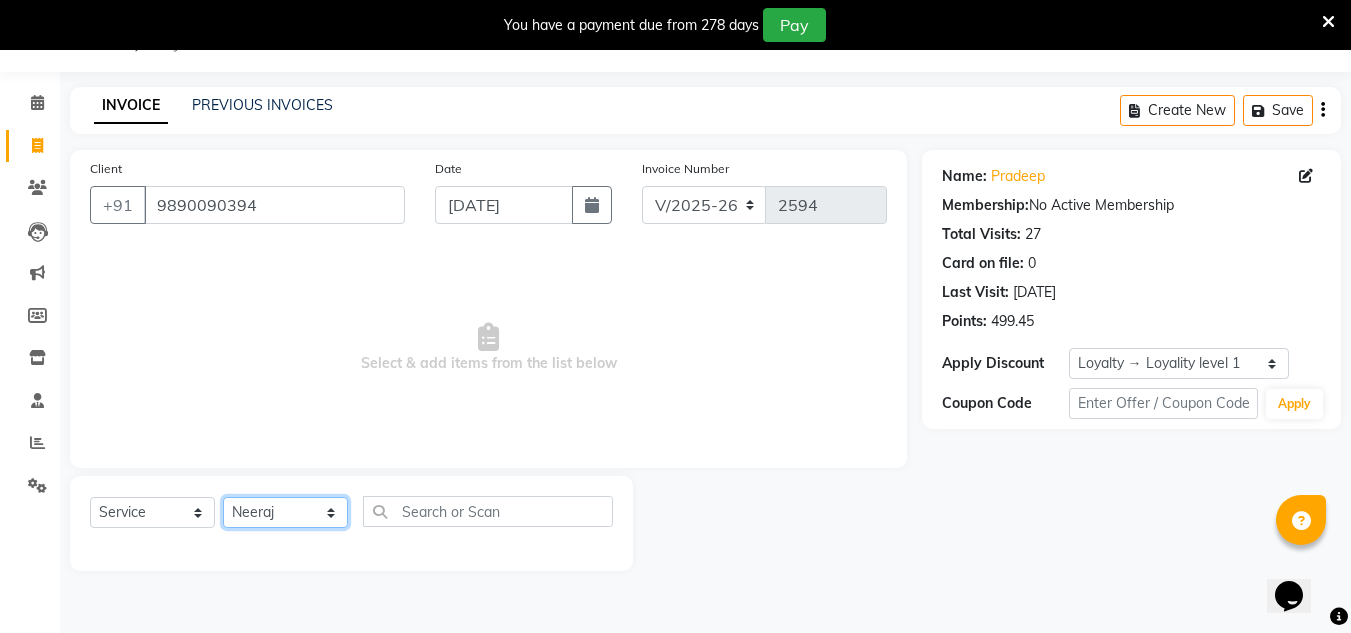 click on "Select Stylist [PERSON_NAME] new  mohit Neeraj Owner preeti [PERSON_NAME] RG" 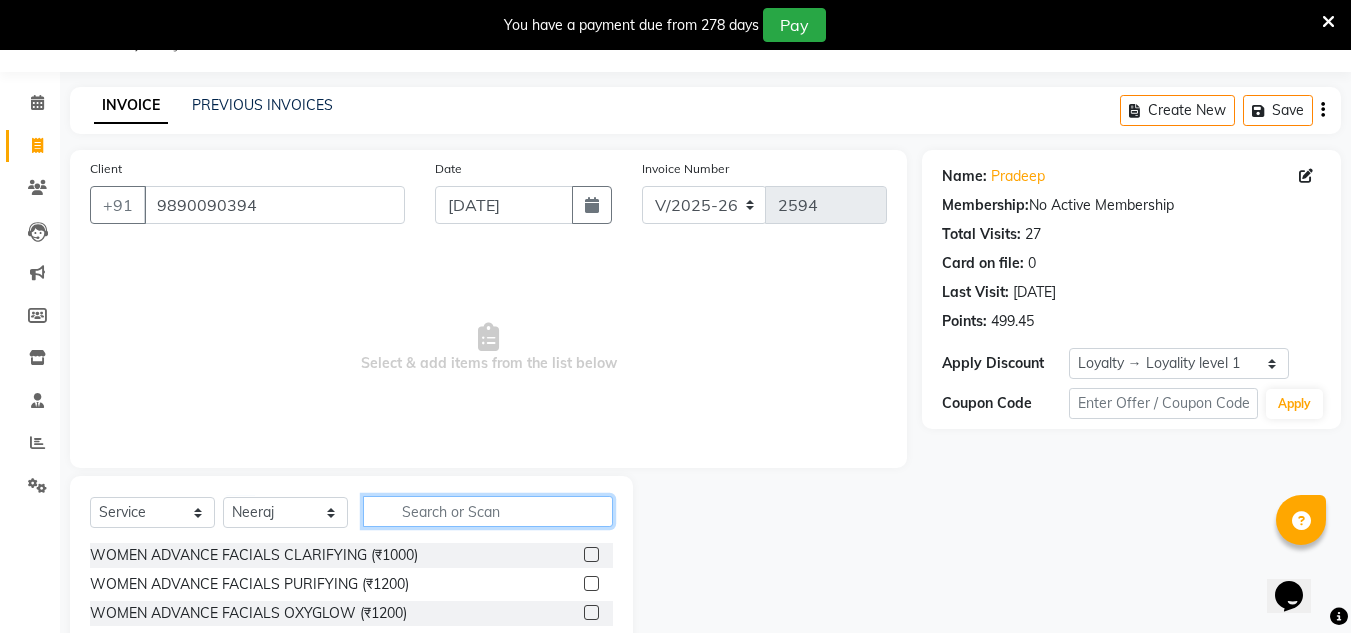drag, startPoint x: 420, startPoint y: 511, endPoint x: 399, endPoint y: 514, distance: 21.213203 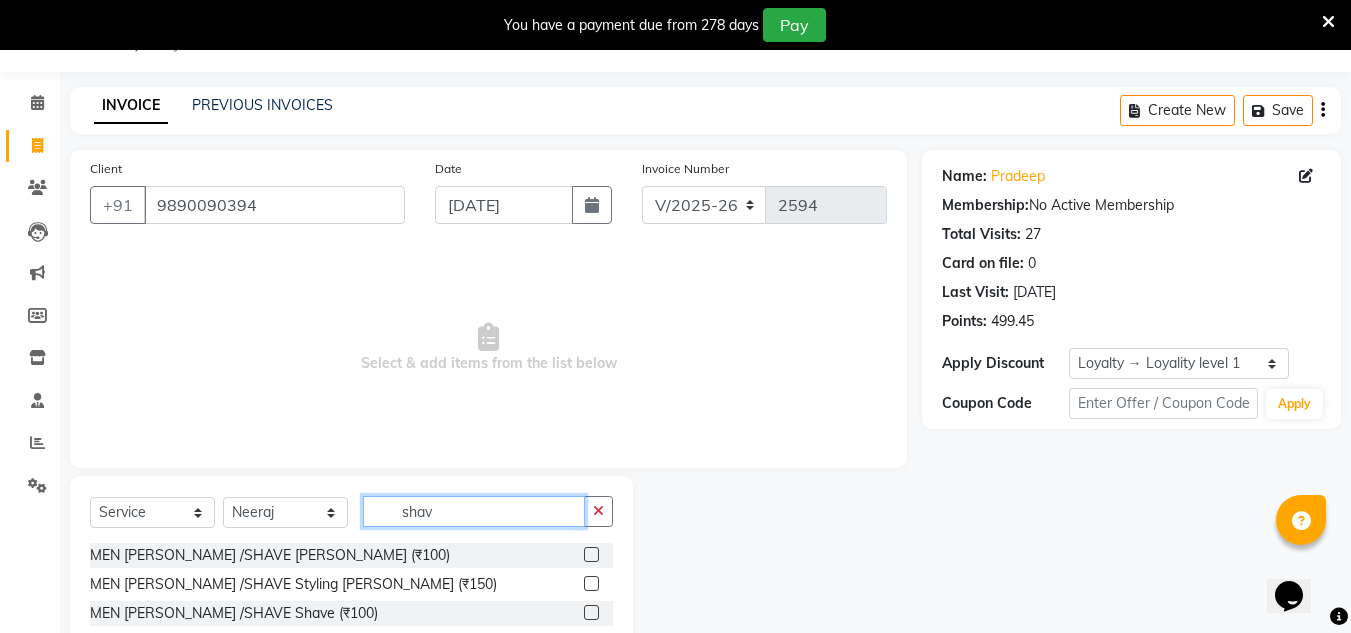 type on "shav" 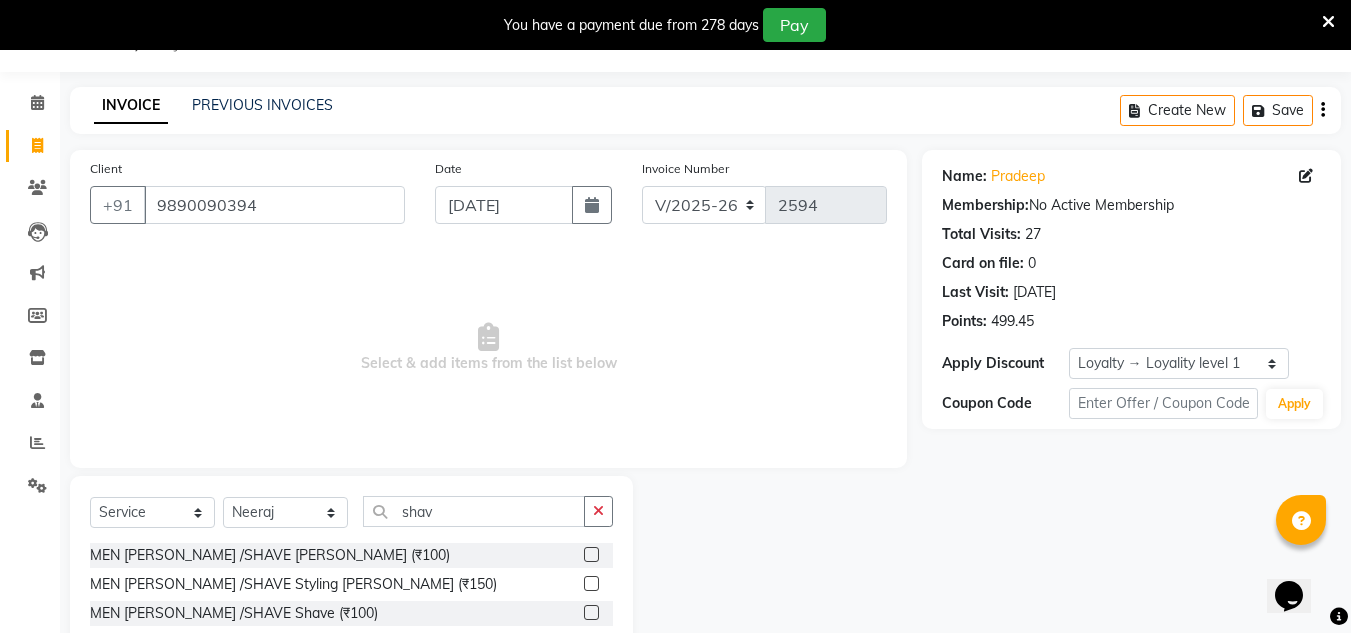 click 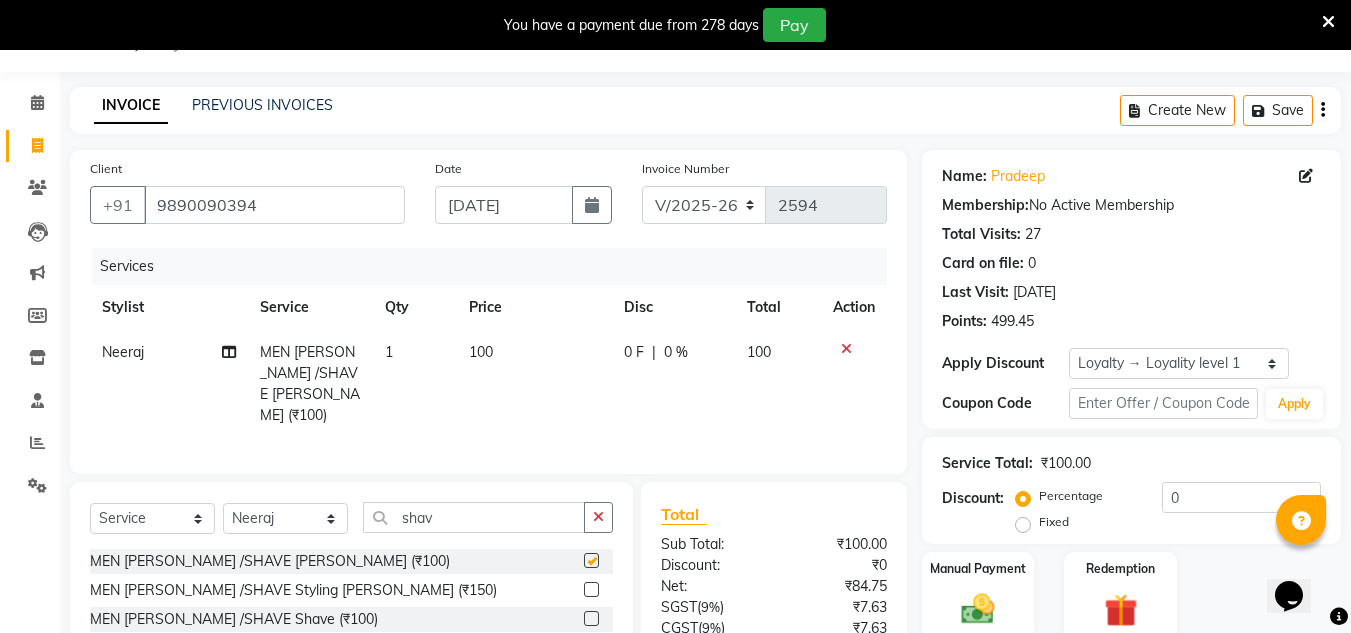 checkbox on "false" 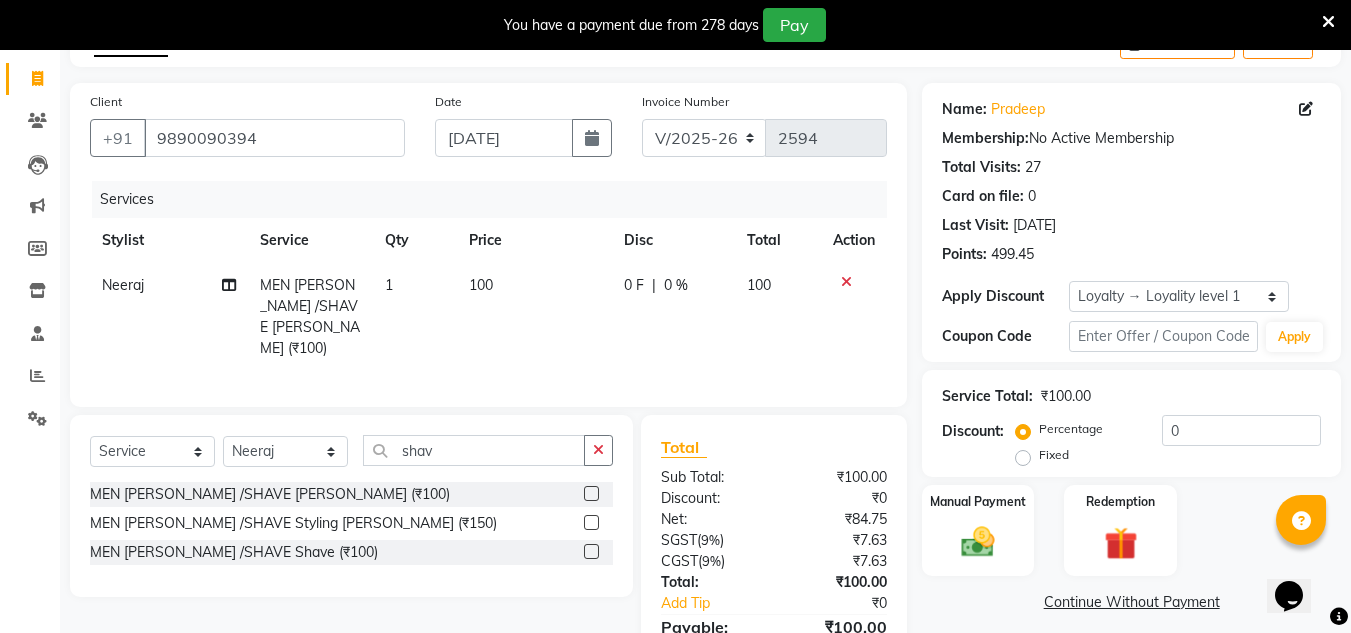 scroll, scrollTop: 217, scrollLeft: 0, axis: vertical 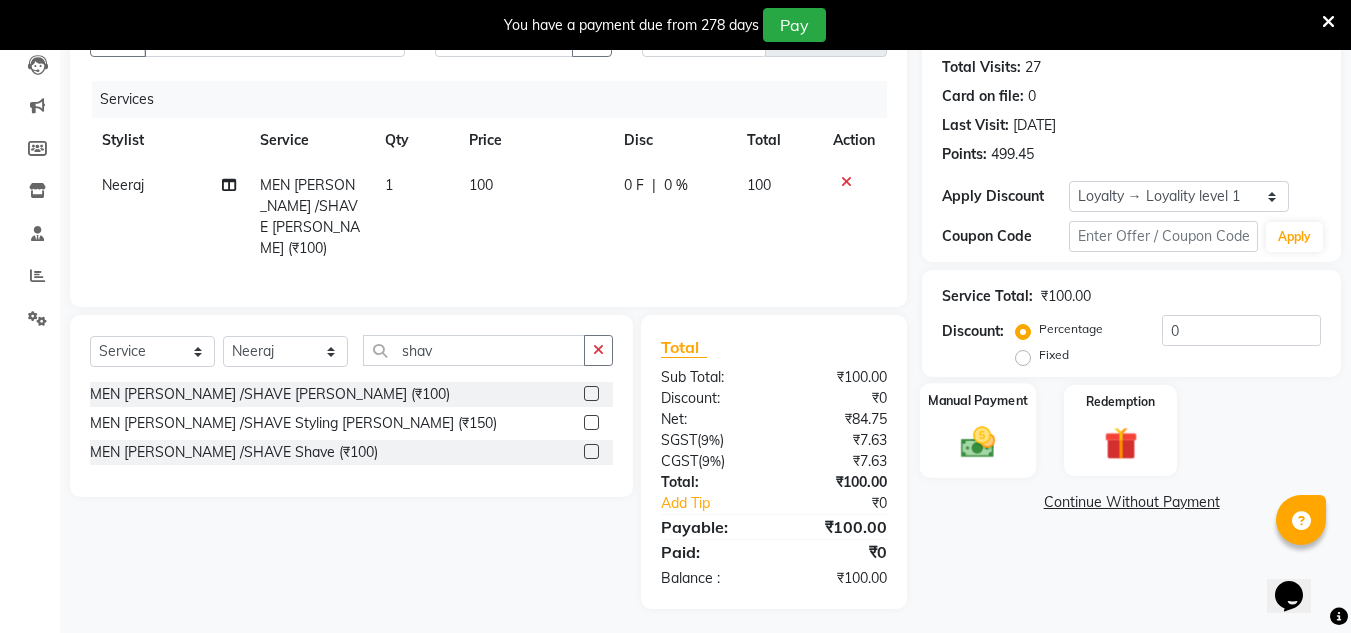 drag, startPoint x: 966, startPoint y: 437, endPoint x: 976, endPoint y: 460, distance: 25.079872 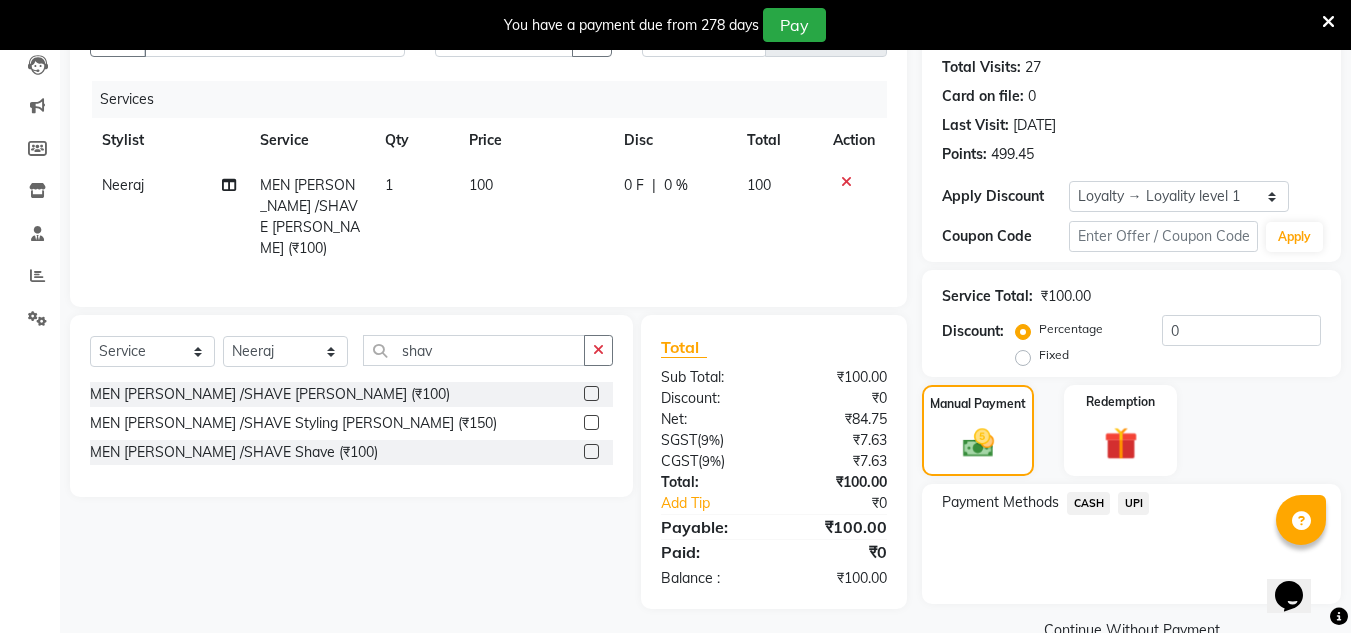 click on "CASH" 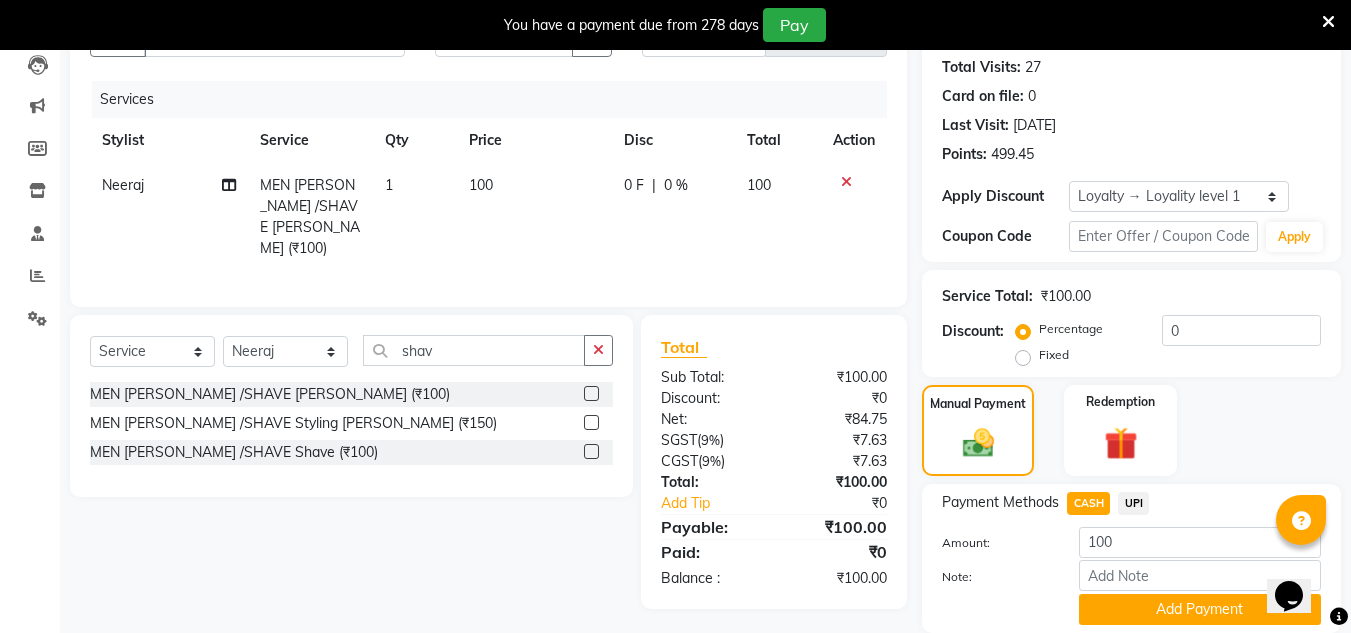 click on "Add Payment" 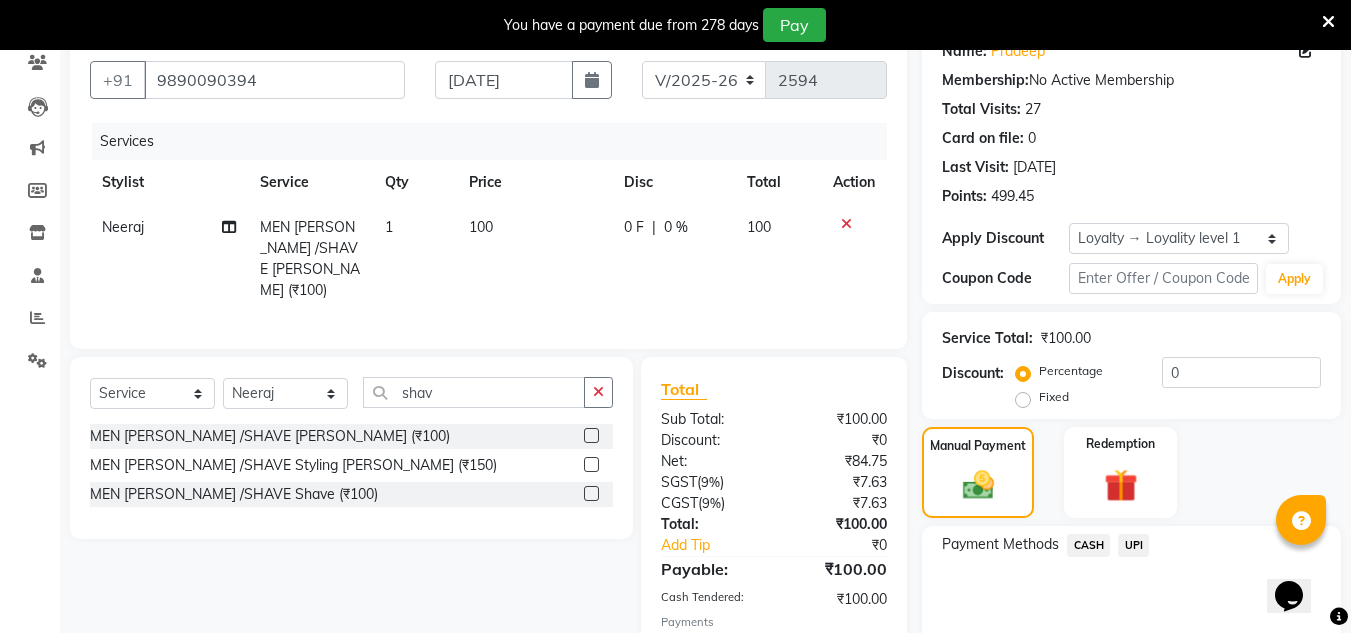 scroll, scrollTop: 387, scrollLeft: 0, axis: vertical 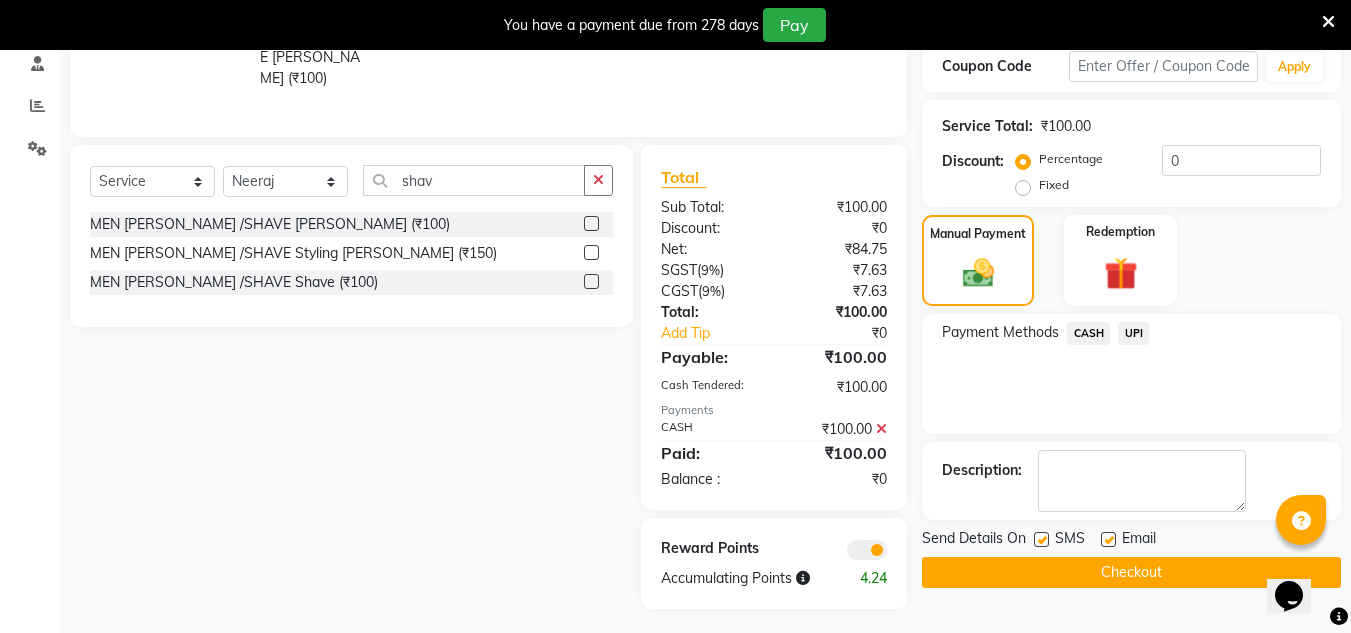 click on "Checkout" 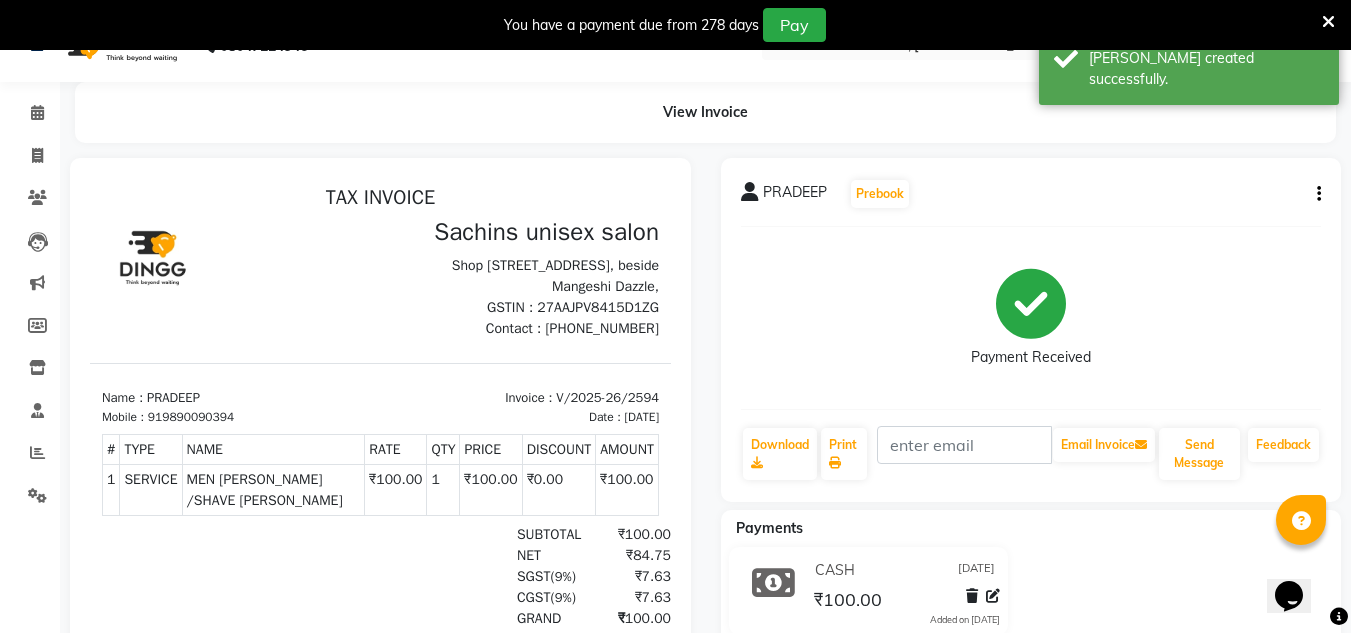 scroll, scrollTop: 0, scrollLeft: 0, axis: both 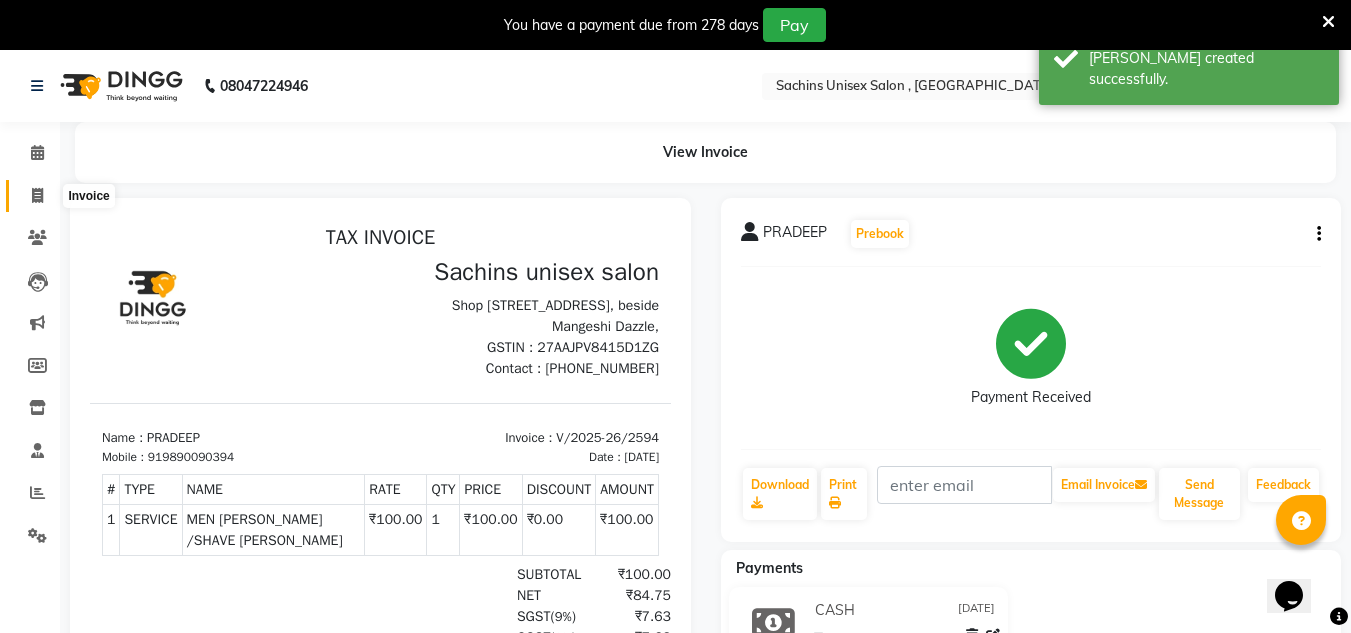click 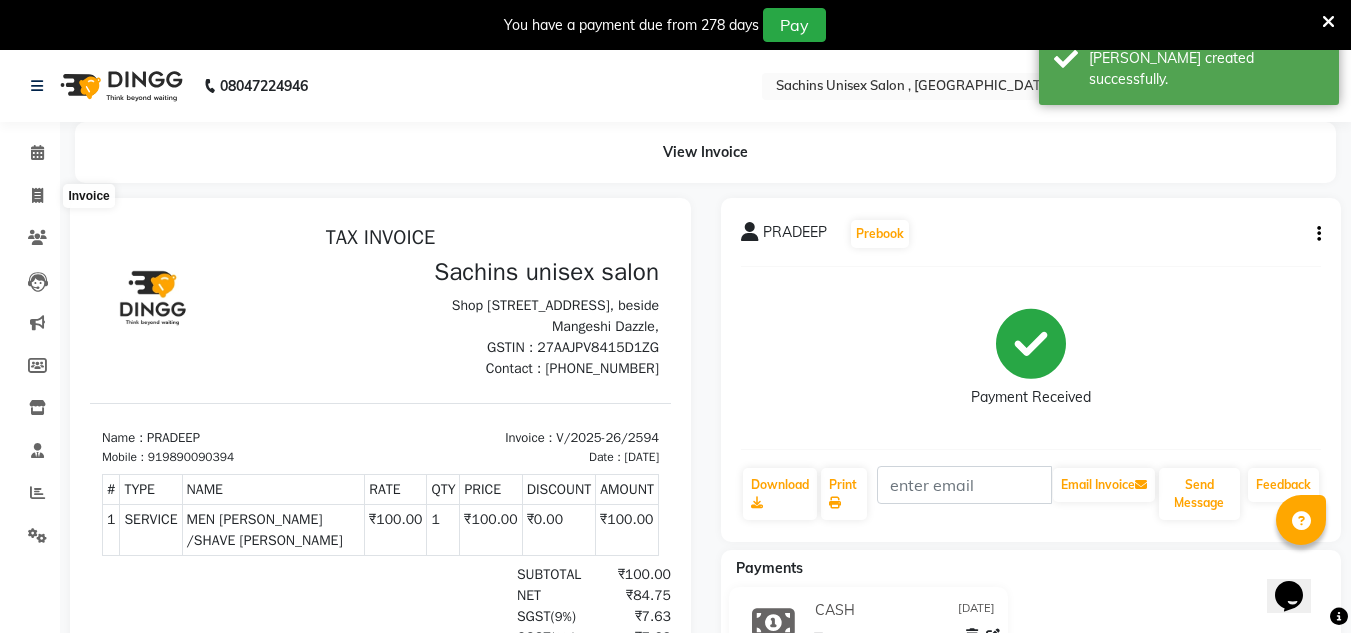 select on "service" 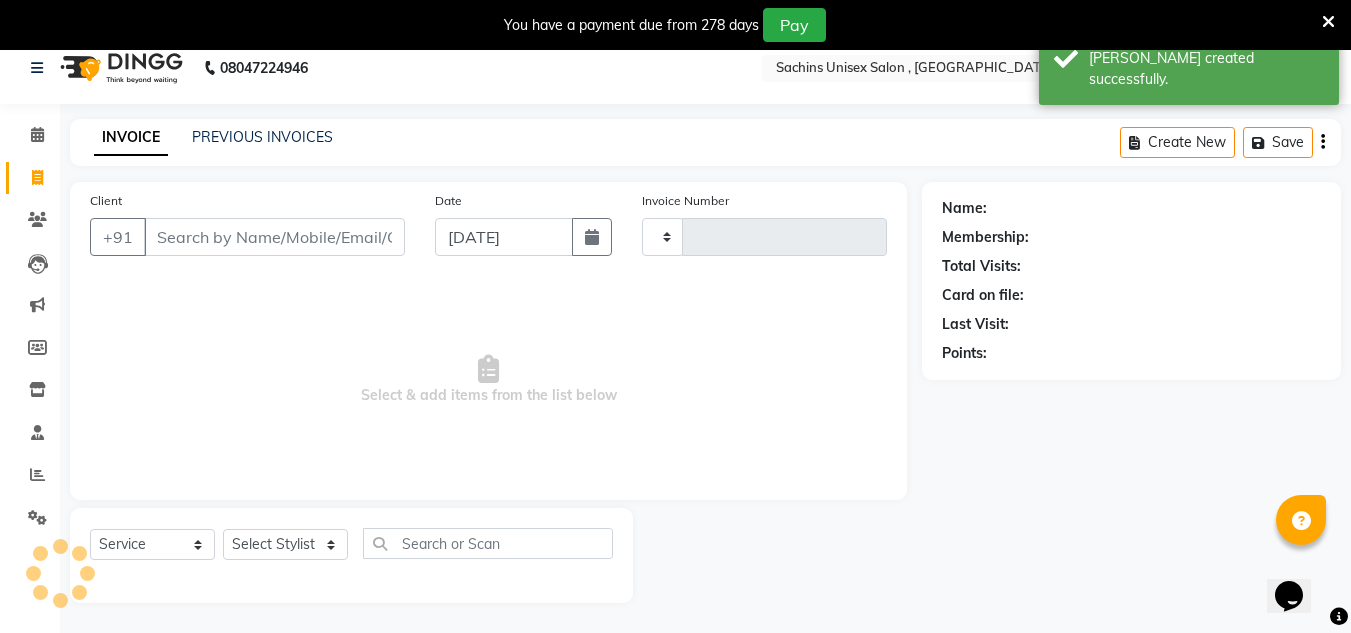 scroll, scrollTop: 50, scrollLeft: 0, axis: vertical 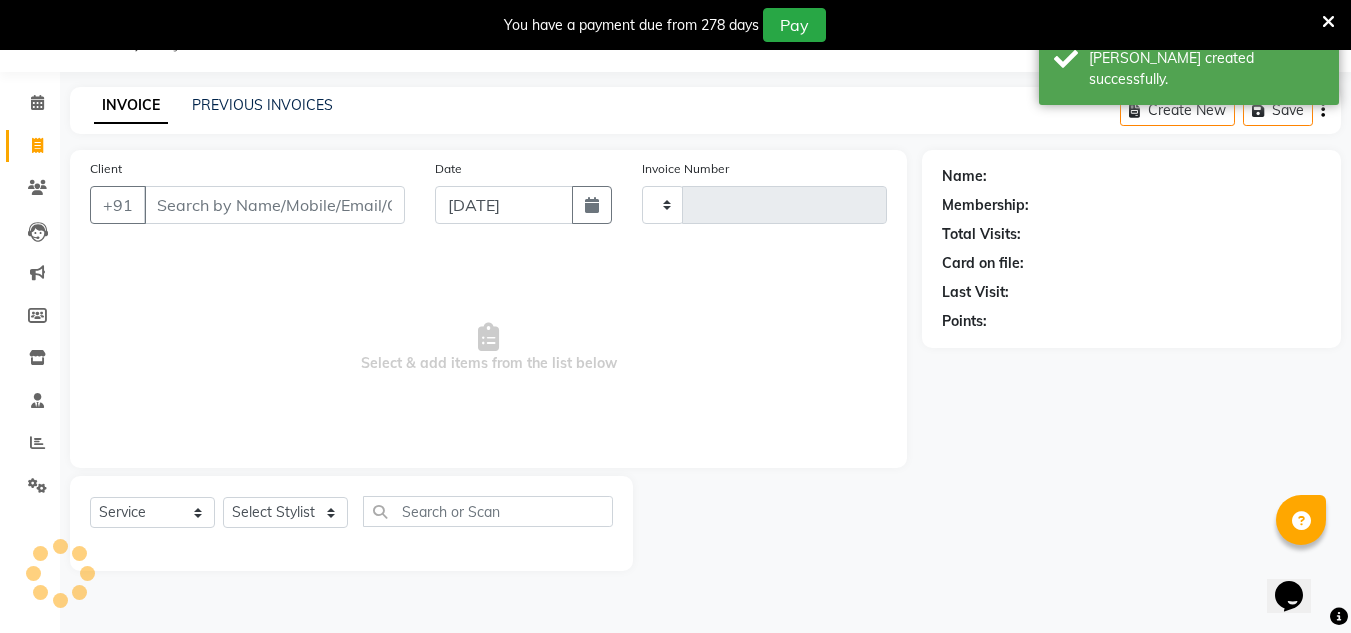 click on "Client" at bounding box center [274, 205] 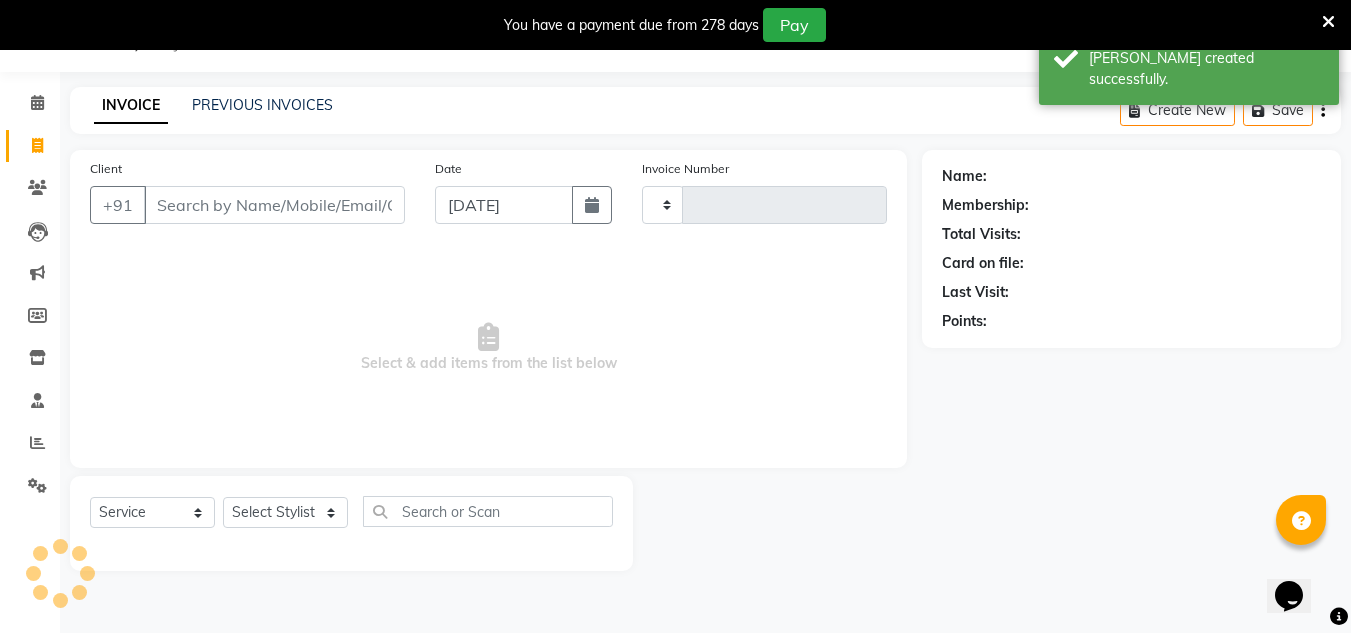 type on "2595" 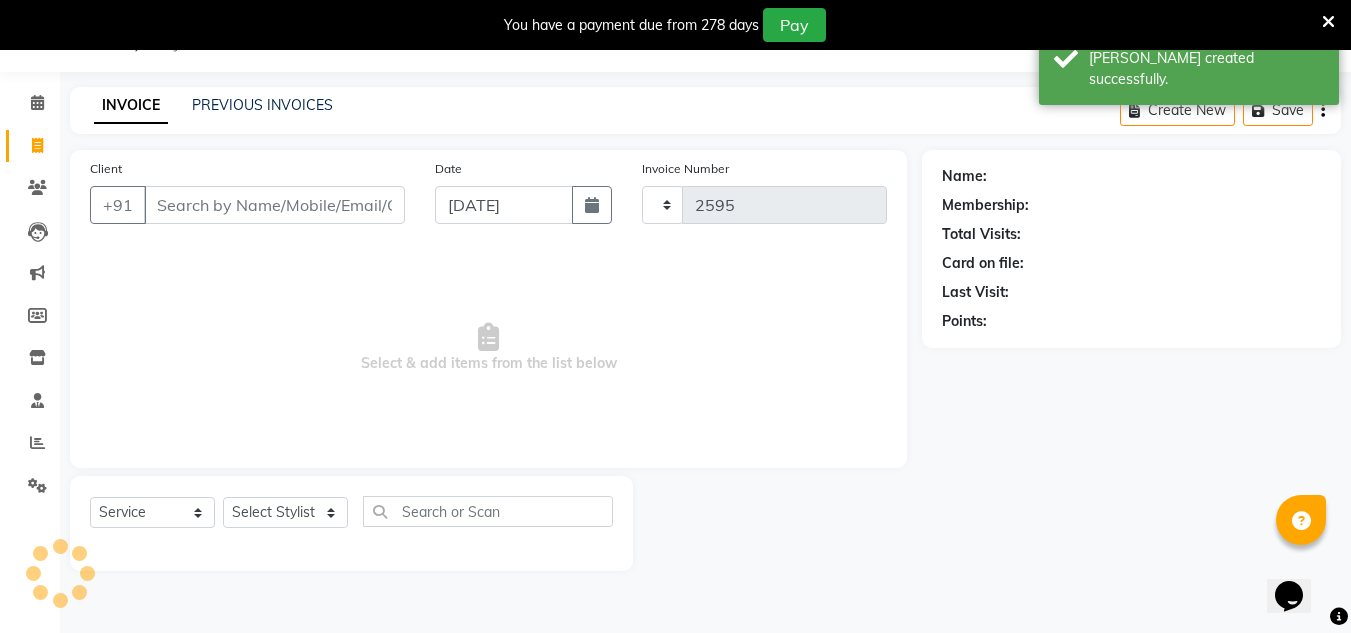 select on "6840" 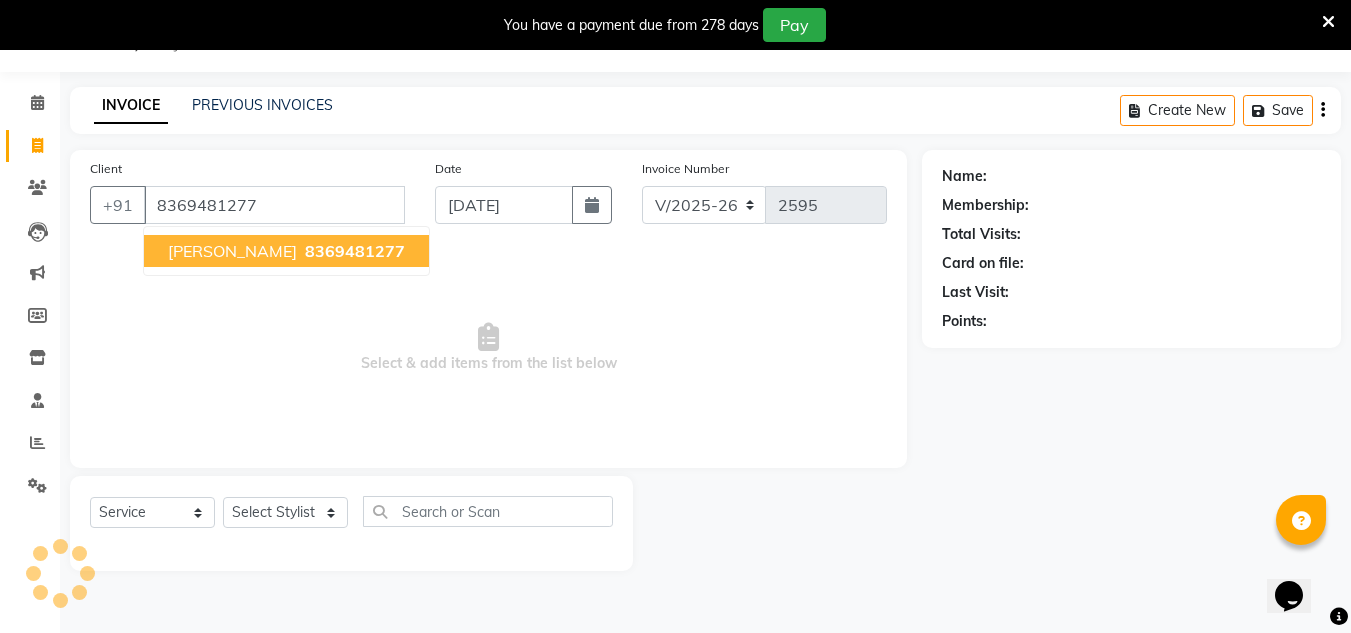 type on "8369481277" 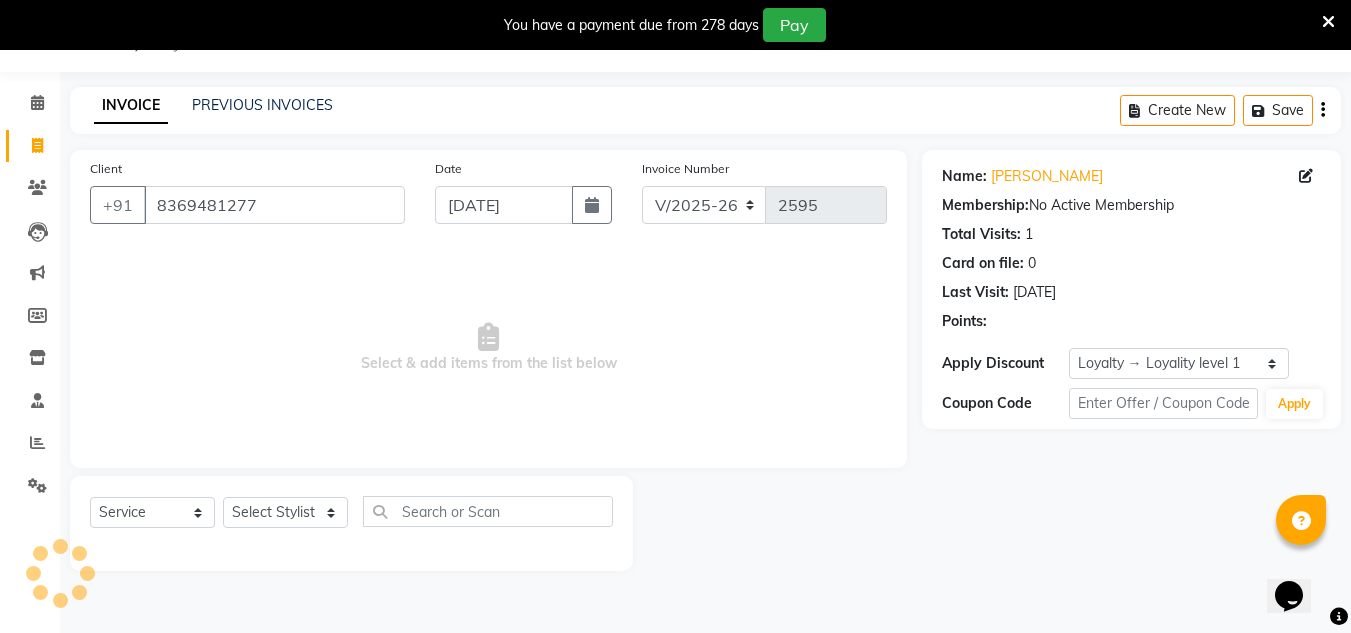 select on "1: Object" 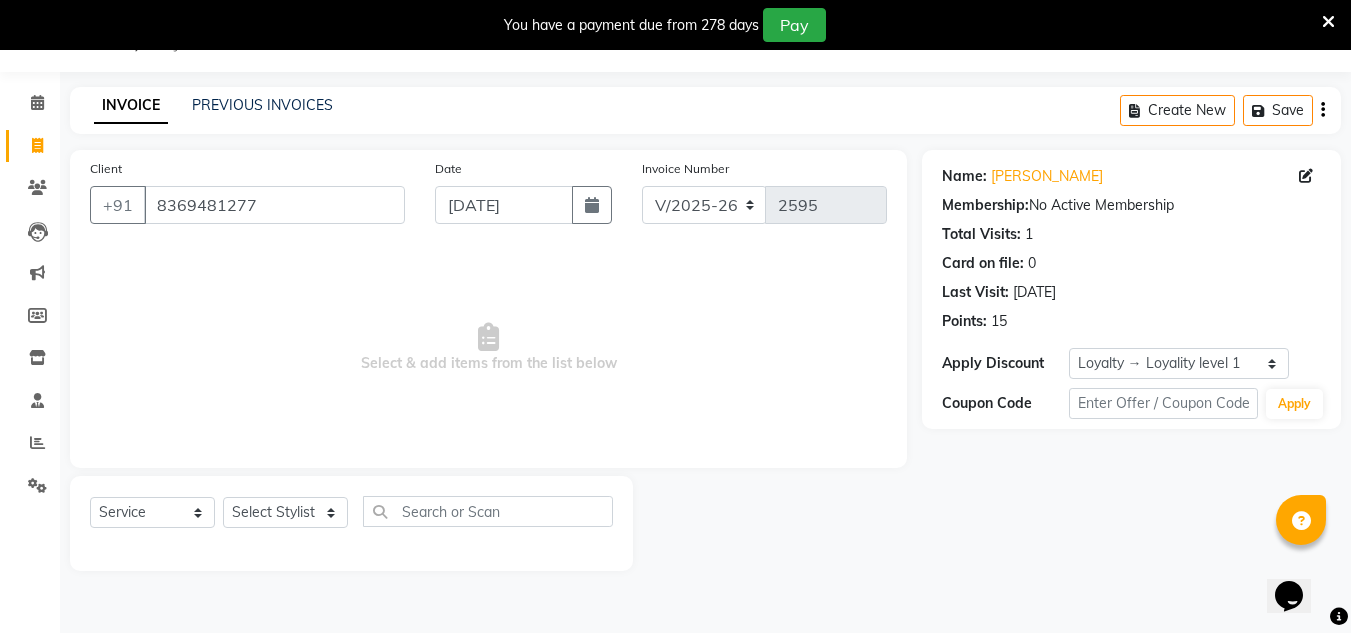drag, startPoint x: 593, startPoint y: 205, endPoint x: 538, endPoint y: 200, distance: 55.226807 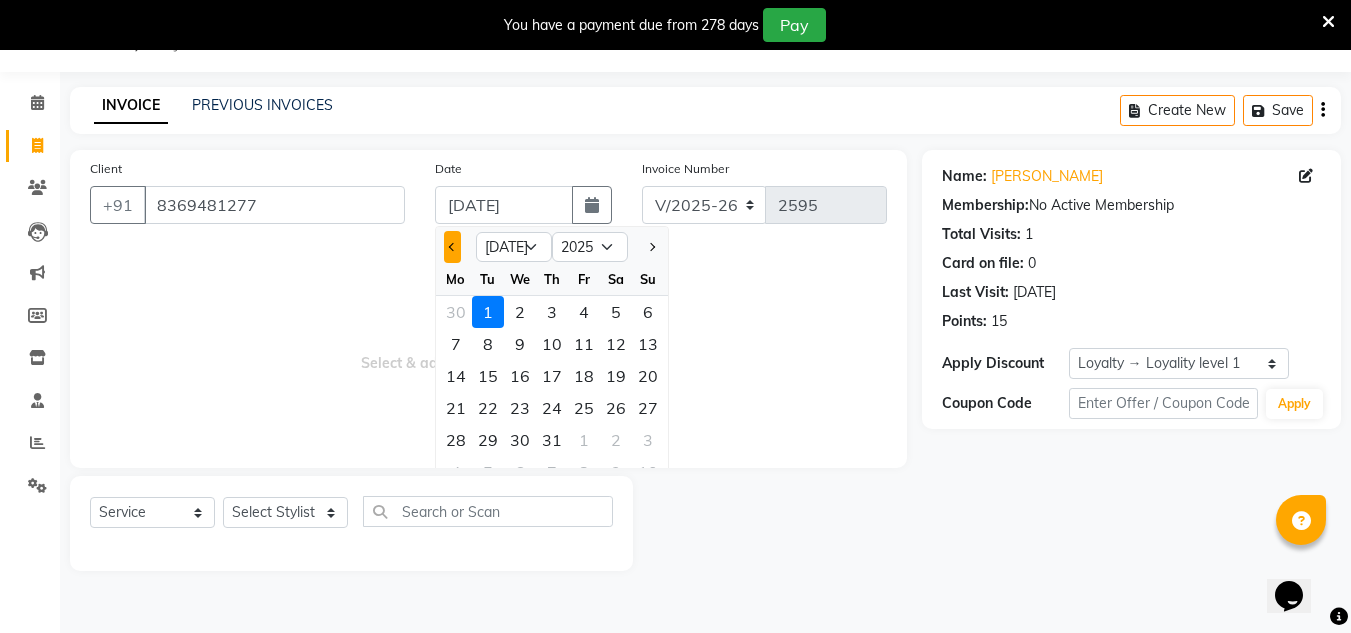click 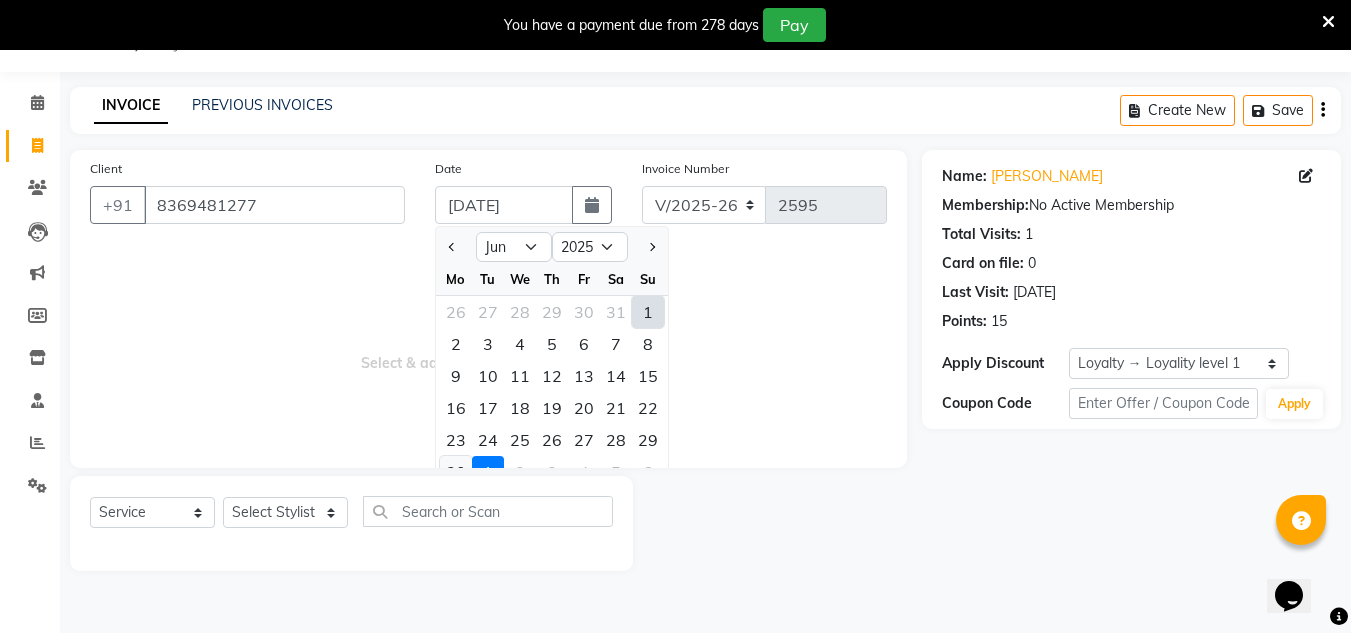 click on "30" 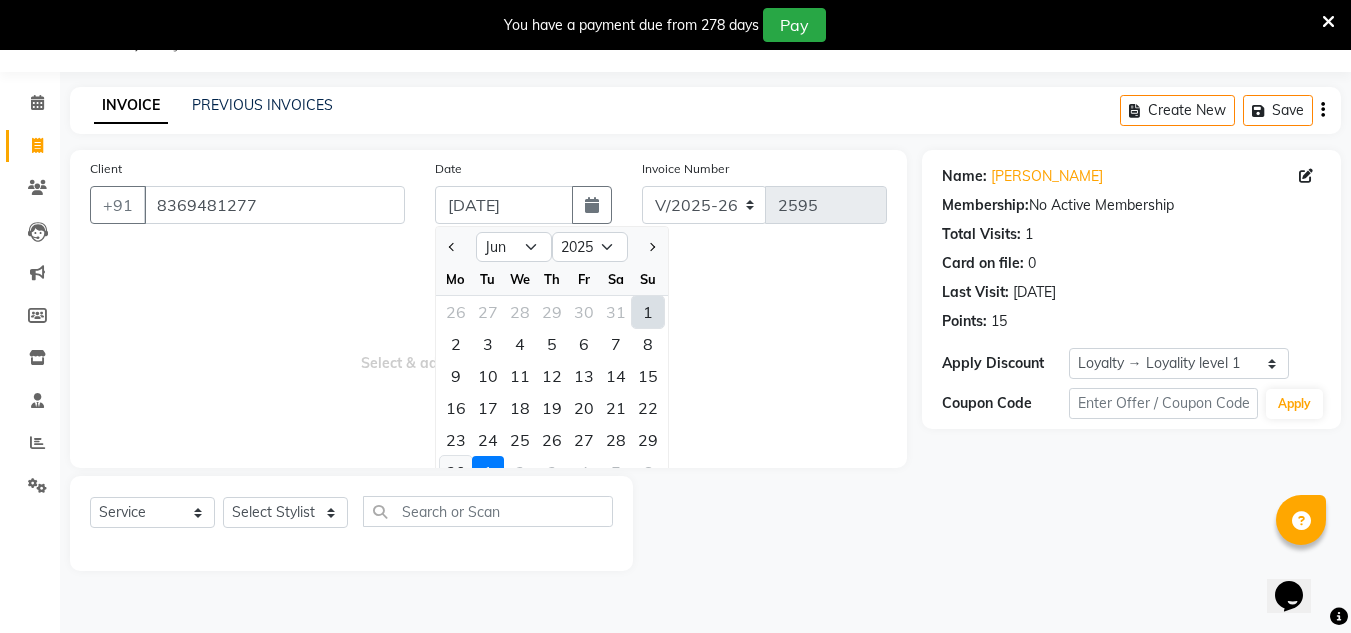 type on "[DATE]" 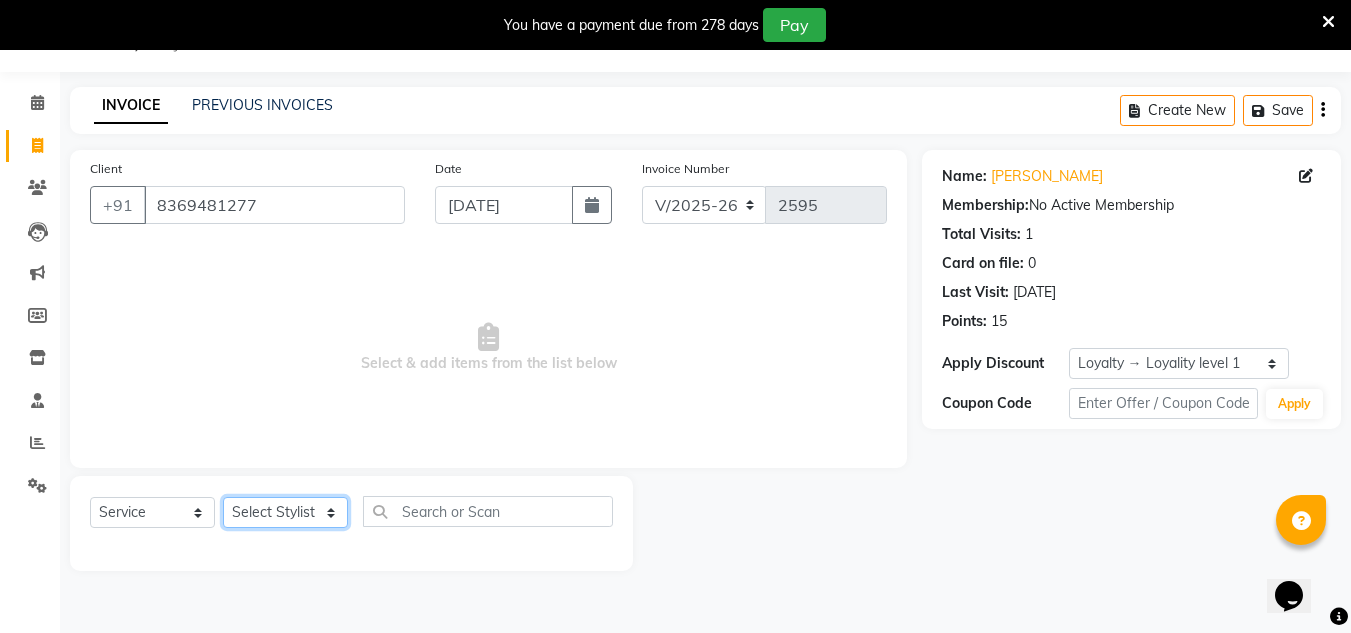 click on "Select Stylist [PERSON_NAME] new  mohit Neeraj Owner preeti [PERSON_NAME] RG" 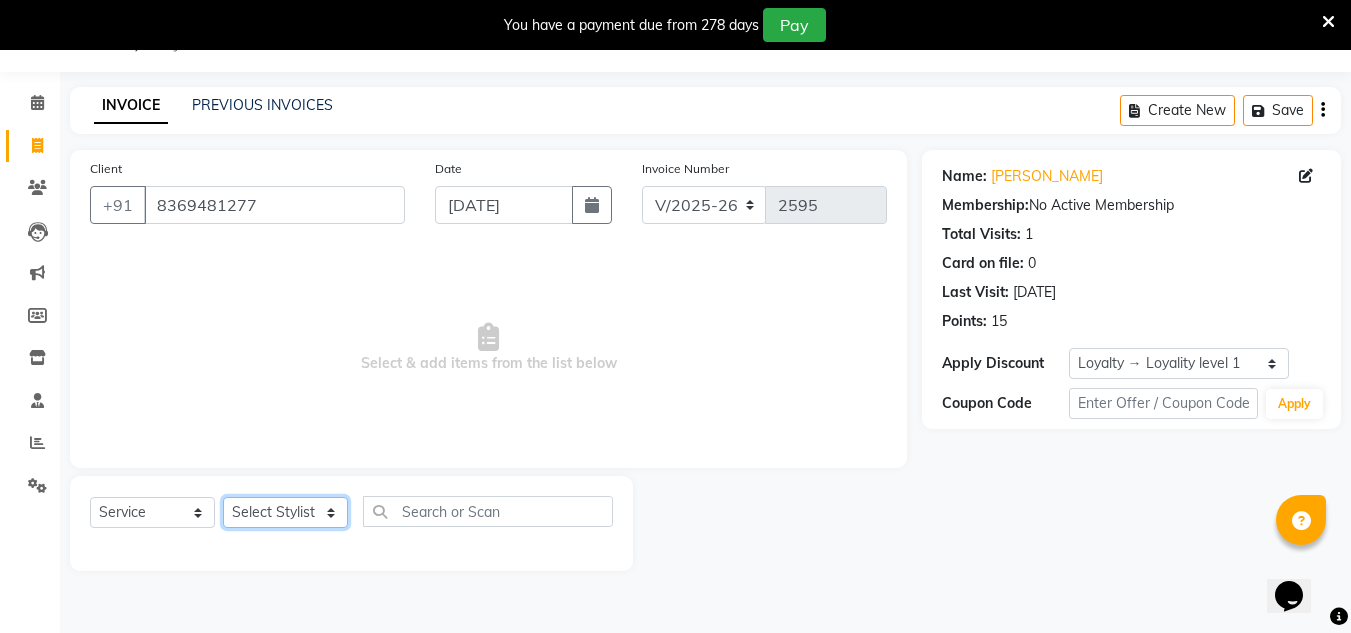 select on "81667" 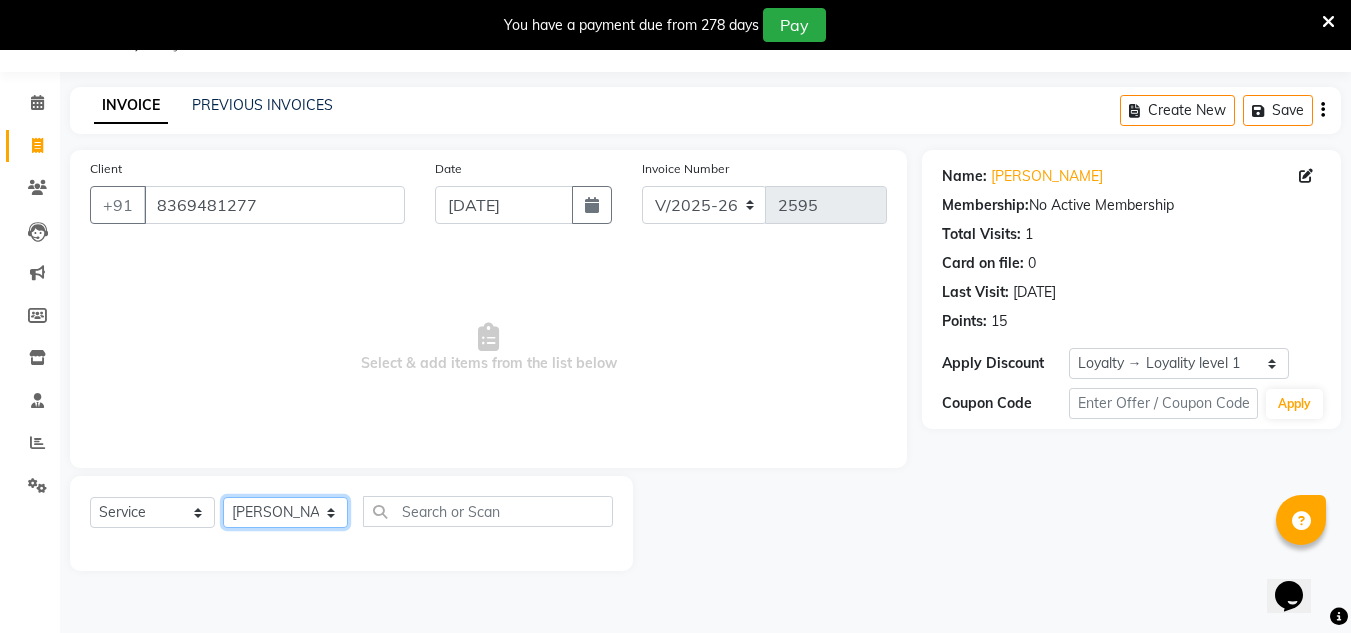 click on "Select Stylist [PERSON_NAME] new  mohit Neeraj Owner preeti [PERSON_NAME] RG" 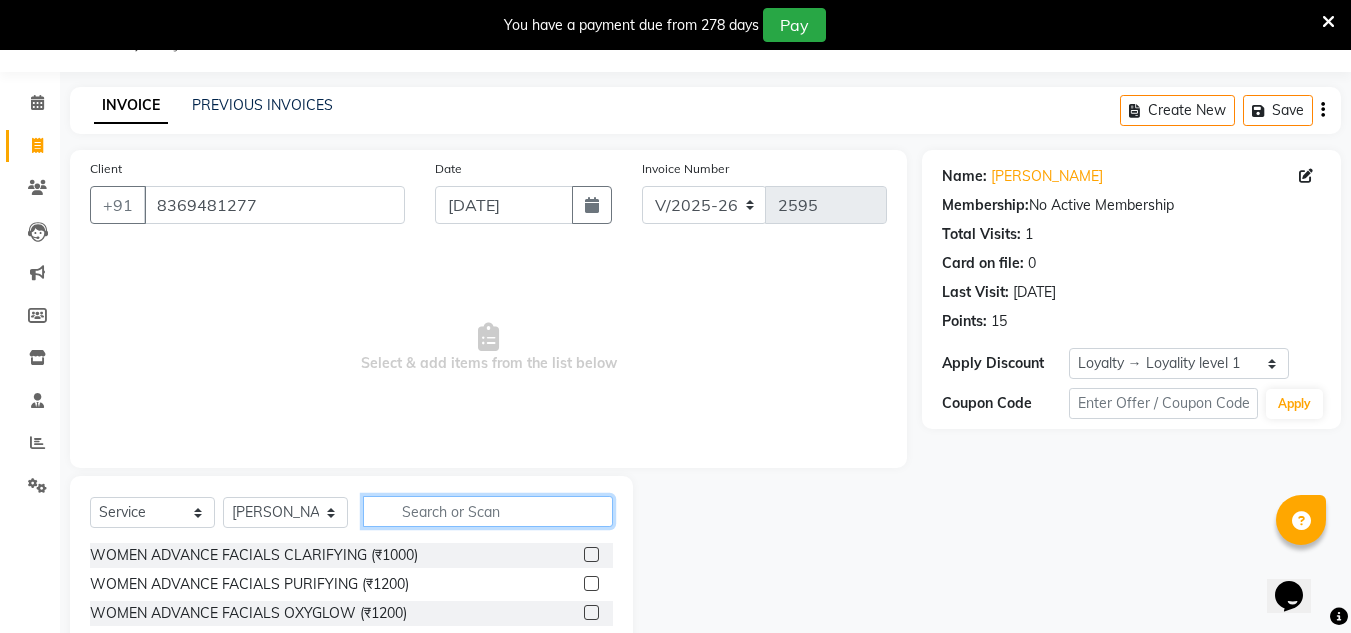 click 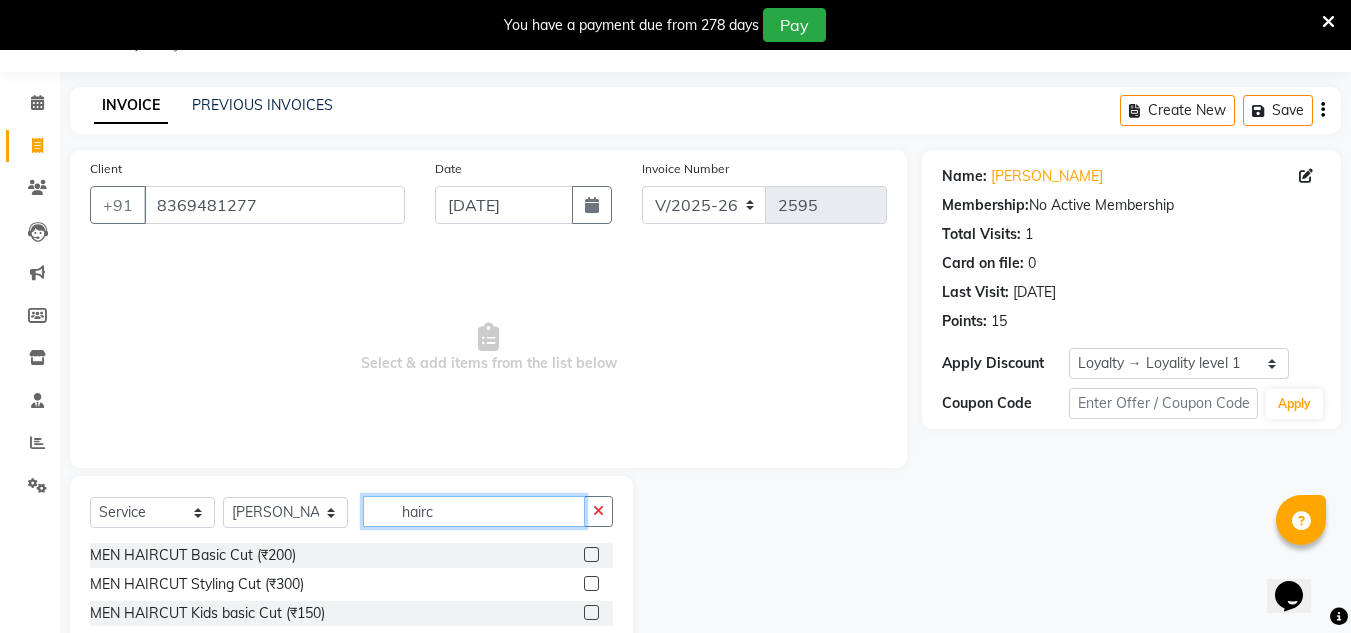 type on "hairc" 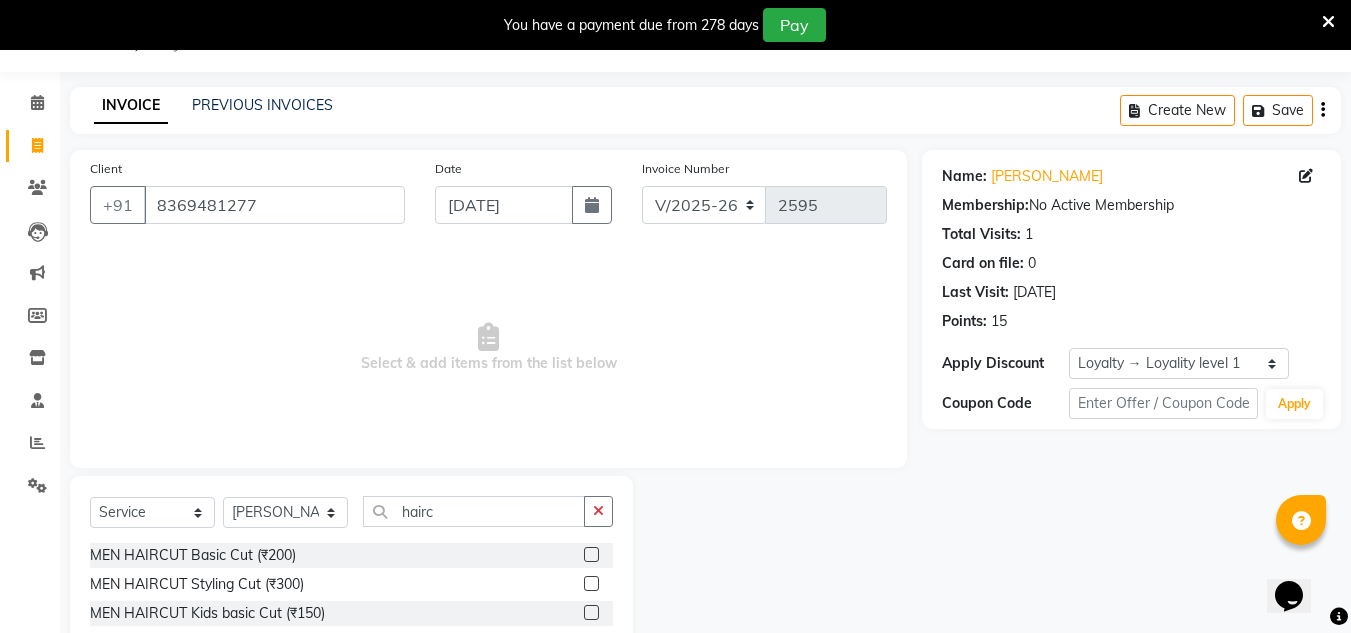 click 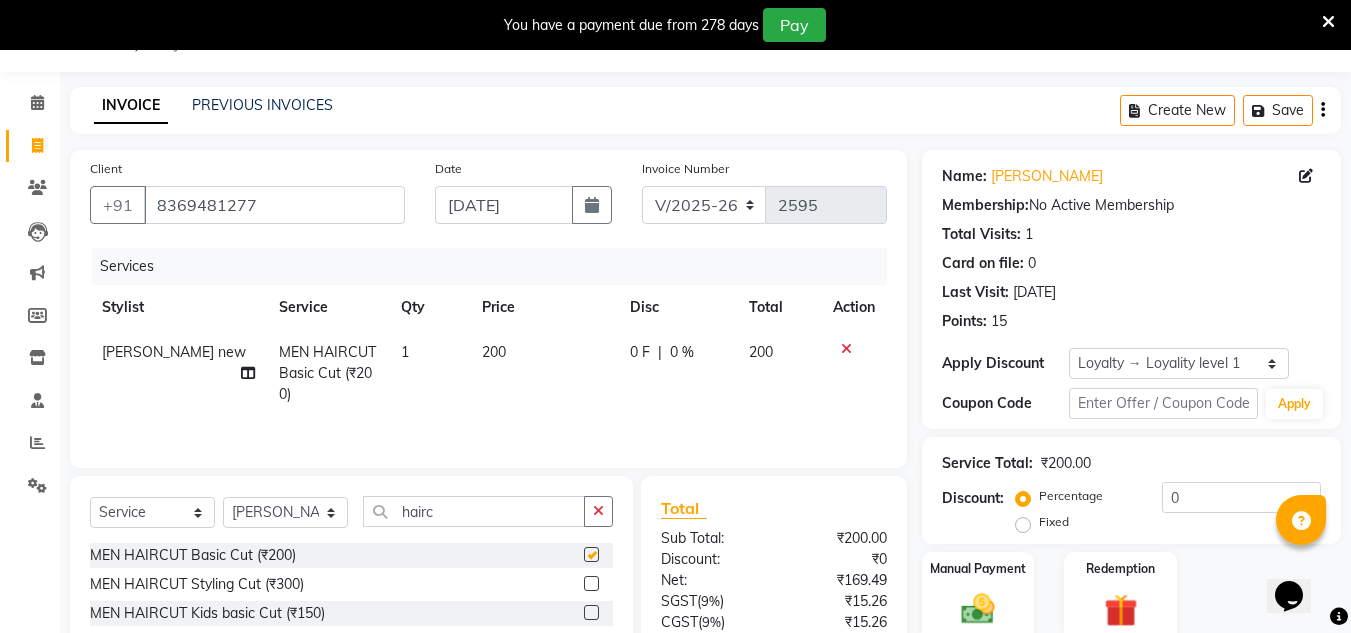 checkbox on "false" 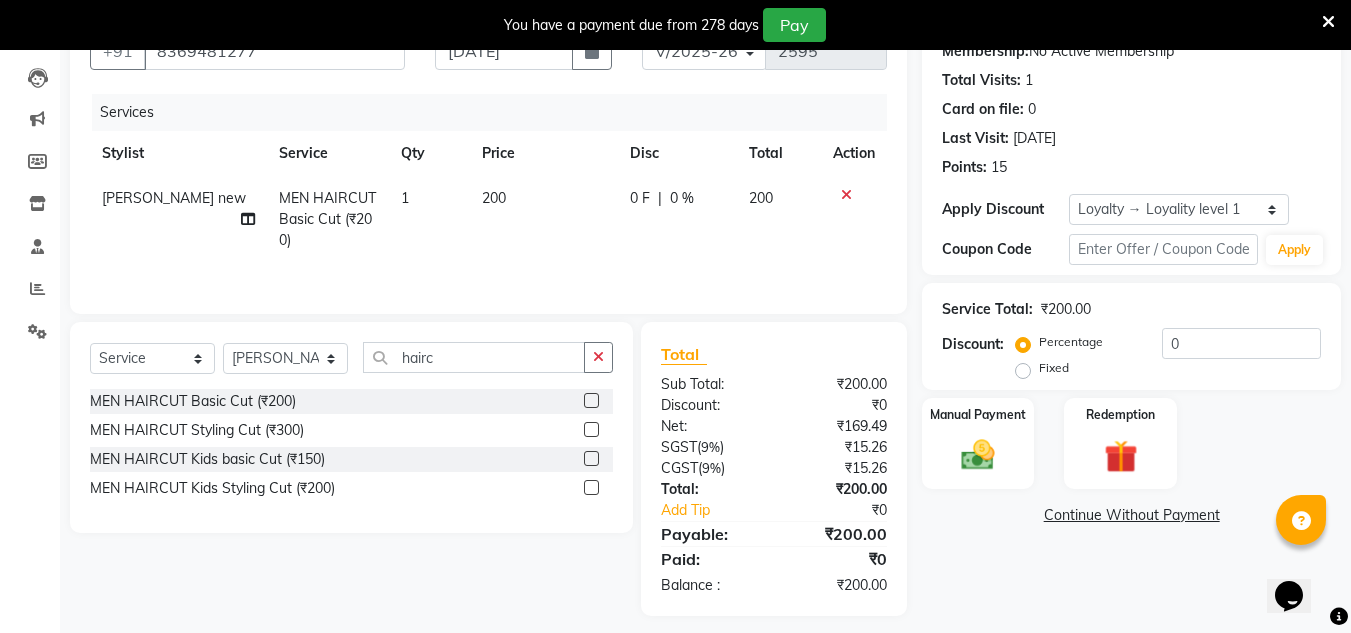 scroll, scrollTop: 217, scrollLeft: 0, axis: vertical 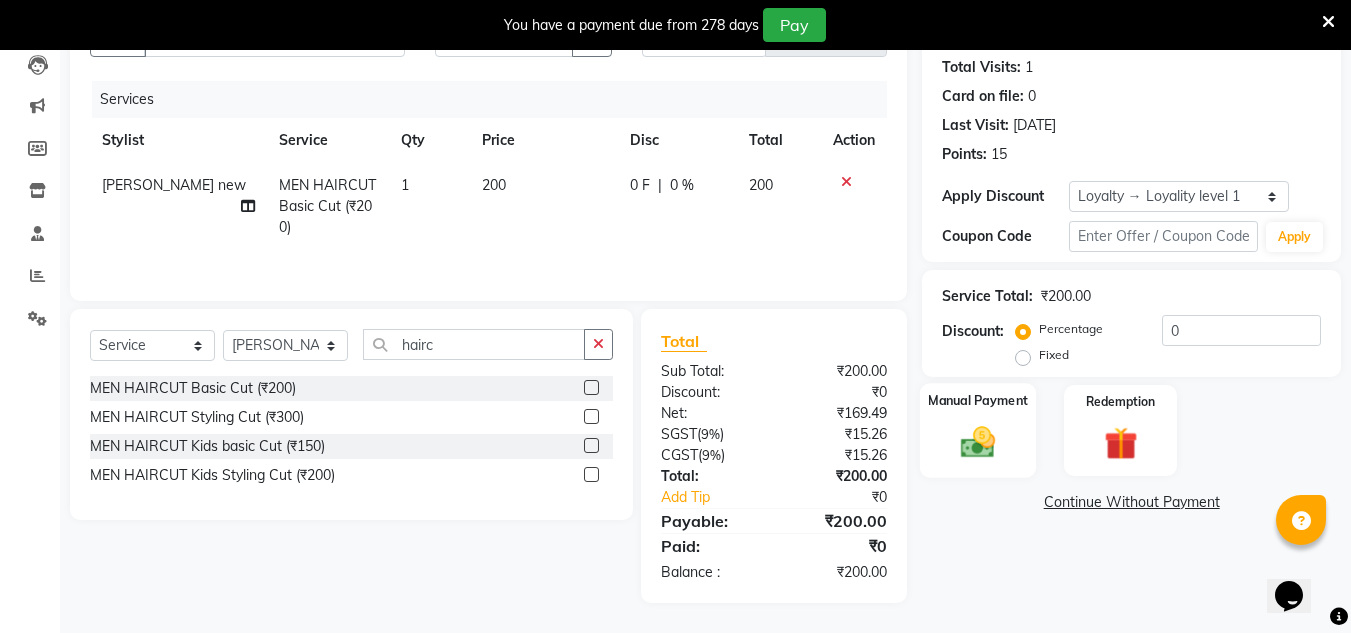 click 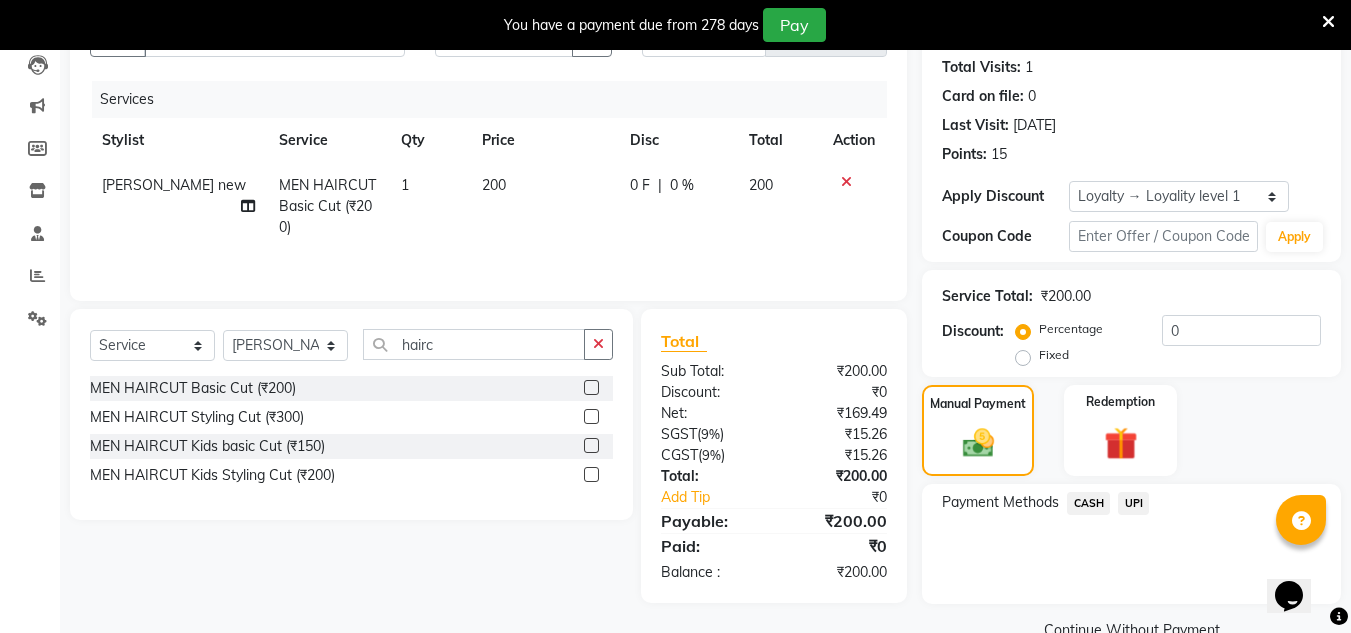 click on "UPI" 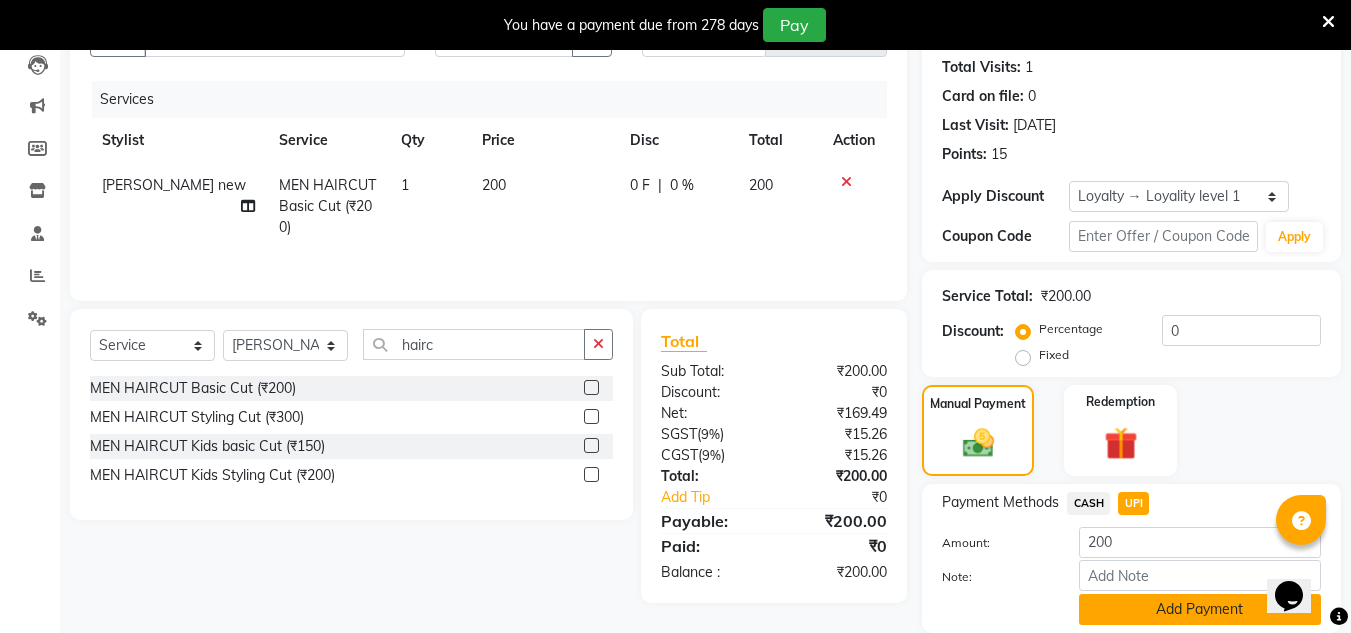 click on "Add Payment" 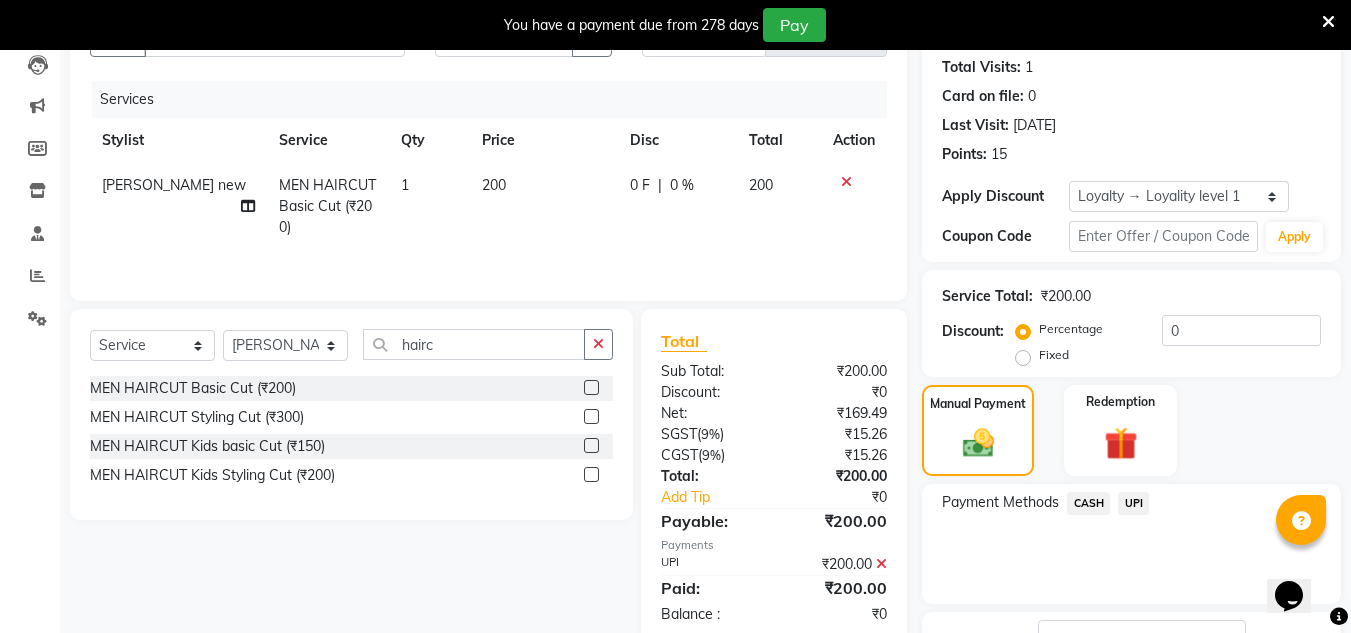 scroll, scrollTop: 372, scrollLeft: 0, axis: vertical 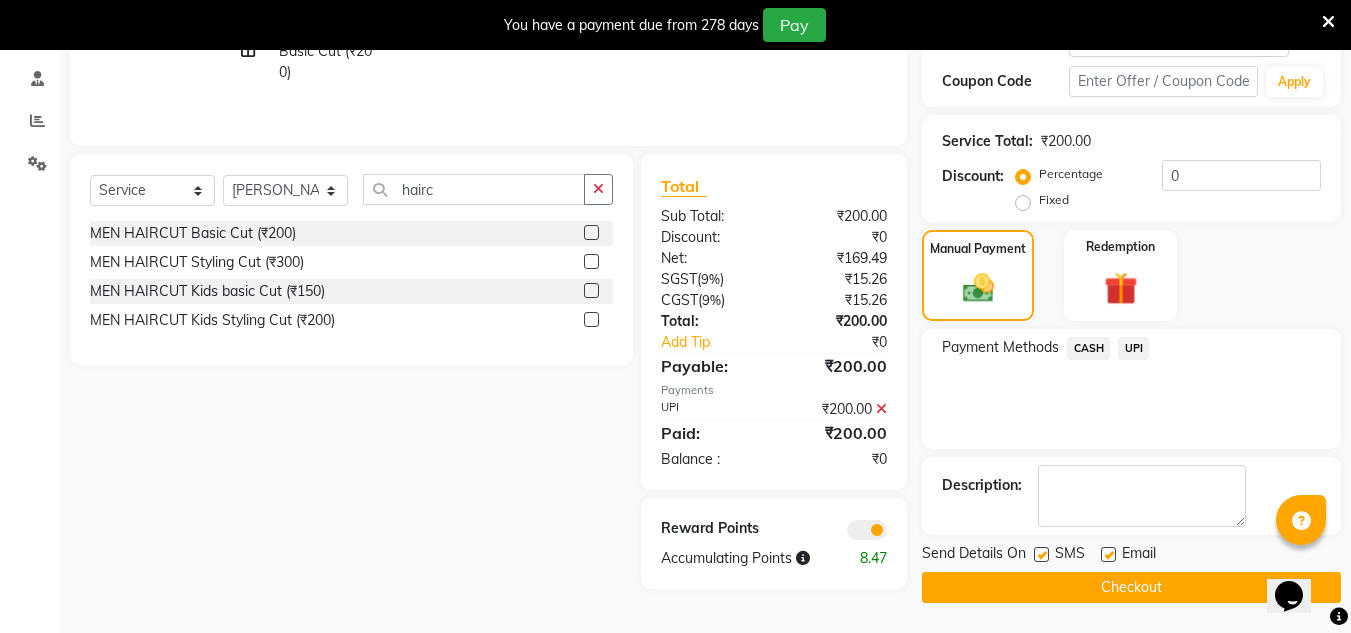 click on "Checkout" 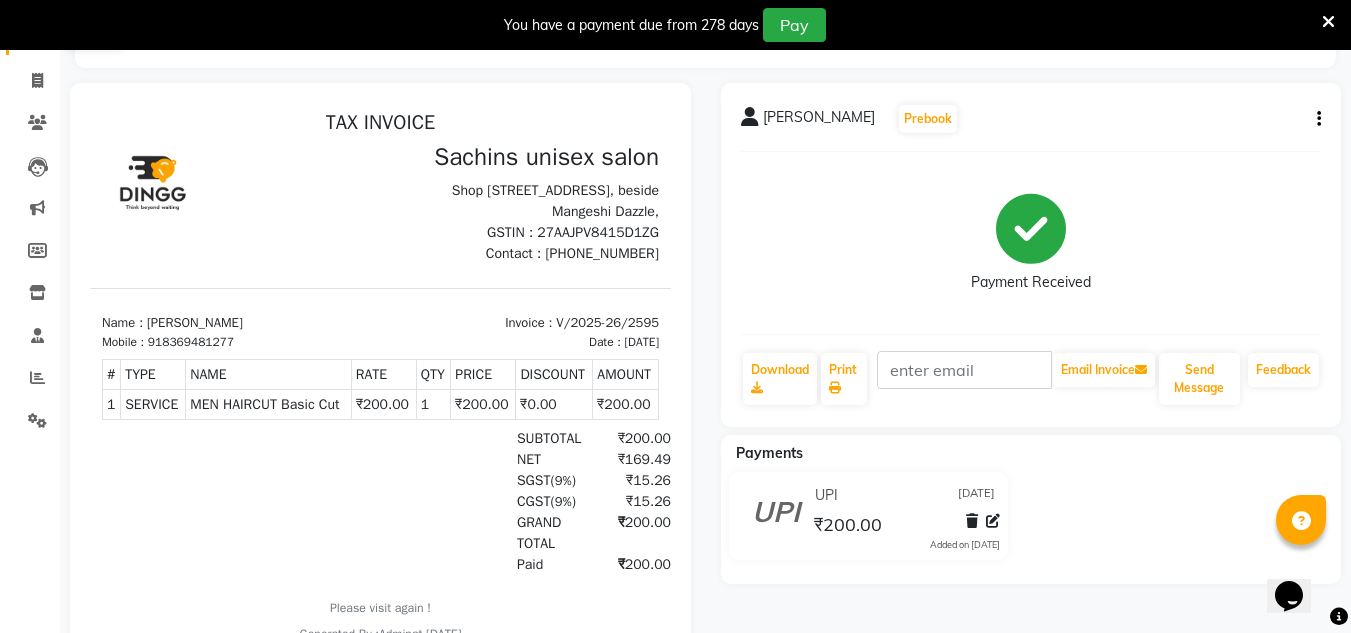 scroll, scrollTop: 30, scrollLeft: 0, axis: vertical 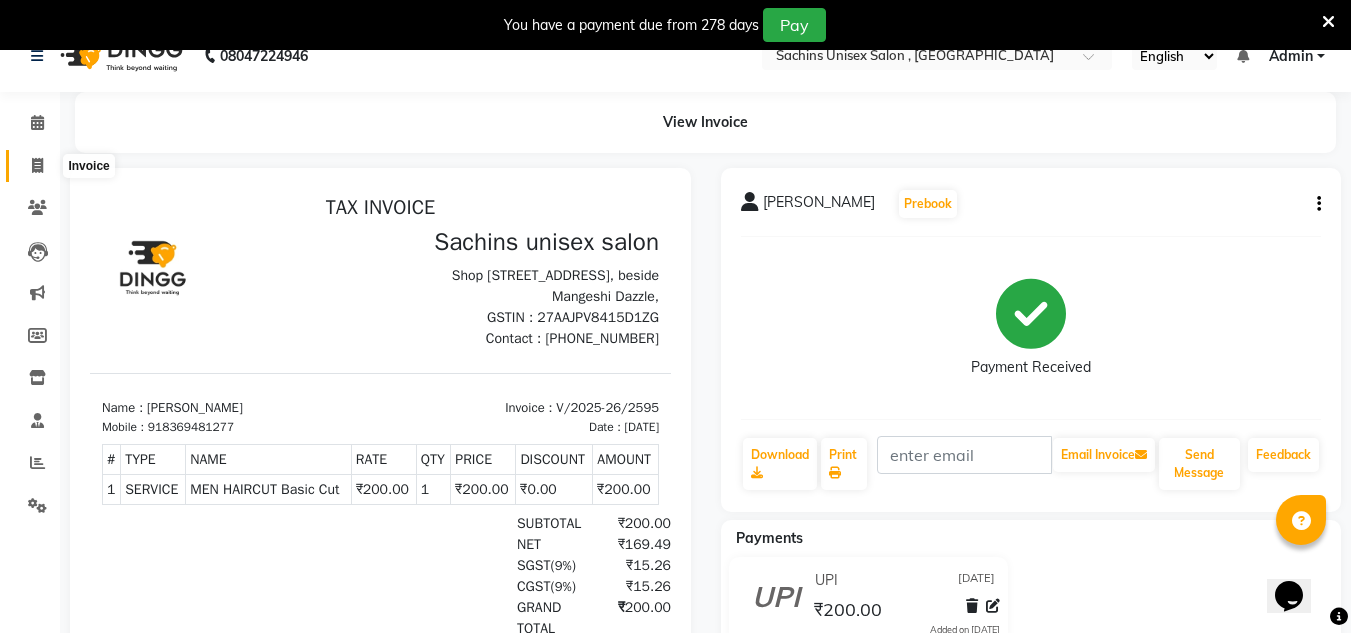 click 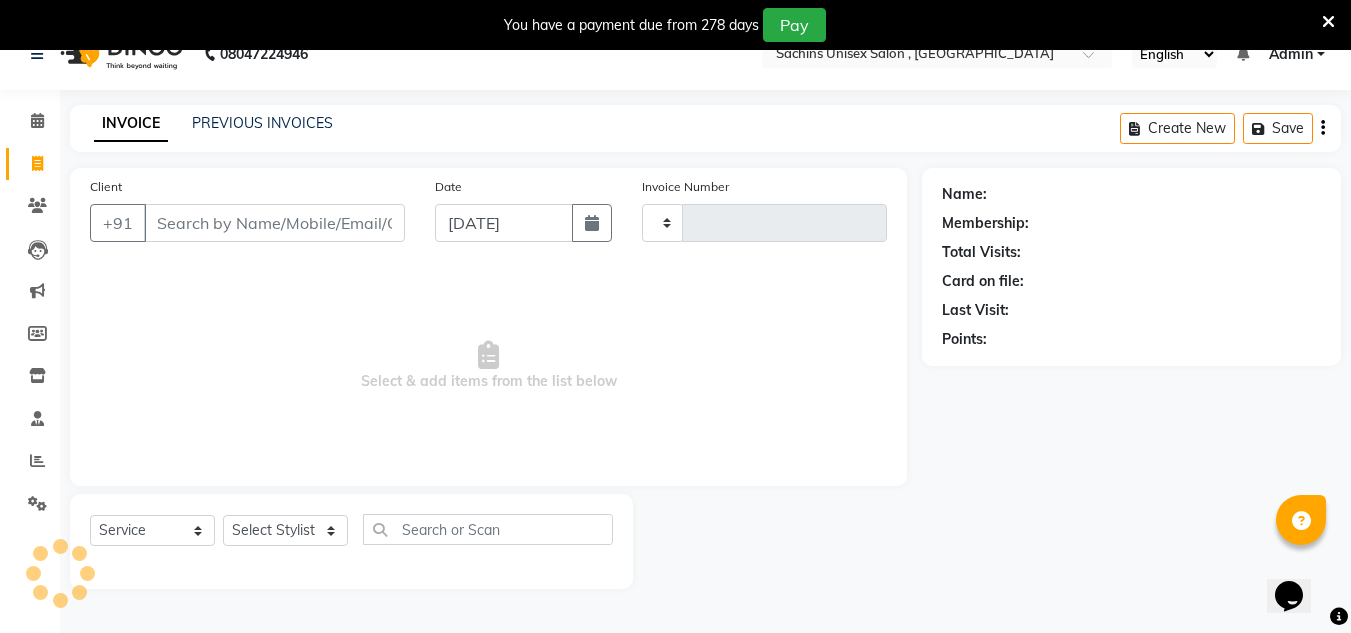 type on "2596" 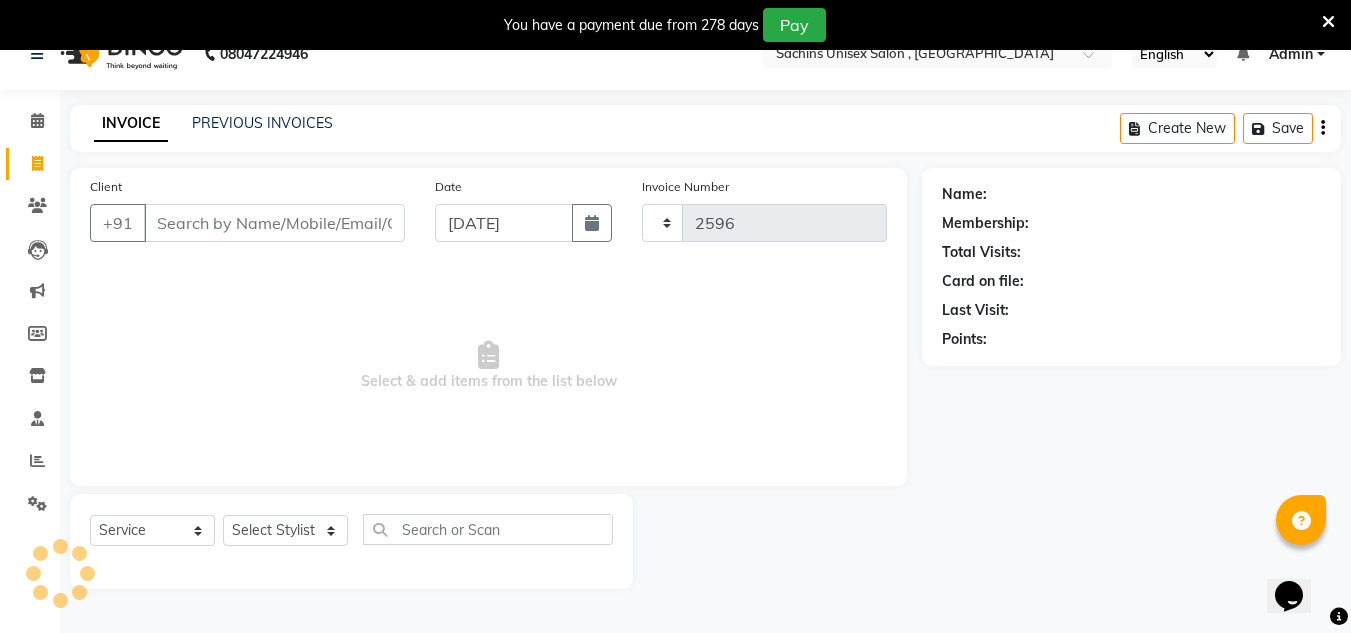 select on "6840" 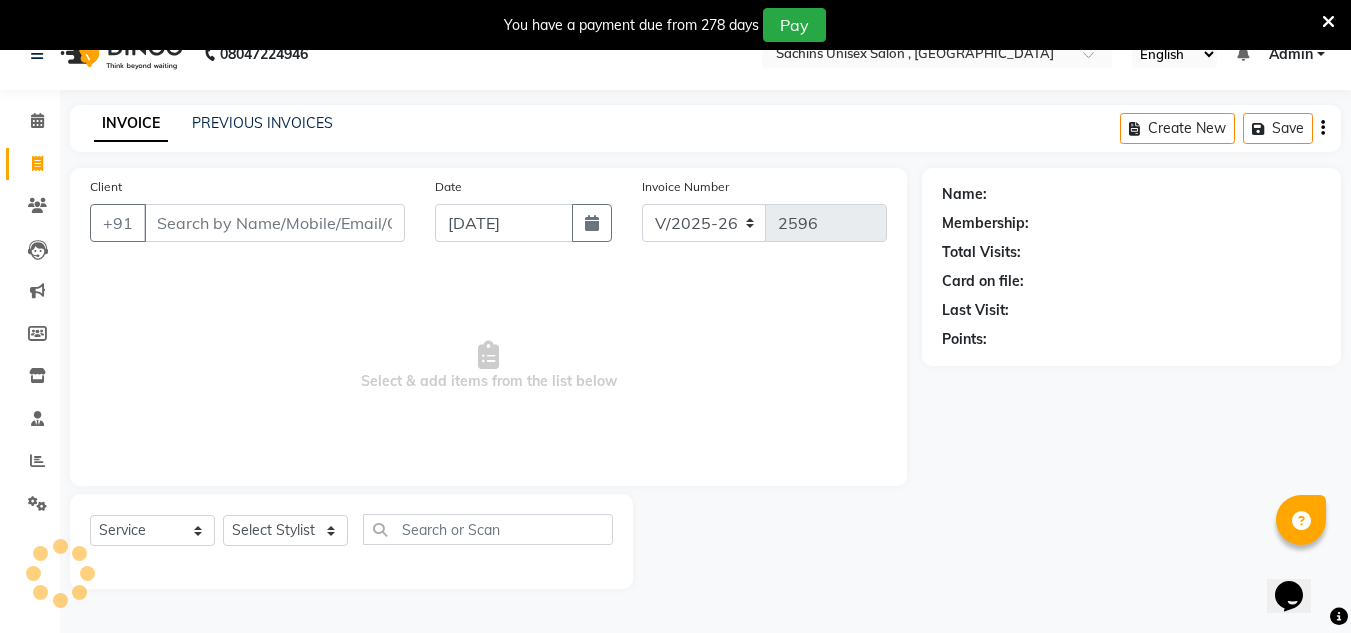 scroll, scrollTop: 50, scrollLeft: 0, axis: vertical 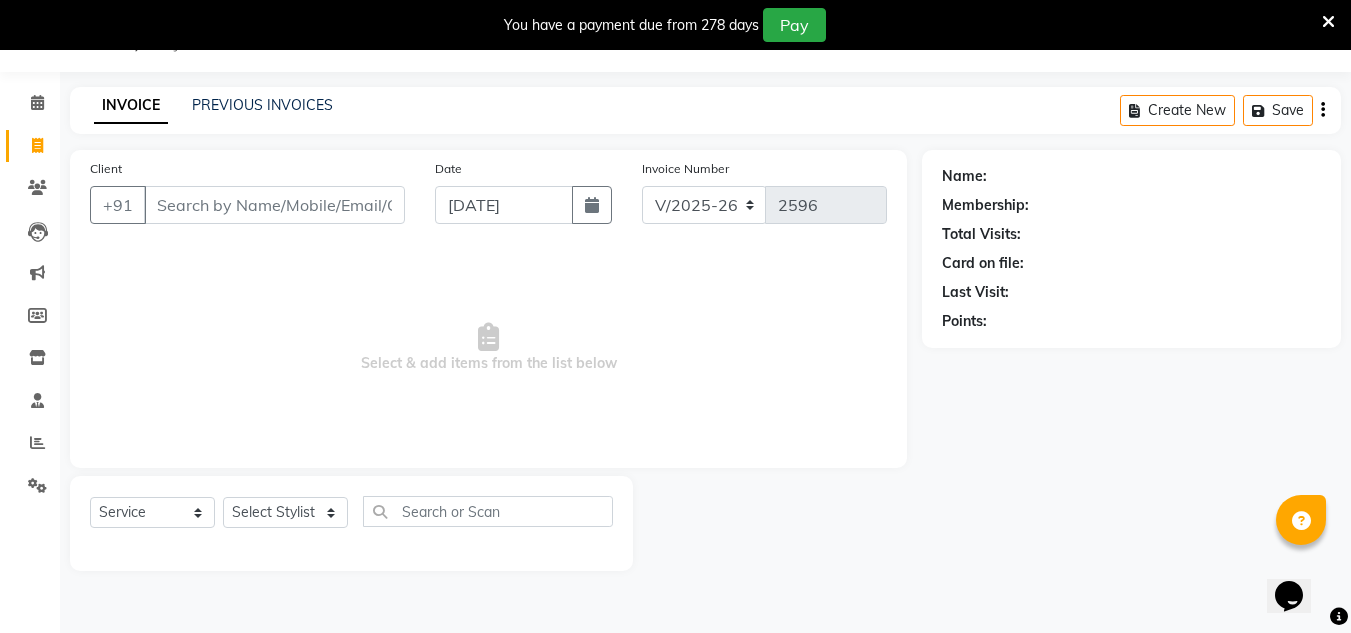 click on "Client" at bounding box center (274, 205) 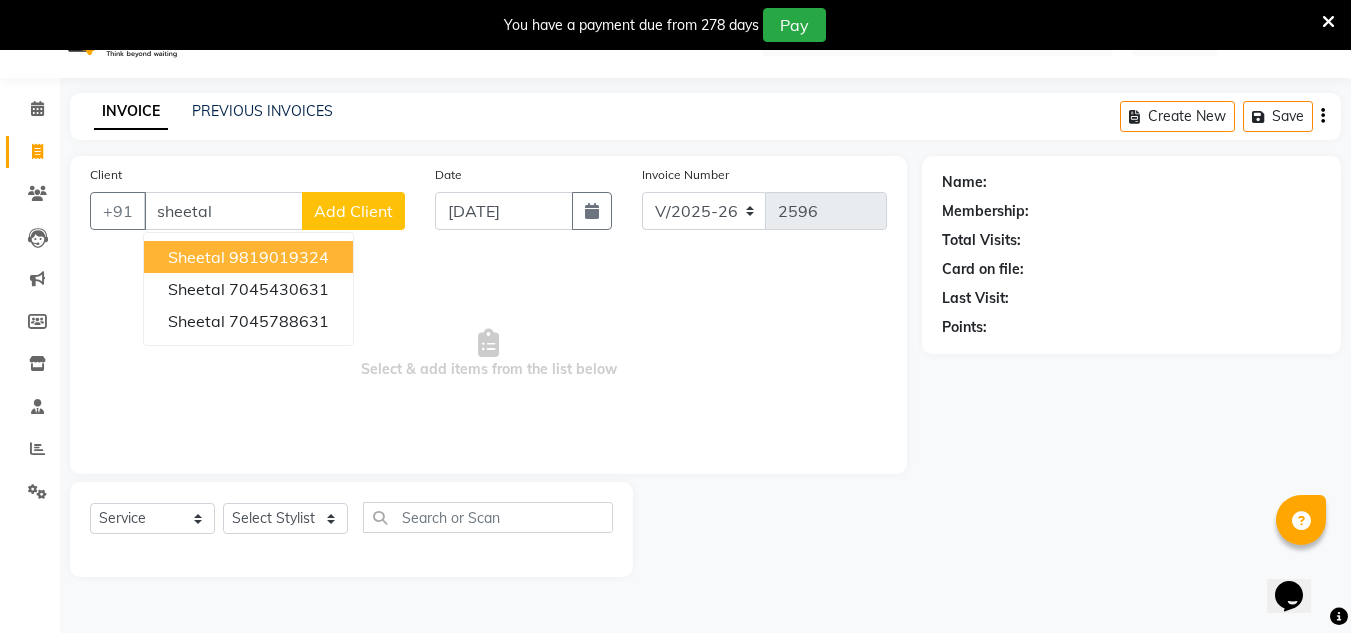 scroll, scrollTop: 0, scrollLeft: 0, axis: both 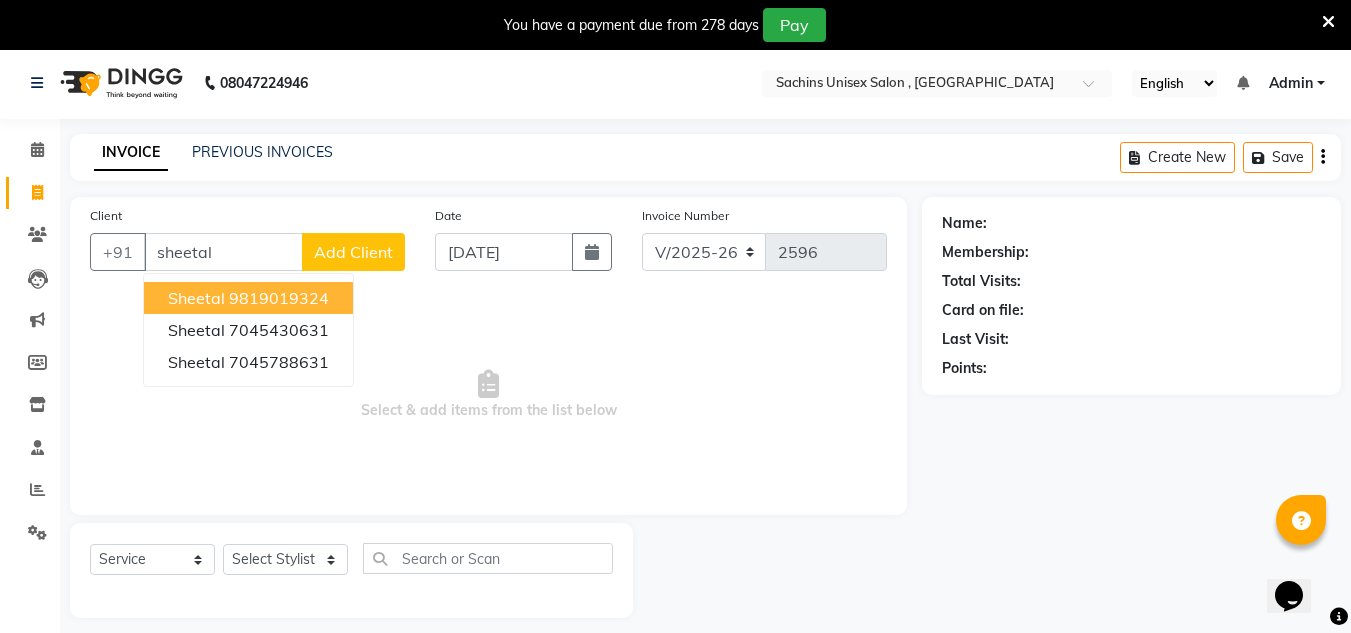 click on "+91 sheetal sheetal  9819019324 sheetal  7045430631 sheetal  7045788631 Add Client" 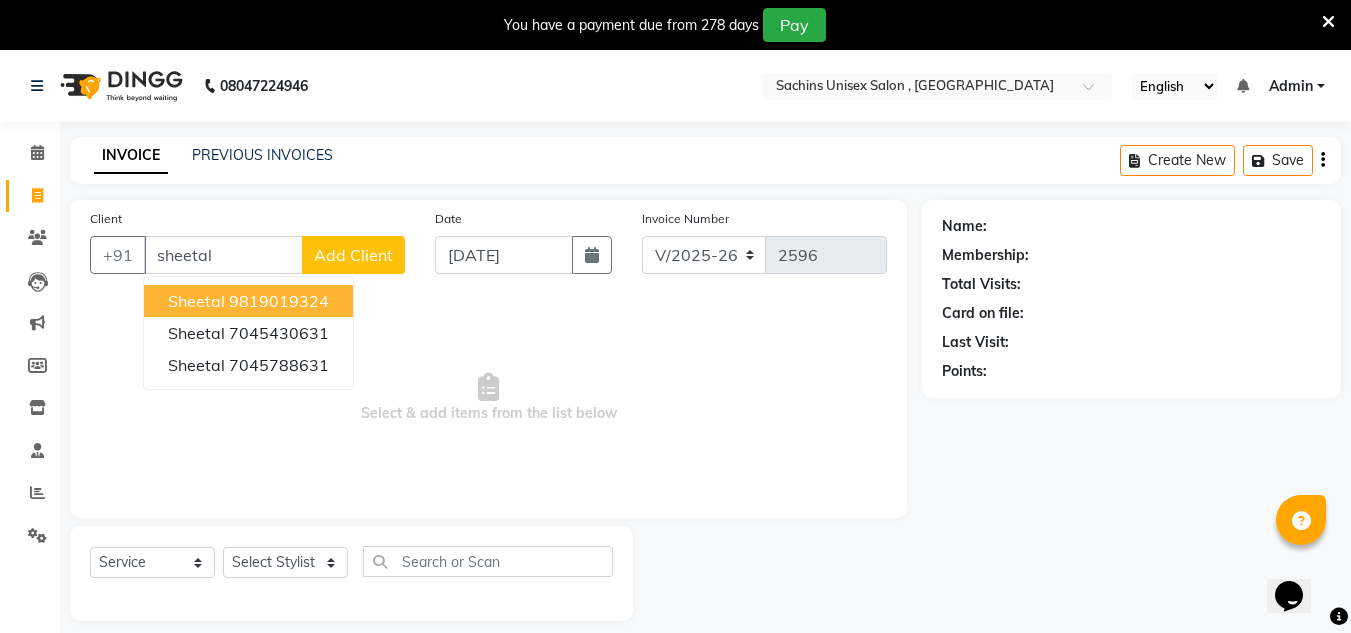 click on "9819019324" at bounding box center [279, 301] 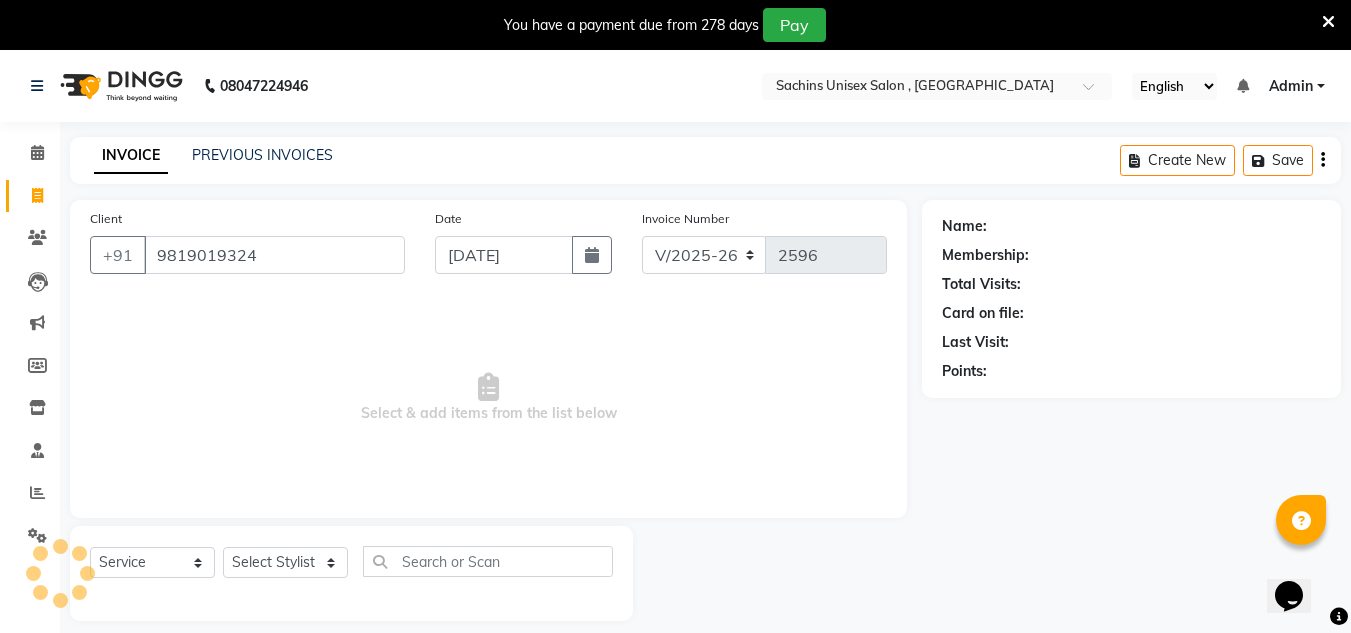 type on "9819019324" 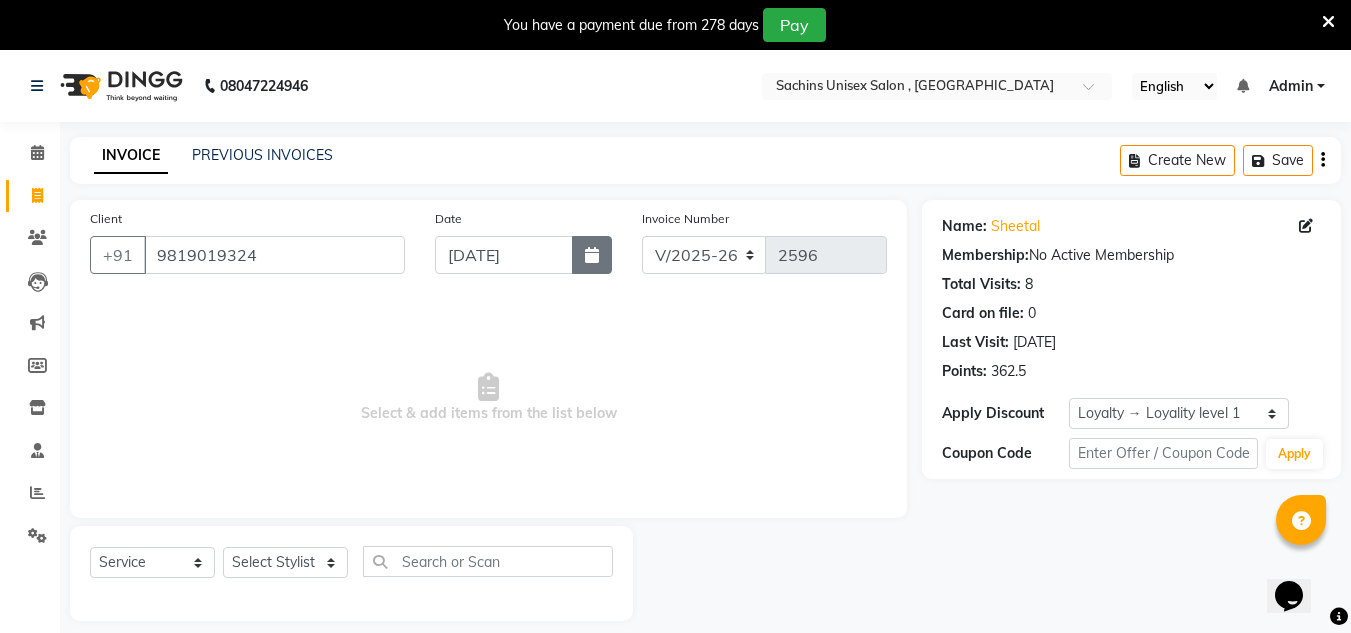 click 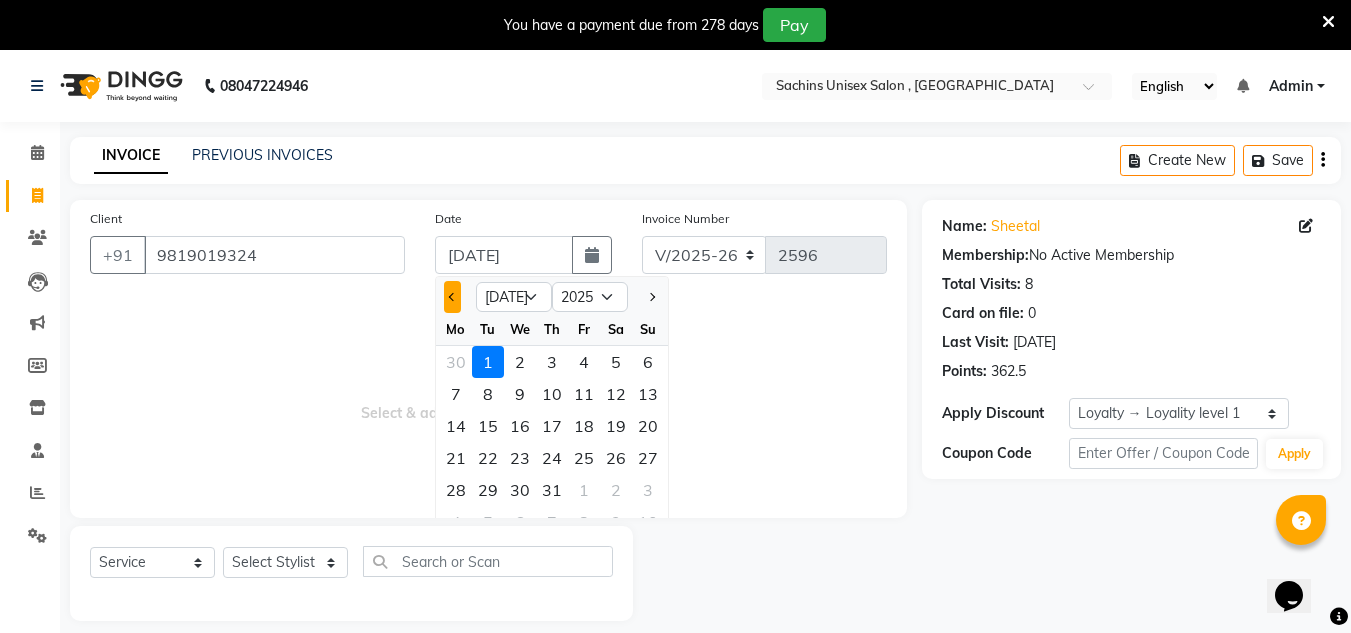 click 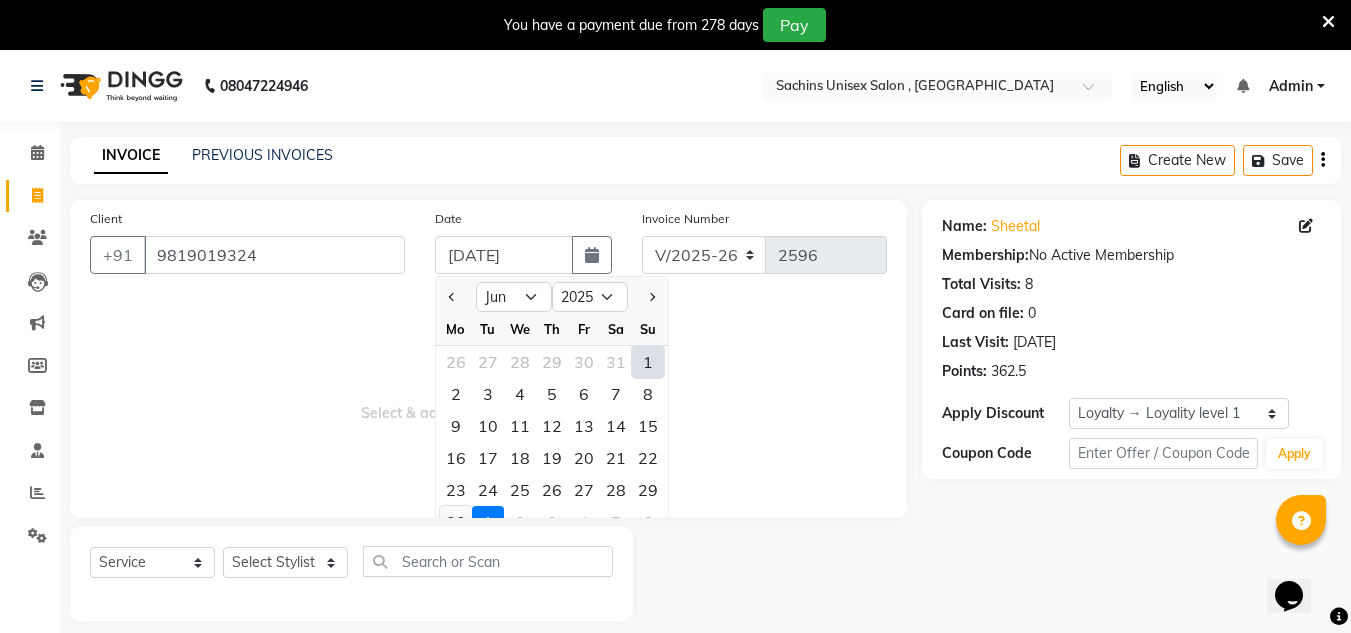 click on "30" 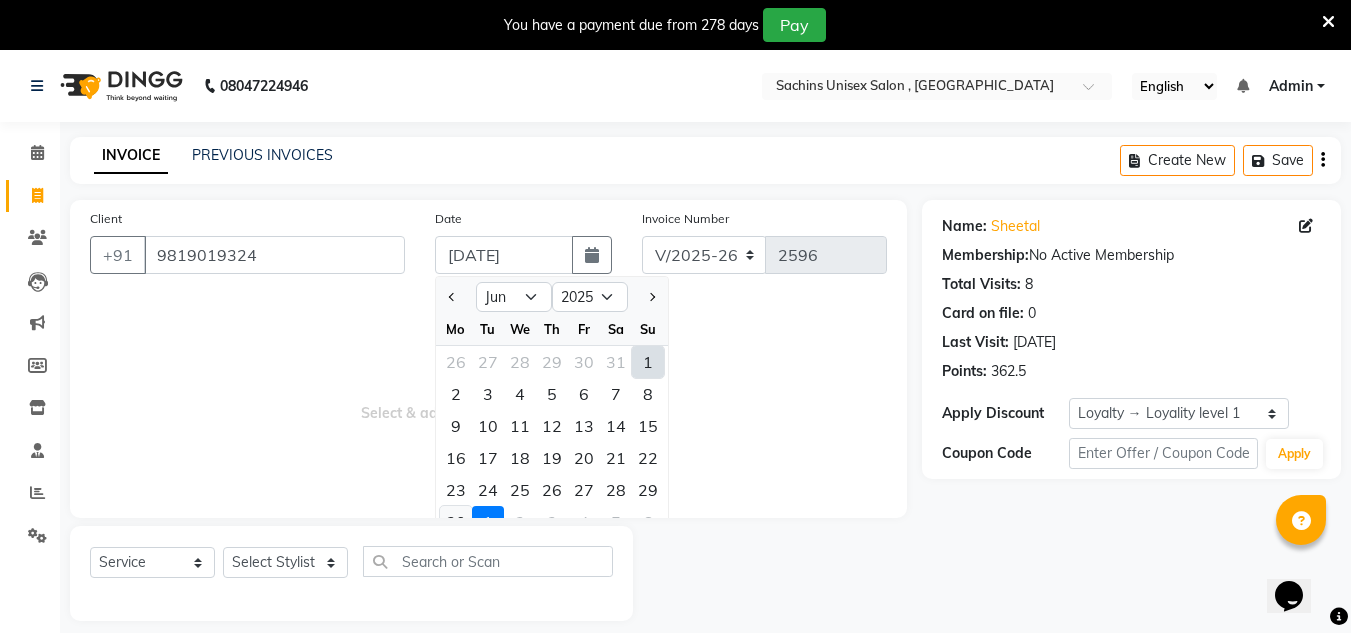 type on "[DATE]" 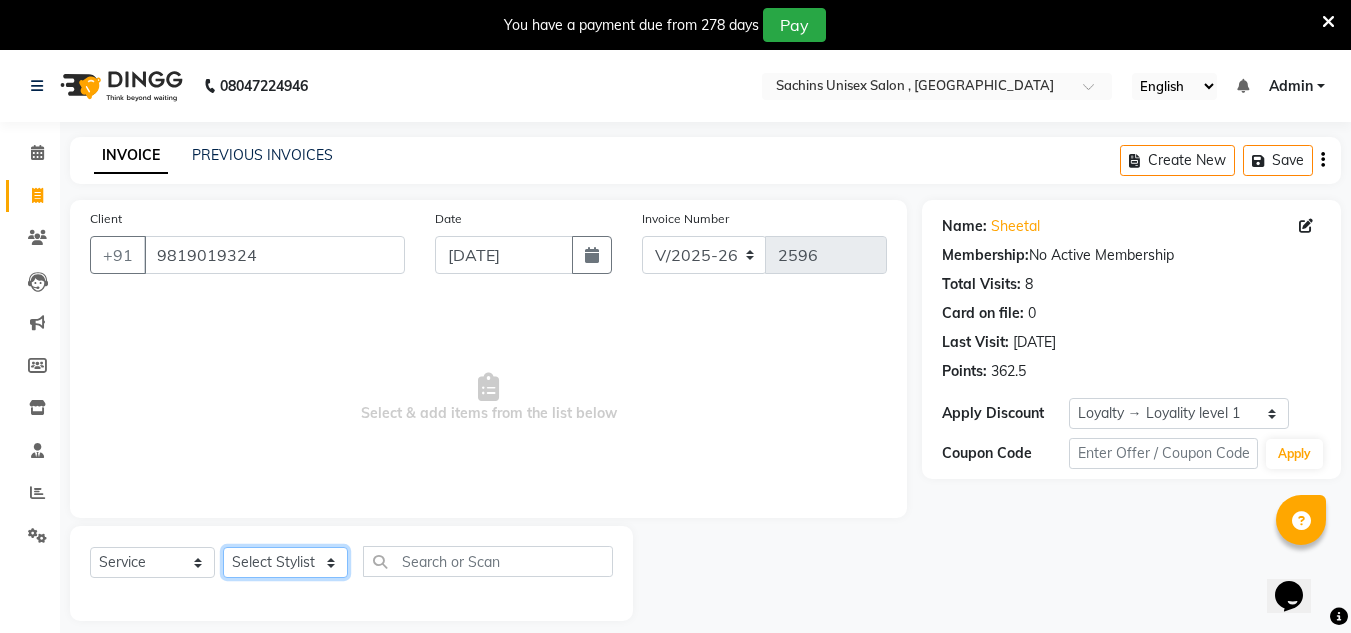 click on "Select Stylist [PERSON_NAME] new  mohit Neeraj Owner preeti [PERSON_NAME] RG" 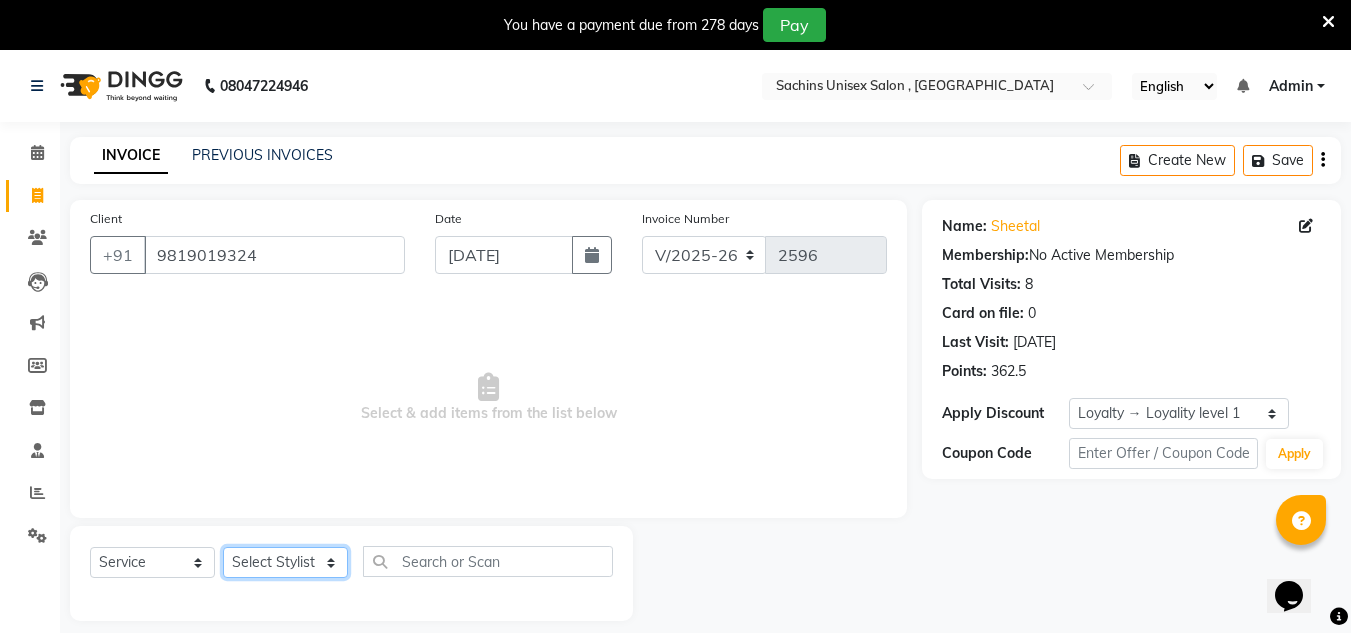 select on "53569" 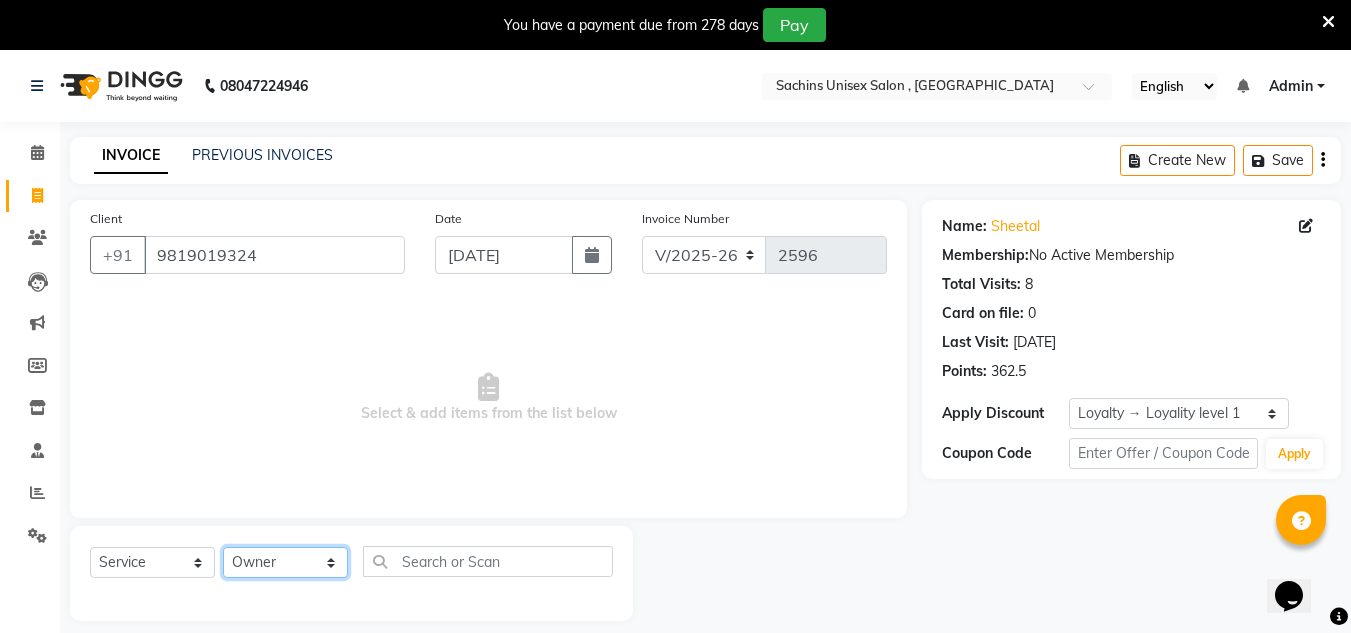 click on "Select Stylist [PERSON_NAME] new  mohit Neeraj Owner preeti [PERSON_NAME] RG" 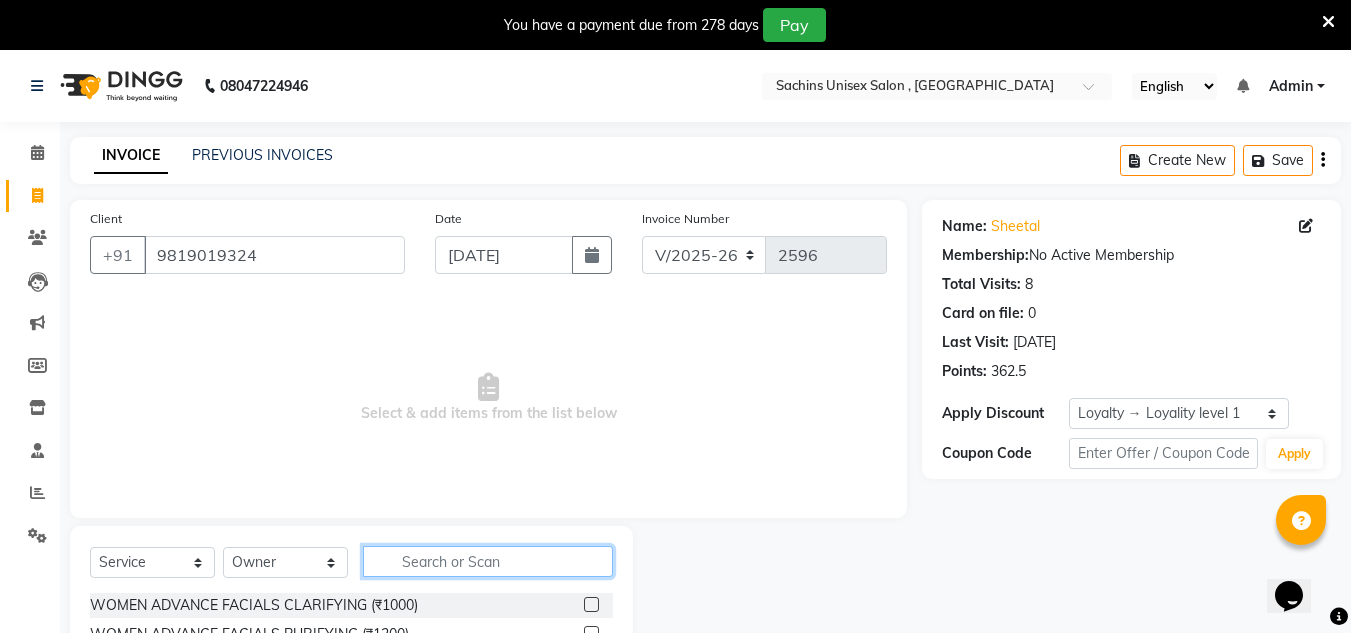 click 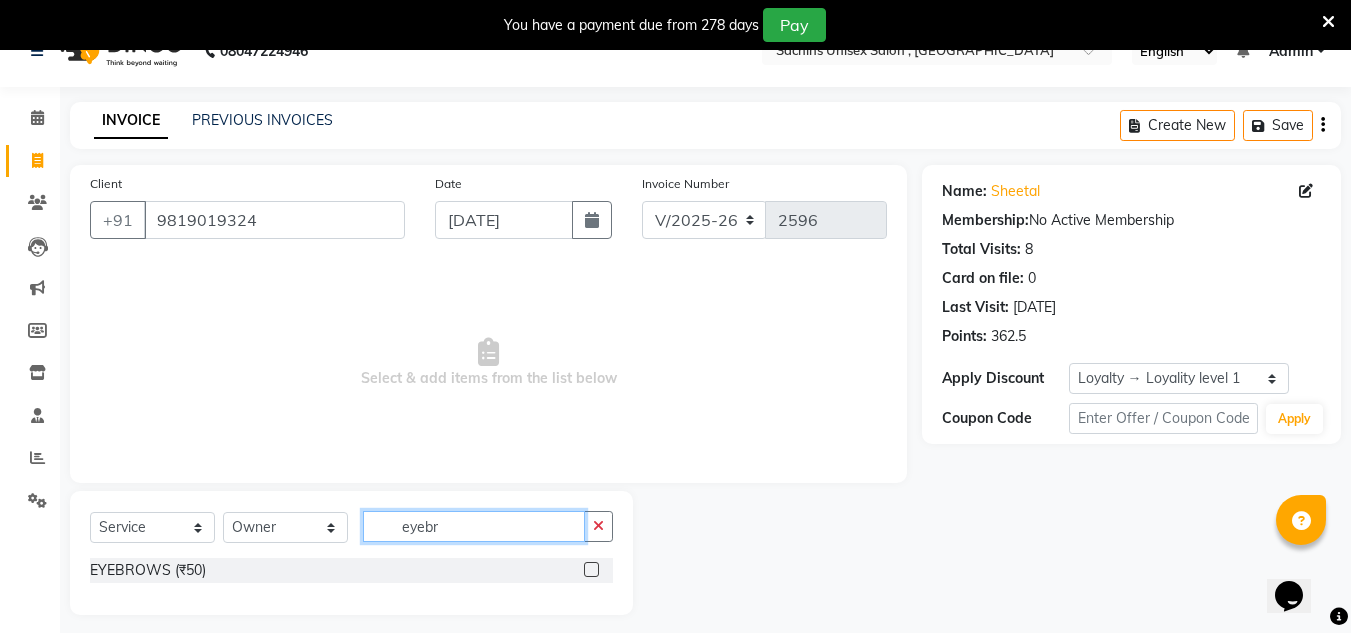 scroll, scrollTop: 50, scrollLeft: 0, axis: vertical 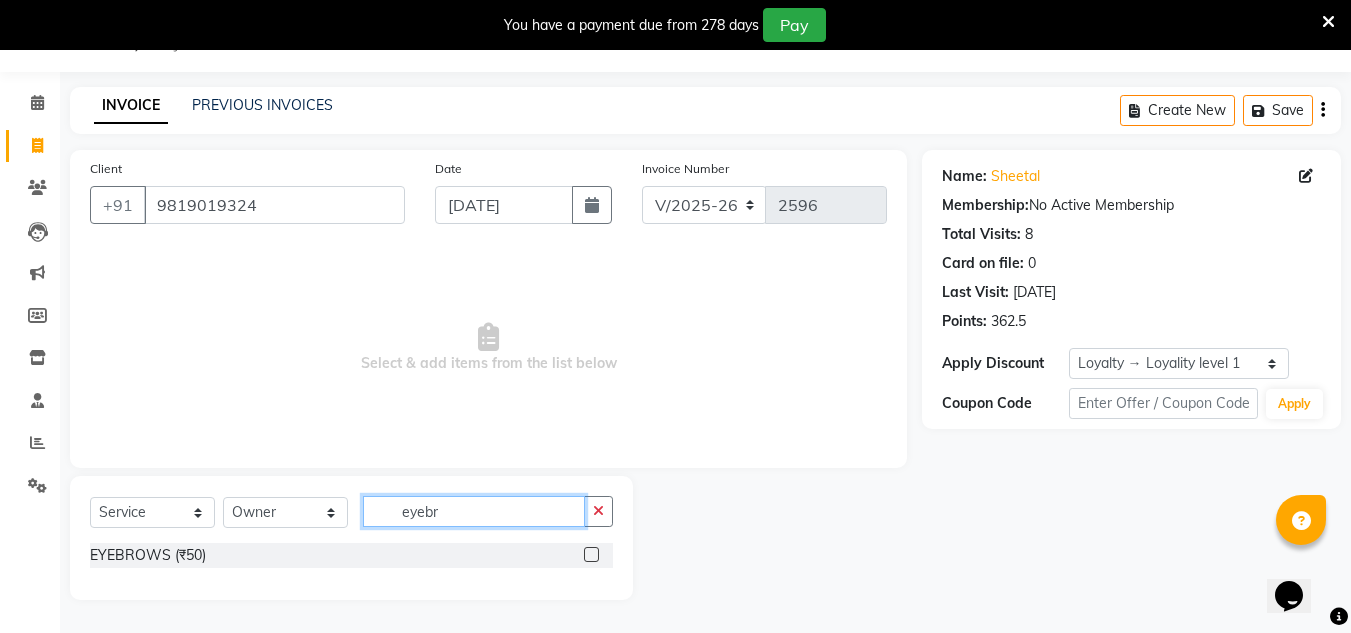 type on "eyebr" 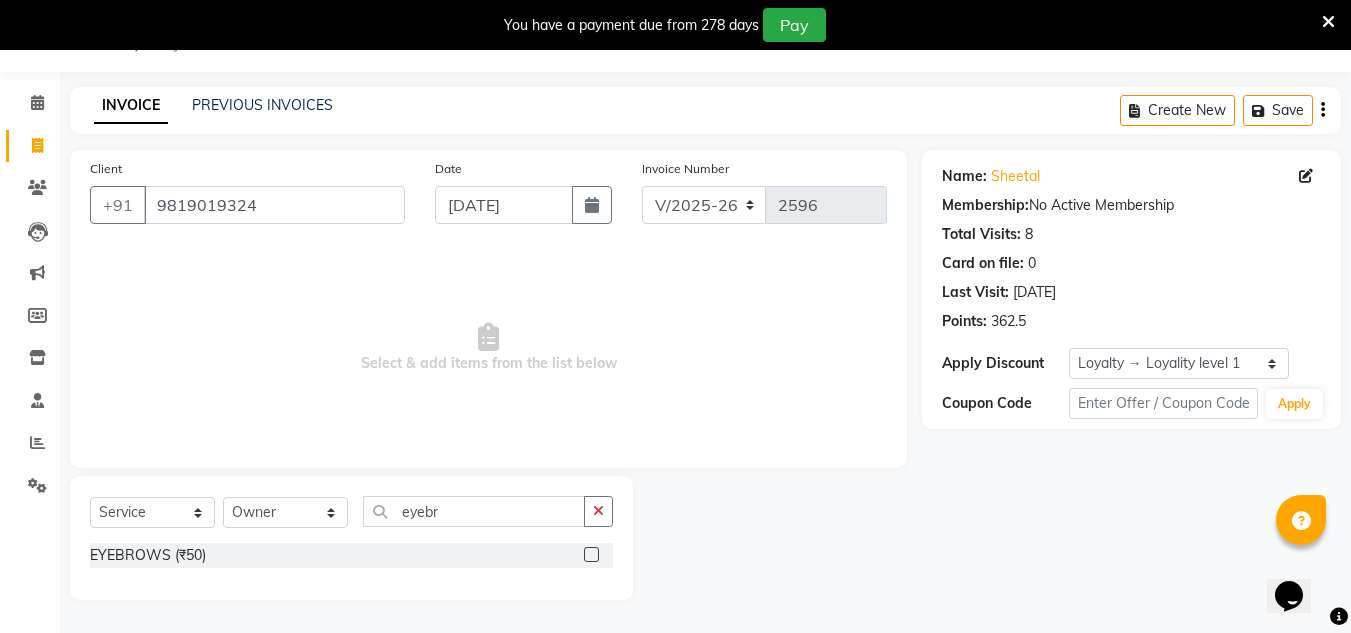 click 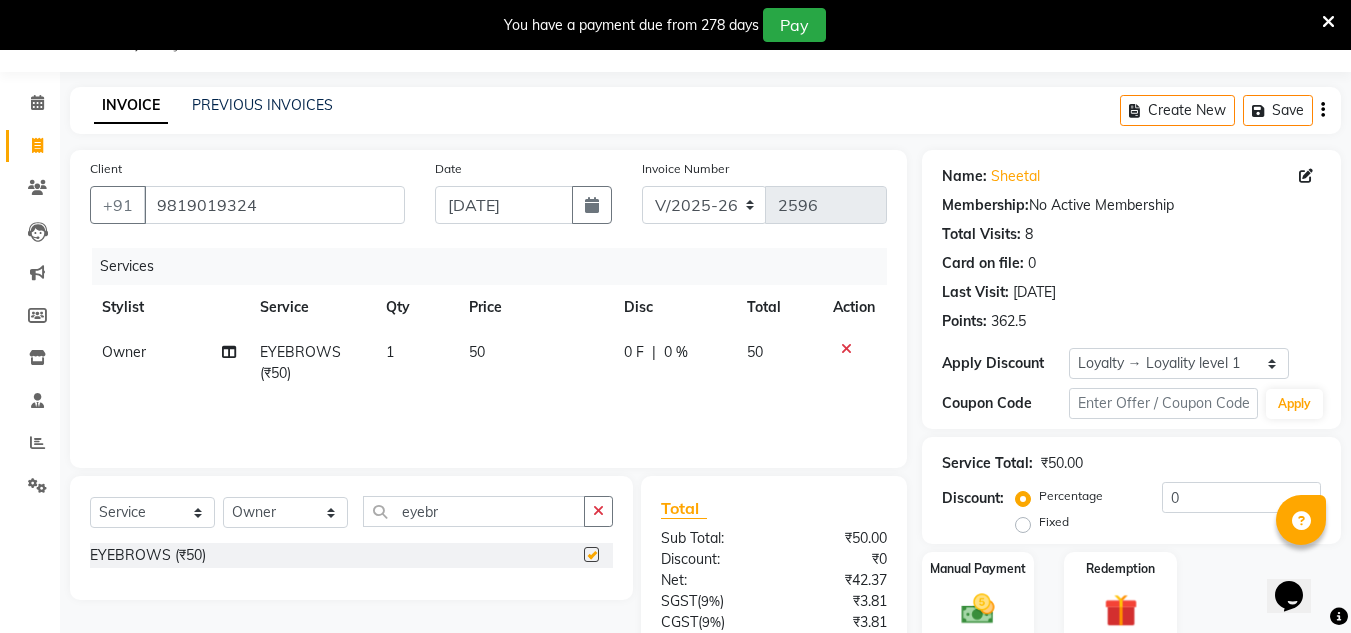 checkbox on "false" 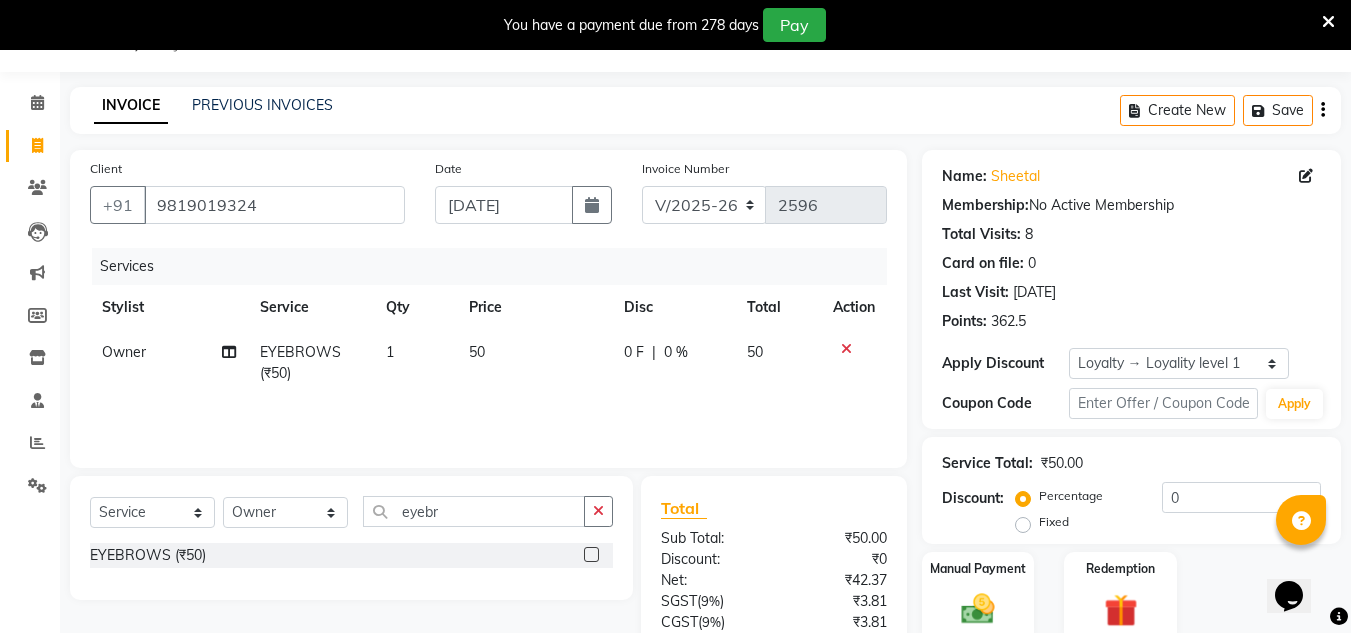 click 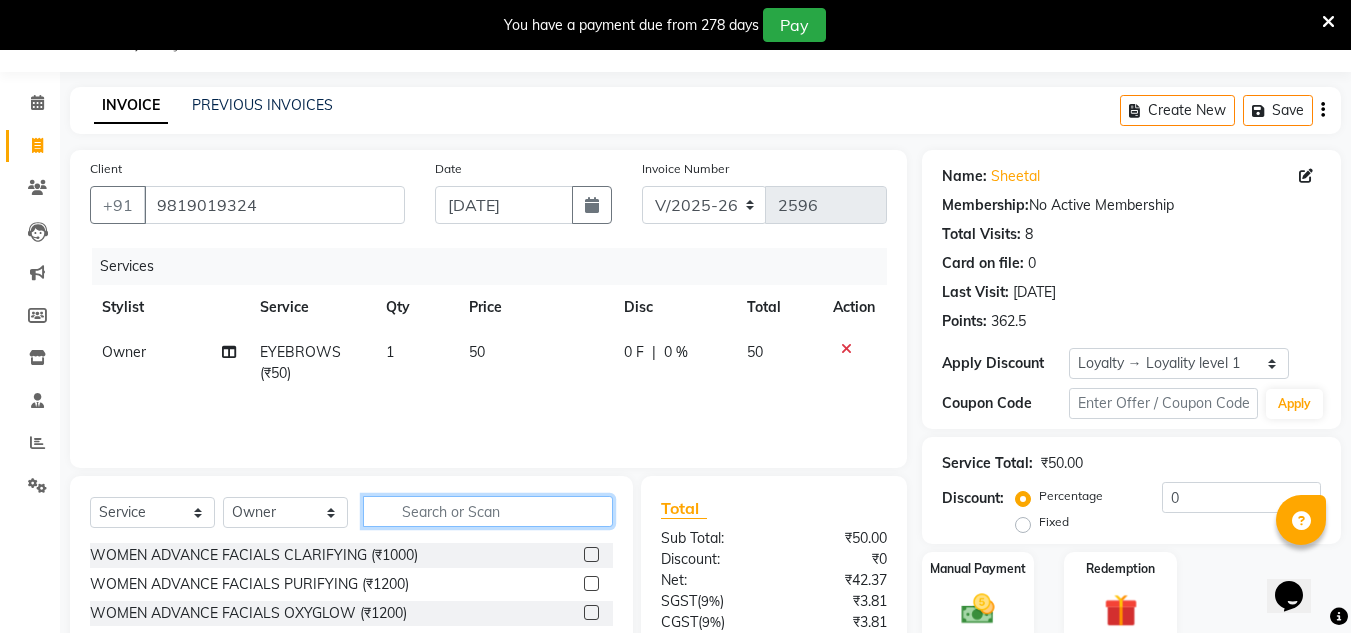 click 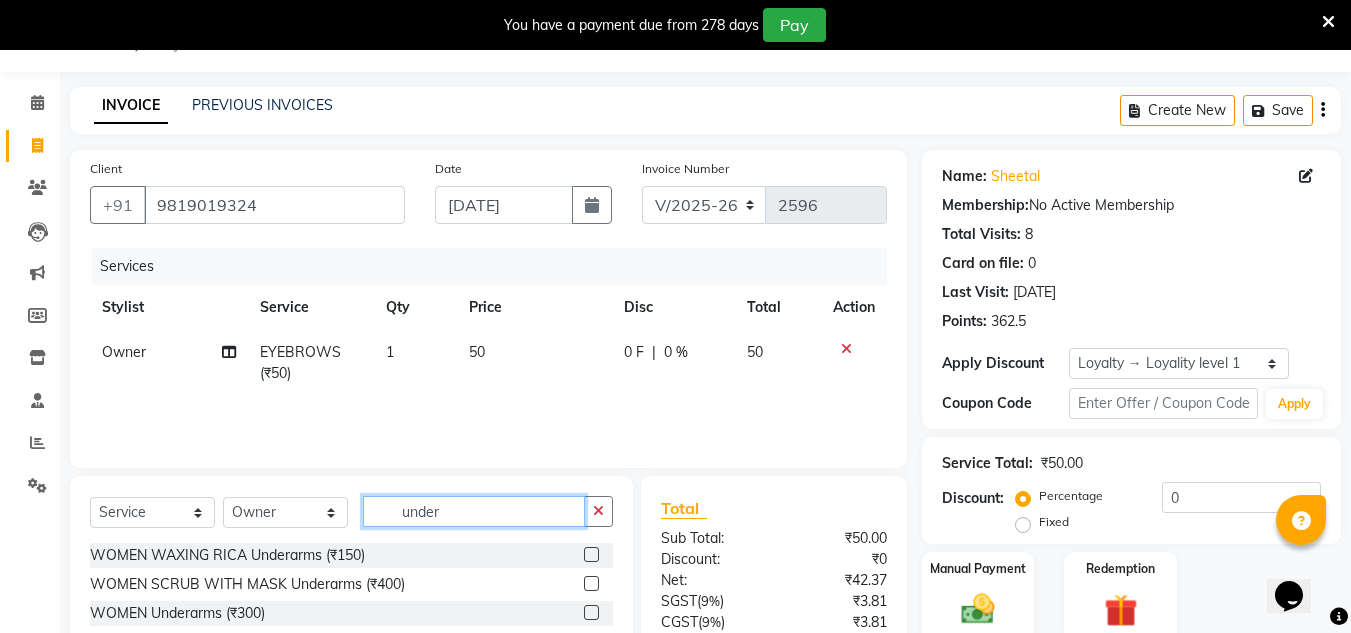 type on "under" 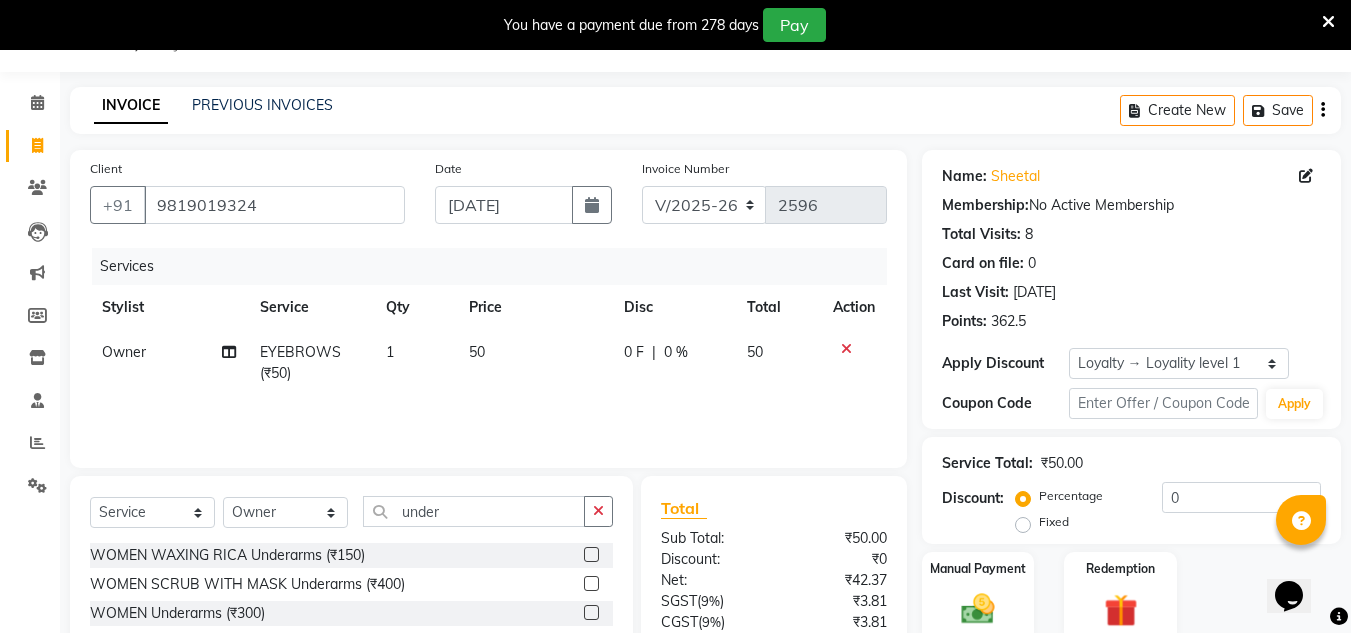 click 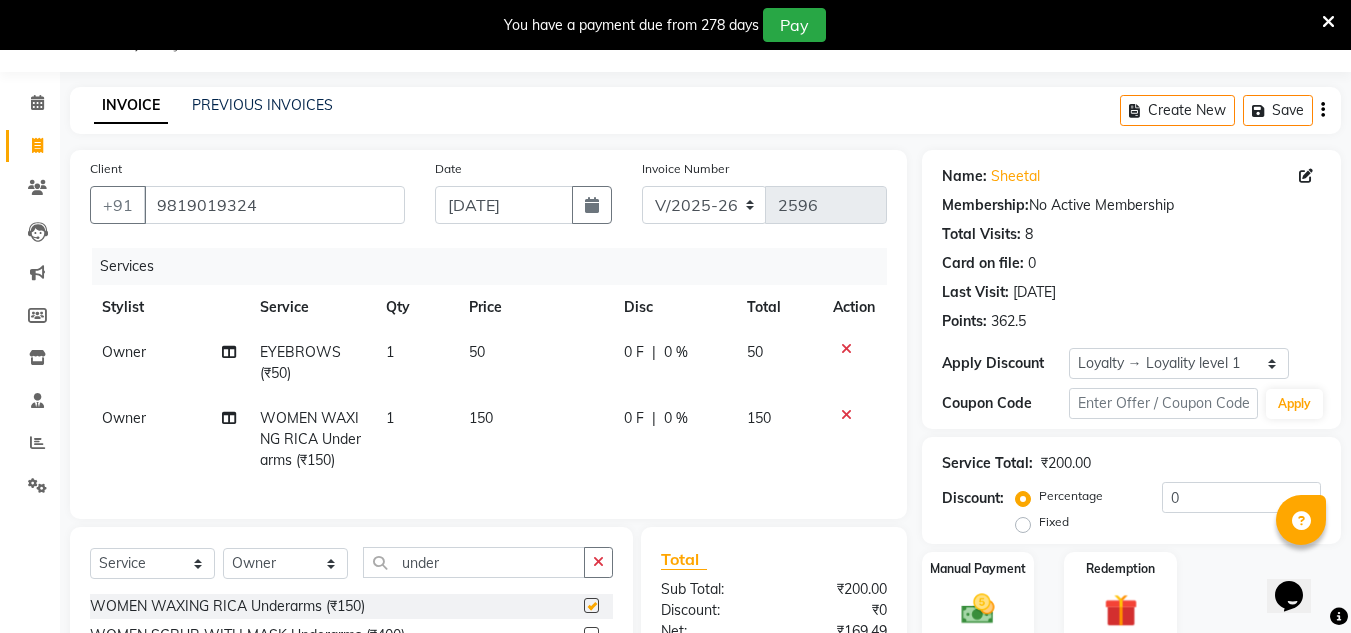 checkbox on "false" 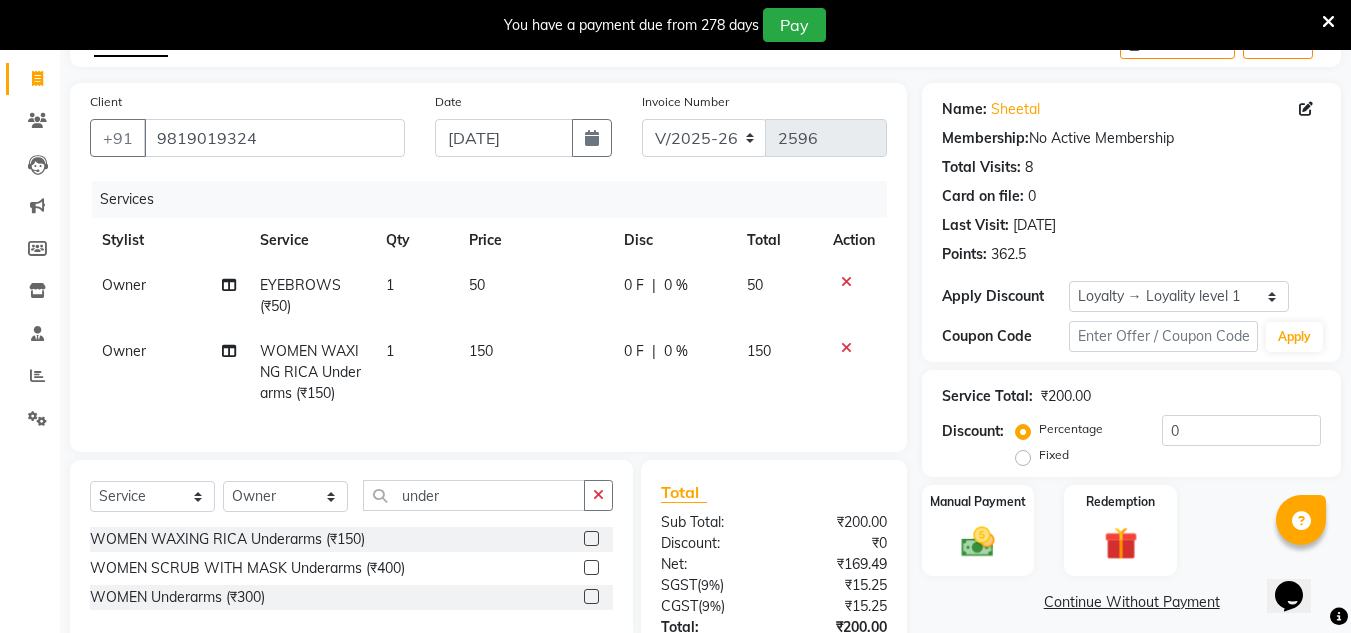 scroll, scrollTop: 150, scrollLeft: 0, axis: vertical 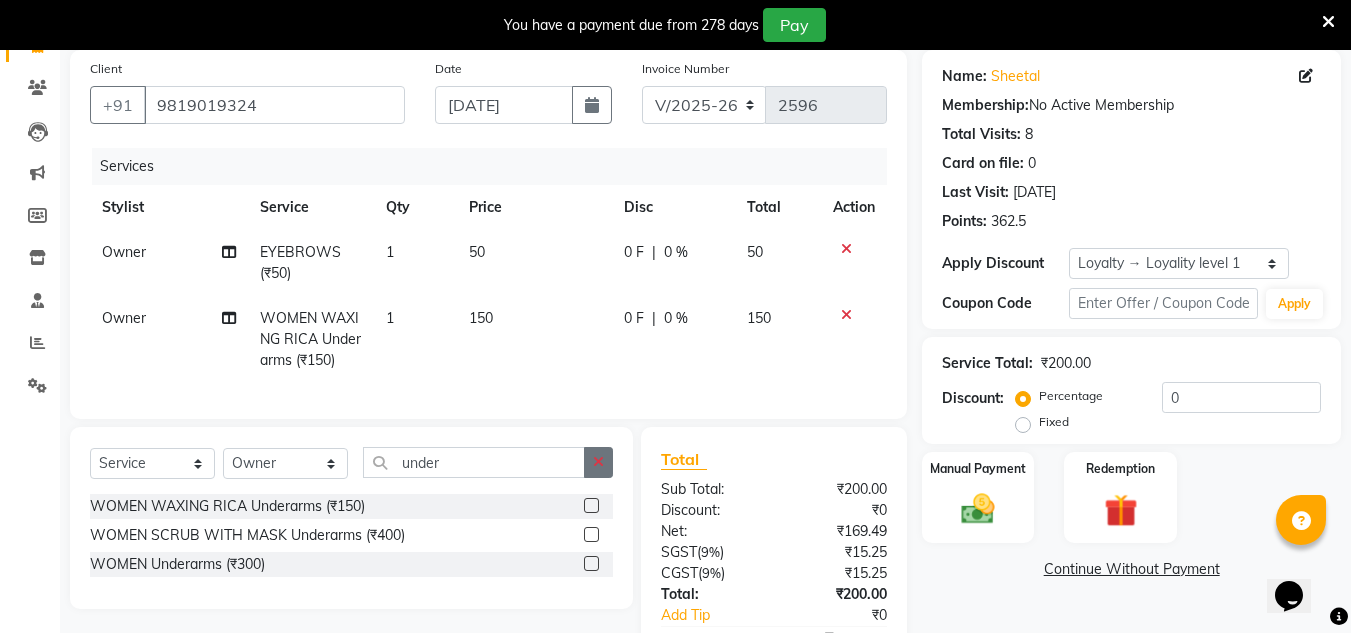 click 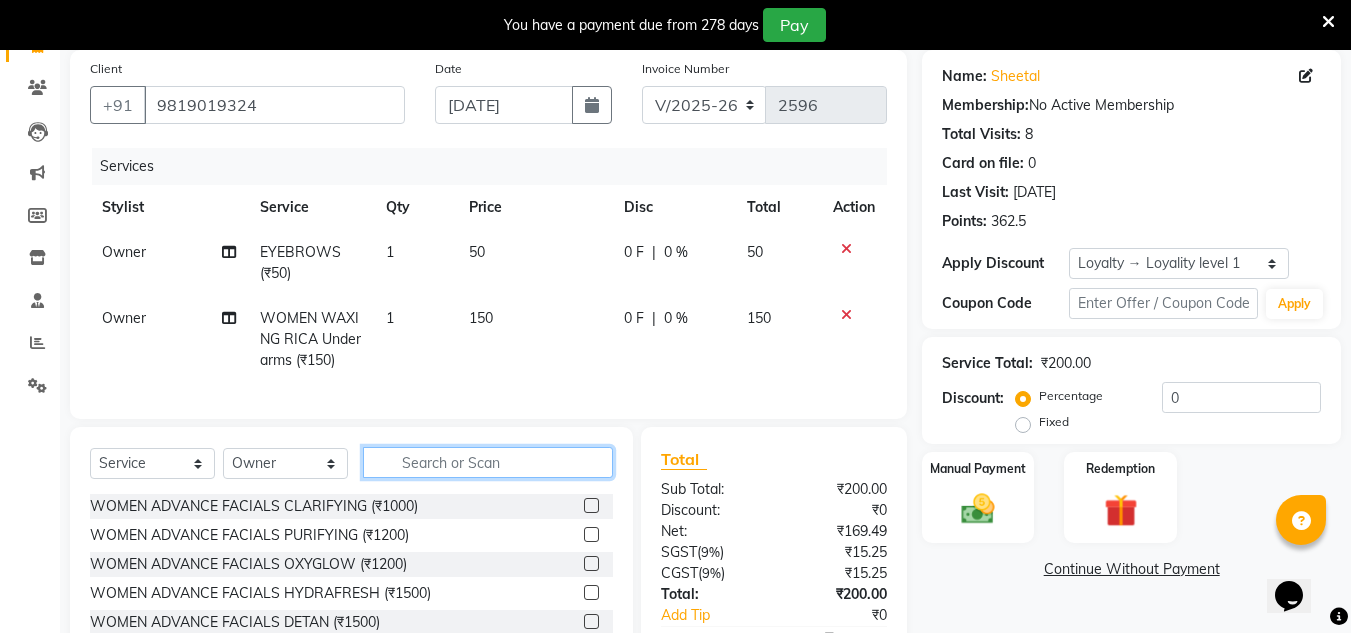 drag, startPoint x: 546, startPoint y: 472, endPoint x: 526, endPoint y: 493, distance: 29 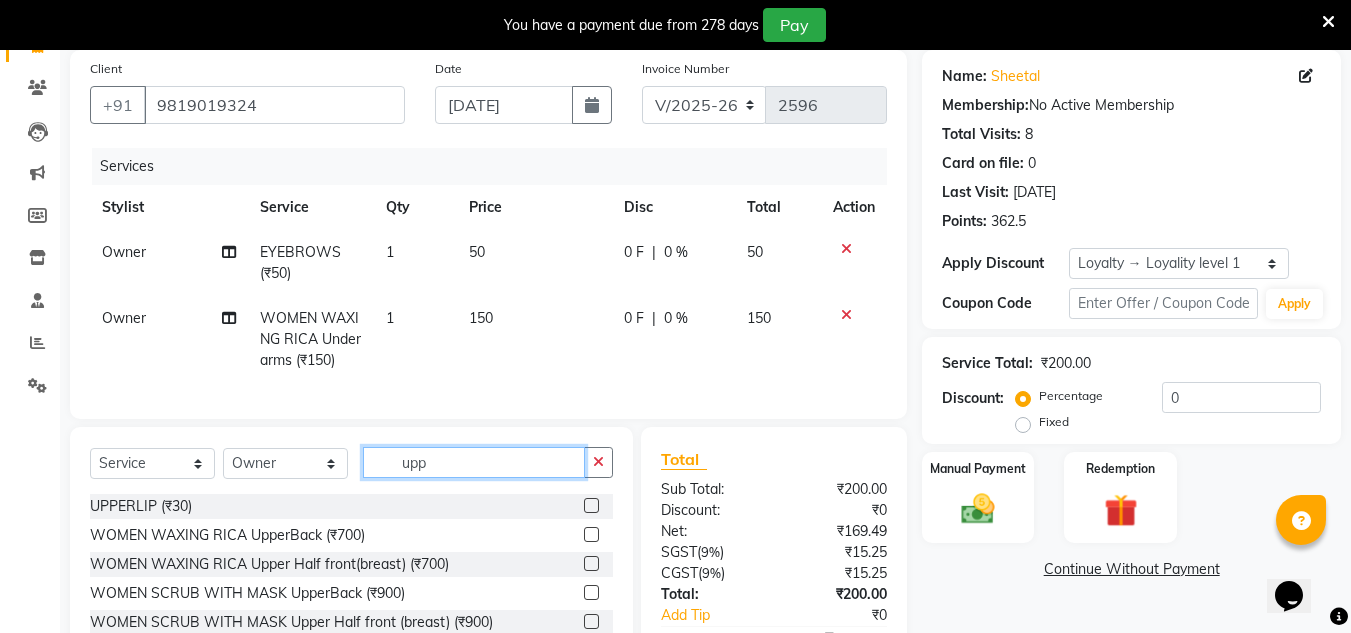 type on "upp" 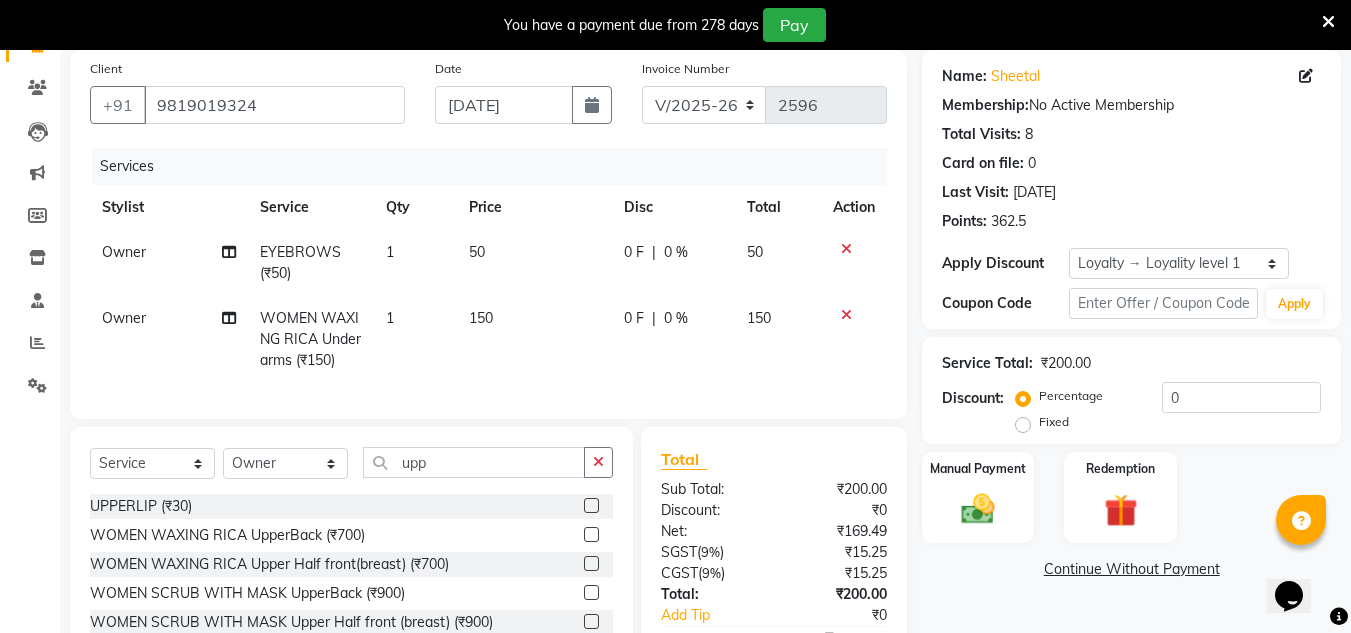 click 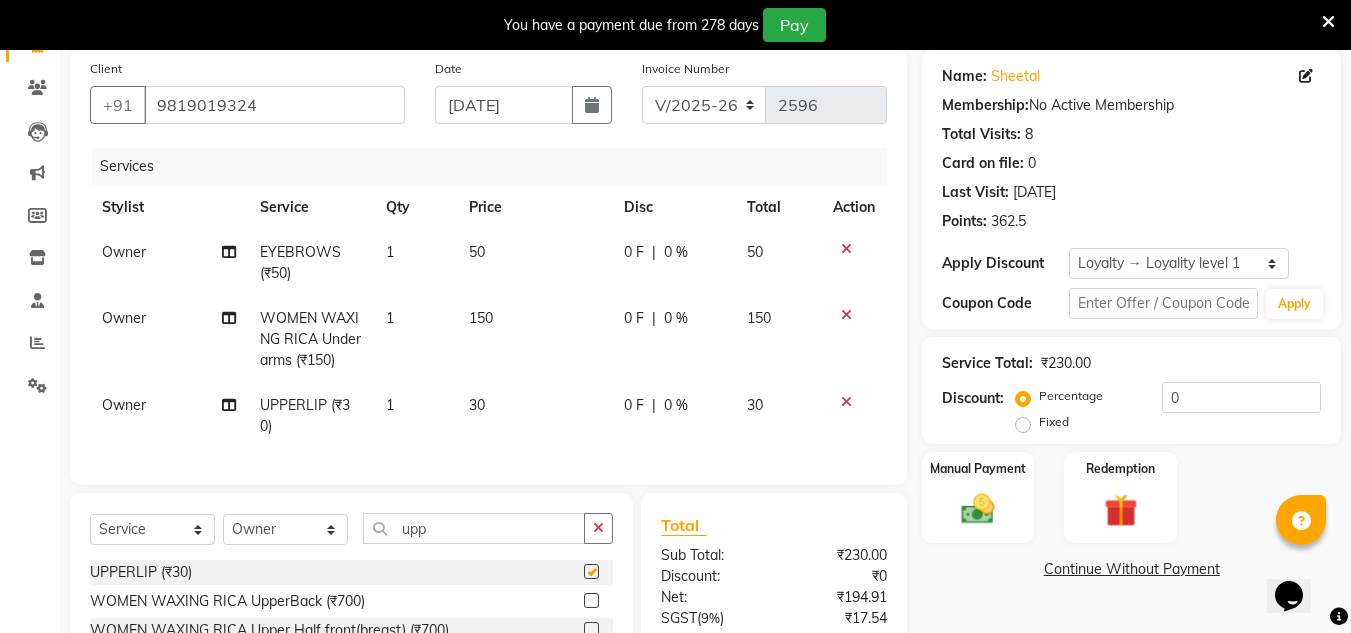 checkbox on "false" 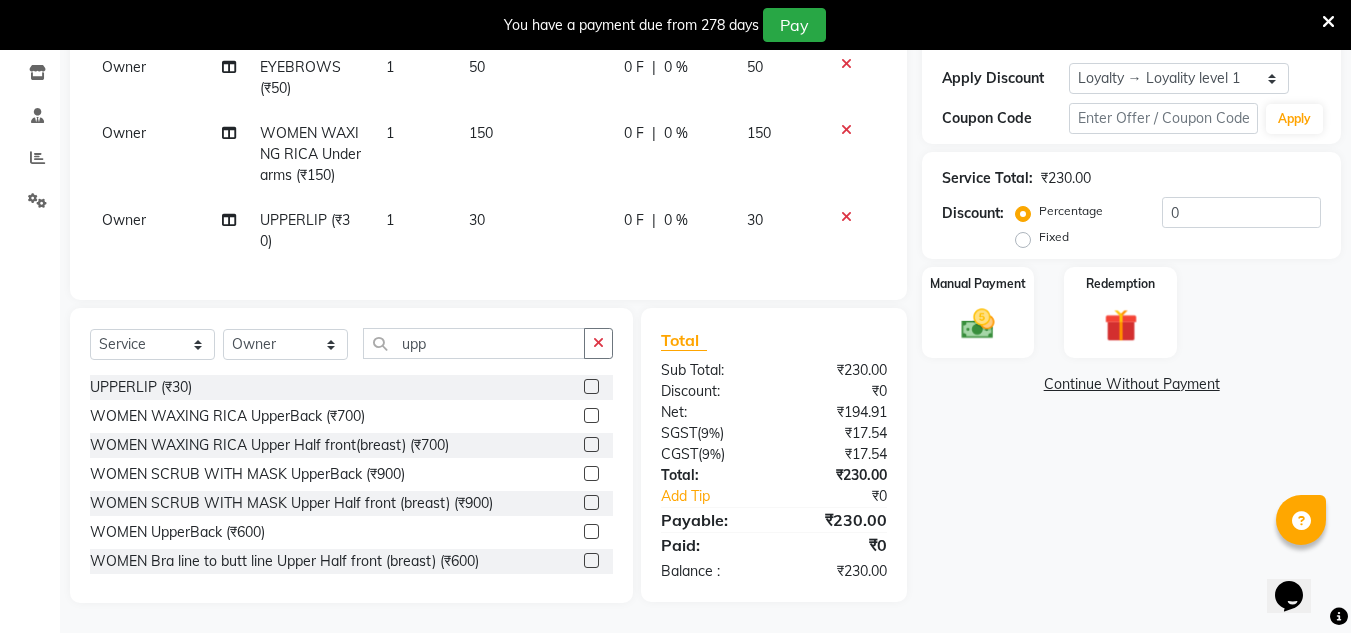 scroll, scrollTop: 350, scrollLeft: 0, axis: vertical 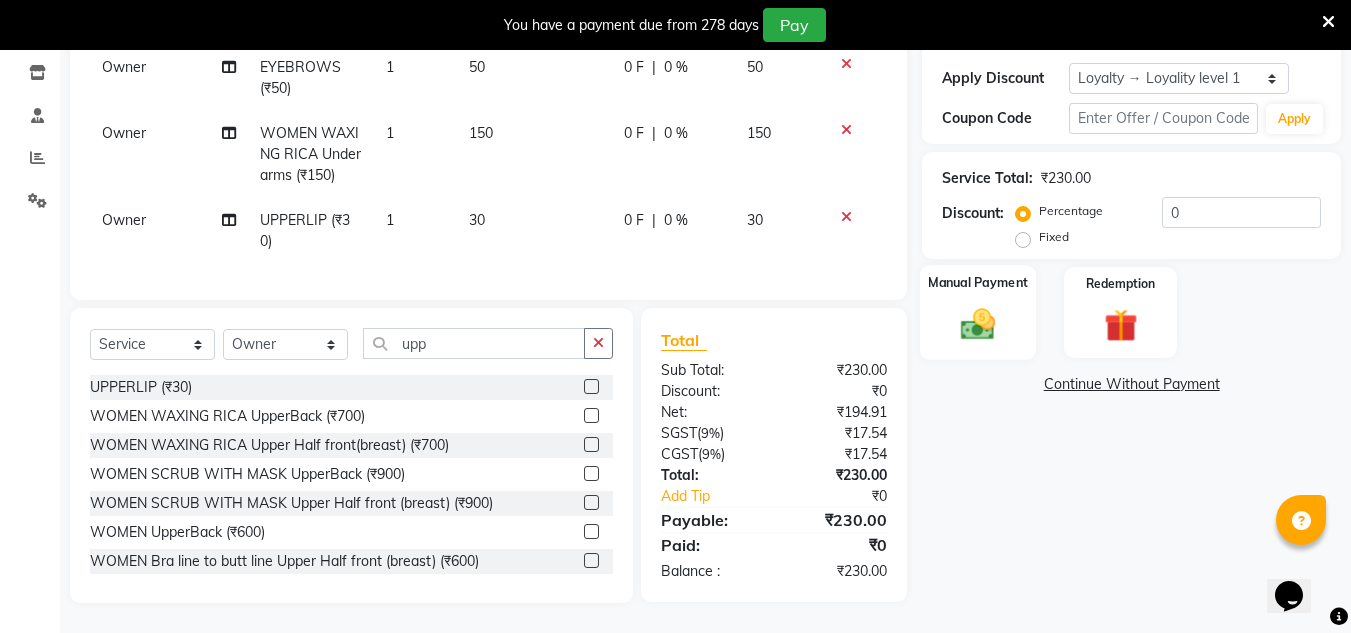 click 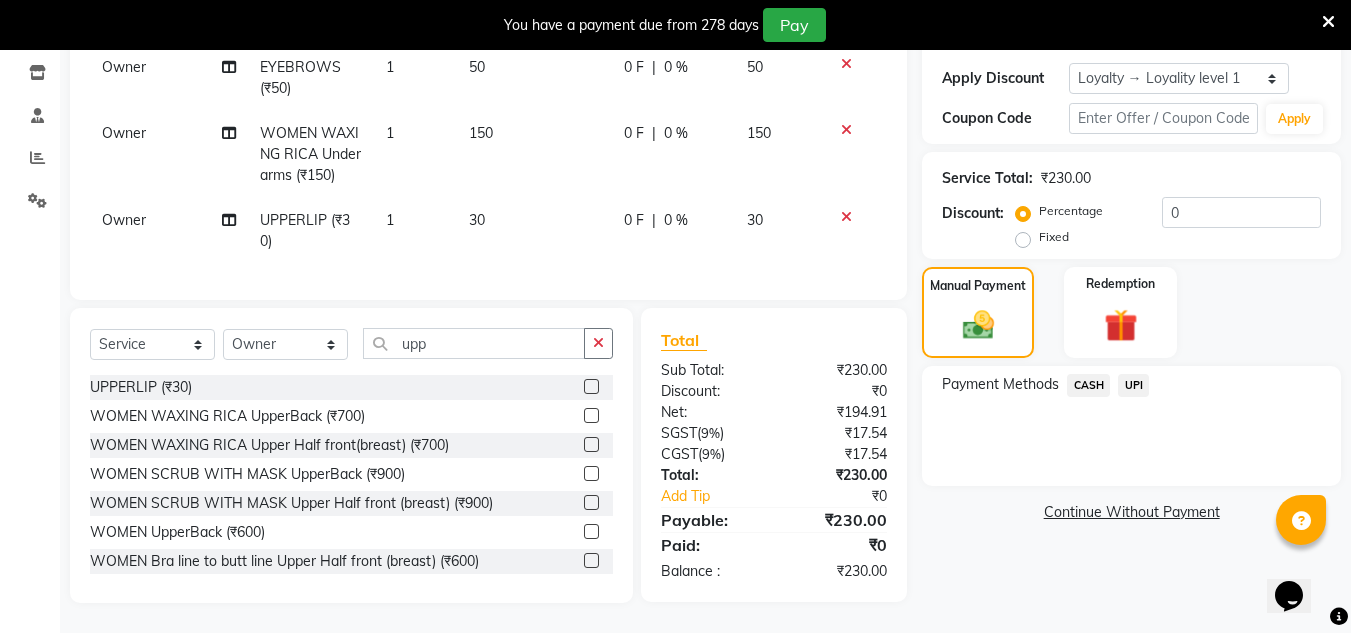 click on "UPI" 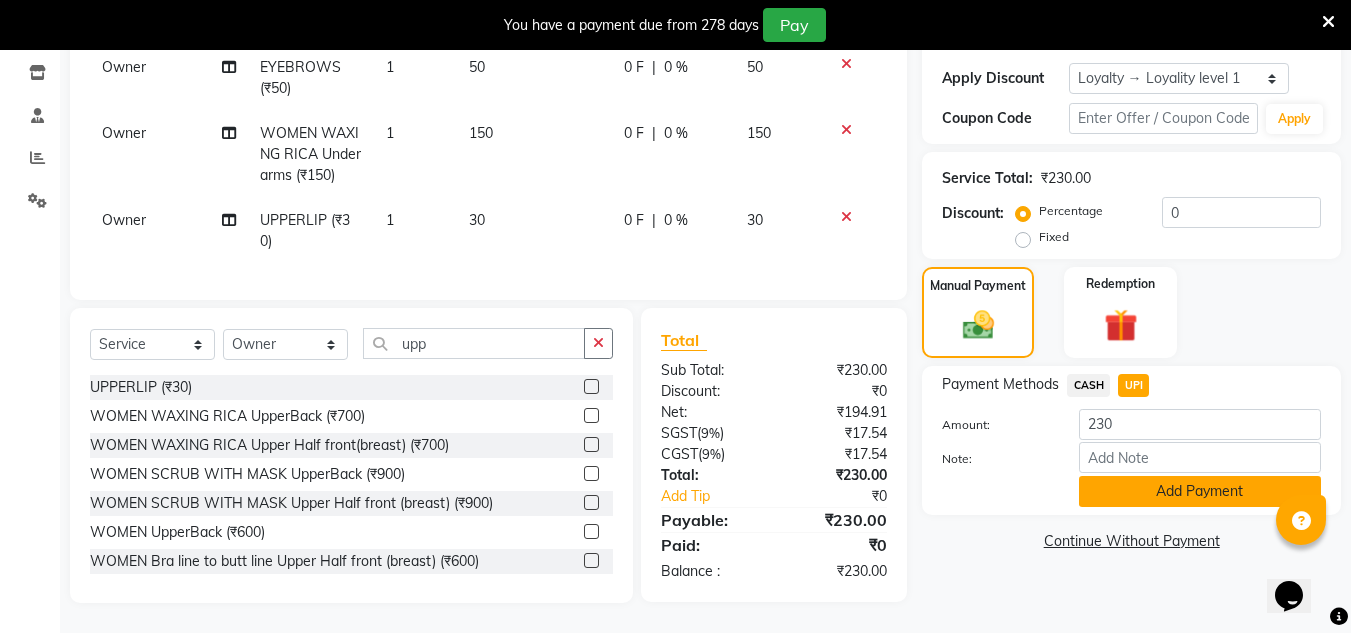click on "Add Payment" 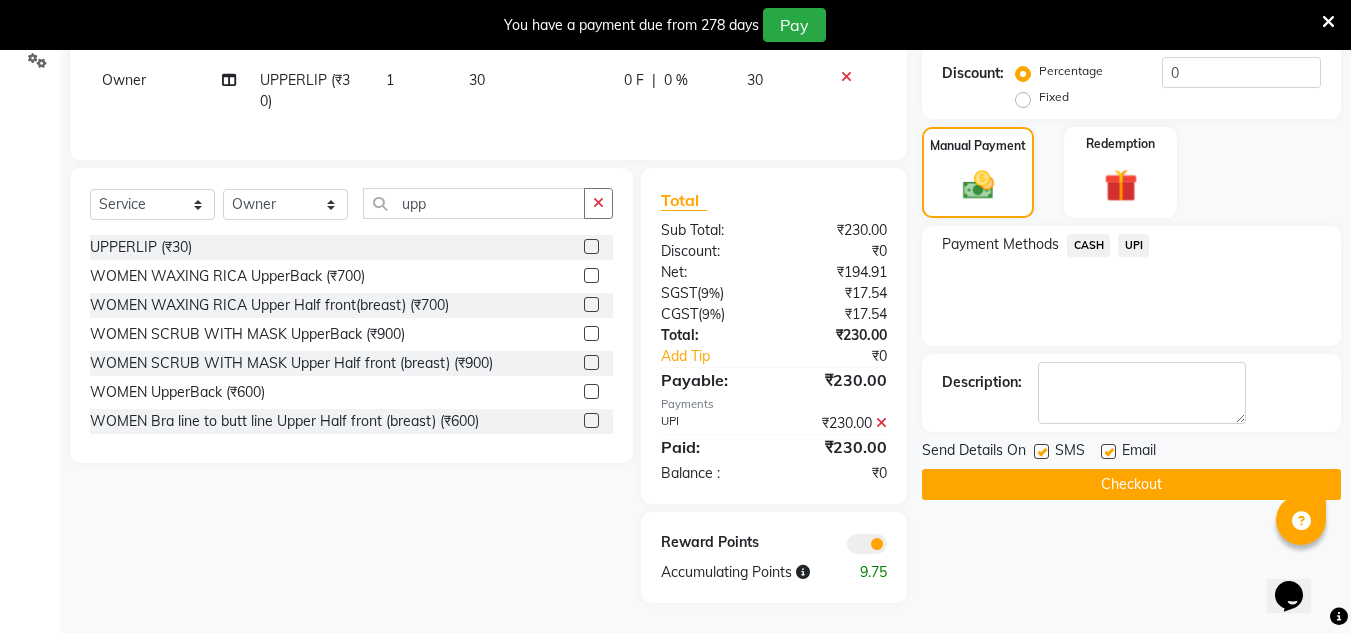 scroll, scrollTop: 490, scrollLeft: 0, axis: vertical 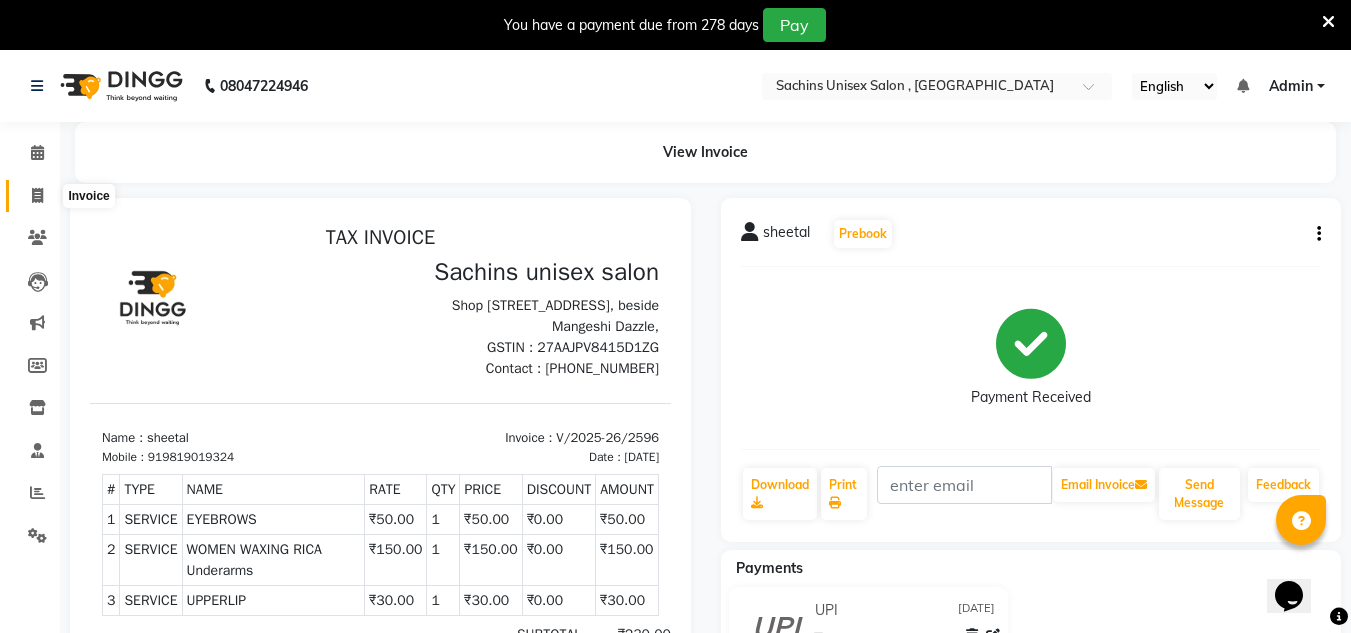 click 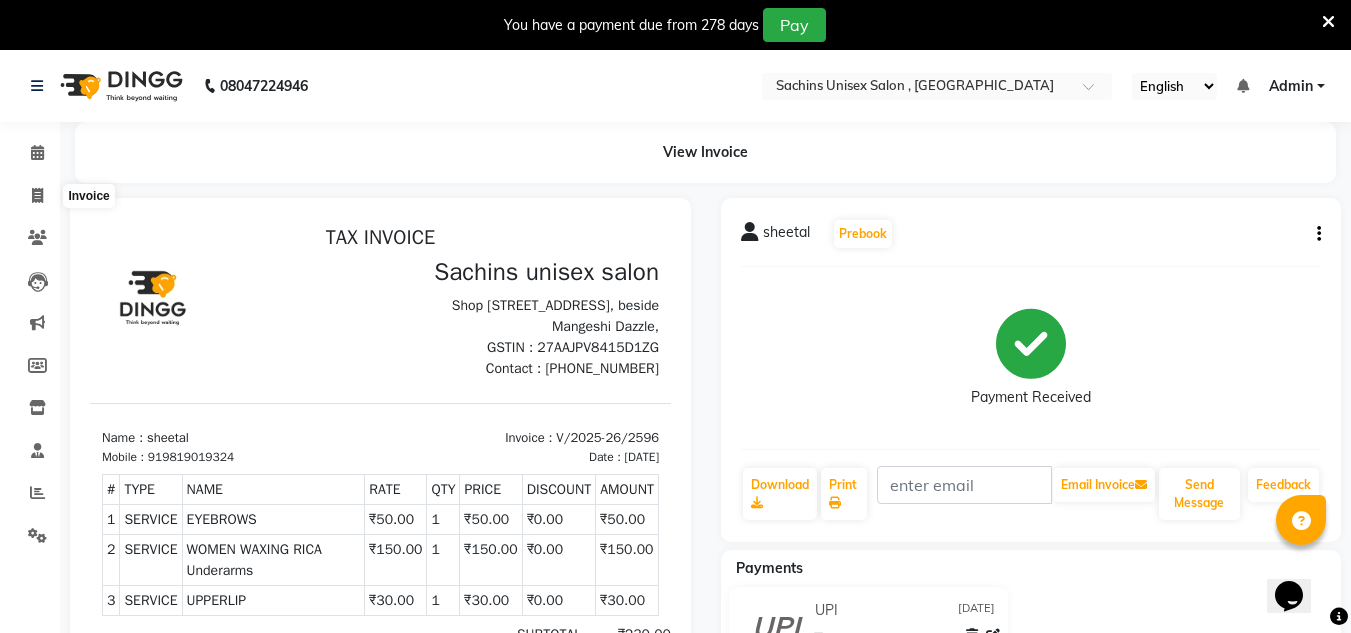 select on "6840" 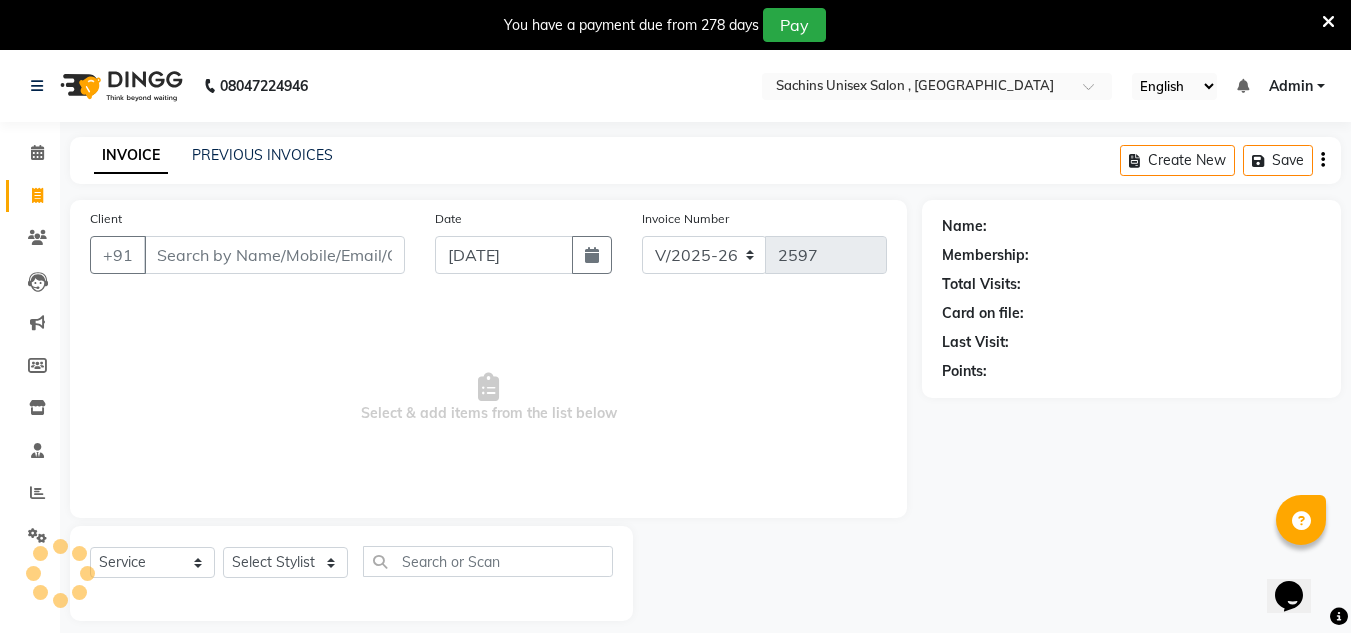scroll, scrollTop: 50, scrollLeft: 0, axis: vertical 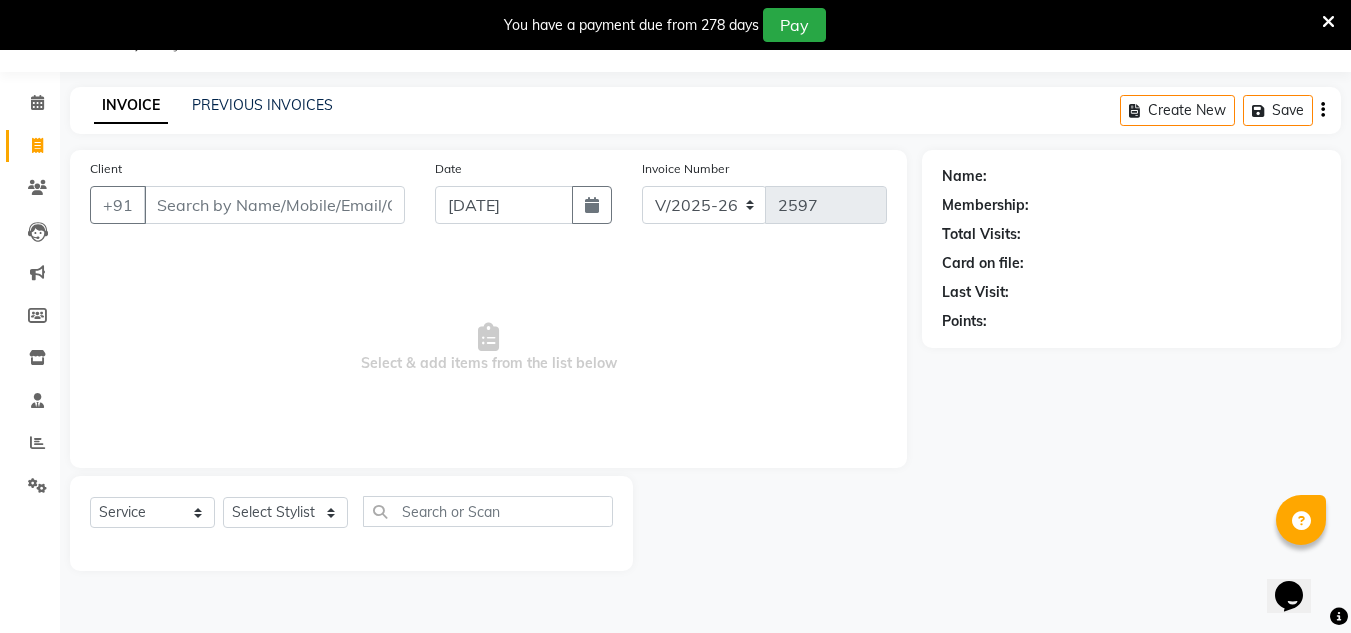 click on "Client" at bounding box center (274, 205) 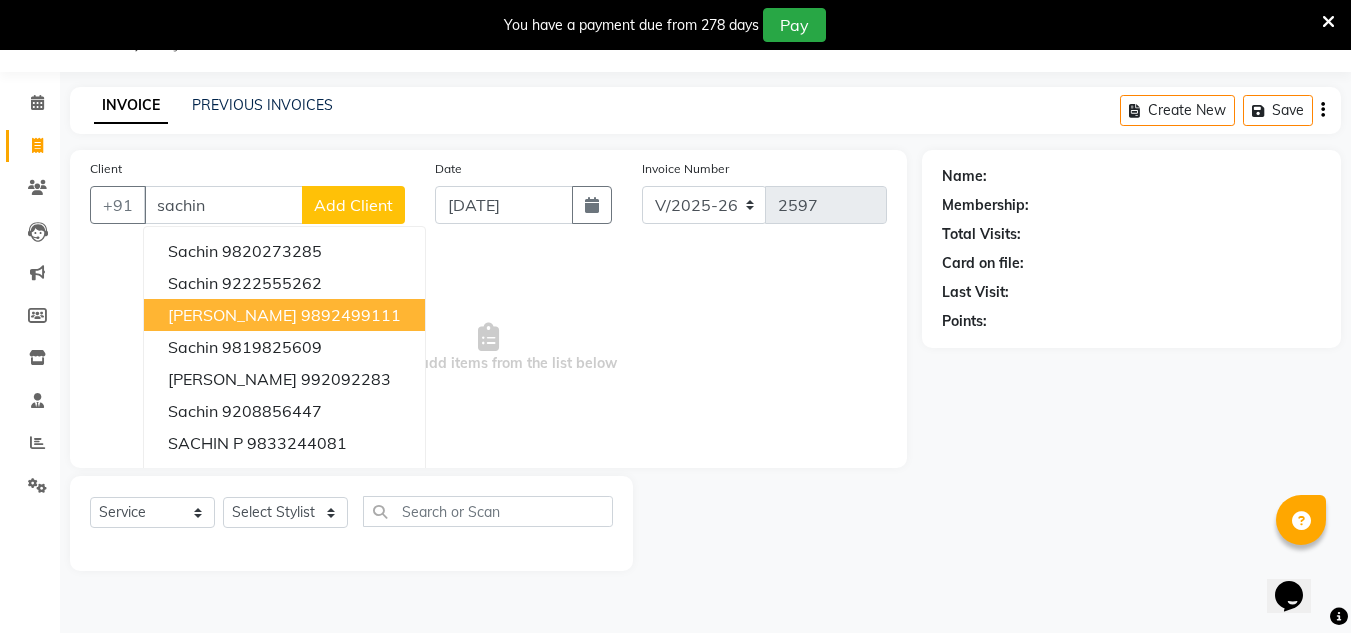 drag, startPoint x: 264, startPoint y: 309, endPoint x: 311, endPoint y: 308, distance: 47.010635 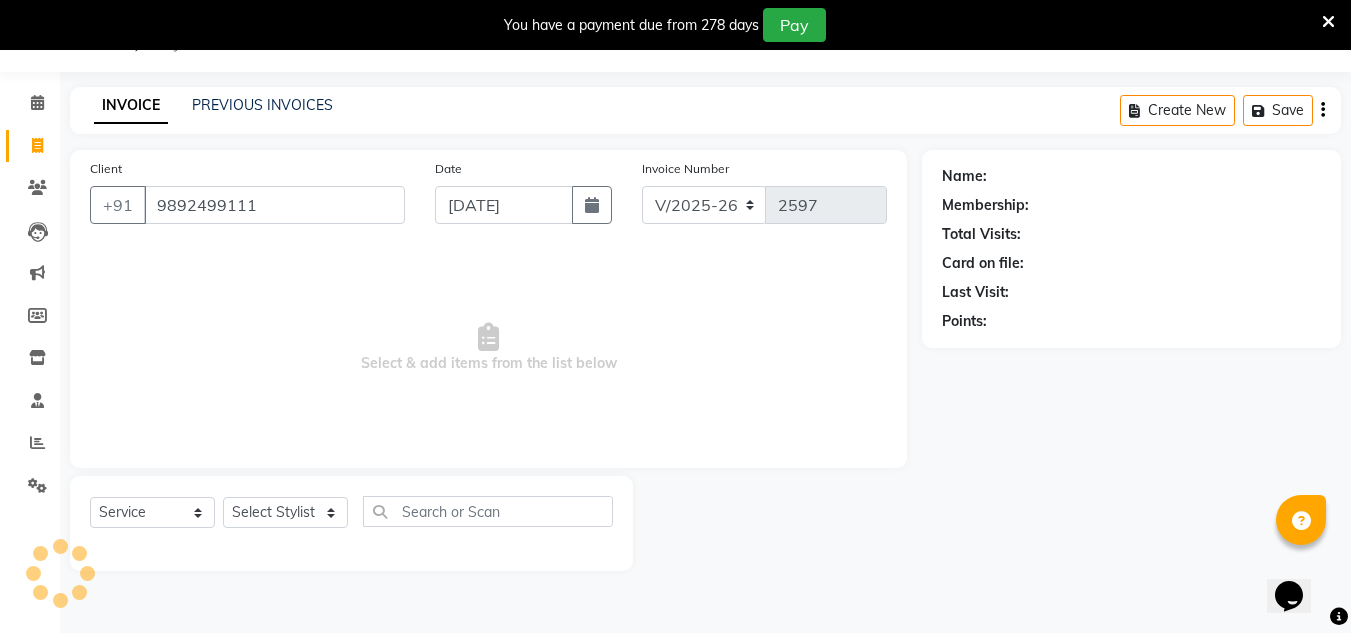 type on "9892499111" 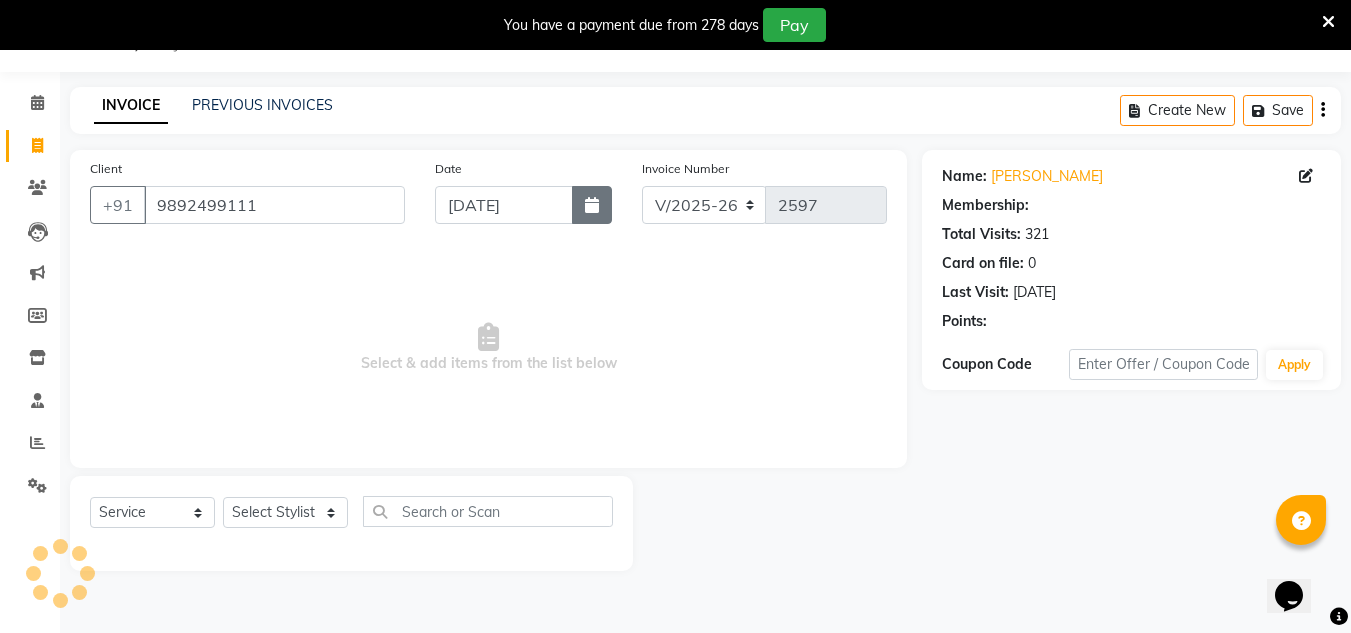 select on "1: Object" 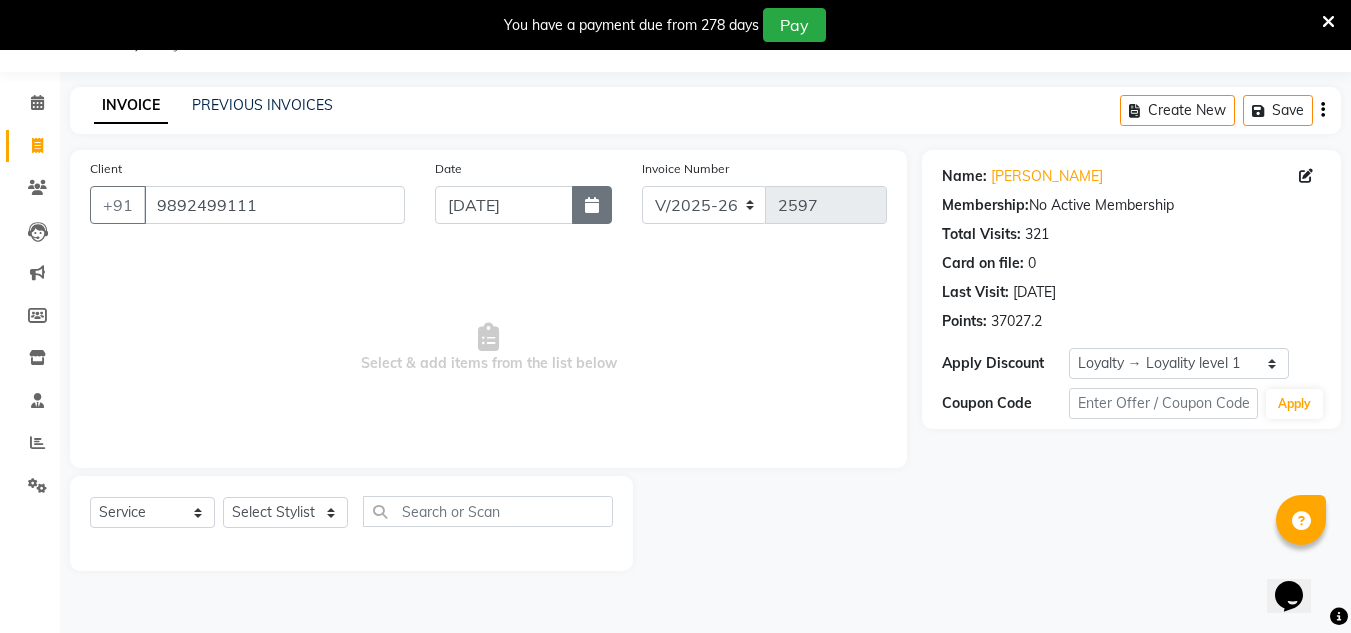 click 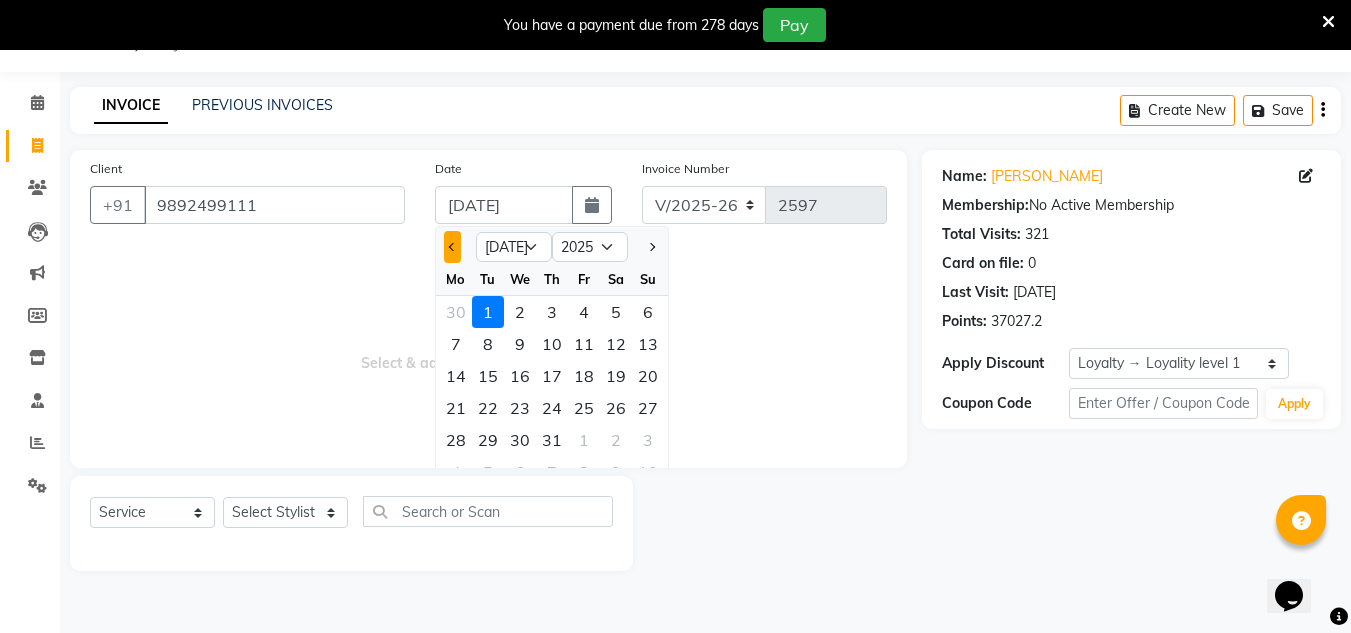 click 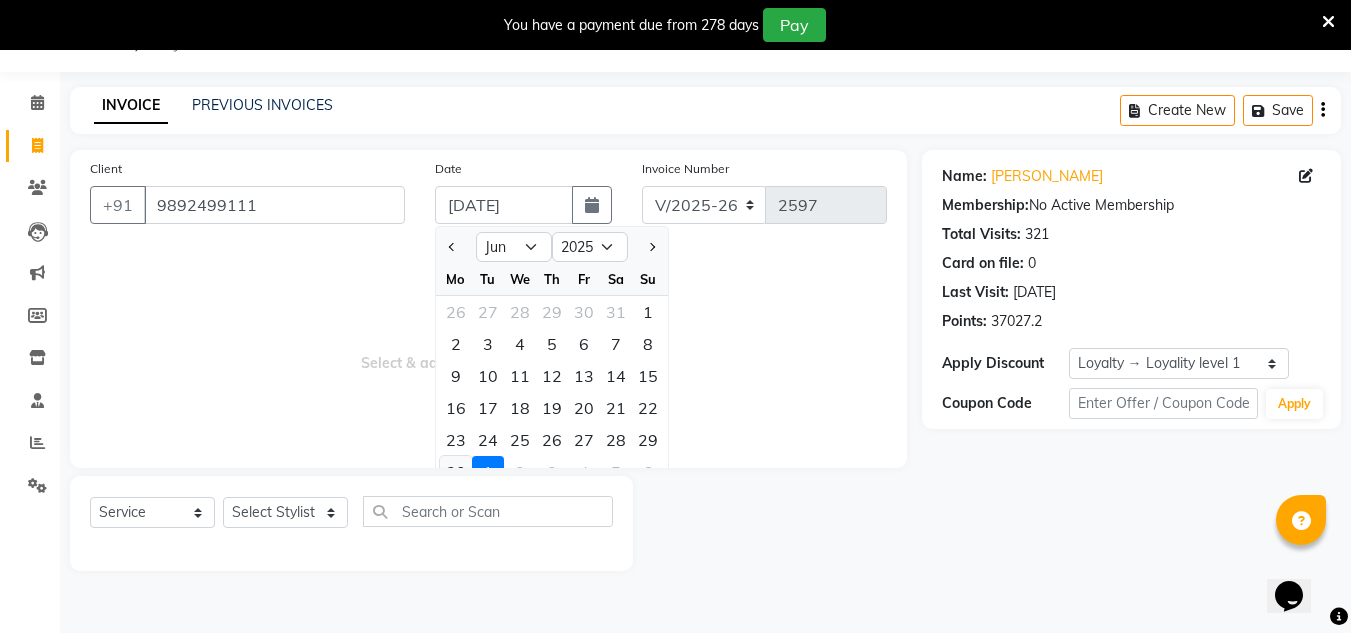 click on "30" 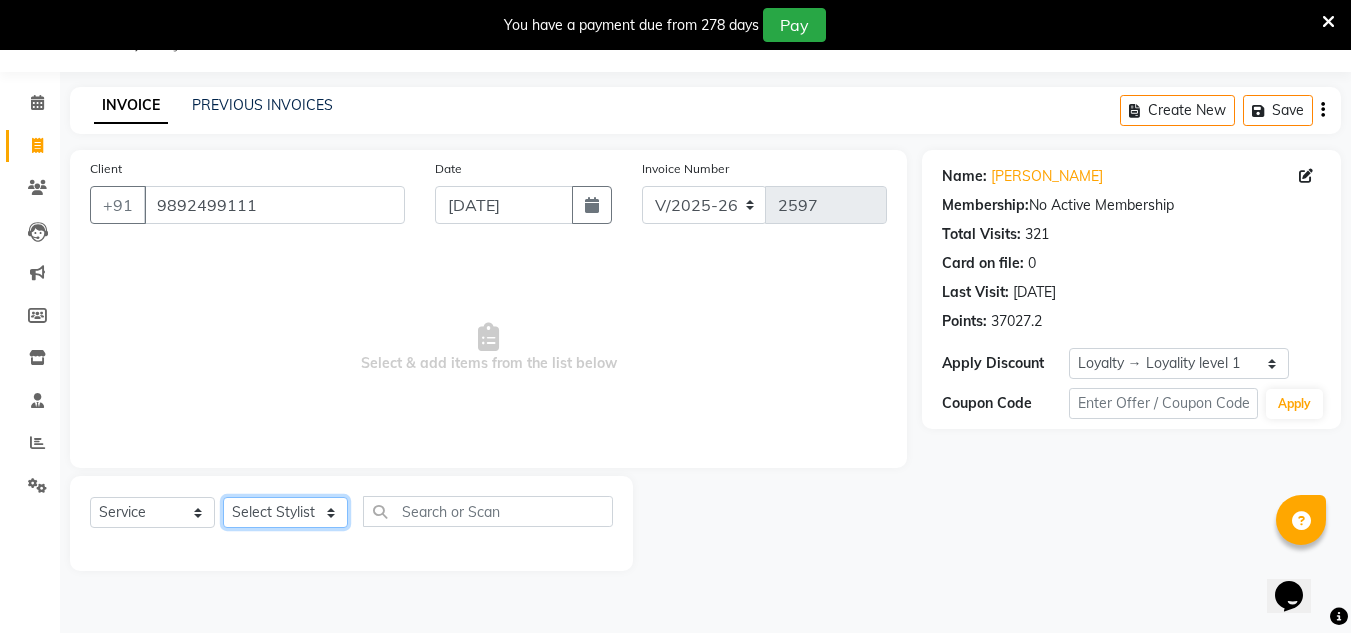 click on "Select Stylist [PERSON_NAME] new  mohit Neeraj Owner preeti [PERSON_NAME] RG" 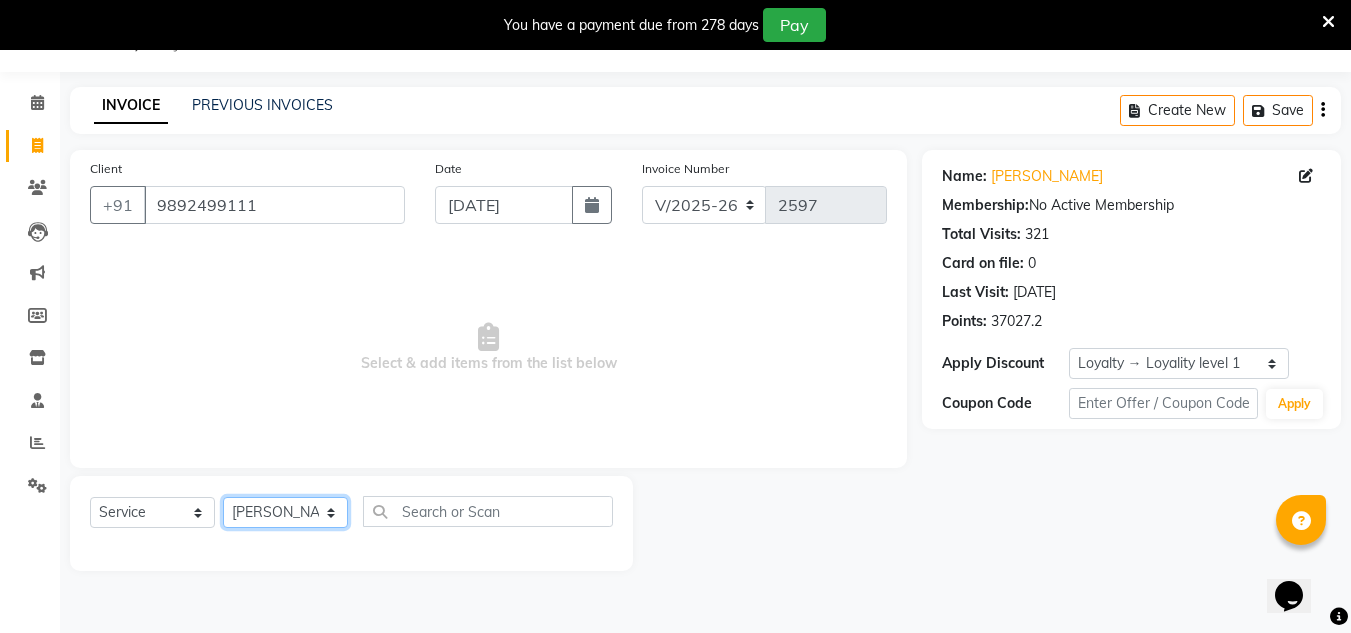 click on "Select Stylist [PERSON_NAME] new  mohit Neeraj Owner preeti [PERSON_NAME] RG" 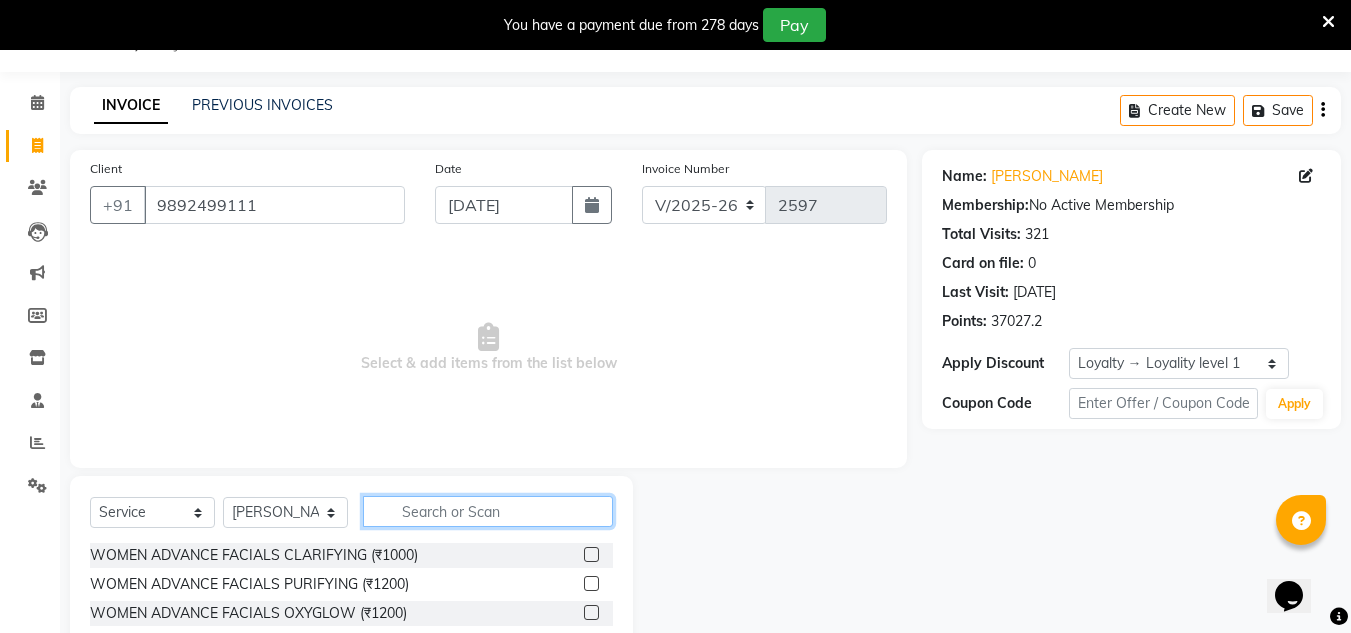 click 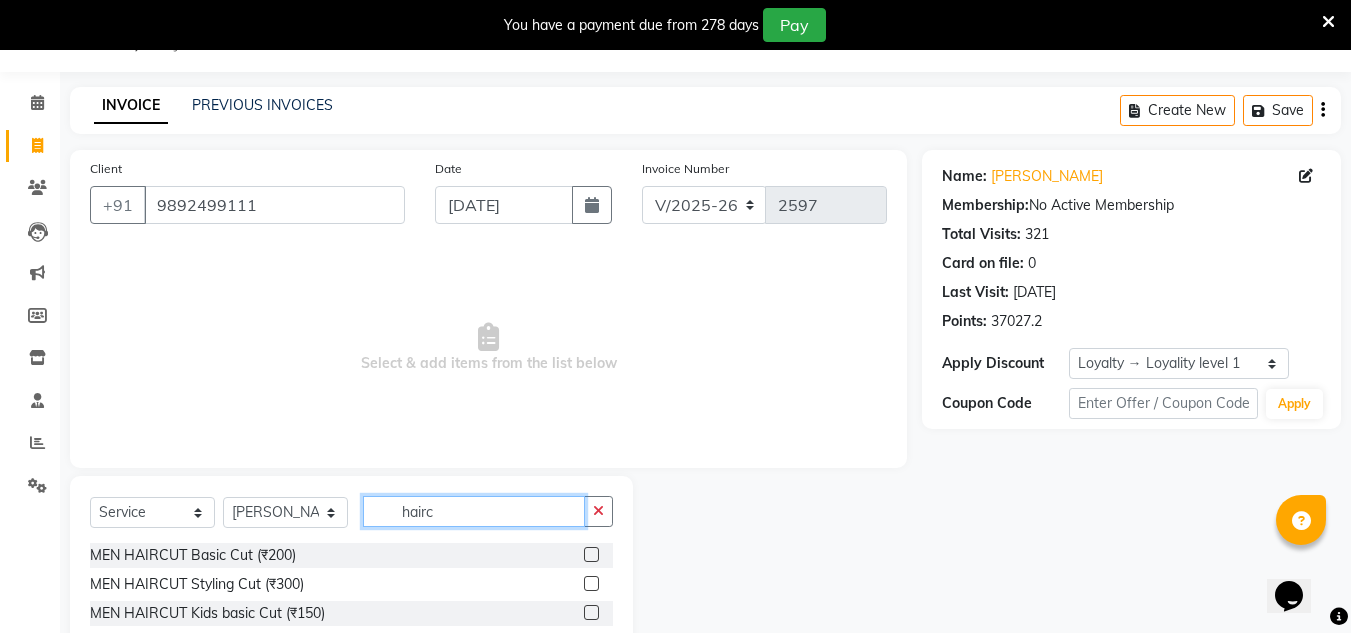 type on "hairc" 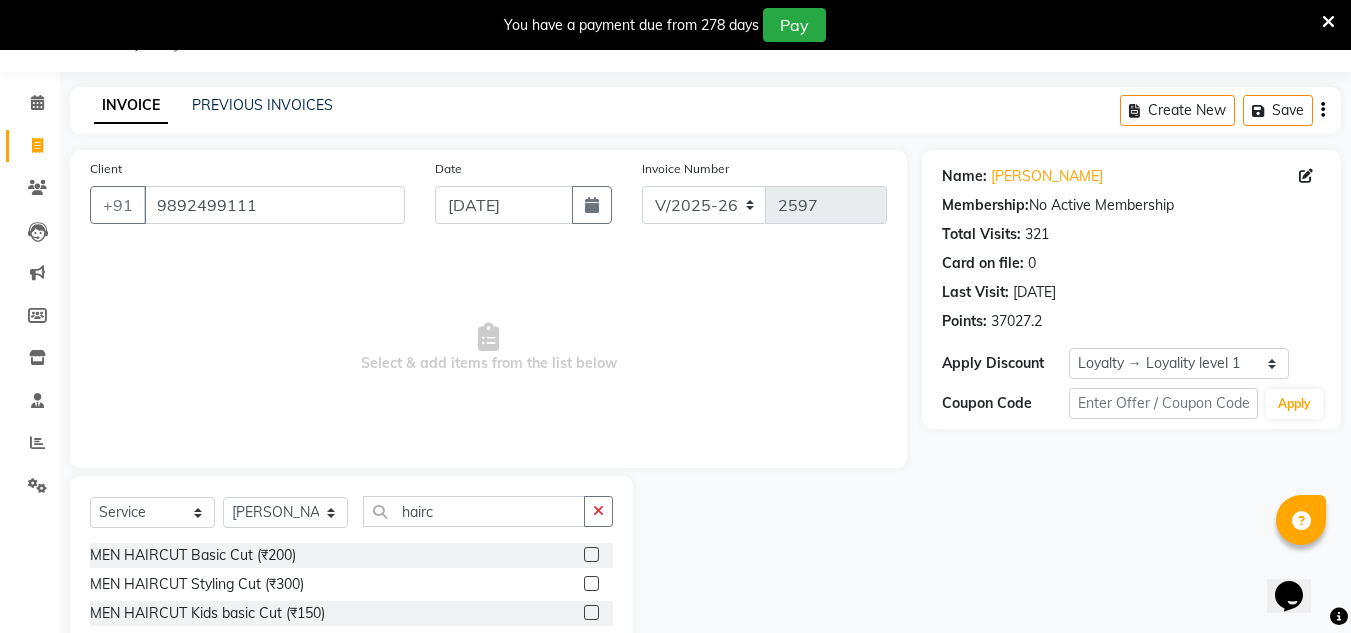 click 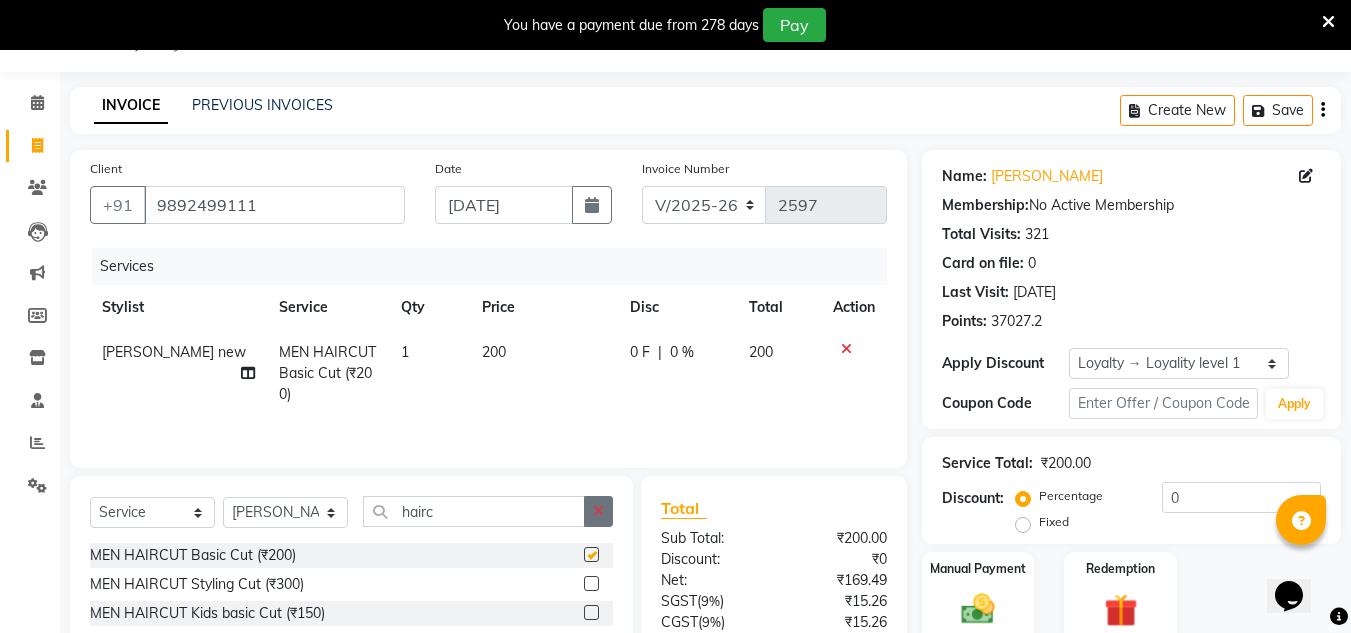 checkbox on "false" 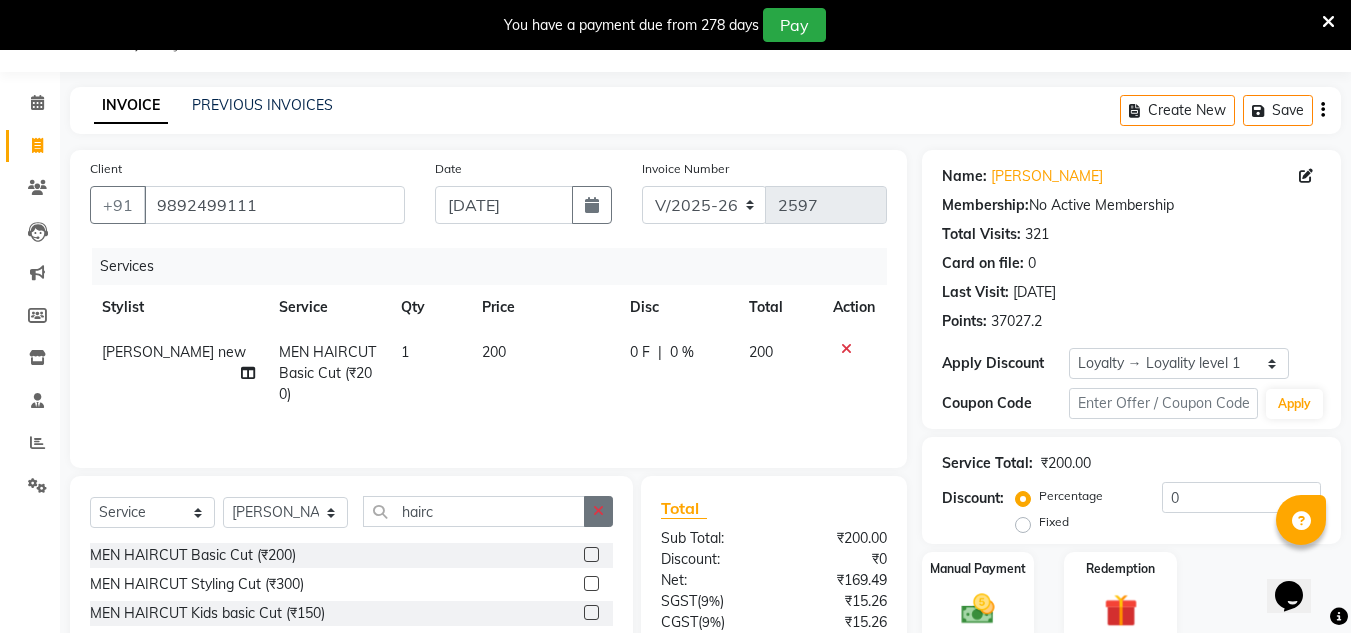 click 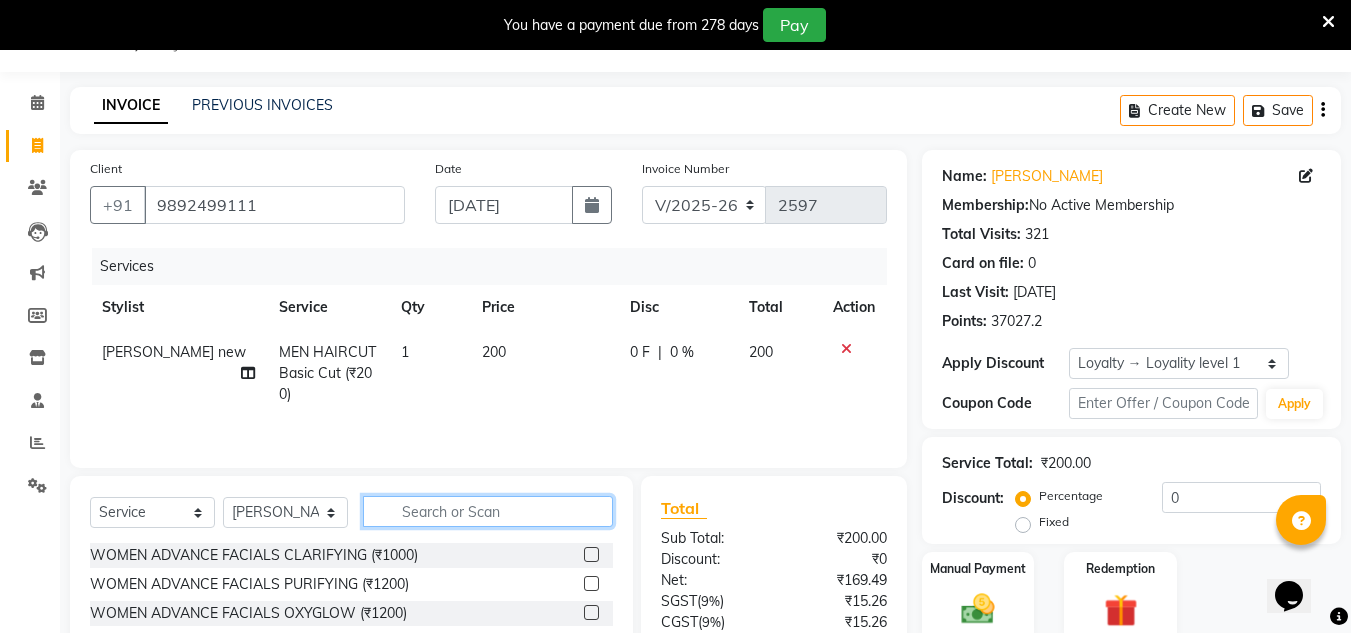 drag, startPoint x: 532, startPoint y: 513, endPoint x: 528, endPoint y: 501, distance: 12.649111 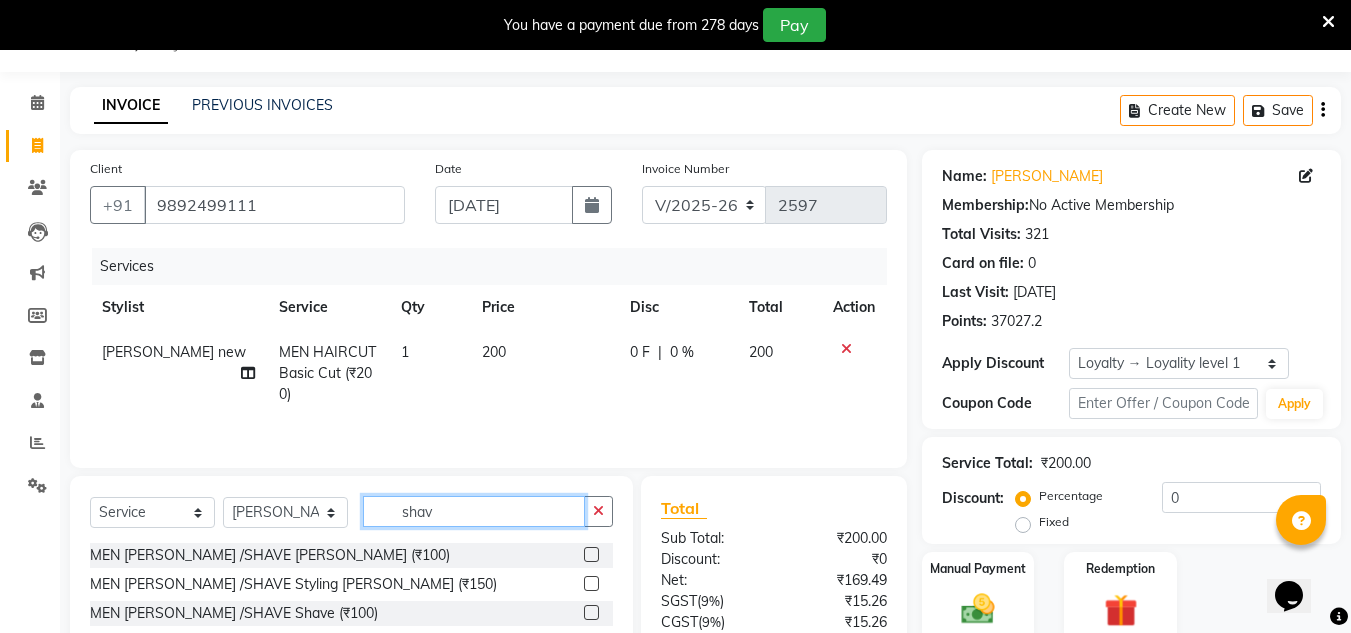 type on "shav" 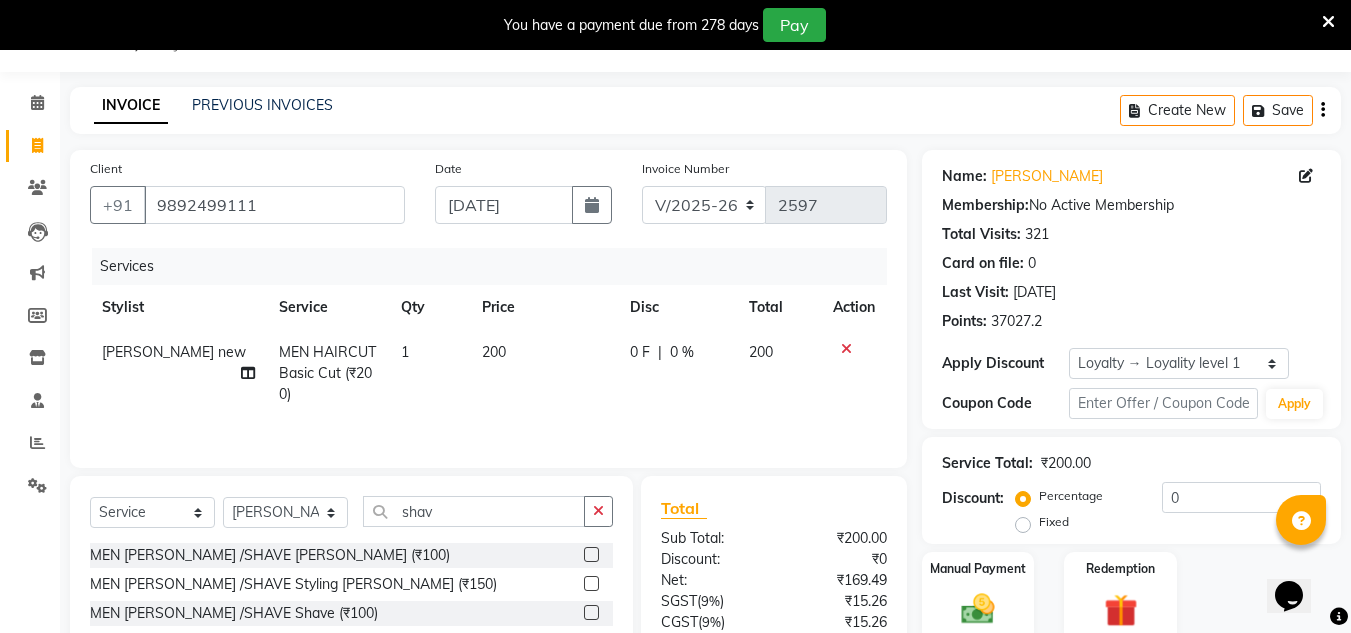 click 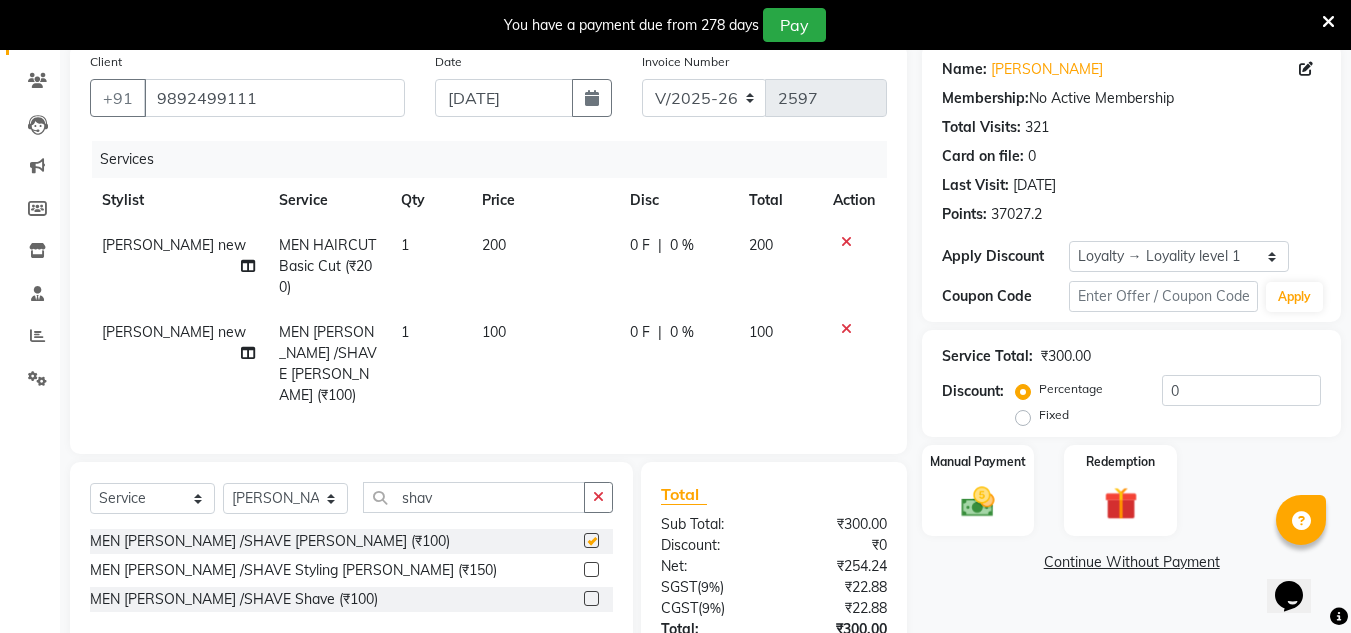 checkbox on "false" 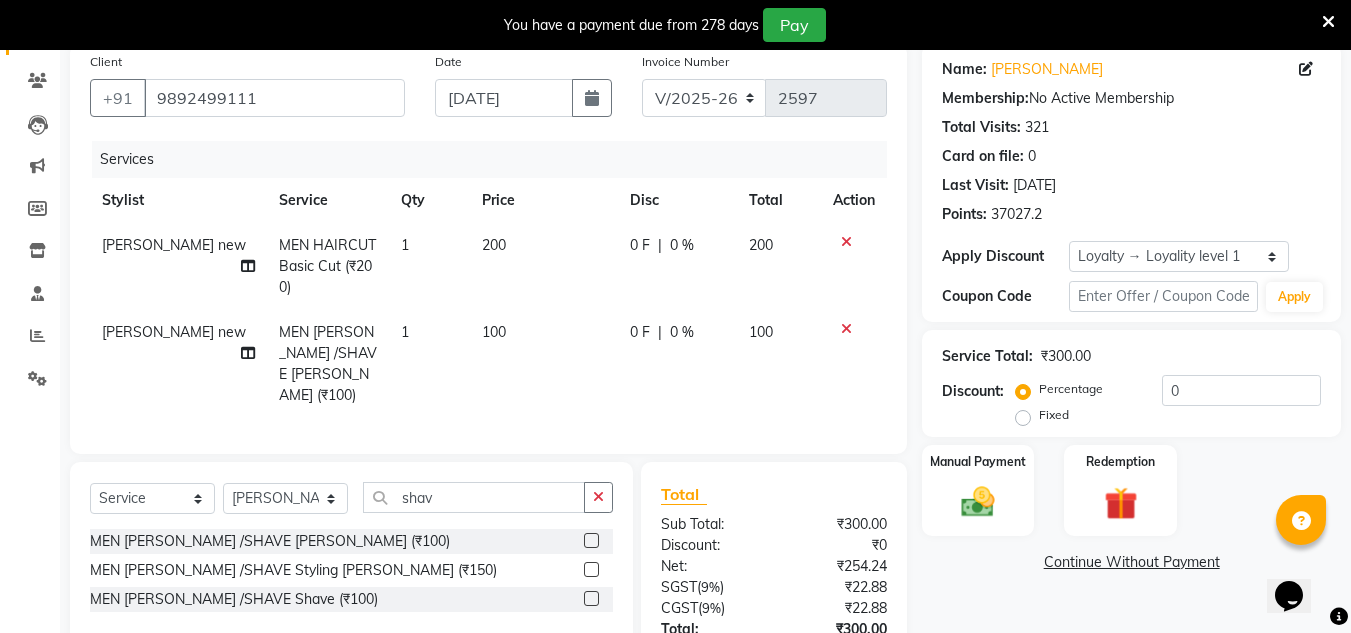 scroll, scrollTop: 250, scrollLeft: 0, axis: vertical 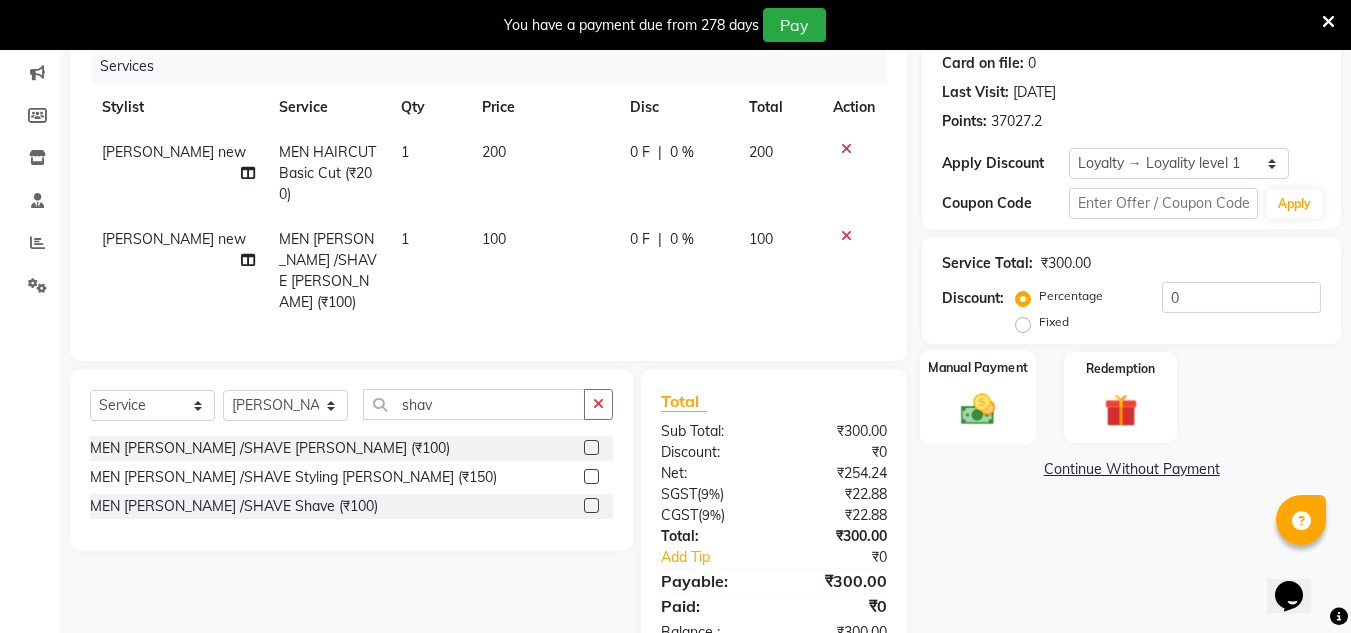 click 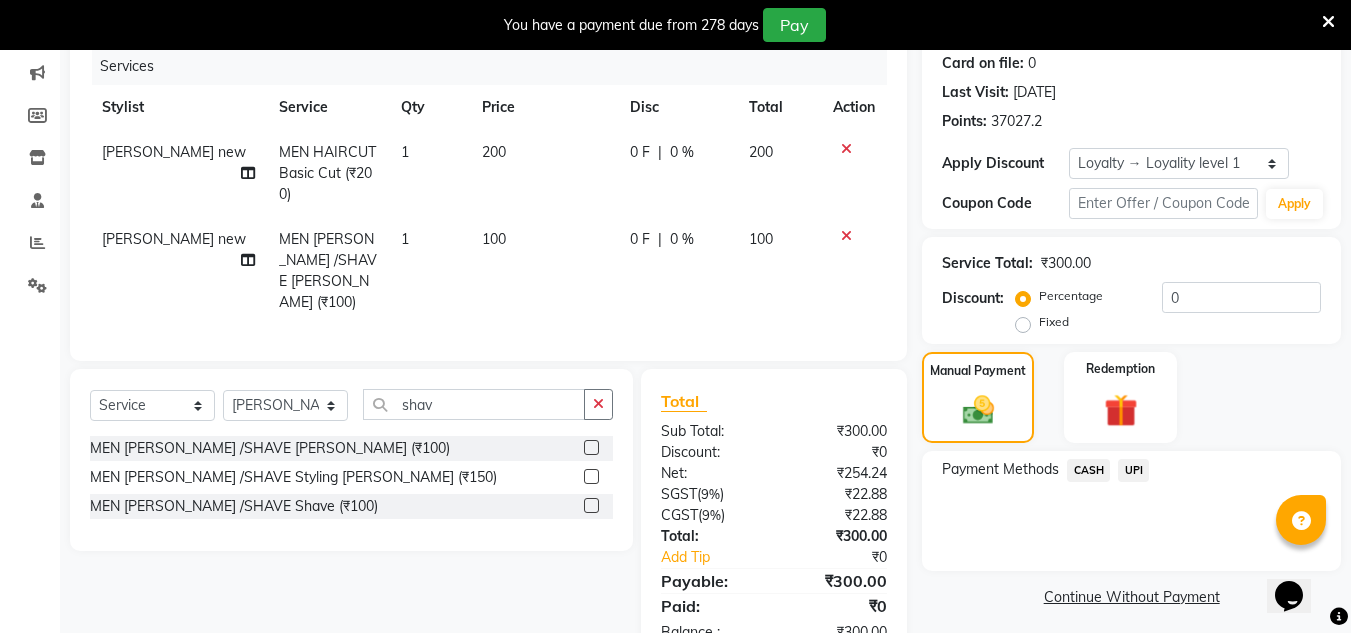 click on "UPI" 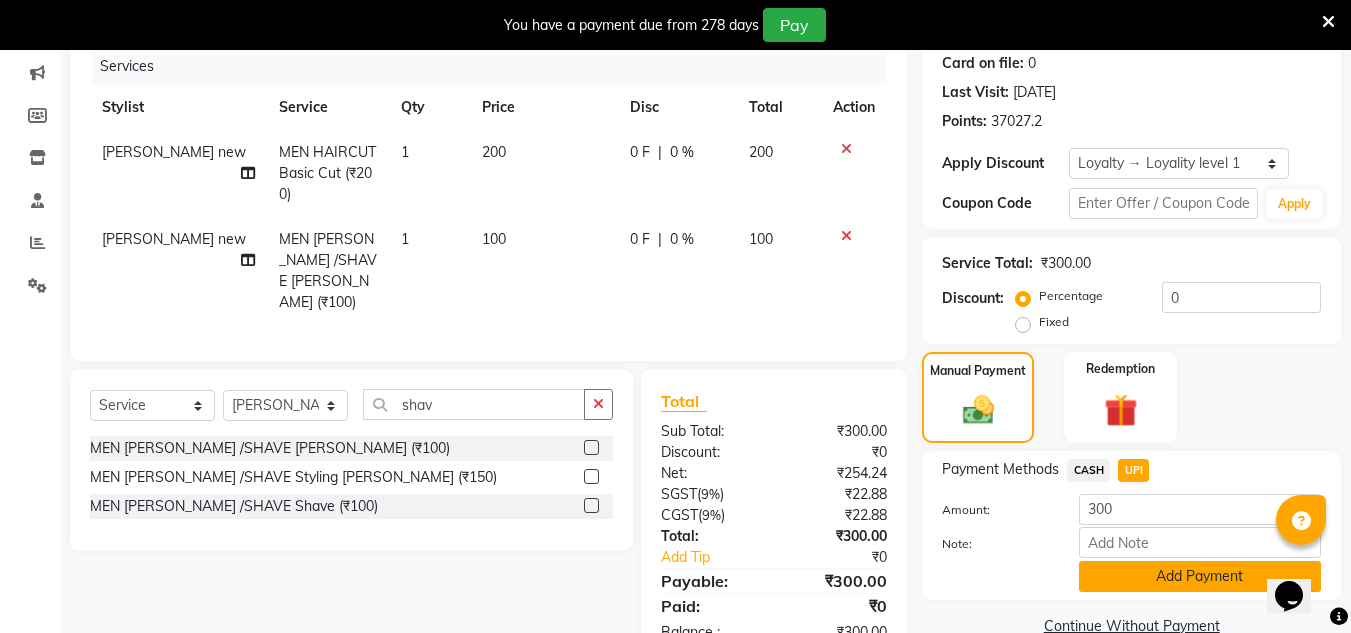 click on "Add Payment" 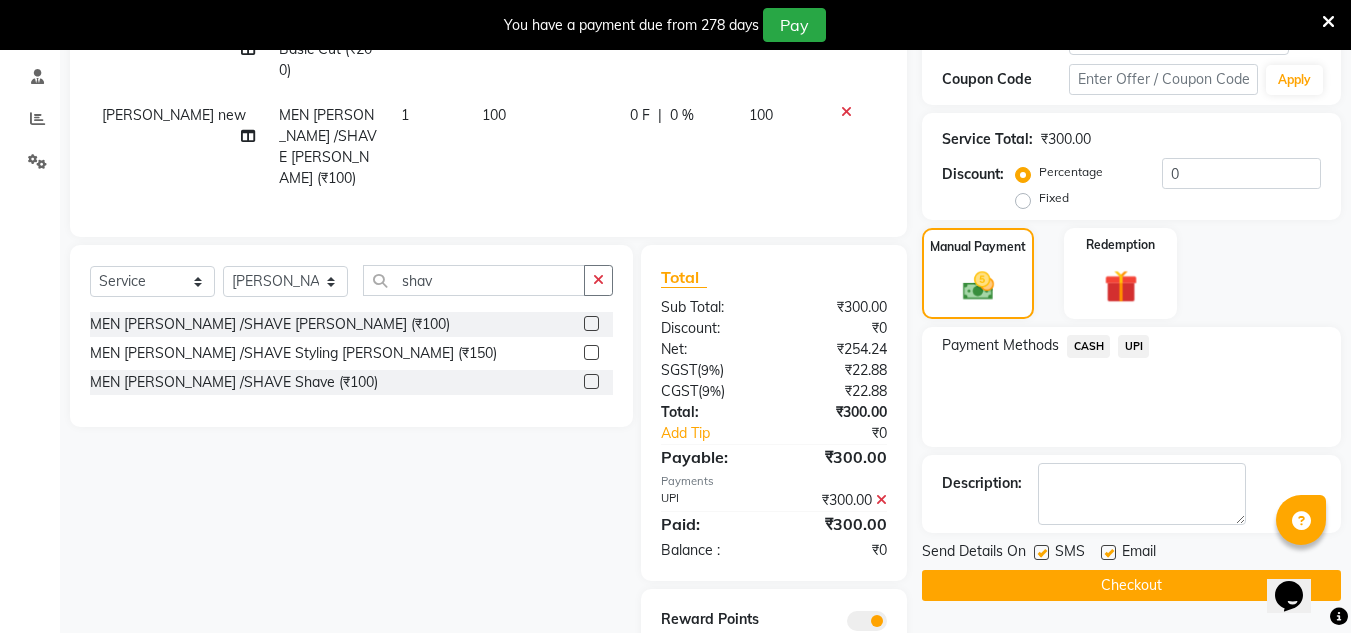 scroll, scrollTop: 450, scrollLeft: 0, axis: vertical 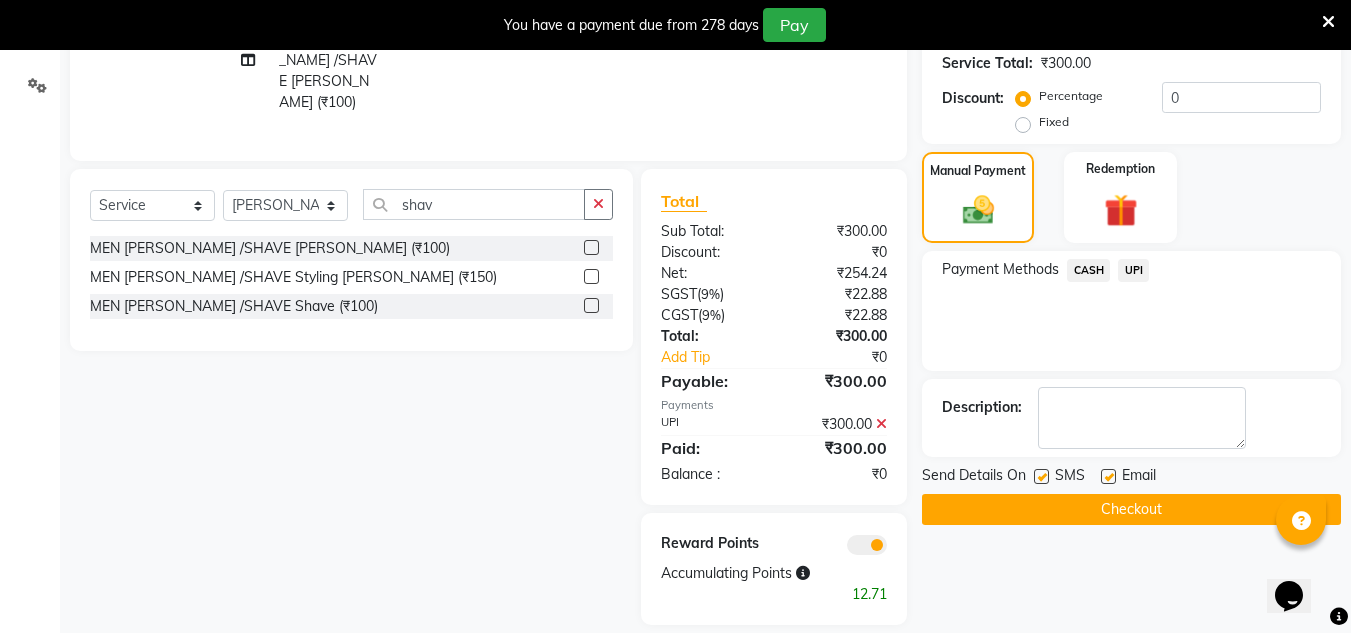 click on "Checkout" 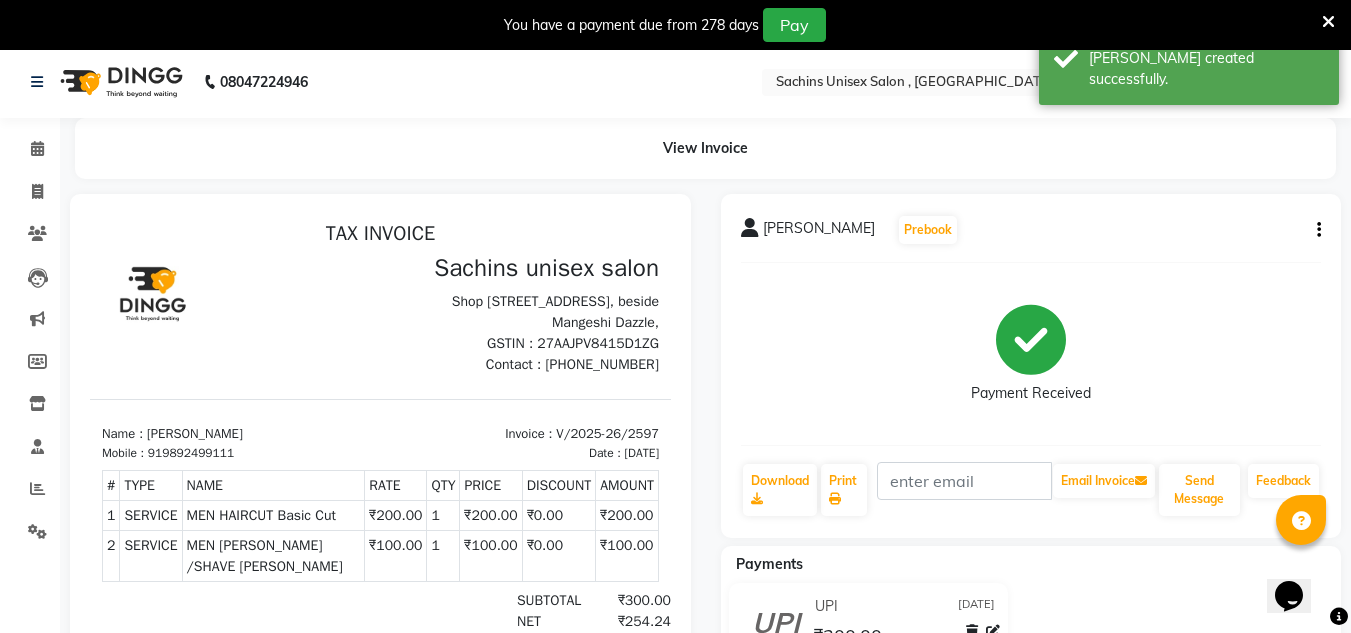scroll, scrollTop: 0, scrollLeft: 0, axis: both 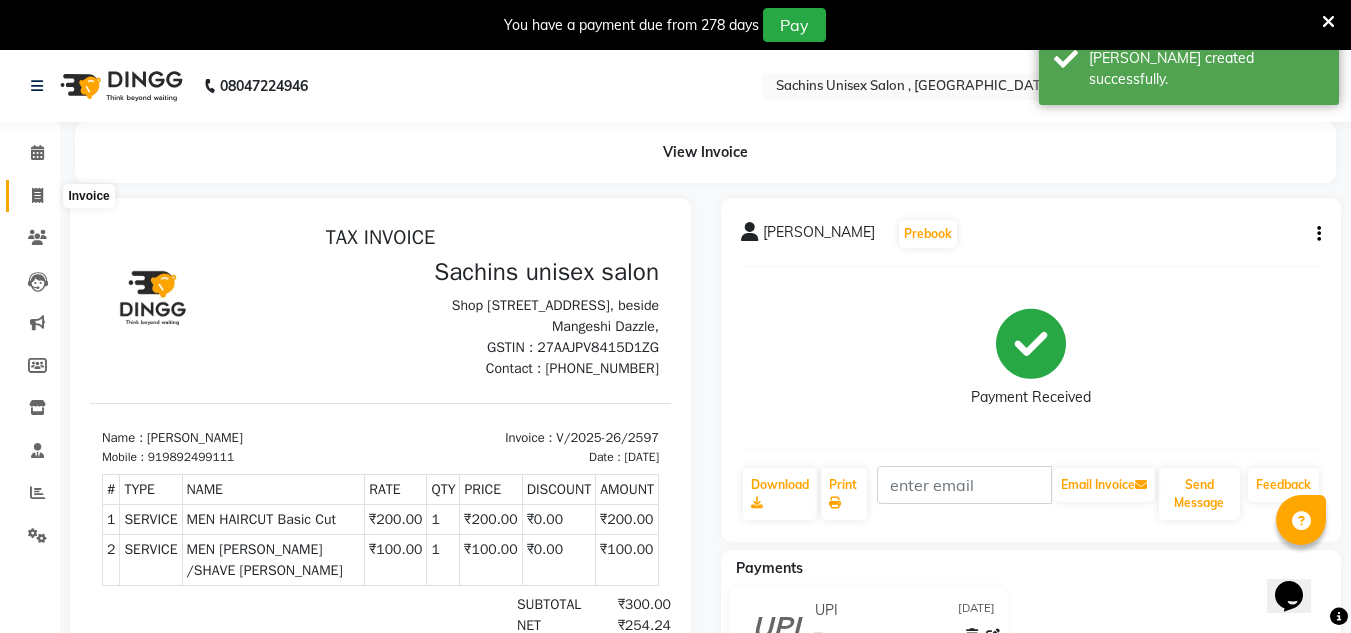click 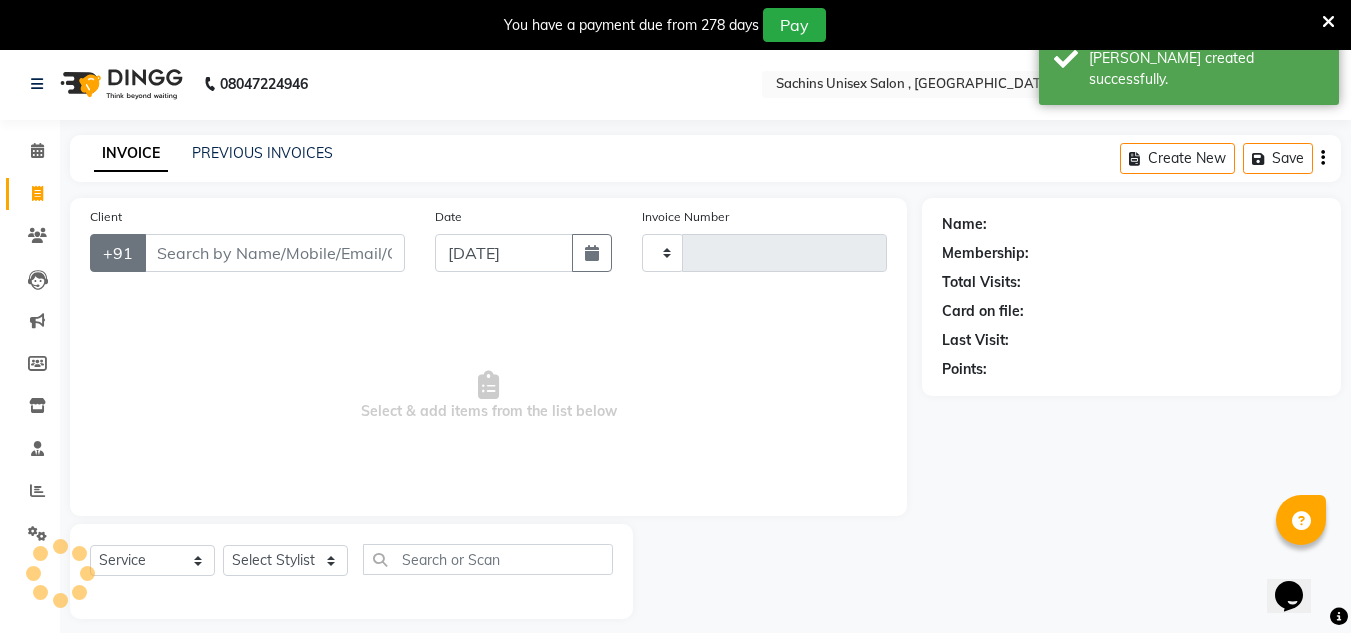type on "2598" 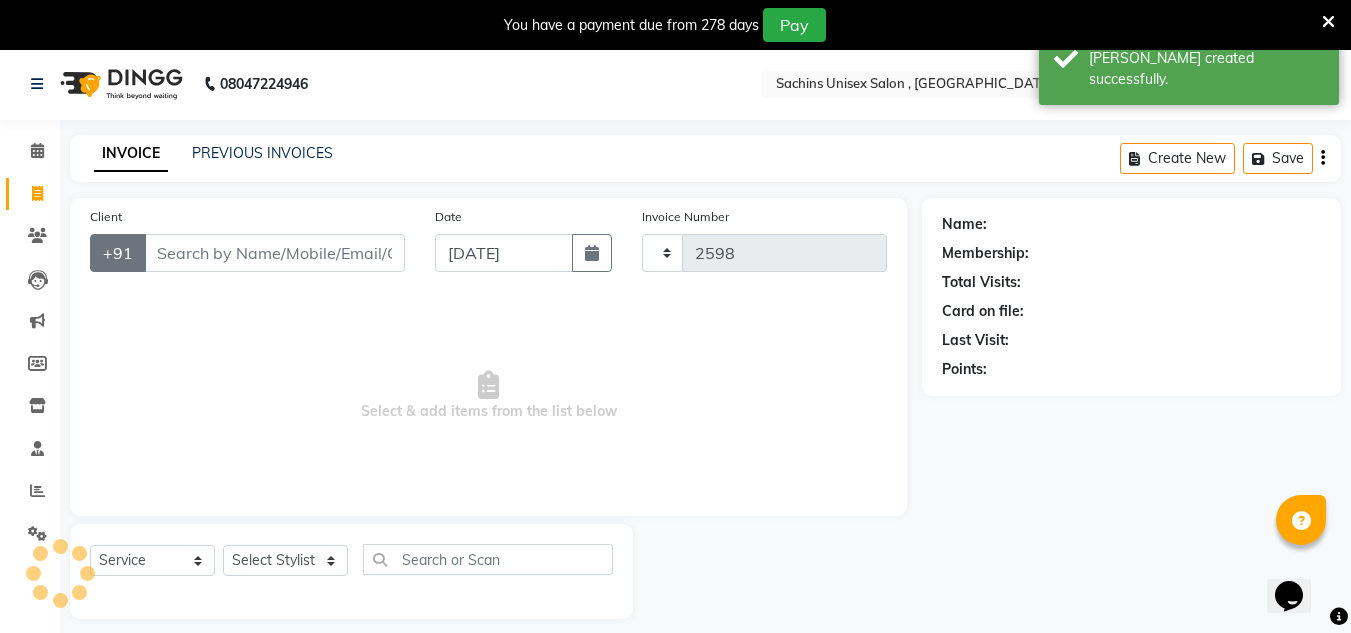 select on "6840" 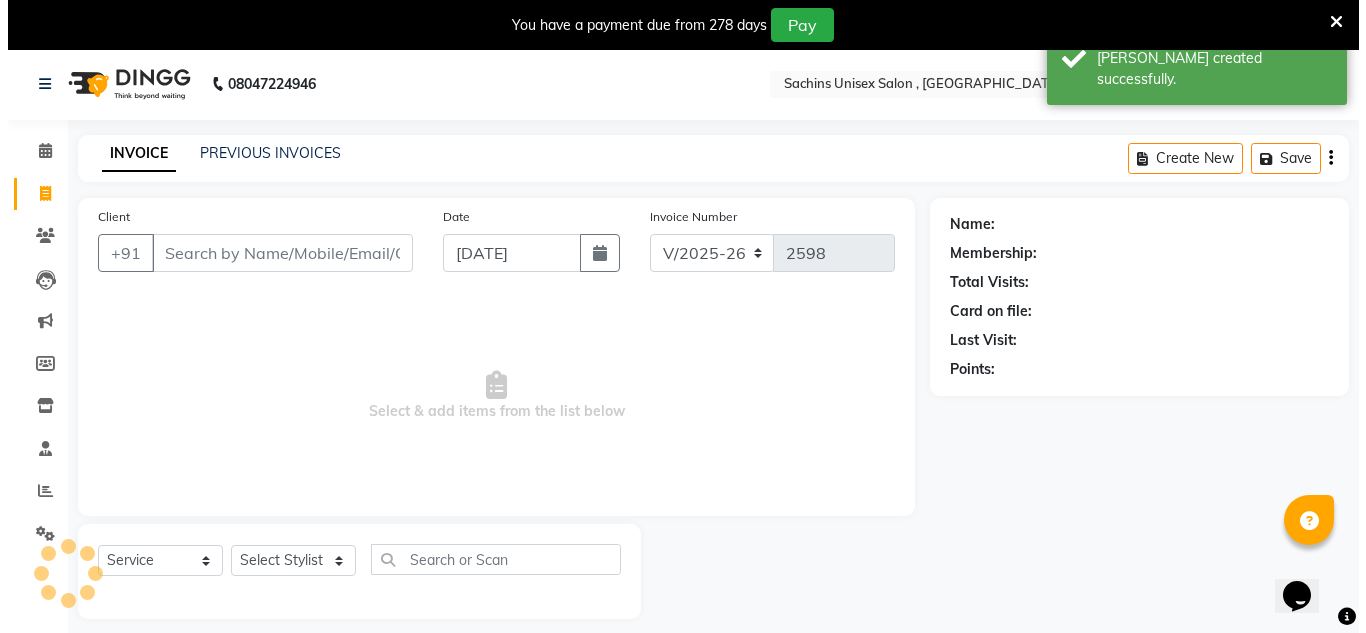 scroll, scrollTop: 50, scrollLeft: 0, axis: vertical 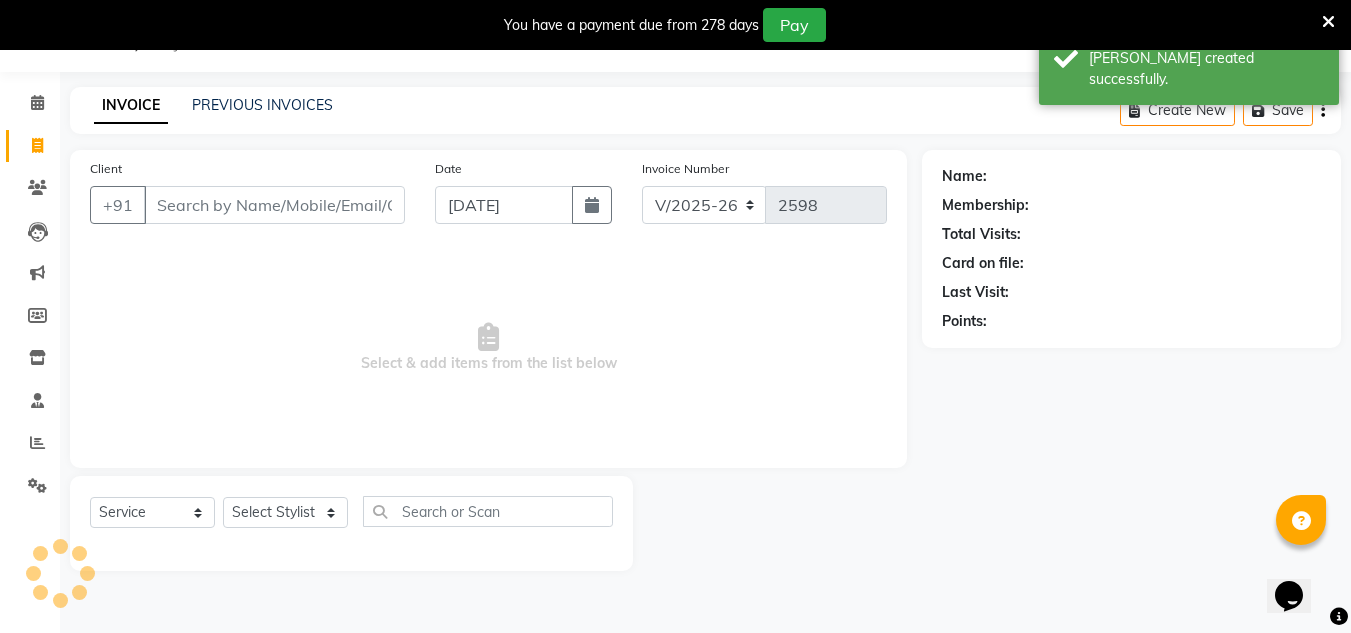 click on "Client" at bounding box center (274, 205) 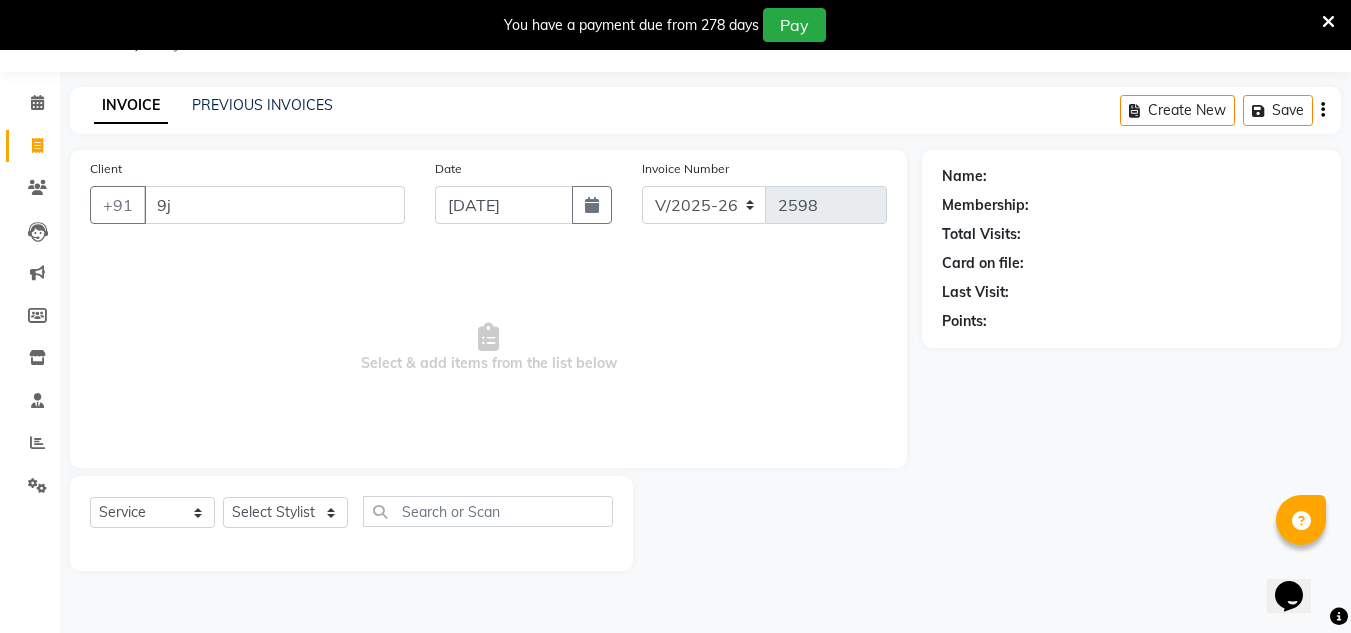 type on "9" 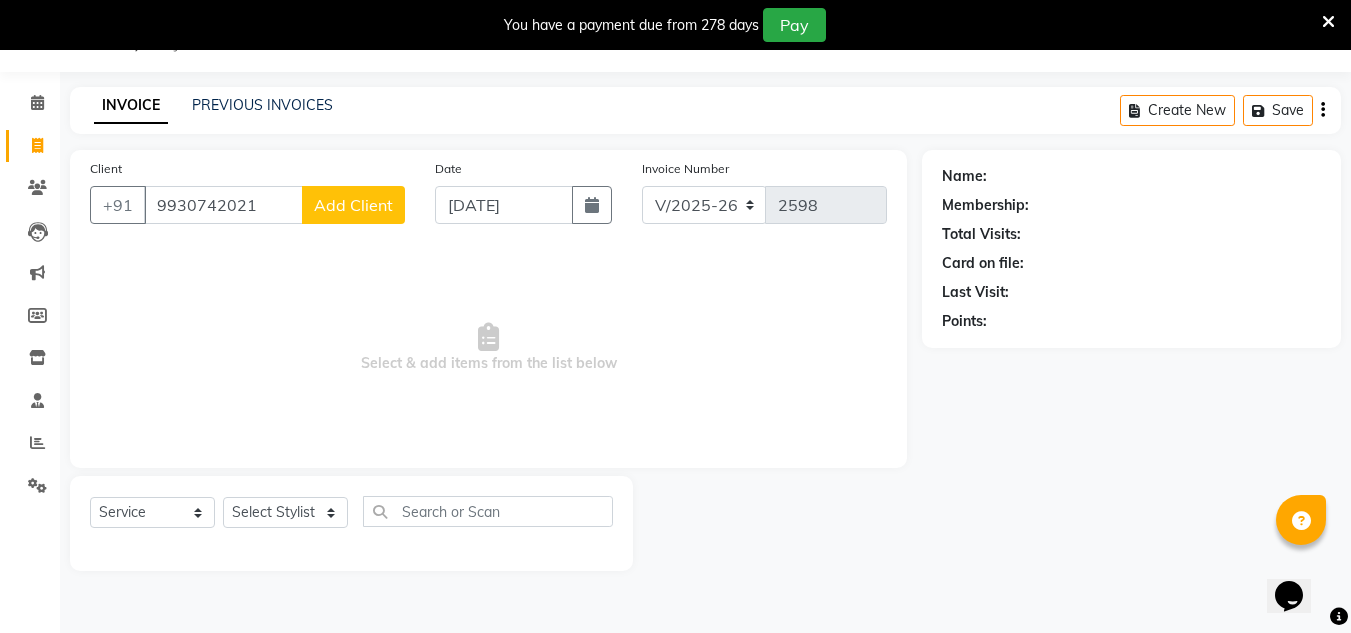 type on "9930742021" 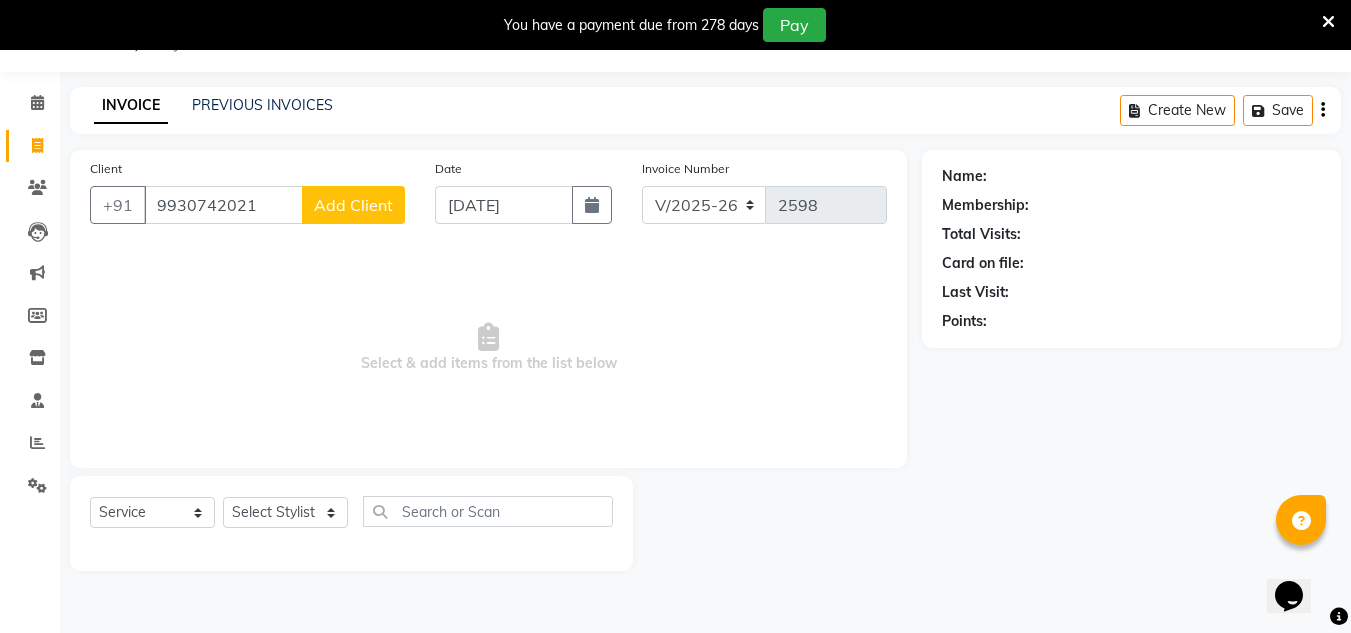 click on "Add Client" 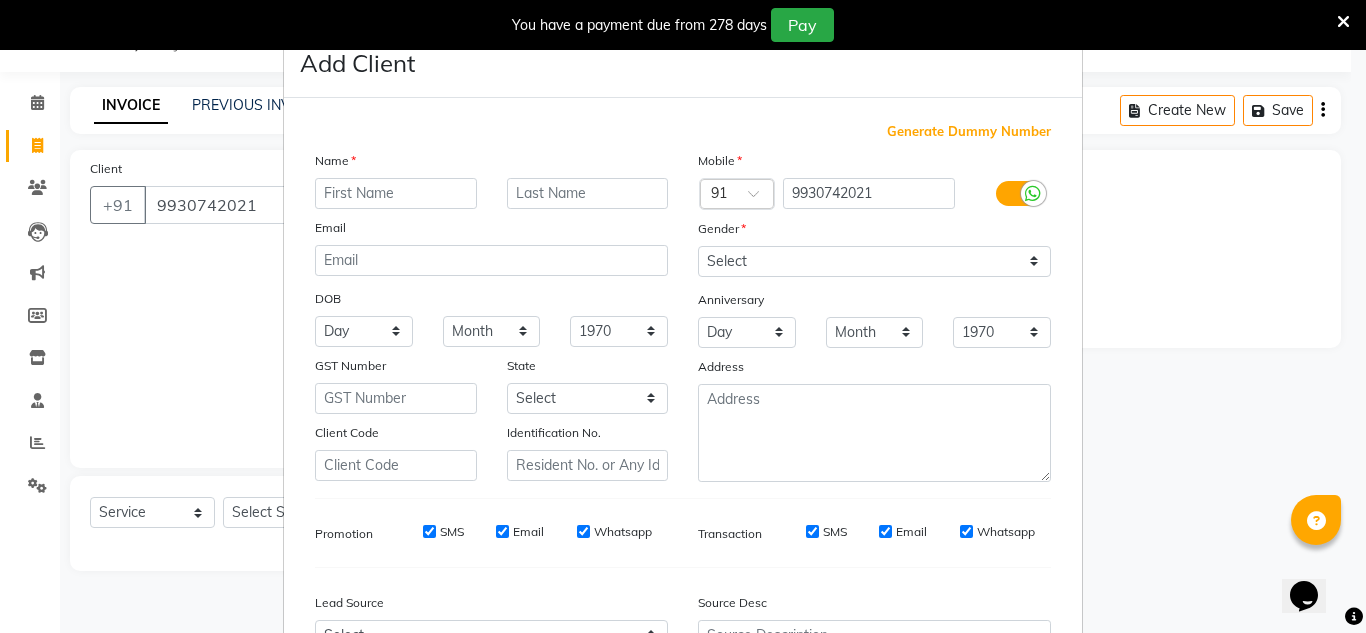 click at bounding box center [396, 193] 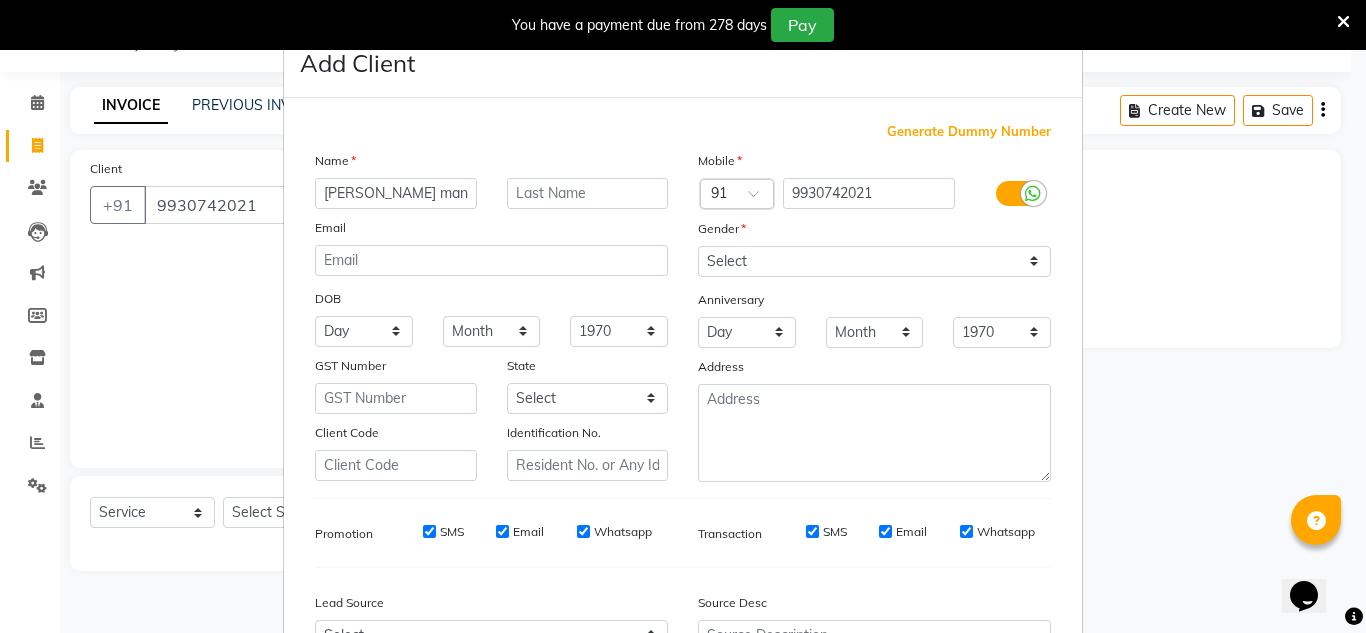 type on "[PERSON_NAME] manyrekar" 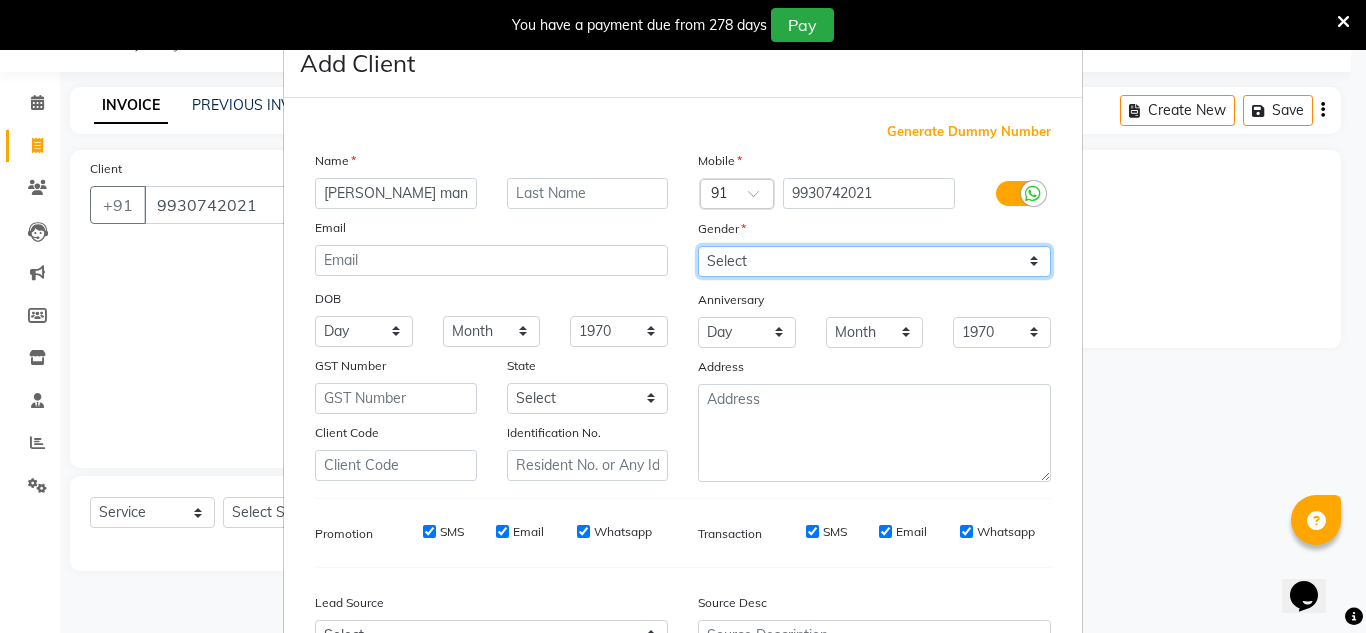 click on "Select [DEMOGRAPHIC_DATA] [DEMOGRAPHIC_DATA] Other Prefer Not To Say" at bounding box center (874, 261) 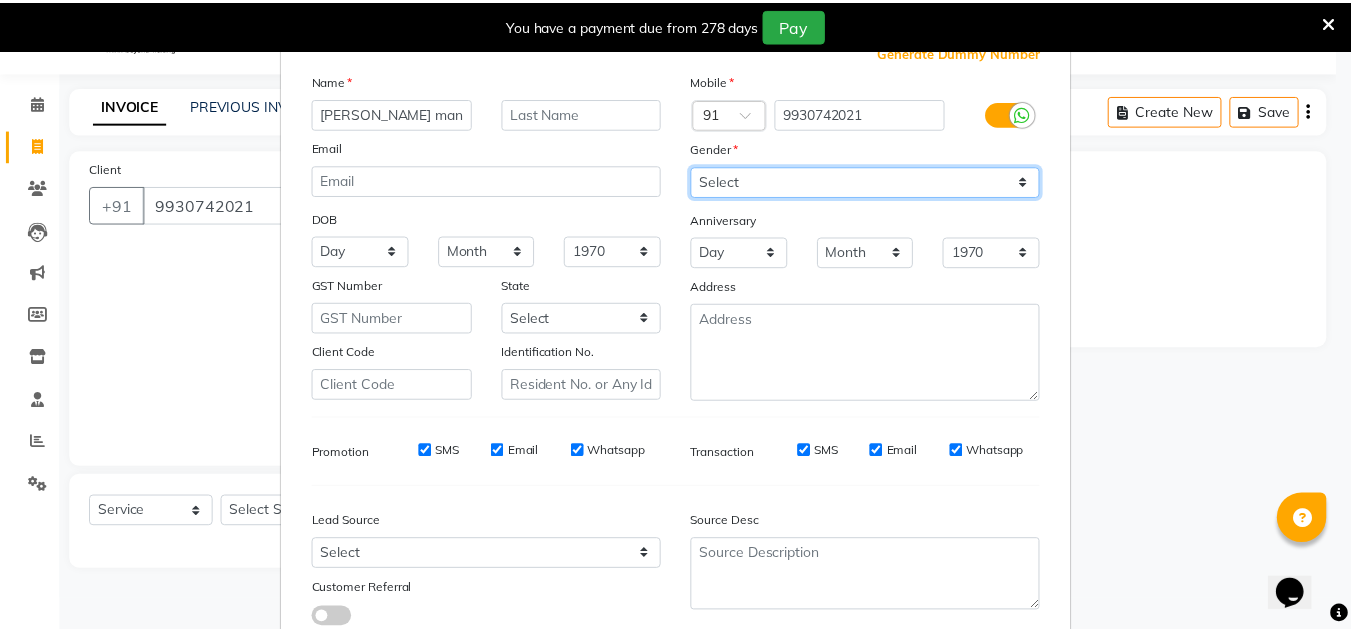 scroll, scrollTop: 216, scrollLeft: 0, axis: vertical 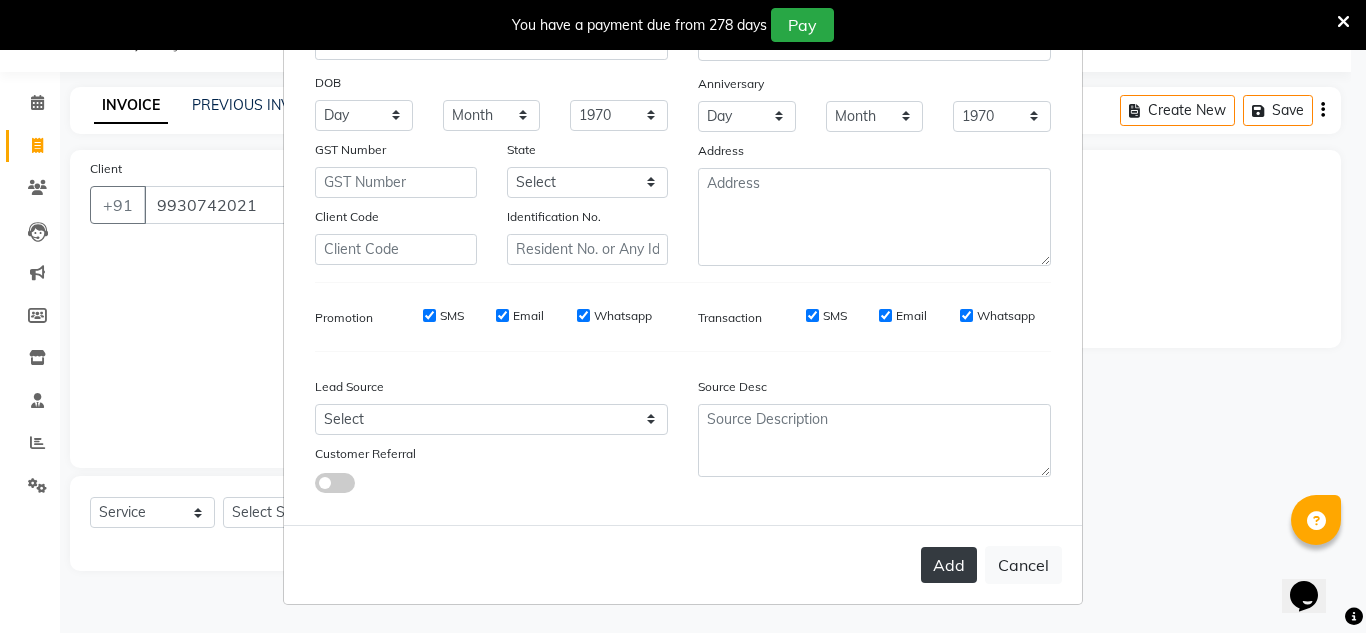 click on "Add" at bounding box center (949, 565) 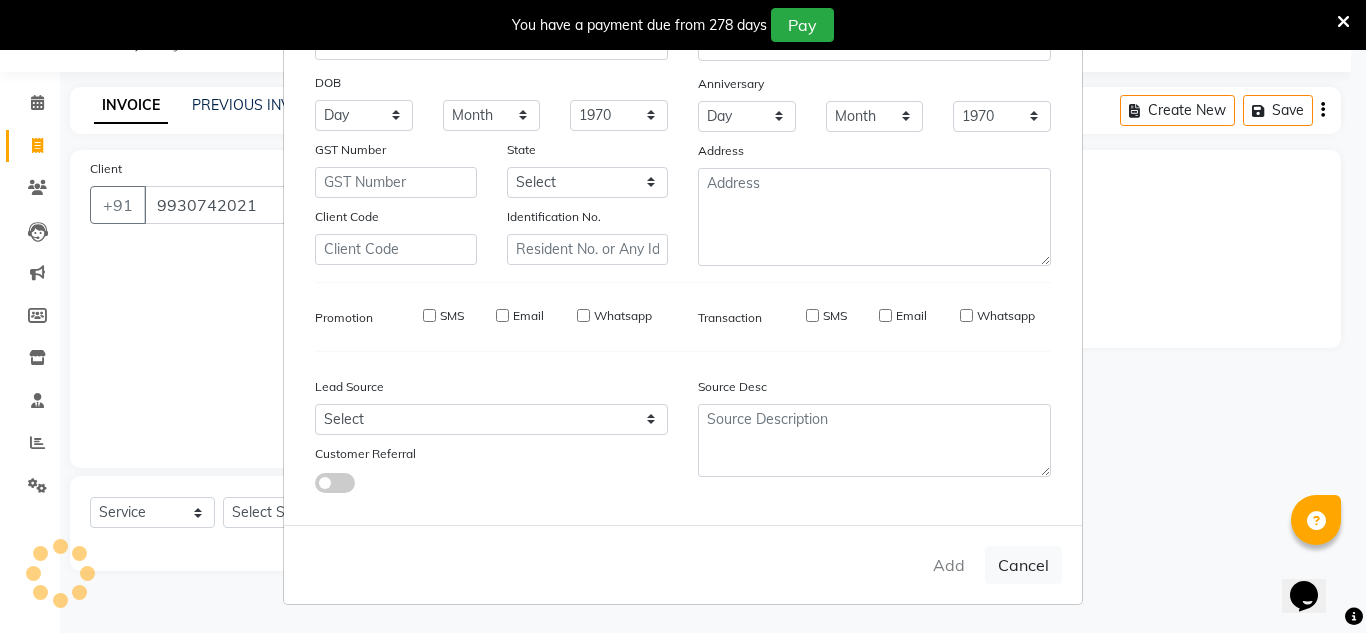 type 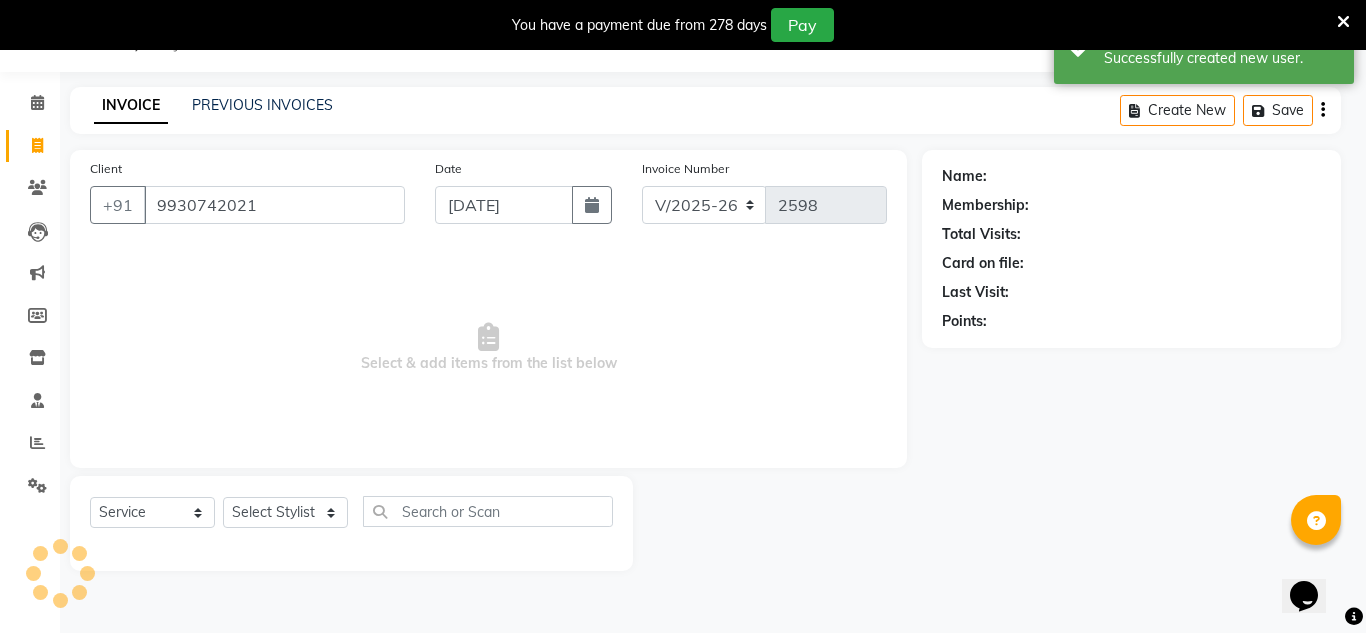 select on "1: Object" 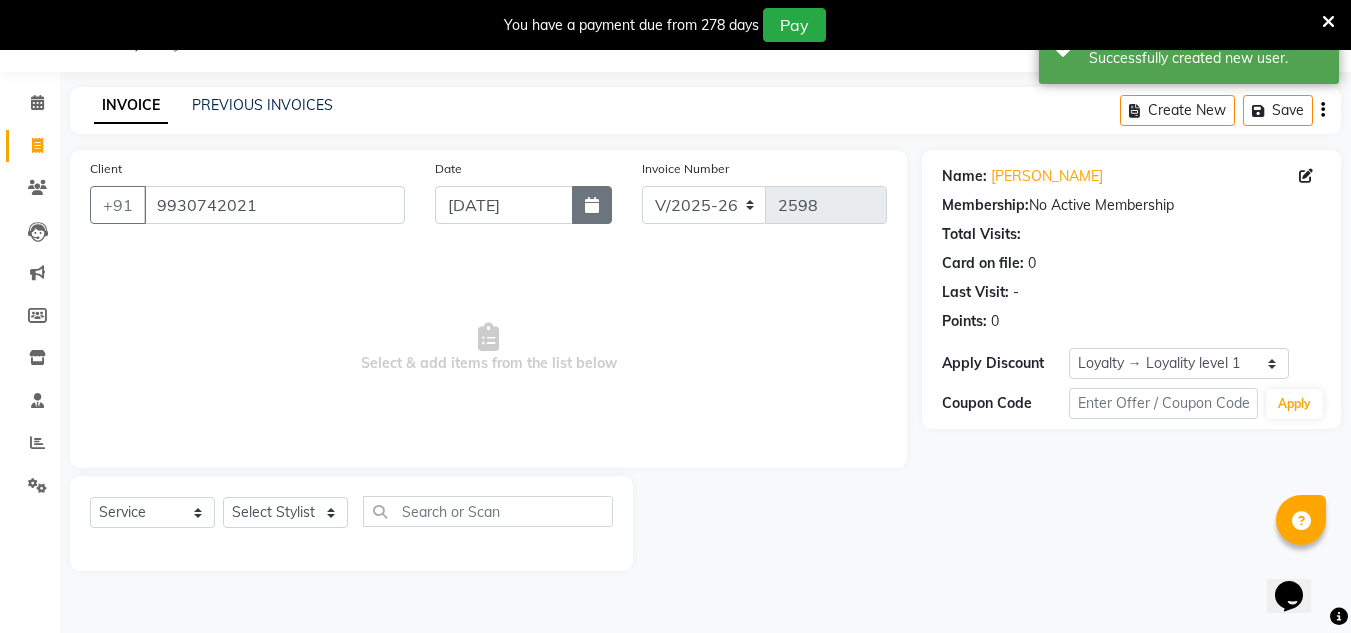 click 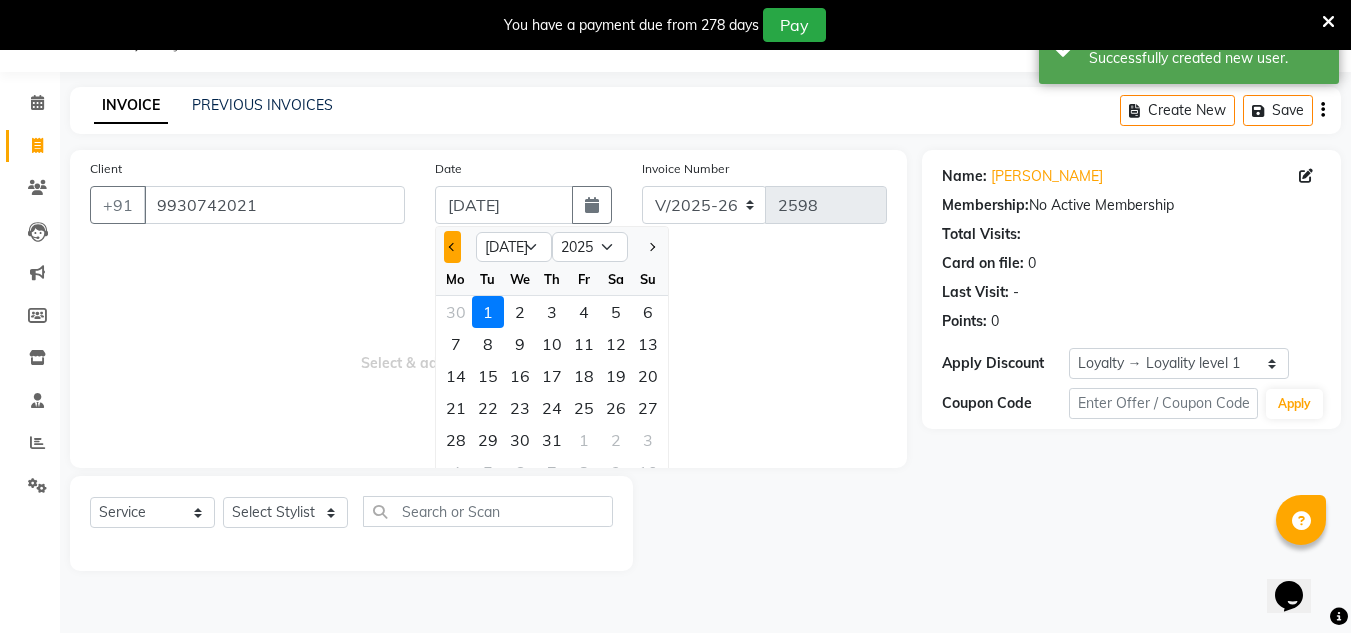 click 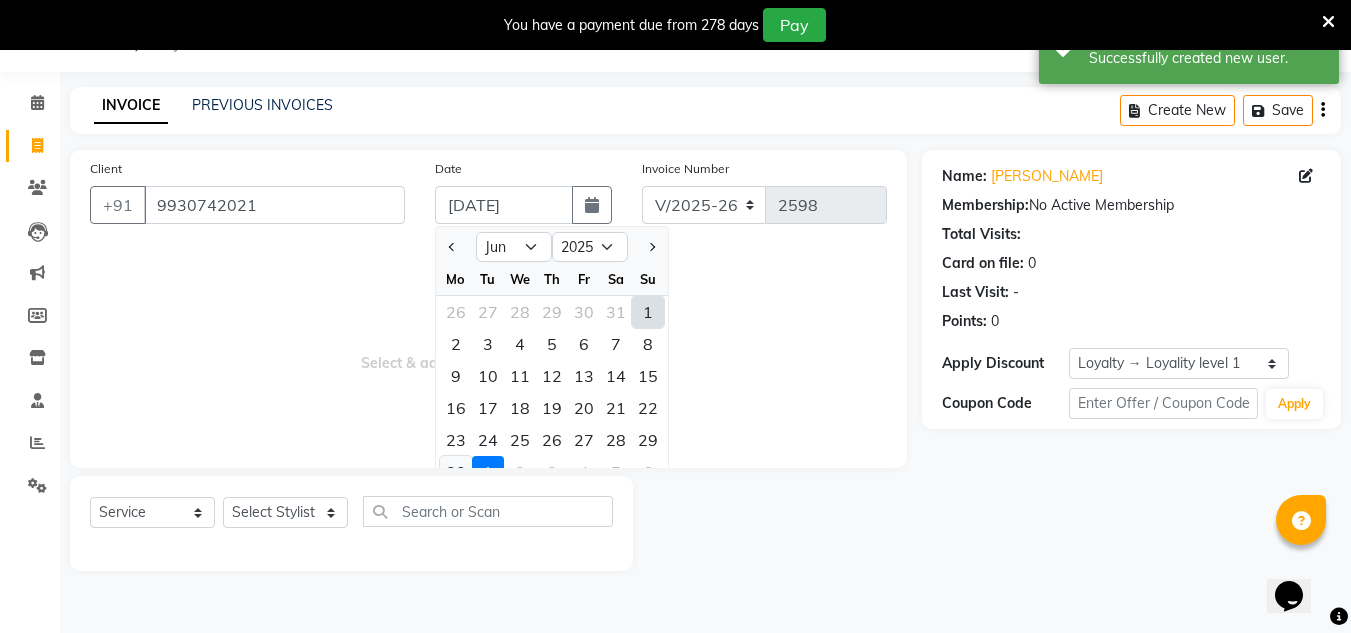 click on "30" 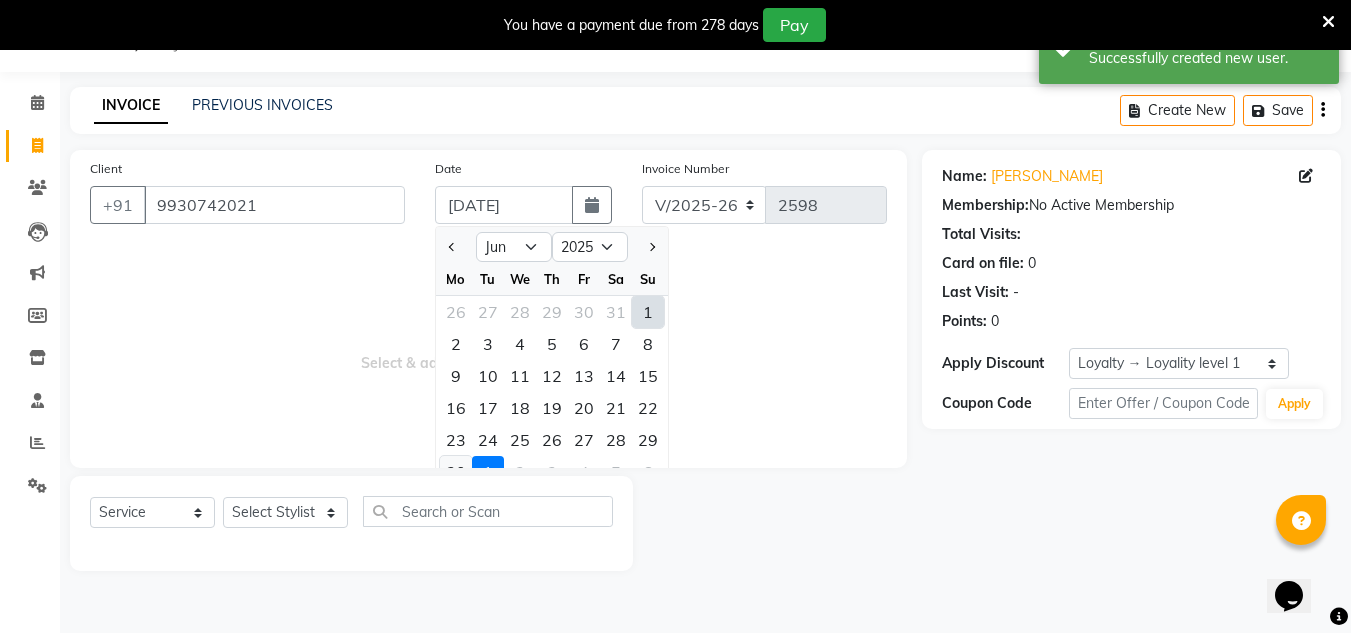 type on "[DATE]" 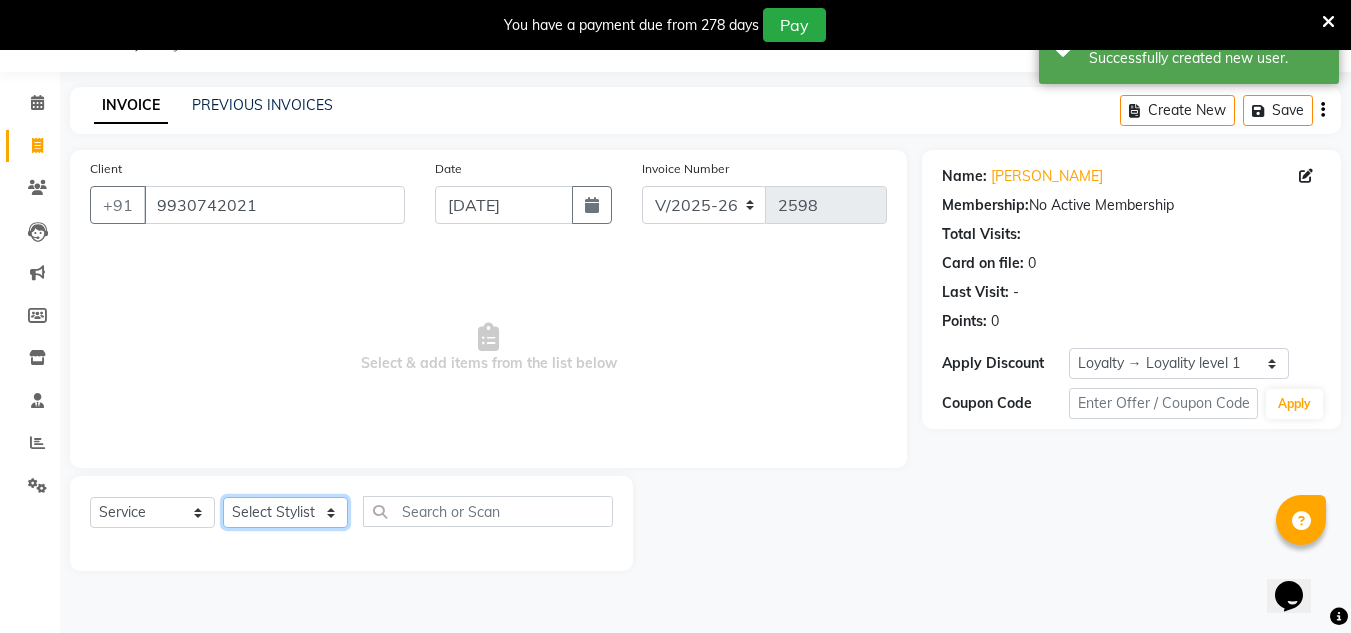 click on "Select Stylist [PERSON_NAME] new  mohit Neeraj Owner preeti [PERSON_NAME] RG" 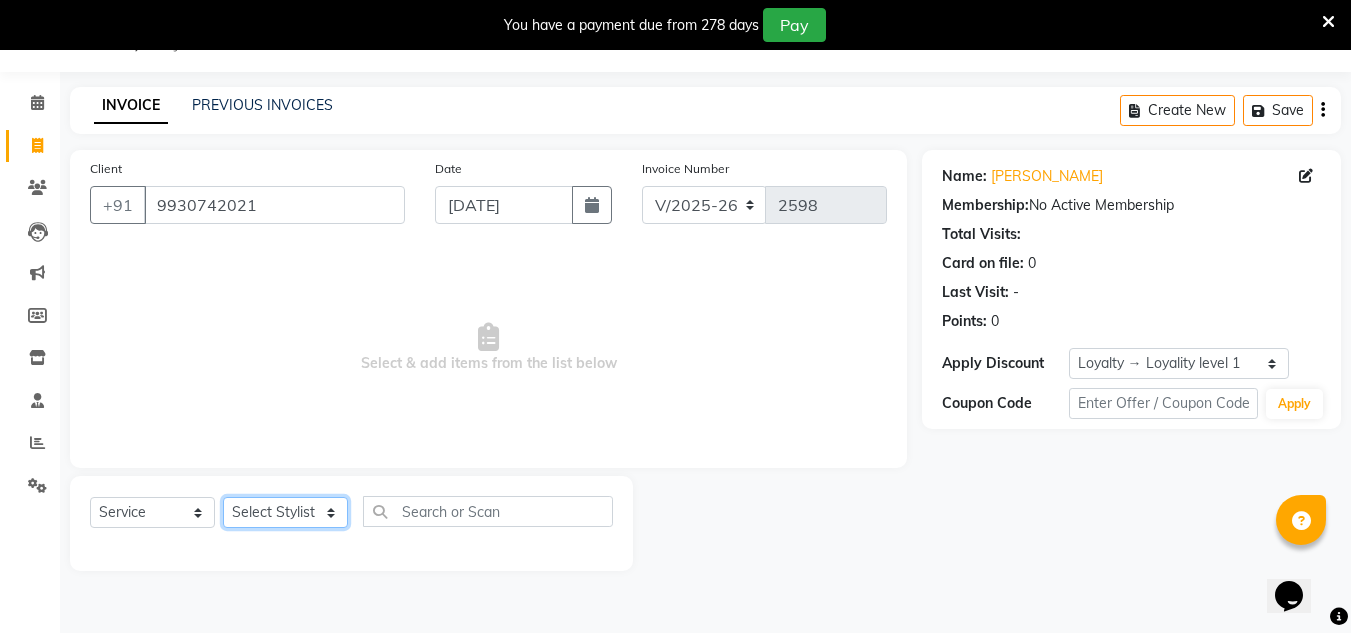 select on "53567" 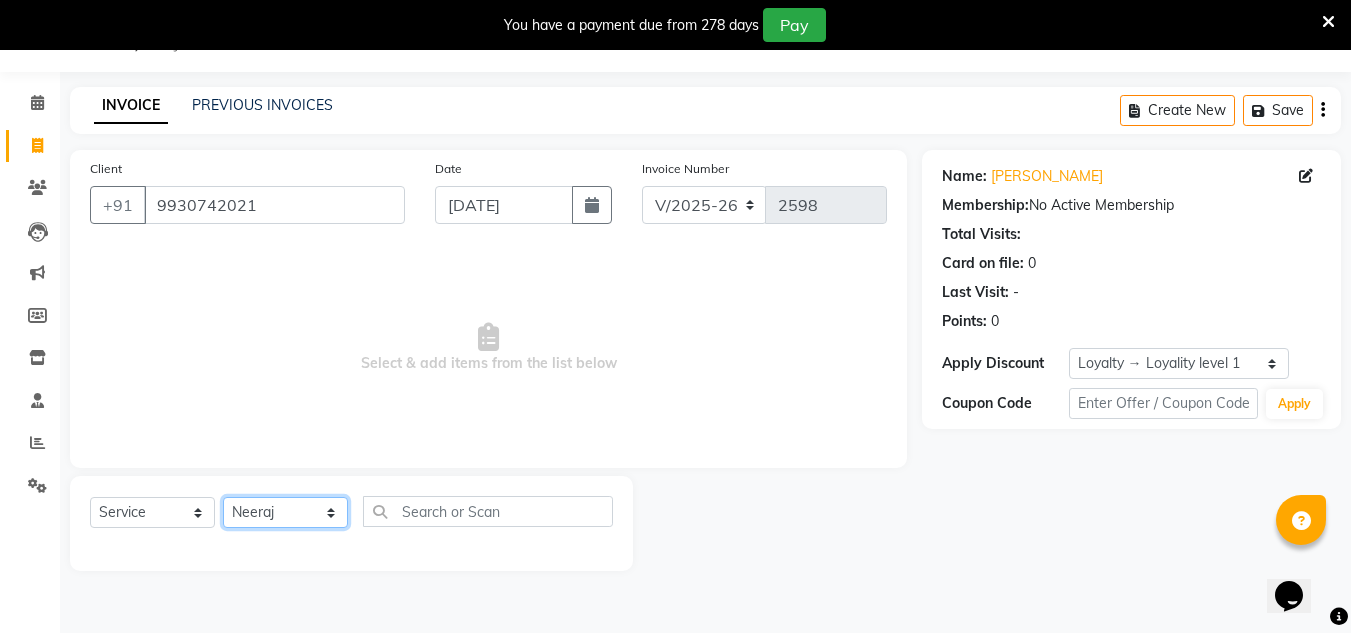 click on "Select Stylist [PERSON_NAME] new  mohit Neeraj Owner preeti [PERSON_NAME] RG" 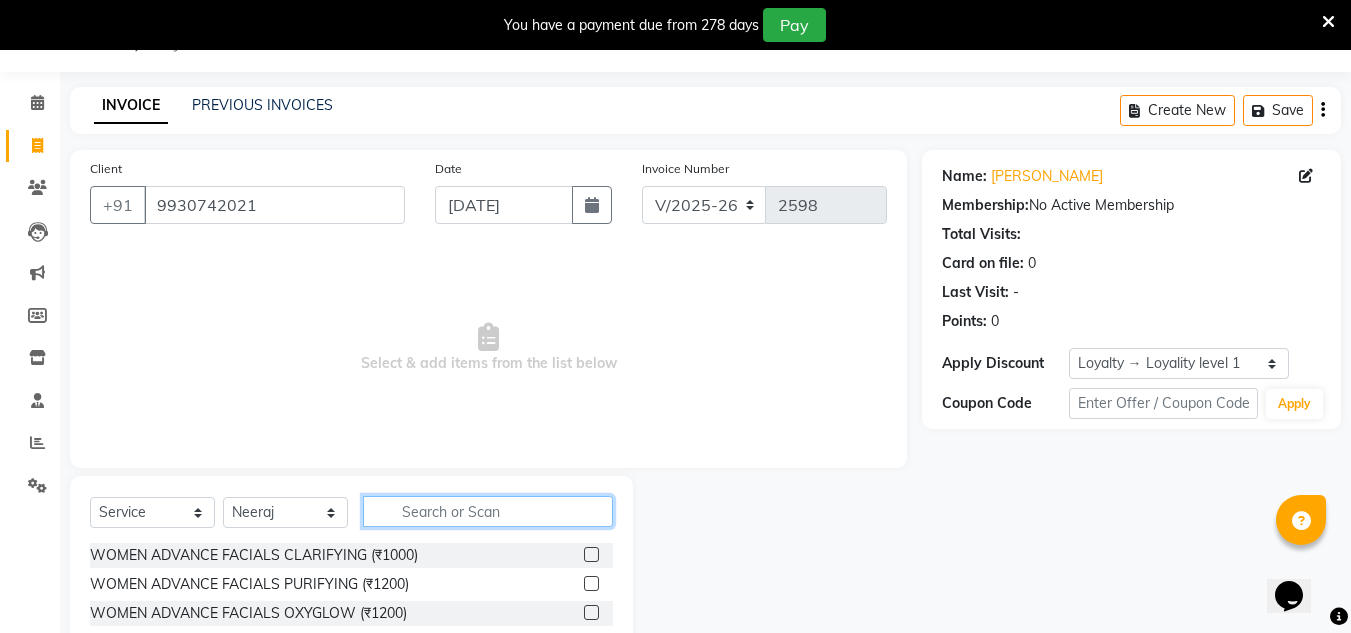 click 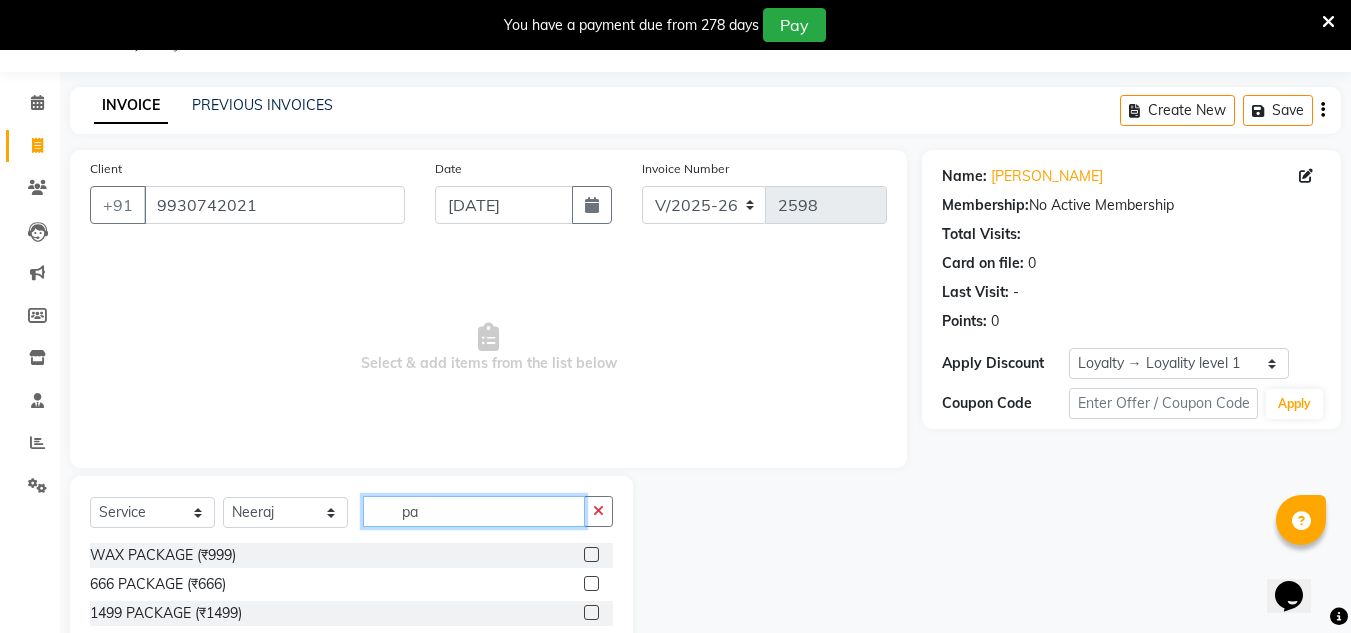 type on "p" 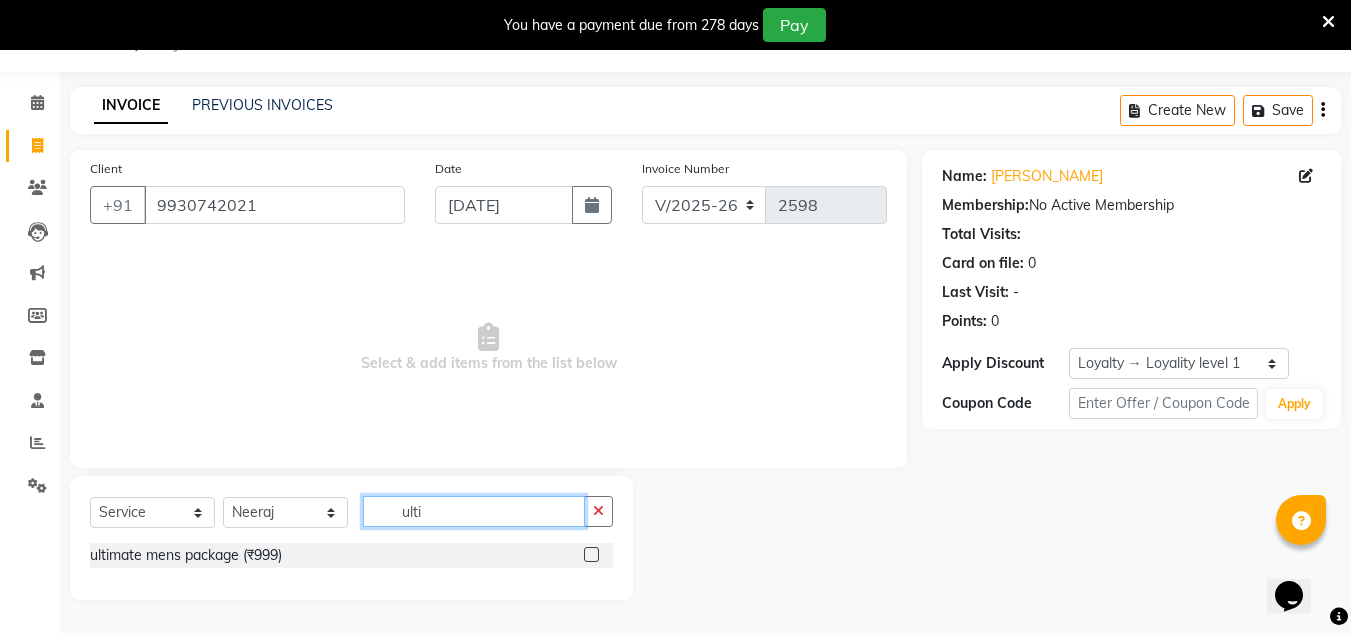 type on "ulti" 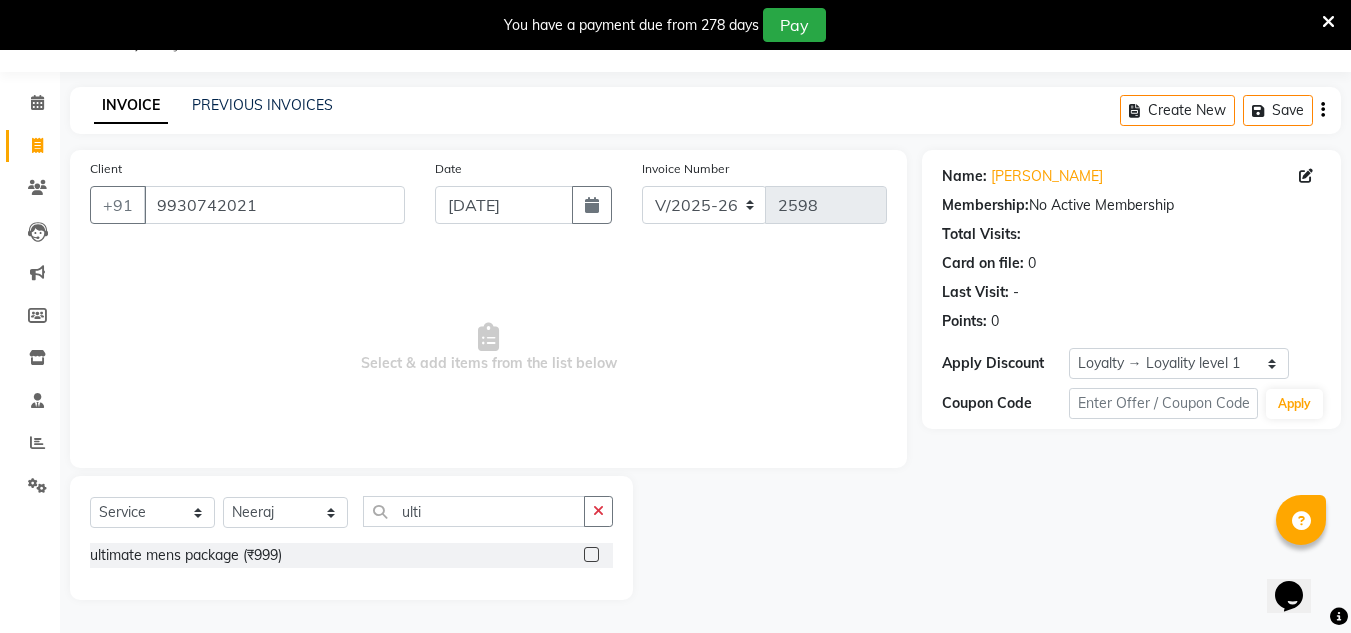 click 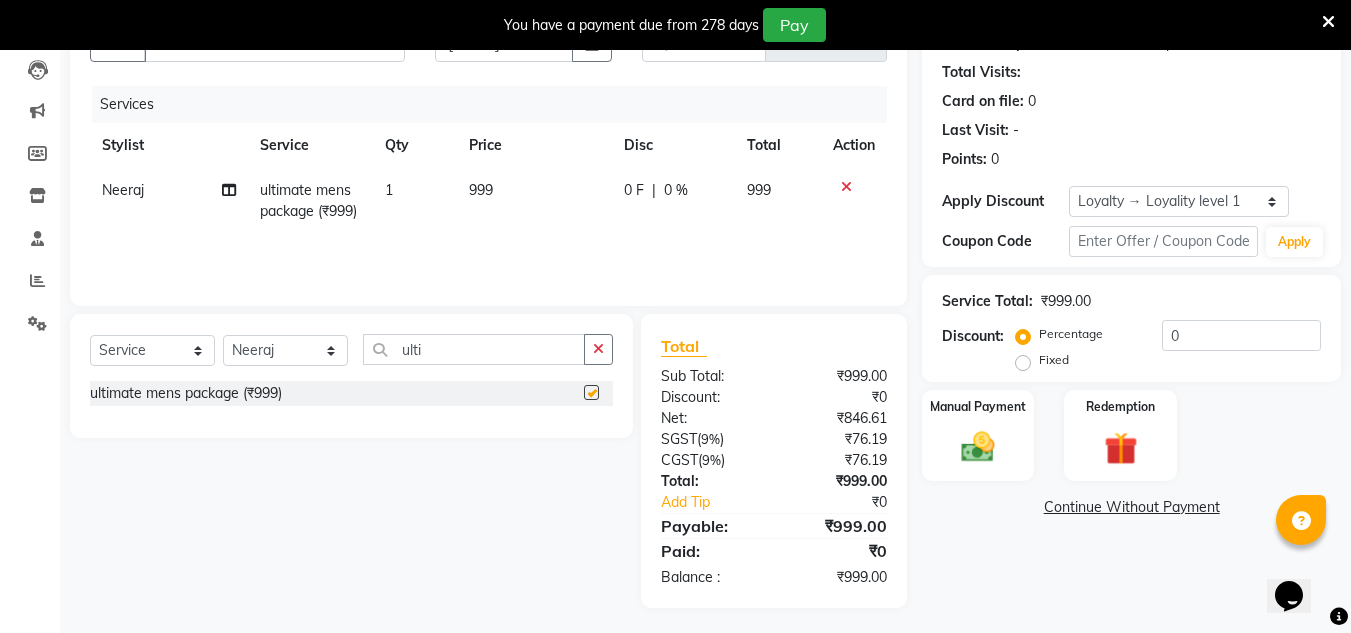 checkbox on "false" 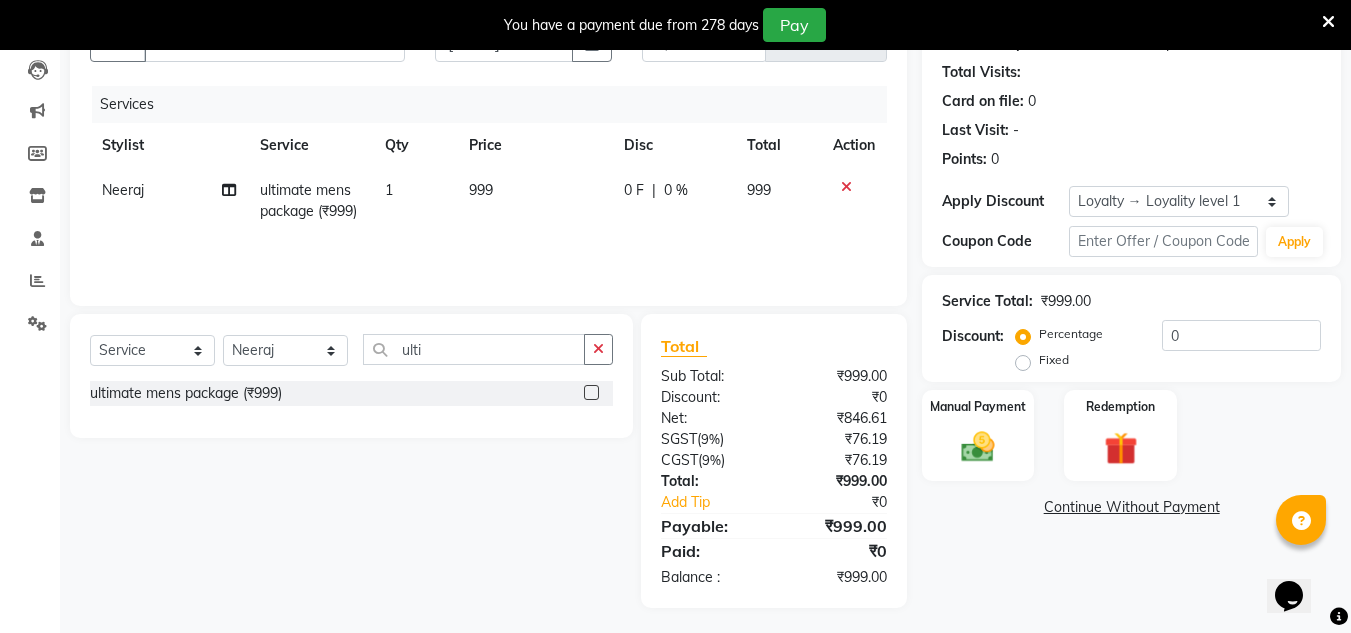 scroll, scrollTop: 217, scrollLeft: 0, axis: vertical 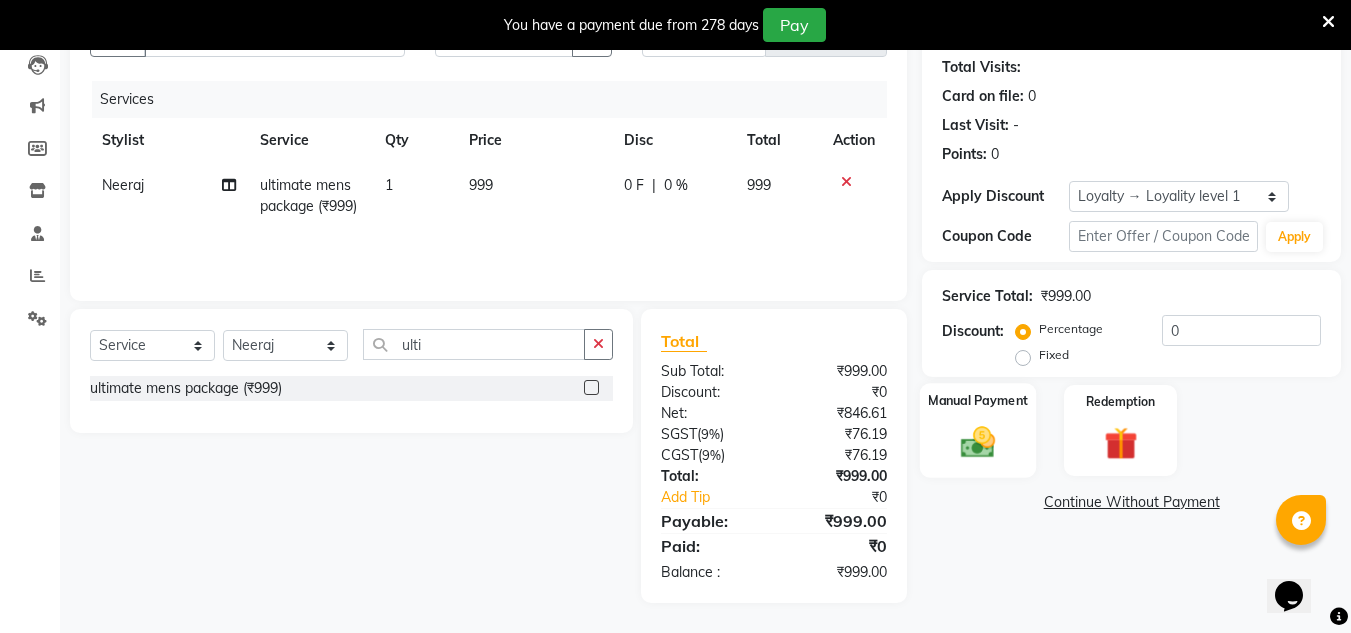 click 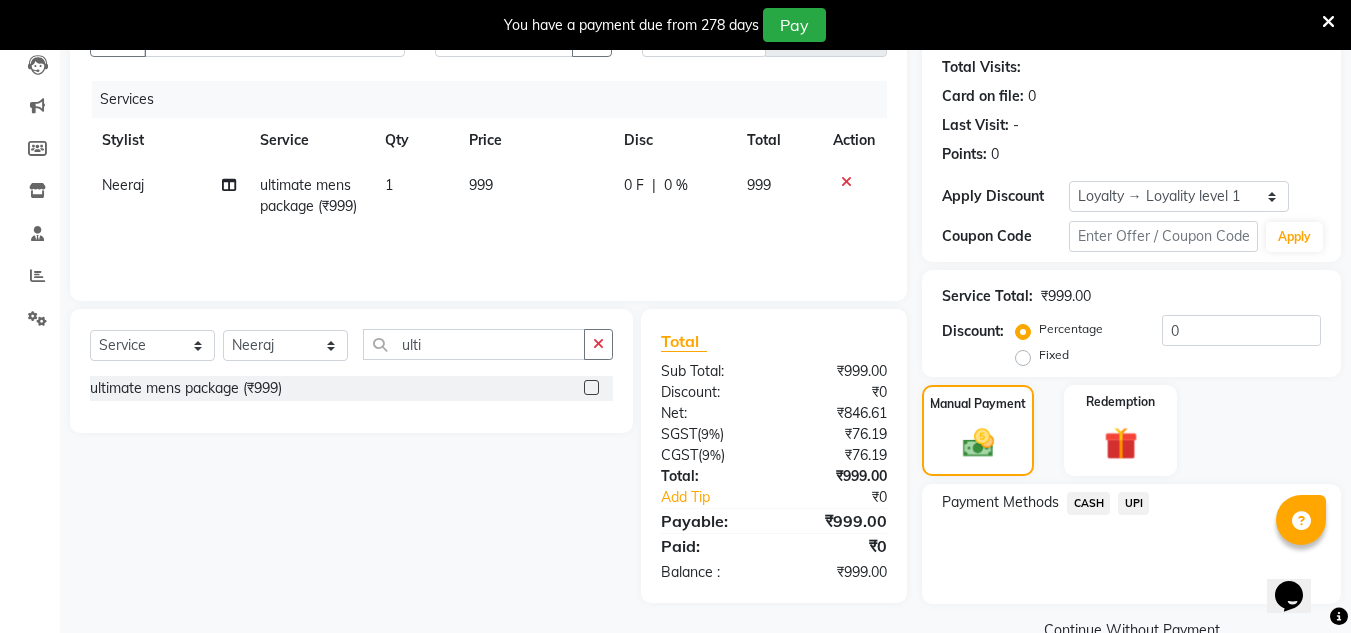 click on "UPI" 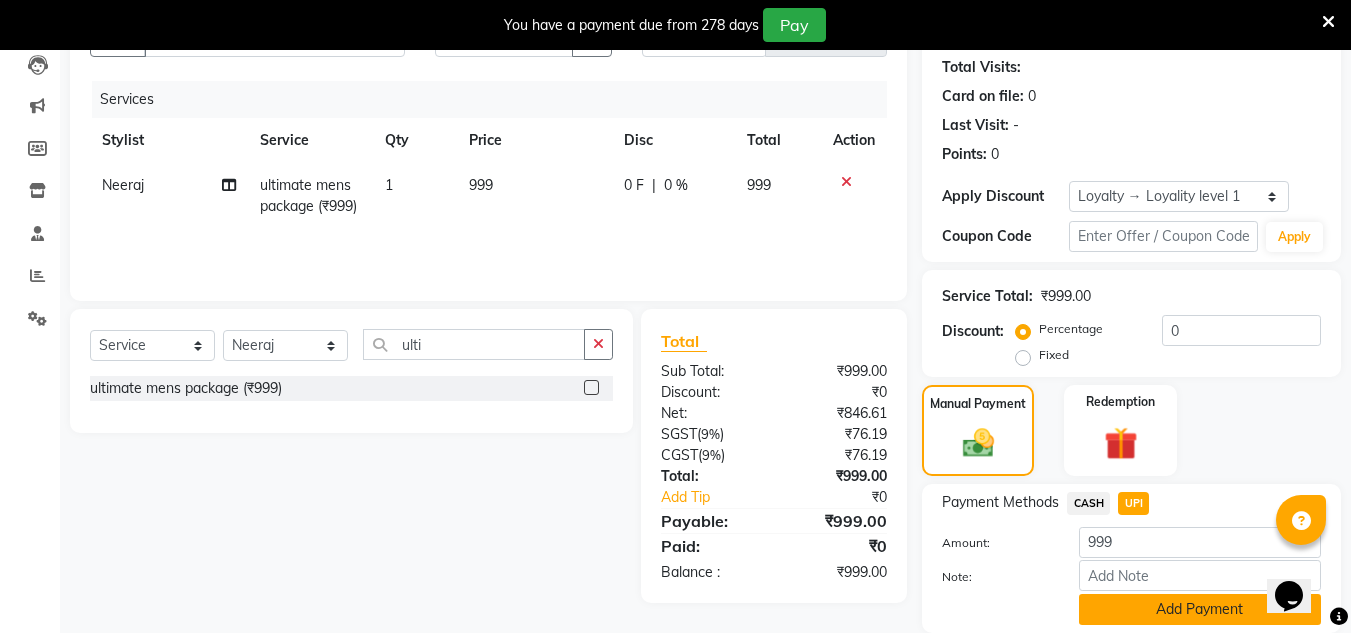 click on "Add Payment" 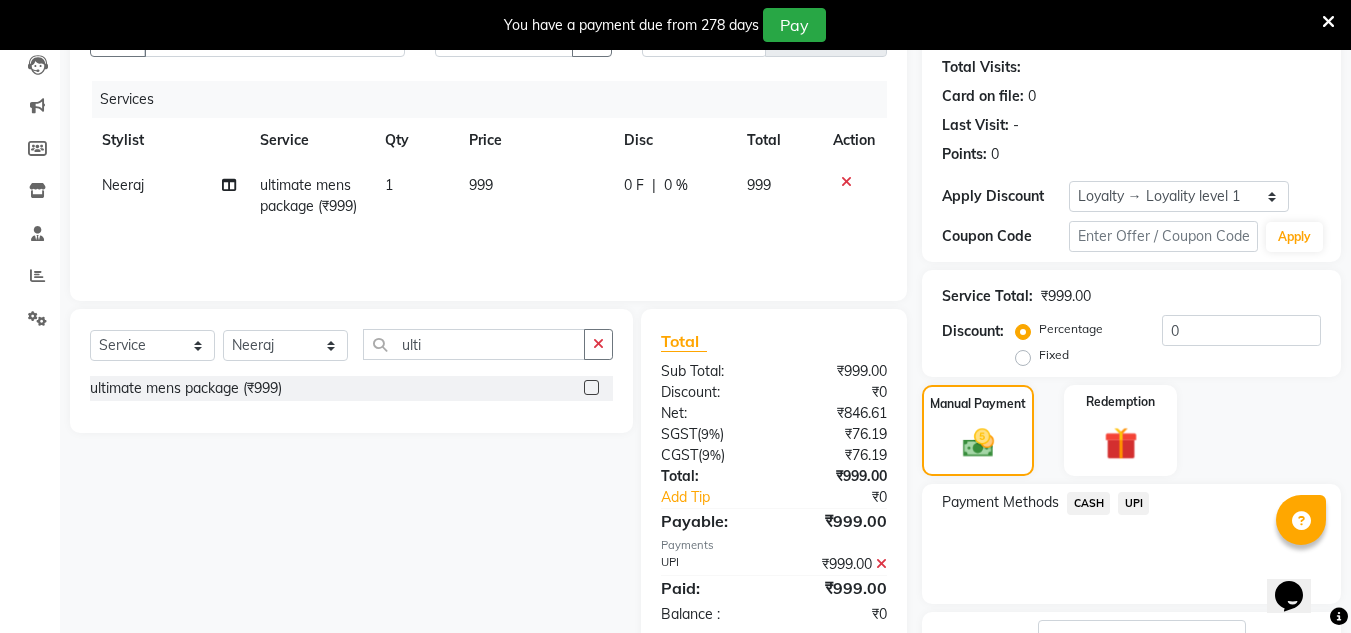 scroll, scrollTop: 379, scrollLeft: 0, axis: vertical 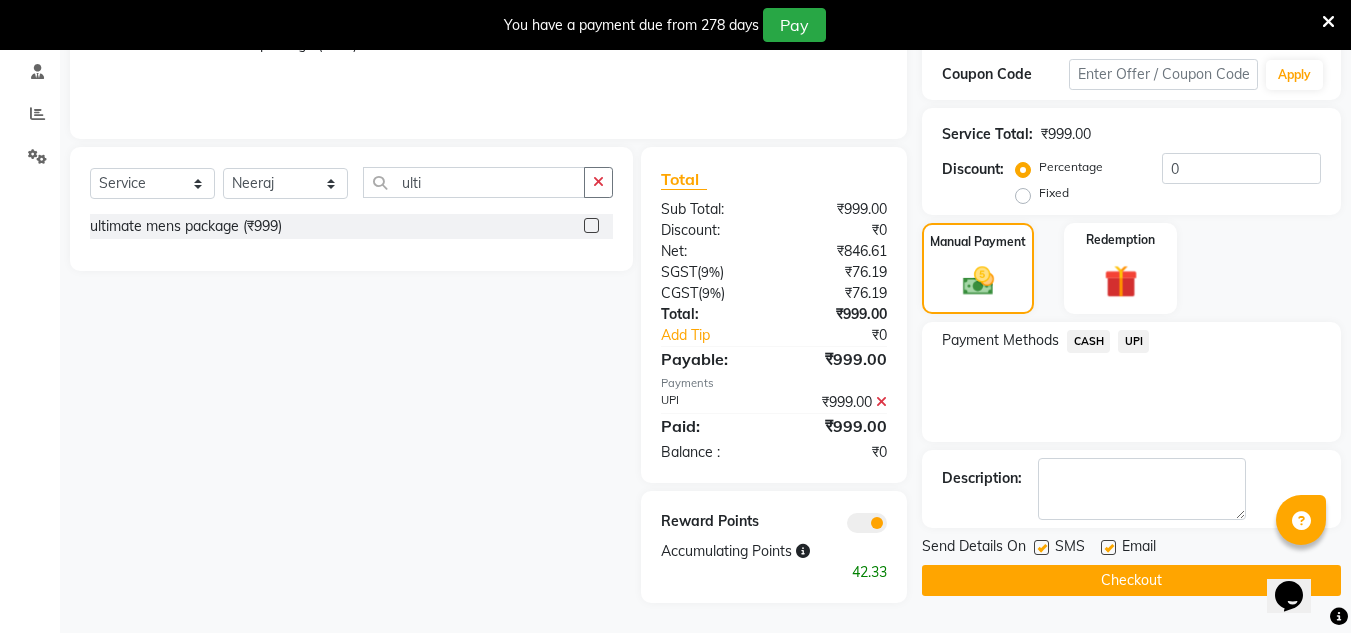 click on "Checkout" 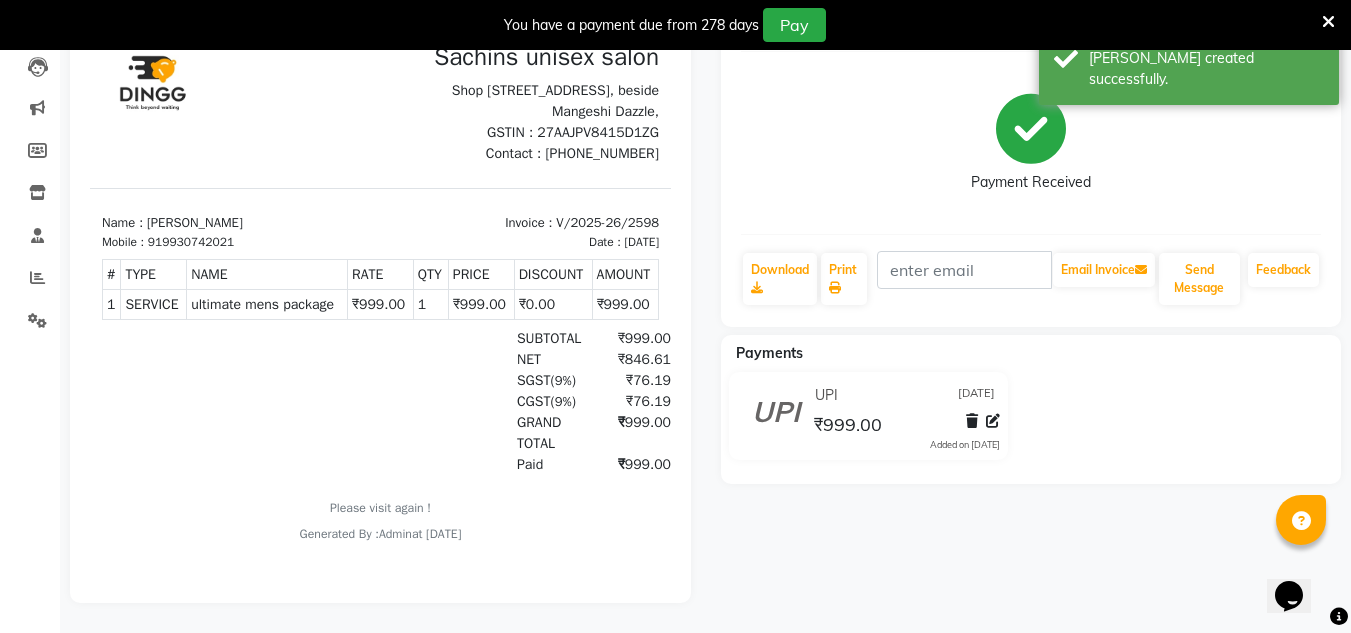 scroll, scrollTop: 0, scrollLeft: 0, axis: both 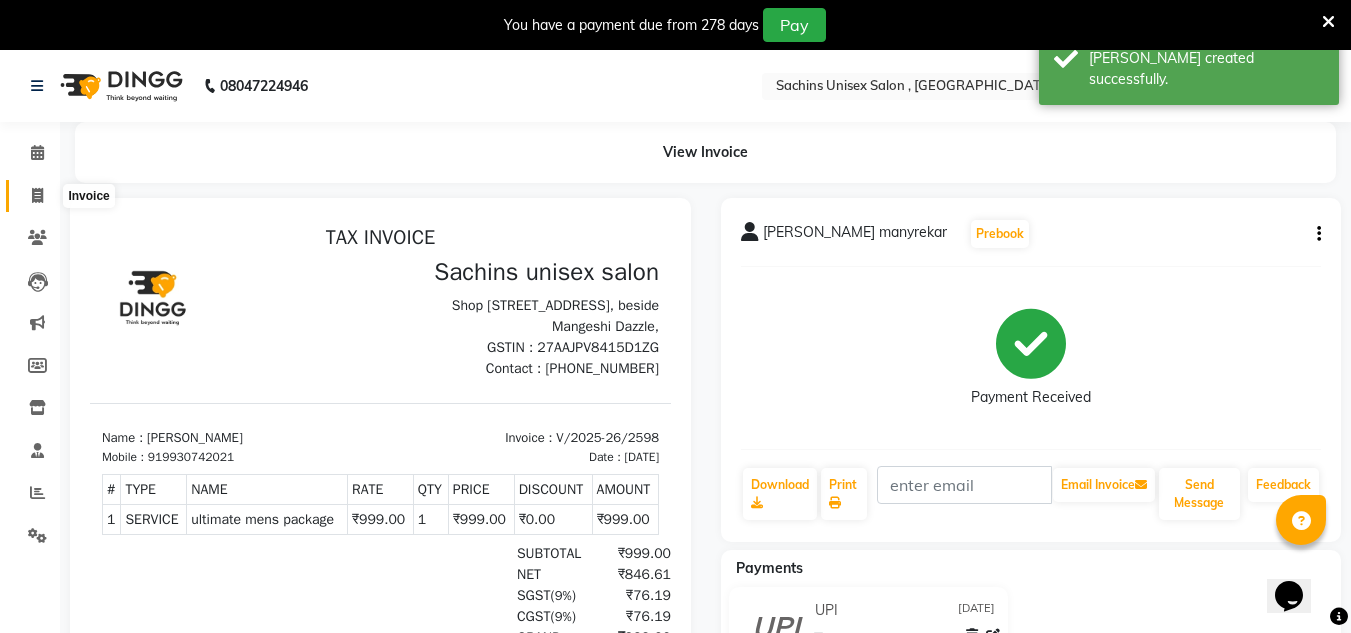 click 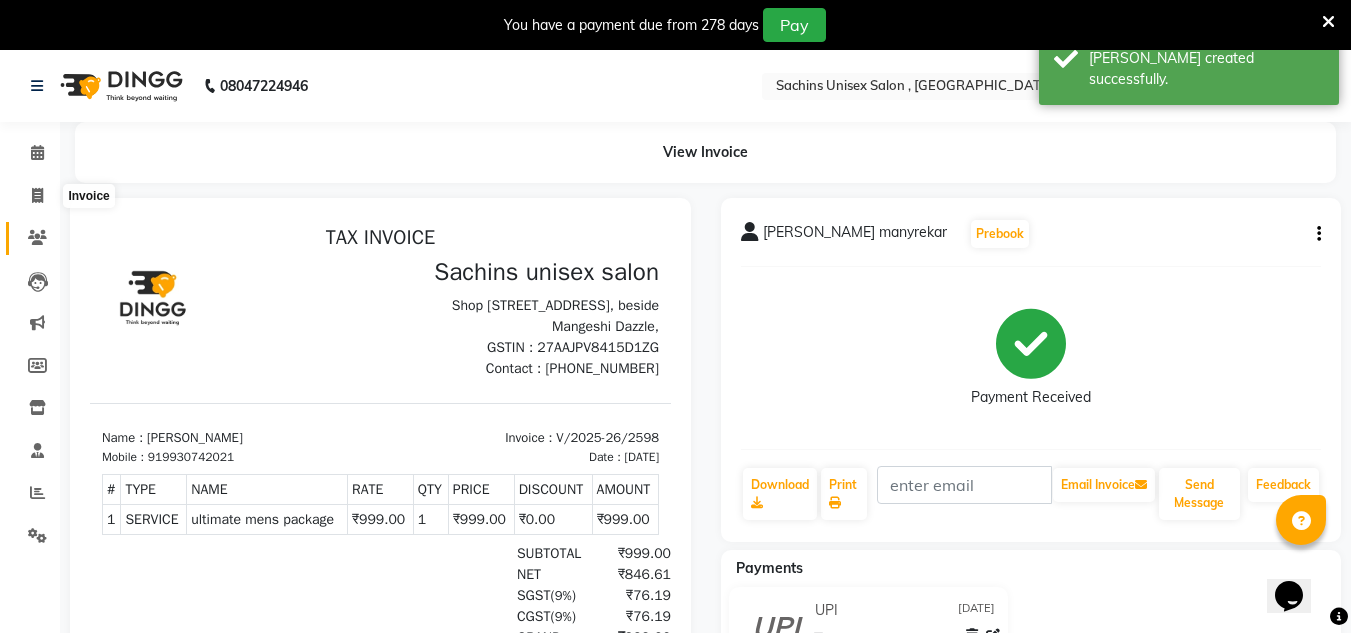 select on "service" 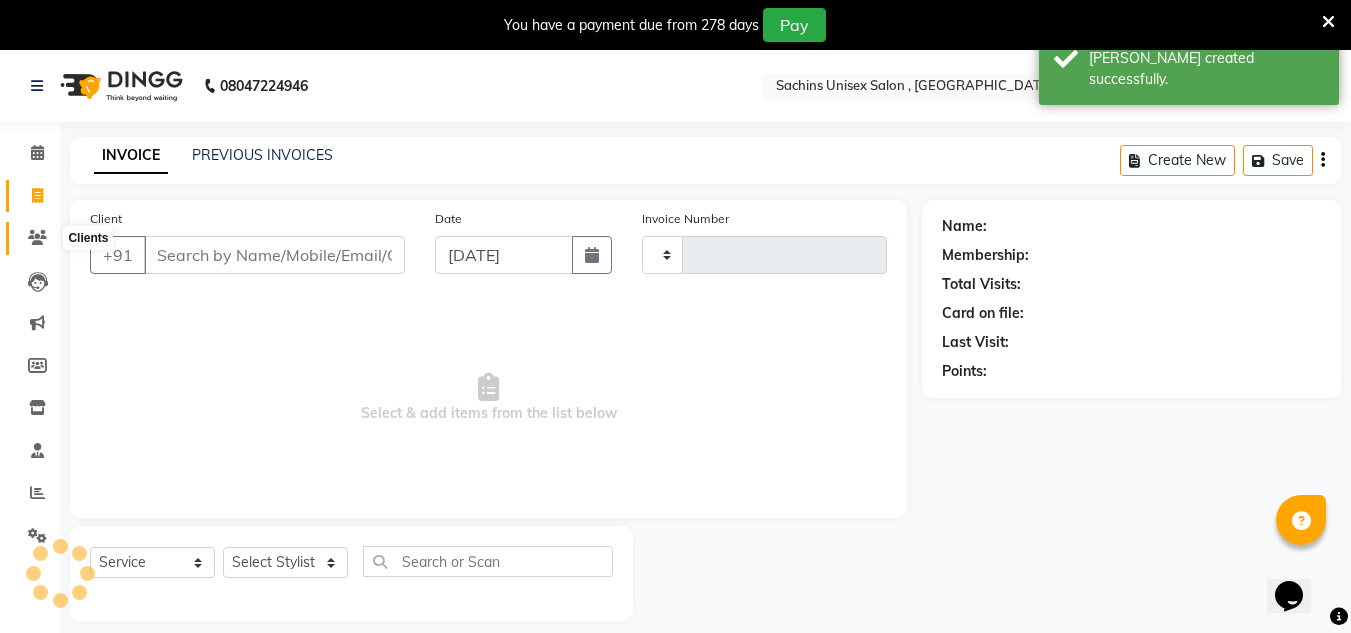 type on "2599" 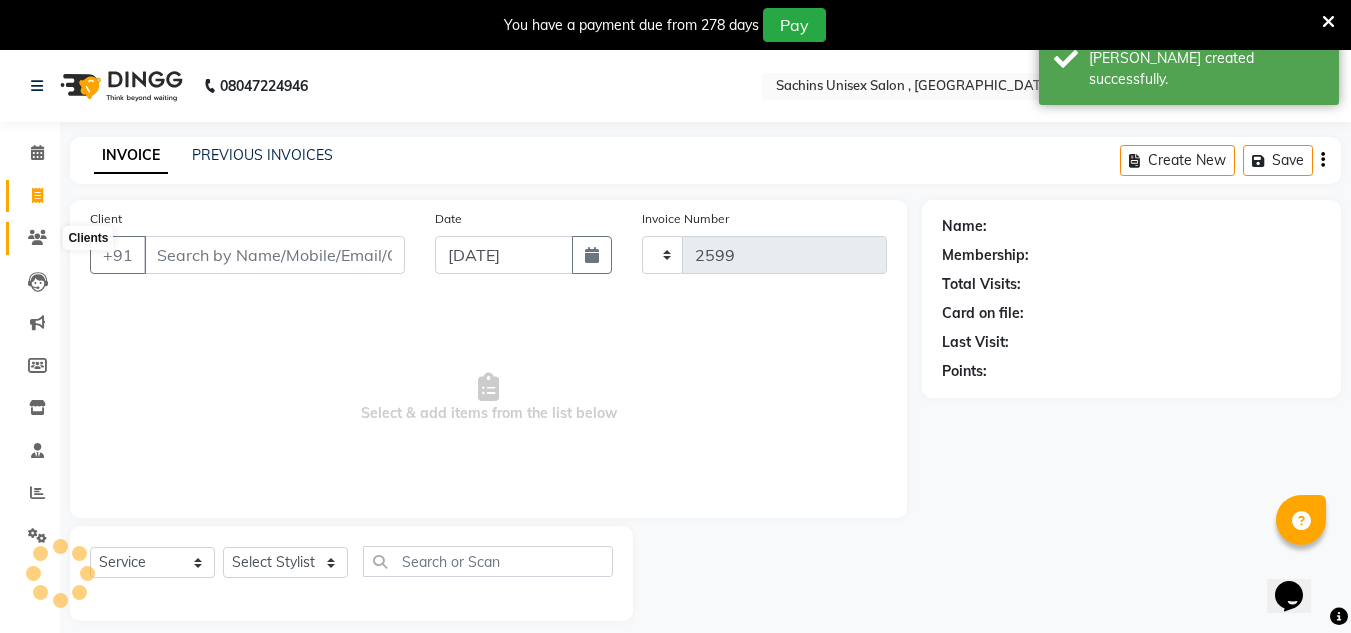 scroll, scrollTop: 50, scrollLeft: 0, axis: vertical 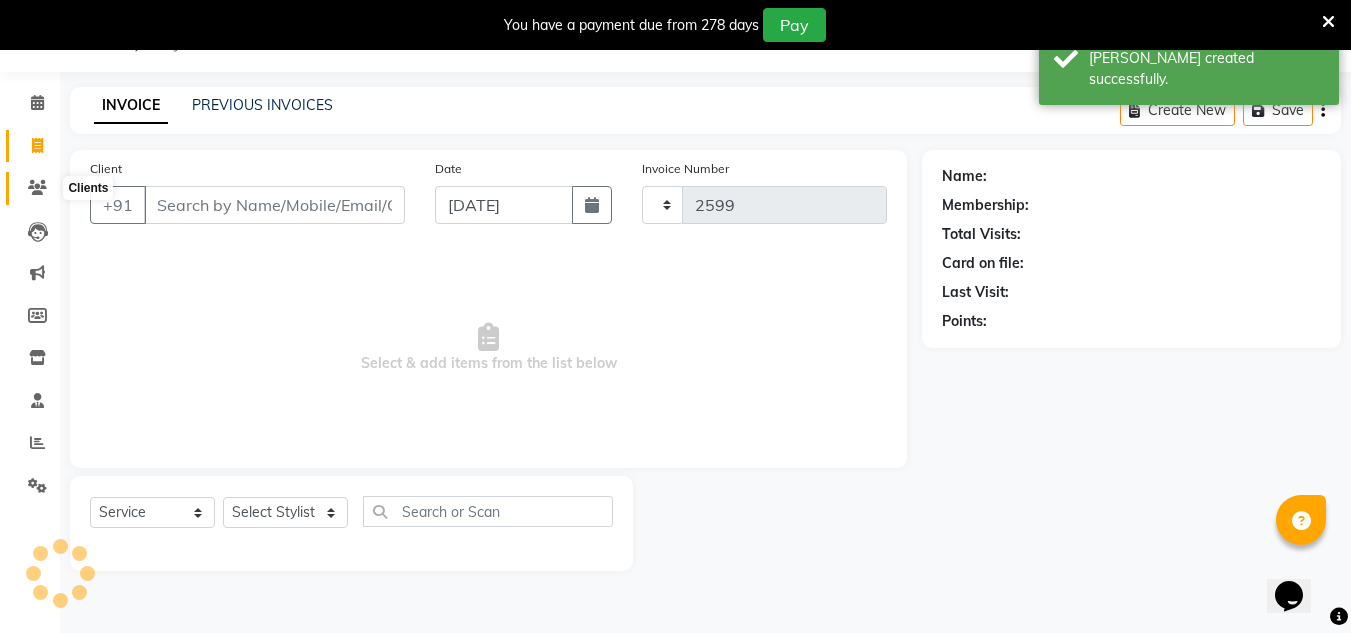 select on "6840" 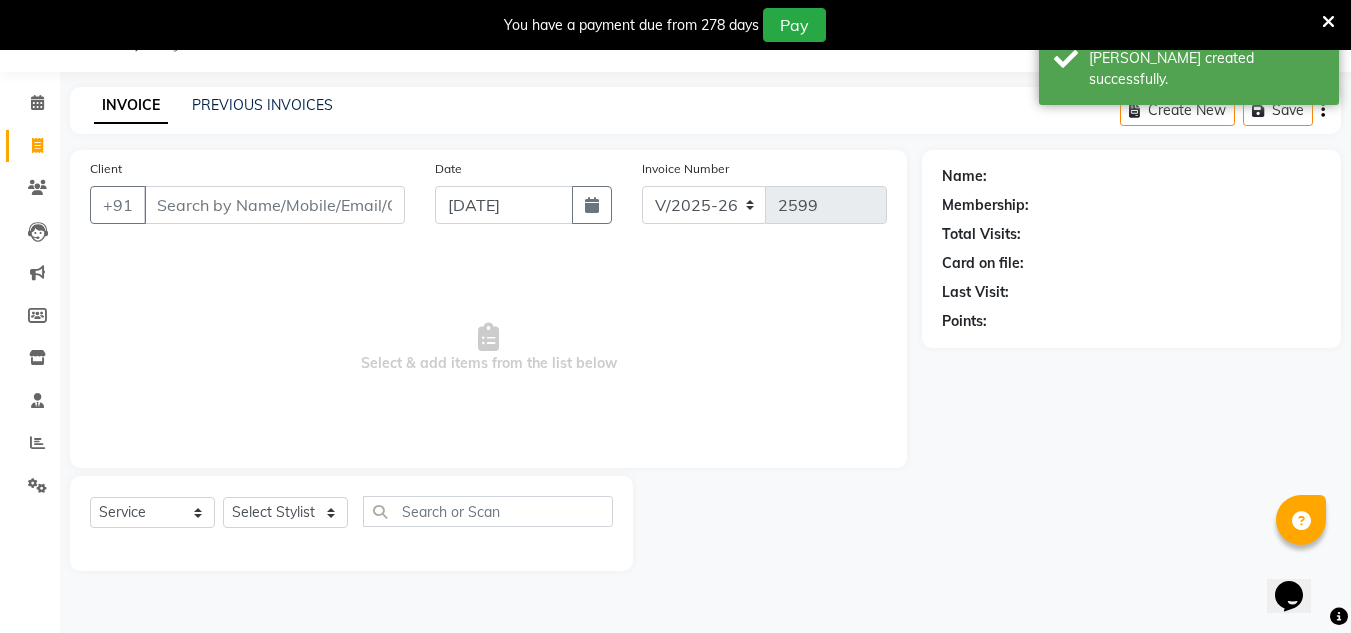 click on "Client" at bounding box center [274, 205] 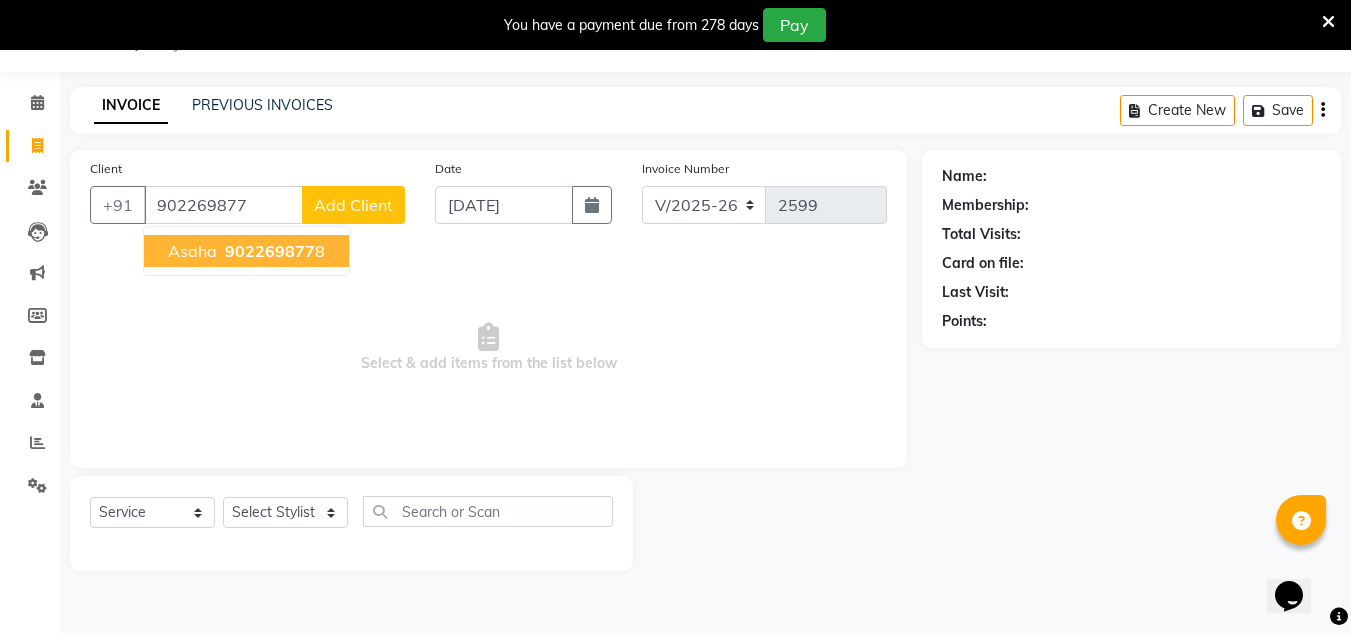 click on "asaha   902269877 8" at bounding box center (246, 251) 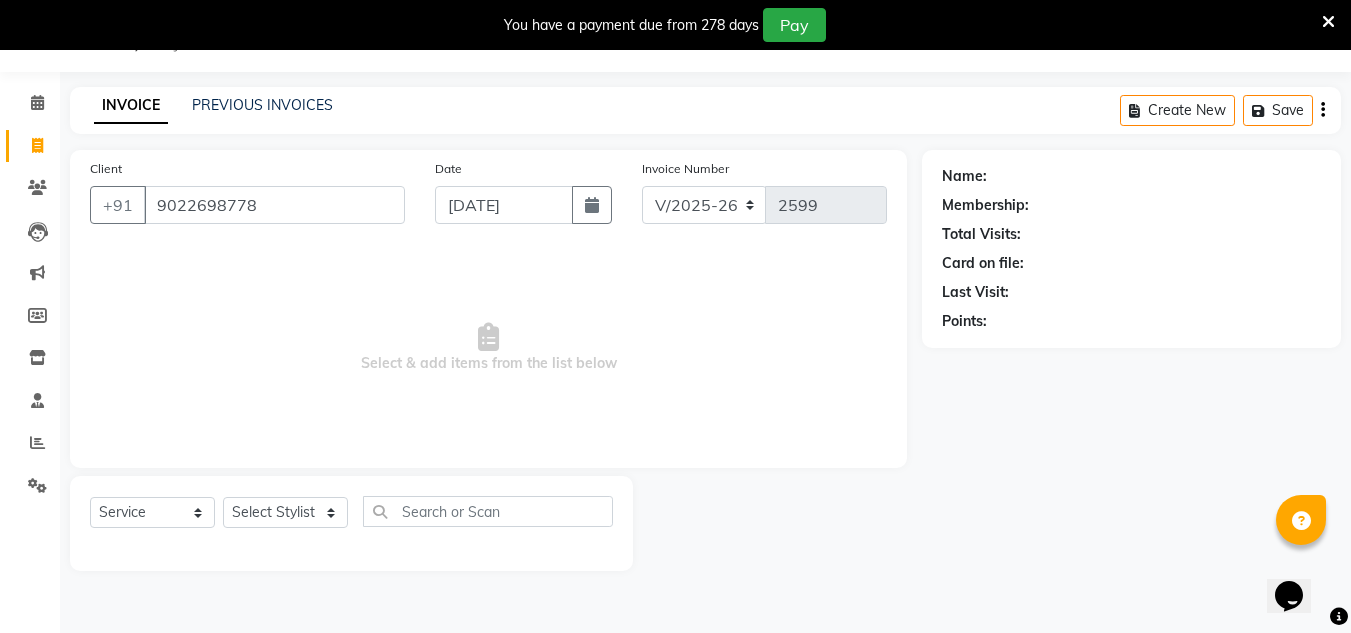 type on "9022698778" 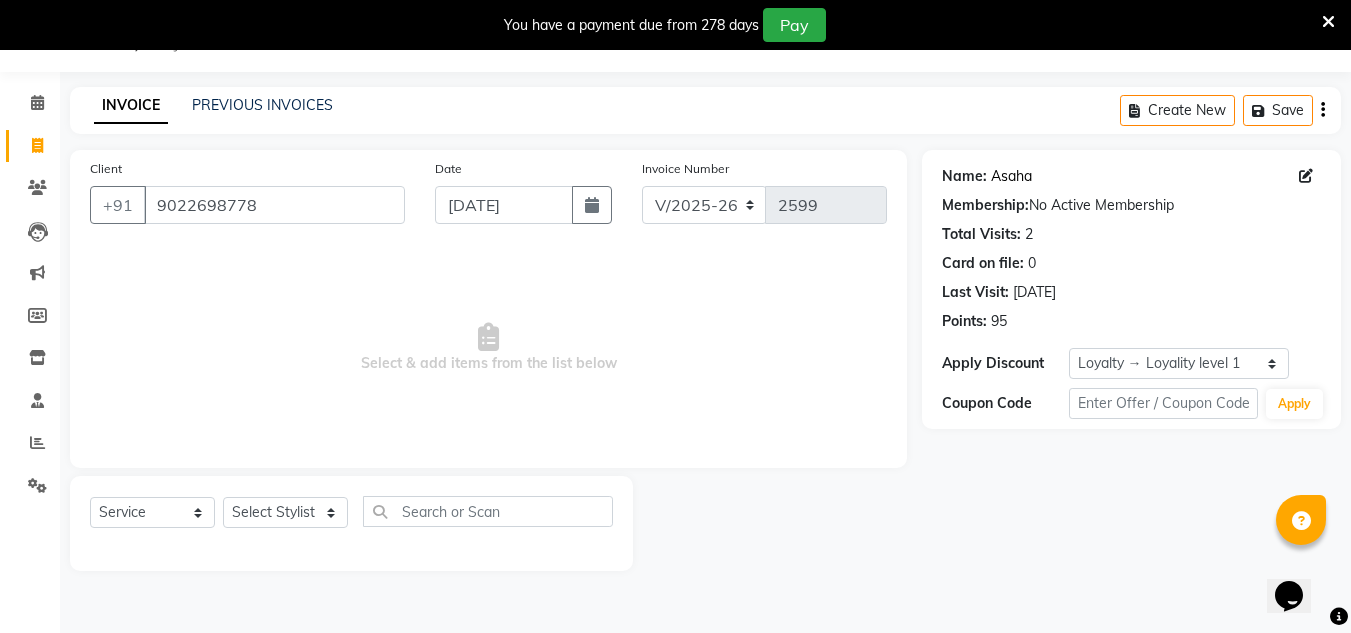 click on "Asaha" 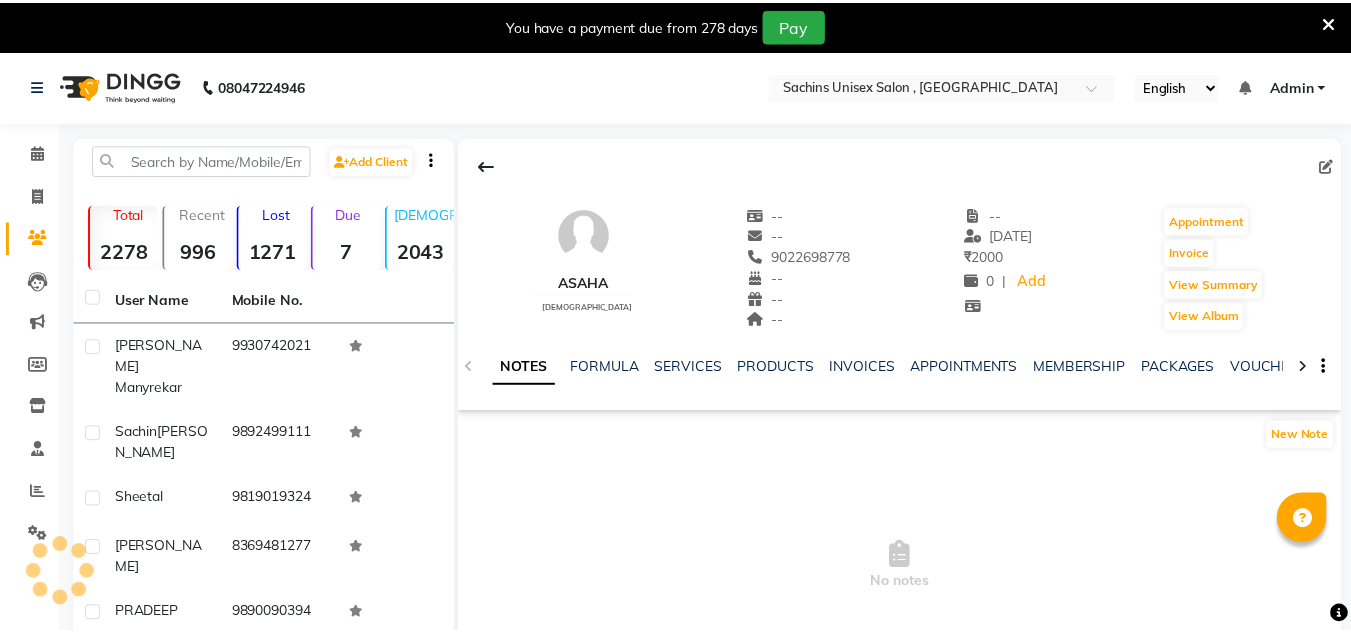 scroll, scrollTop: 0, scrollLeft: 0, axis: both 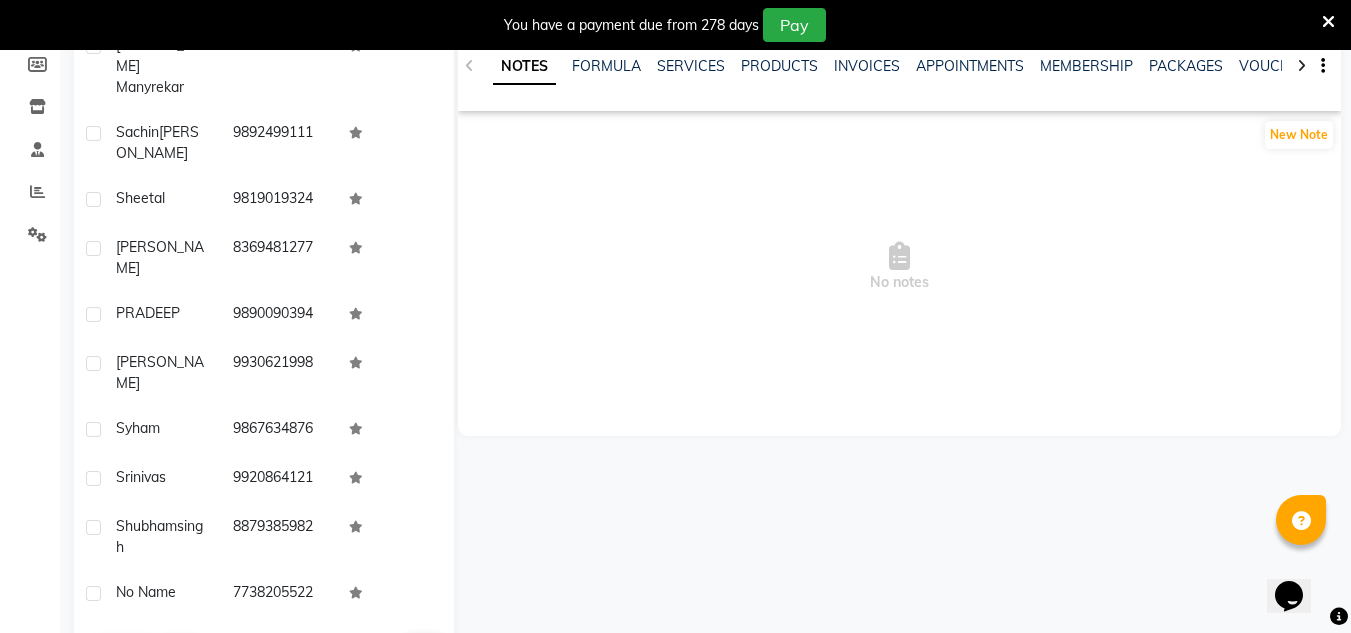 click at bounding box center [1328, 25] 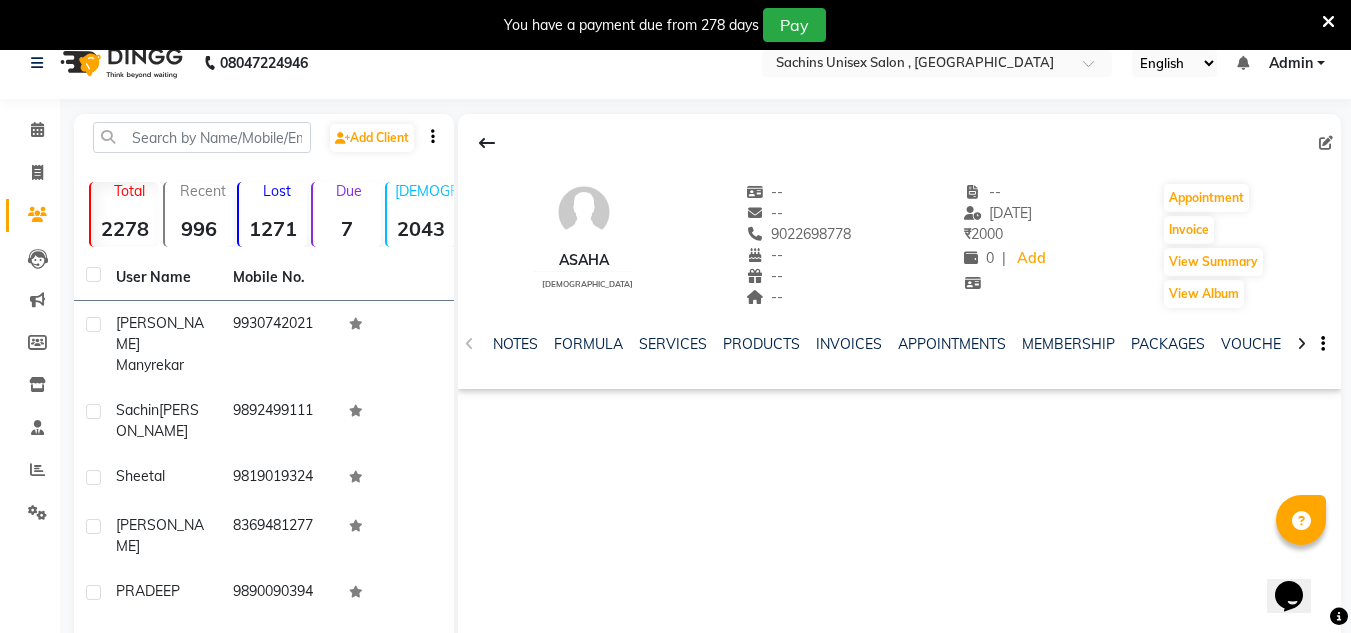 scroll, scrollTop: 0, scrollLeft: 0, axis: both 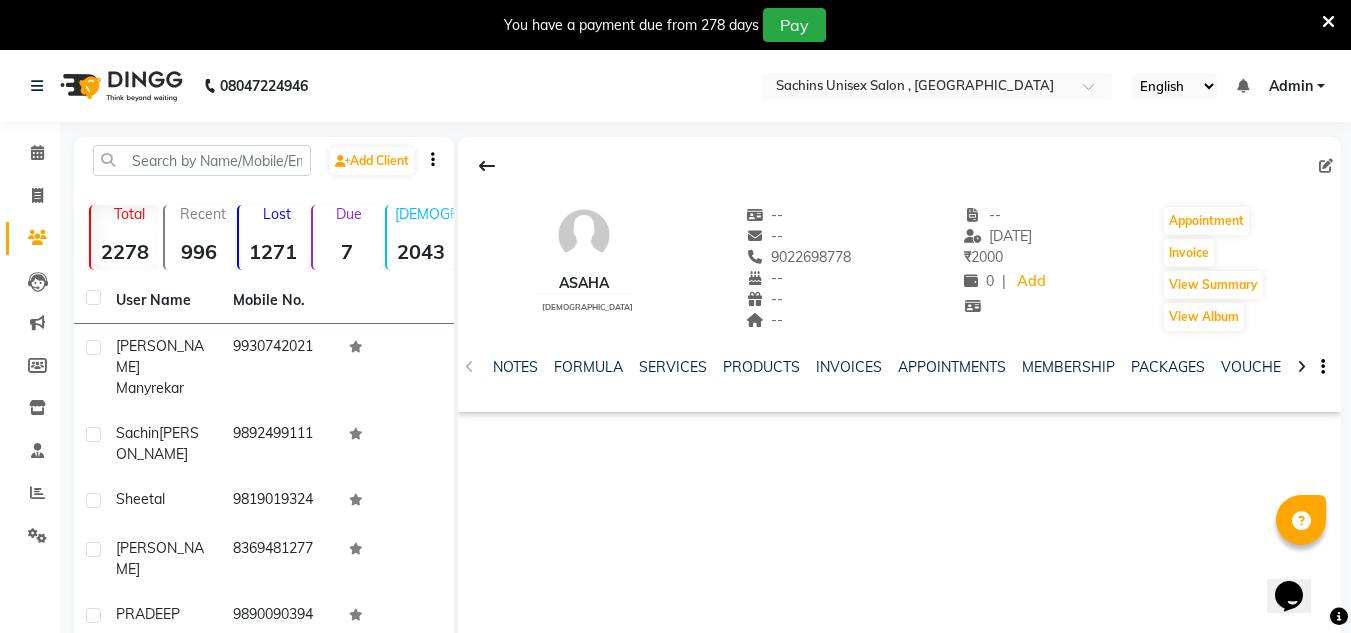 click on "asaha" 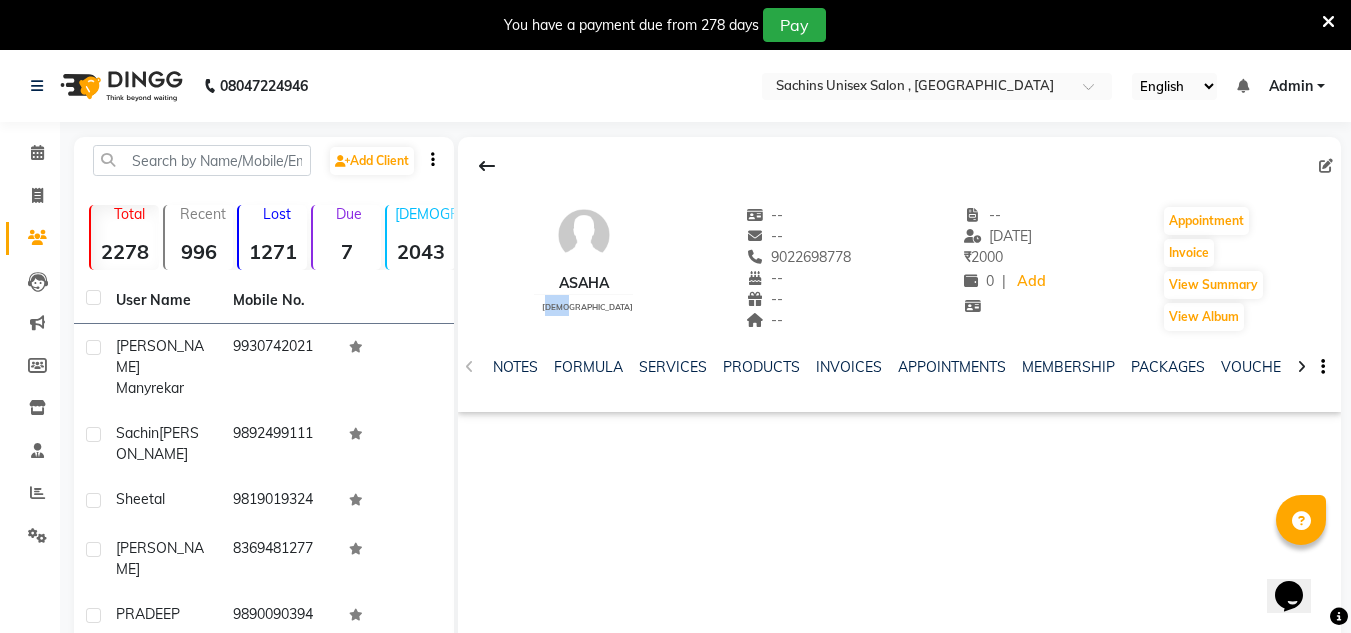 click on "asaha    [DEMOGRAPHIC_DATA]" 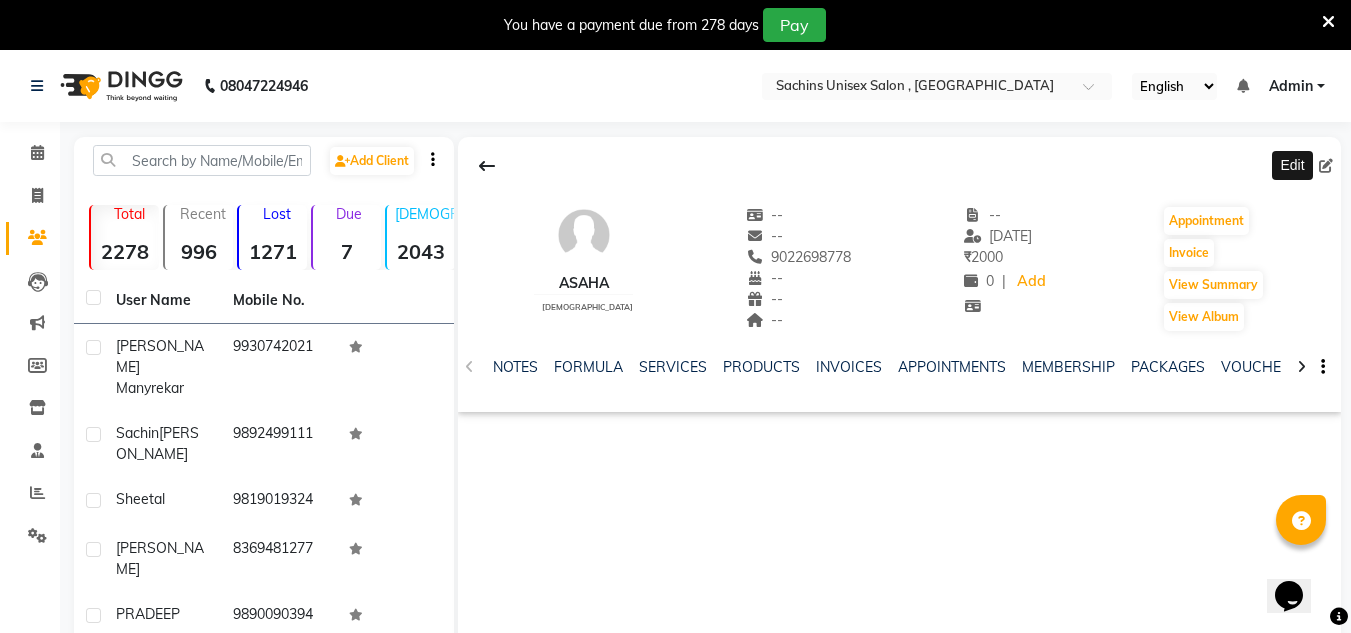 click 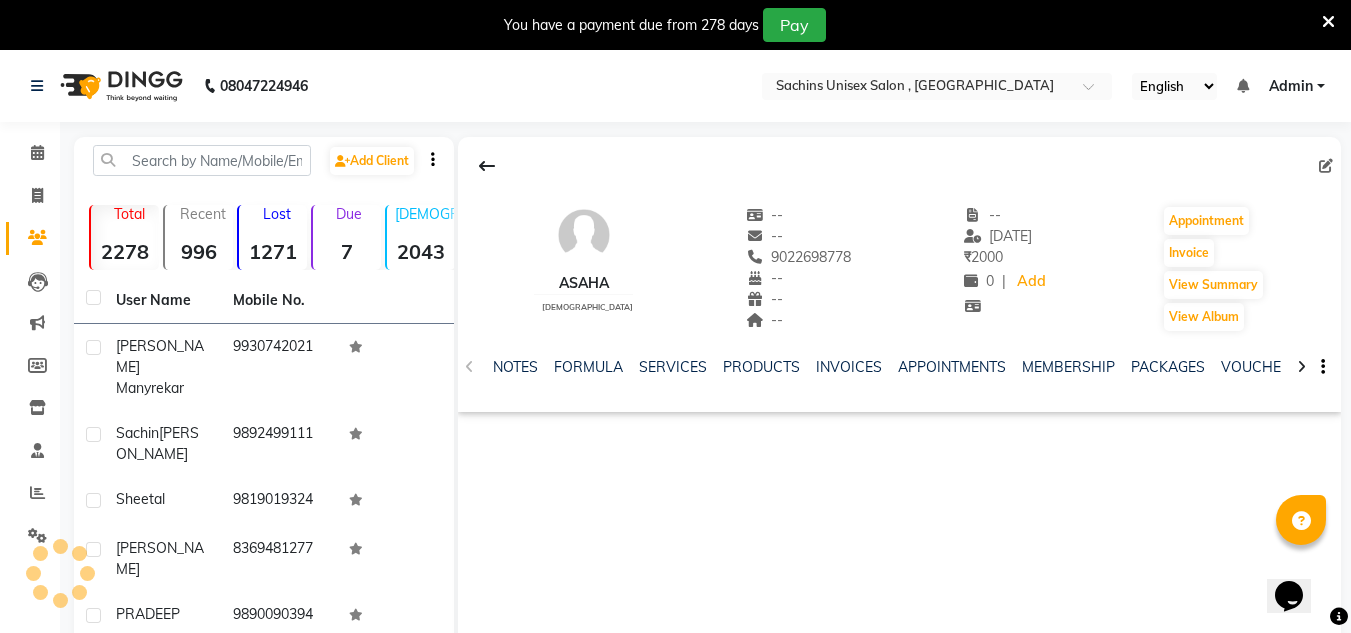 select on "[DEMOGRAPHIC_DATA]" 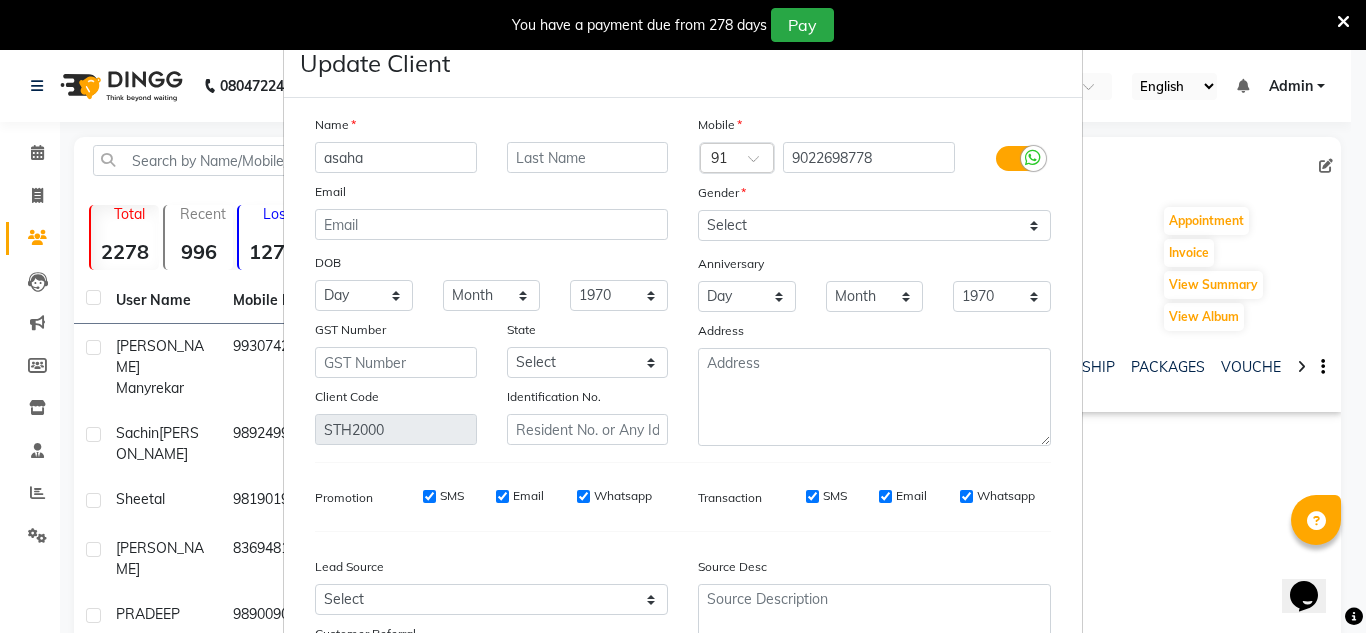 click on "asaha" at bounding box center (396, 157) 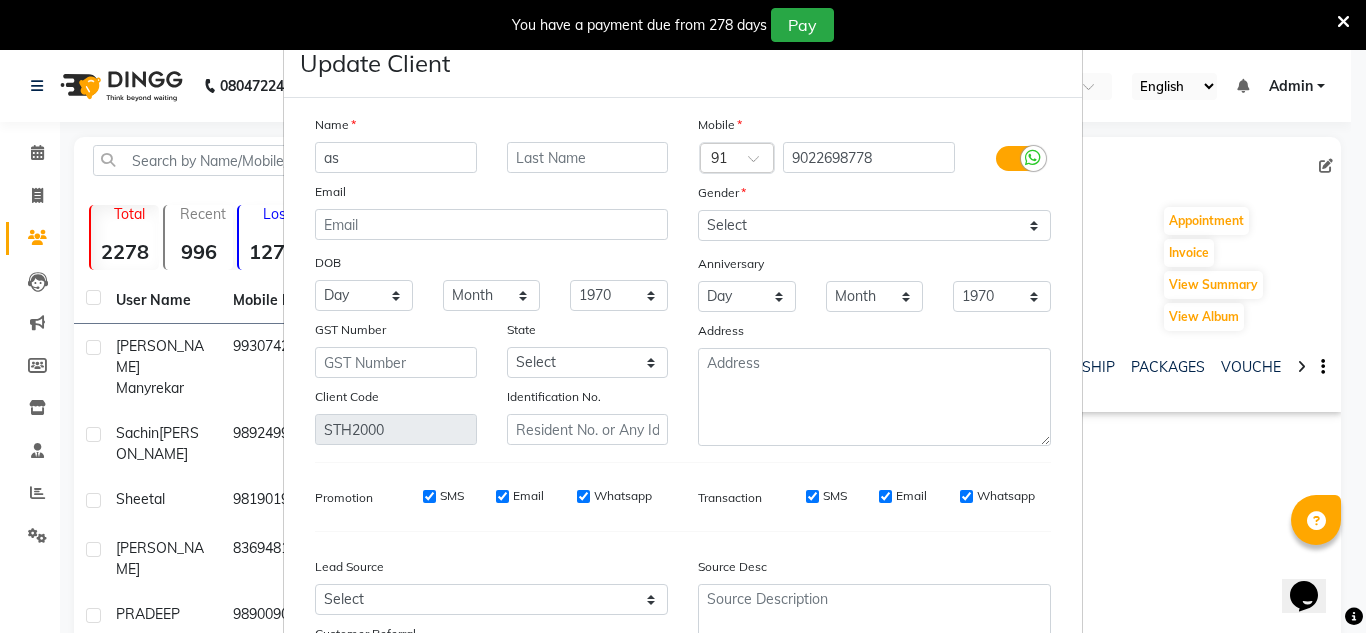 type on "a" 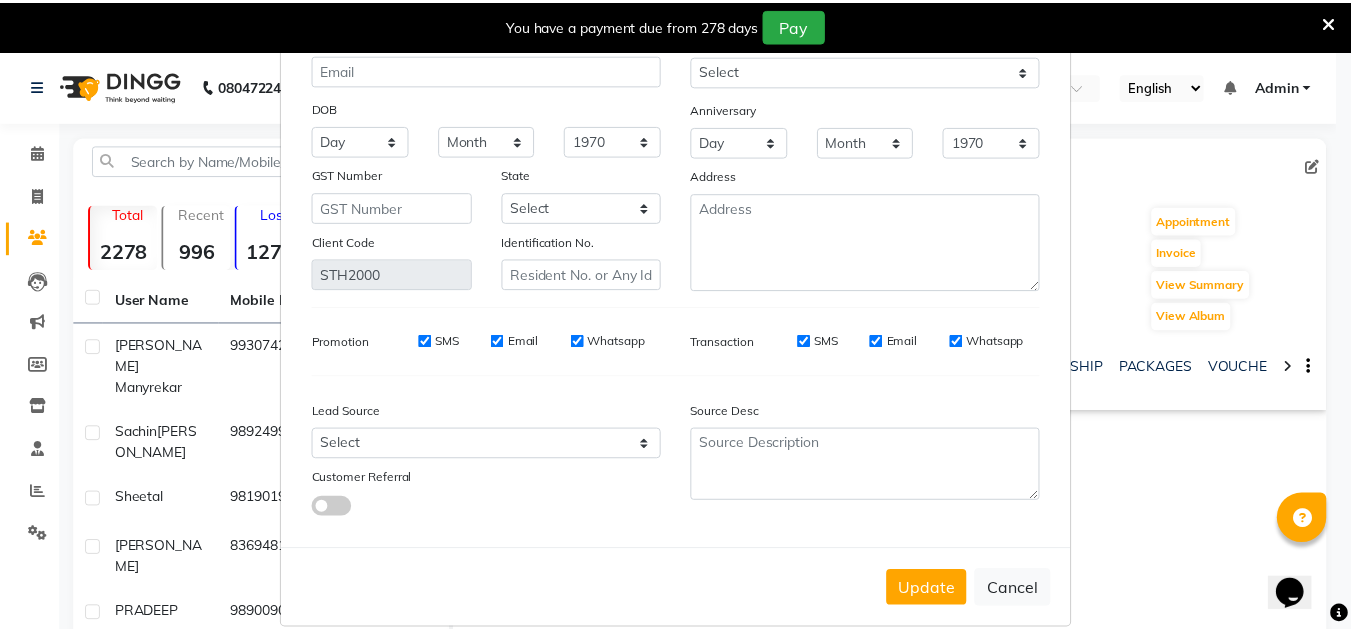 scroll, scrollTop: 180, scrollLeft: 0, axis: vertical 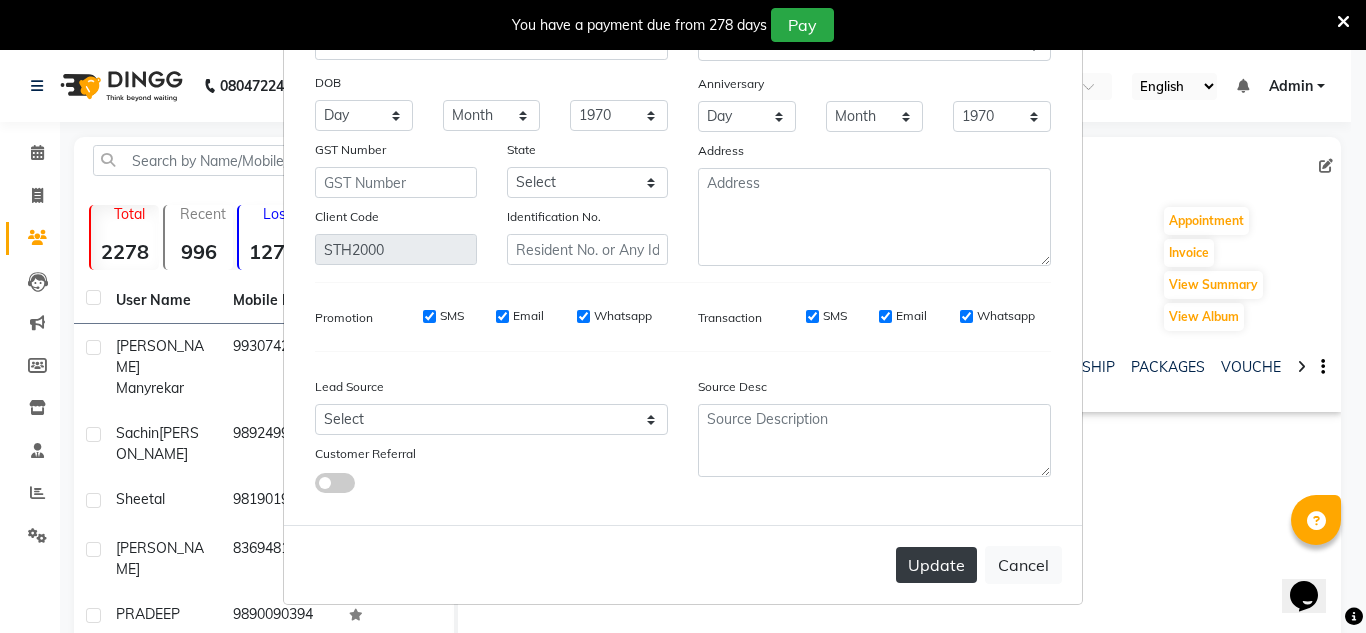 type on "akash" 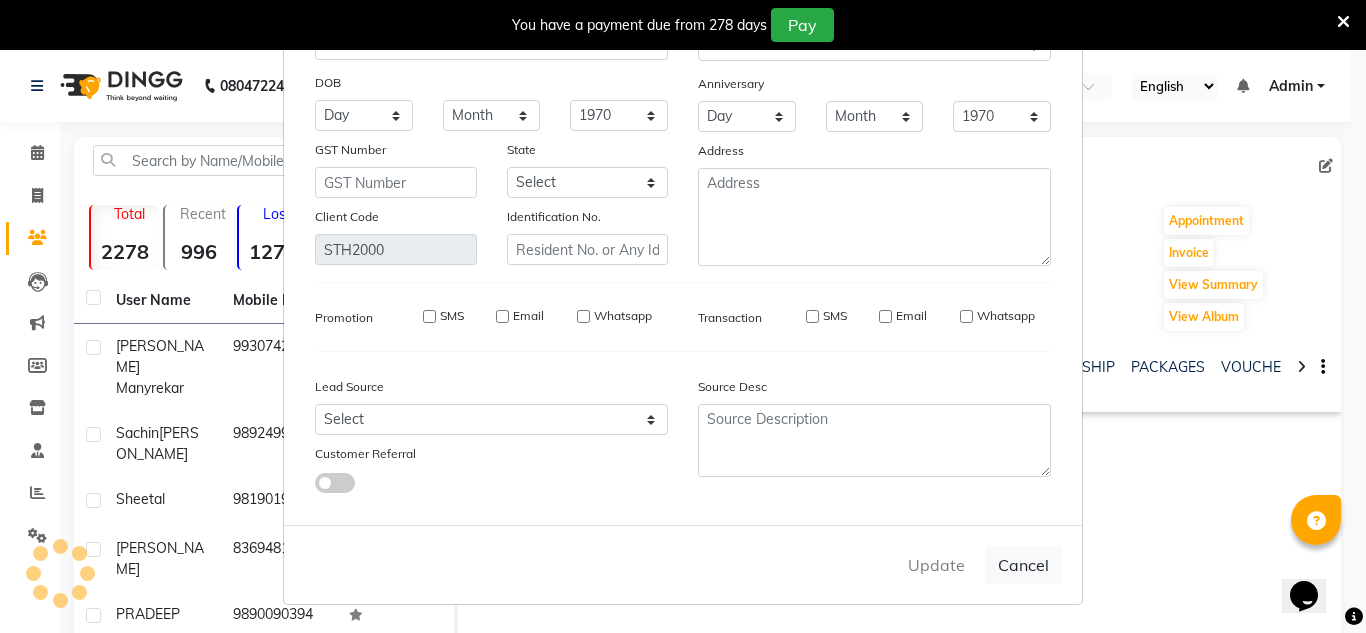 type 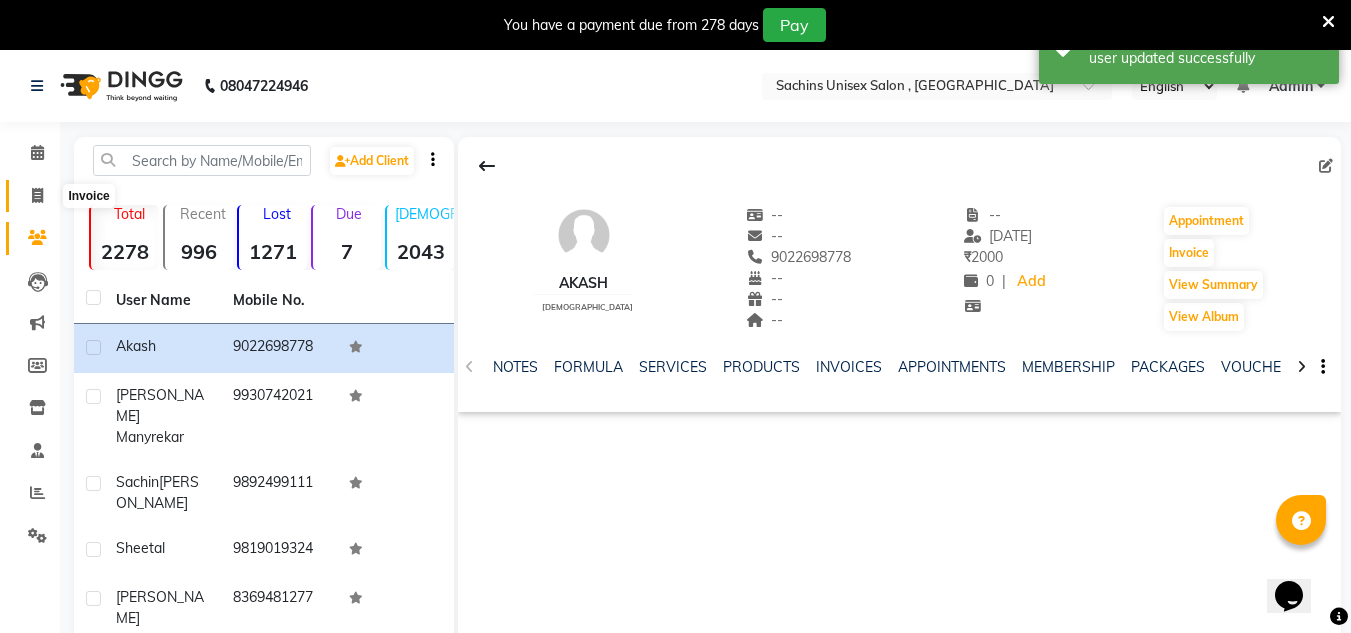 click 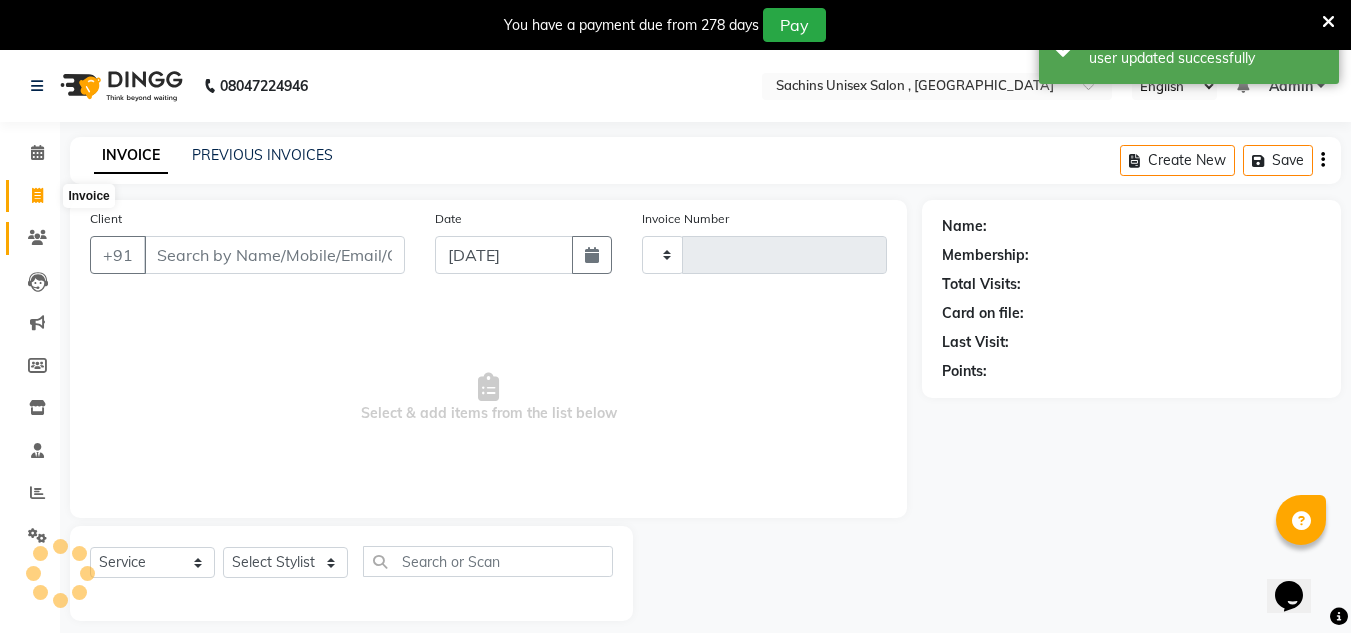 type on "2599" 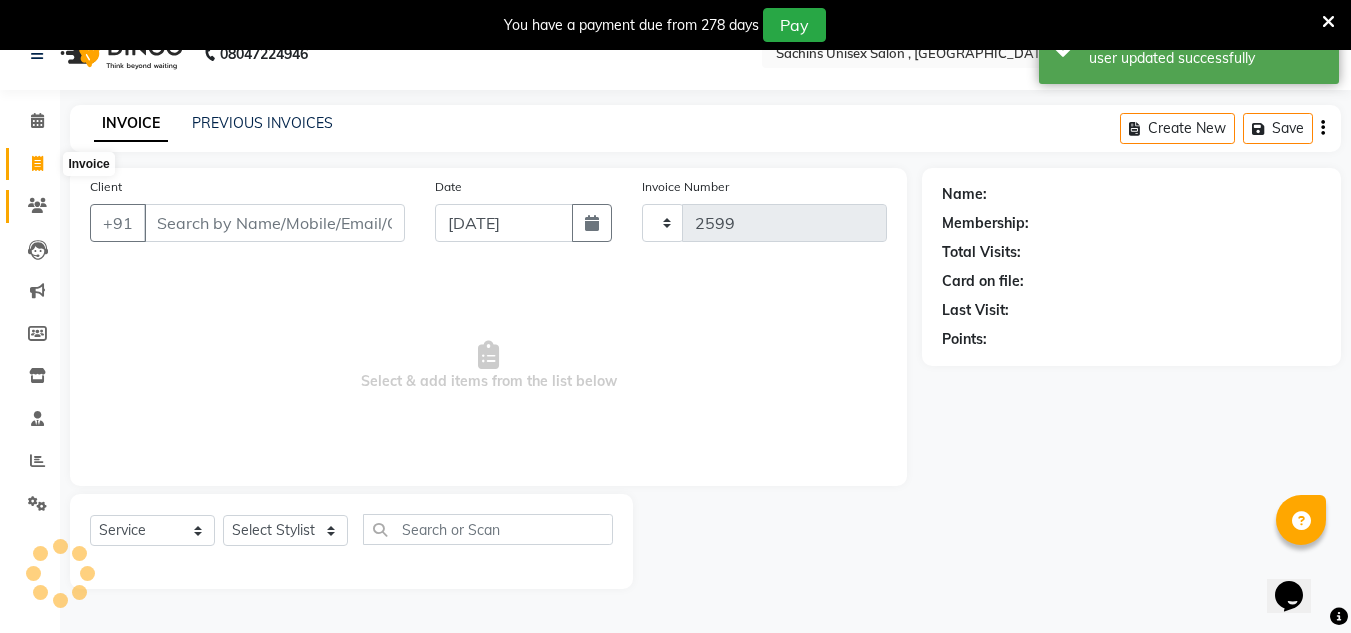 select on "6840" 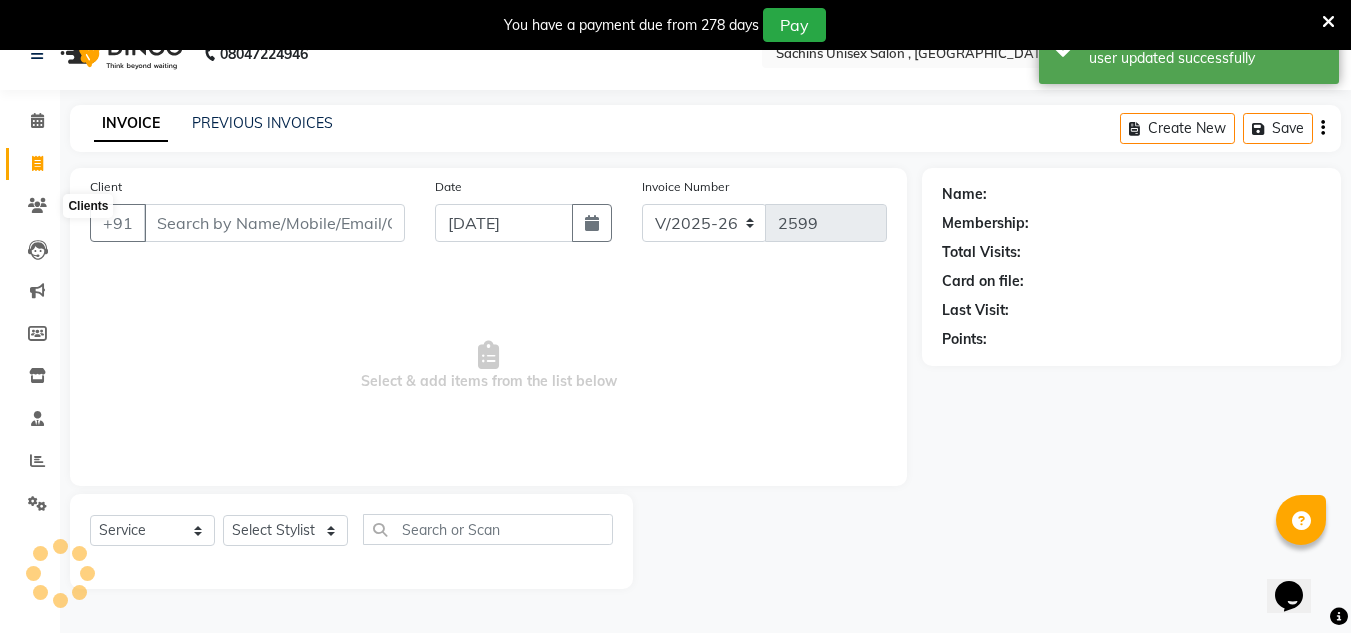 scroll, scrollTop: 50, scrollLeft: 0, axis: vertical 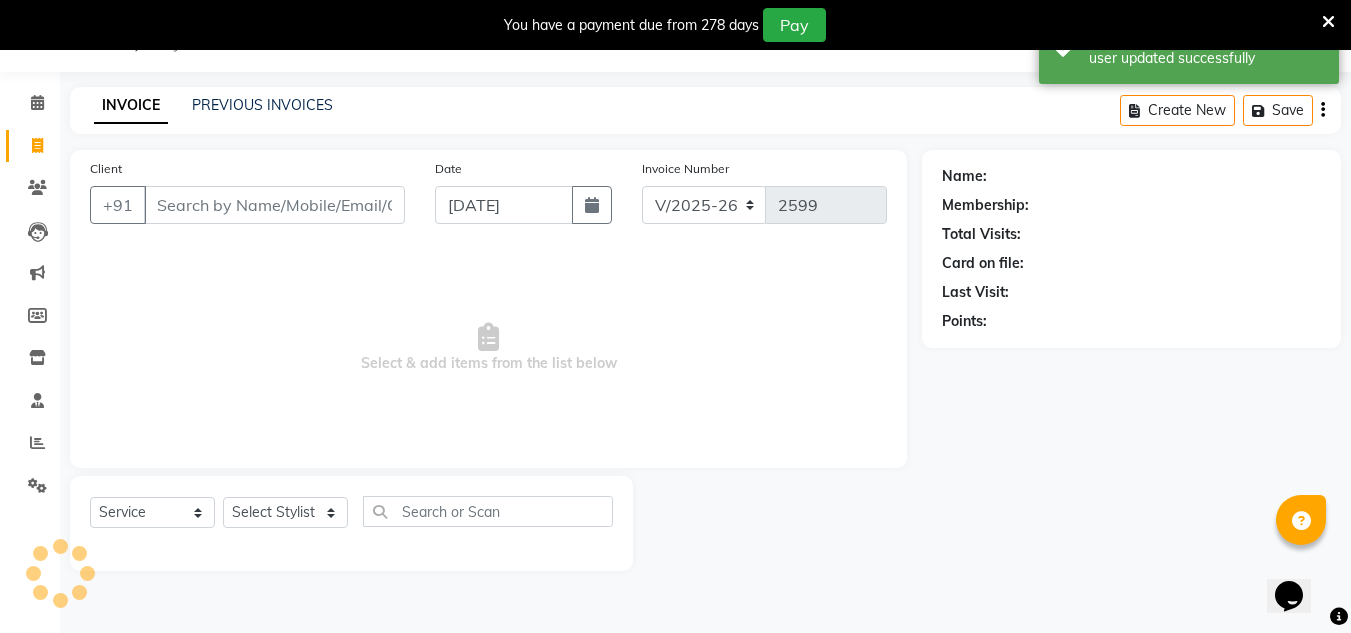 click on "Client" at bounding box center (274, 205) 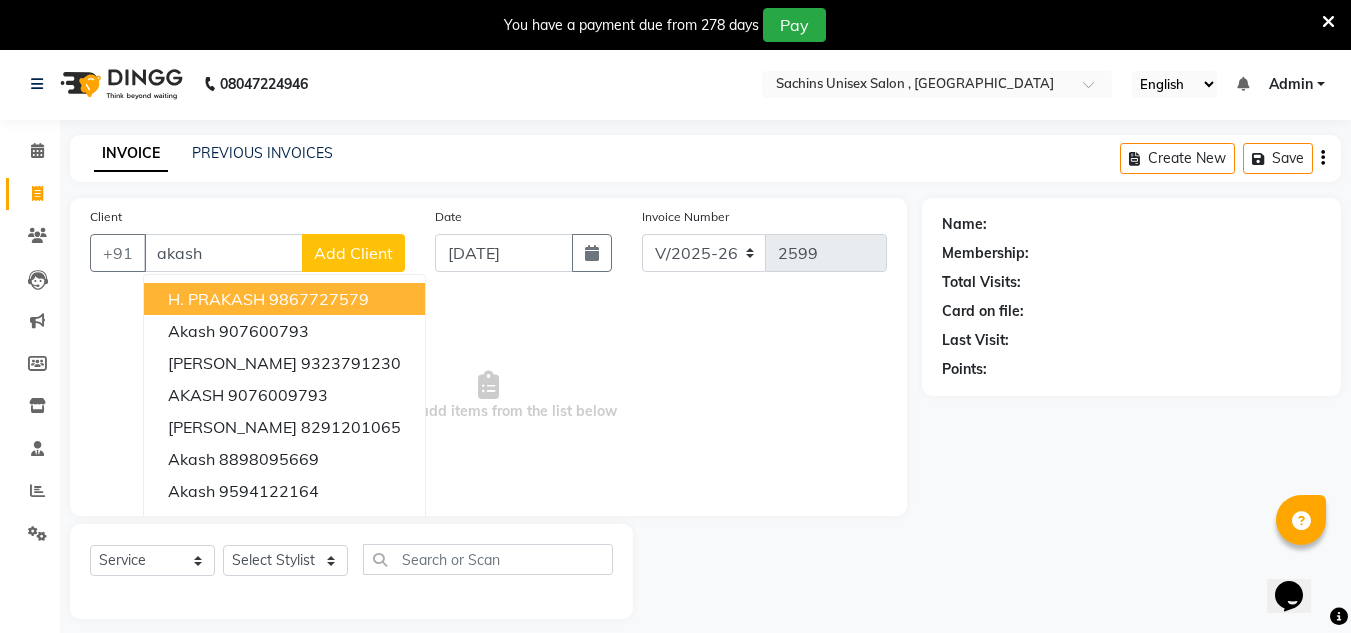 scroll, scrollTop: 0, scrollLeft: 0, axis: both 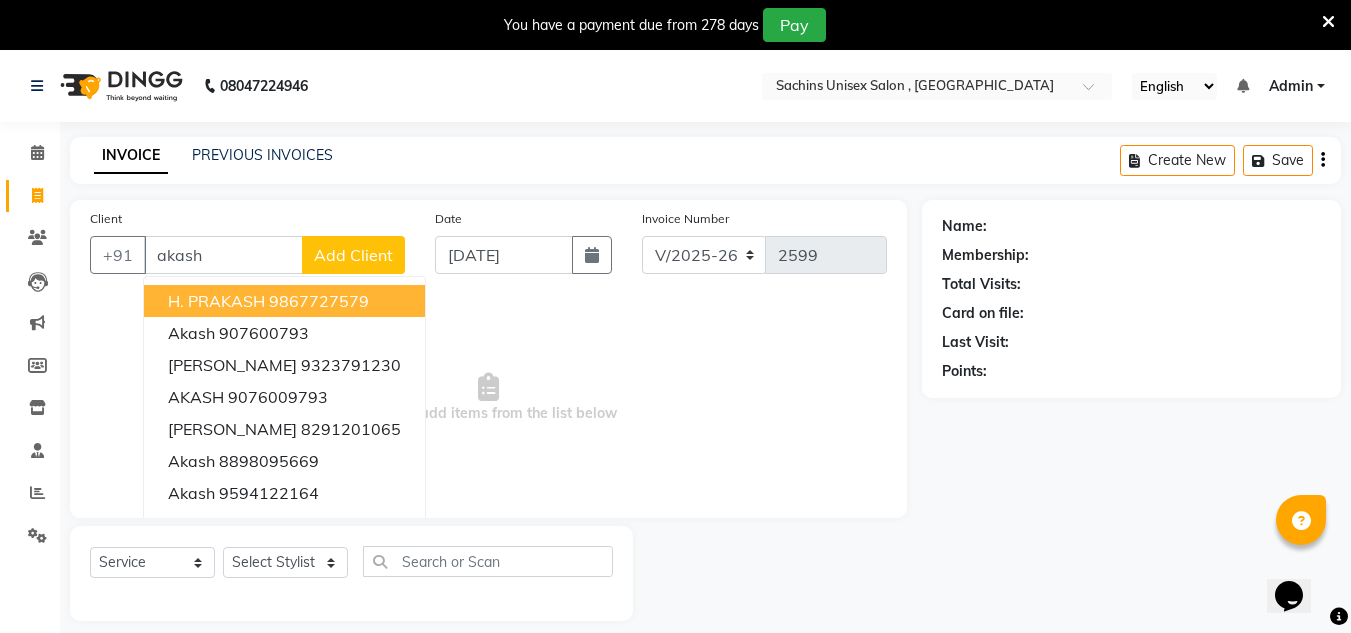 click on "akash" at bounding box center (223, 255) 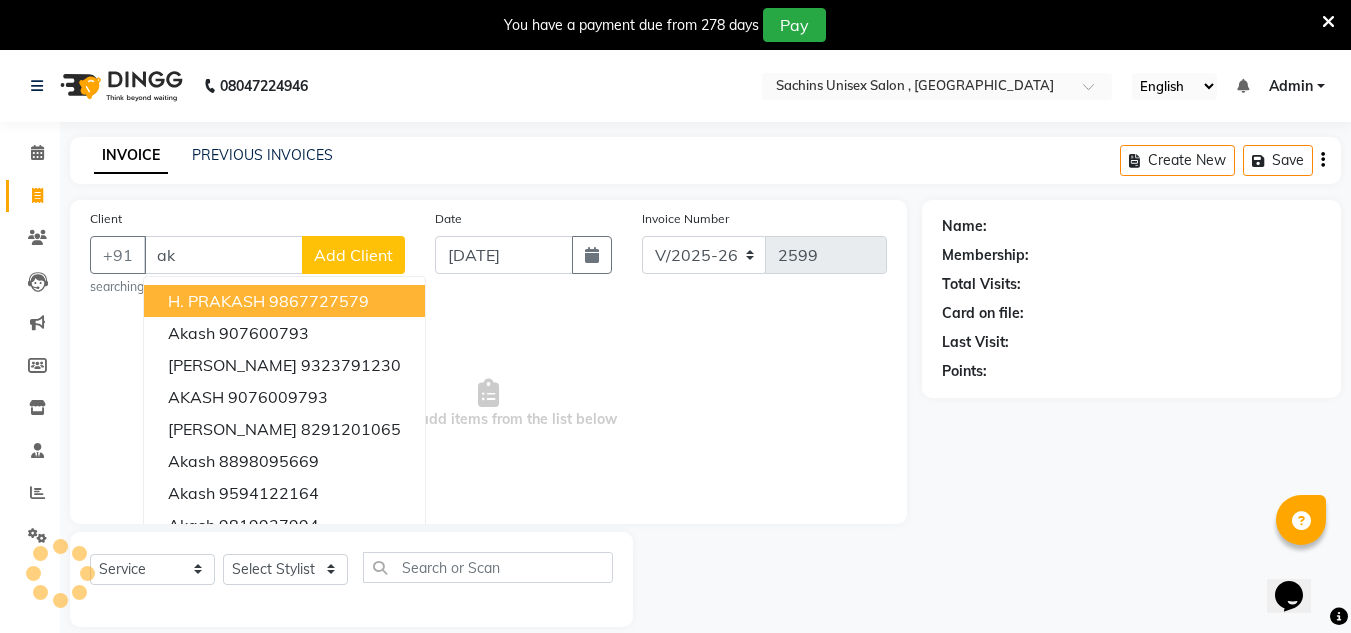 type on "a" 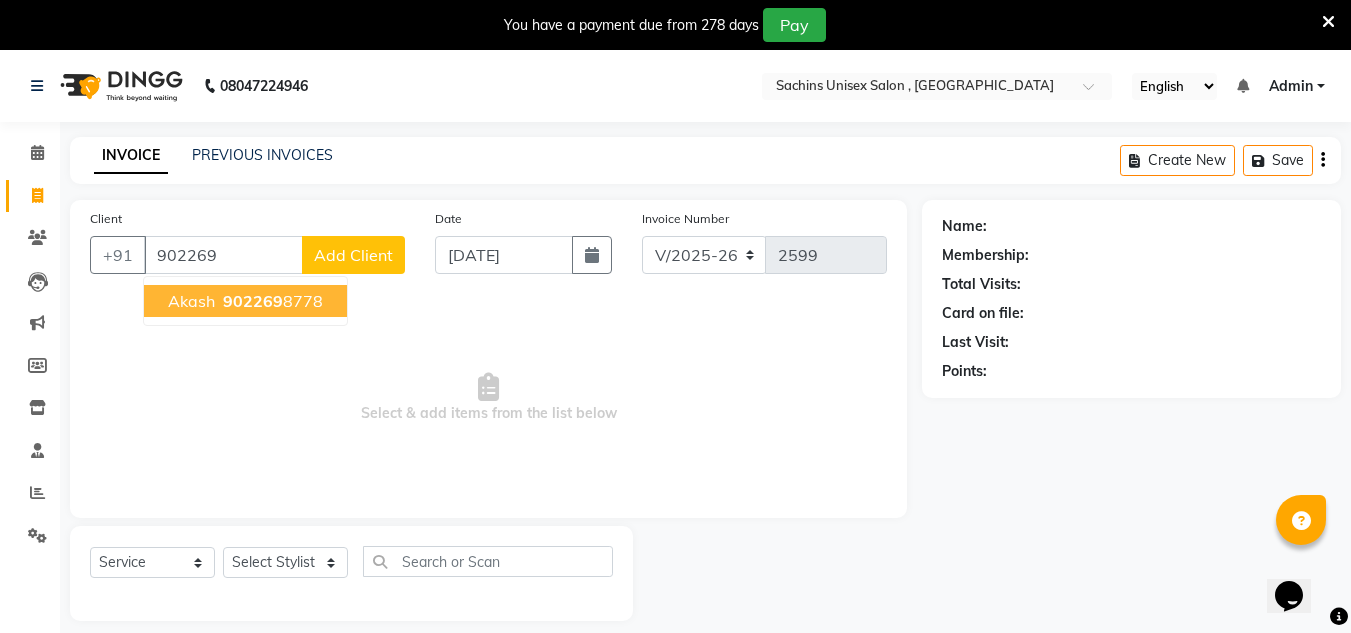 click on "902269" at bounding box center (253, 301) 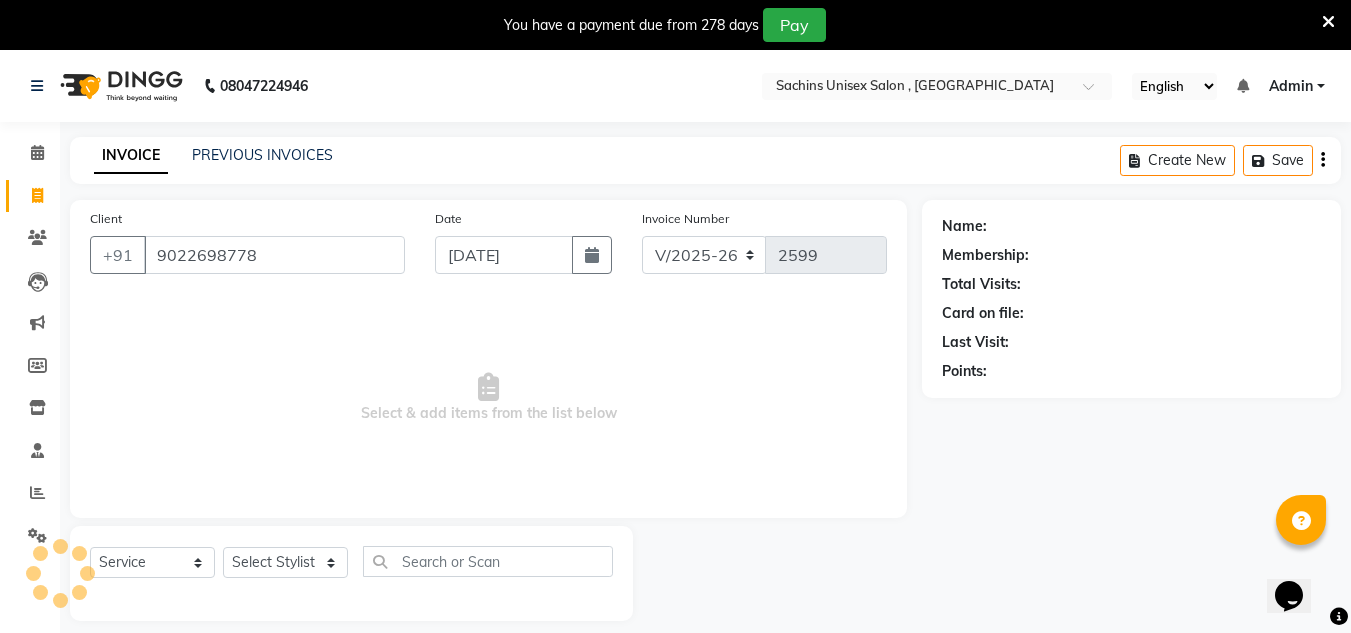 type on "9022698778" 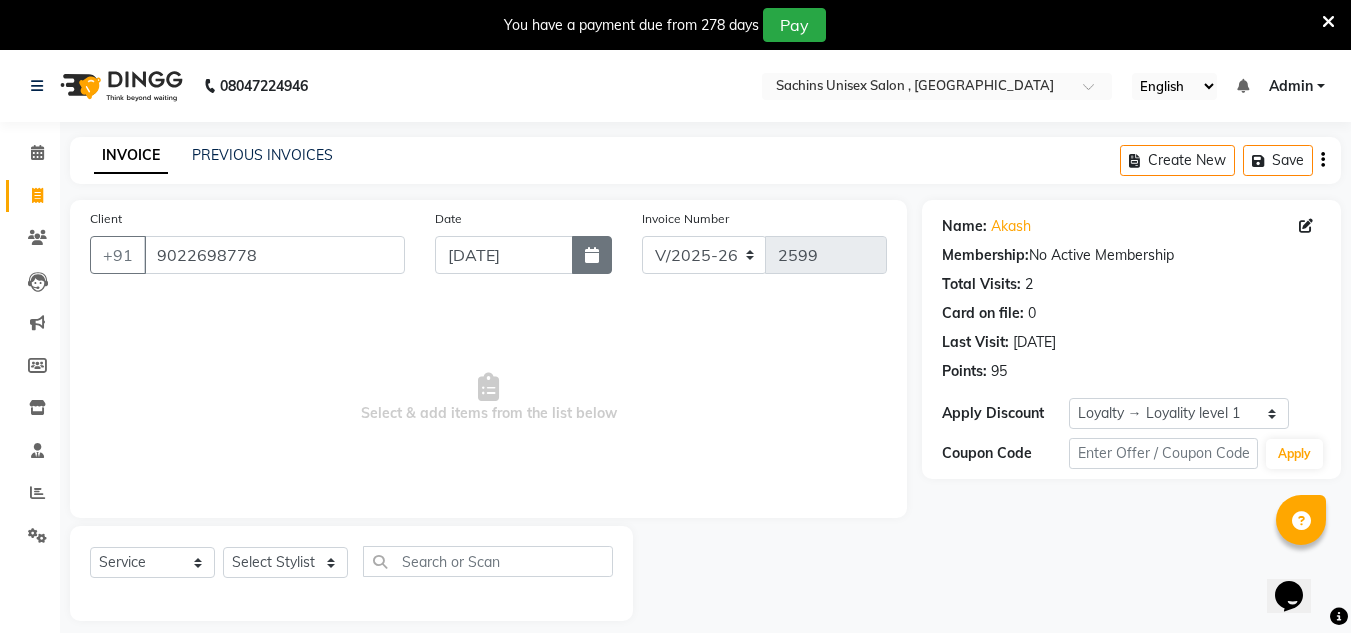 click 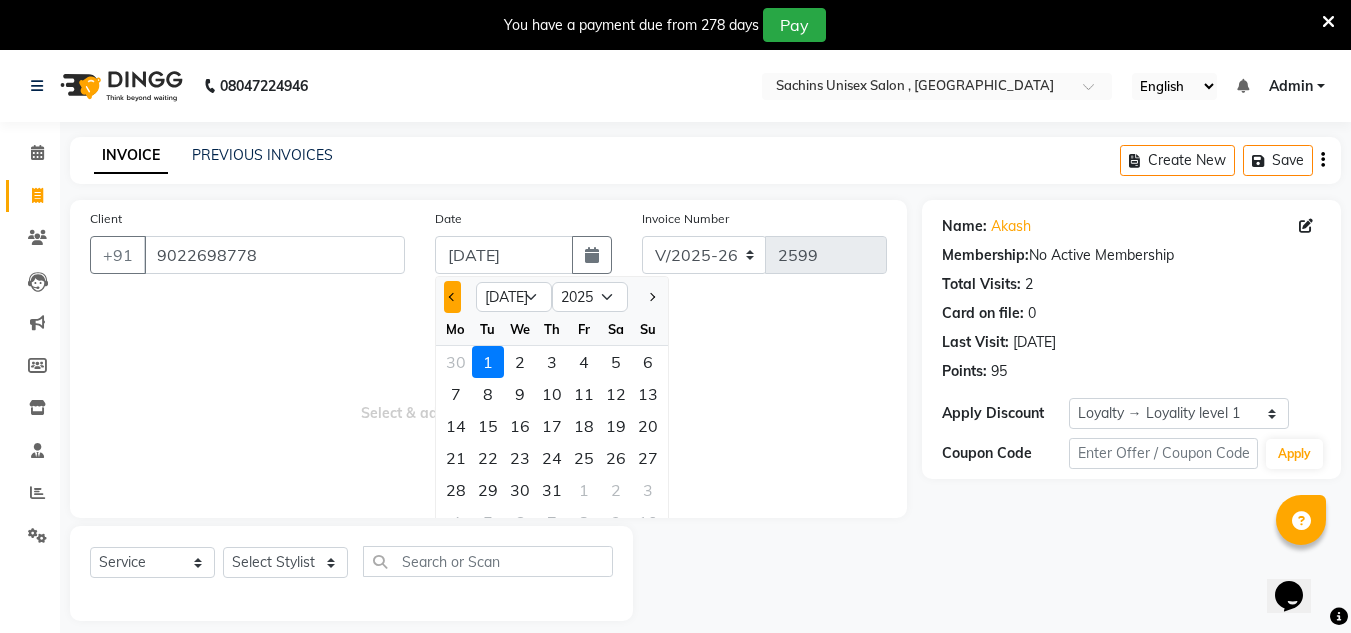 click 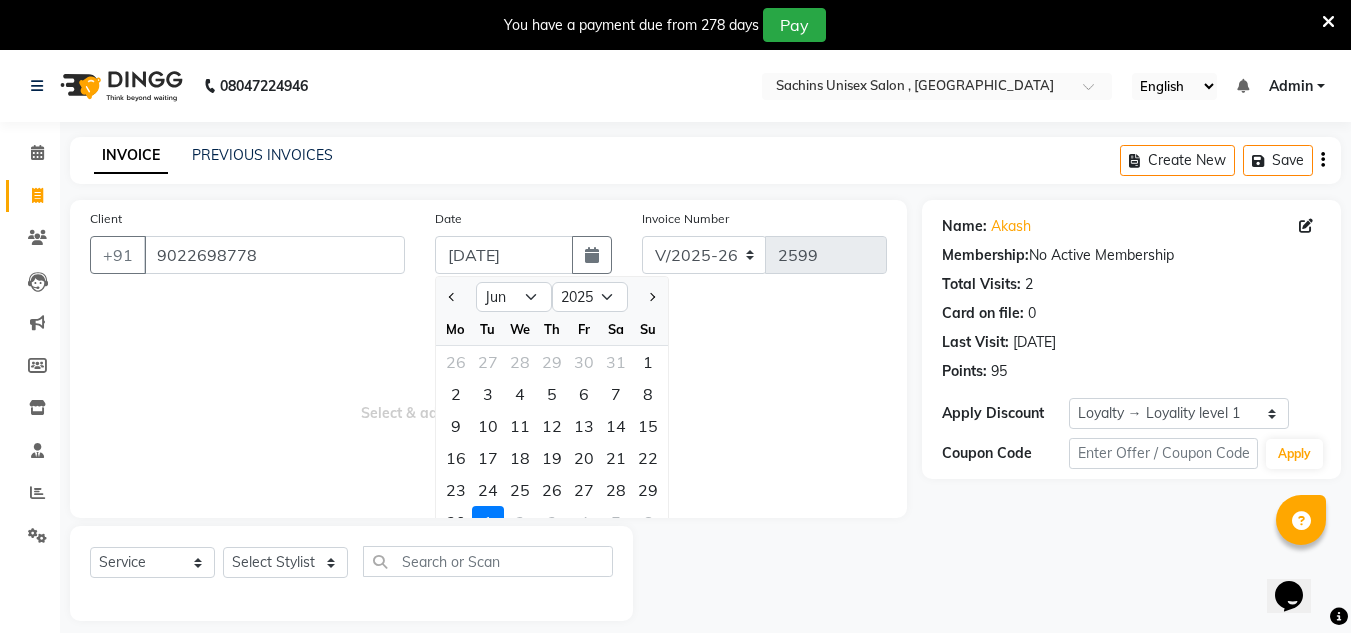 click on "Client [PHONE_NUMBER] Date [DATE] Jan Feb Mar Apr May Jun [DATE] Aug Sep Oct Nov [DATE] 2016 2017 2018 2019 2020 2021 2022 2023 2024 2025 2026 2027 2028 2029 2030 2031 2032 2033 2034 2035 Mo Tu We Th Fr Sa Su 26 27 28 29 30 31 1 2 3 4 5 6 7 8 9 10 11 12 13 14 15 16 17 18 19 20 21 22 23 24 25 26 27 28 29 30 1 2 3 4 5 6 Invoice Number V/2025 V/[PHONE_NUMBER]  Select & add items from the list below  Select  Service  Product  Membership  Package Voucher Prepaid Gift Card  Select Stylist Aalam [PERSON_NAME] new  mohit Neeraj Owner preeti [PERSON_NAME] RG" 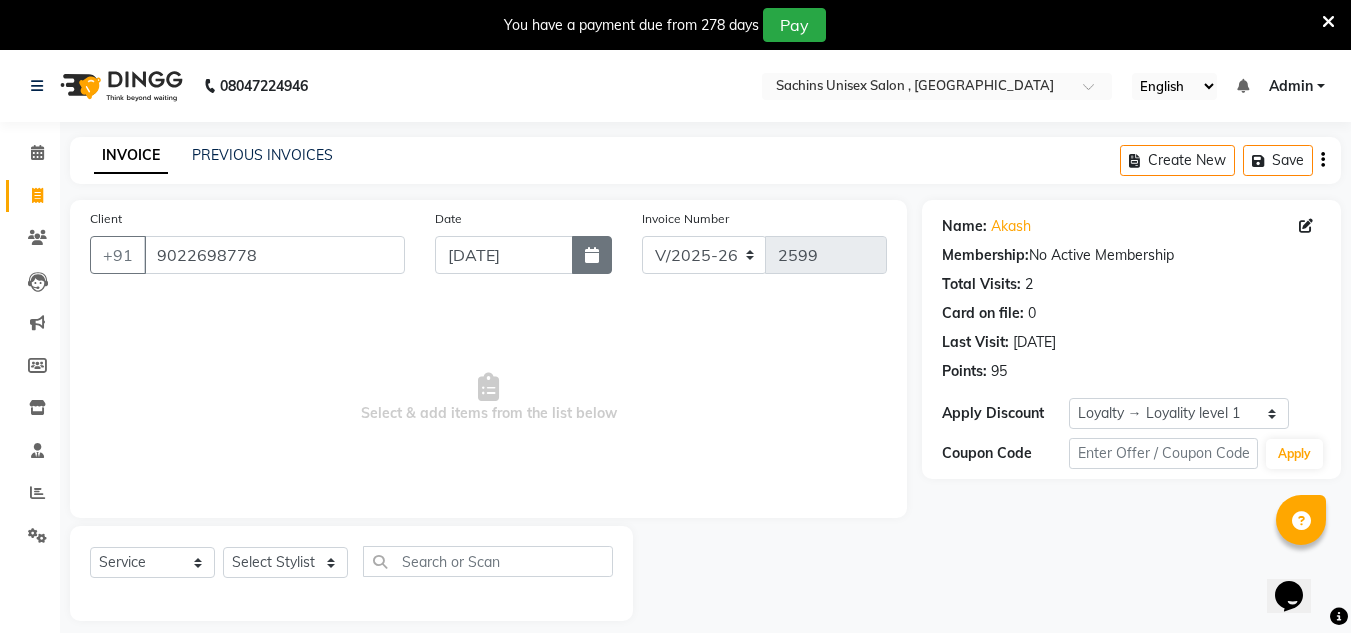 click 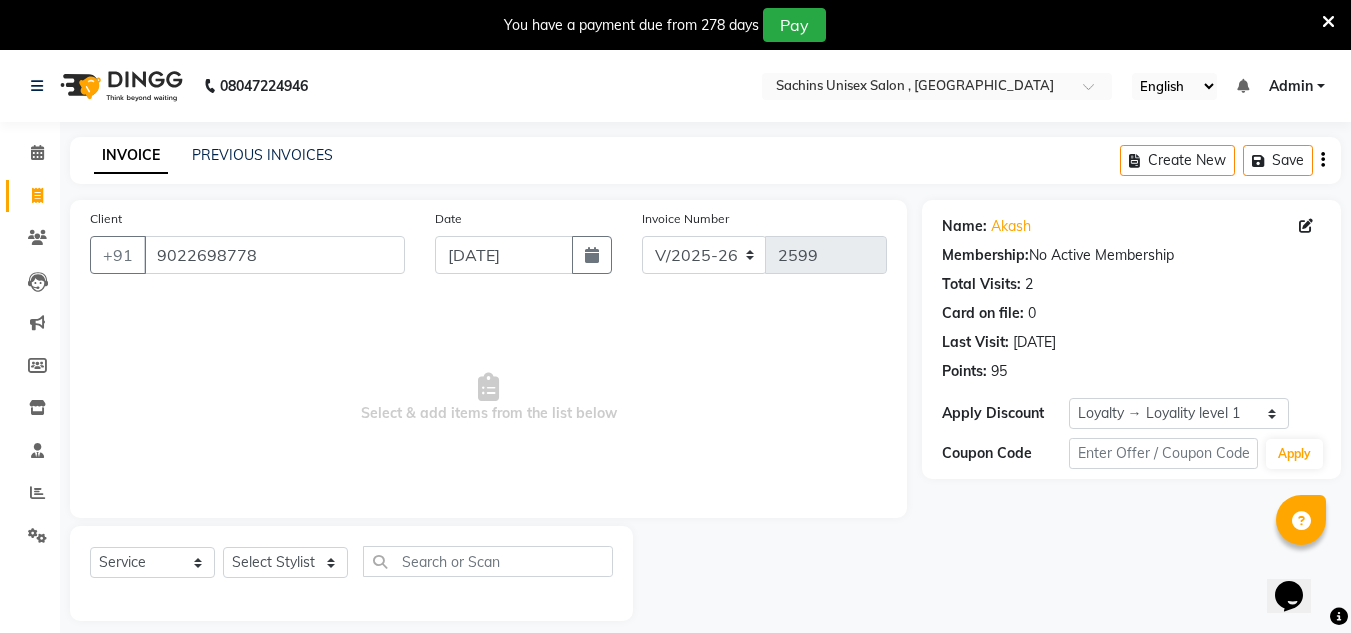 select on "7" 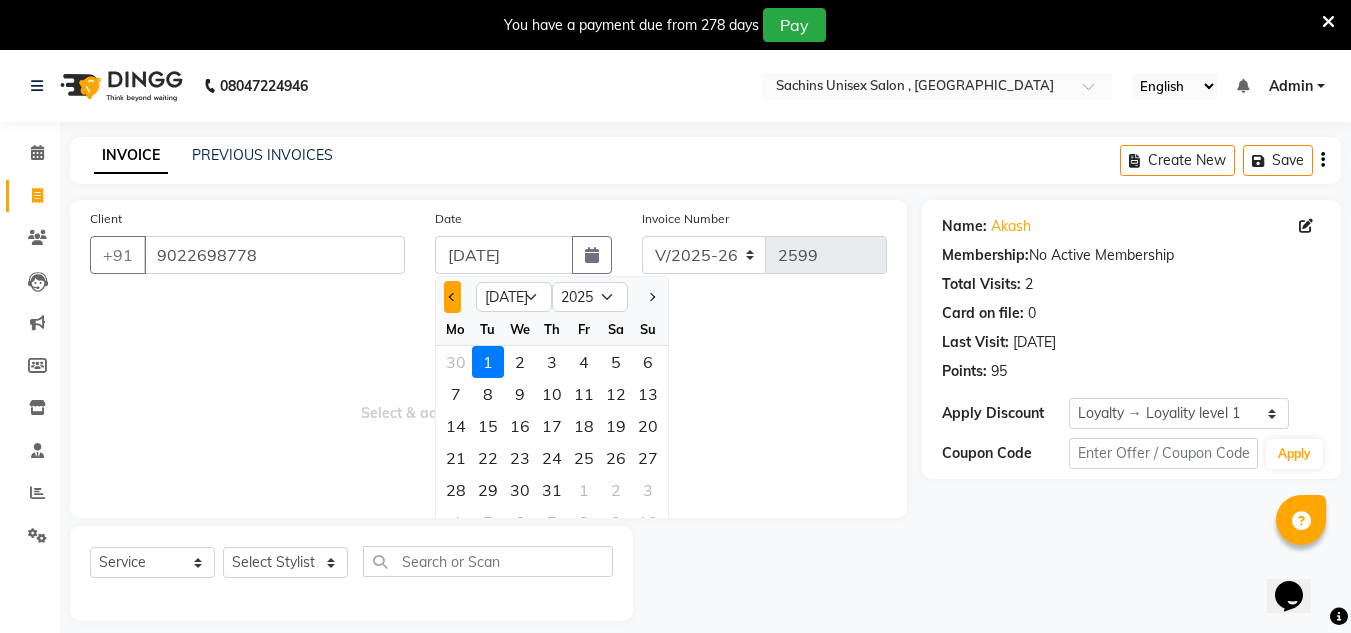 click 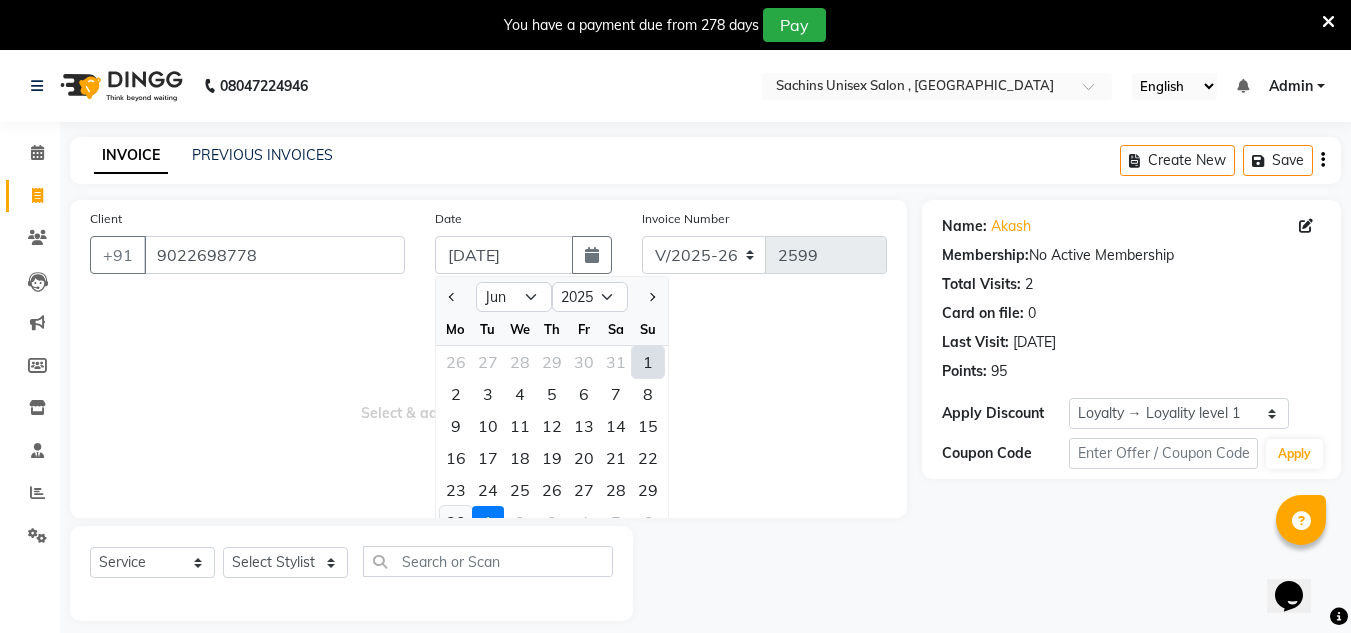 click on "30" 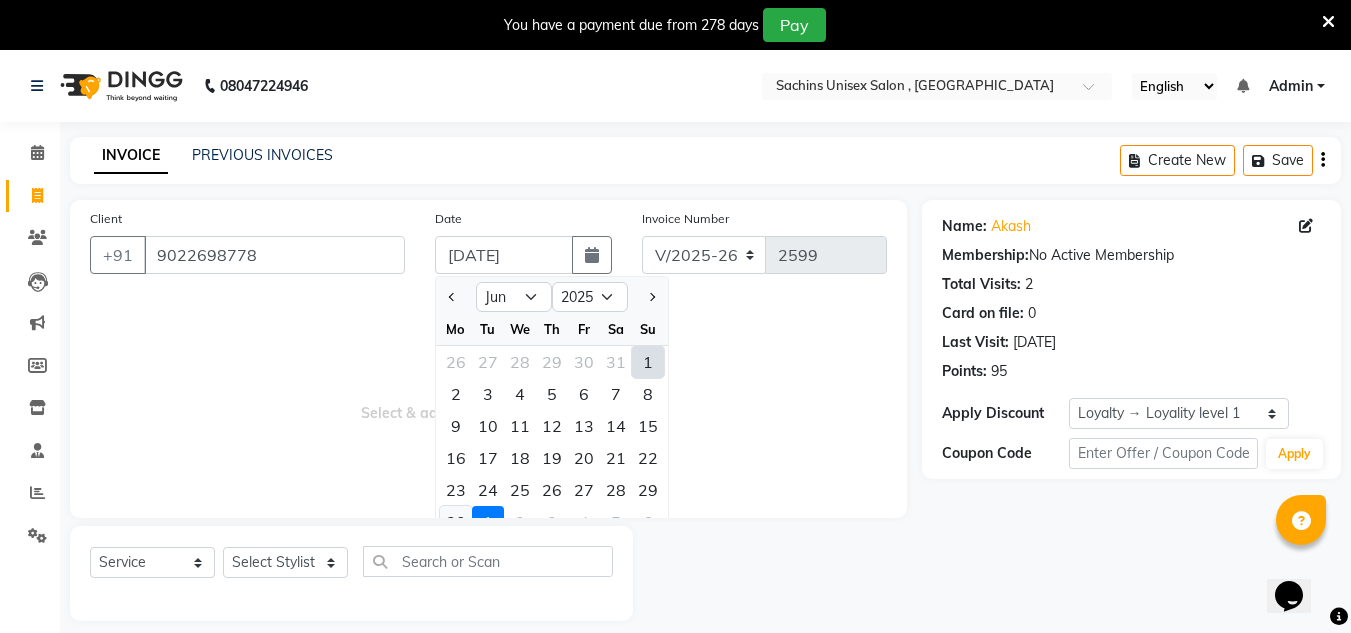 type on "[DATE]" 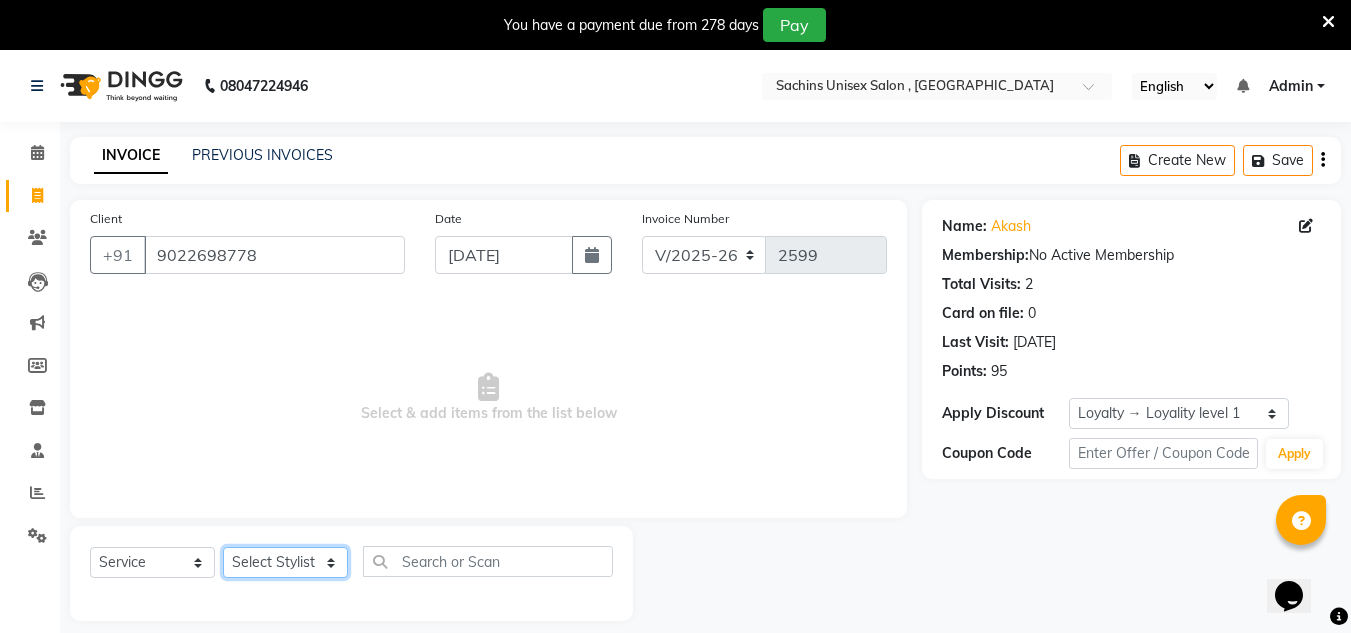 click on "Select Stylist [PERSON_NAME] new  mohit Neeraj Owner preeti [PERSON_NAME] RG" 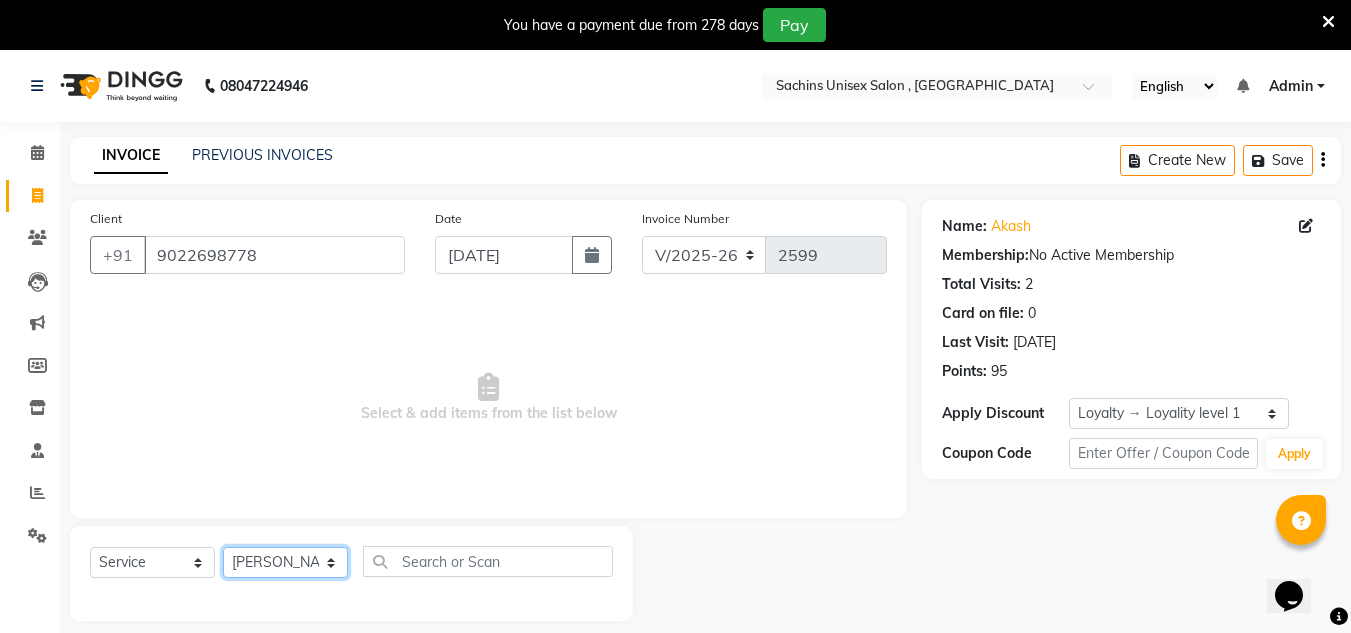 click on "Select Stylist [PERSON_NAME] new  mohit Neeraj Owner preeti [PERSON_NAME] RG" 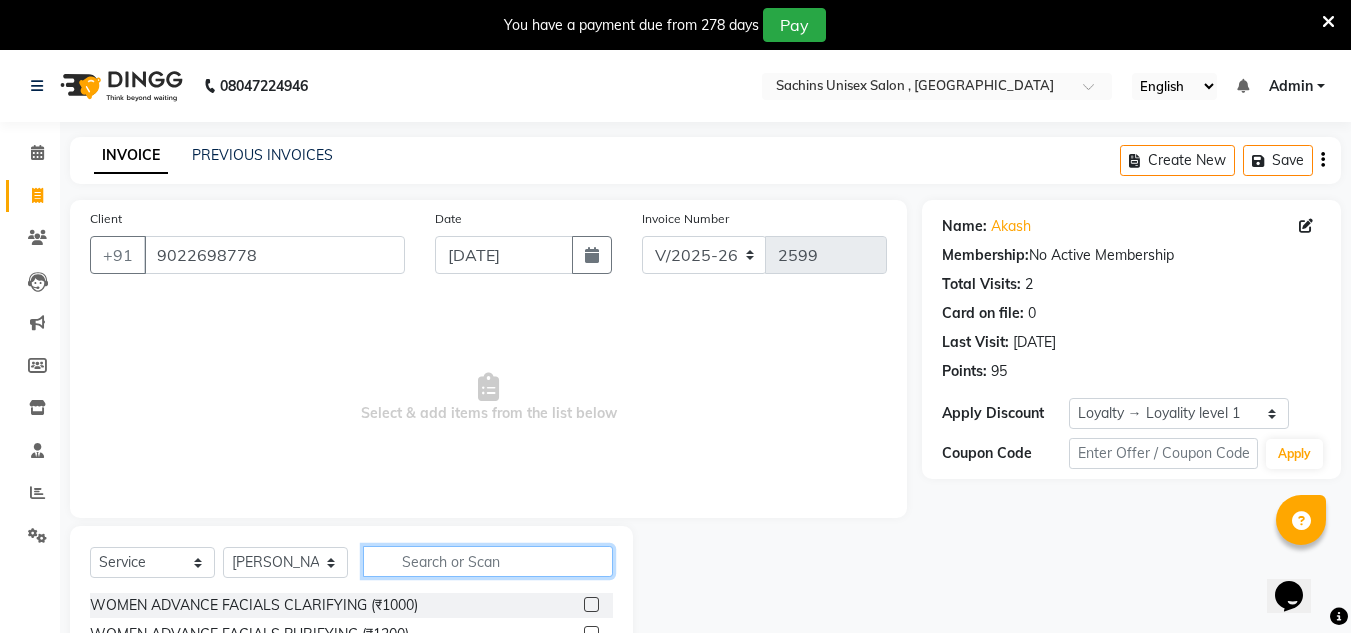 click 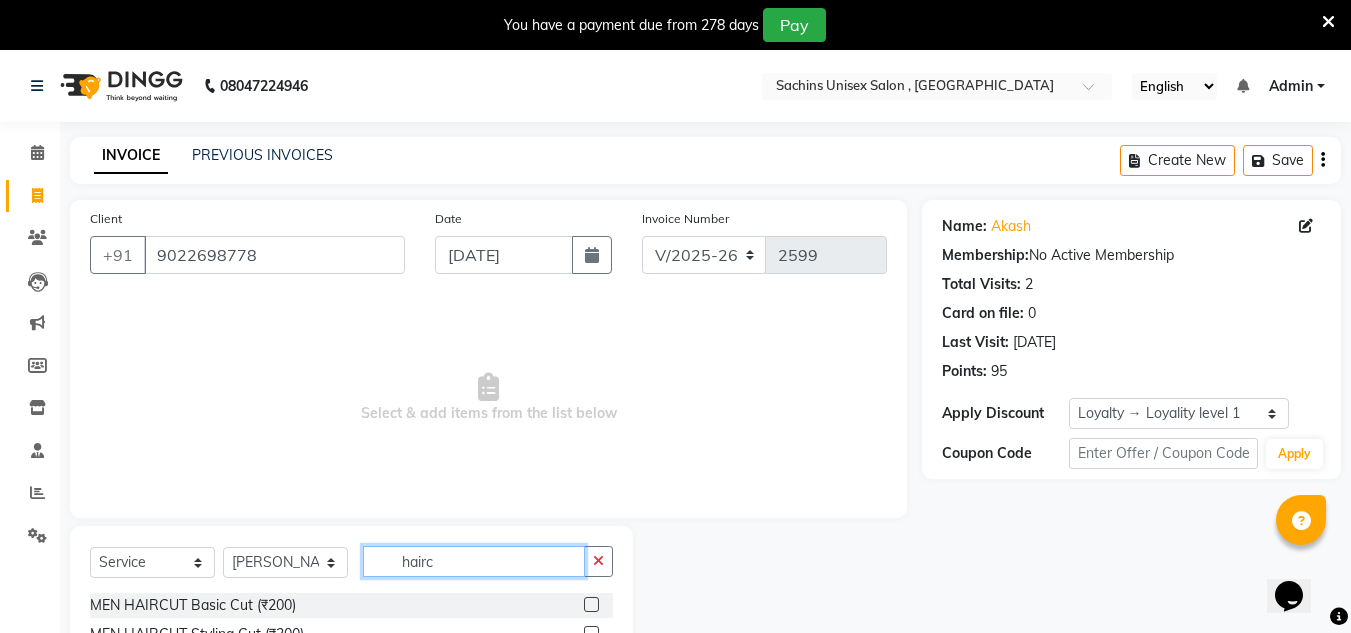 type on "hairc" 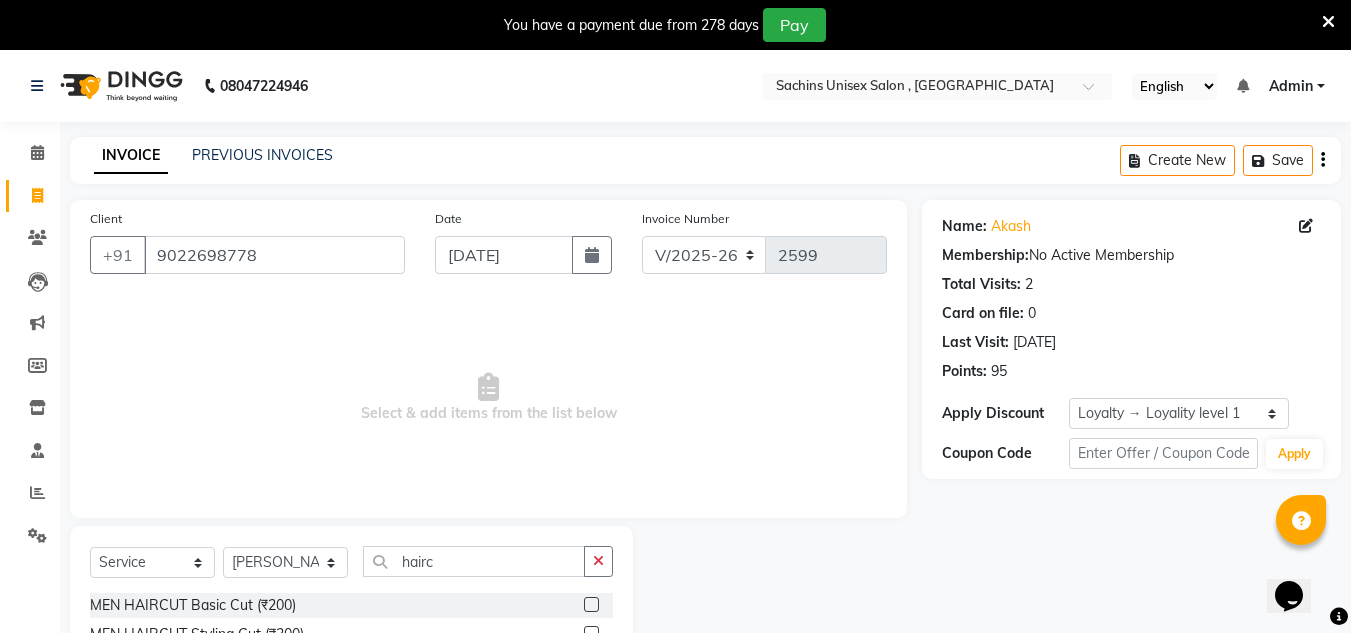 click 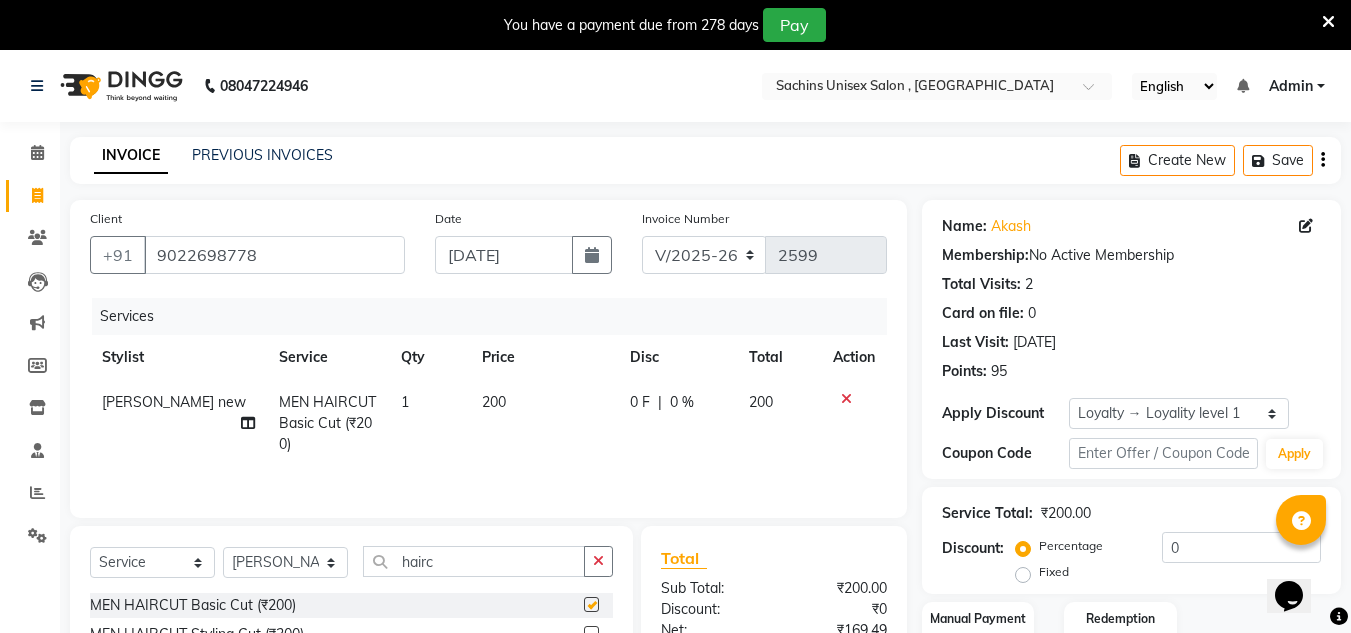 checkbox on "false" 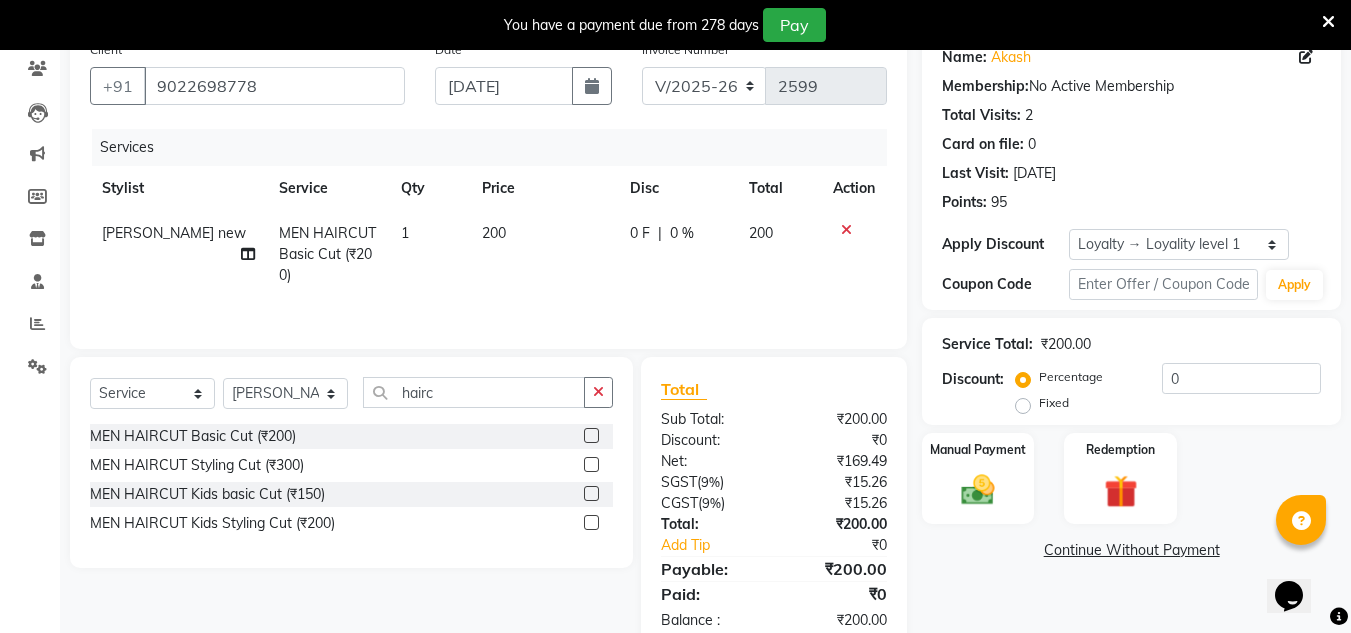 scroll, scrollTop: 200, scrollLeft: 0, axis: vertical 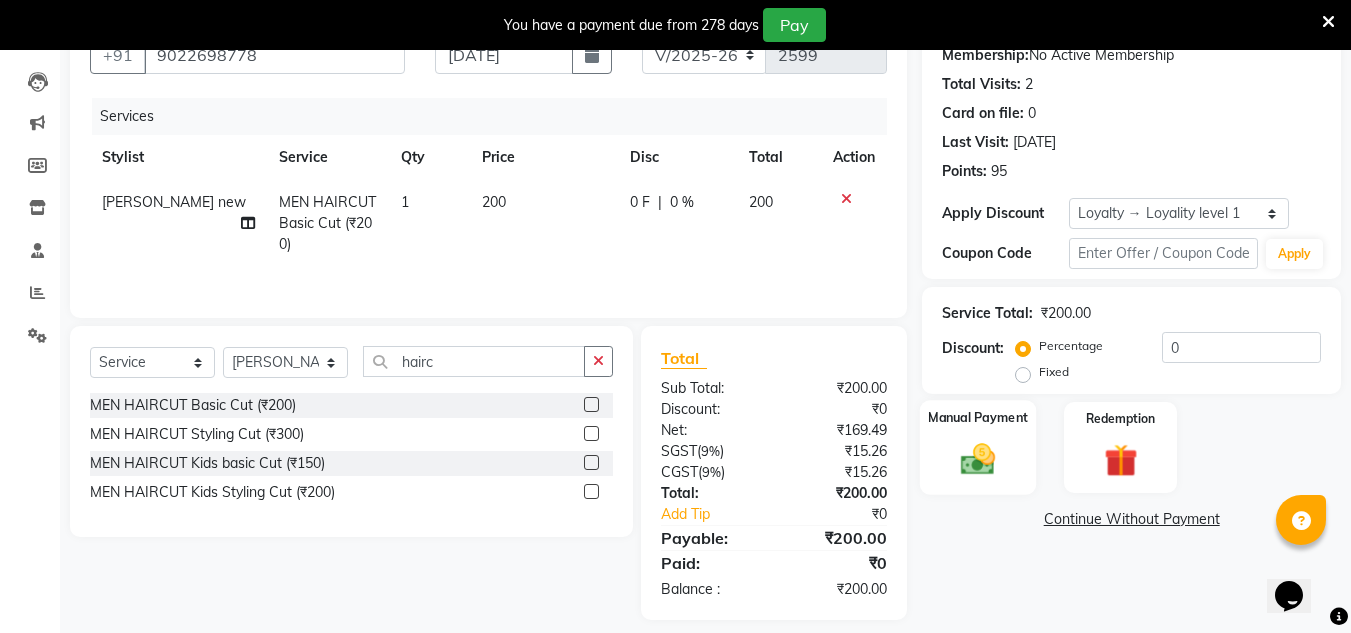 click 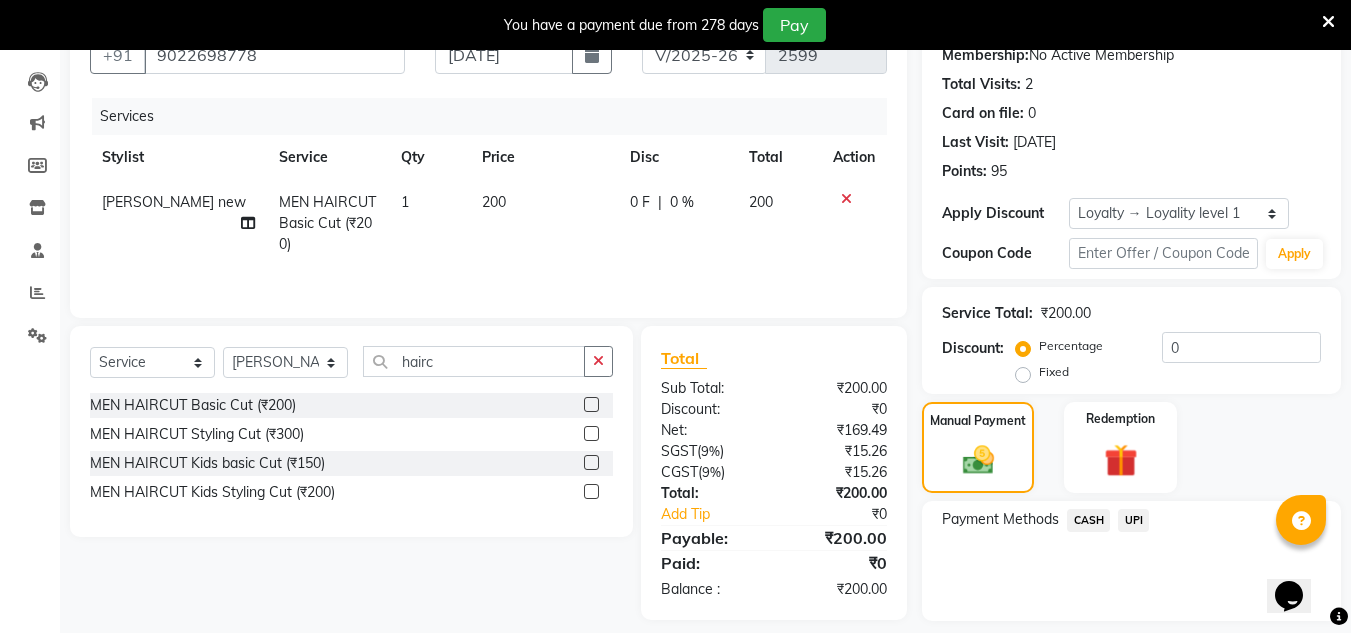 click on "UPI" 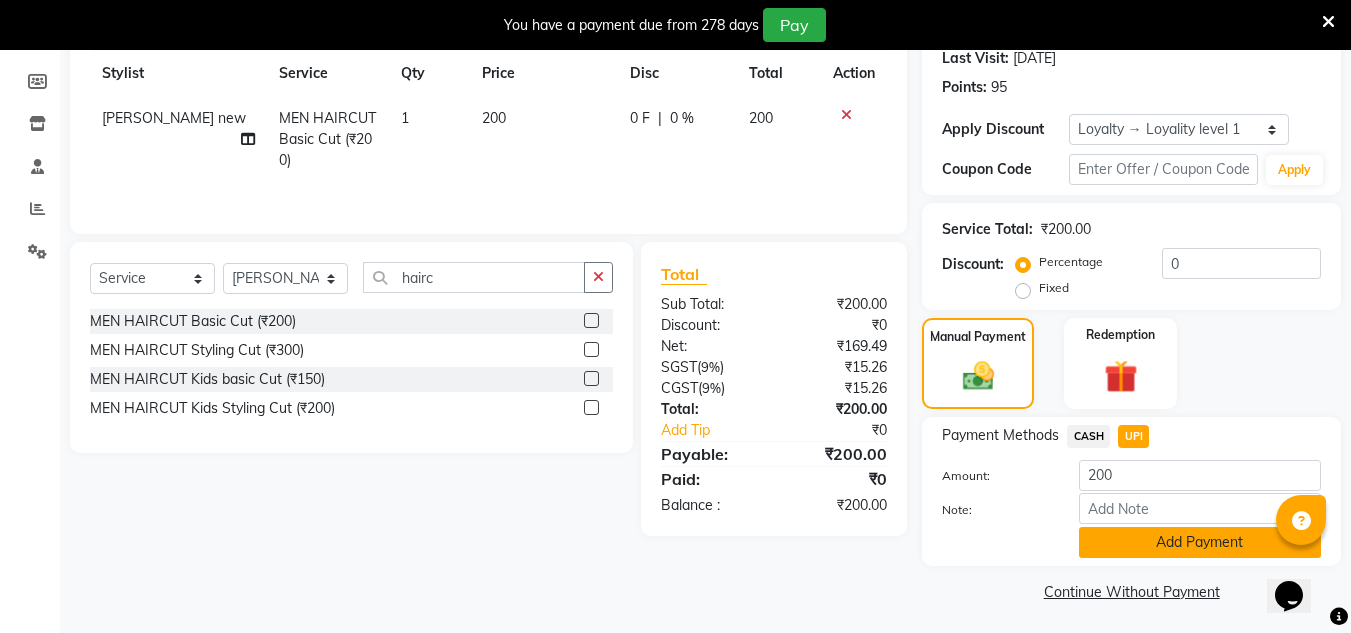 scroll, scrollTop: 288, scrollLeft: 0, axis: vertical 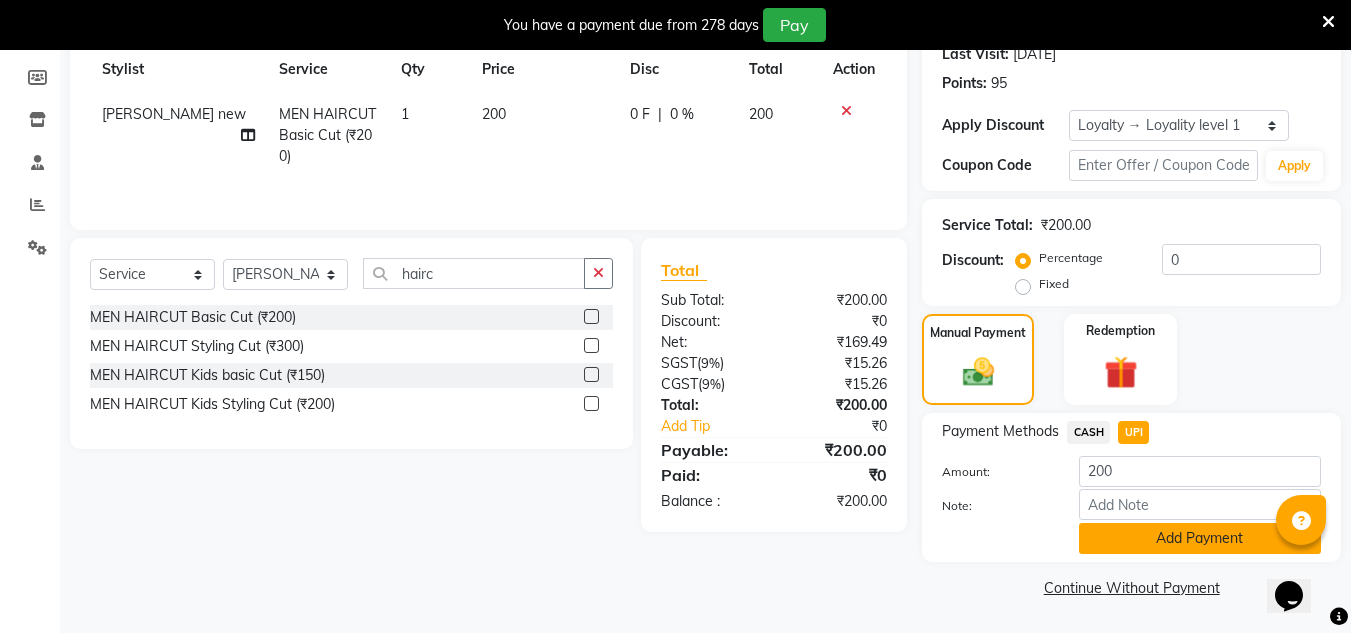 click on "Add Payment" 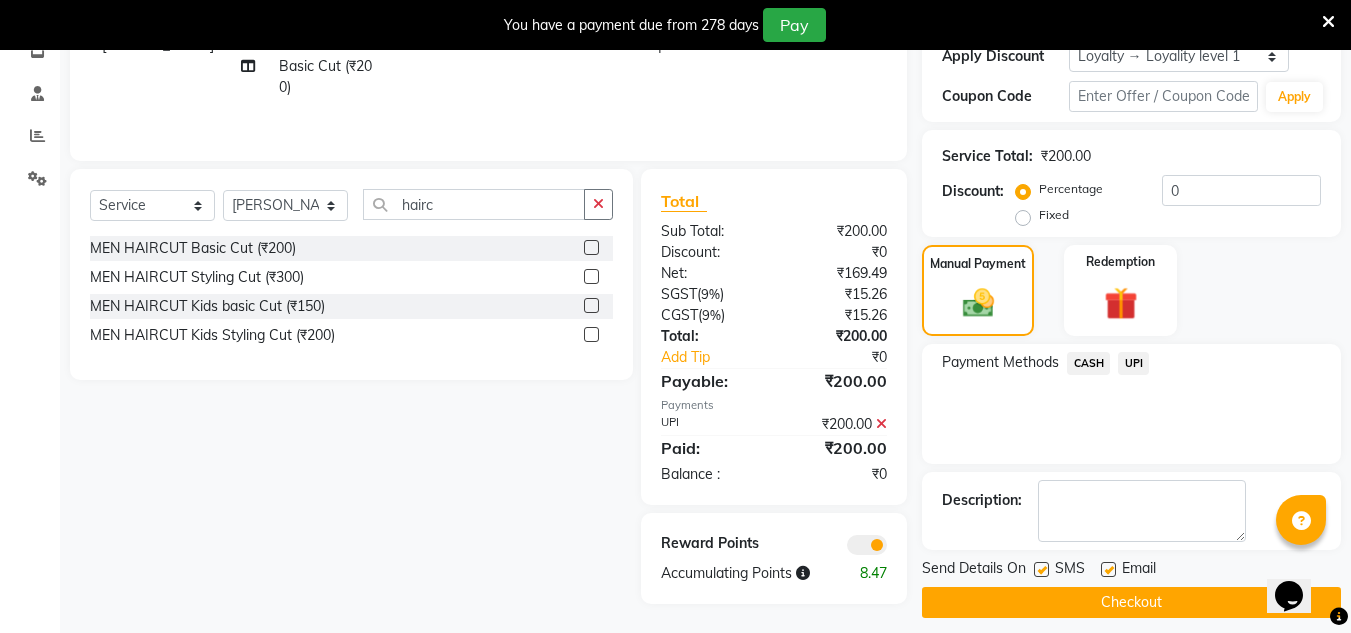 scroll, scrollTop: 372, scrollLeft: 0, axis: vertical 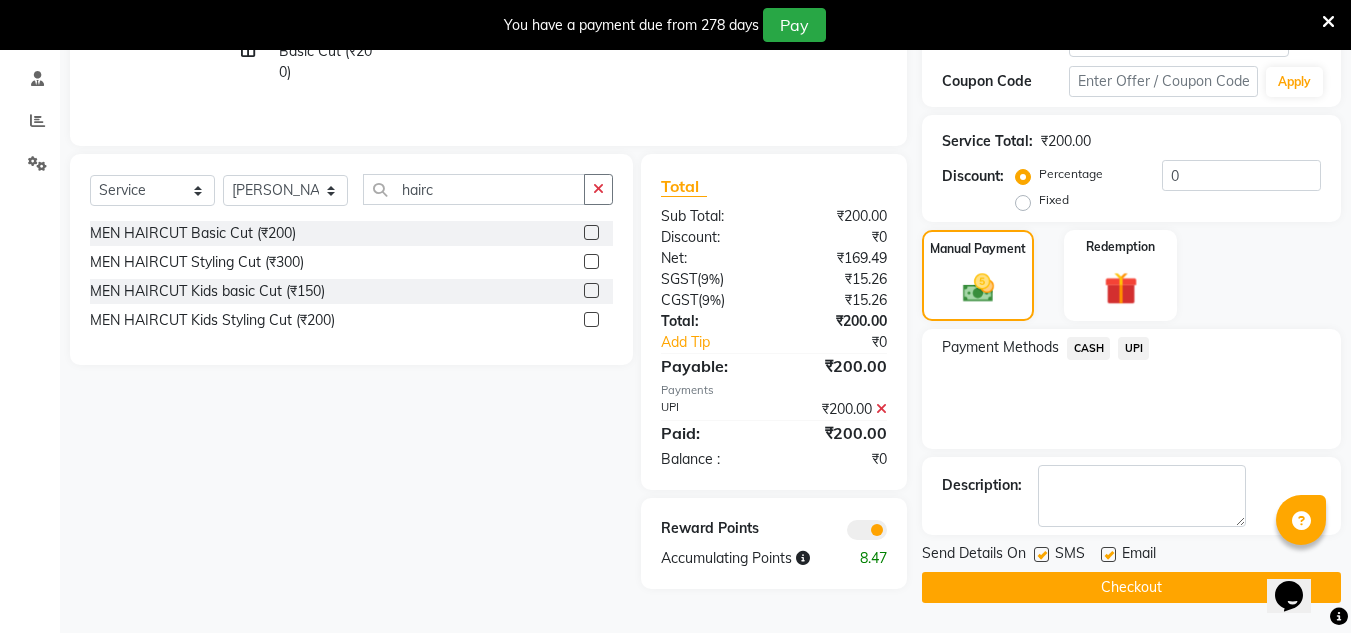 click on "Checkout" 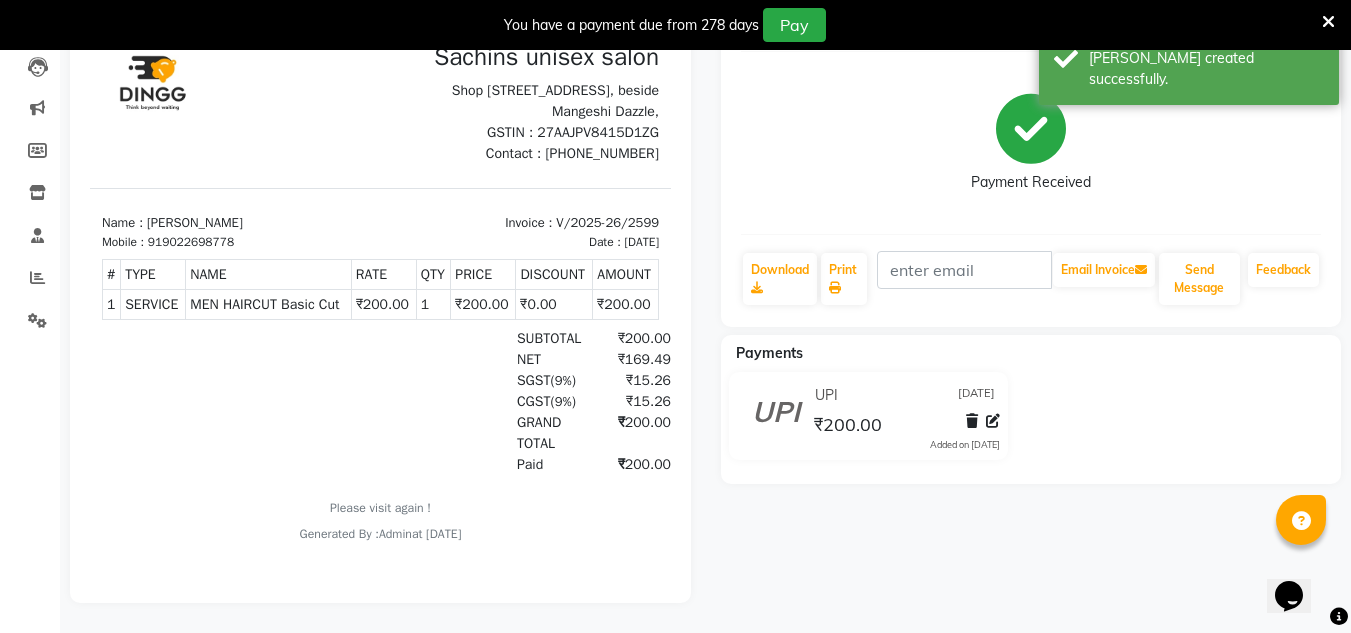 scroll, scrollTop: 0, scrollLeft: 0, axis: both 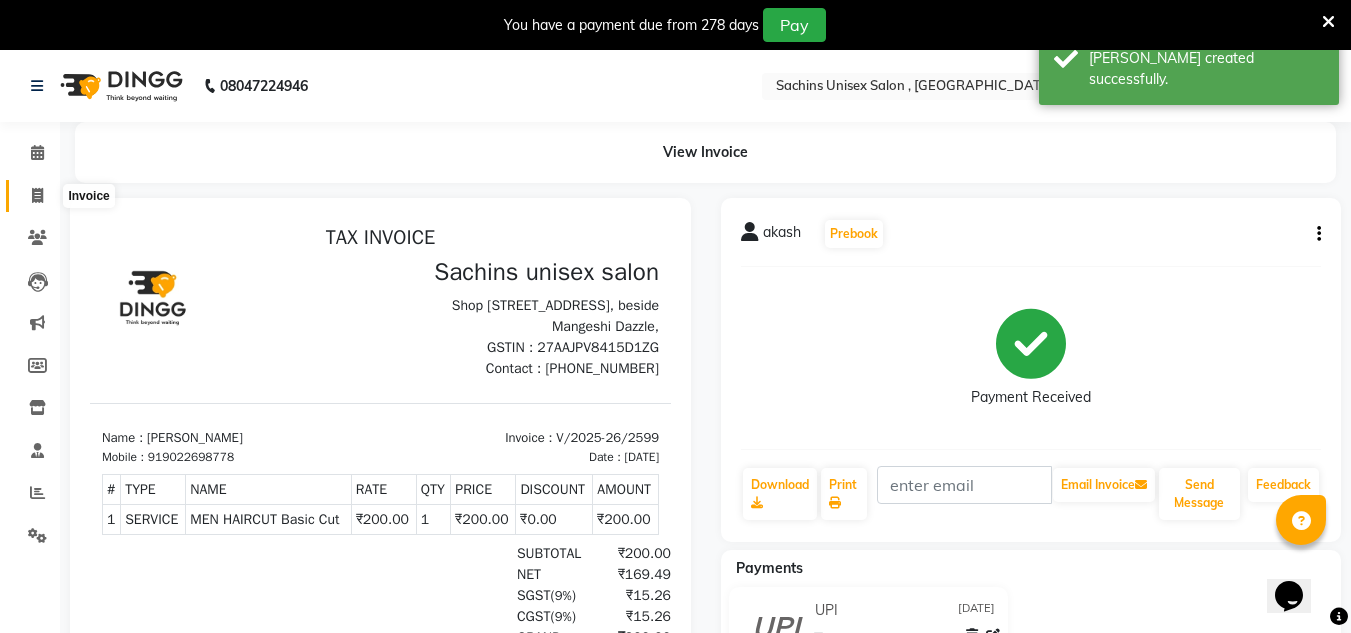 click 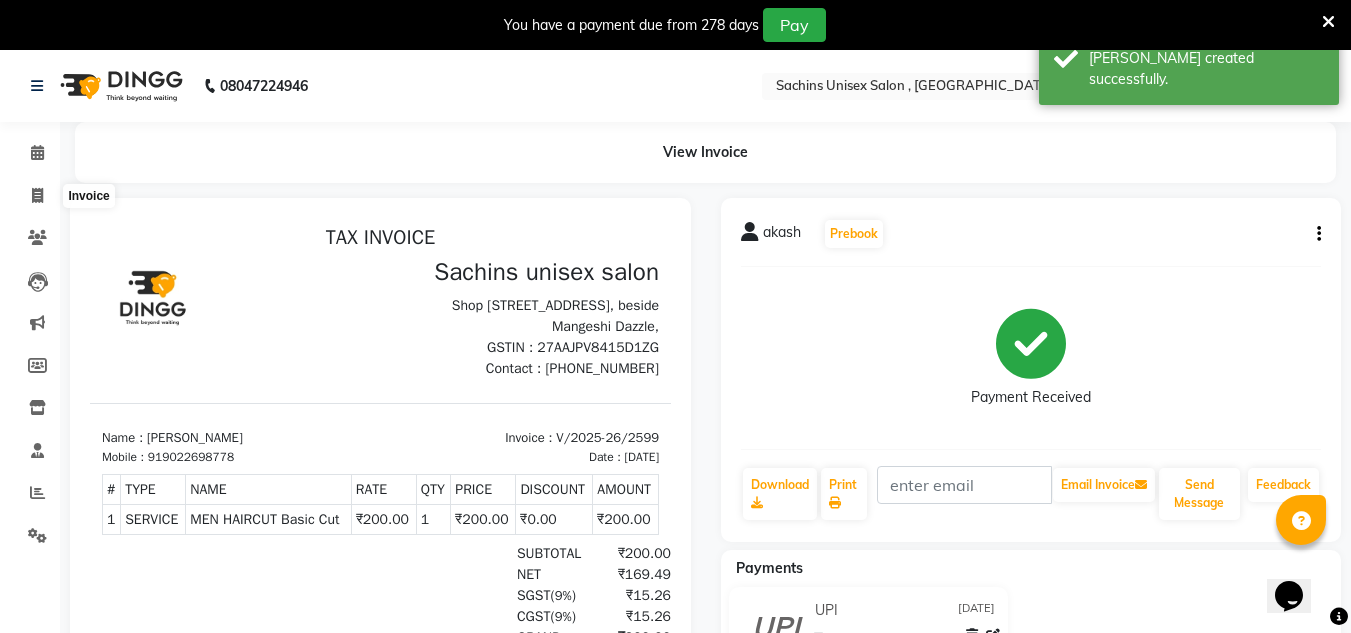 select on "service" 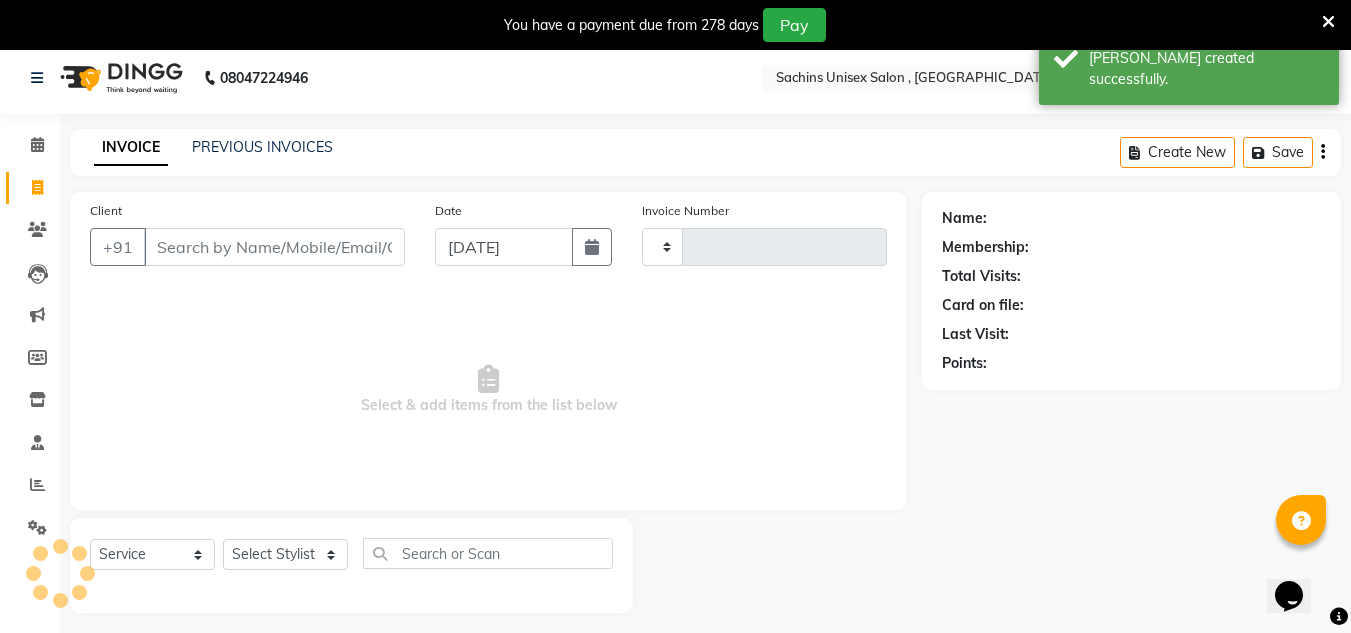 type on "2600" 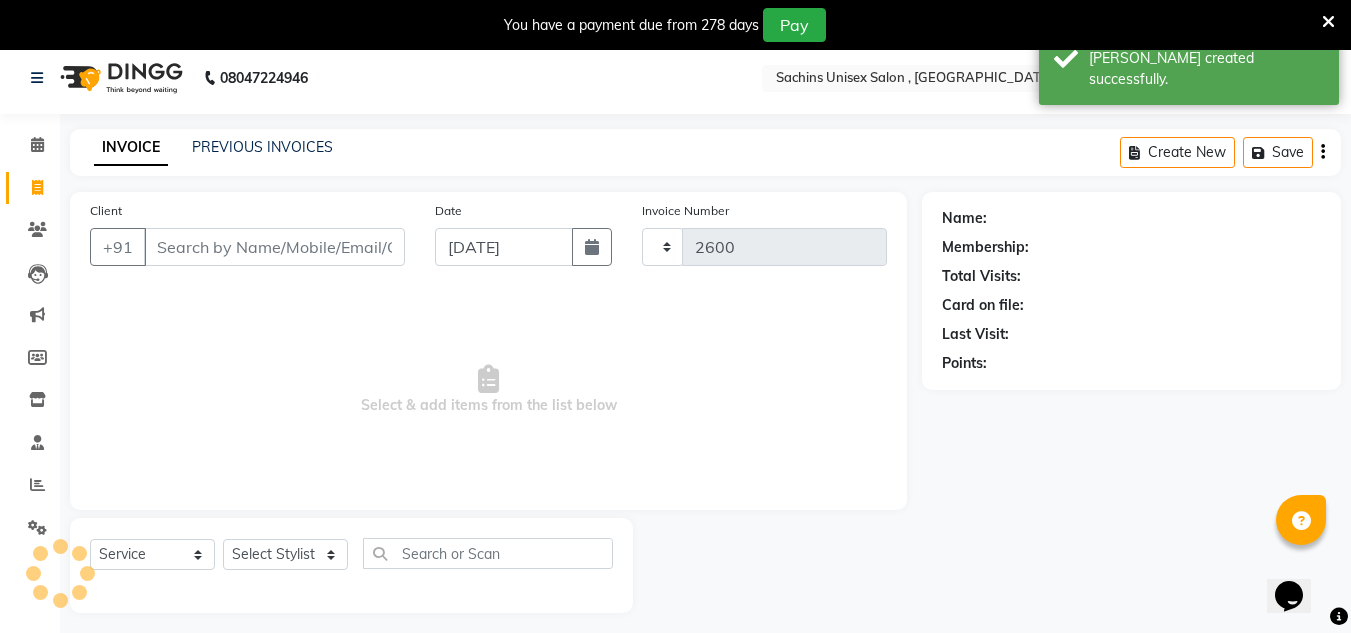 select on "6840" 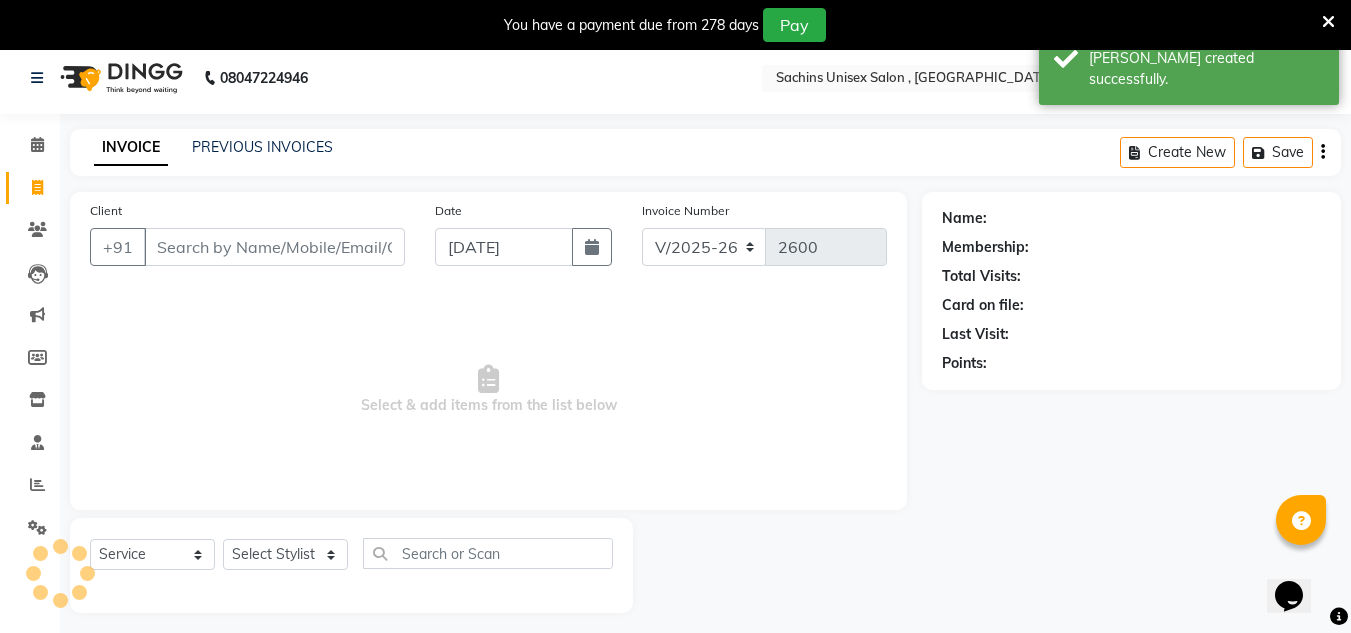 scroll, scrollTop: 50, scrollLeft: 0, axis: vertical 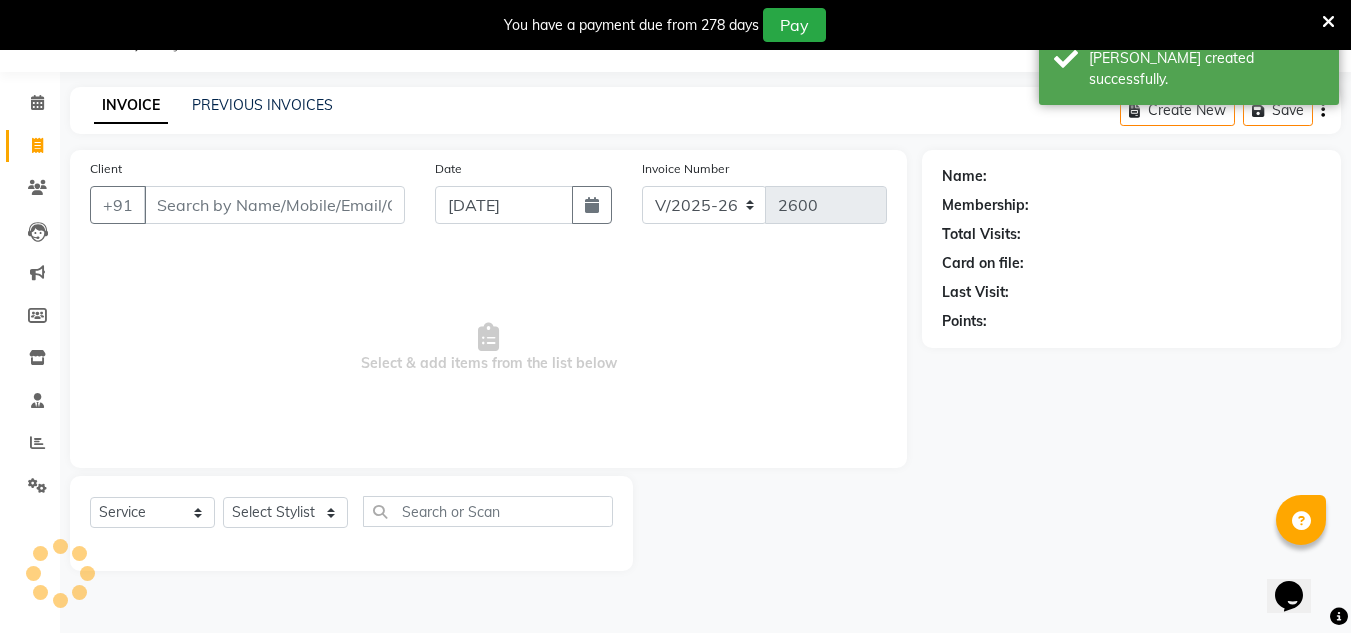 click on "Client" at bounding box center (274, 205) 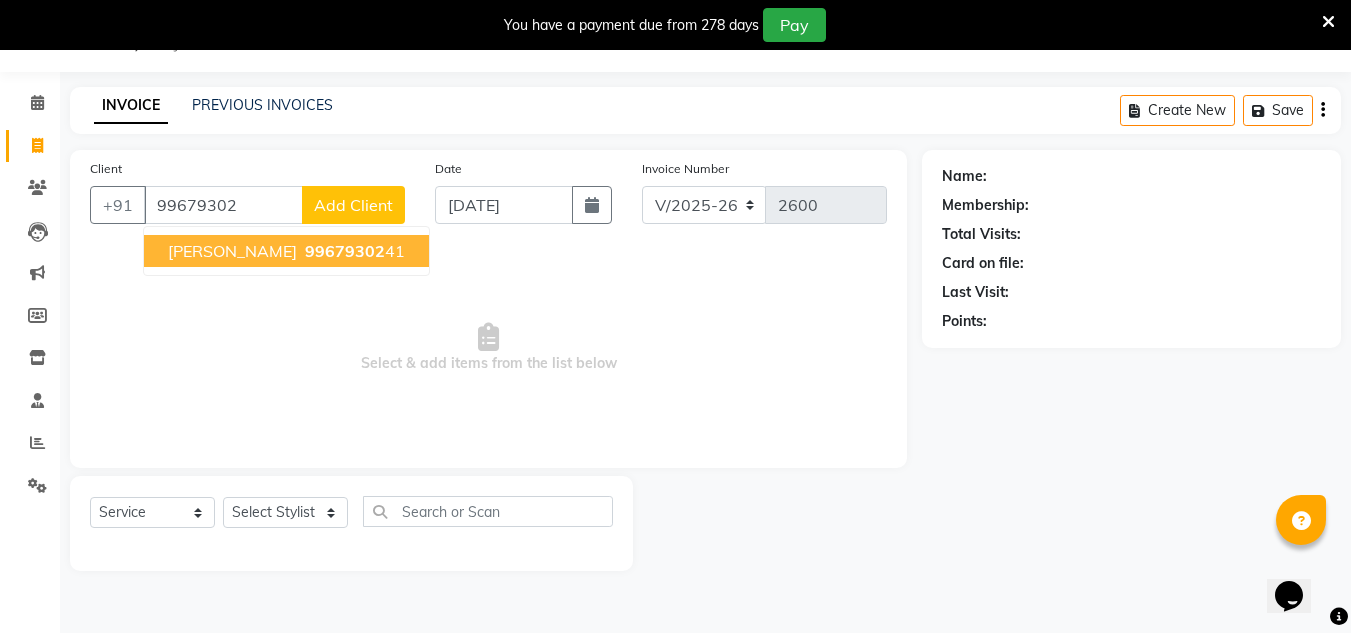 click on "[PERSON_NAME]" at bounding box center [232, 251] 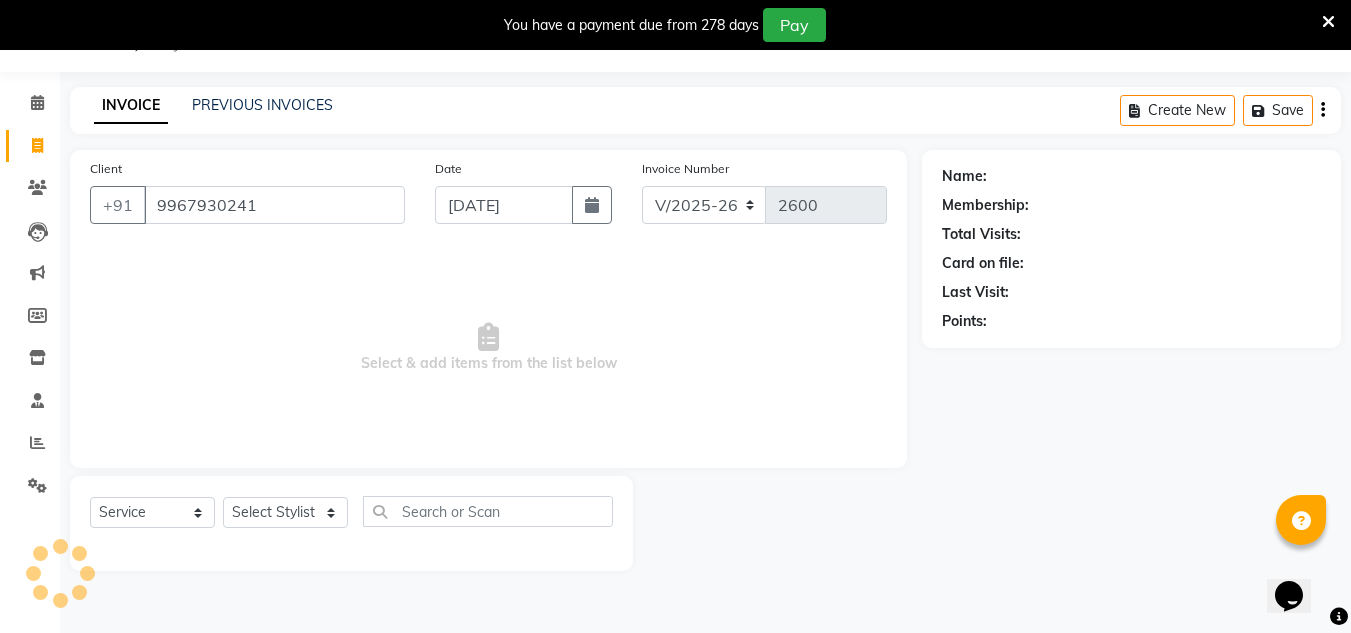 type on "9967930241" 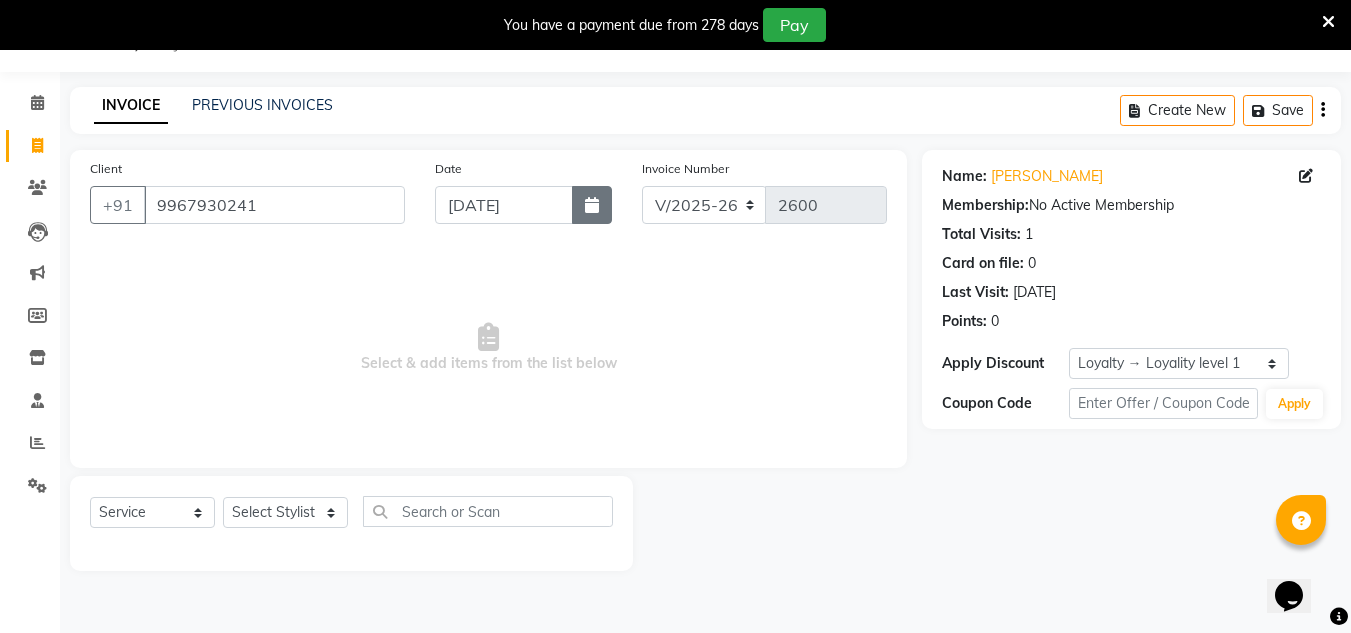 click 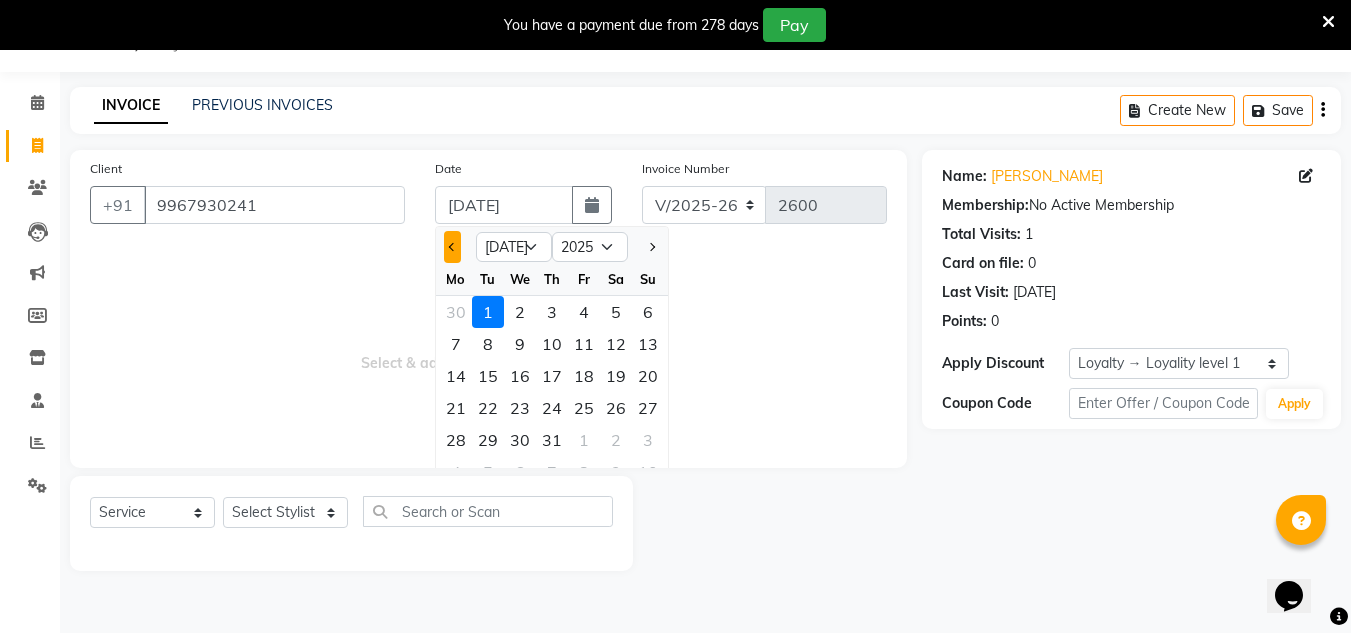 click 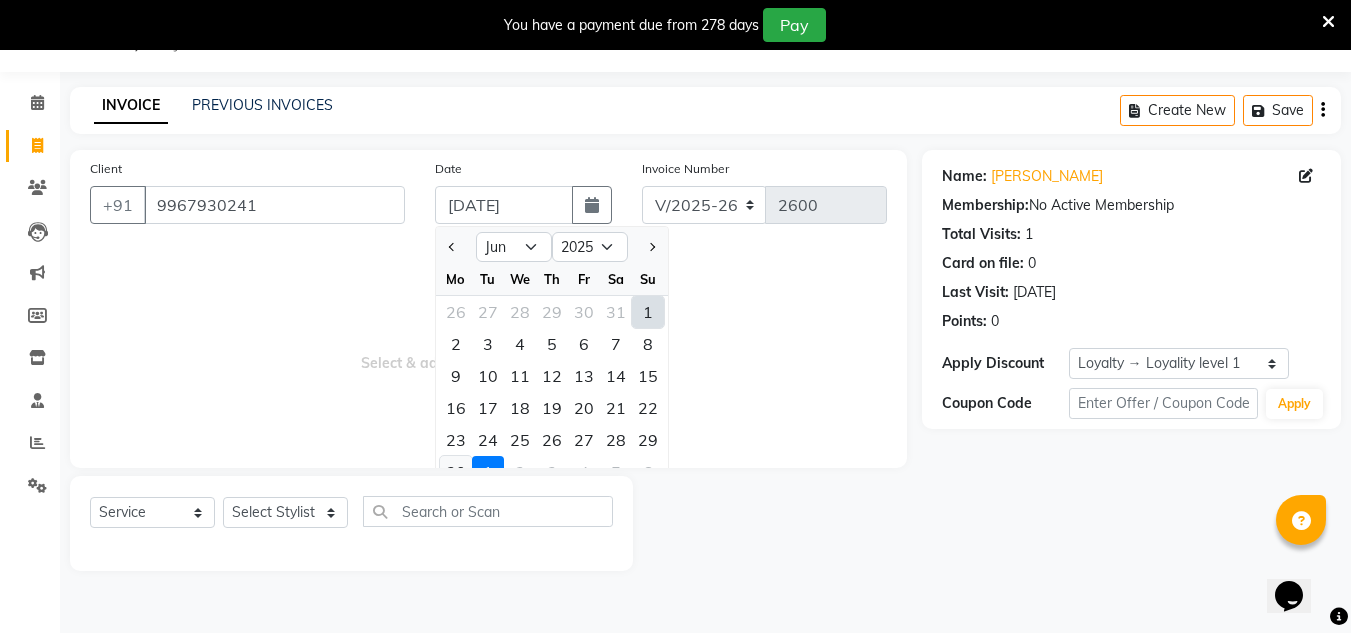 click on "30" 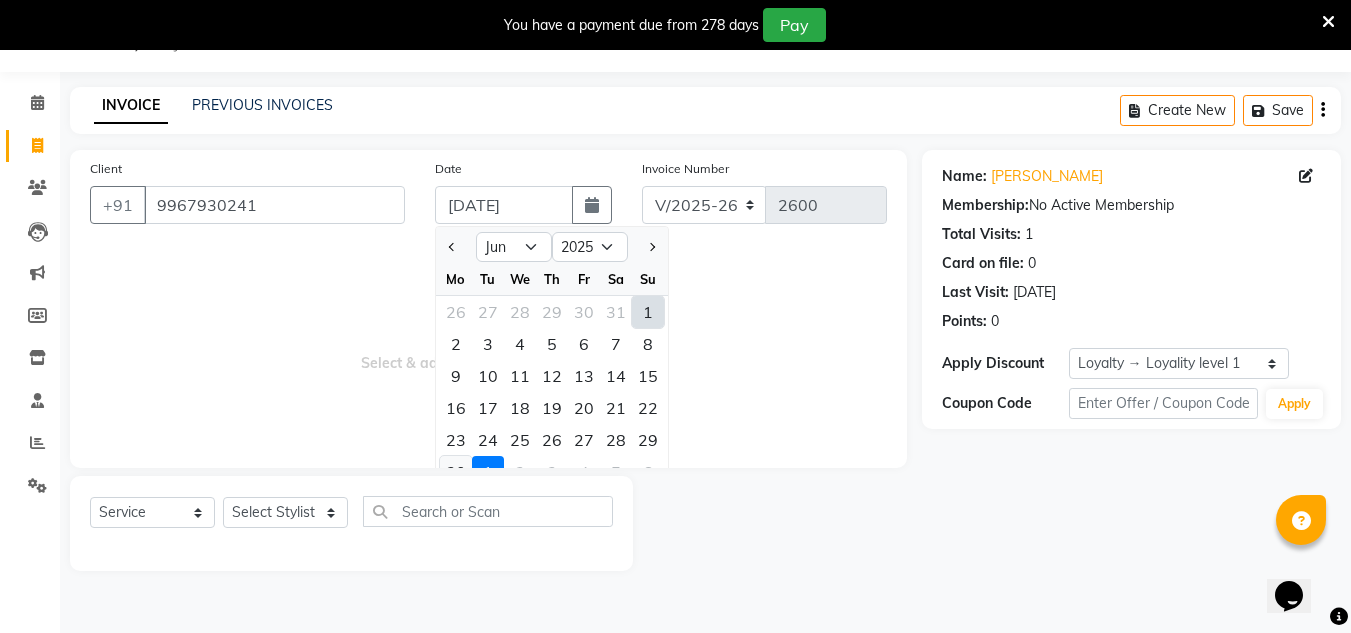 type on "[DATE]" 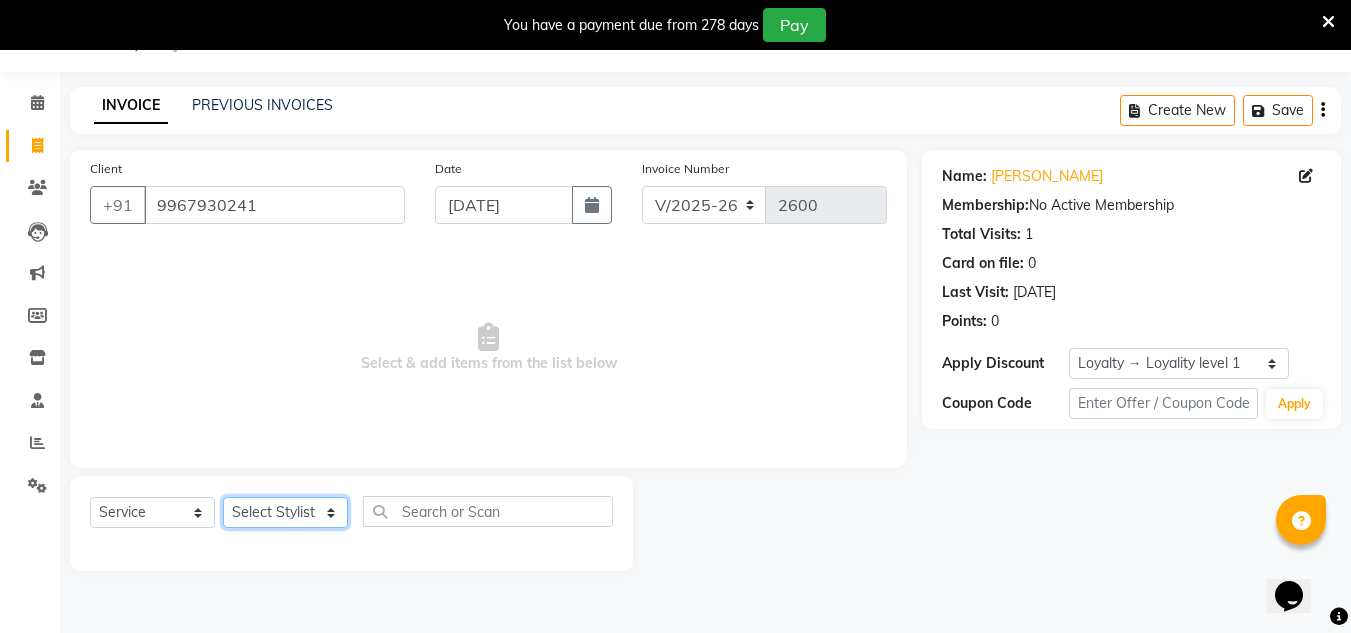 click on "Select Stylist [PERSON_NAME] new  mohit Neeraj Owner preeti [PERSON_NAME] RG" 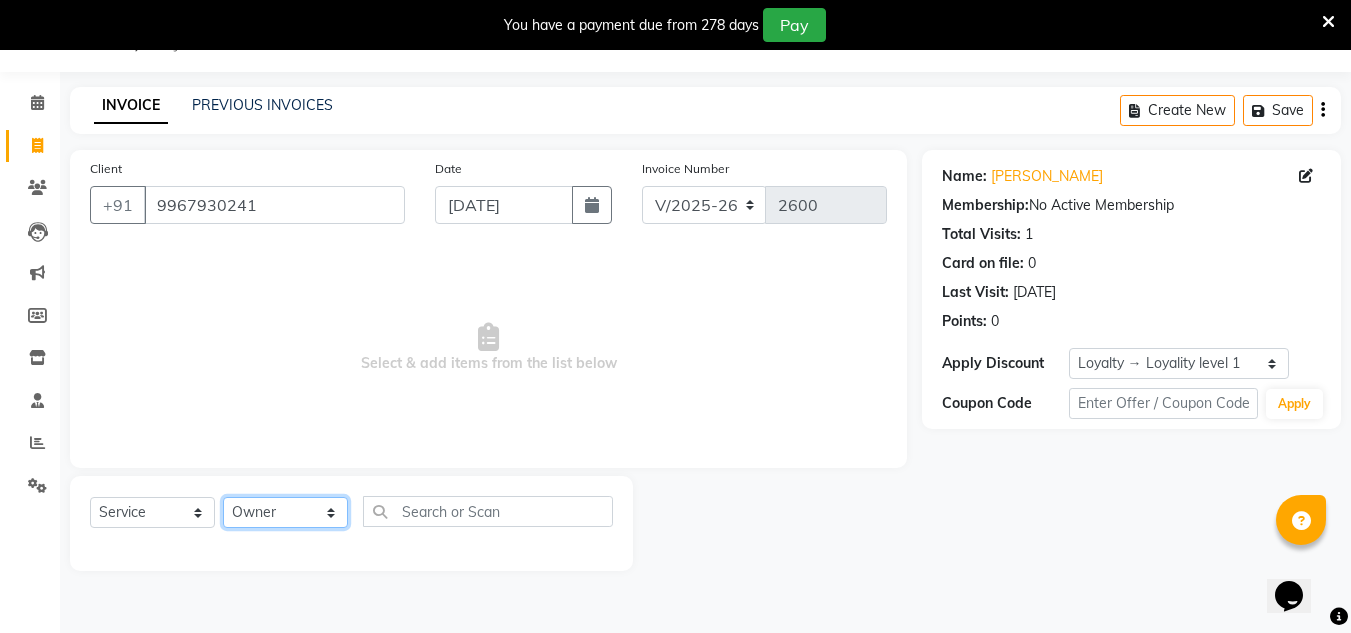 click on "Select Stylist [PERSON_NAME] new  mohit Neeraj Owner preeti [PERSON_NAME] RG" 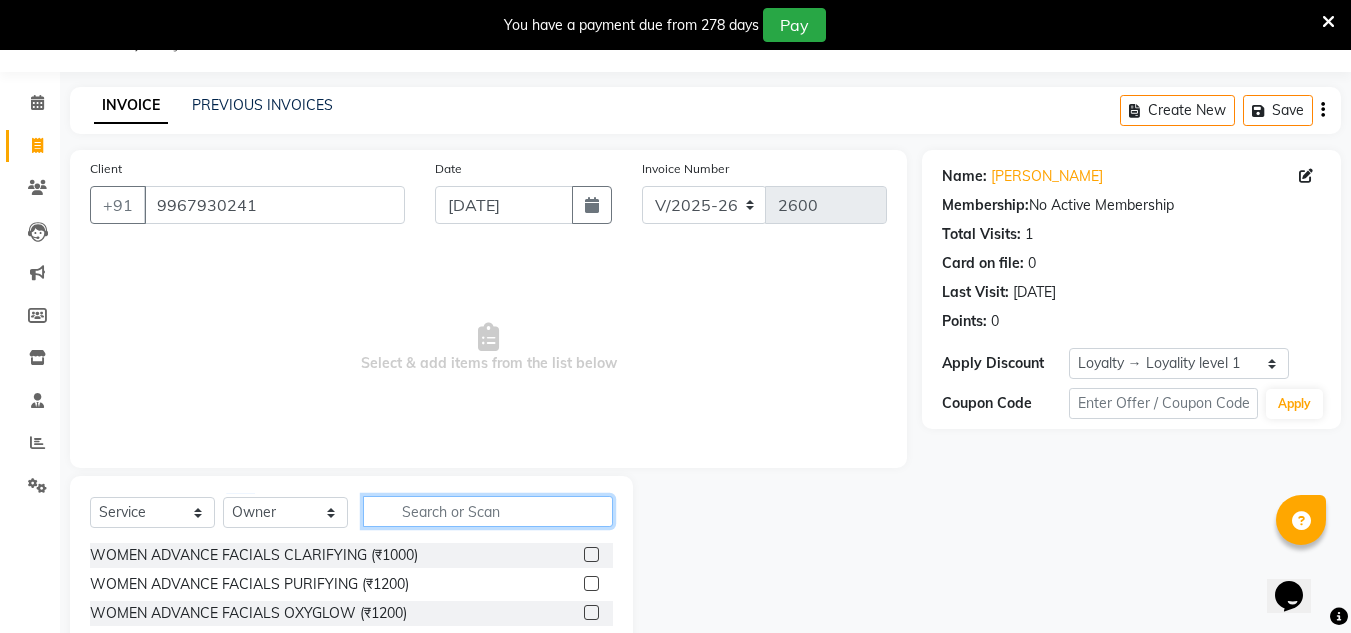 click 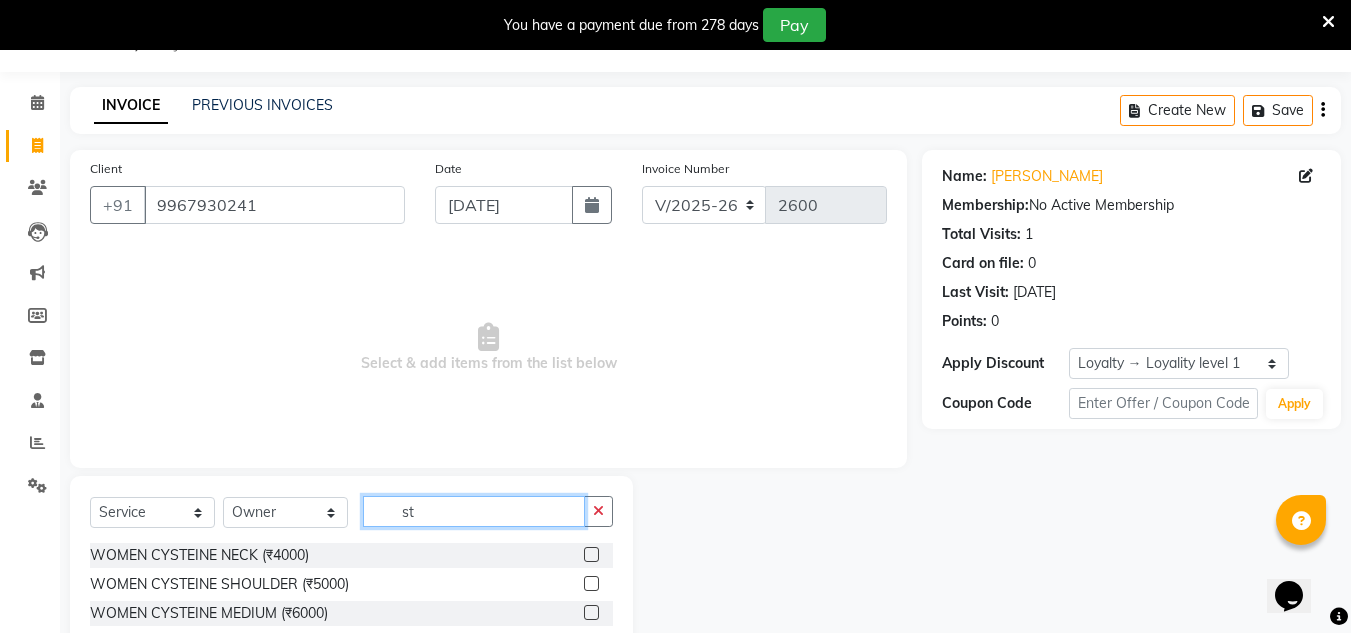 type on "s" 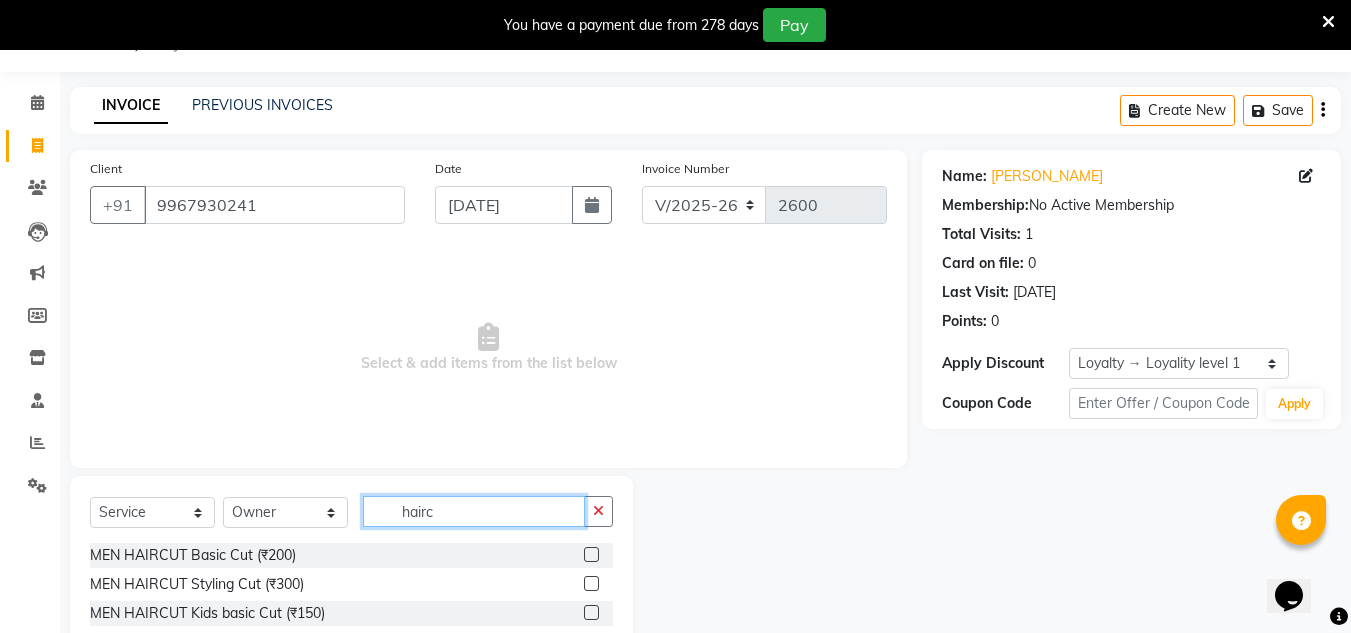 scroll, scrollTop: 134, scrollLeft: 0, axis: vertical 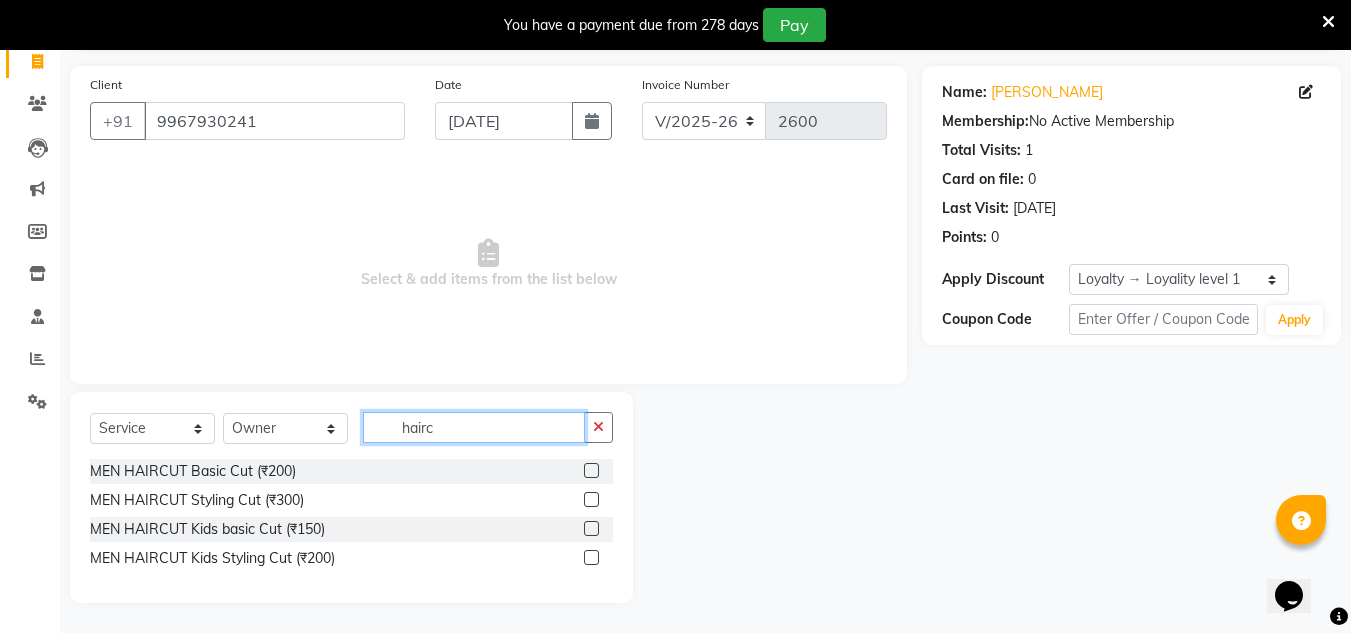 click on "hairc" 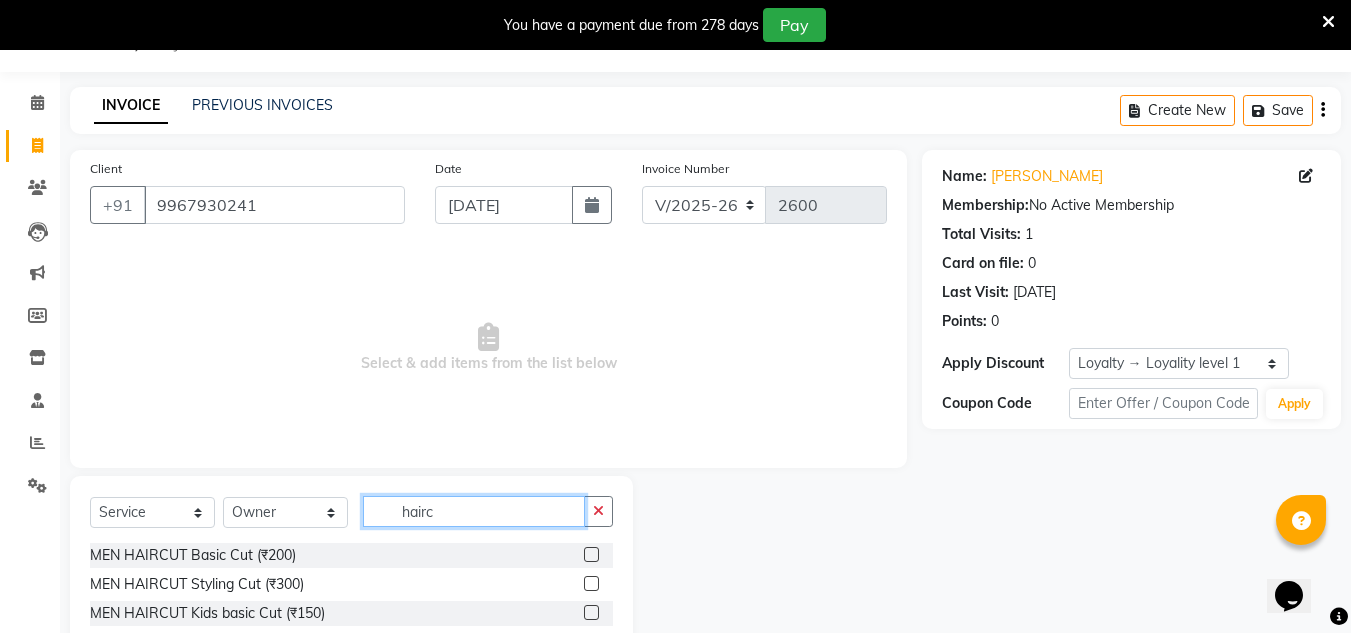scroll, scrollTop: 134, scrollLeft: 0, axis: vertical 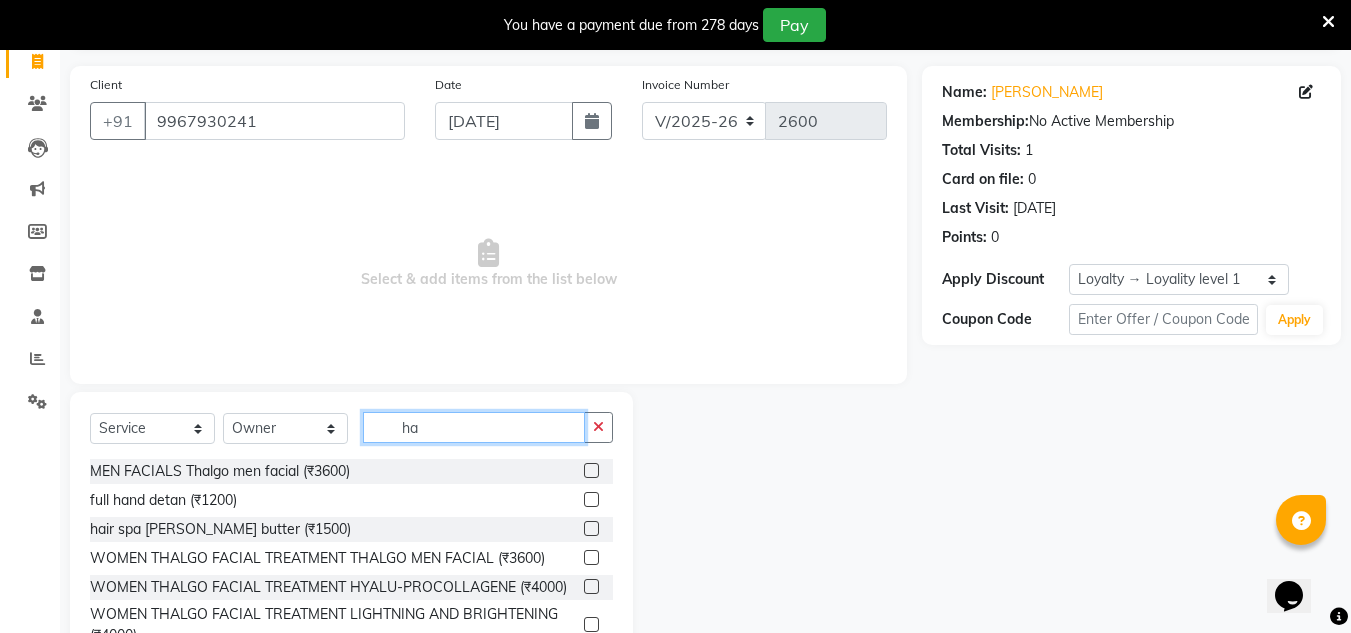 type on "h" 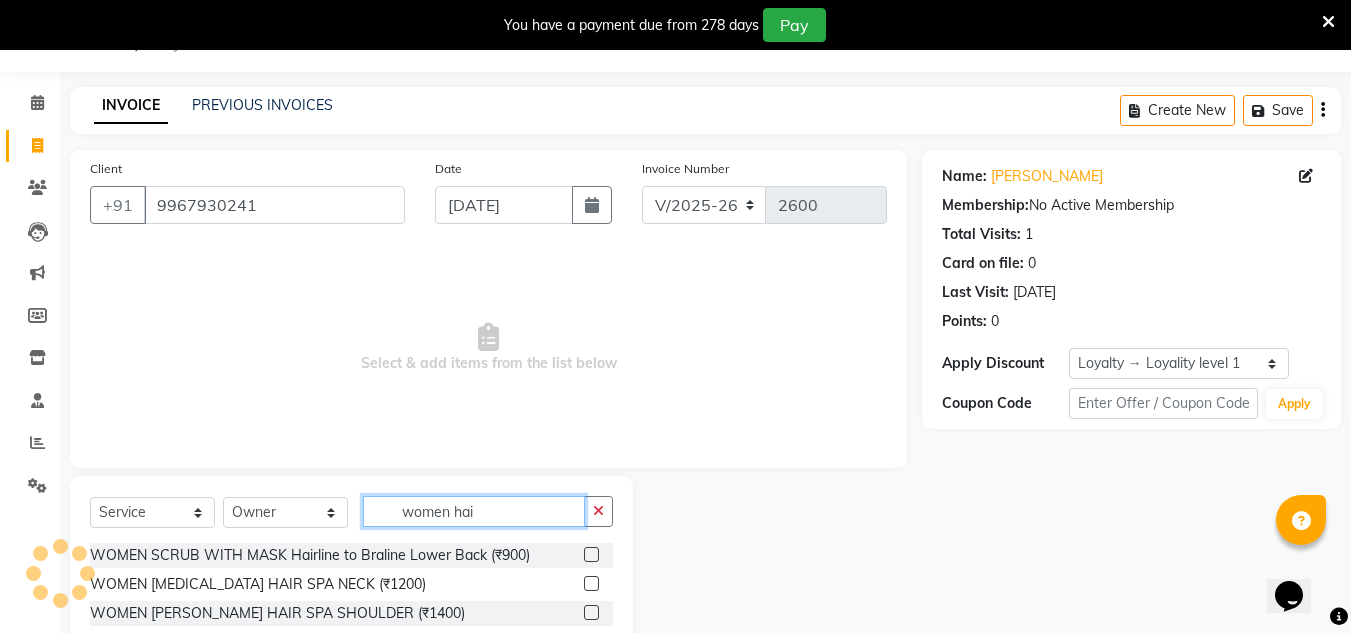 scroll, scrollTop: 134, scrollLeft: 0, axis: vertical 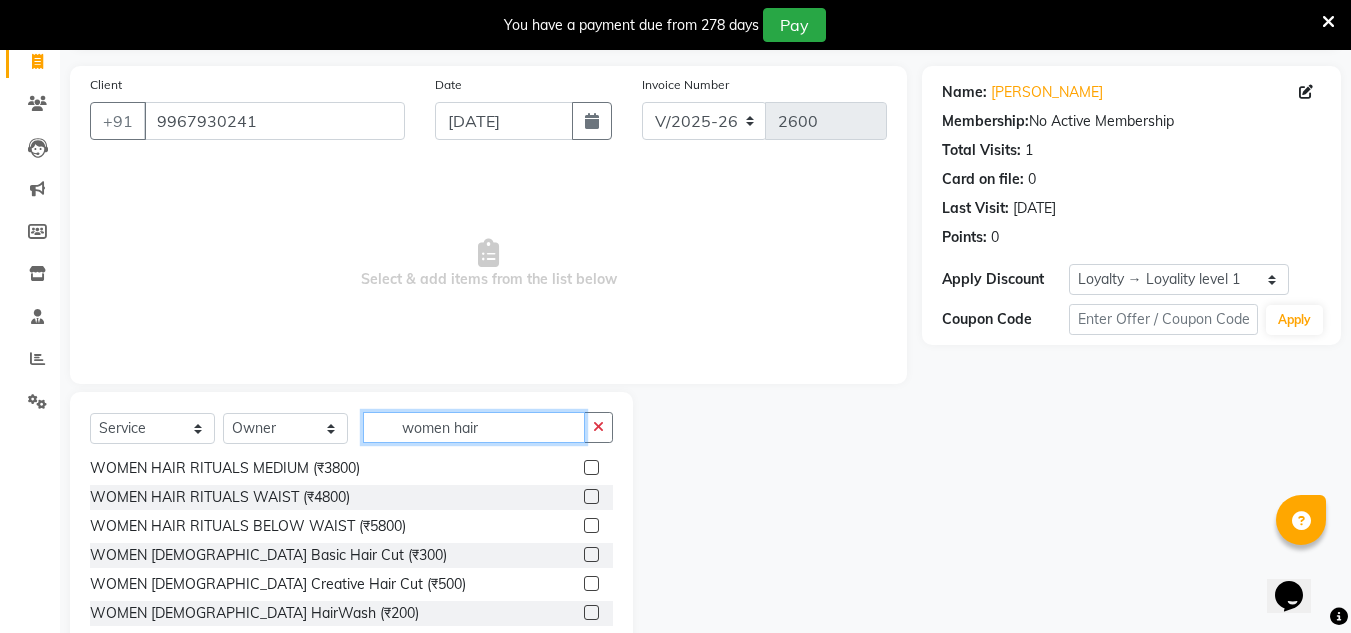 type on "women hair" 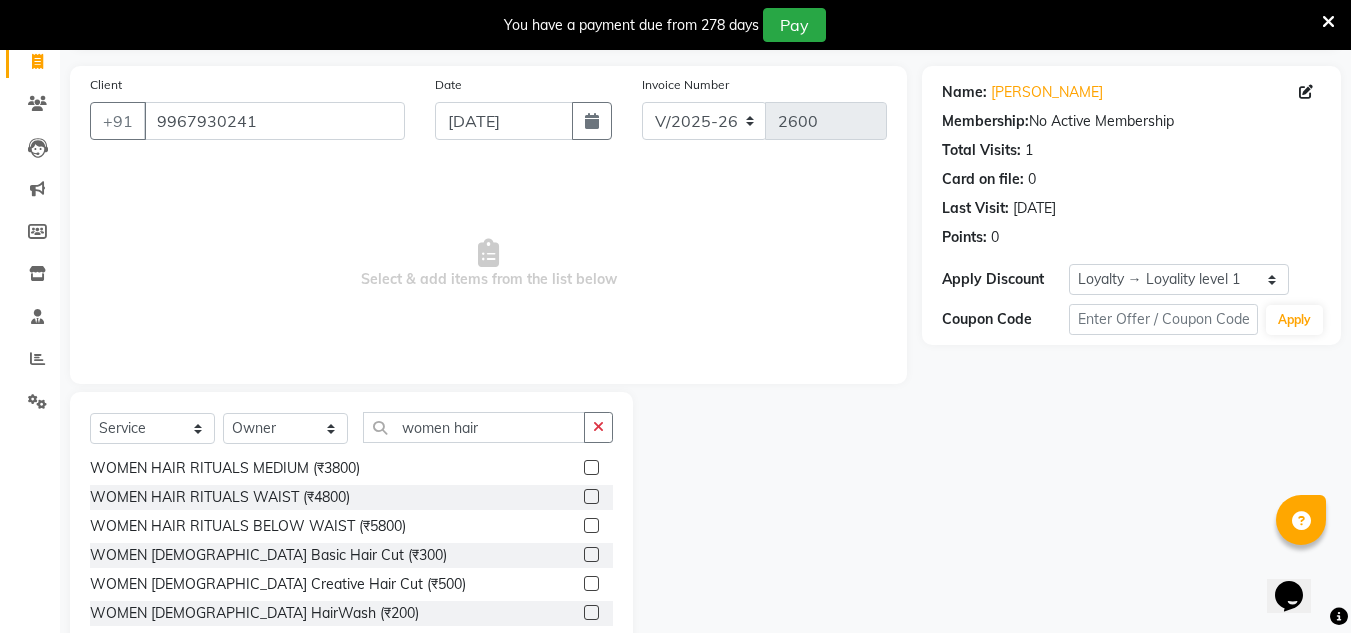 click 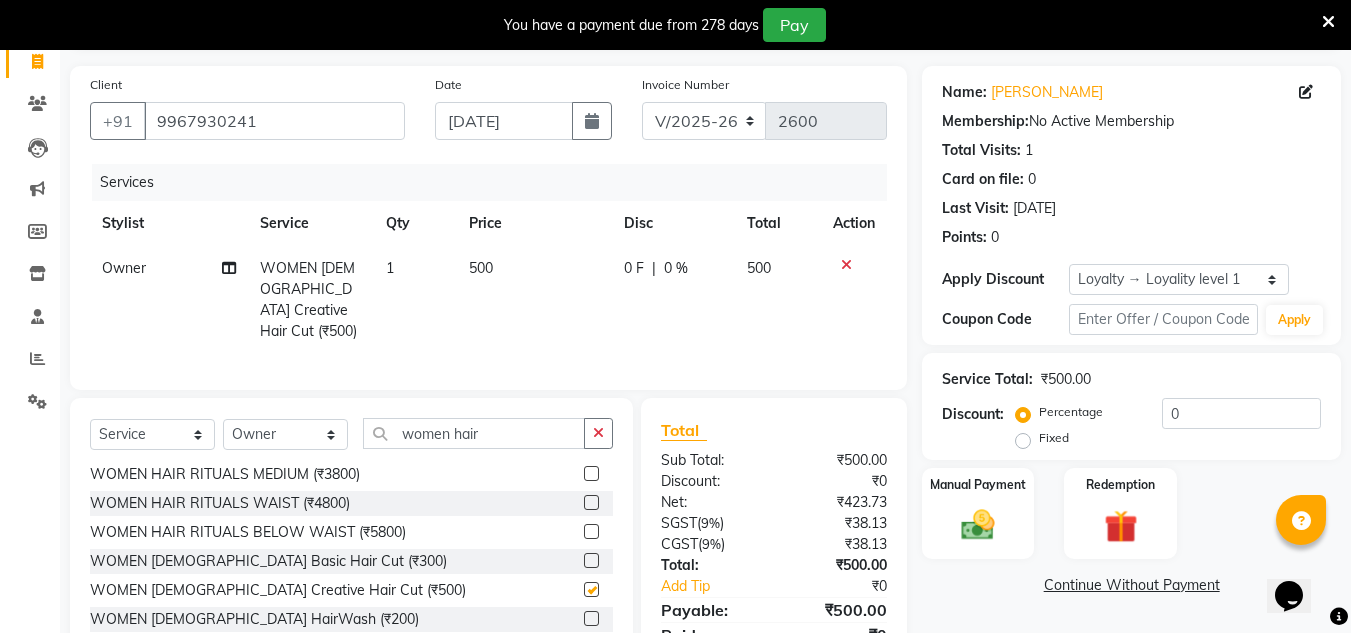 checkbox on "false" 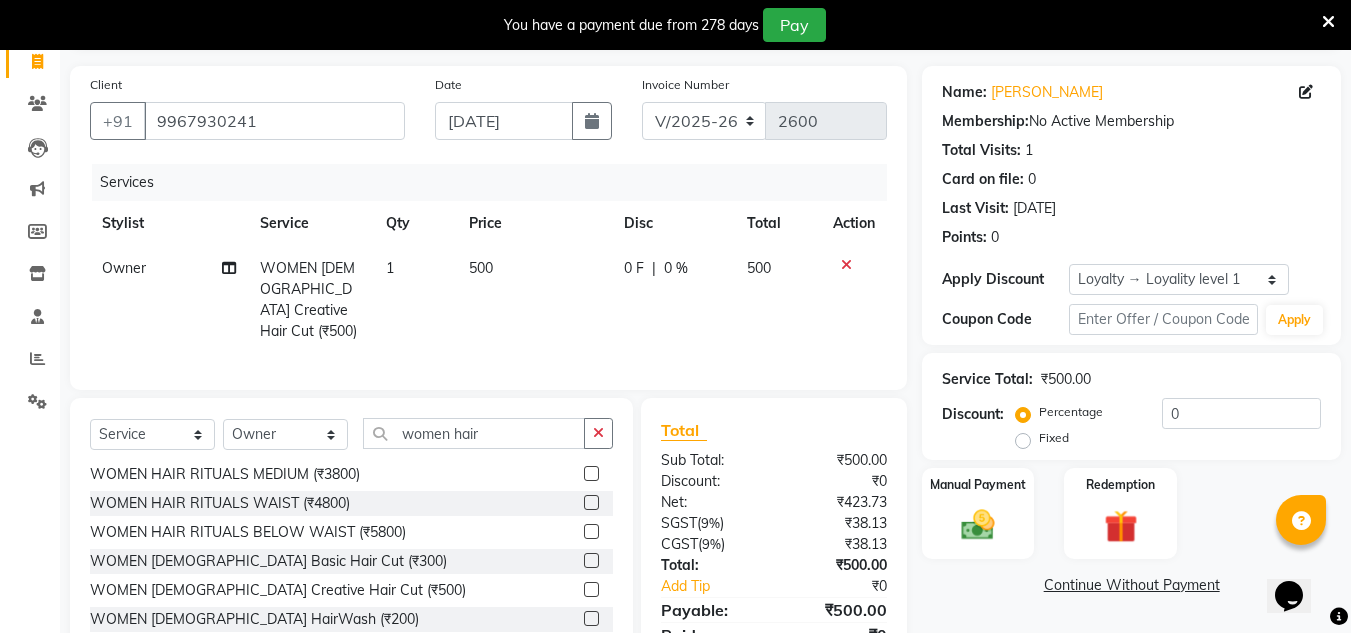 drag, startPoint x: 604, startPoint y: 425, endPoint x: 579, endPoint y: 434, distance: 26.57066 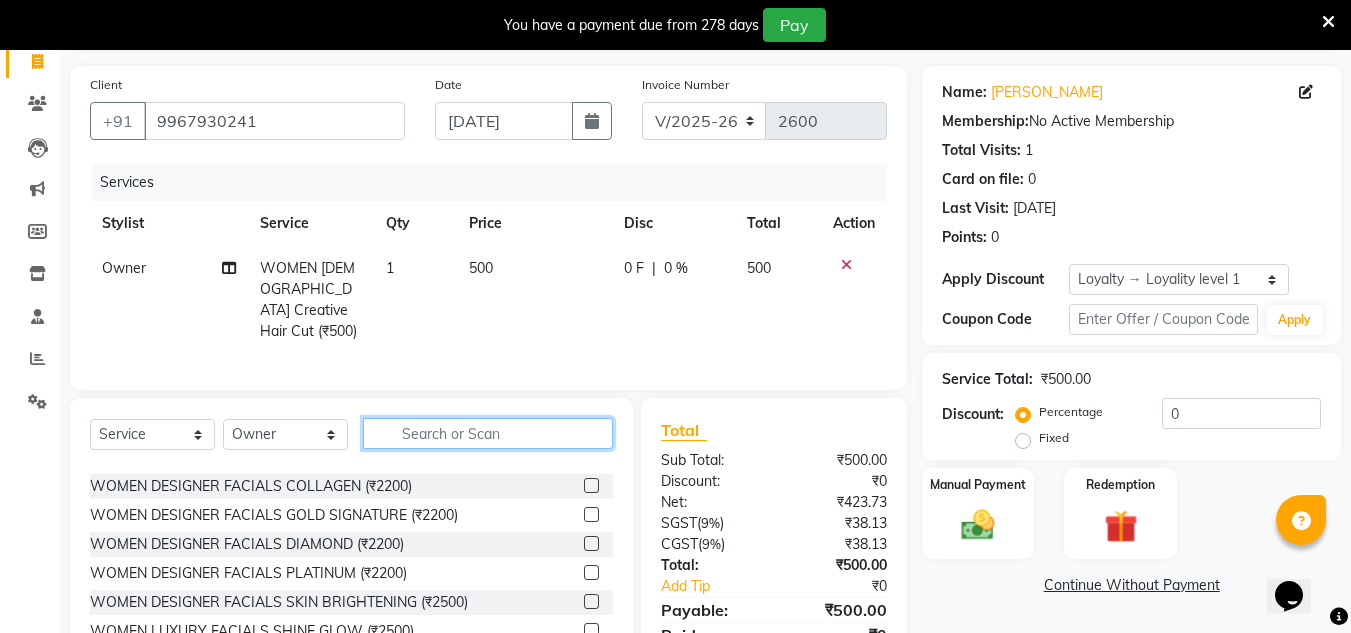 click 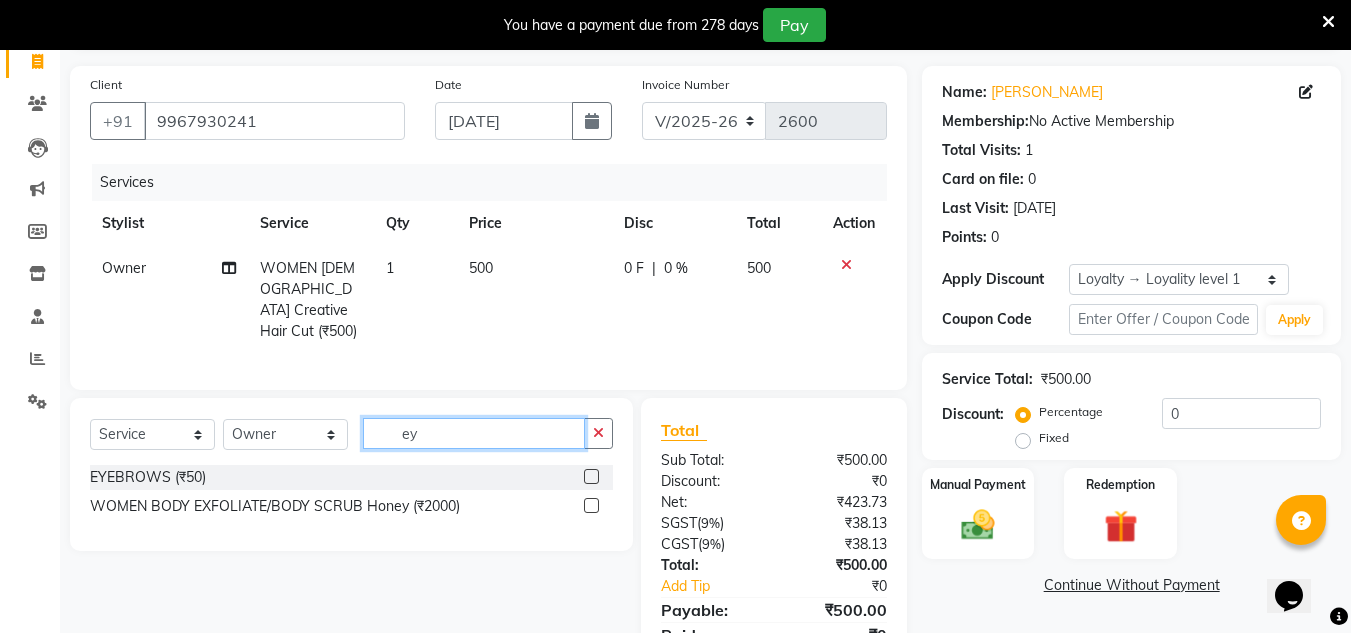 scroll, scrollTop: 0, scrollLeft: 0, axis: both 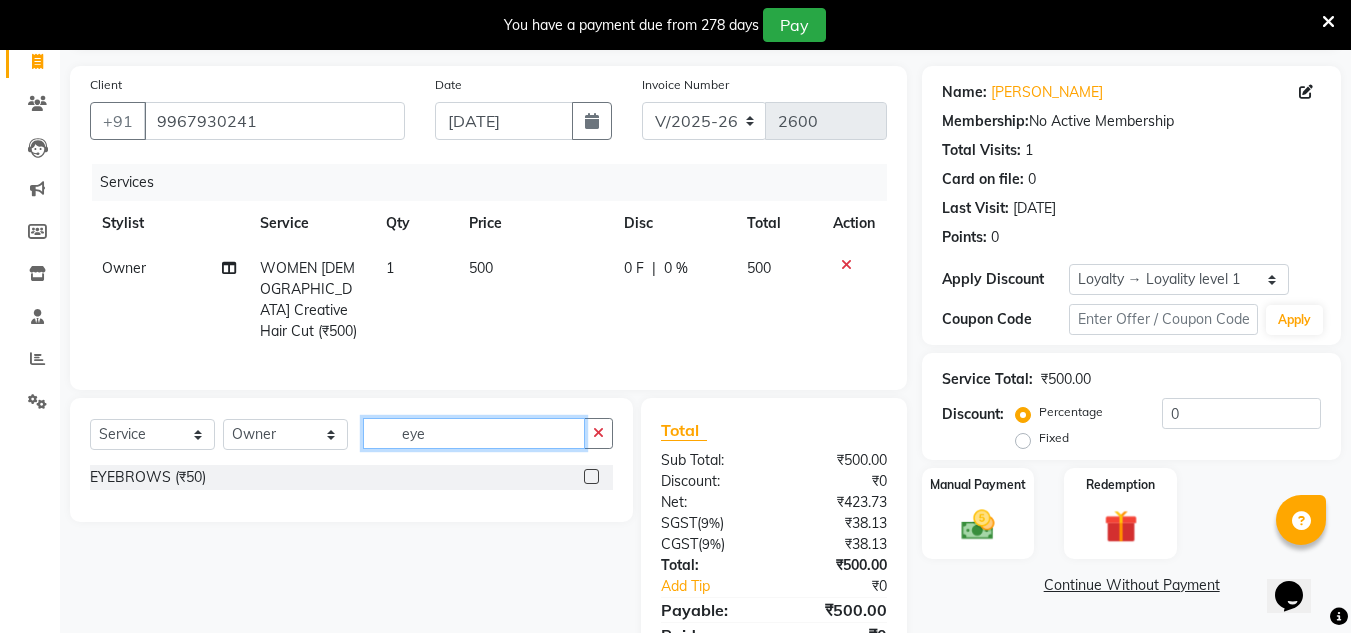 type on "eye" 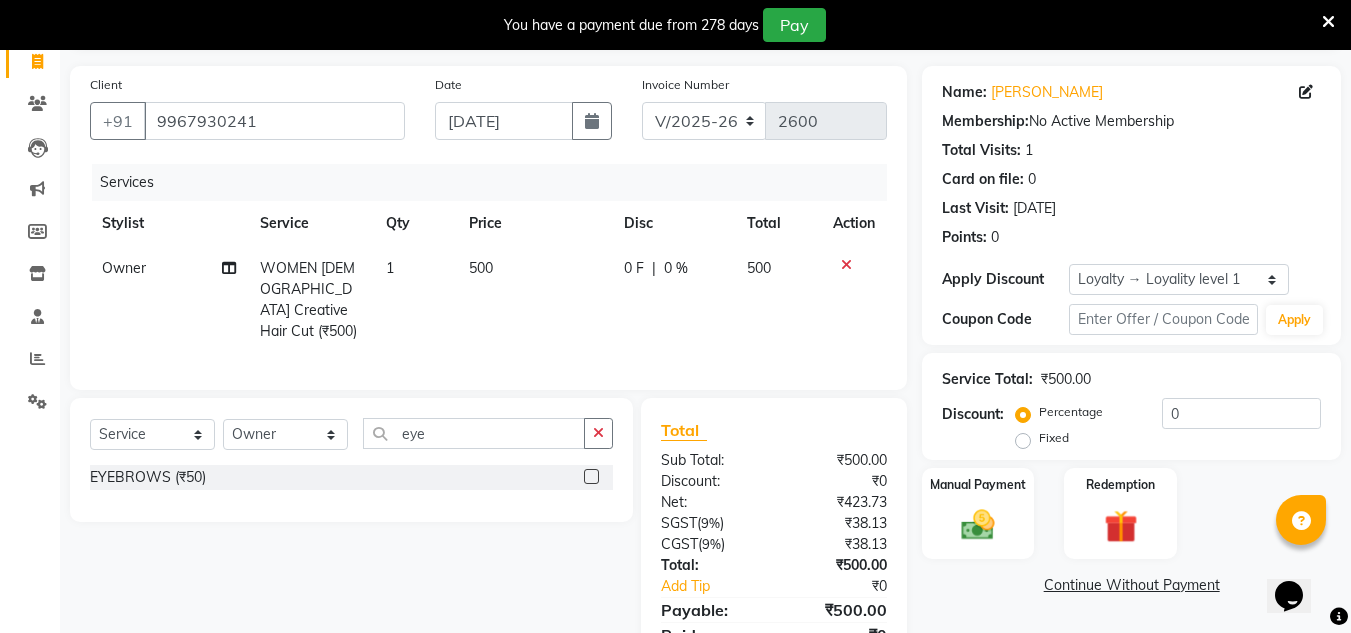 click 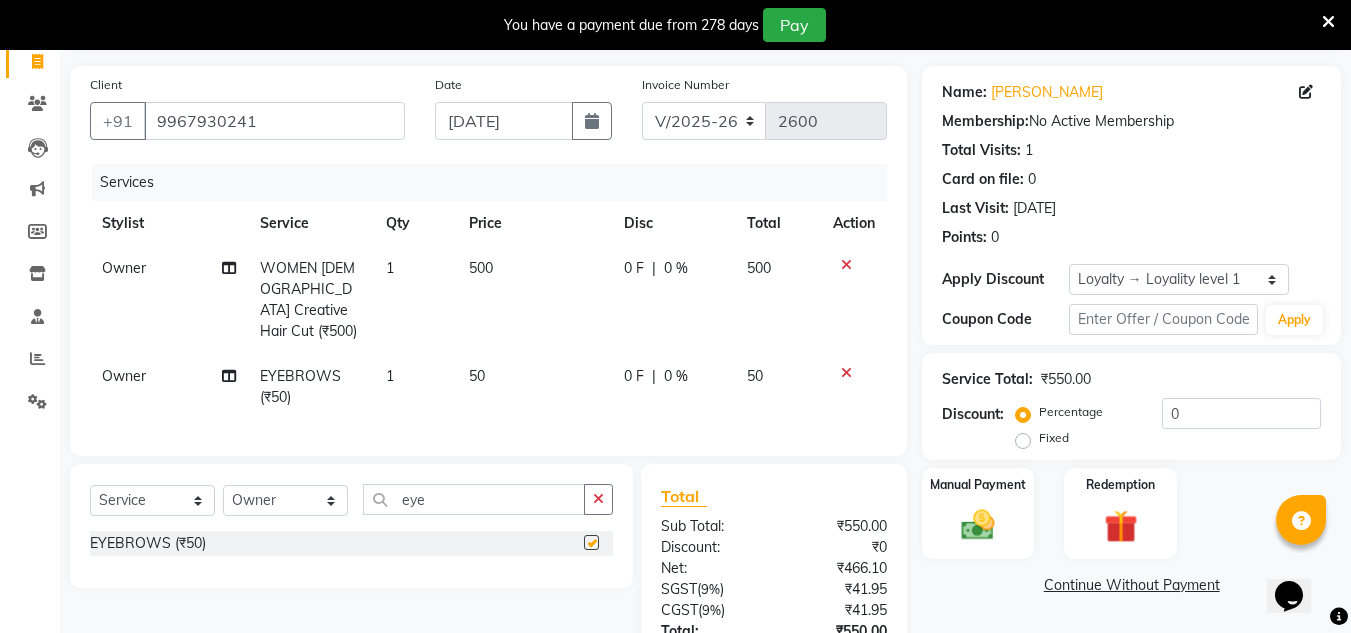 checkbox on "false" 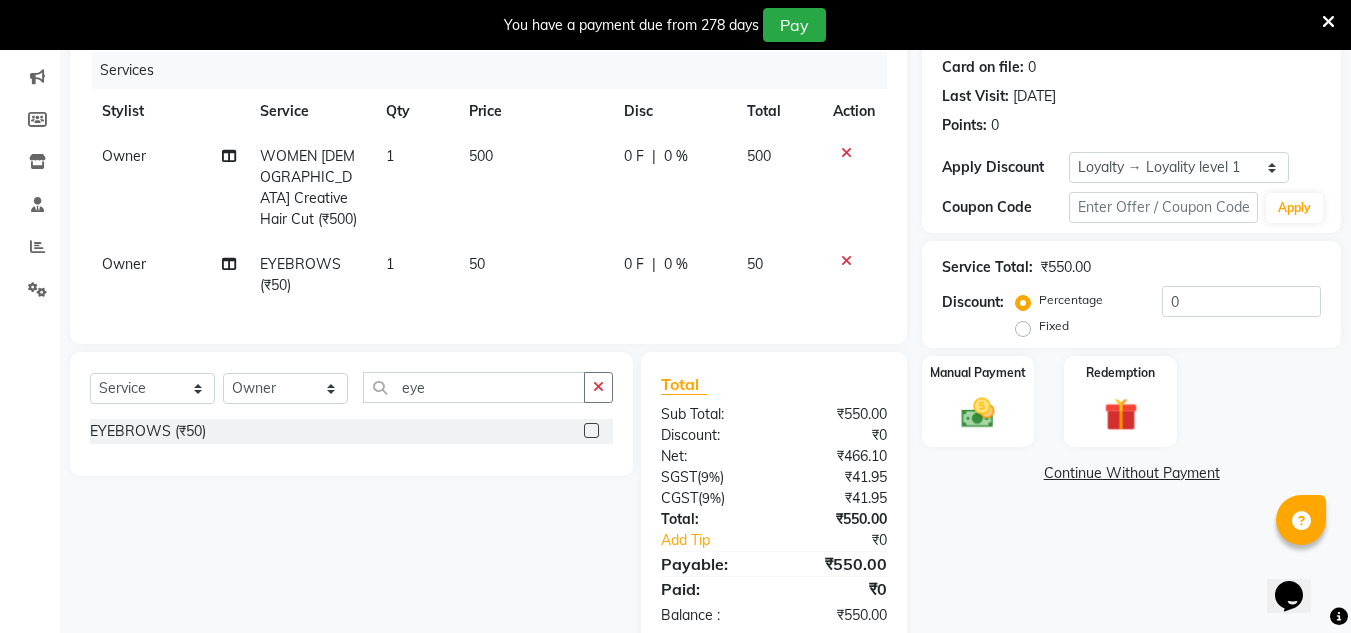 scroll, scrollTop: 283, scrollLeft: 0, axis: vertical 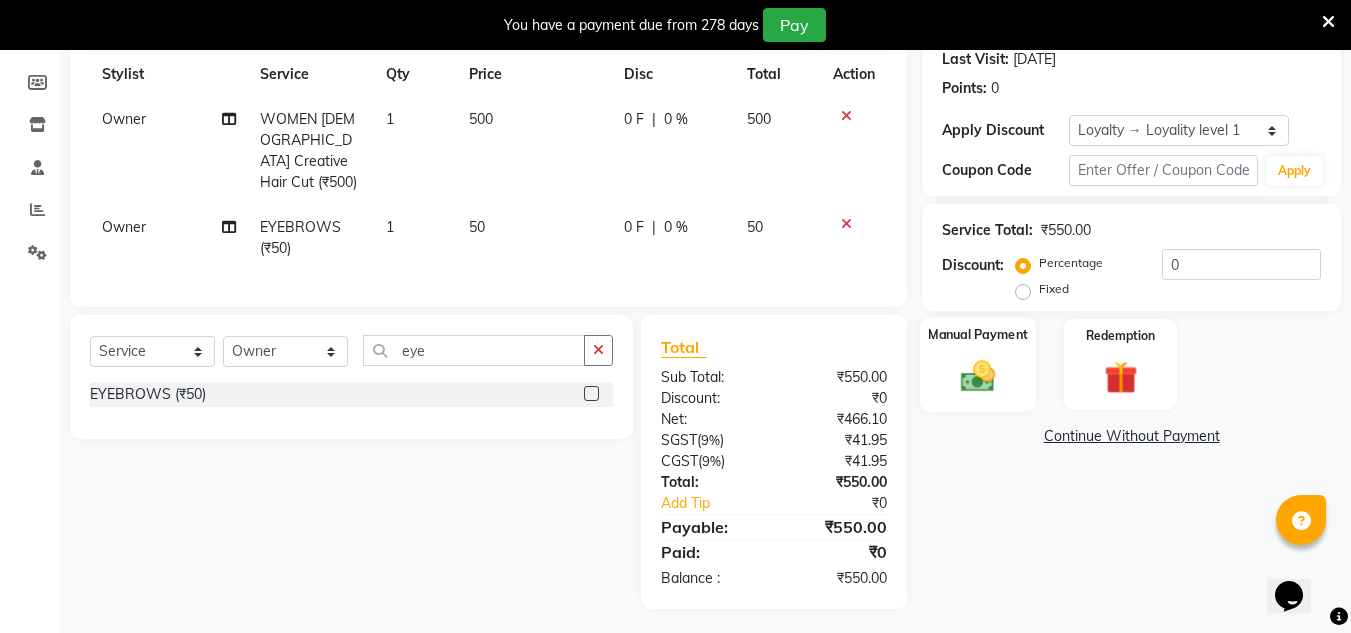 click 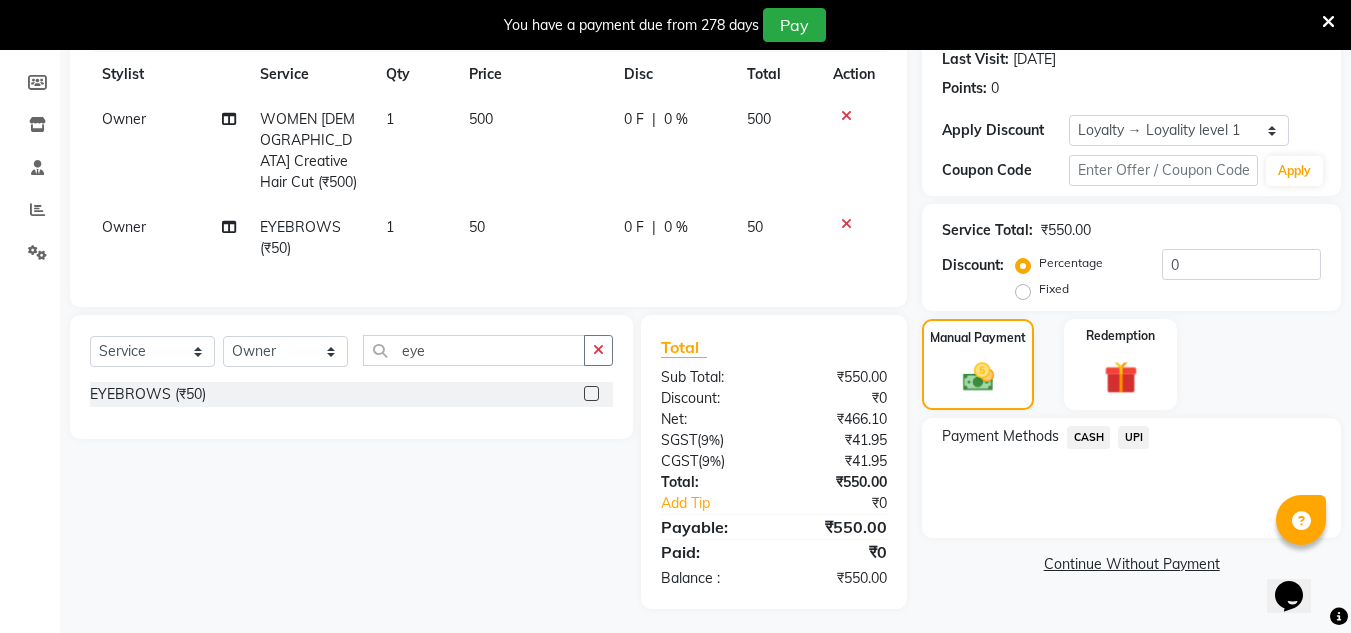 click on "UPI" 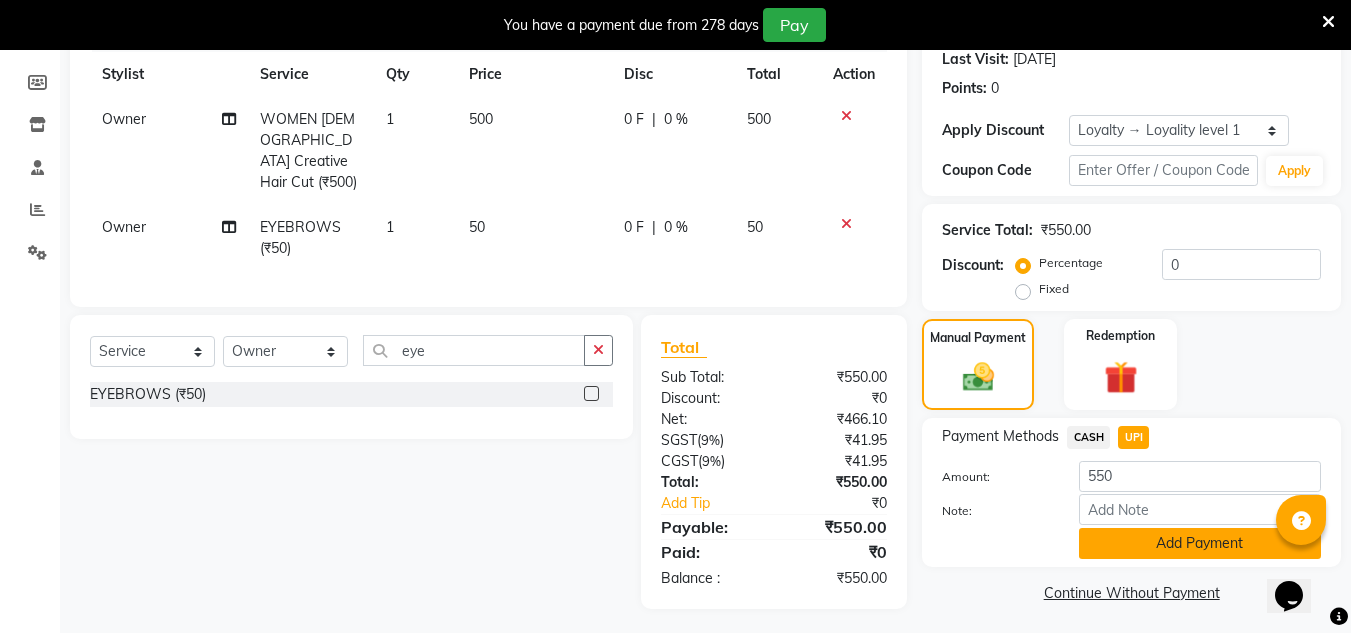 click on "Add Payment" 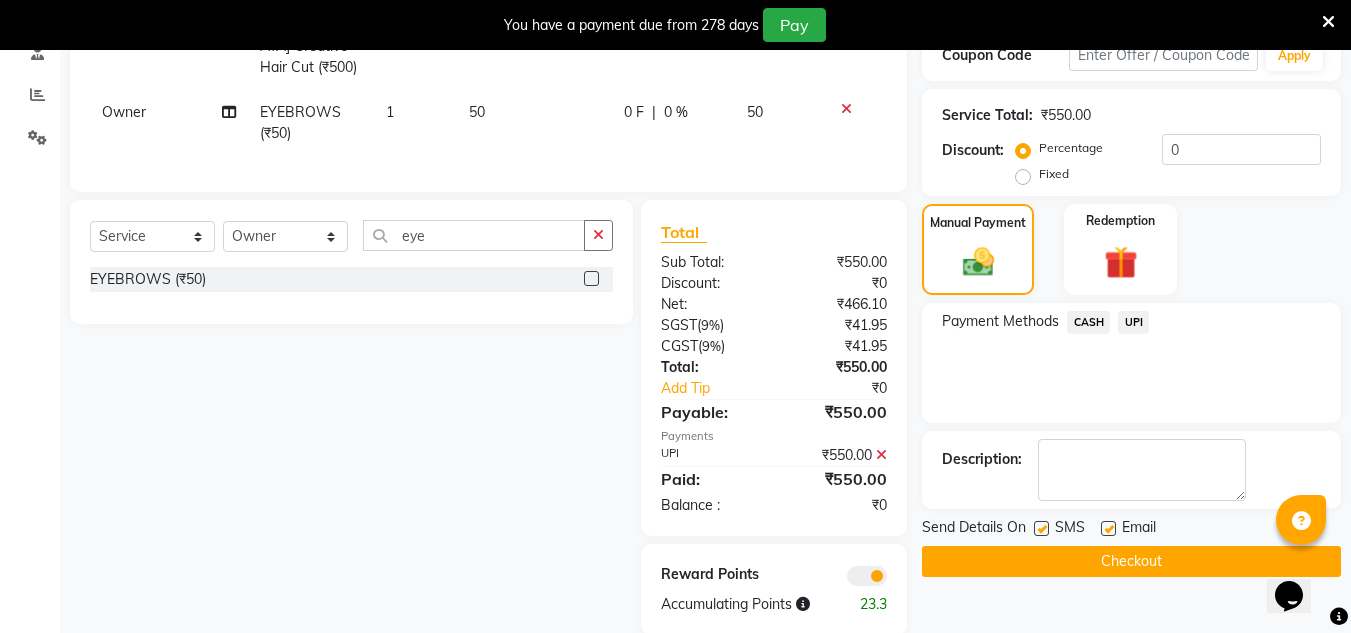 scroll, scrollTop: 424, scrollLeft: 0, axis: vertical 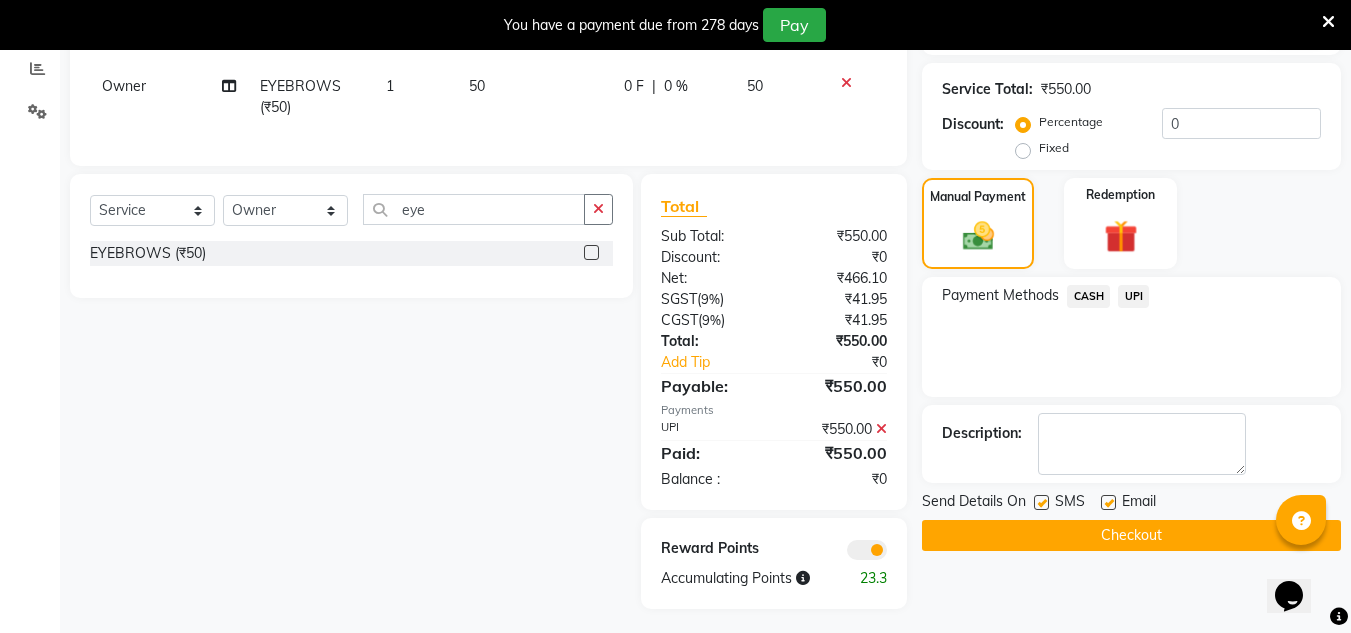 click on "Checkout" 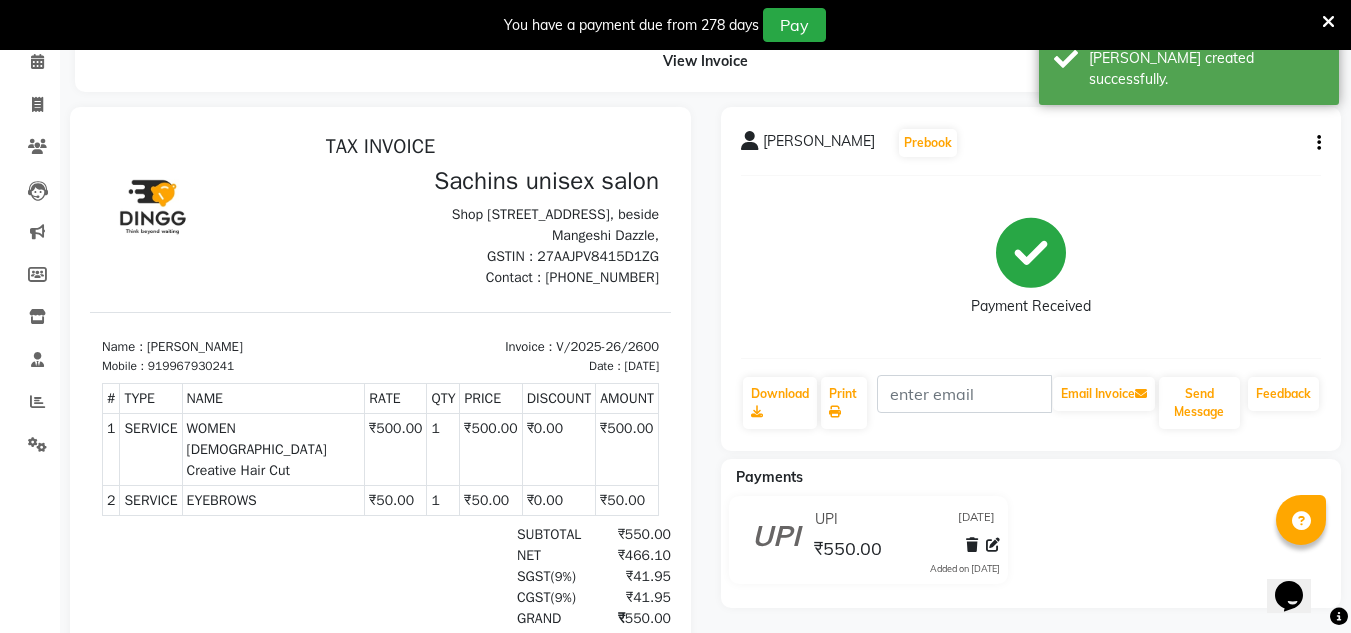 scroll, scrollTop: 0, scrollLeft: 0, axis: both 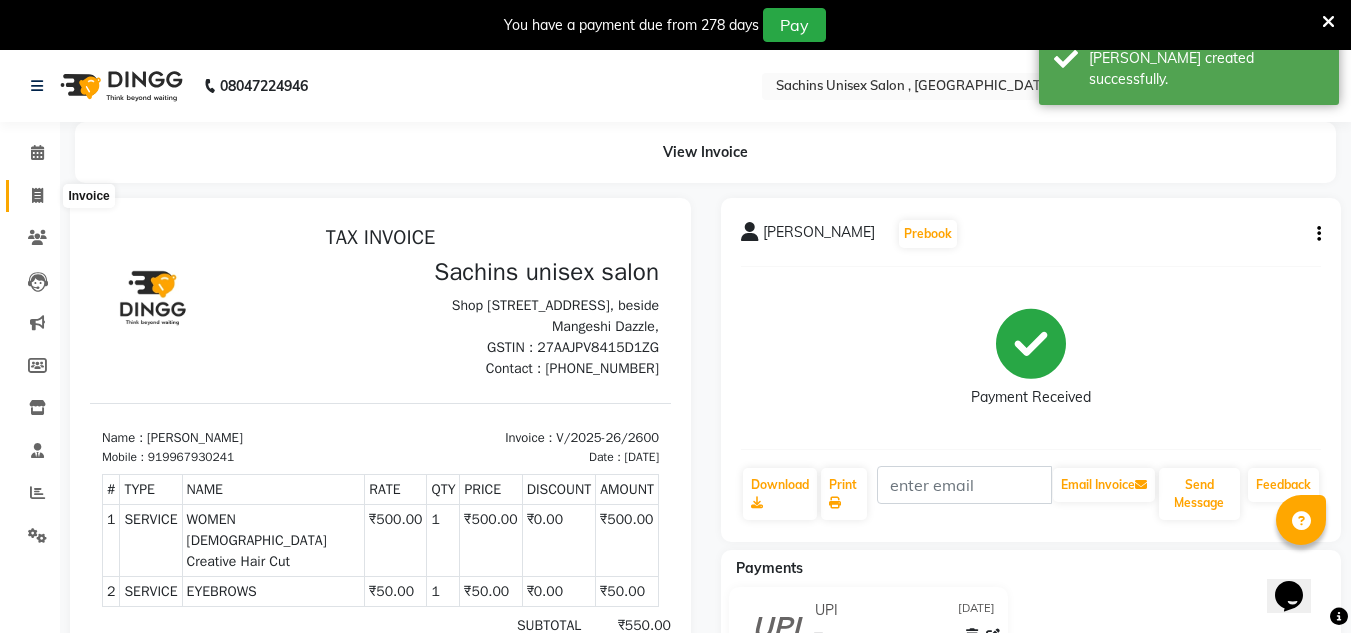 drag, startPoint x: 38, startPoint y: 191, endPoint x: 111, endPoint y: 190, distance: 73.00685 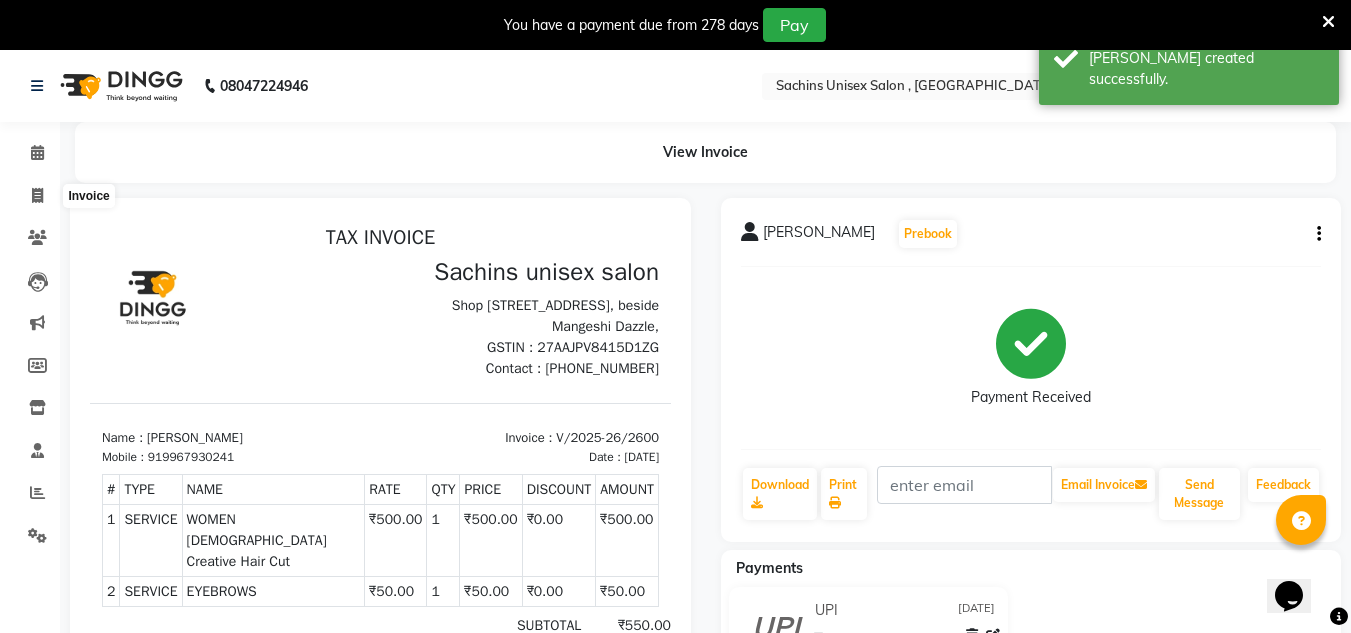 select on "6840" 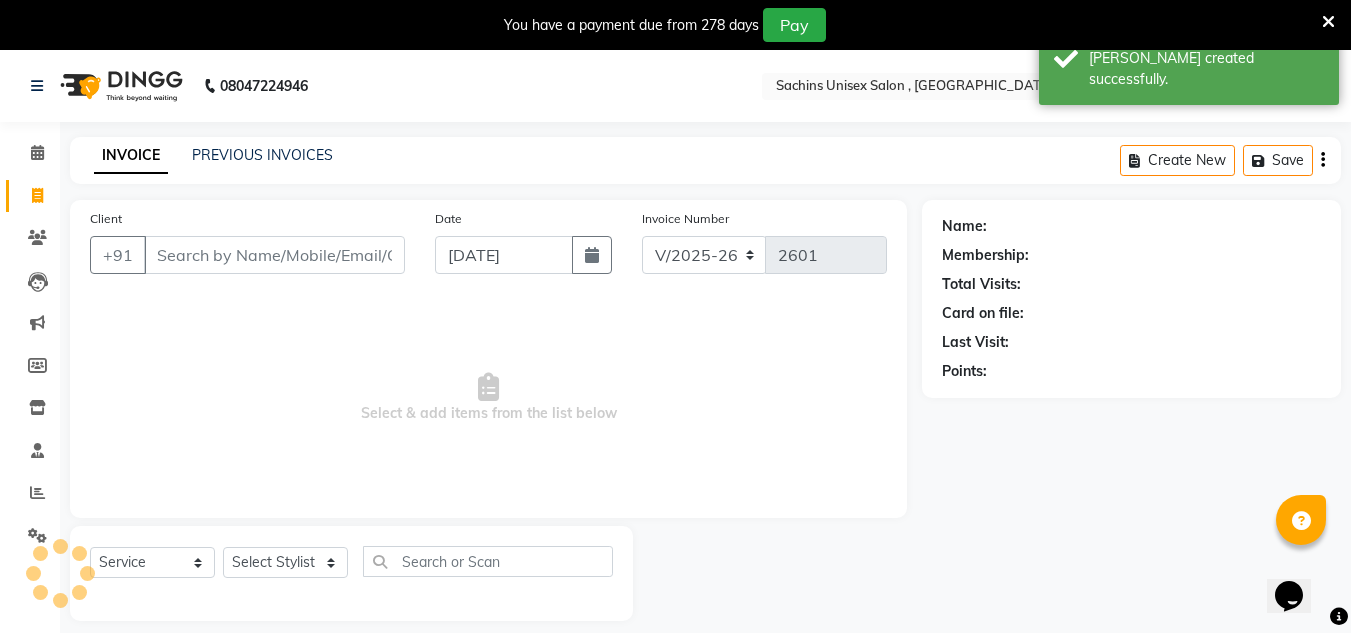 scroll, scrollTop: 50, scrollLeft: 0, axis: vertical 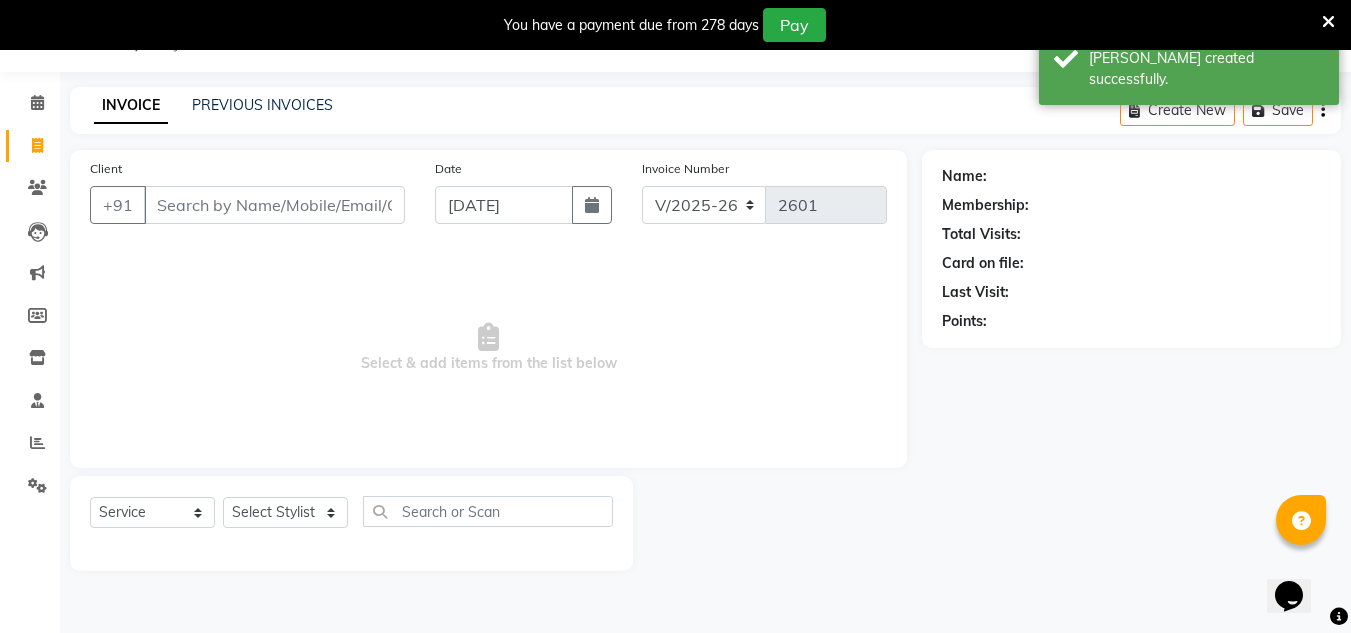 click on "Client" at bounding box center (274, 205) 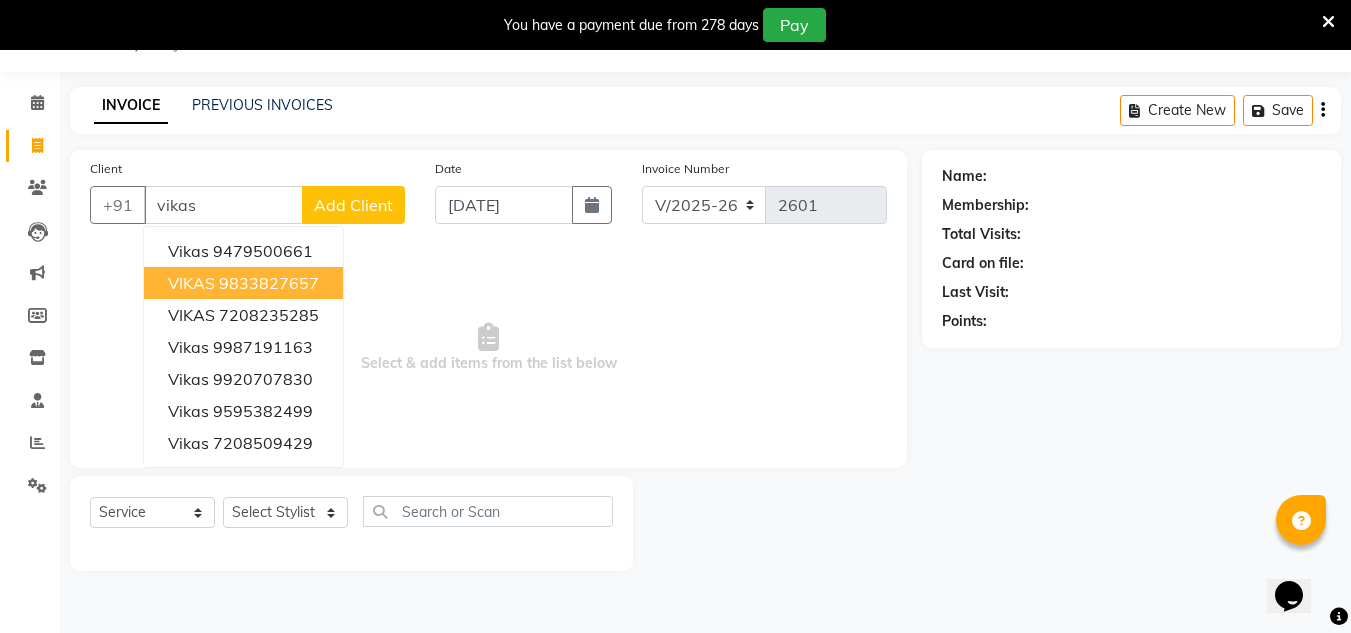 click on "9833827657" at bounding box center (269, 283) 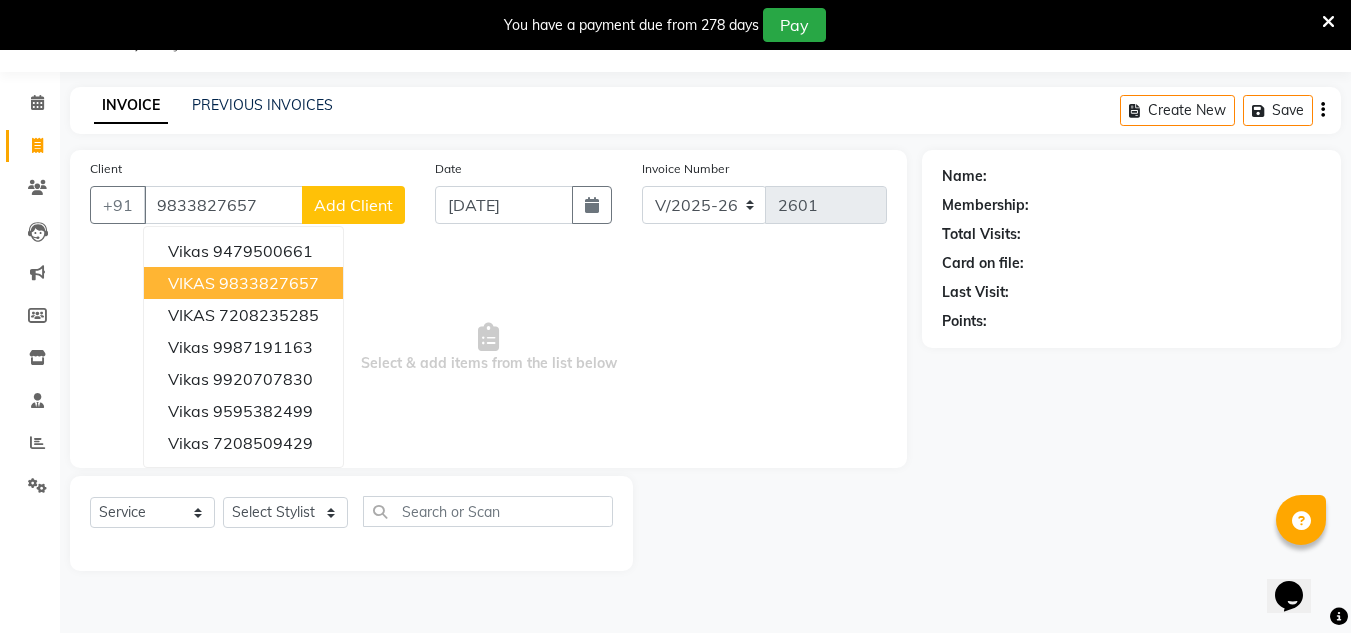 type on "9833827657" 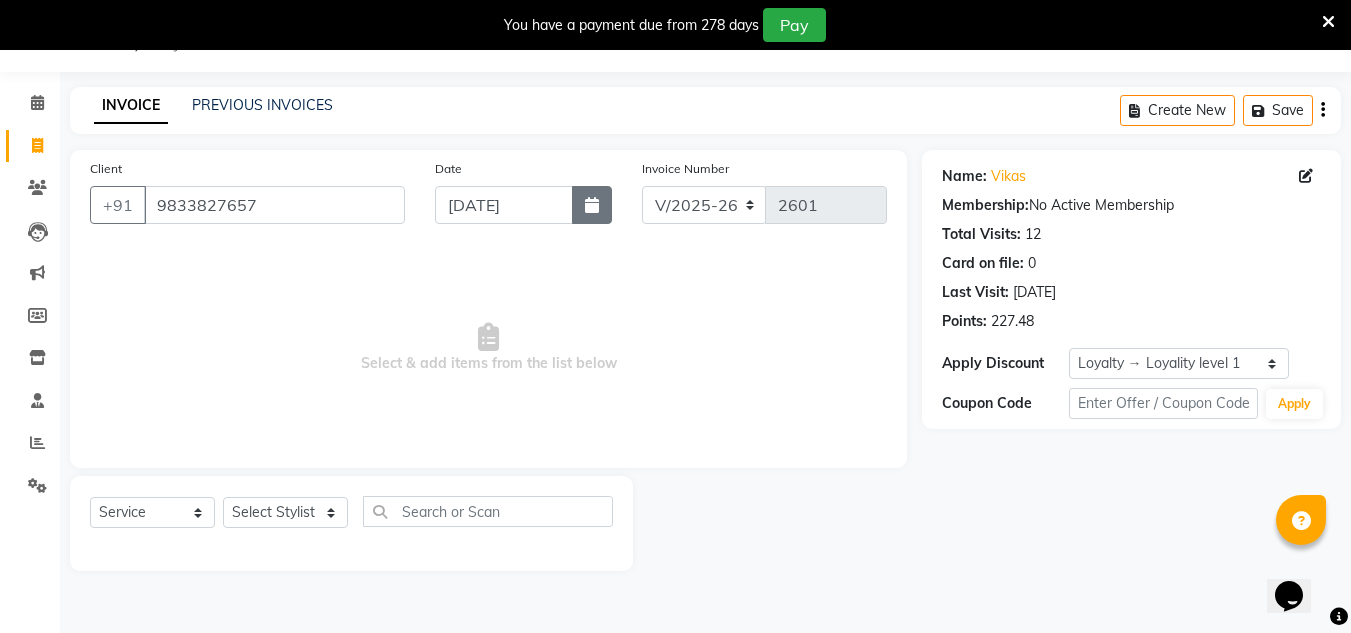 click 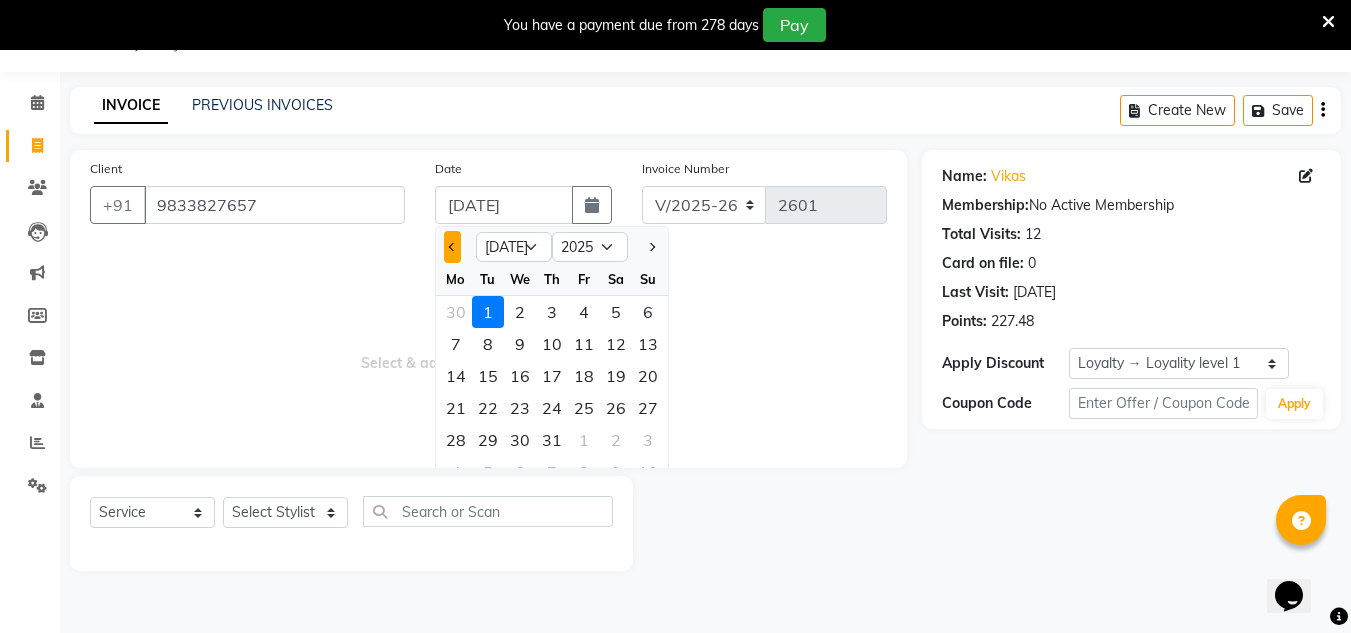 click 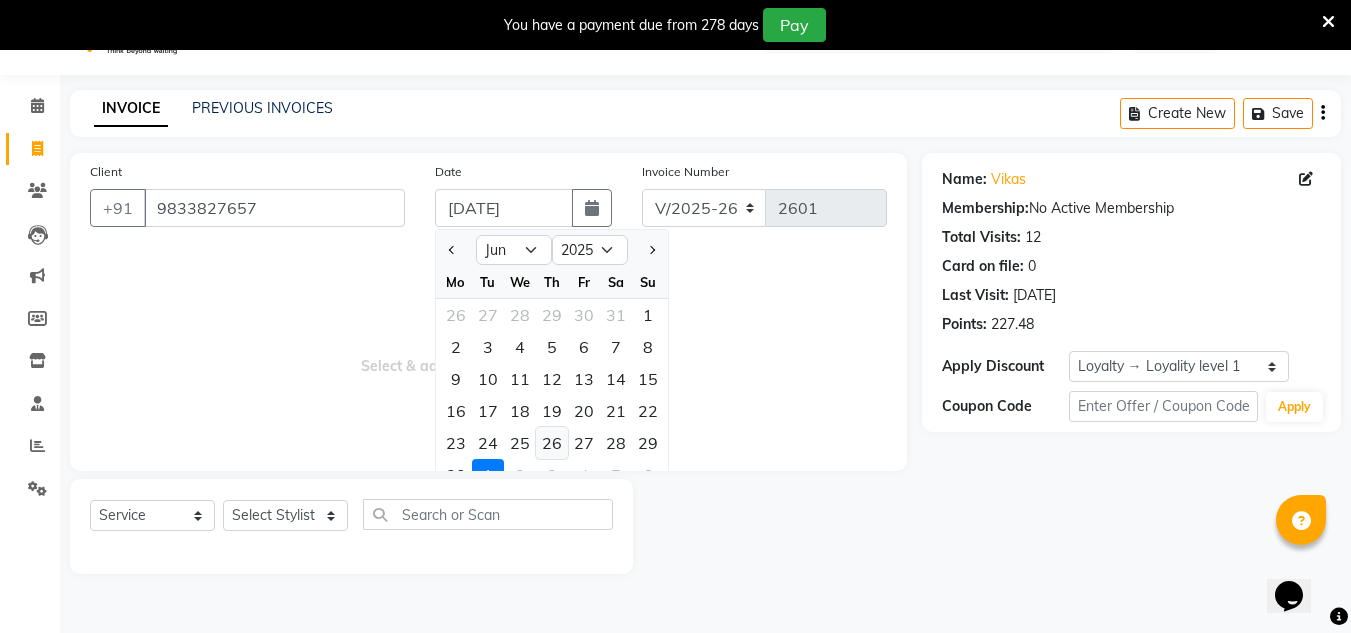 scroll, scrollTop: 50, scrollLeft: 0, axis: vertical 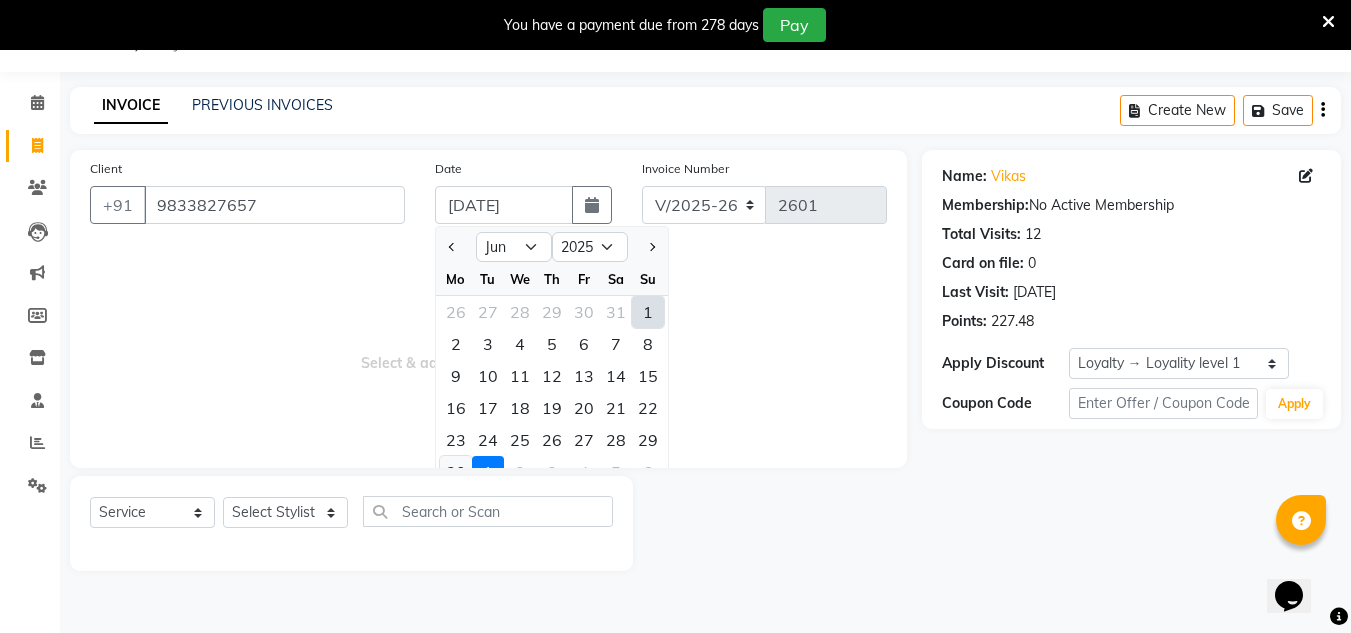 click on "30" 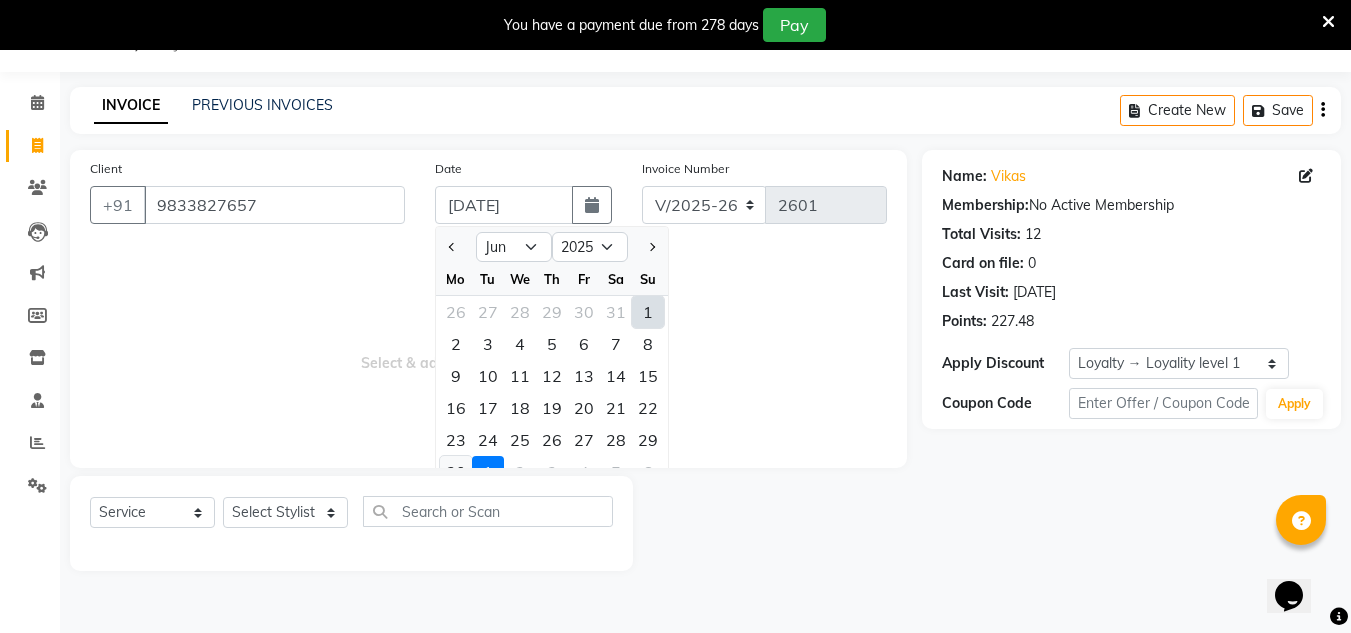type on "[DATE]" 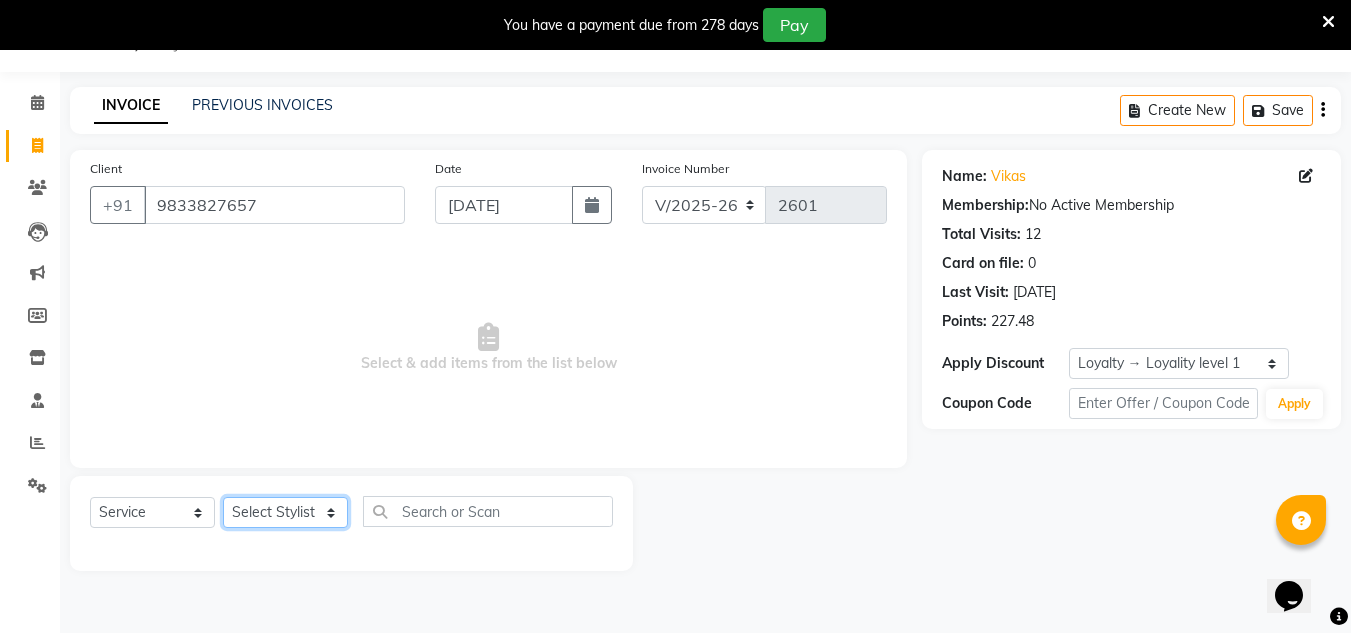 click on "Select Stylist [PERSON_NAME] new  mohit Neeraj Owner preeti [PERSON_NAME] RG" 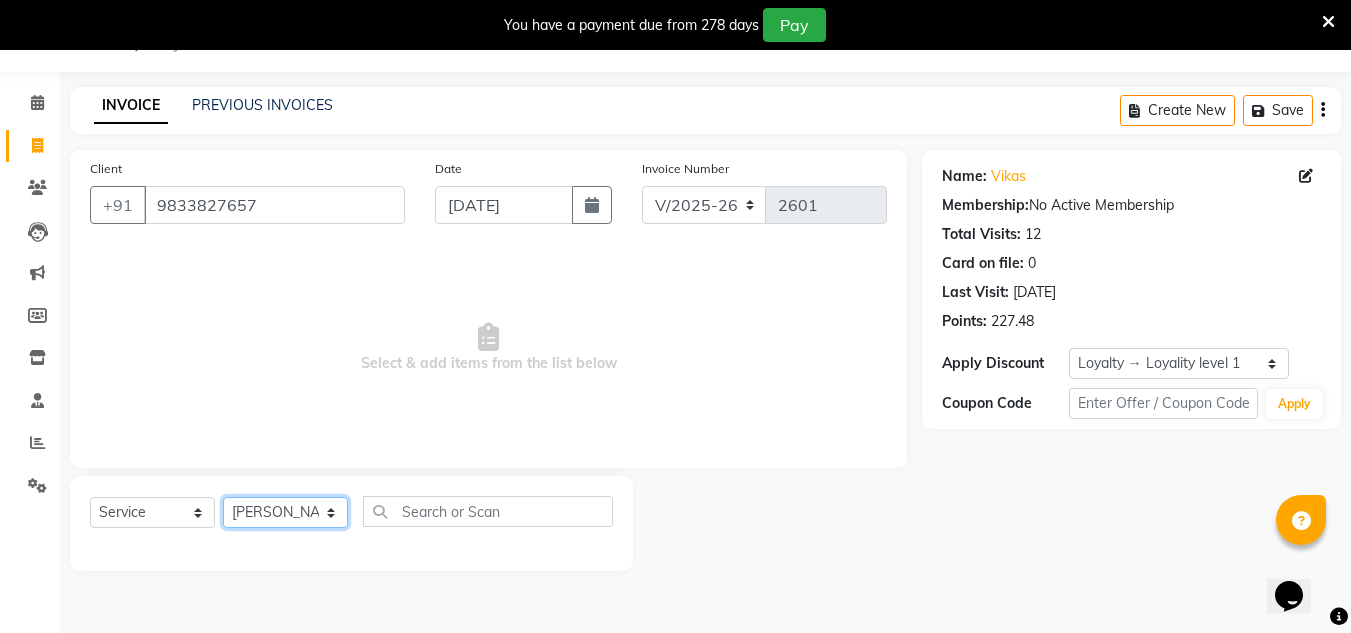 click on "Select Stylist [PERSON_NAME] new  mohit Neeraj Owner preeti [PERSON_NAME] RG" 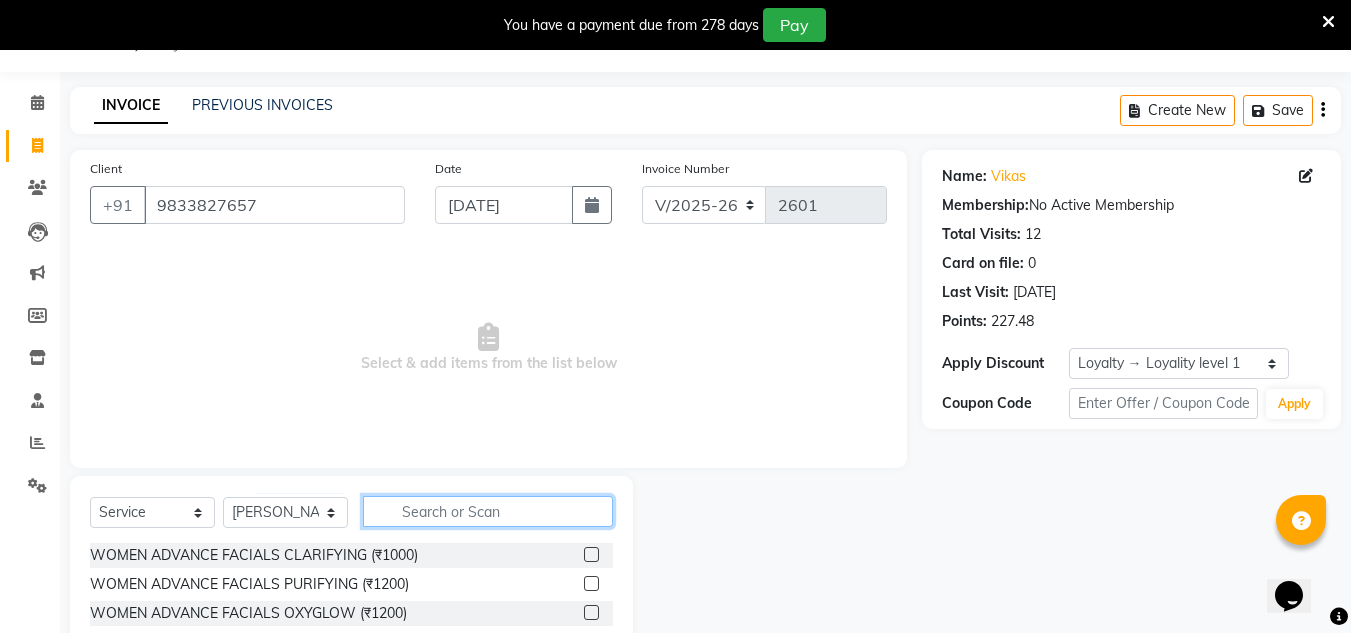 click 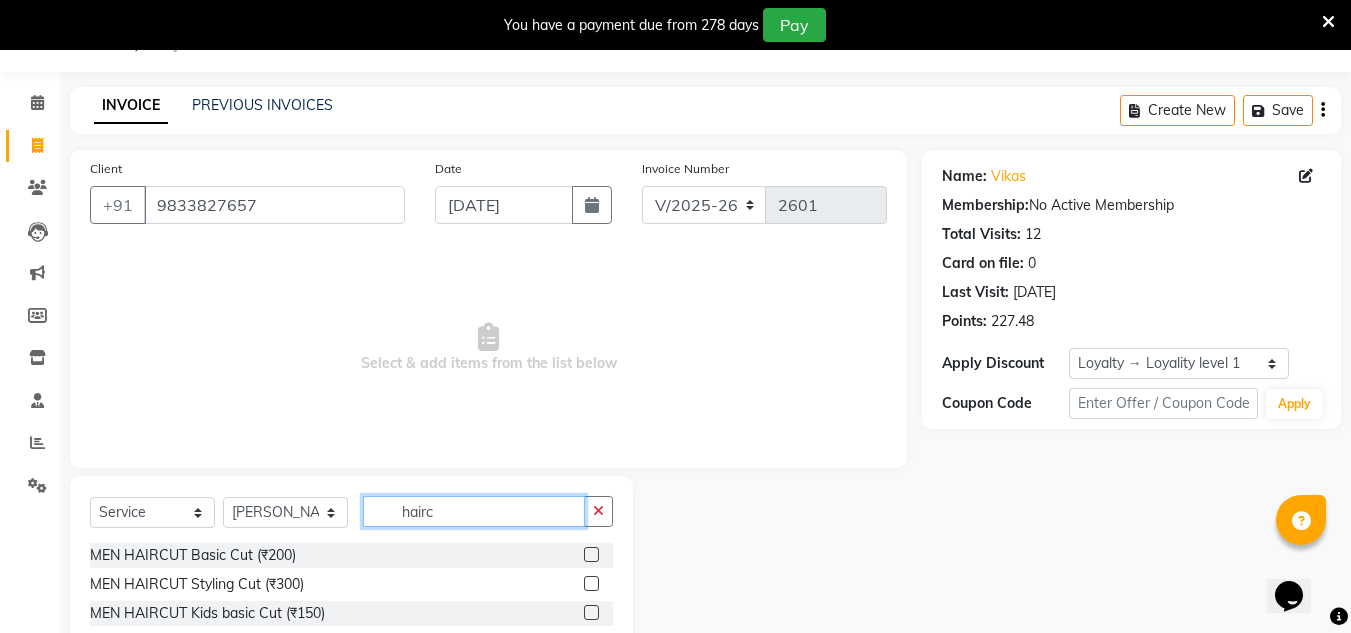type on "hairc" 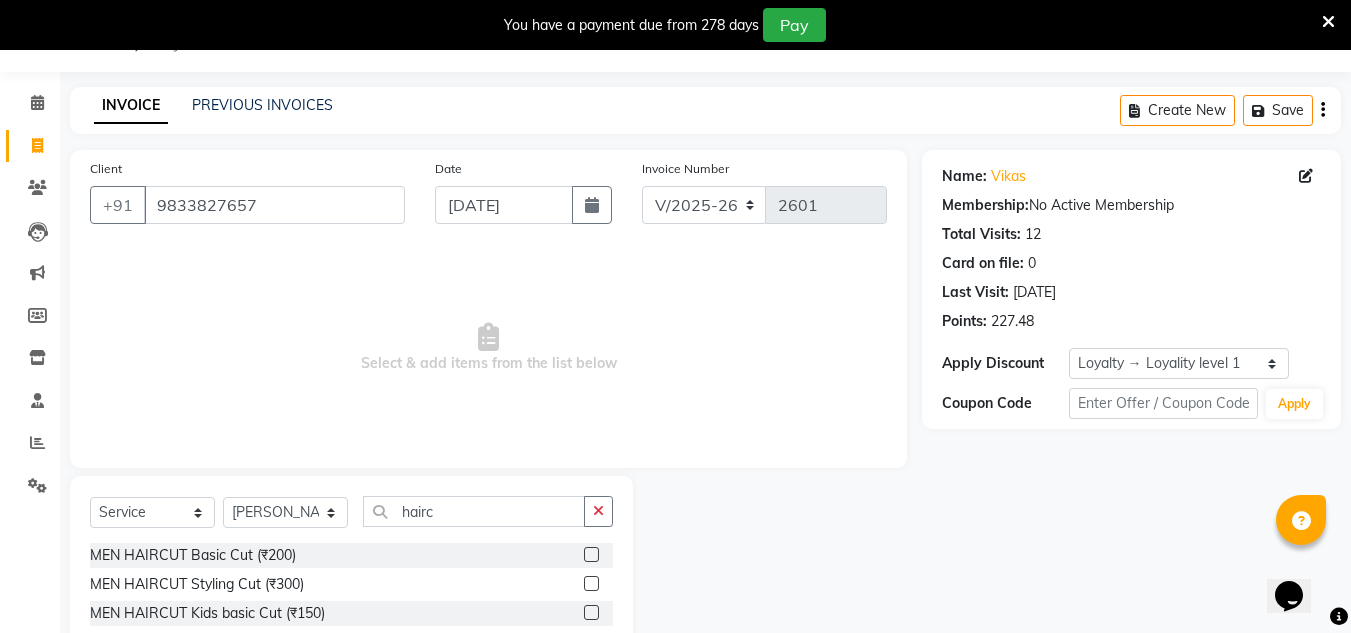 click 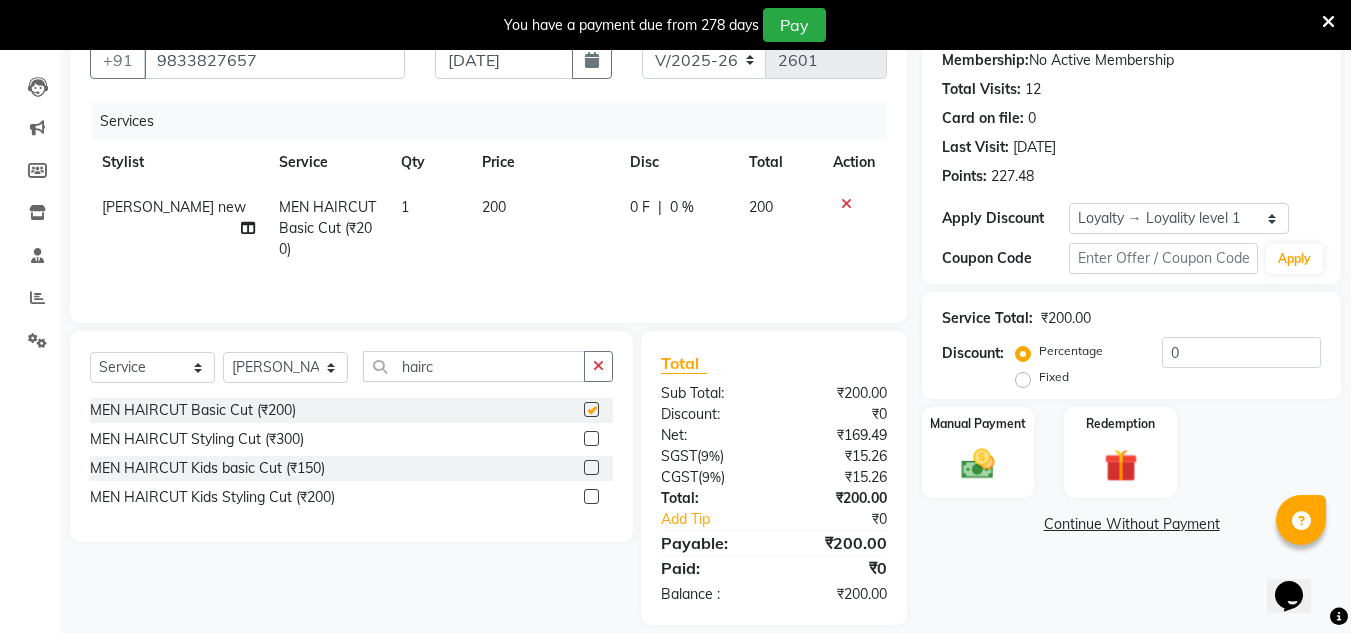 checkbox on "false" 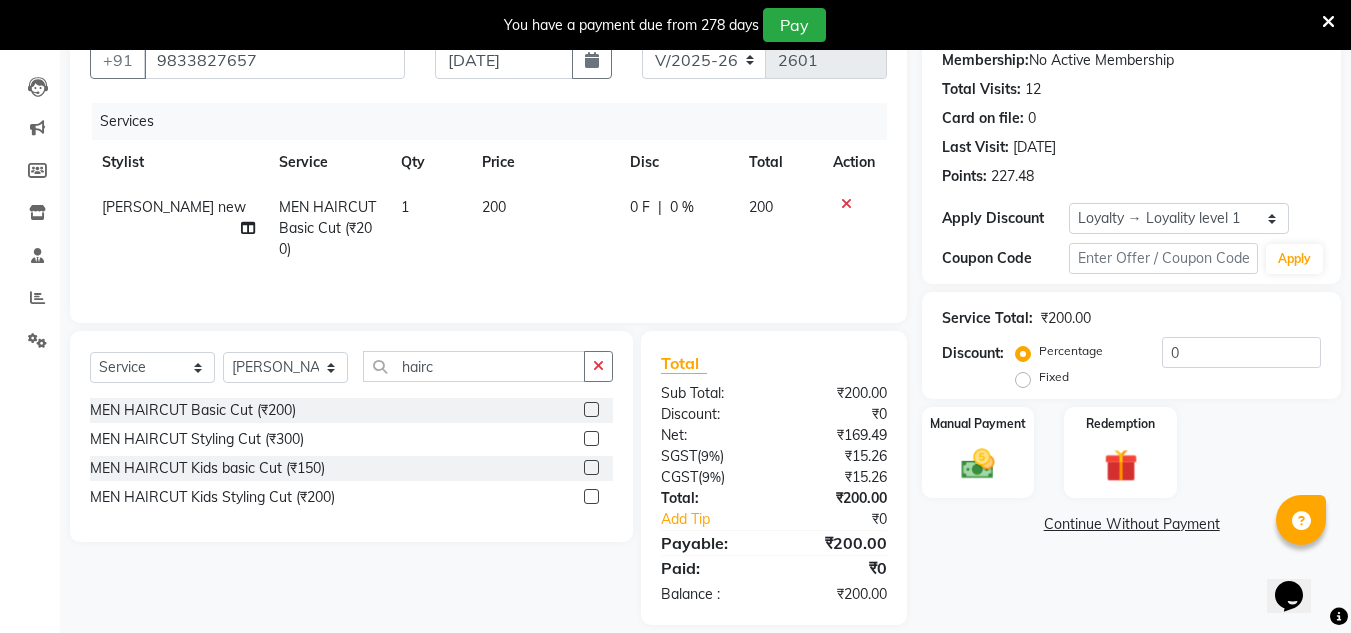 scroll, scrollTop: 217, scrollLeft: 0, axis: vertical 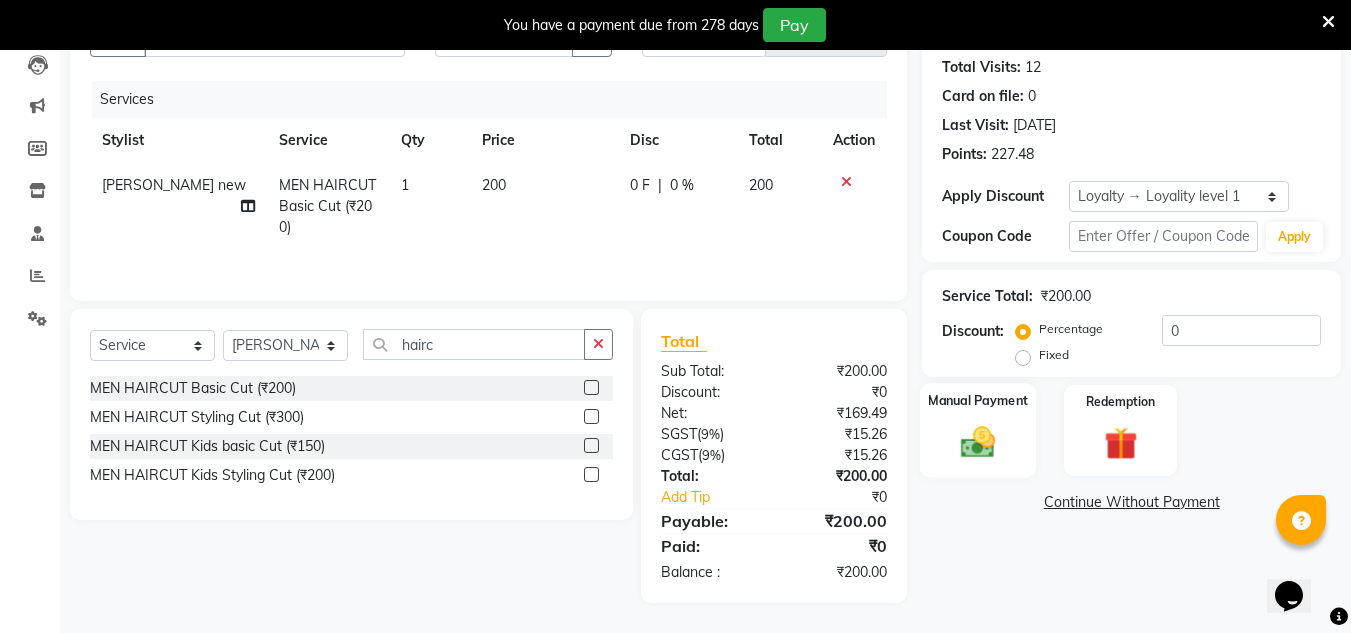 click 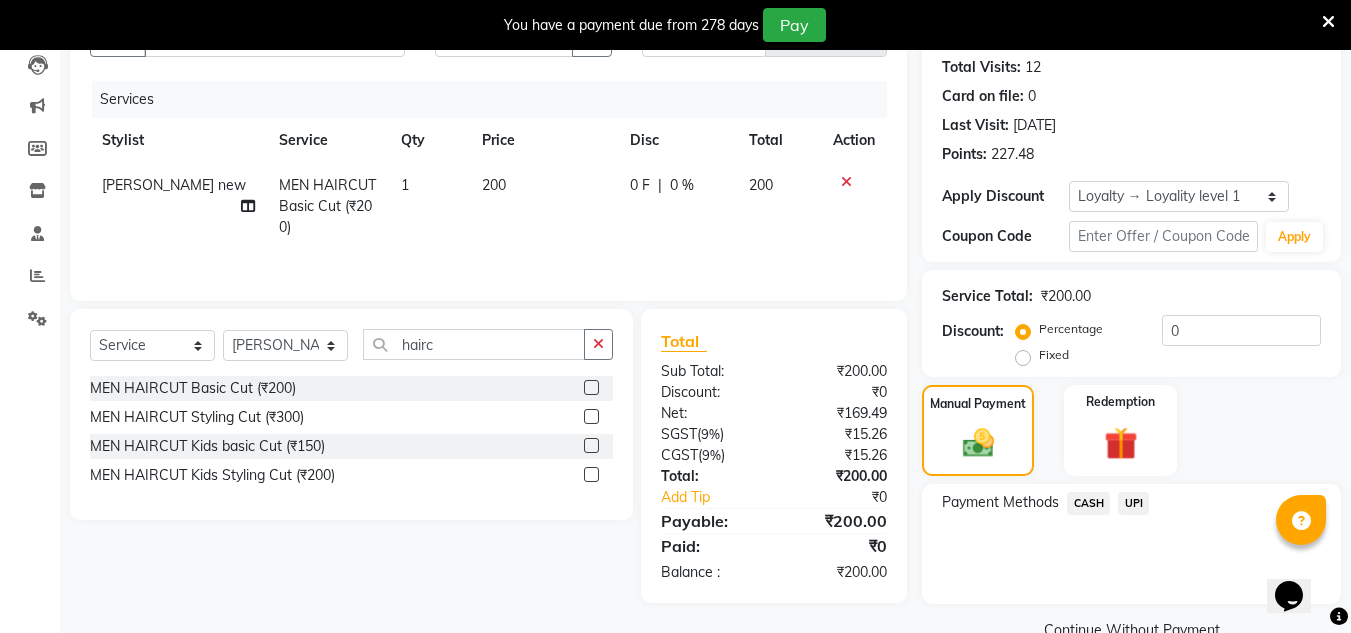 click on "CASH" 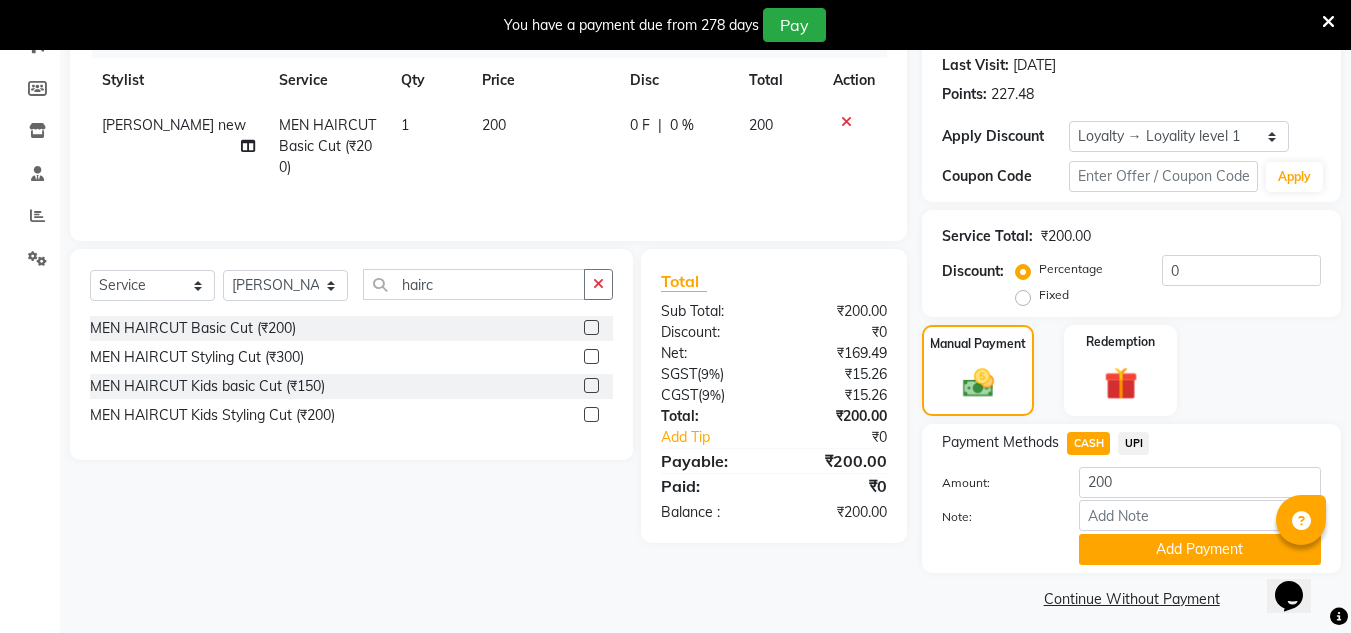 scroll, scrollTop: 288, scrollLeft: 0, axis: vertical 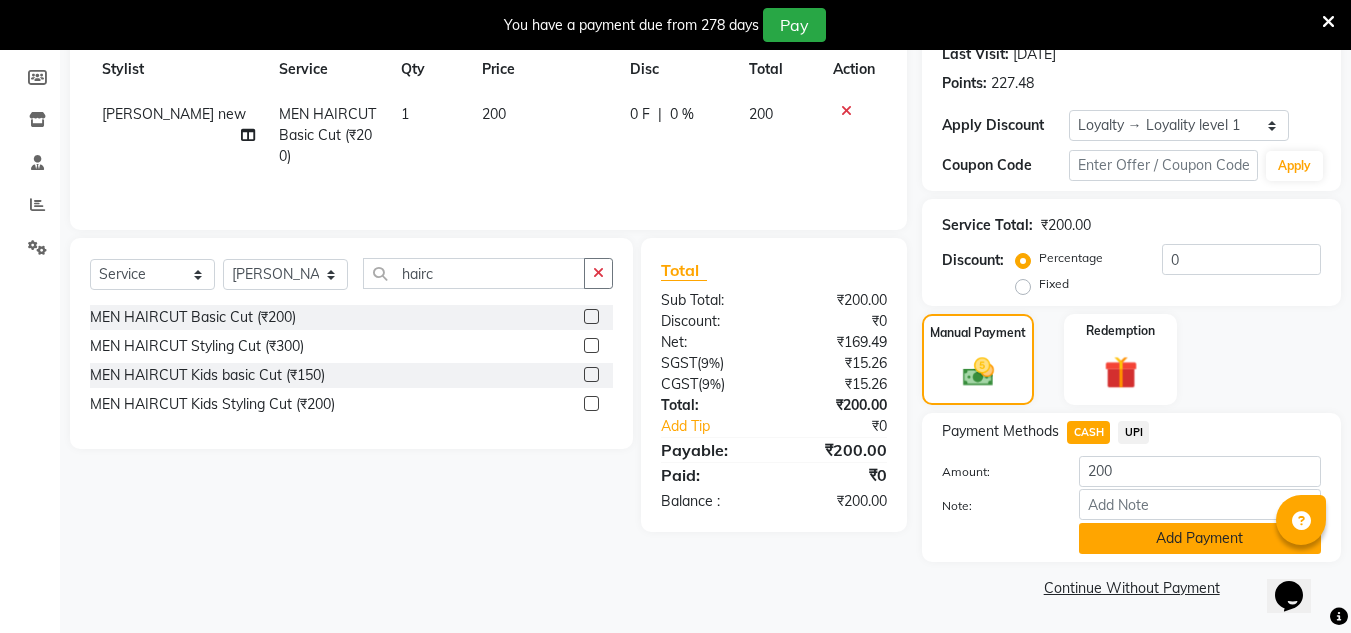 click on "Add Payment" 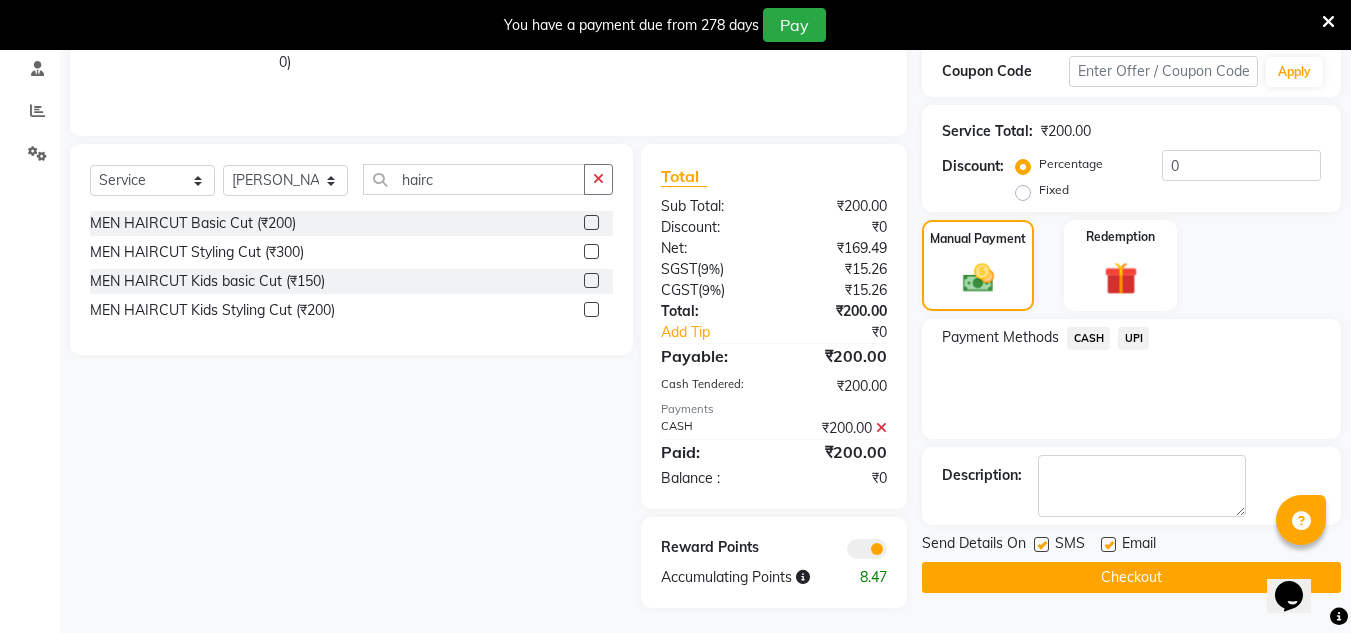 scroll, scrollTop: 387, scrollLeft: 0, axis: vertical 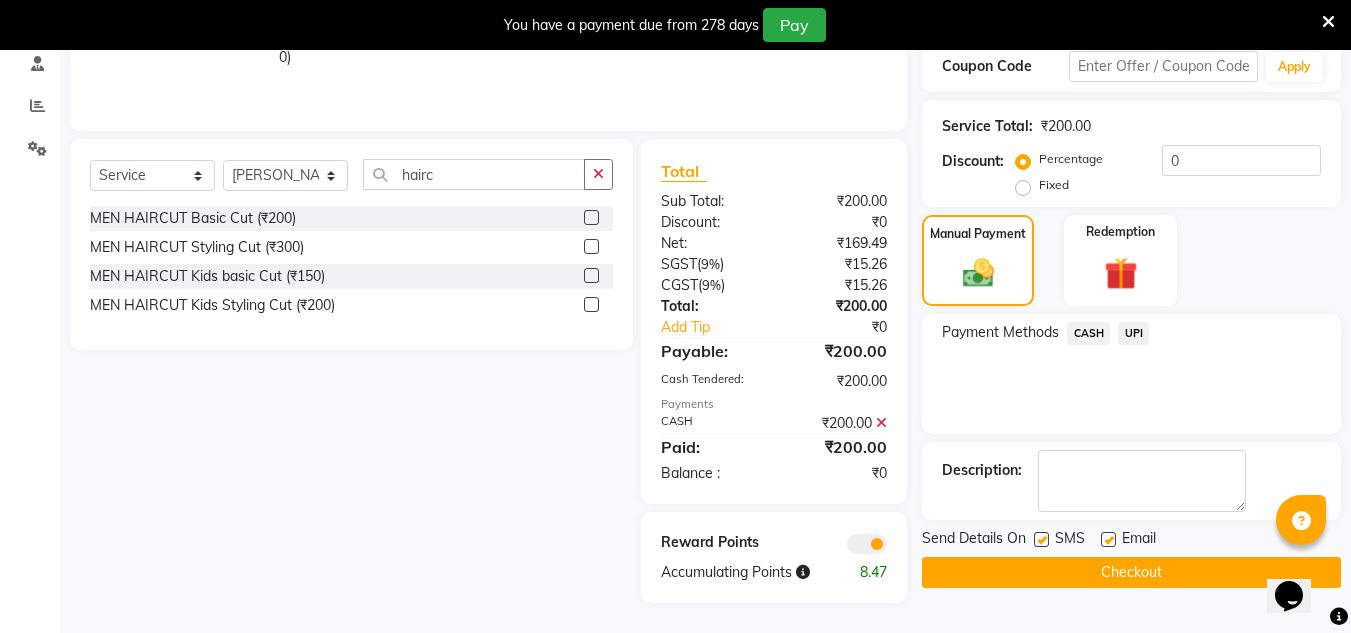 drag, startPoint x: 1152, startPoint y: 566, endPoint x: 938, endPoint y: 624, distance: 221.72055 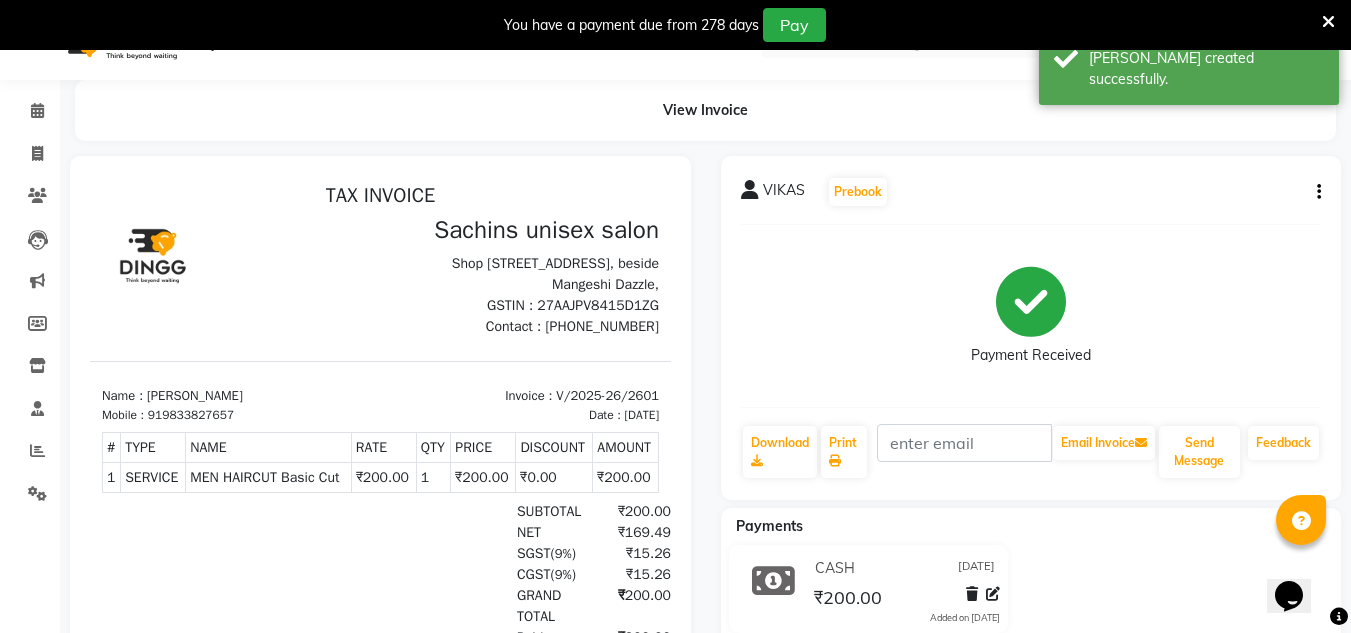 scroll, scrollTop: 0, scrollLeft: 0, axis: both 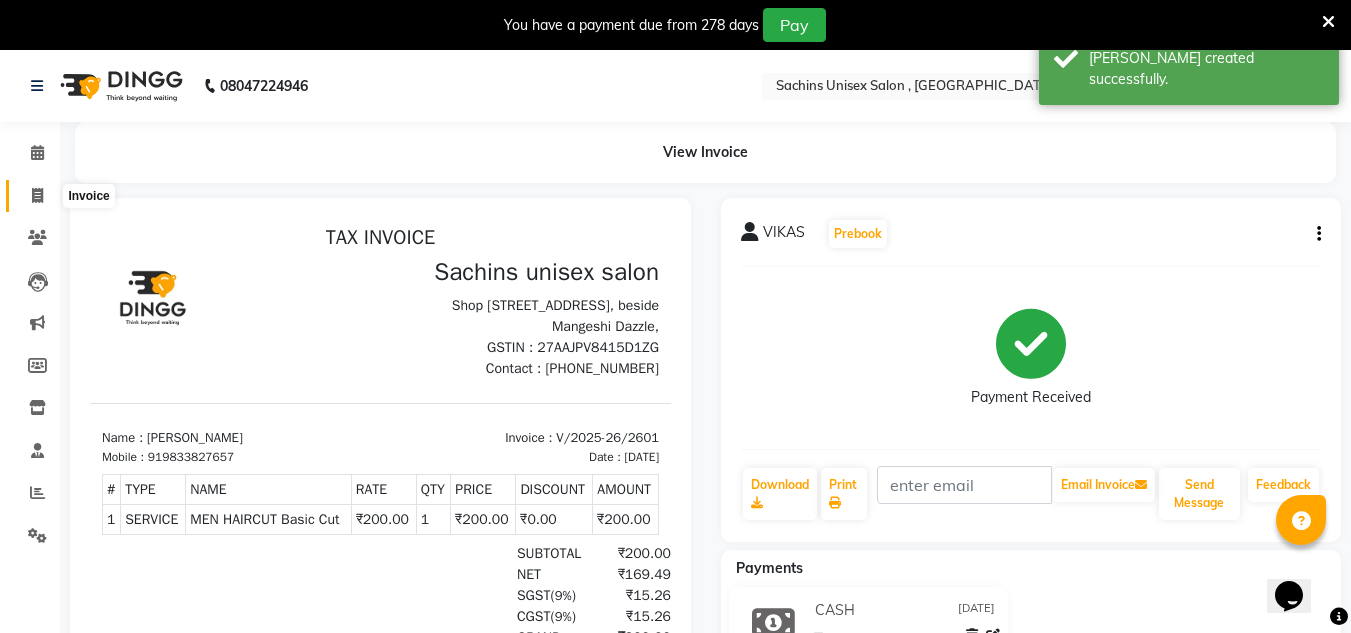 click 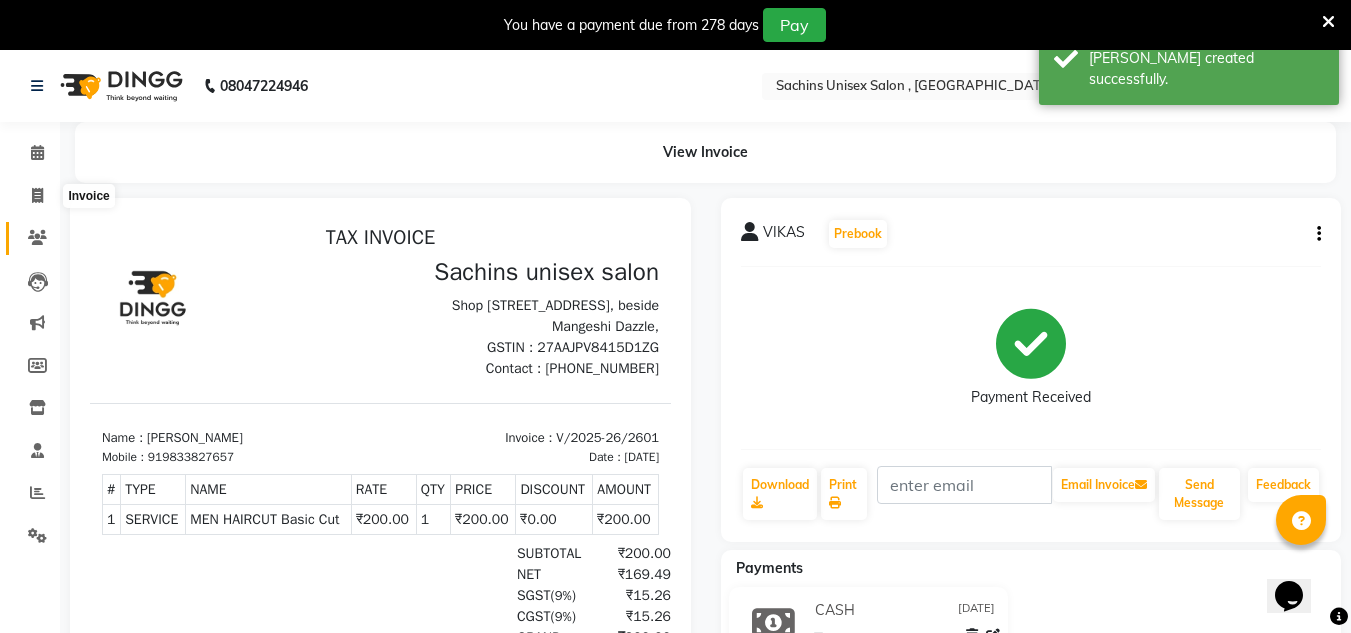 select on "6840" 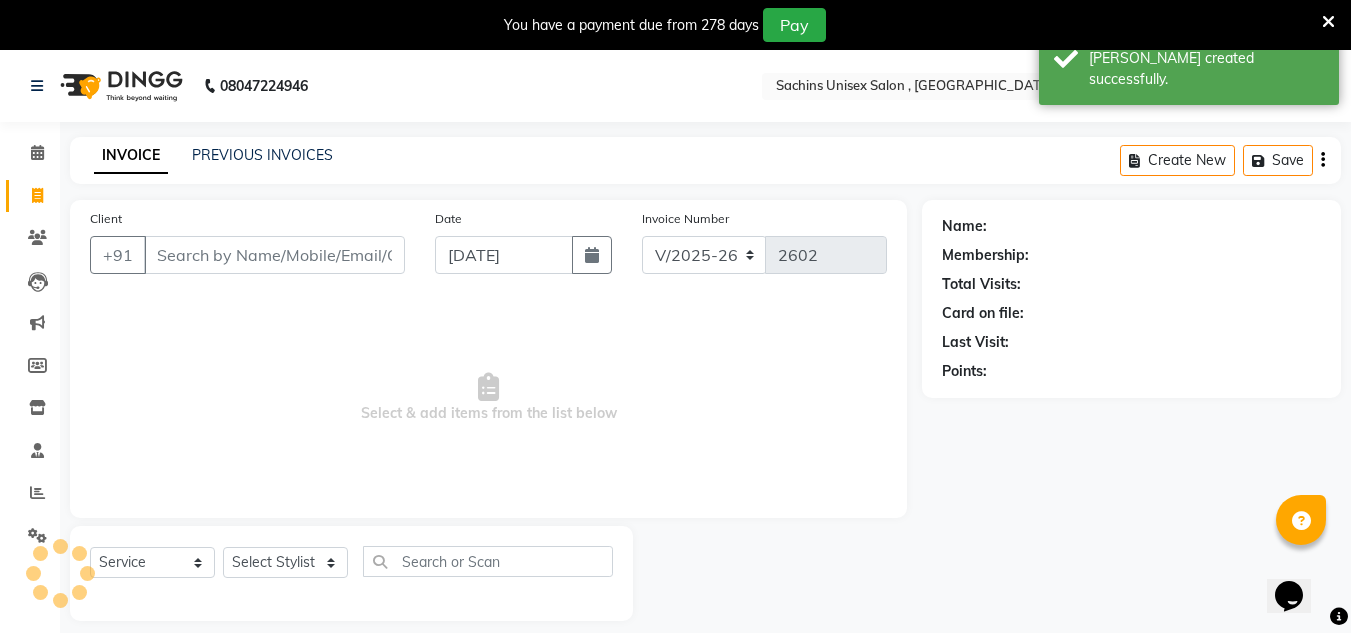 scroll, scrollTop: 50, scrollLeft: 0, axis: vertical 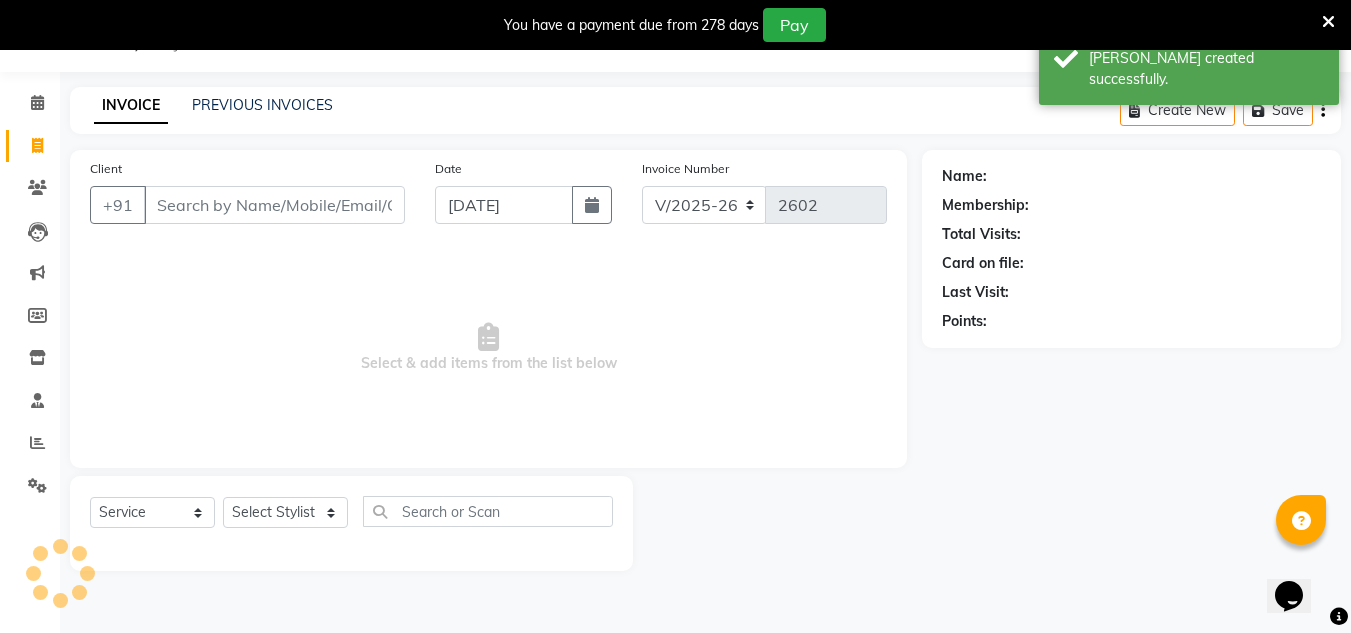 click on "Client" at bounding box center [274, 205] 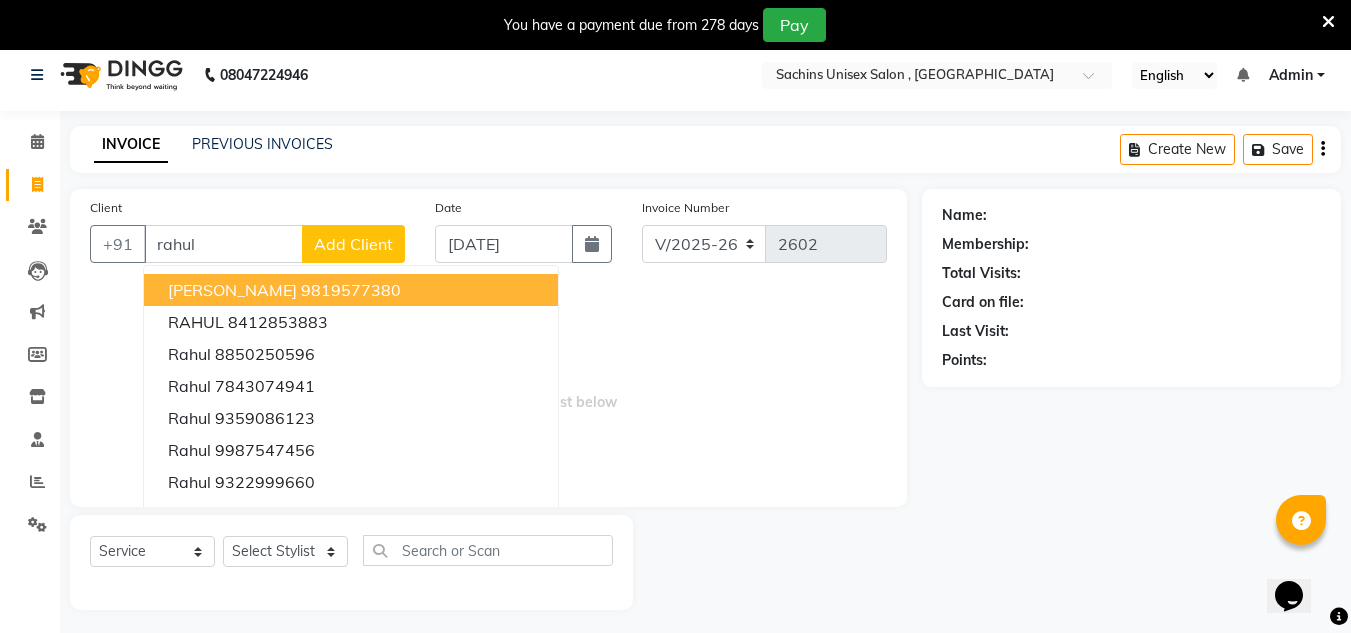 scroll, scrollTop: 0, scrollLeft: 0, axis: both 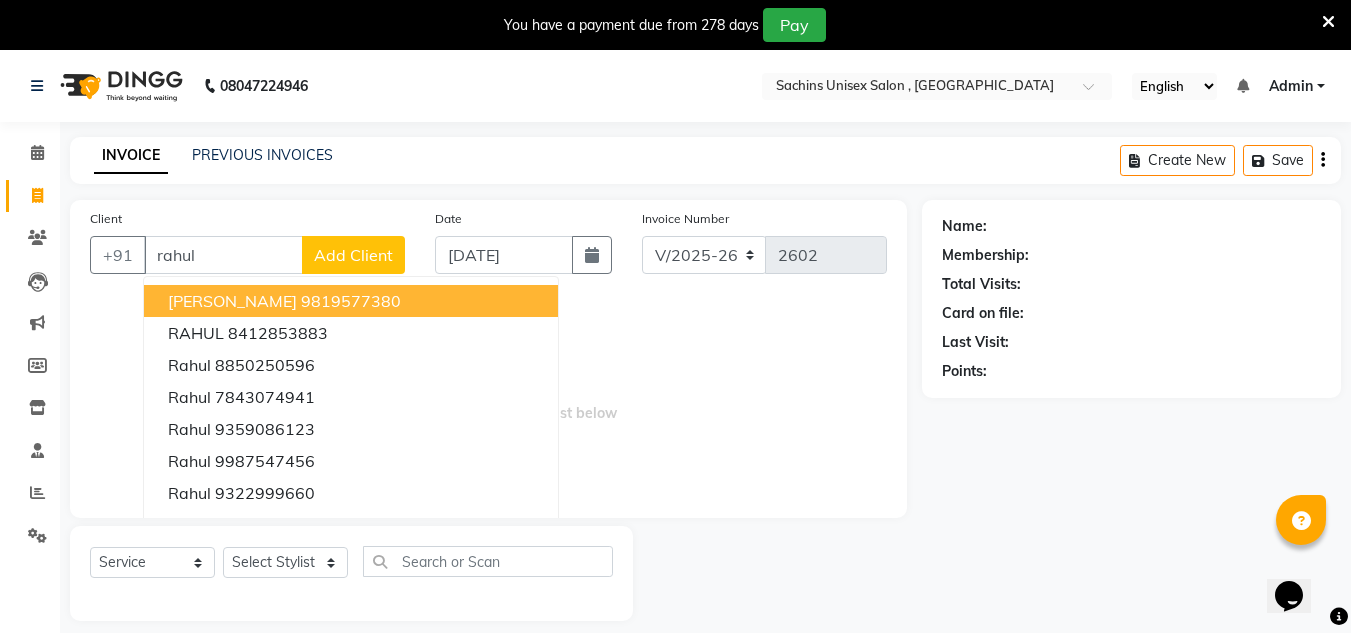 click on "[PERSON_NAME]  9819577380" at bounding box center [351, 301] 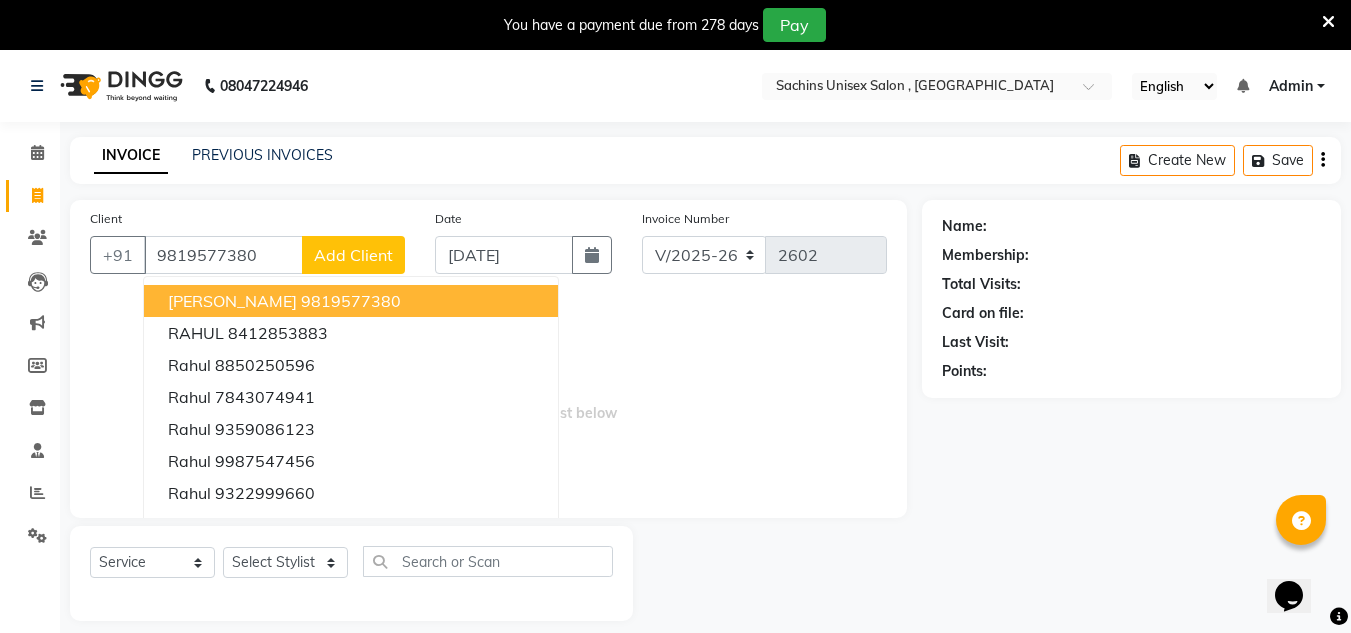 type on "9819577380" 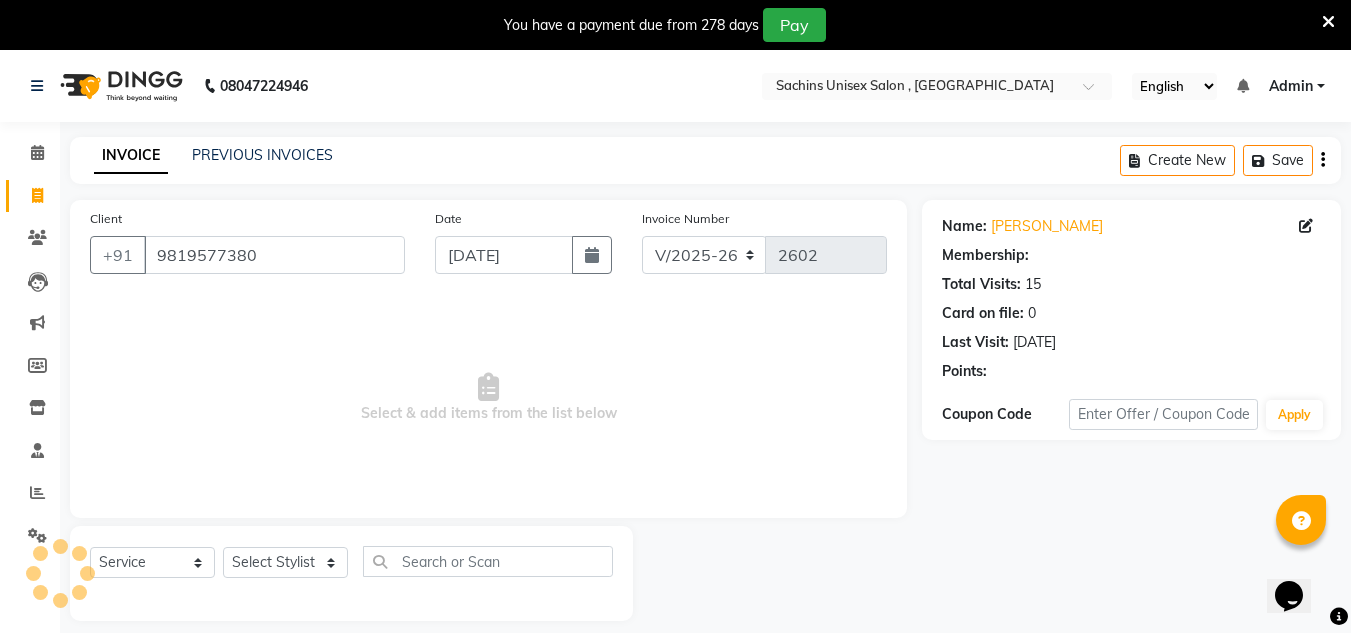 select on "1: Object" 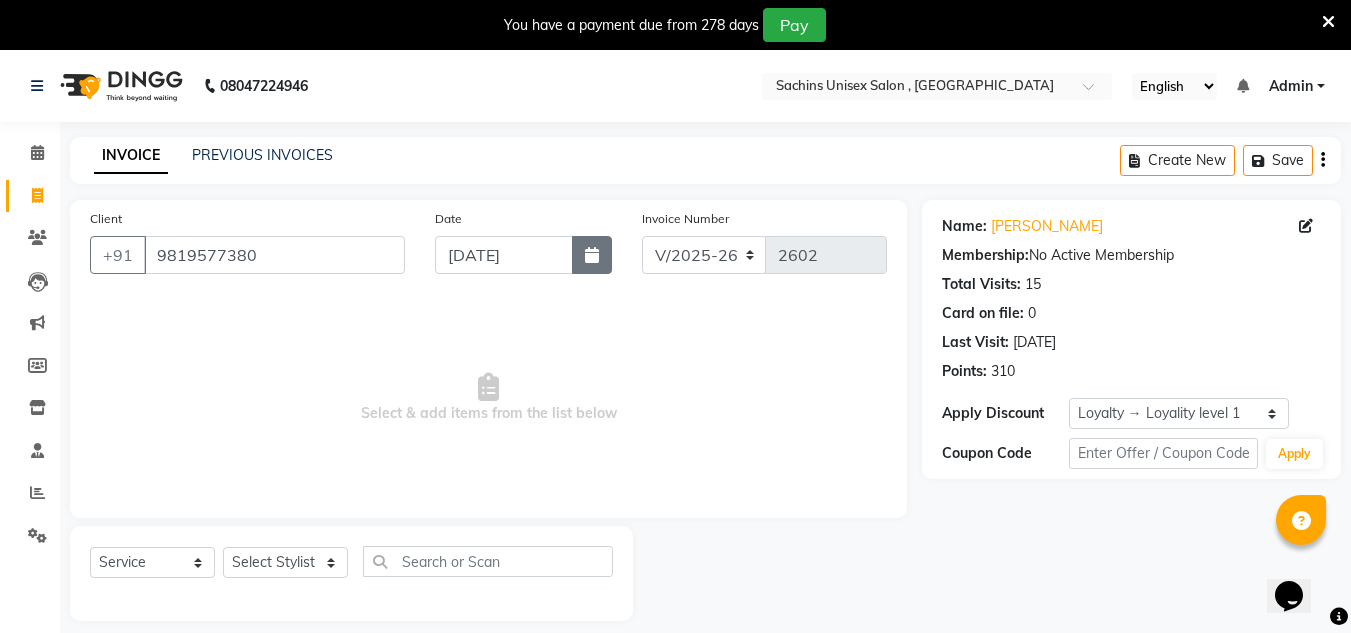 click 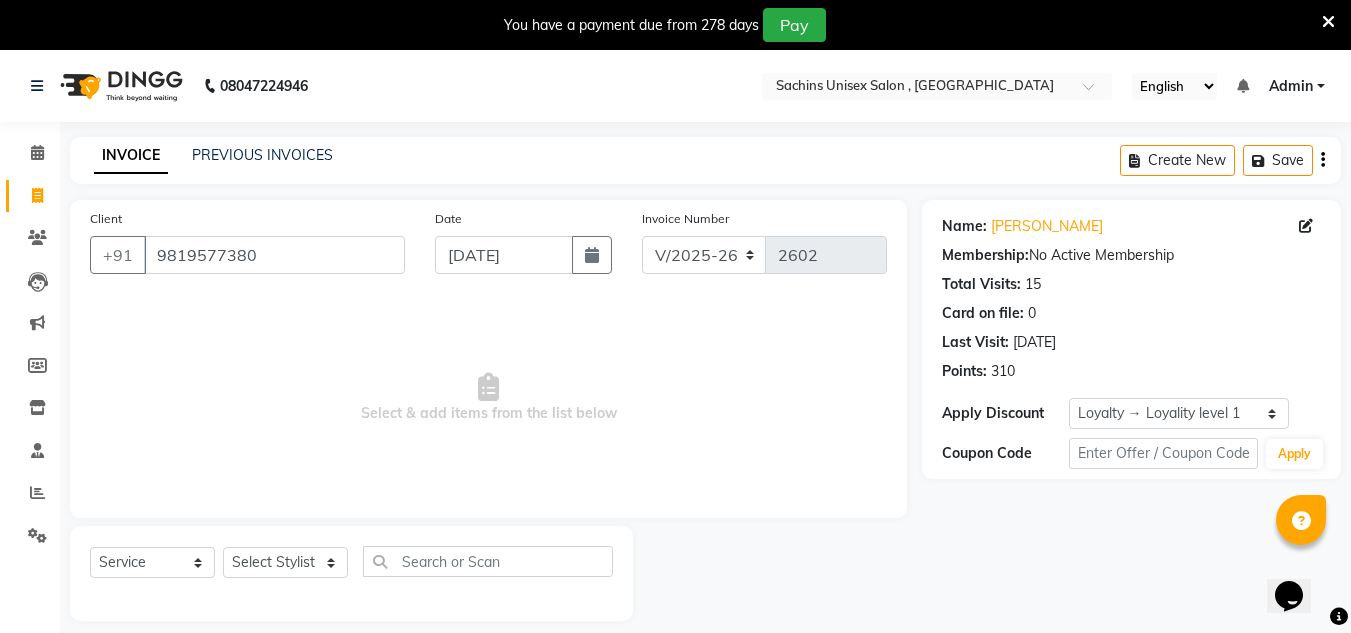 select on "7" 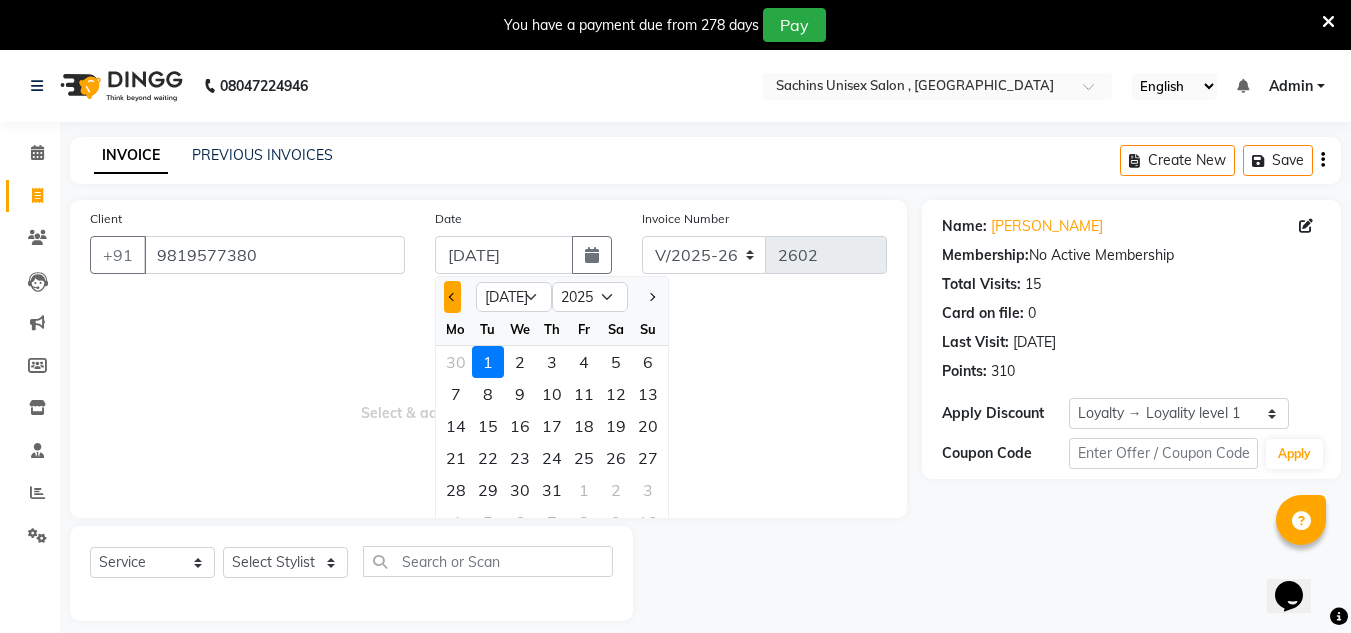 click 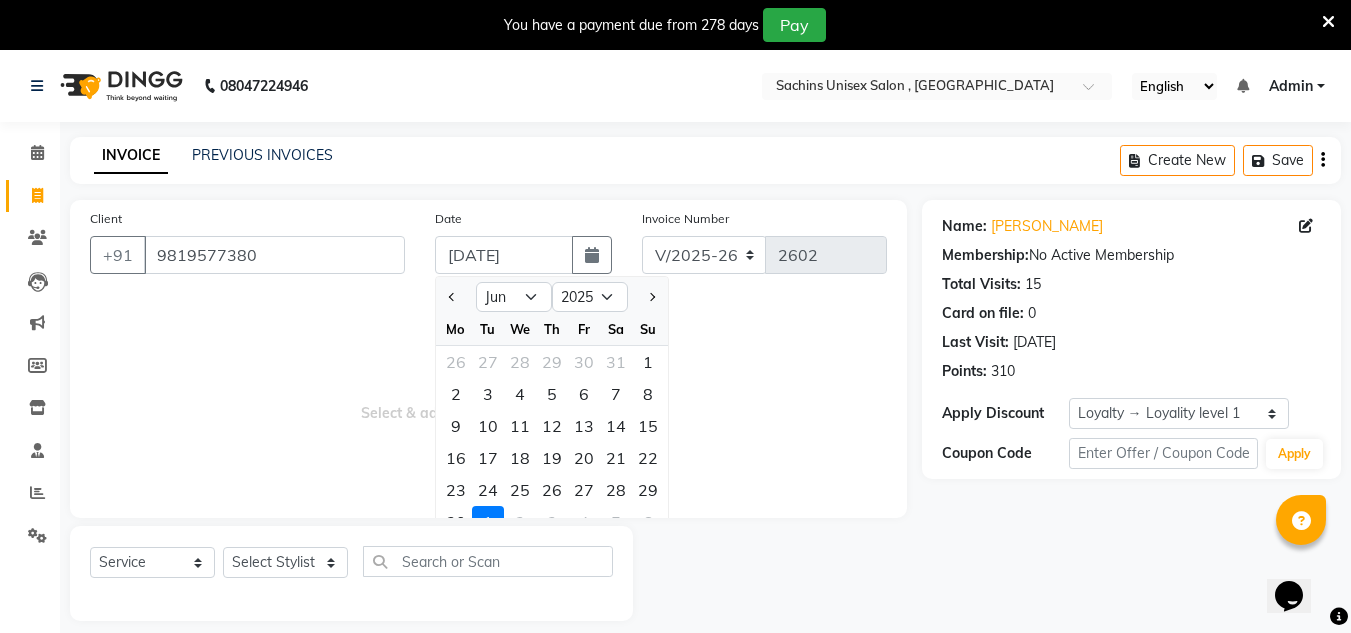 click on "Client [PHONE_NUMBER] Date [DATE] Jan Feb Mar Apr May Jun [DATE] Aug Sep Oct Nov [DATE] 2016 2017 2018 2019 2020 2021 2022 2023 2024 2025 2026 2027 2028 2029 2030 2031 2032 2033 2034 2035 Mo Tu We Th Fr Sa Su 26 27 28 29 30 31 1 2 3 4 5 6 7 8 9 10 11 12 13 14 15 16 17 18 19 20 21 22 23 24 25 26 27 28 29 30 1 2 3 4 5 6 Invoice Number V/2025 V/[PHONE_NUMBER]  Select & add items from the list below  Select  Service  Product  Membership  Package Voucher Prepaid Gift Card  Select Stylist Aalam [PERSON_NAME] new  mohit Neeraj Owner preeti [PERSON_NAME] RG" 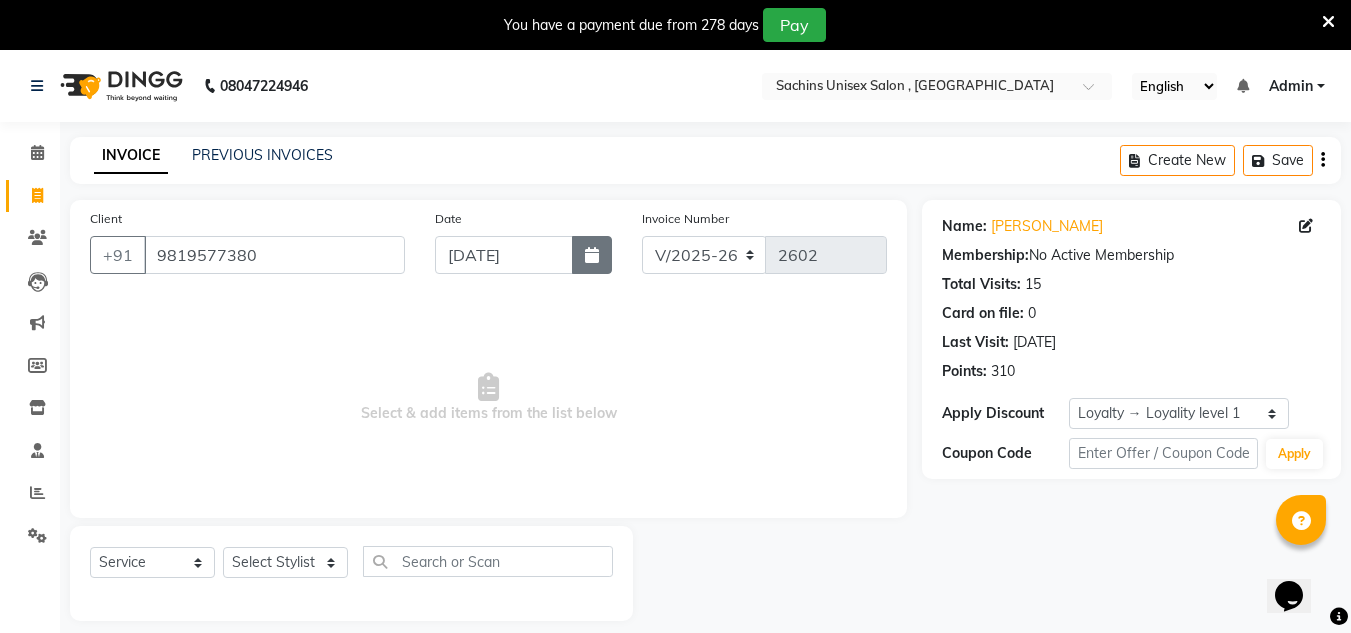 click 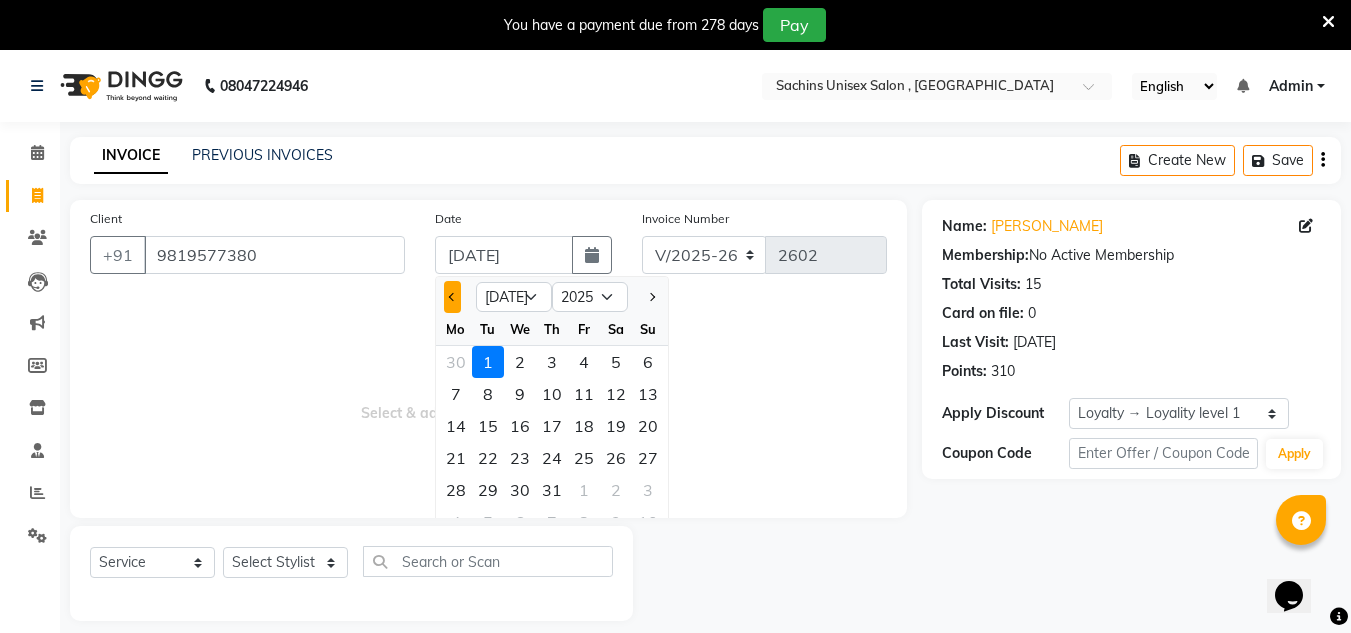 click 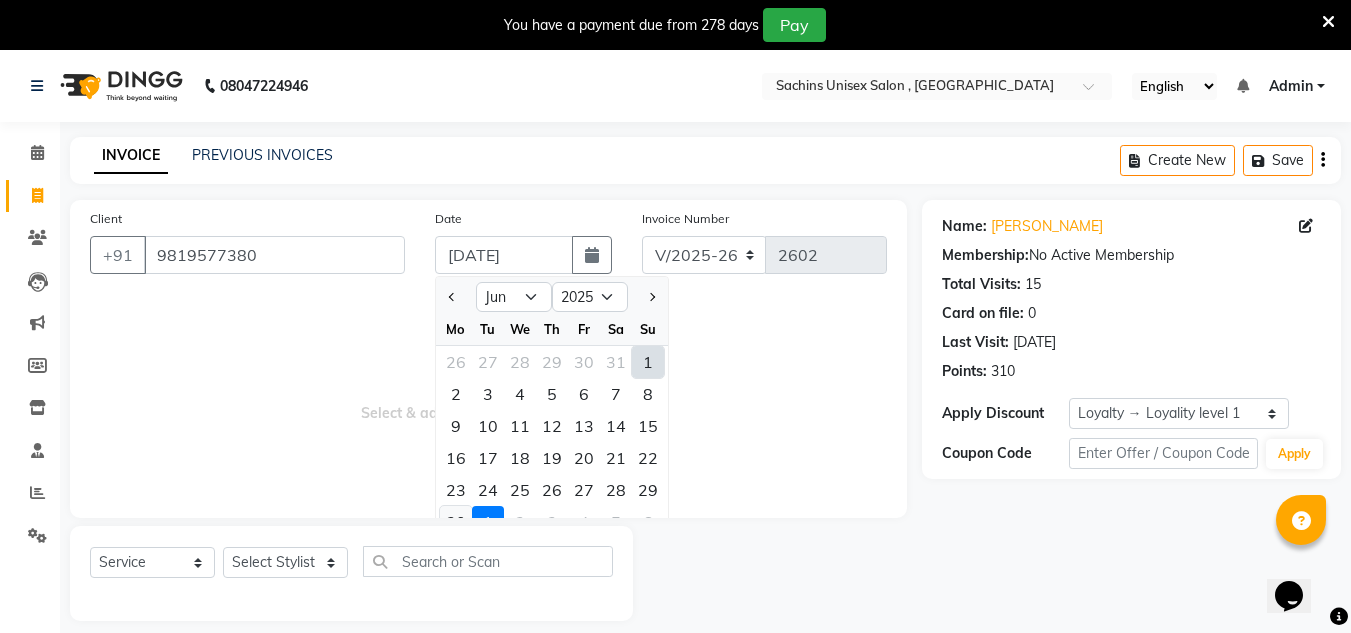 click on "30" 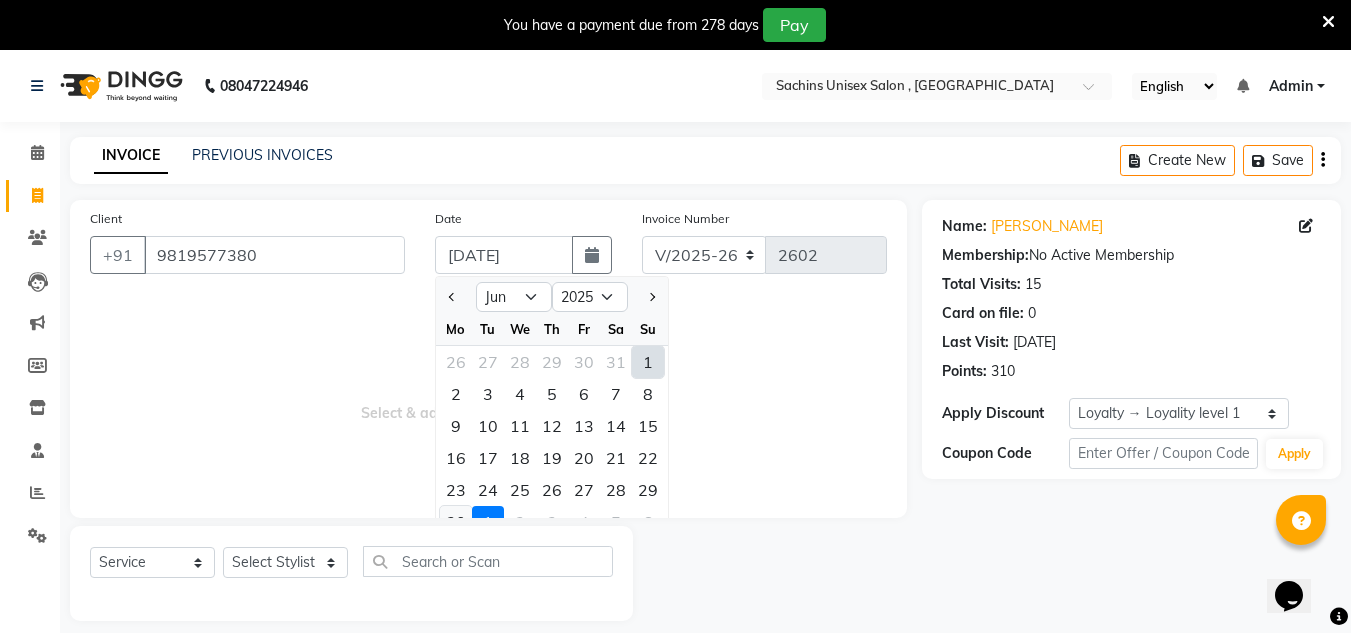 type on "[DATE]" 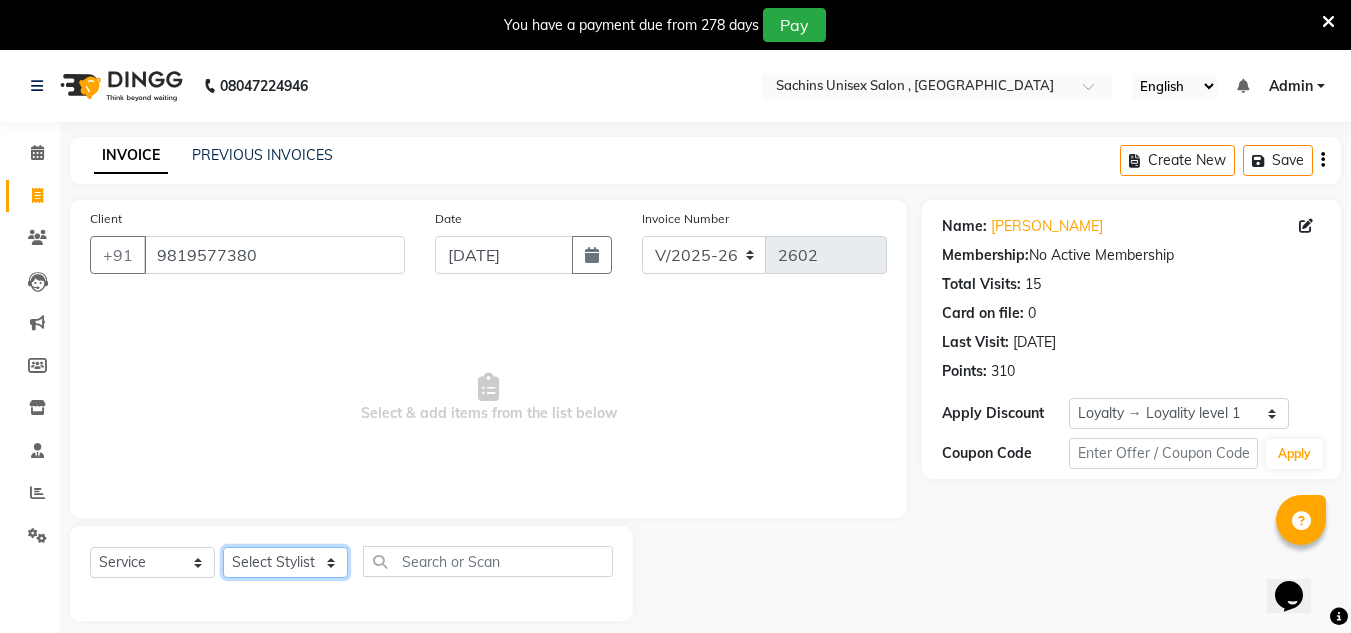 click on "Select Stylist [PERSON_NAME] new  mohit Neeraj Owner preeti [PERSON_NAME] RG" 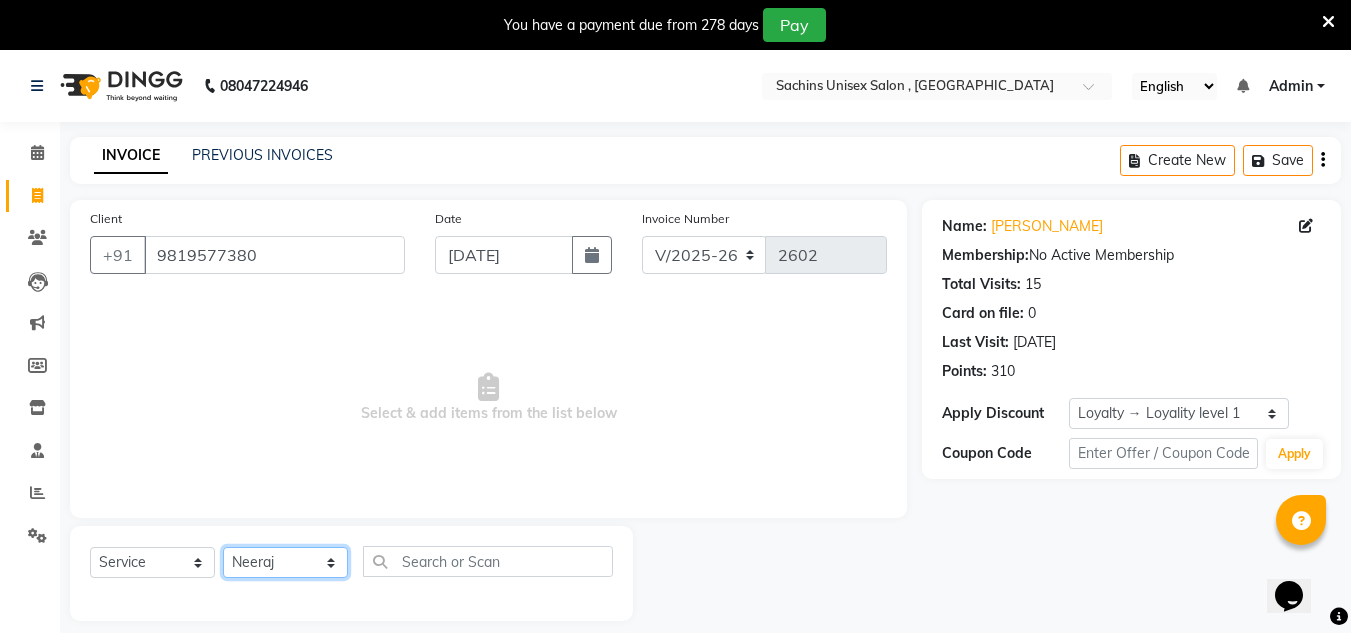 click on "Select Stylist [PERSON_NAME] new  mohit Neeraj Owner preeti [PERSON_NAME] RG" 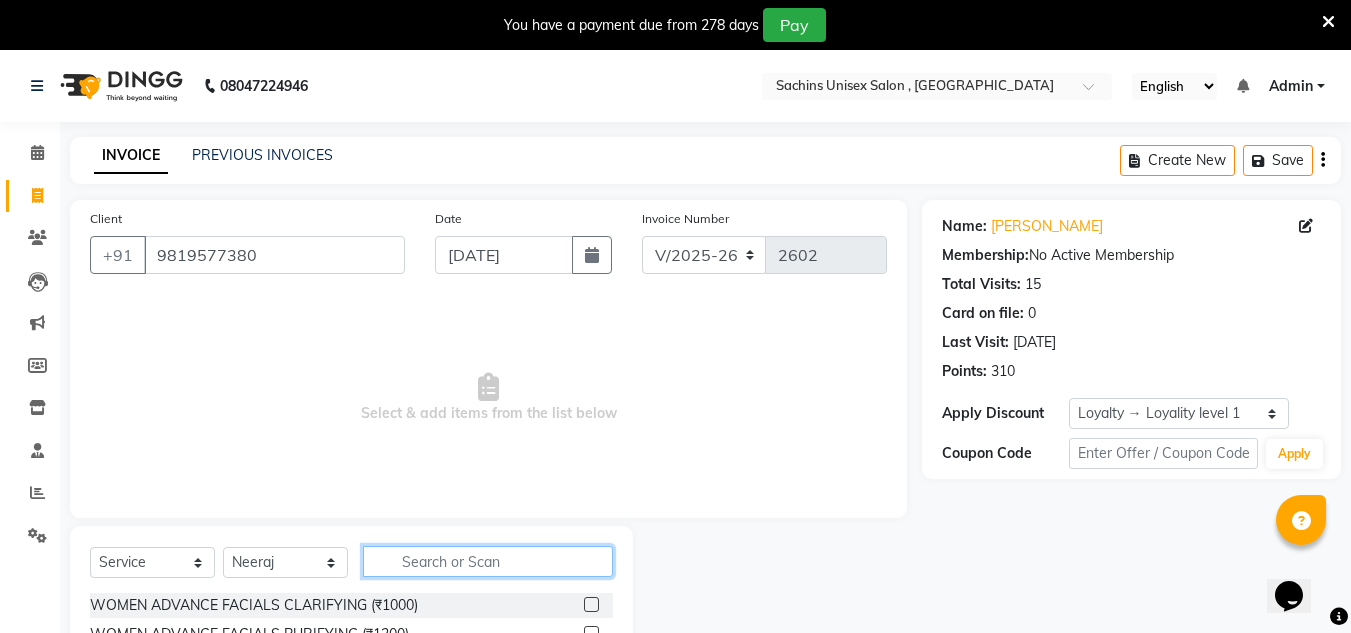 click 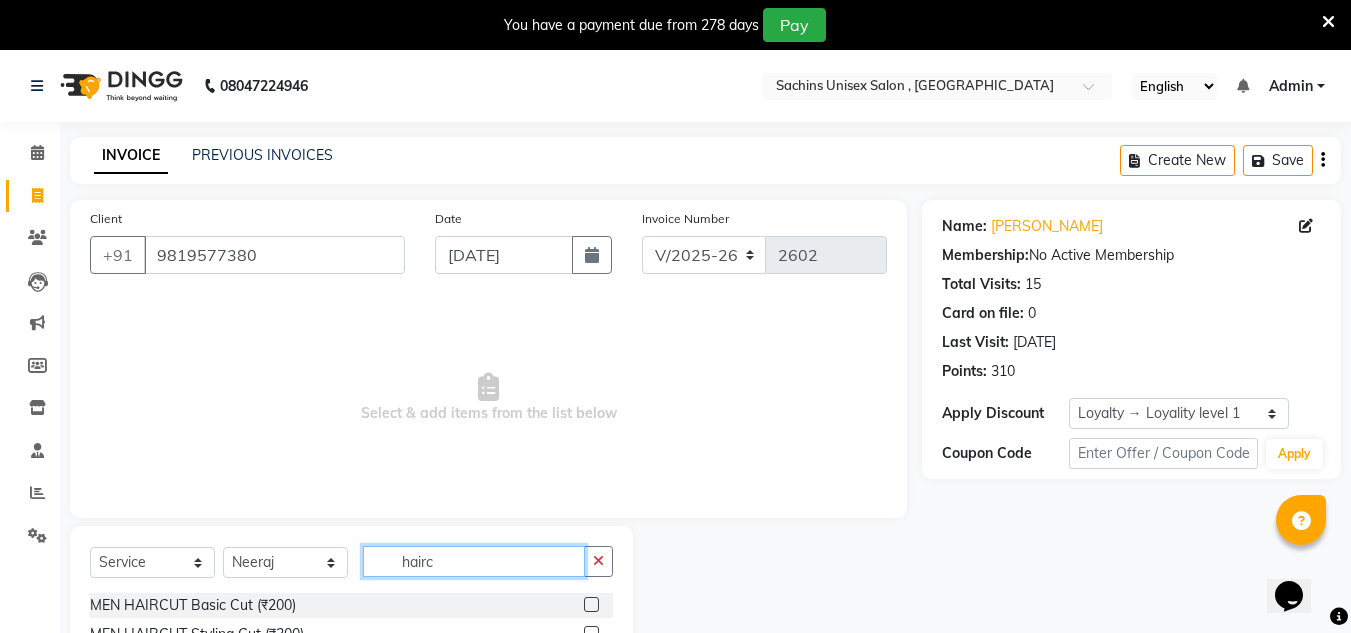 type on "hairc" 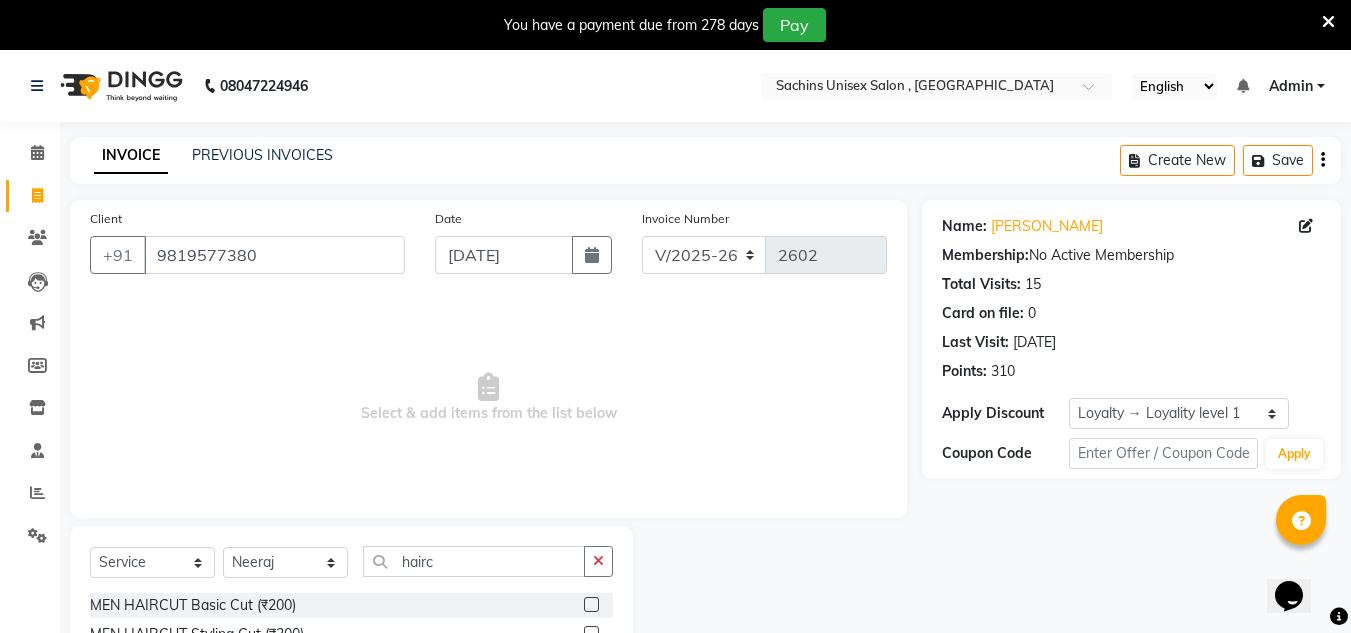click 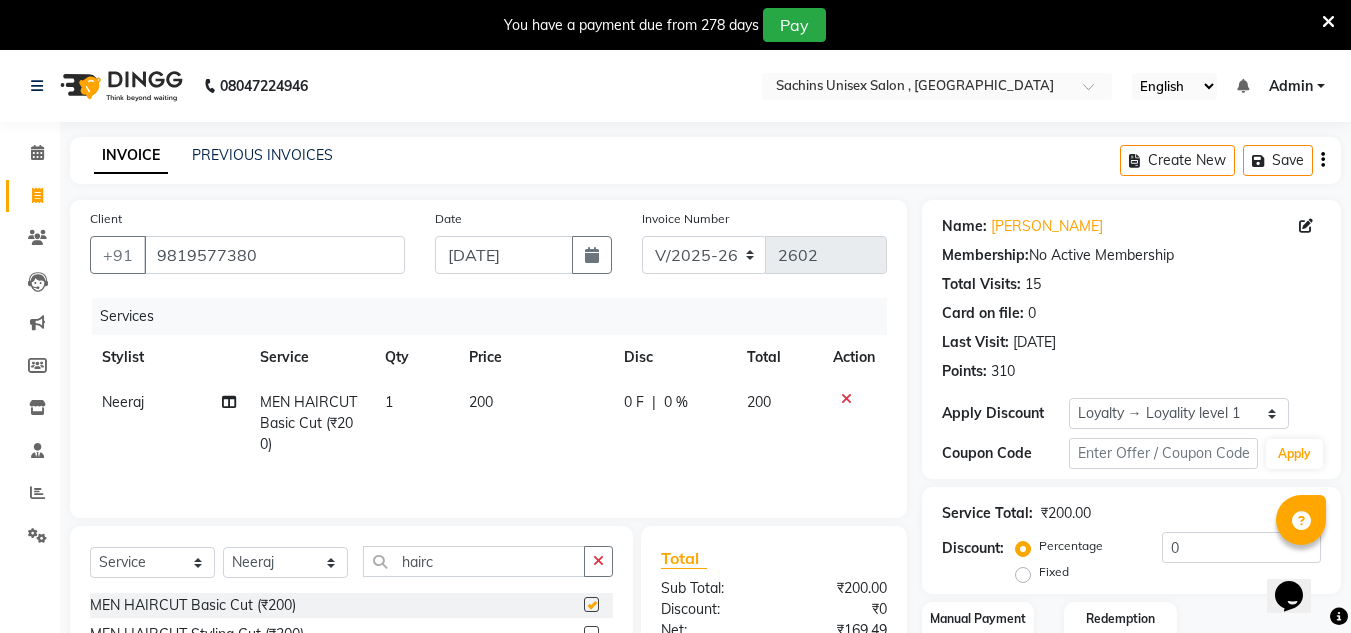 checkbox on "false" 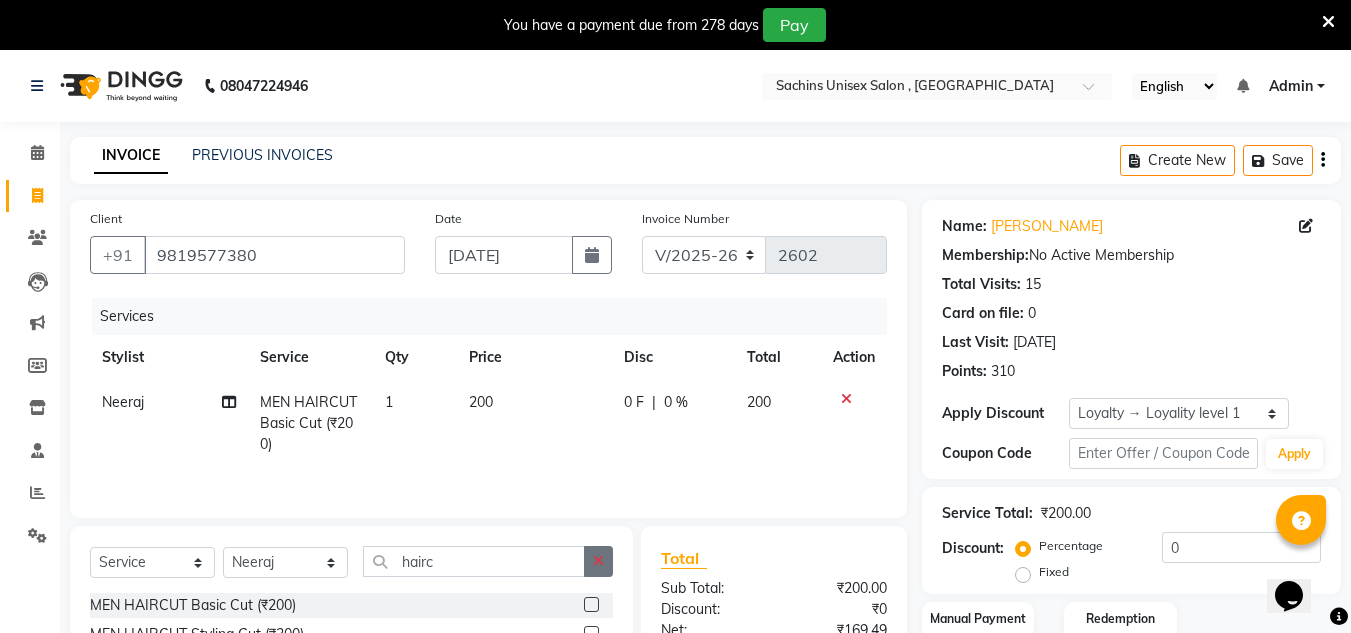 click 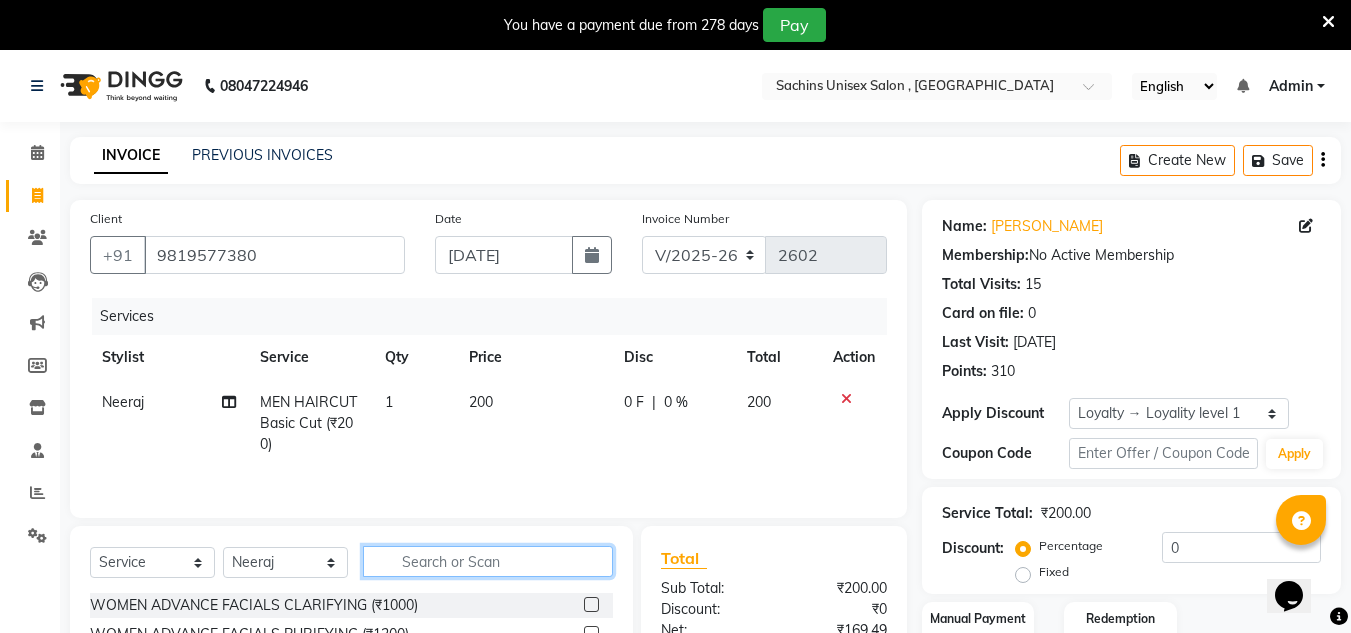 click 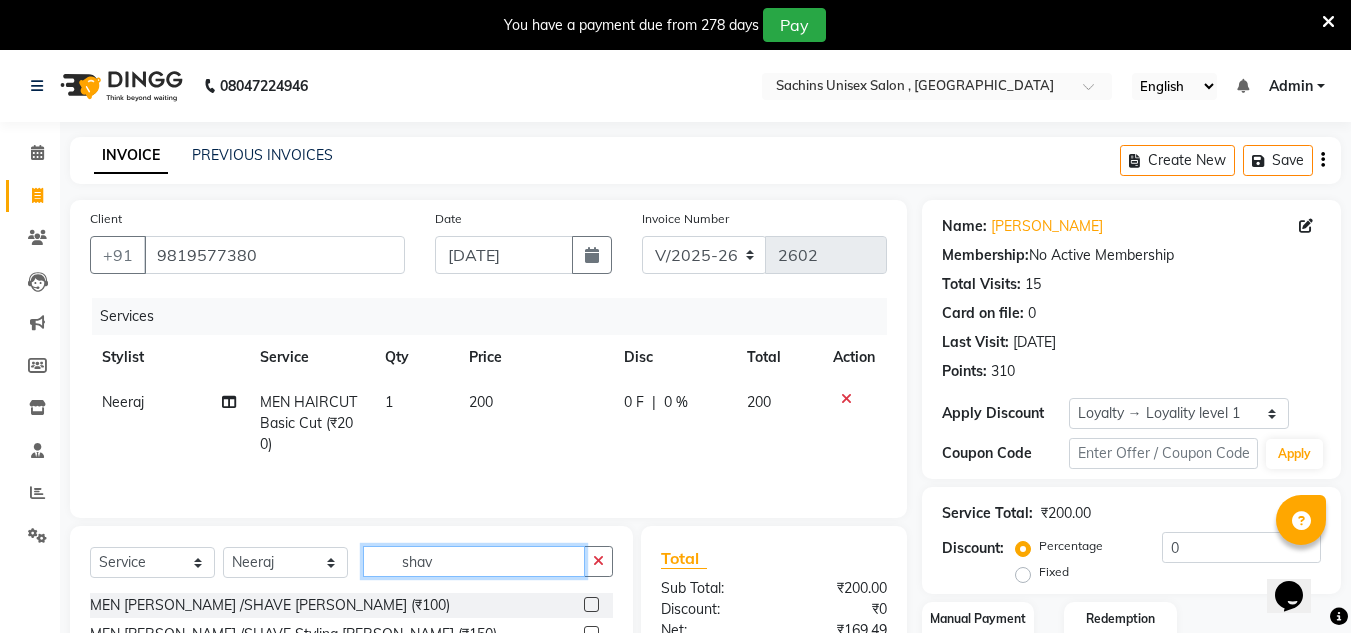 type on "shav" 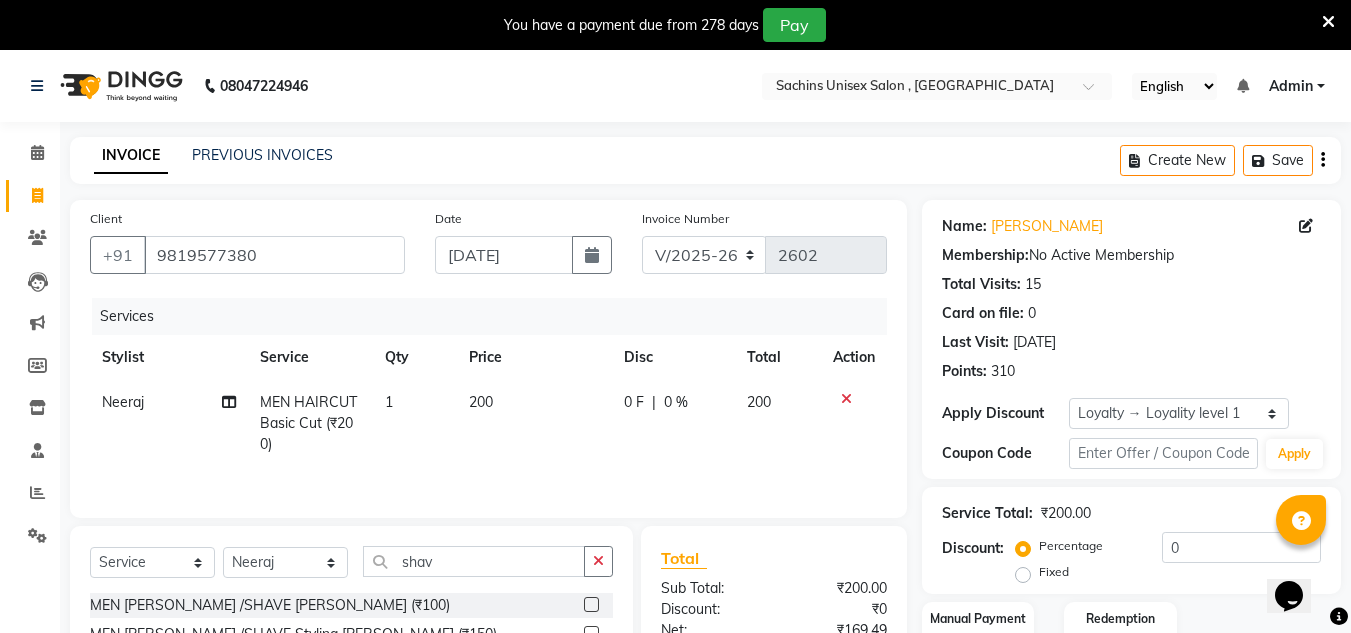 click 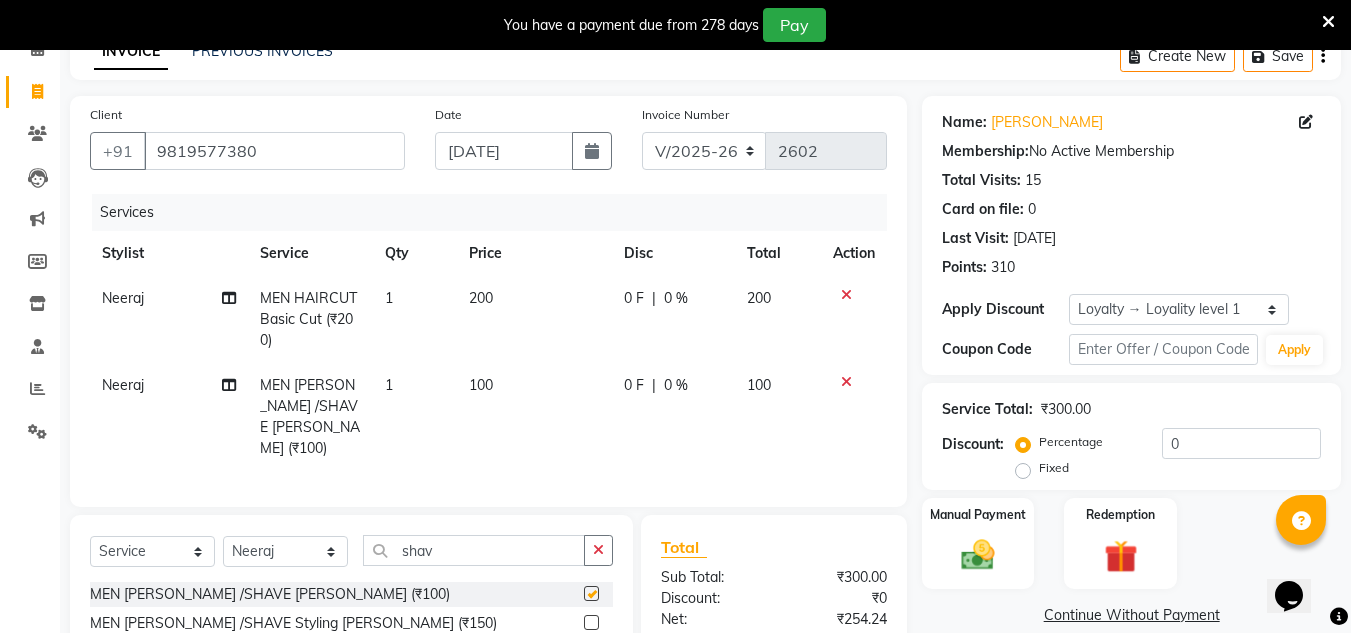 checkbox on "false" 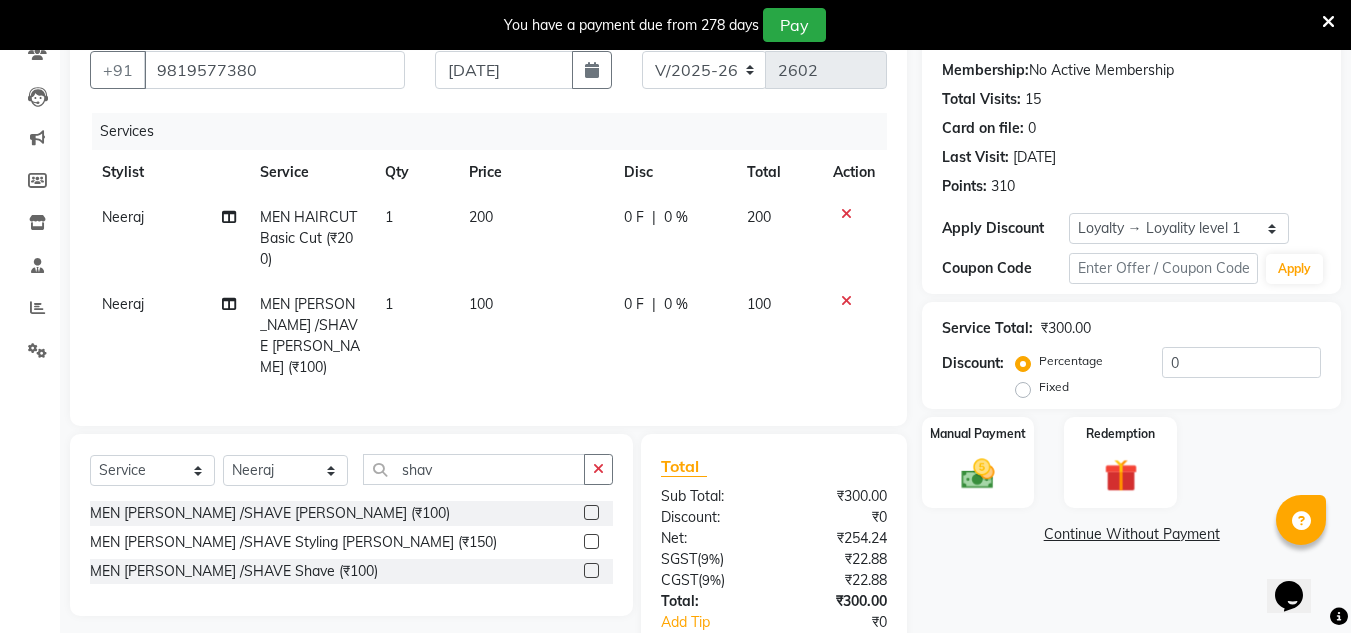 scroll, scrollTop: 200, scrollLeft: 0, axis: vertical 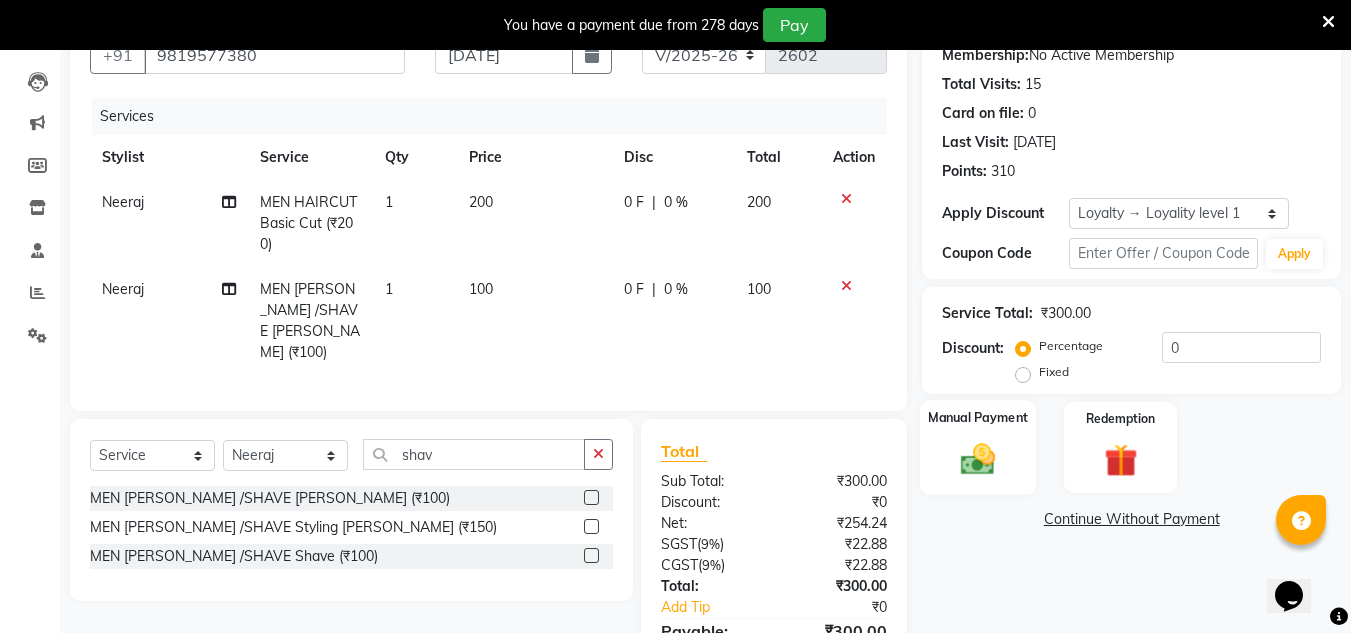 click 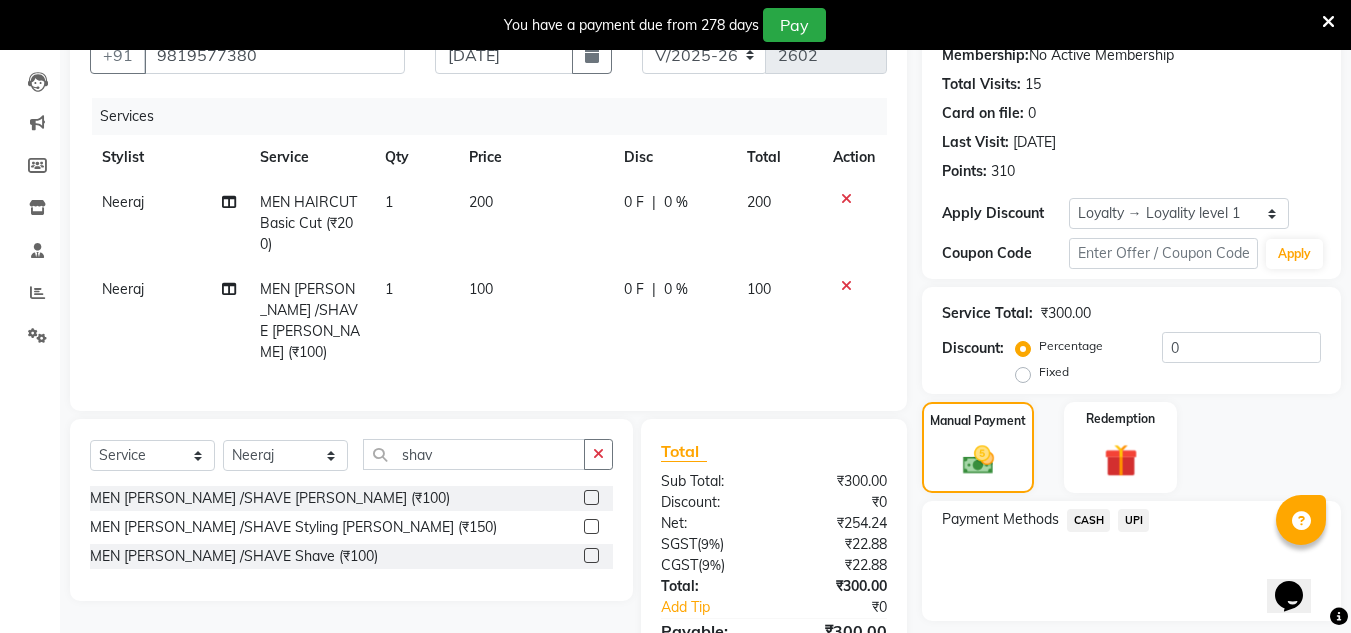 click on "CASH" 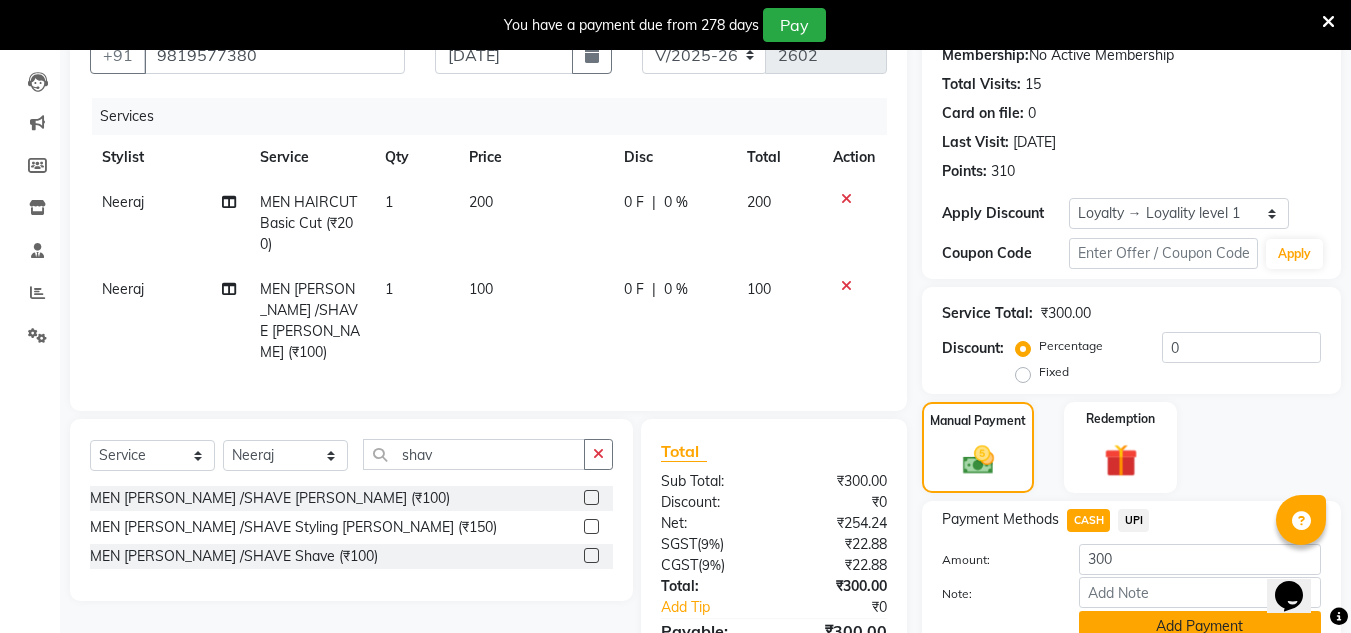 click on "Add Payment" 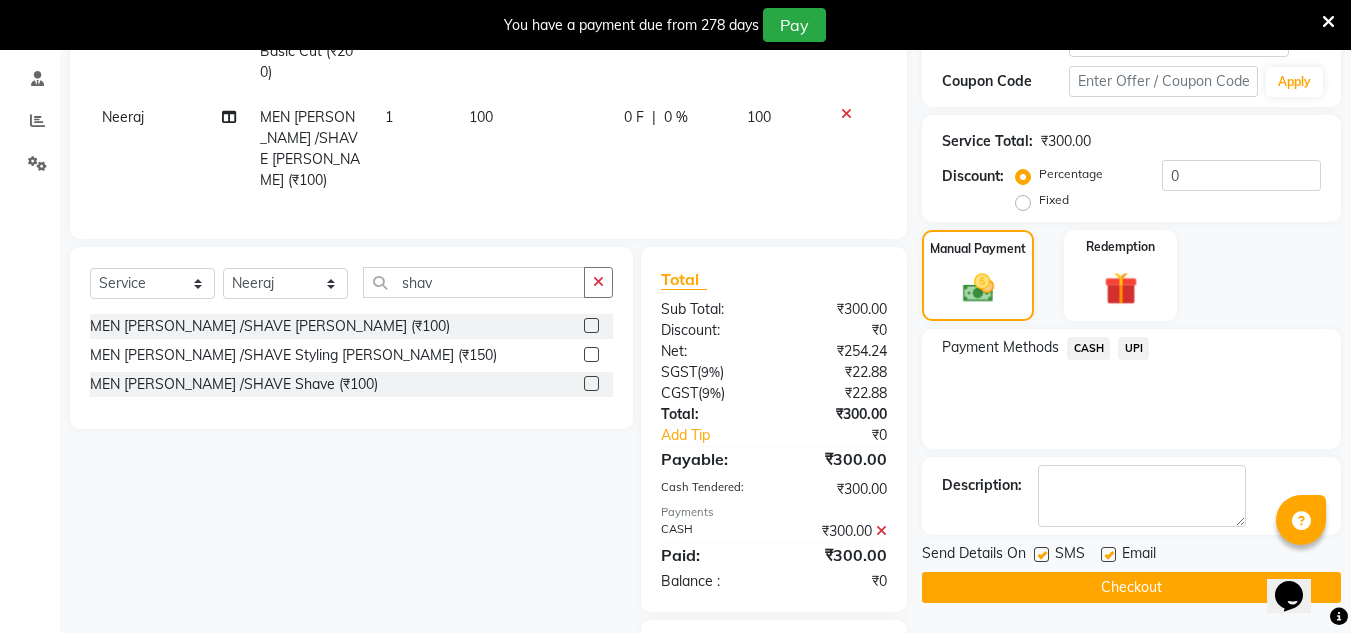 scroll, scrollTop: 400, scrollLeft: 0, axis: vertical 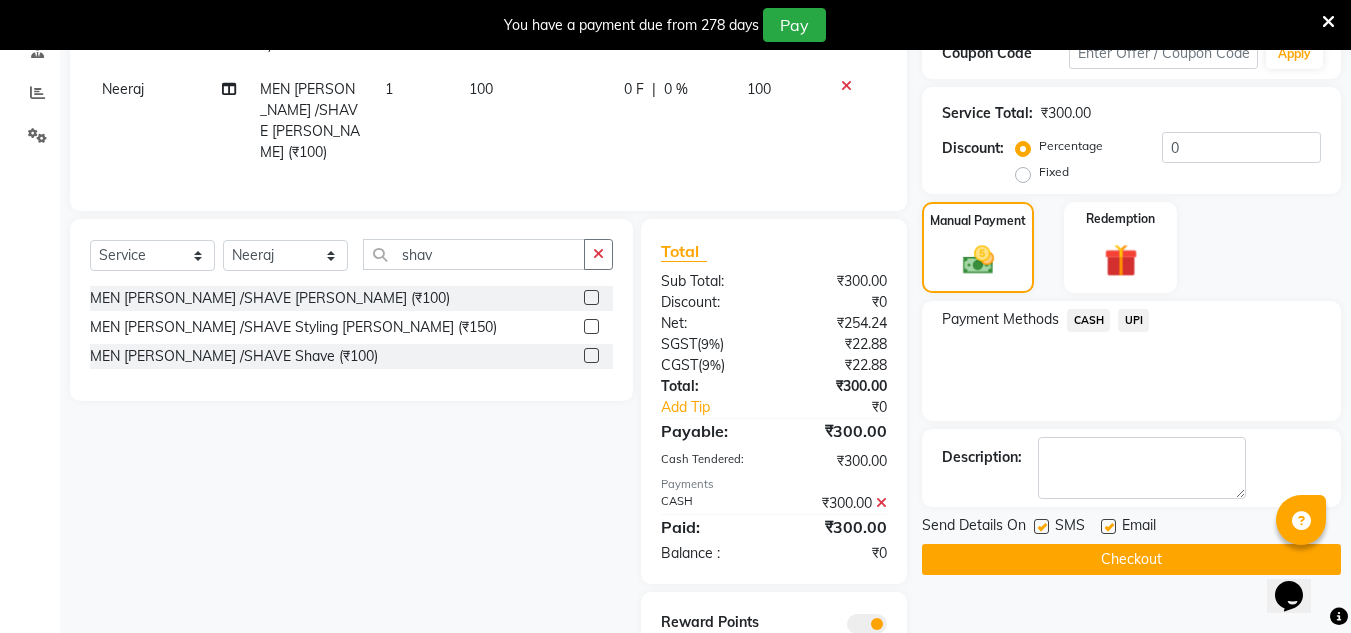 click on "Checkout" 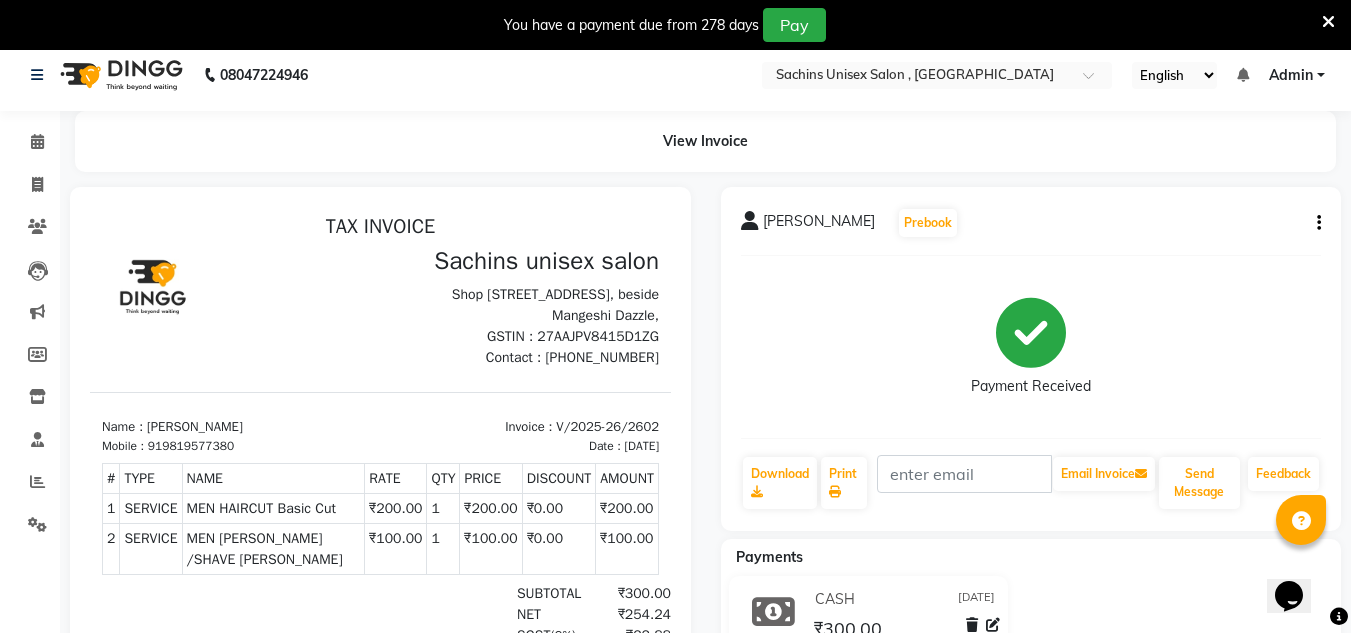 scroll, scrollTop: 0, scrollLeft: 0, axis: both 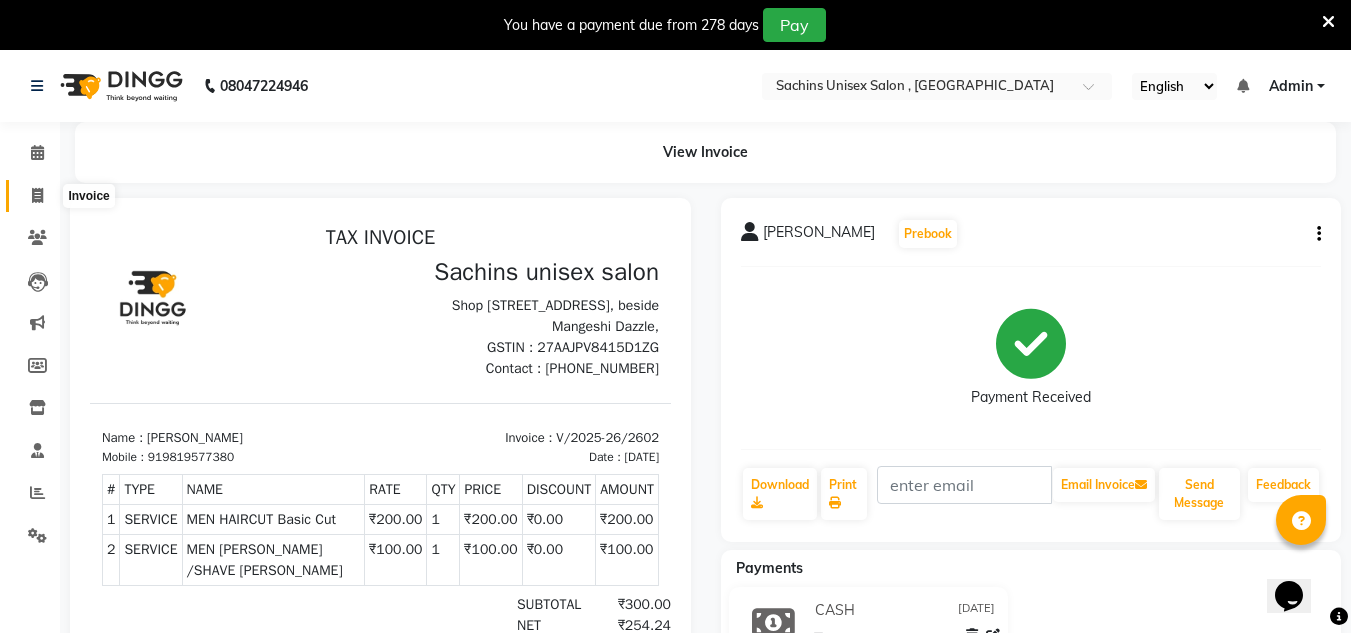 click 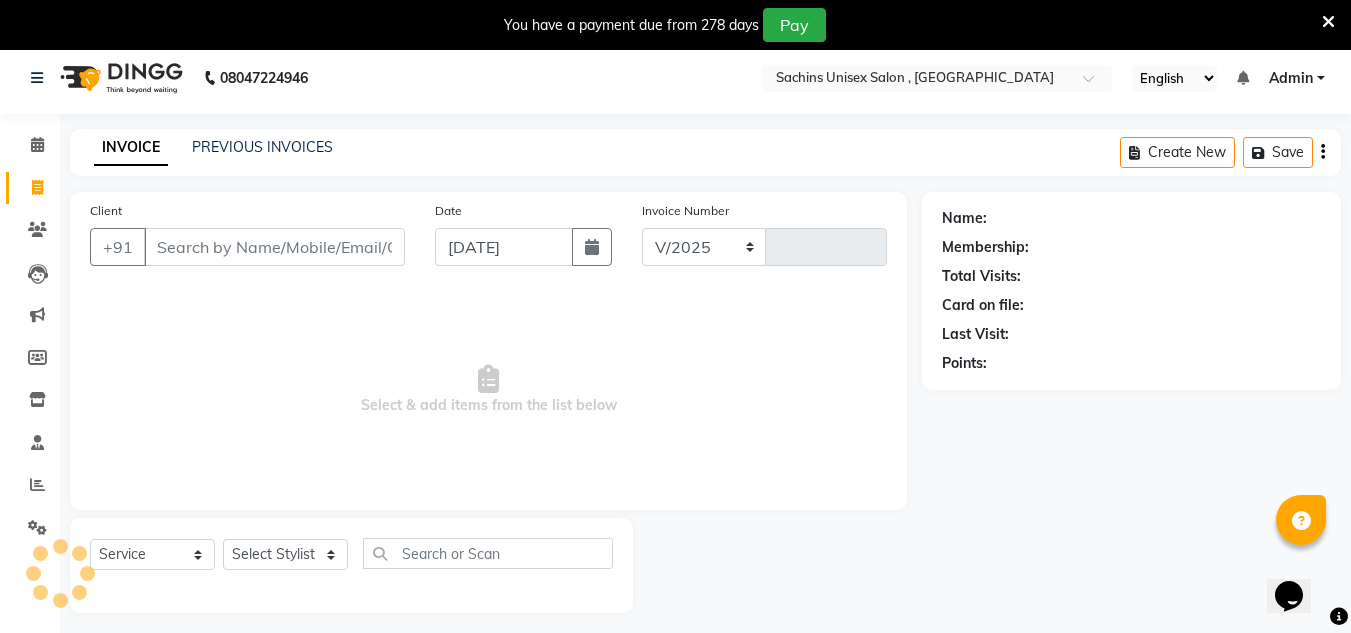select on "6840" 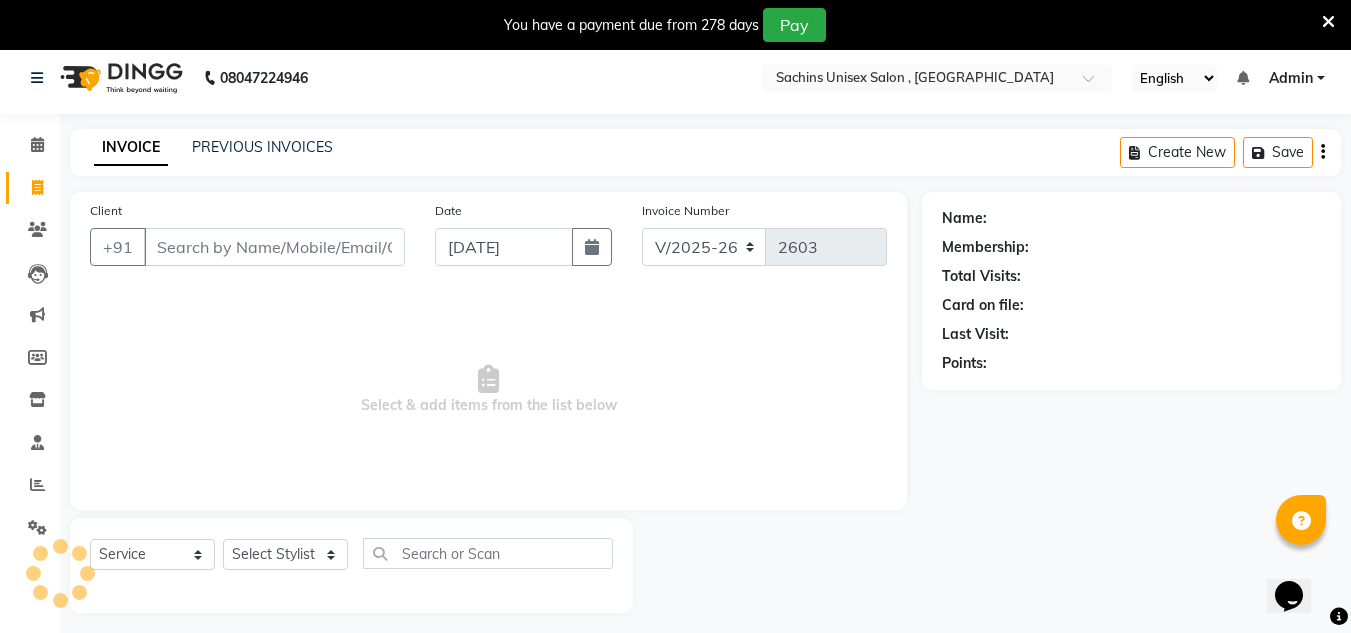 scroll, scrollTop: 50, scrollLeft: 0, axis: vertical 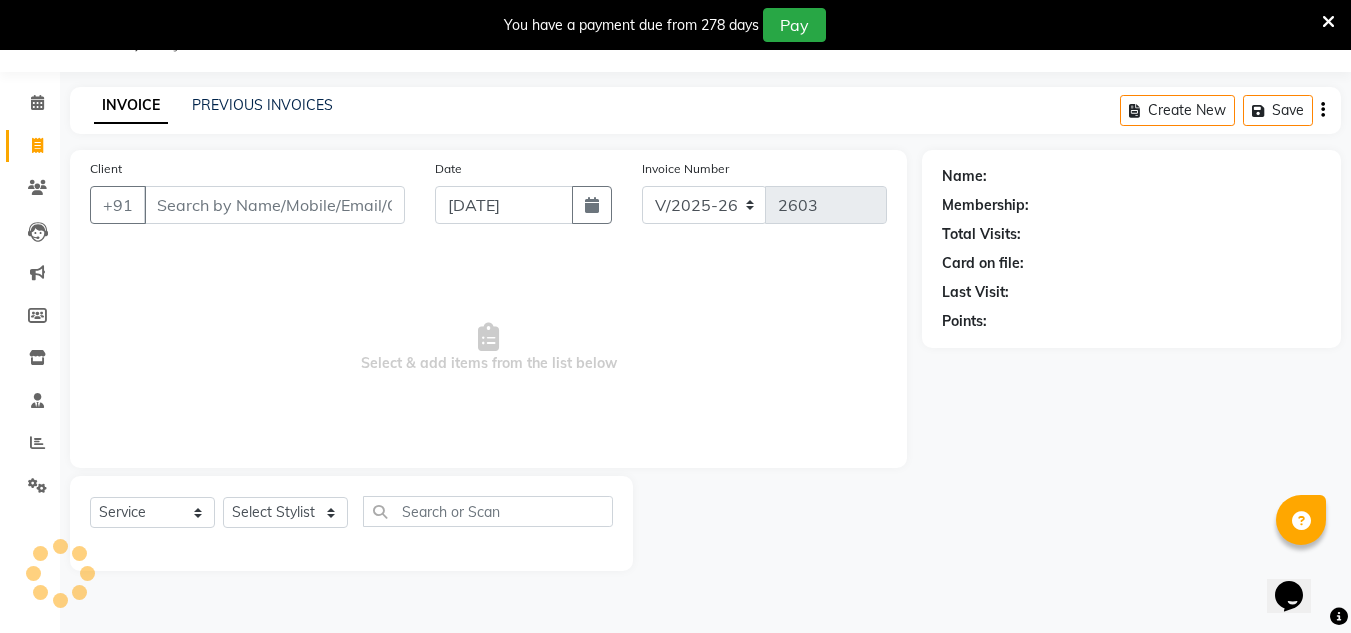 click on "Client" at bounding box center (274, 205) 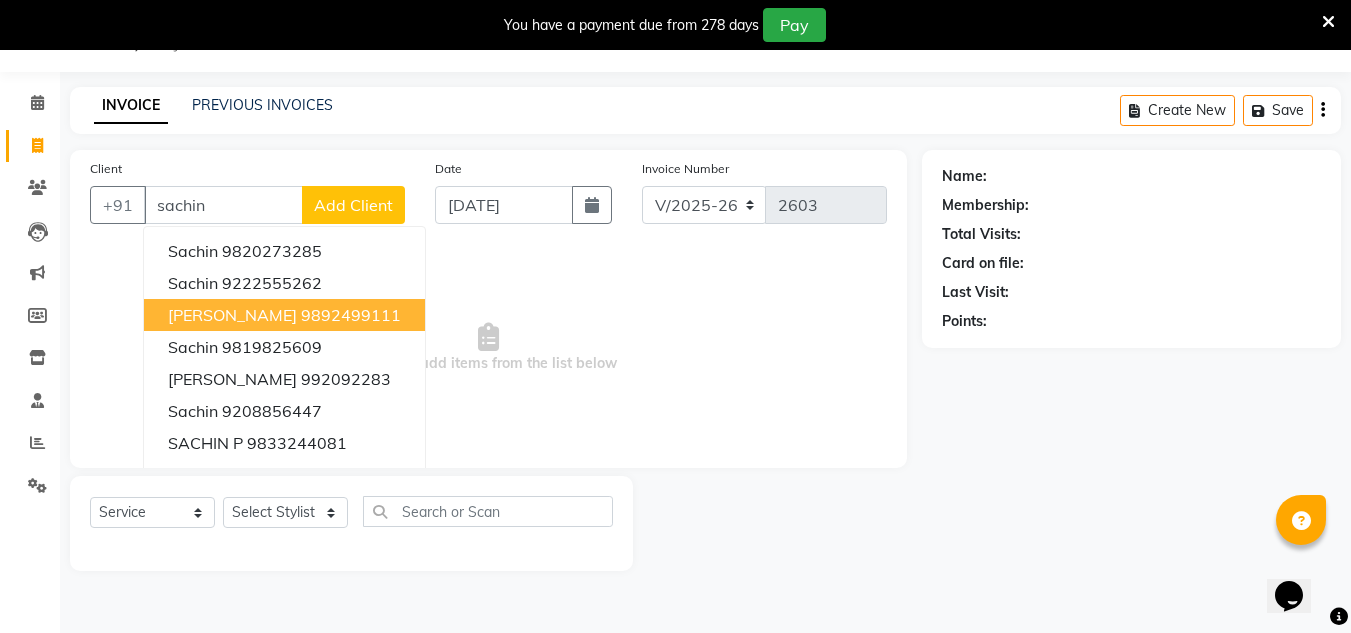 click on "[PERSON_NAME]" at bounding box center [232, 315] 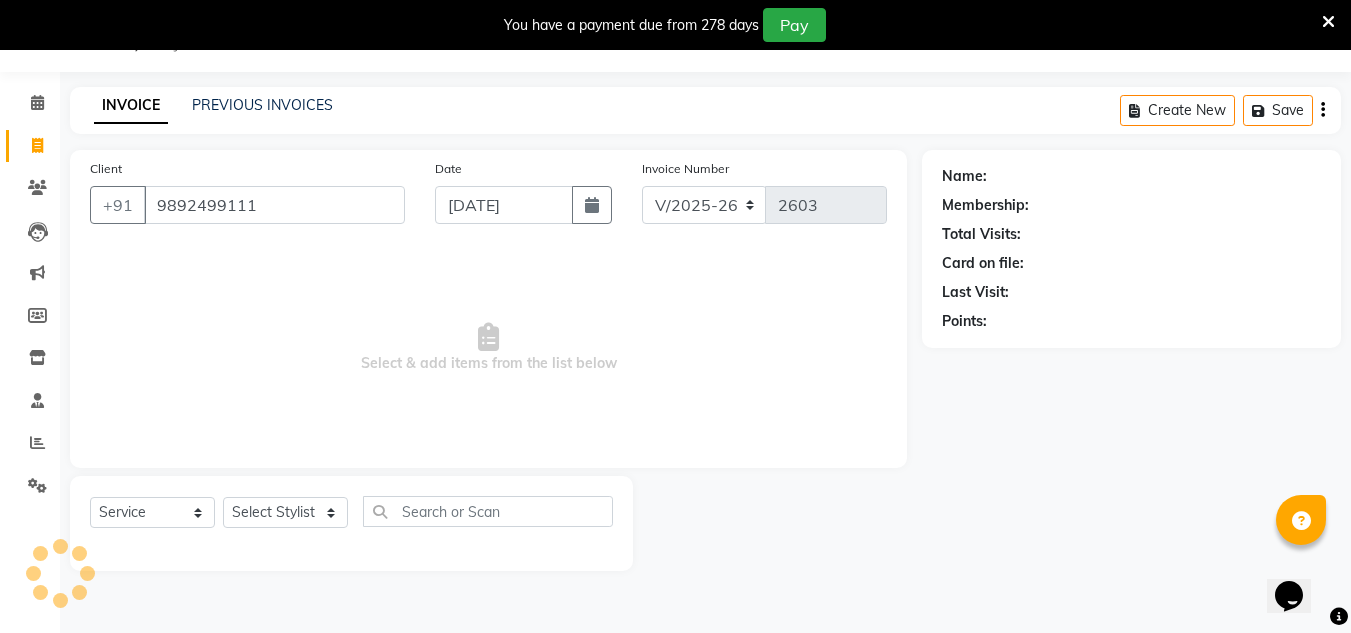type on "9892499111" 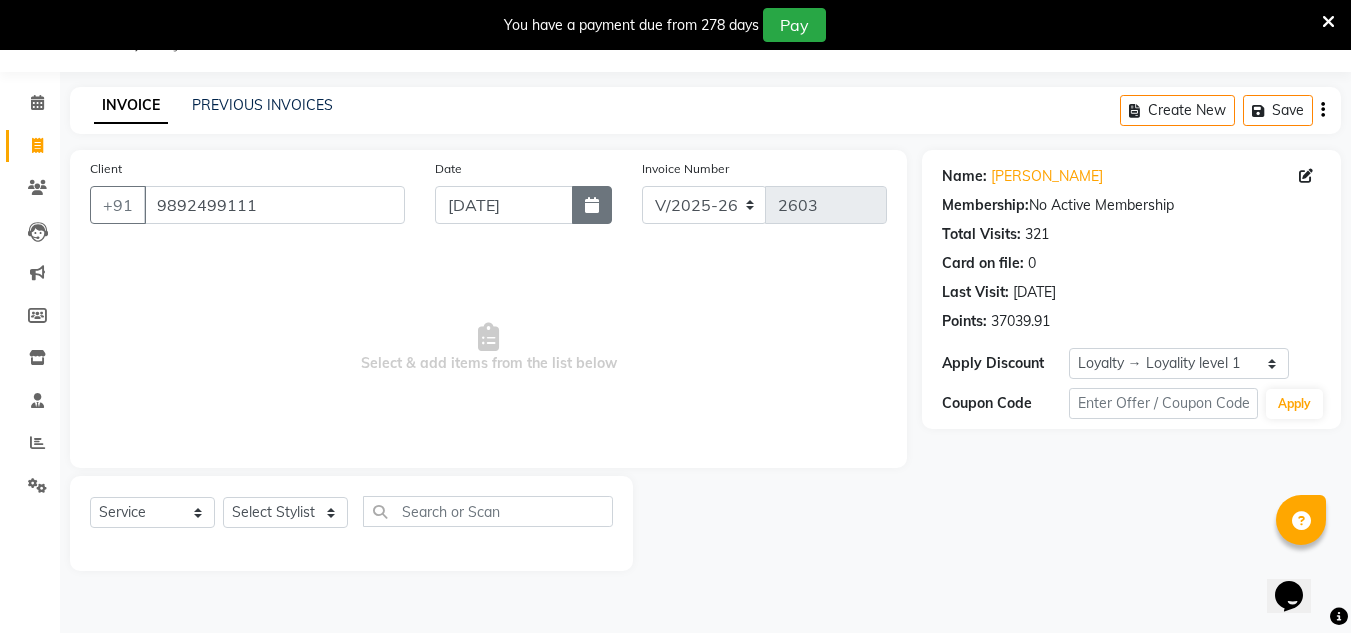 drag, startPoint x: 589, startPoint y: 201, endPoint x: 571, endPoint y: 225, distance: 30 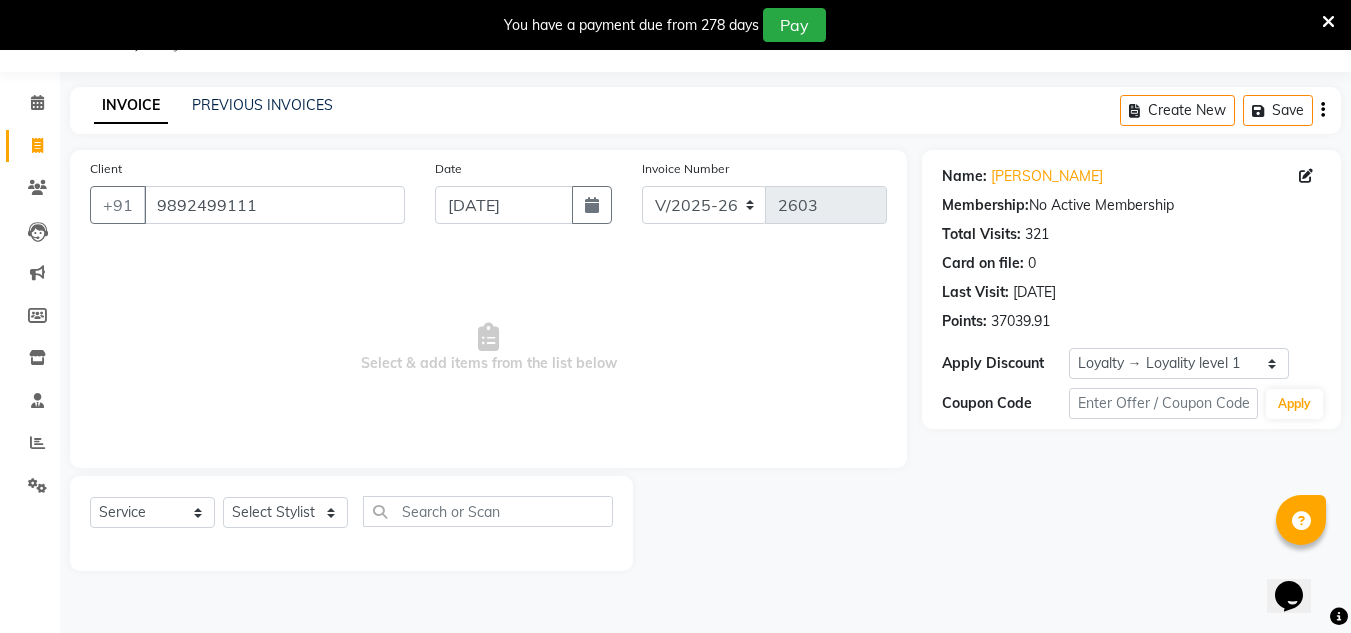 click 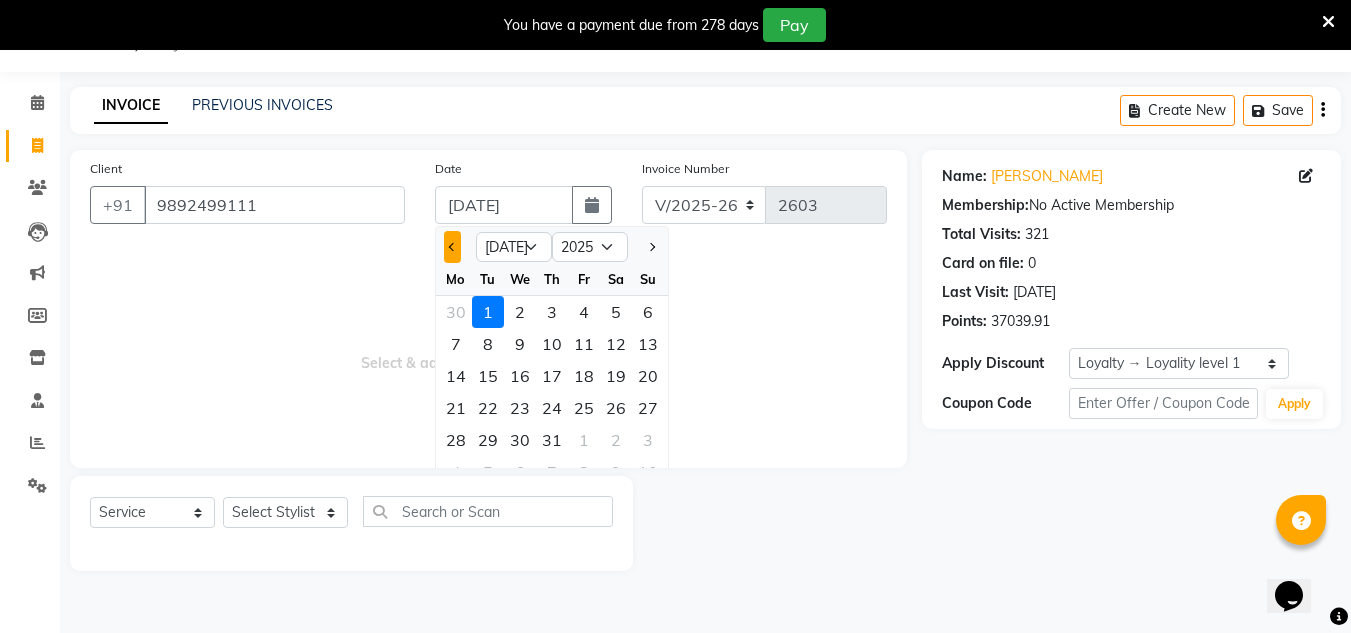 drag, startPoint x: 452, startPoint y: 241, endPoint x: 441, endPoint y: 278, distance: 38.600517 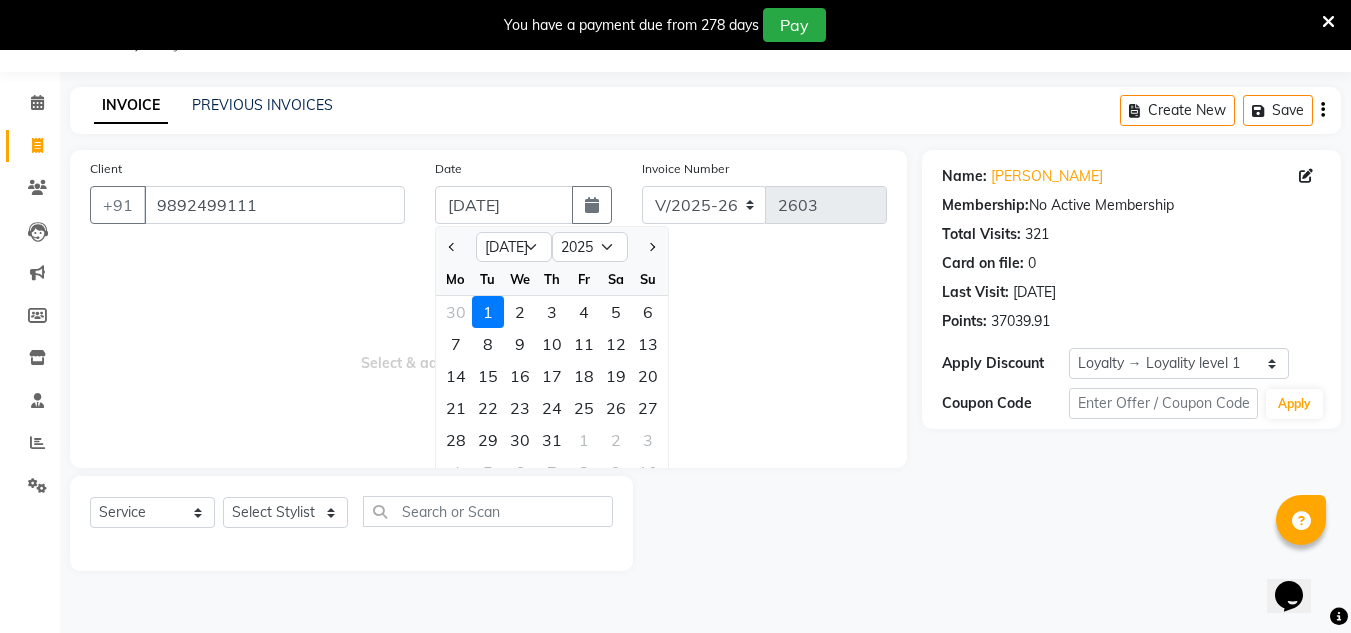 click 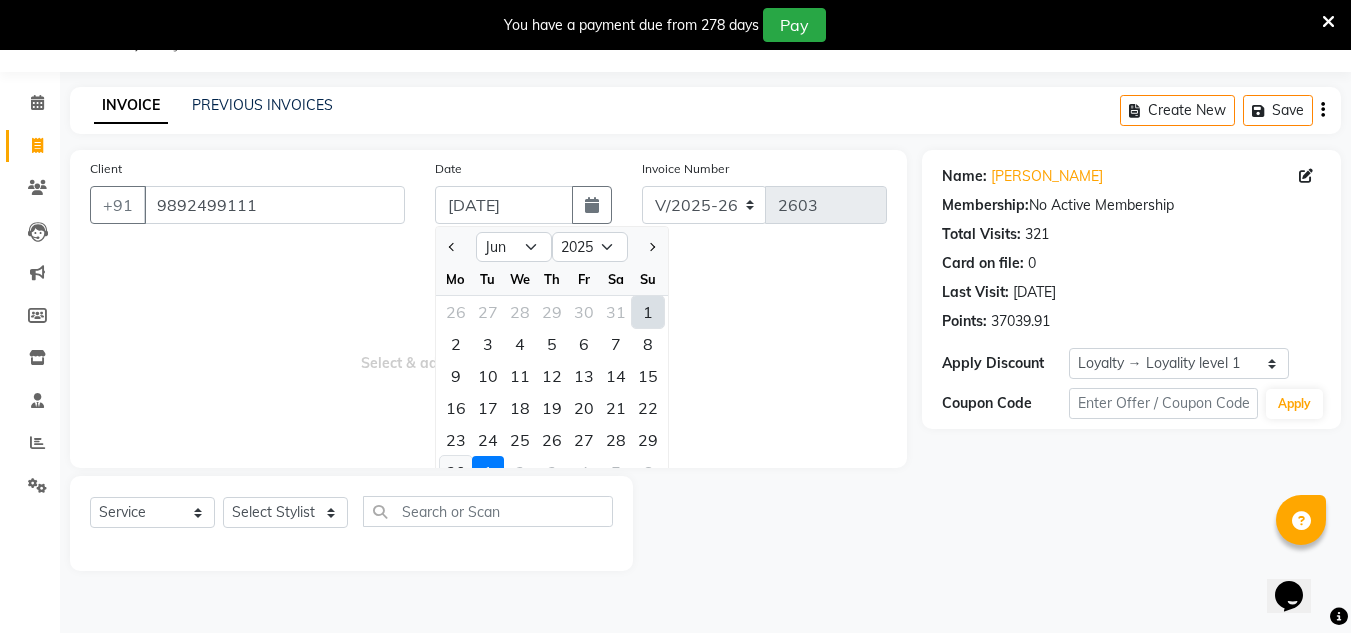 click on "30" 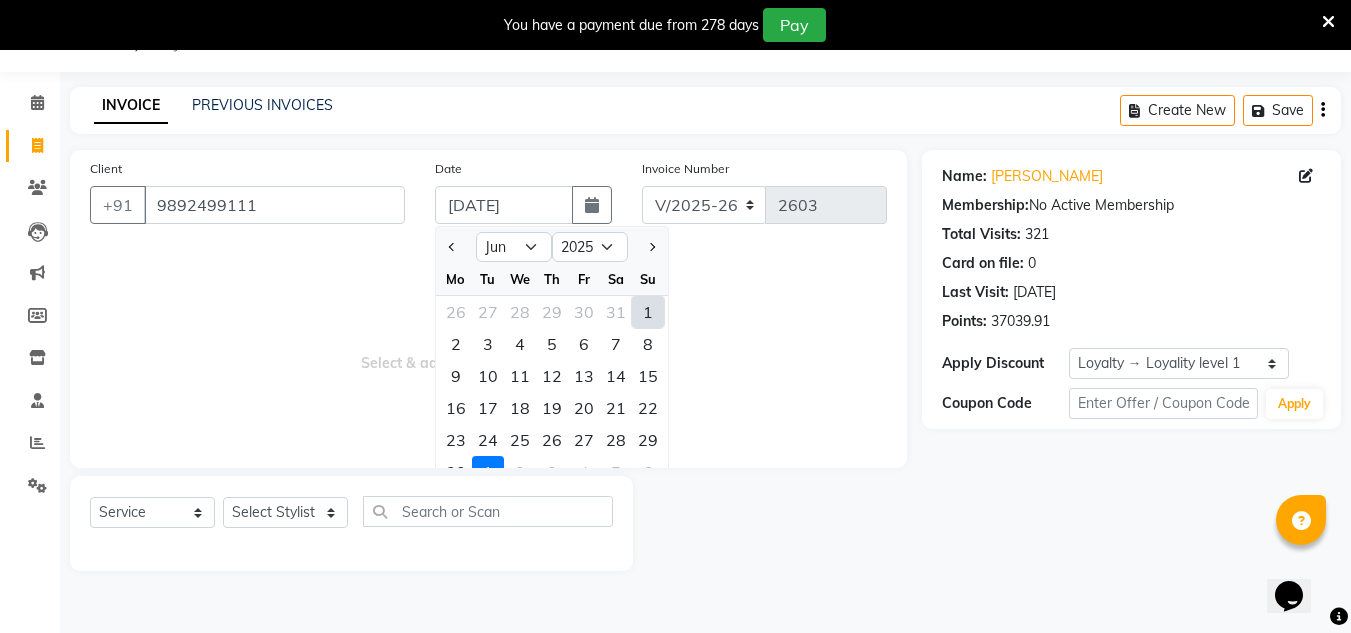 type on "[DATE]" 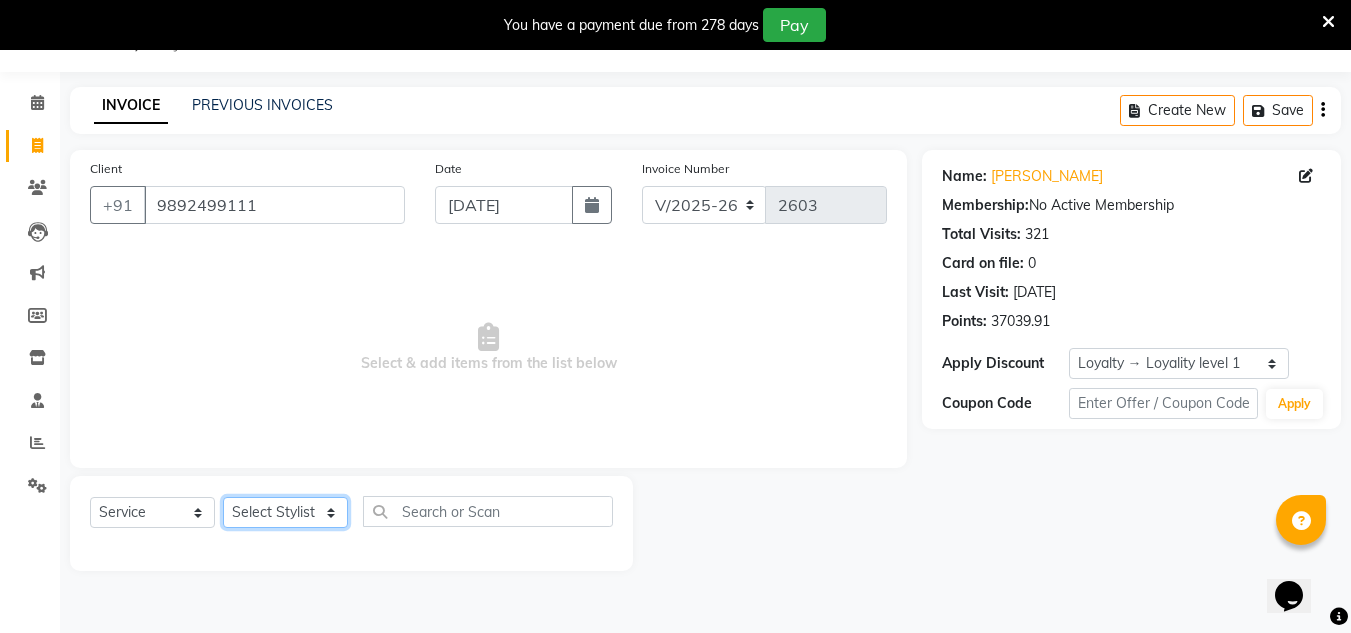 click on "Select Stylist [PERSON_NAME] new  mohit Neeraj Owner preeti [PERSON_NAME] RG" 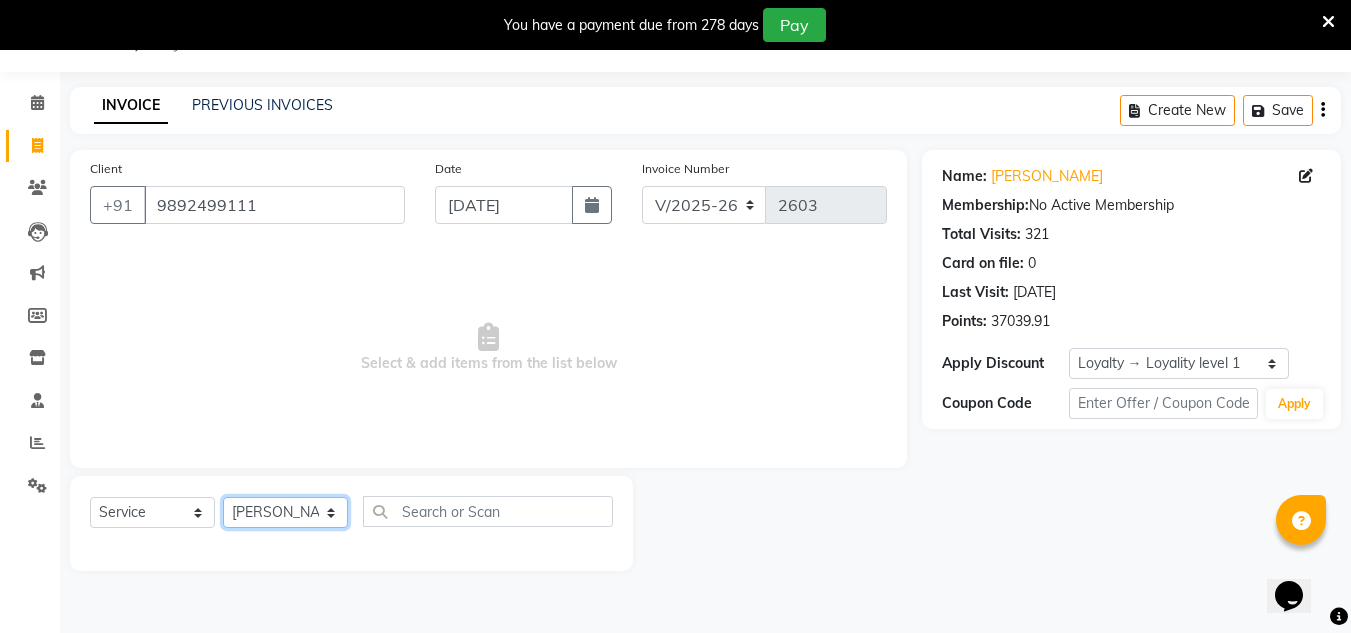 click on "Select Stylist [PERSON_NAME] new  mohit Neeraj Owner preeti [PERSON_NAME] RG" 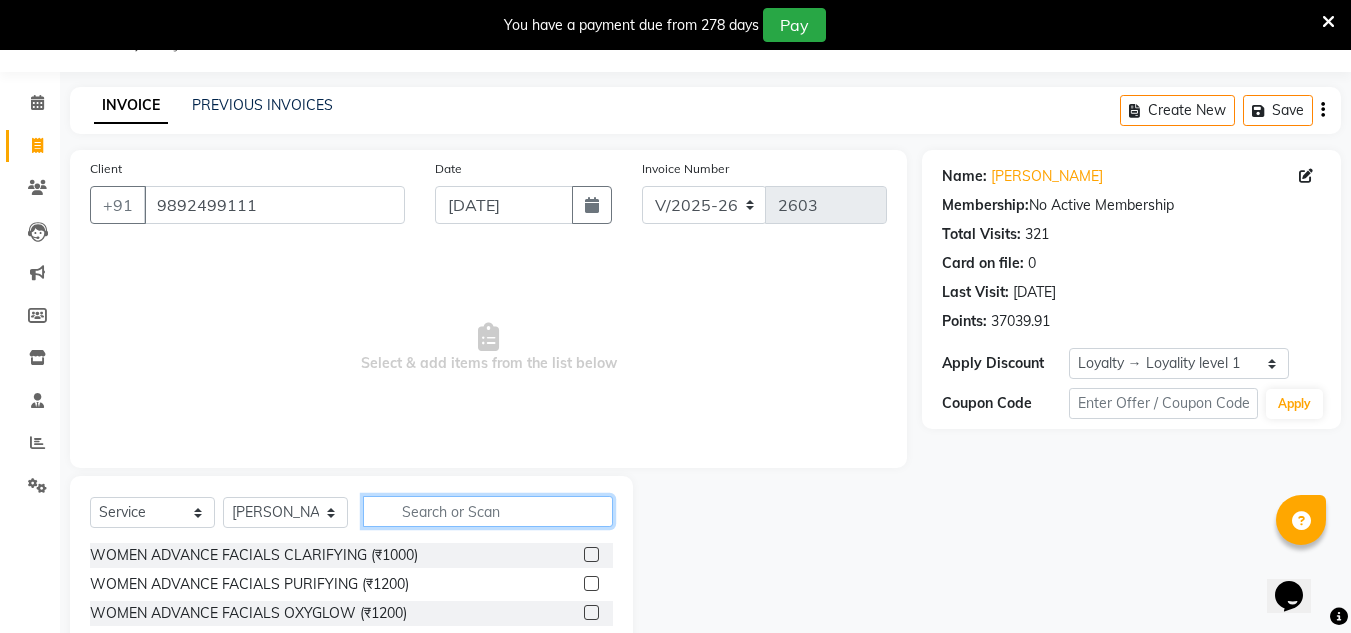 click 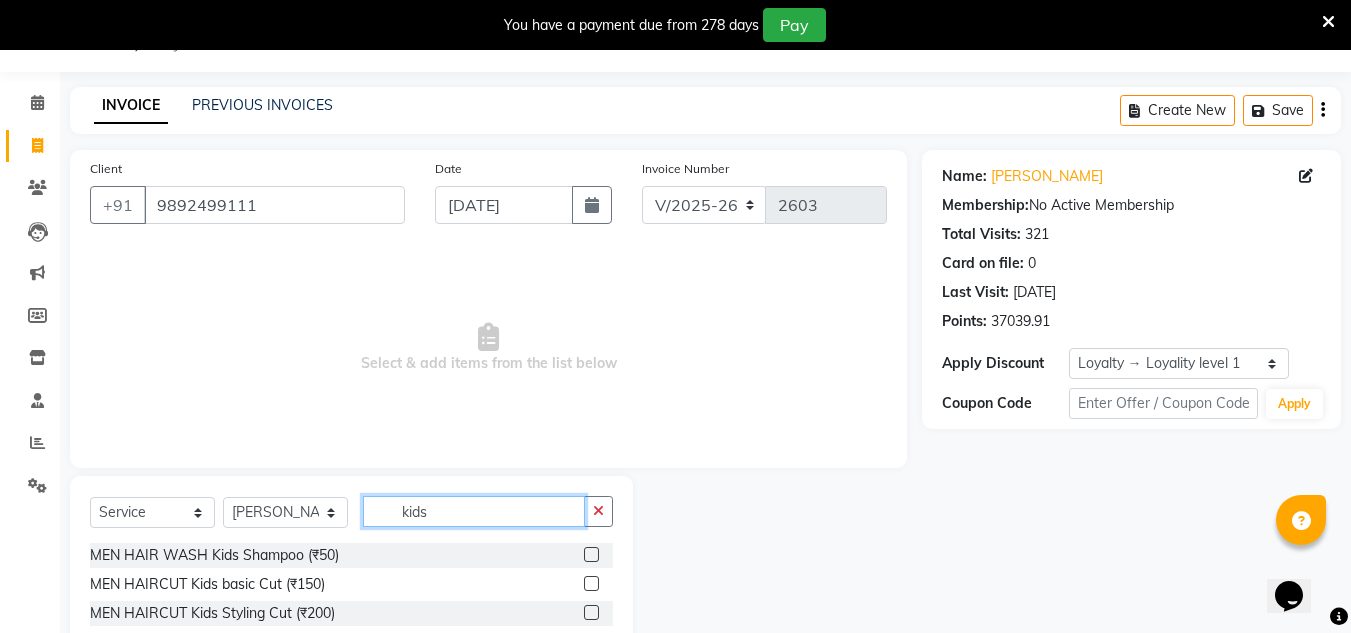 type on "kids" 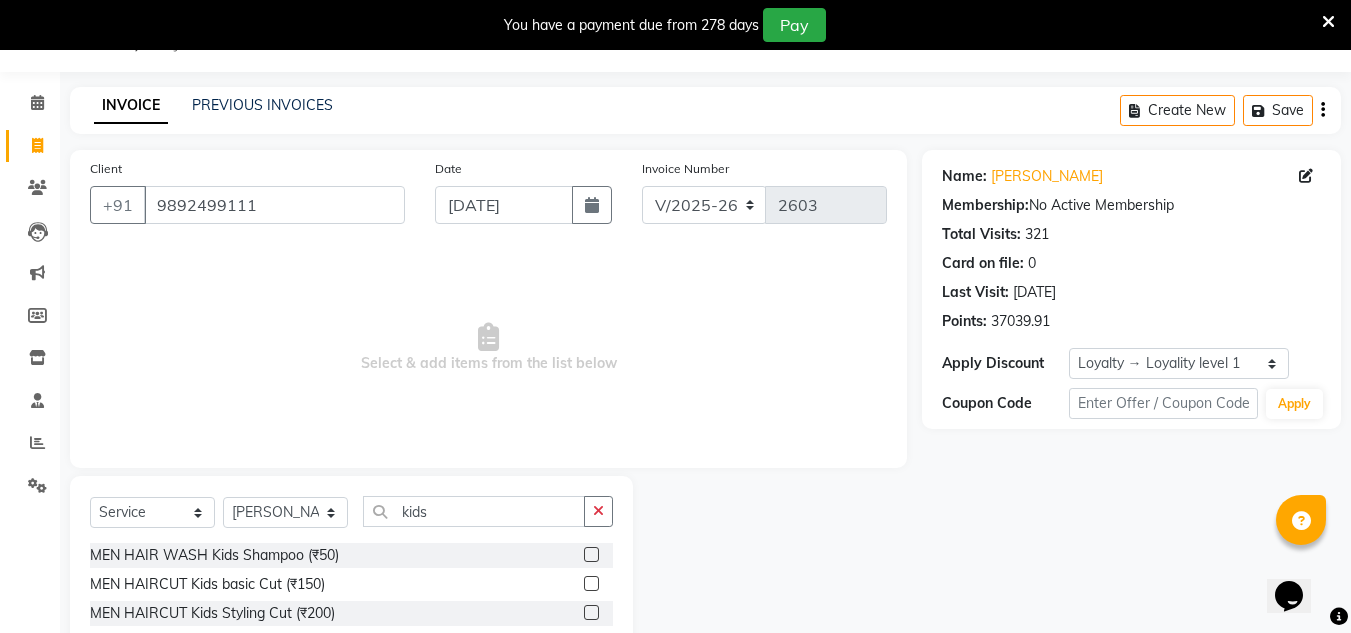 click 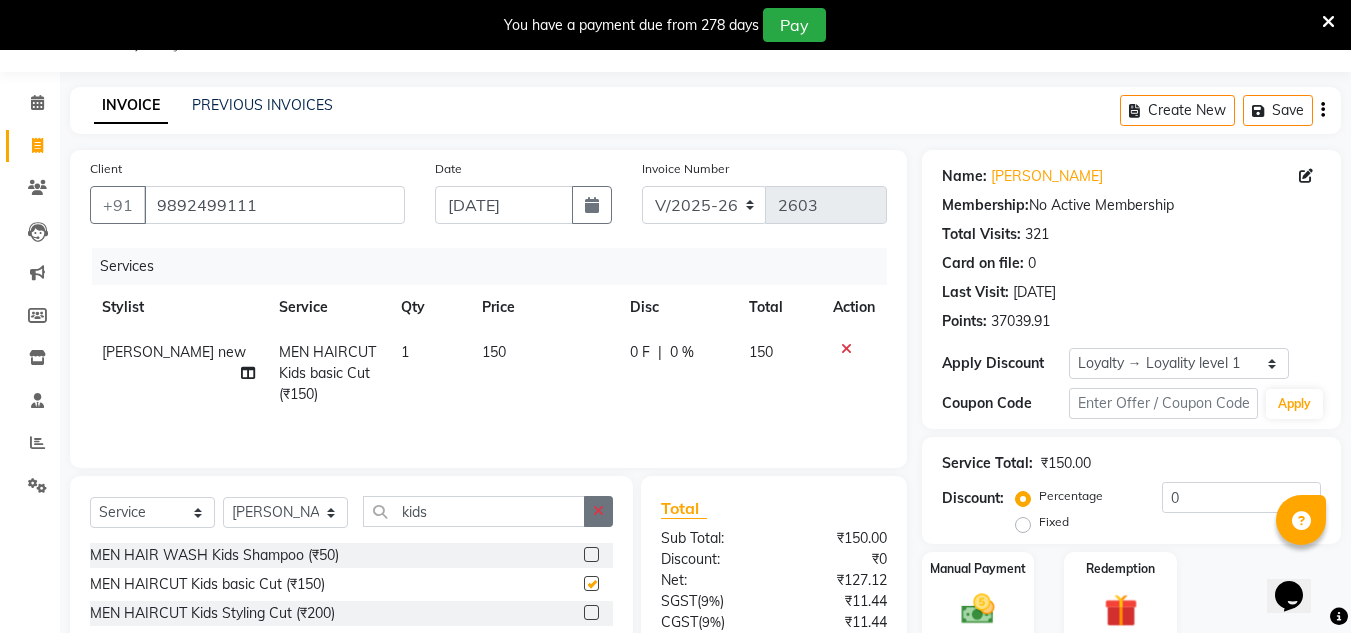 checkbox on "false" 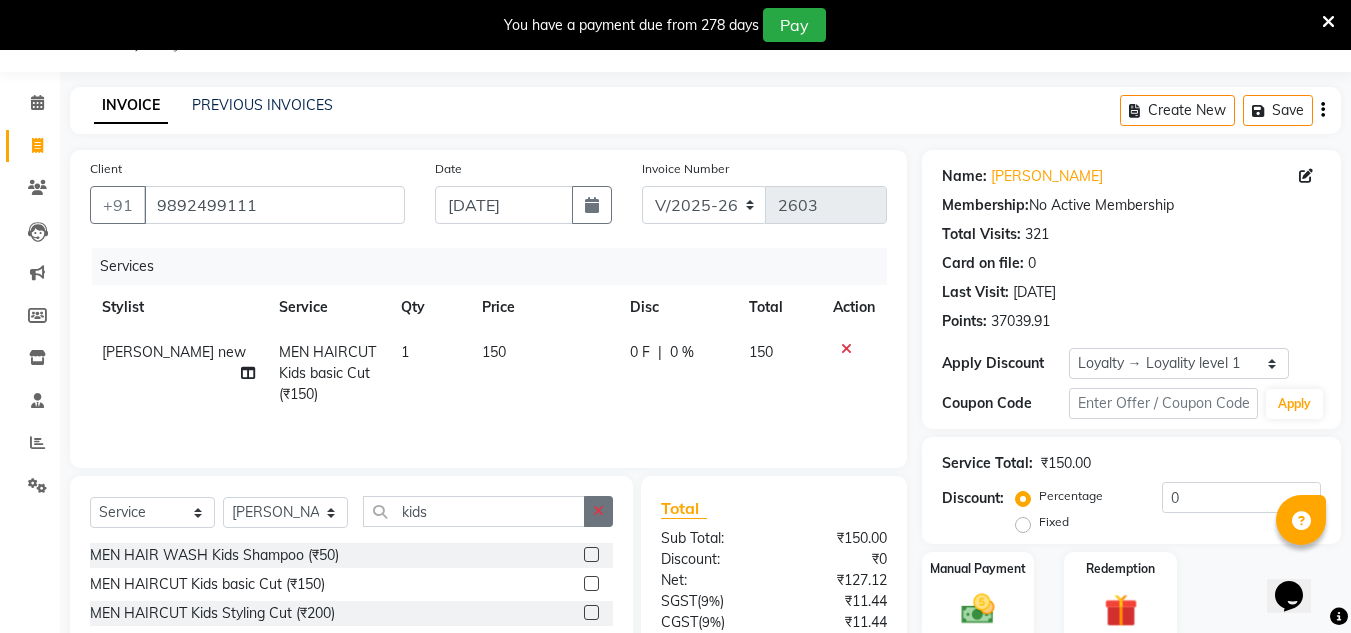click 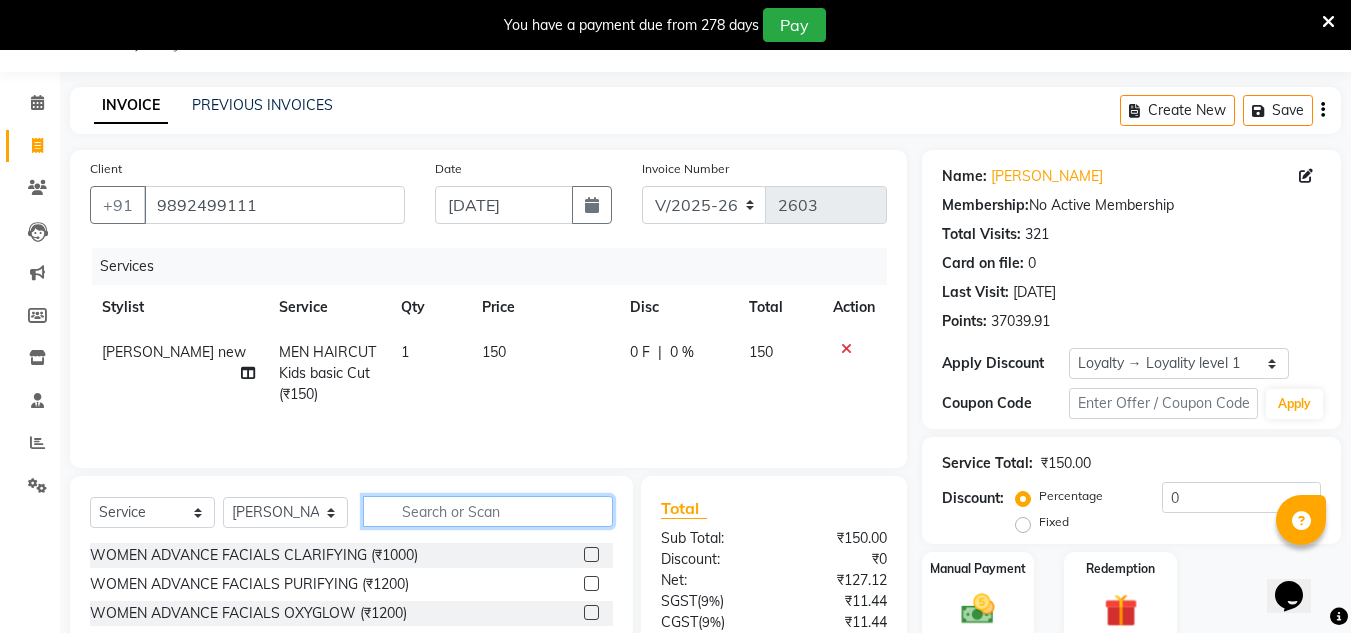 click 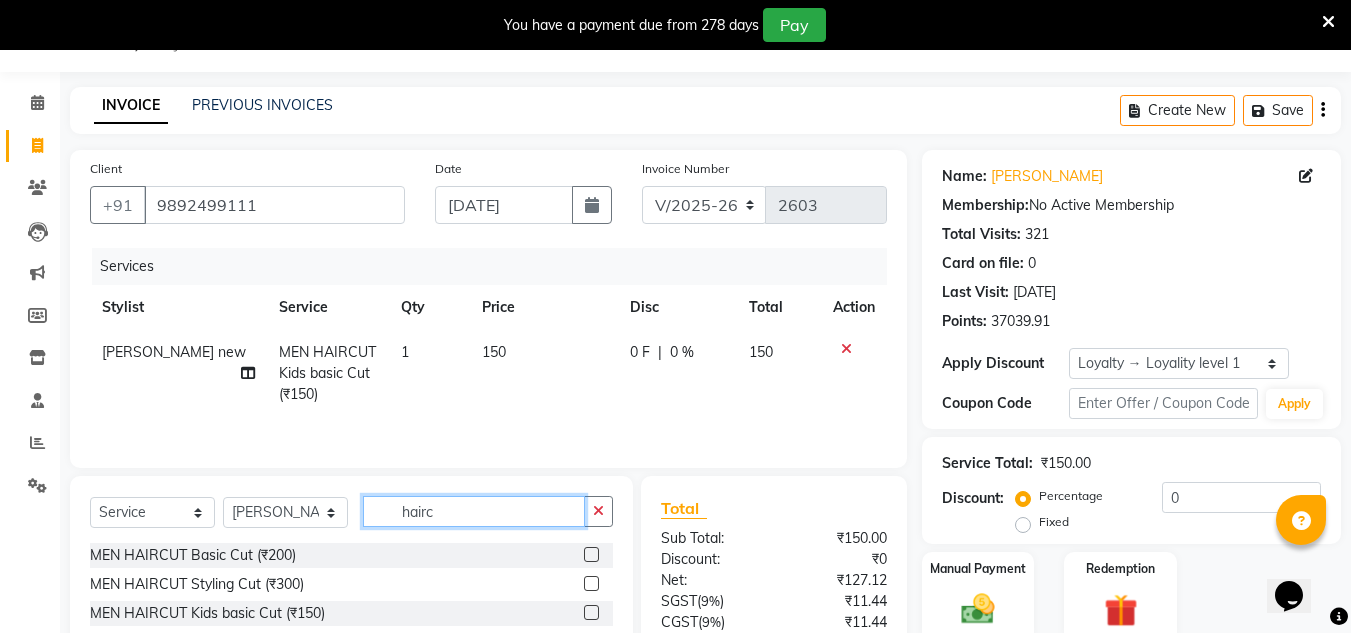 type on "hairc" 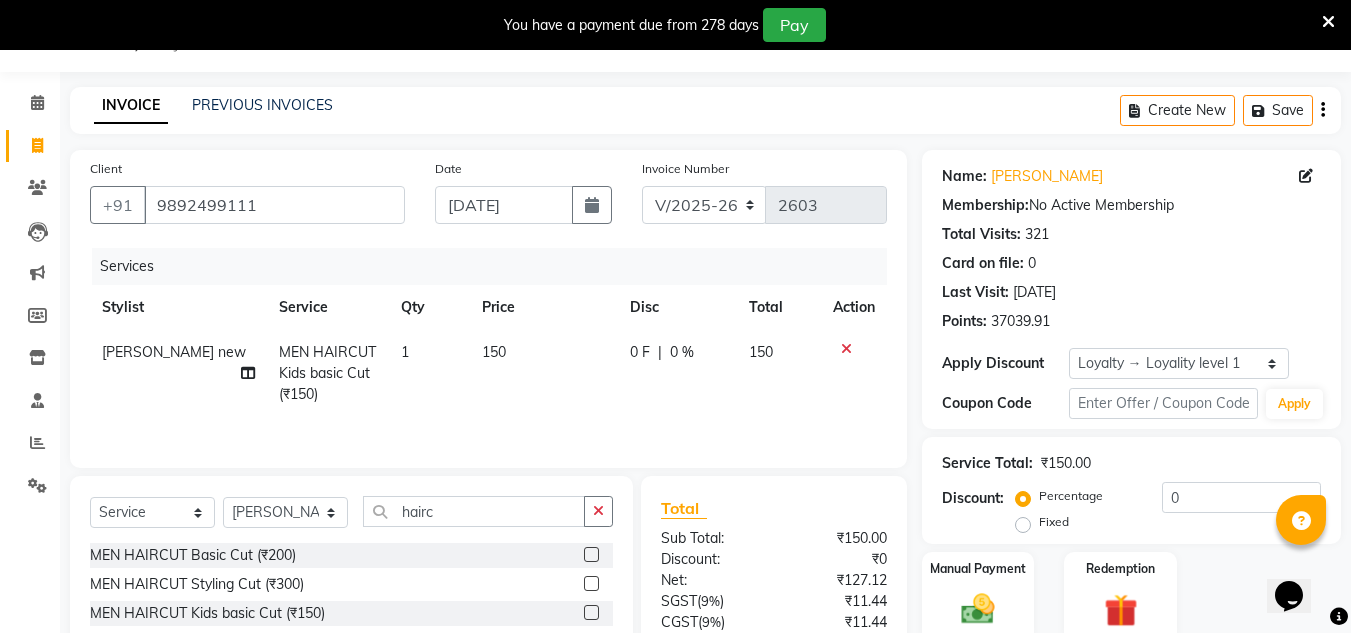 click 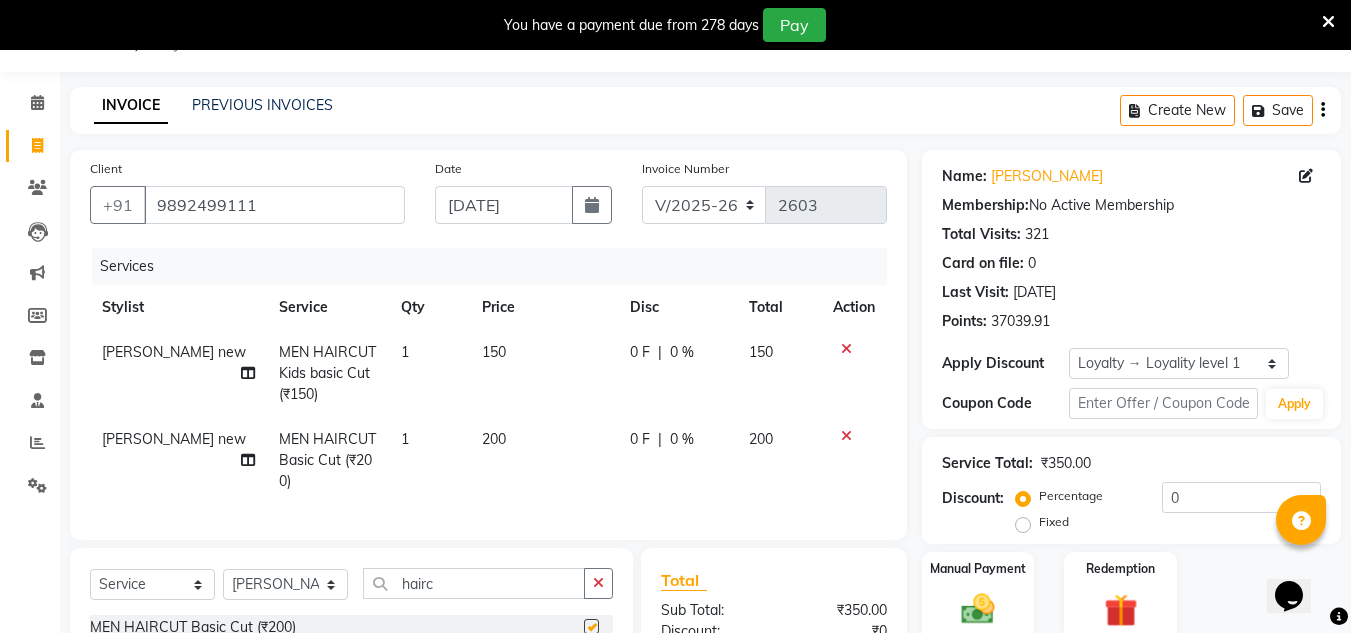 checkbox on "false" 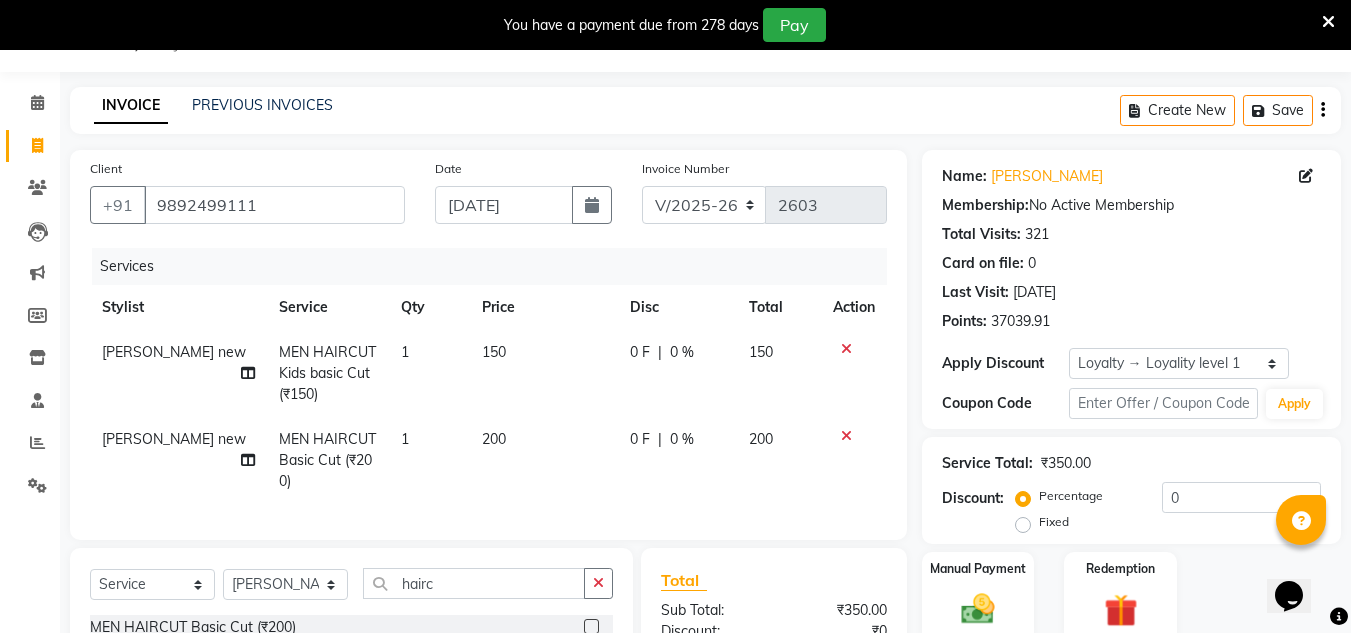 scroll, scrollTop: 150, scrollLeft: 0, axis: vertical 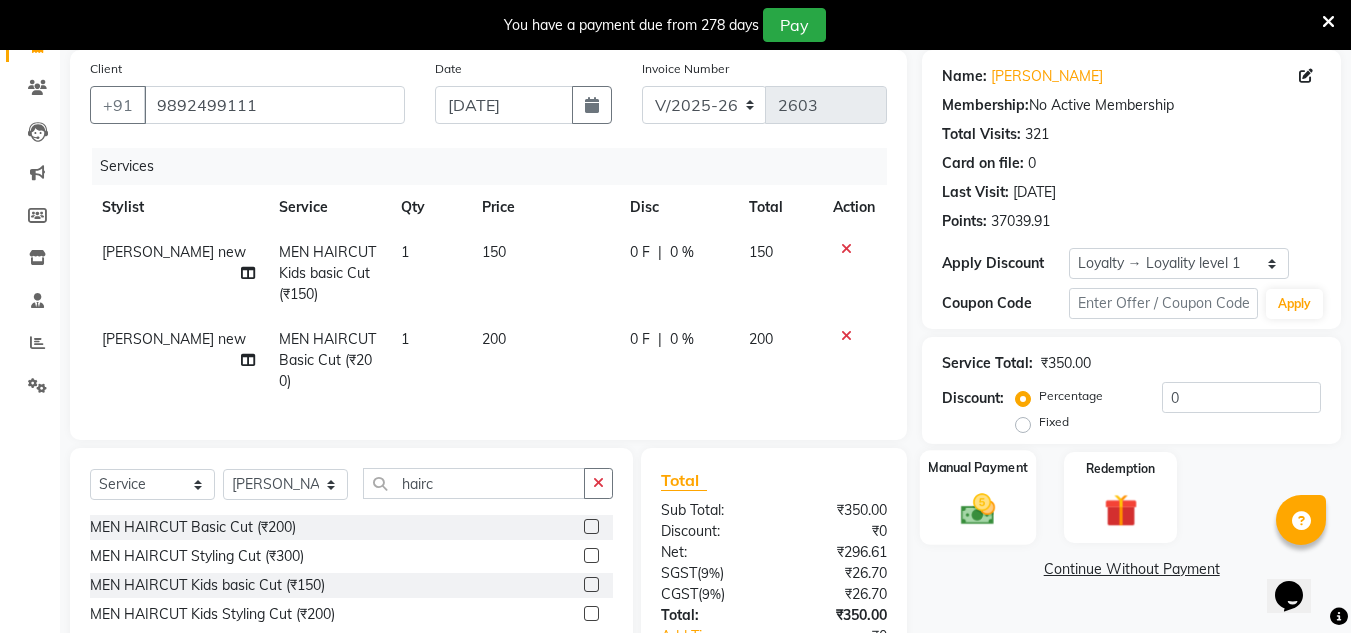 click 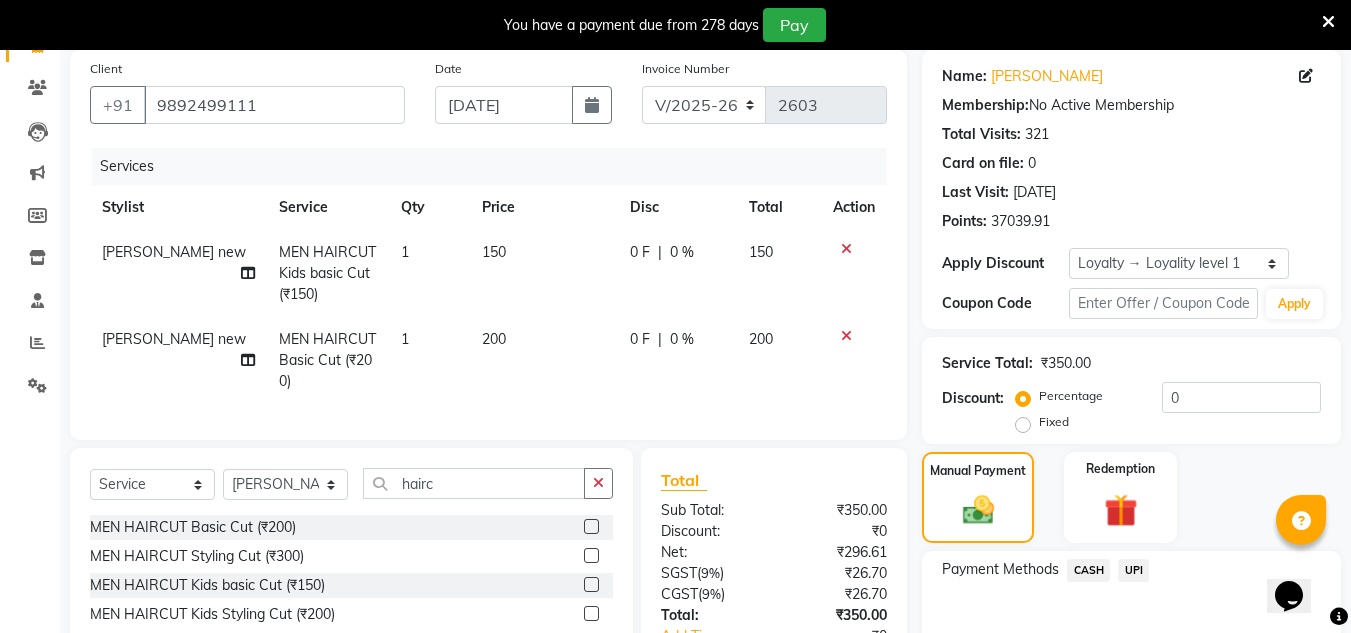 click on "UPI" 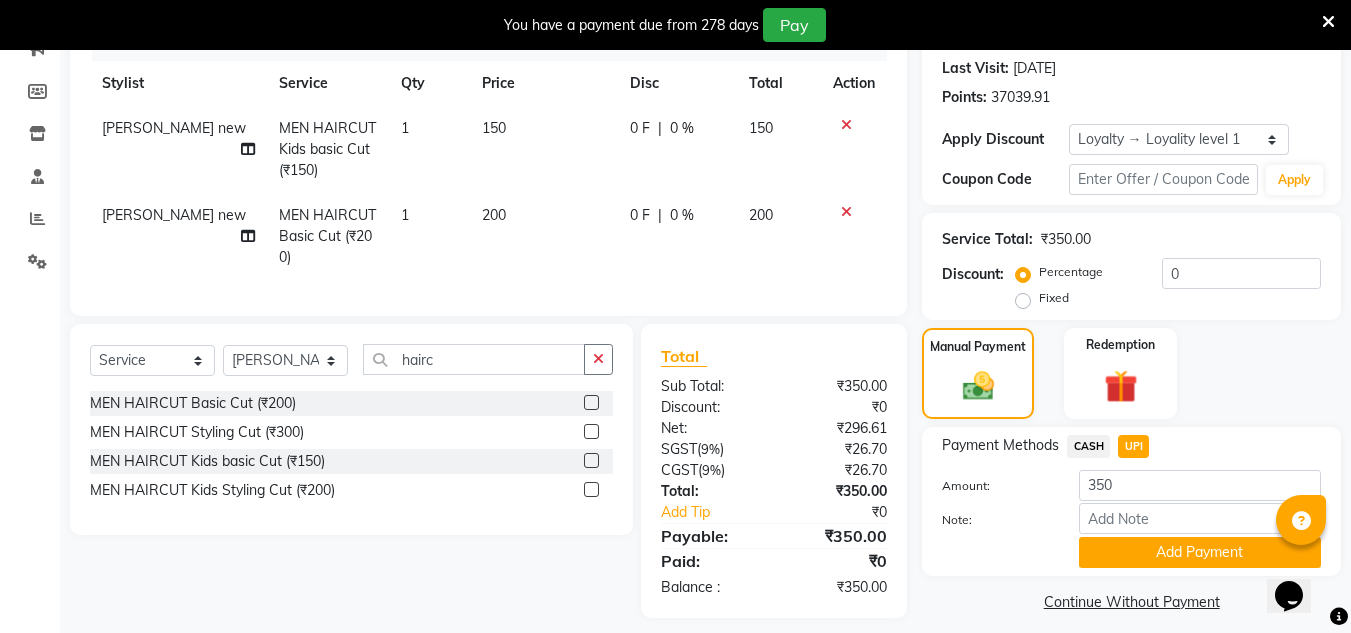 scroll, scrollTop: 304, scrollLeft: 0, axis: vertical 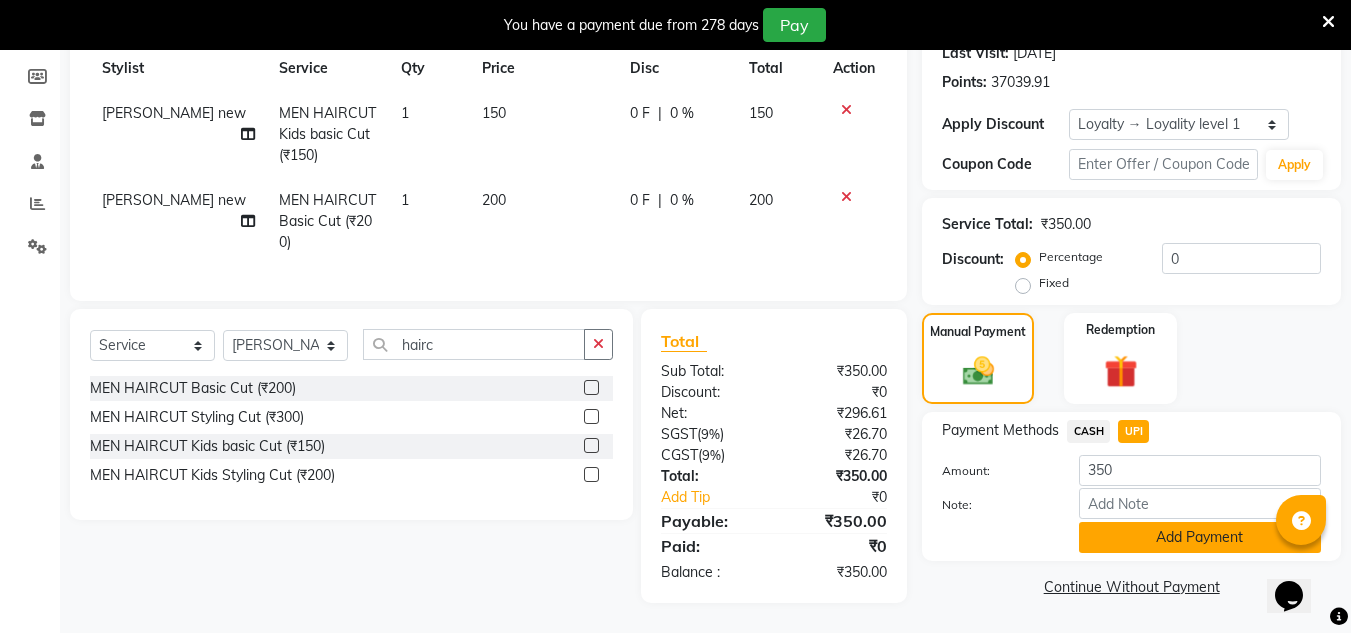 click on "Add Payment" 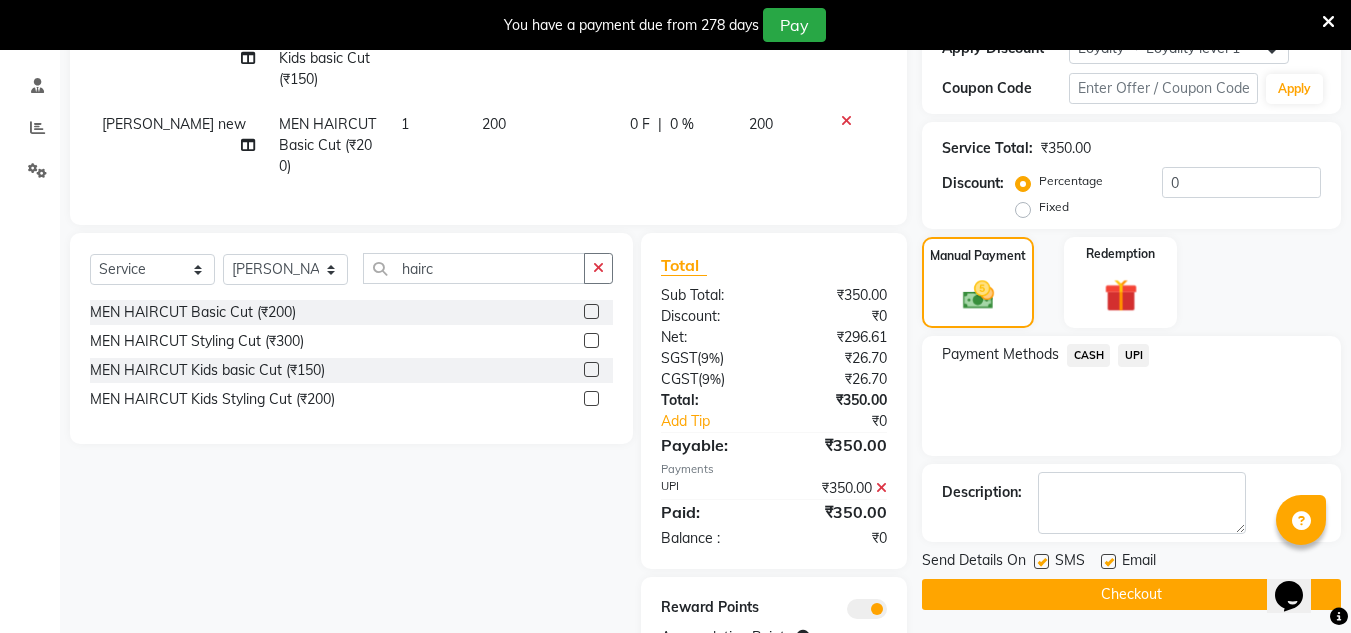 scroll, scrollTop: 466, scrollLeft: 0, axis: vertical 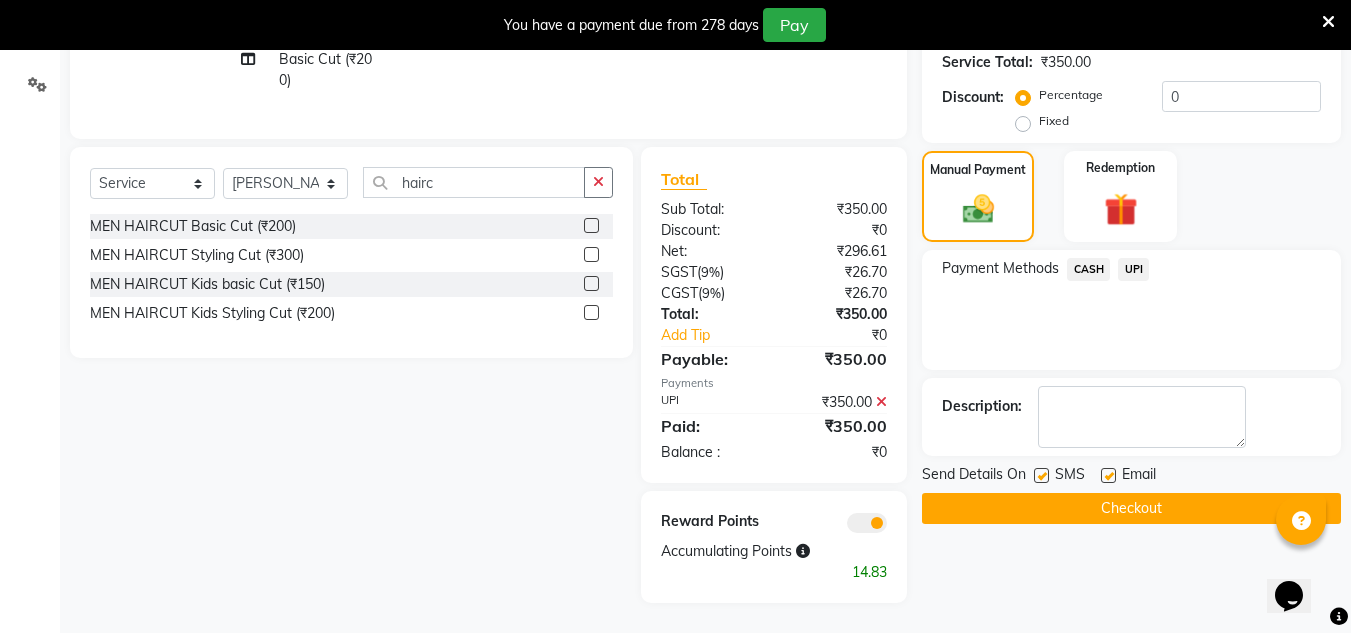 click on "Checkout" 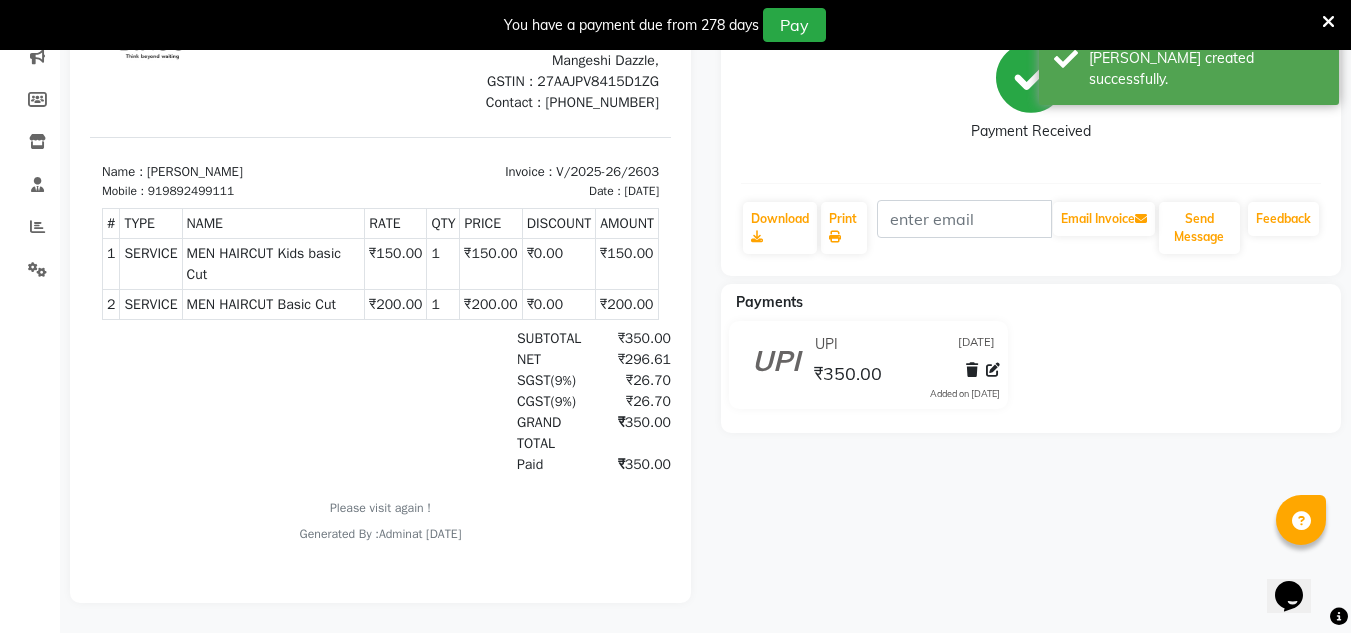 scroll, scrollTop: 0, scrollLeft: 0, axis: both 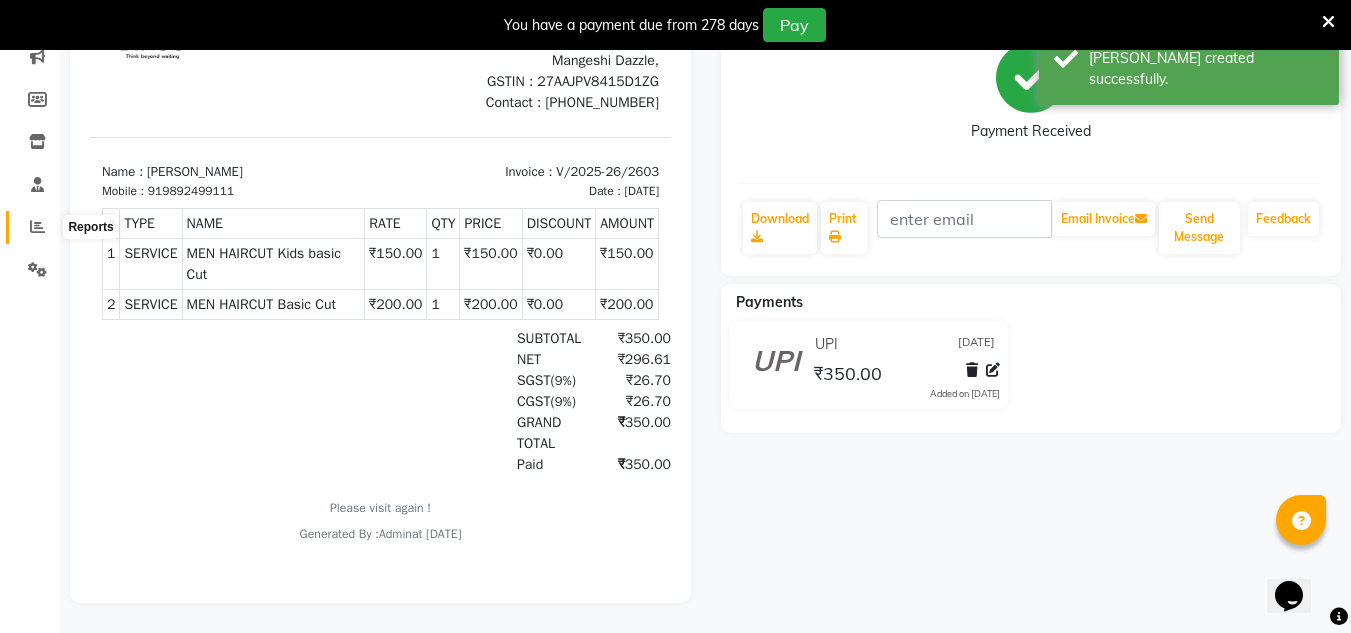 click 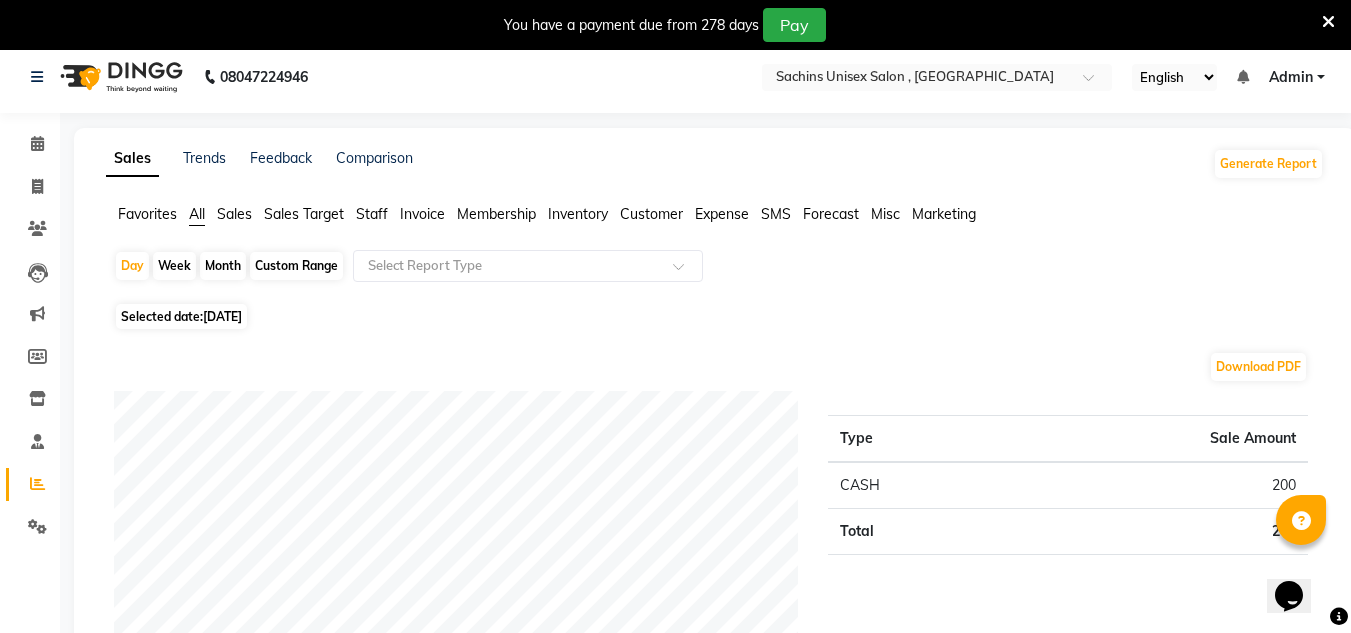 scroll, scrollTop: 0, scrollLeft: 0, axis: both 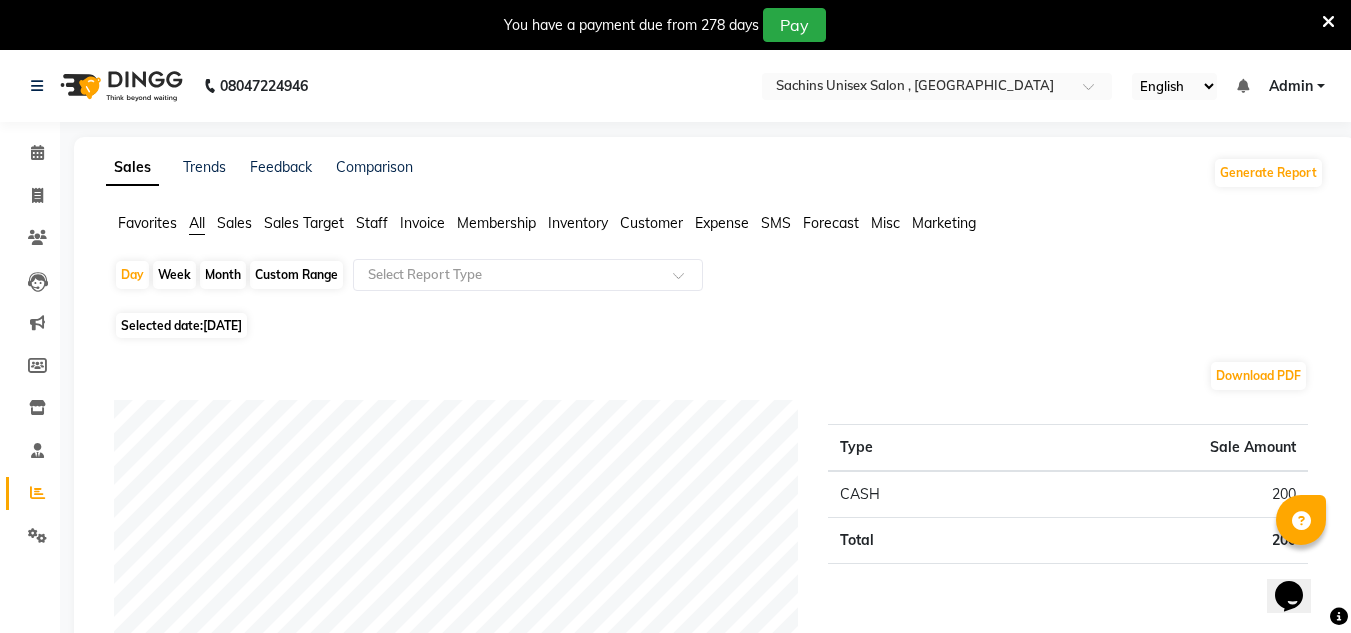 click on "[DATE]" 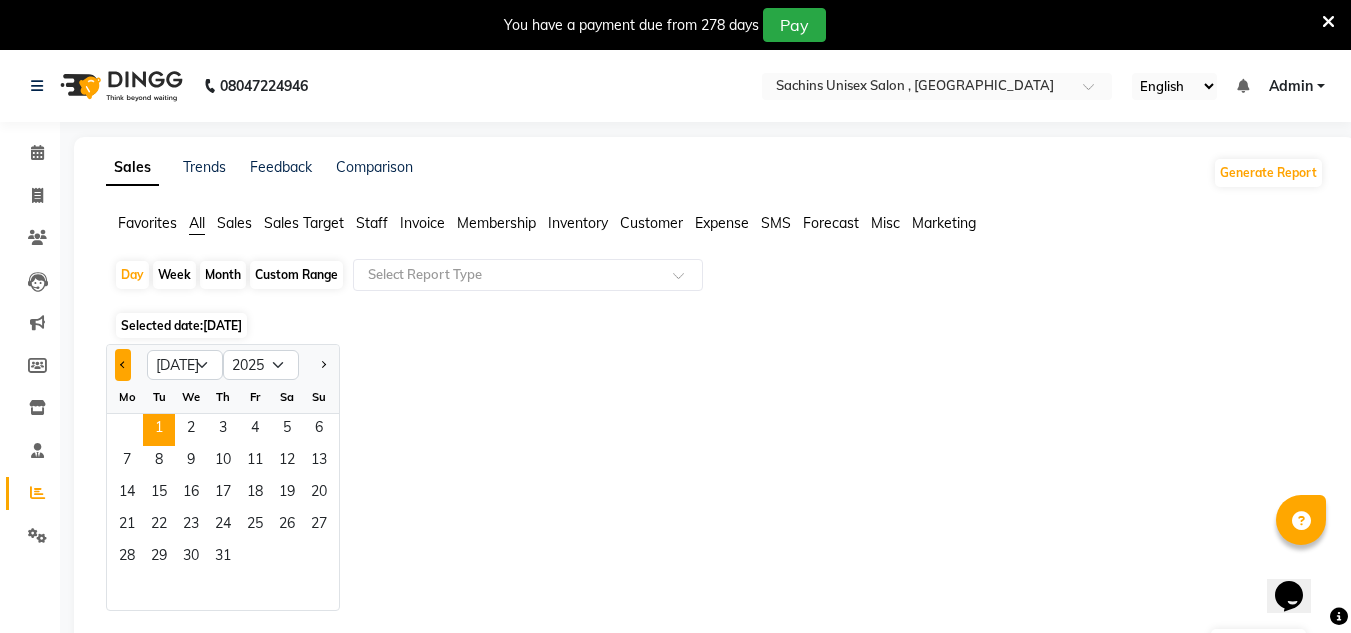 click 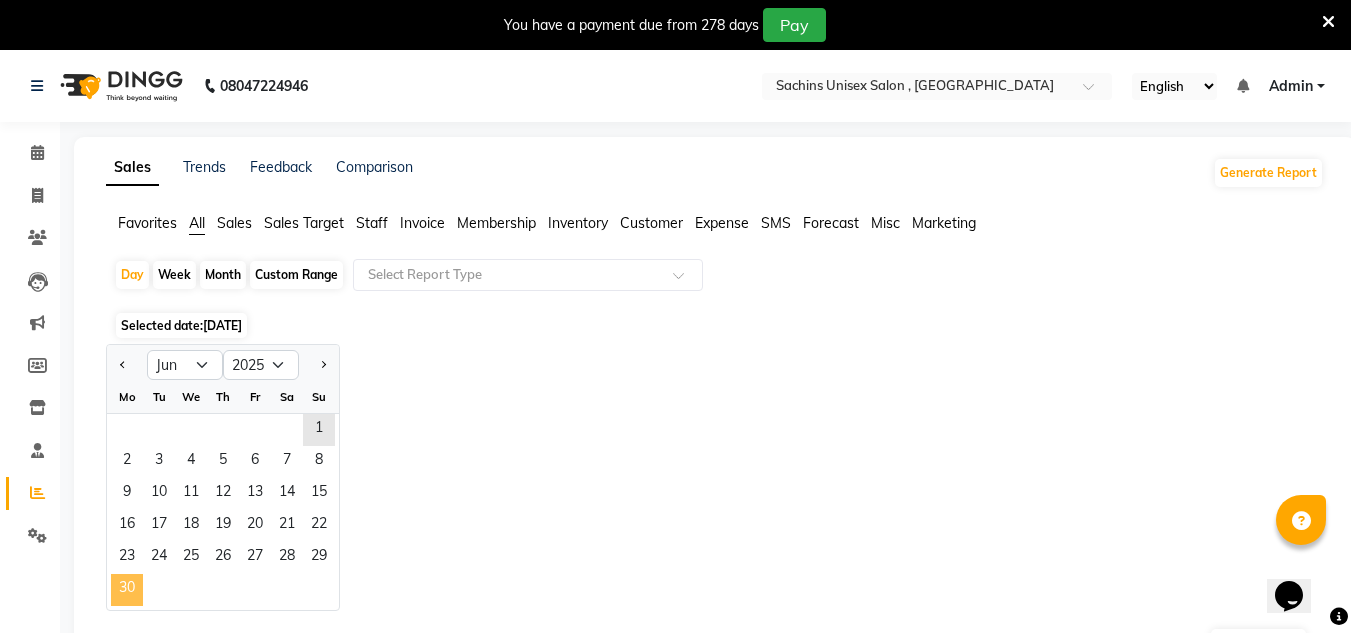 click on "30" 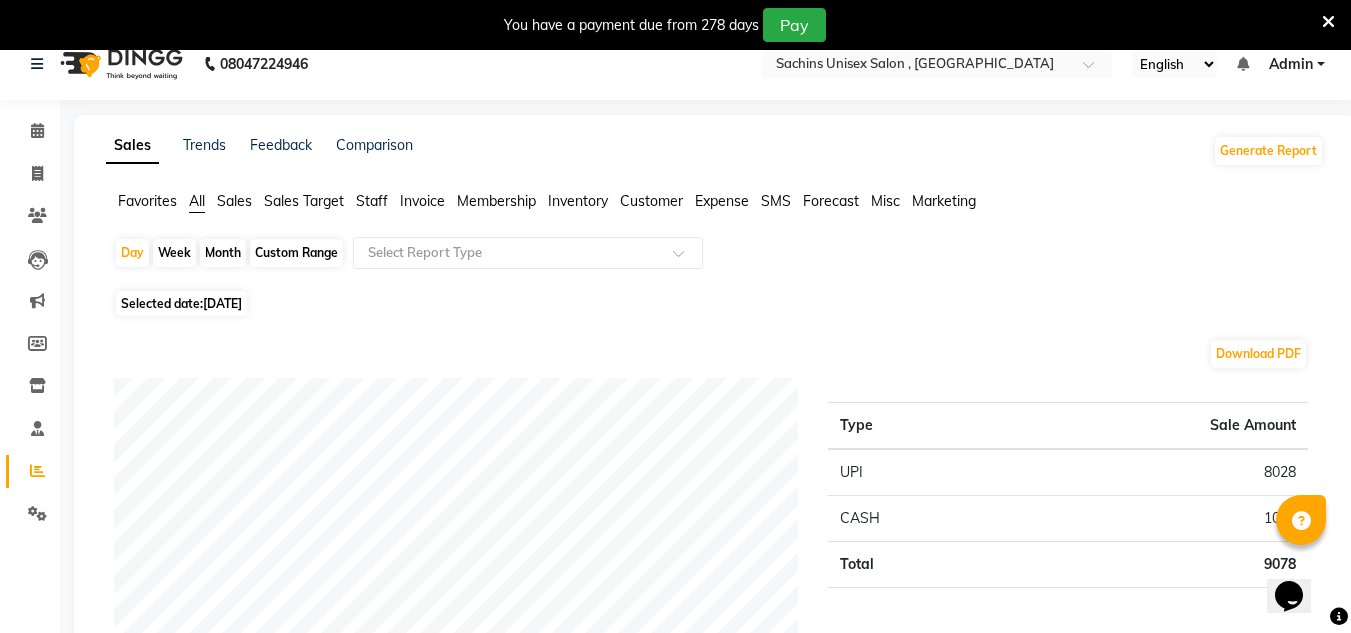 scroll, scrollTop: 0, scrollLeft: 0, axis: both 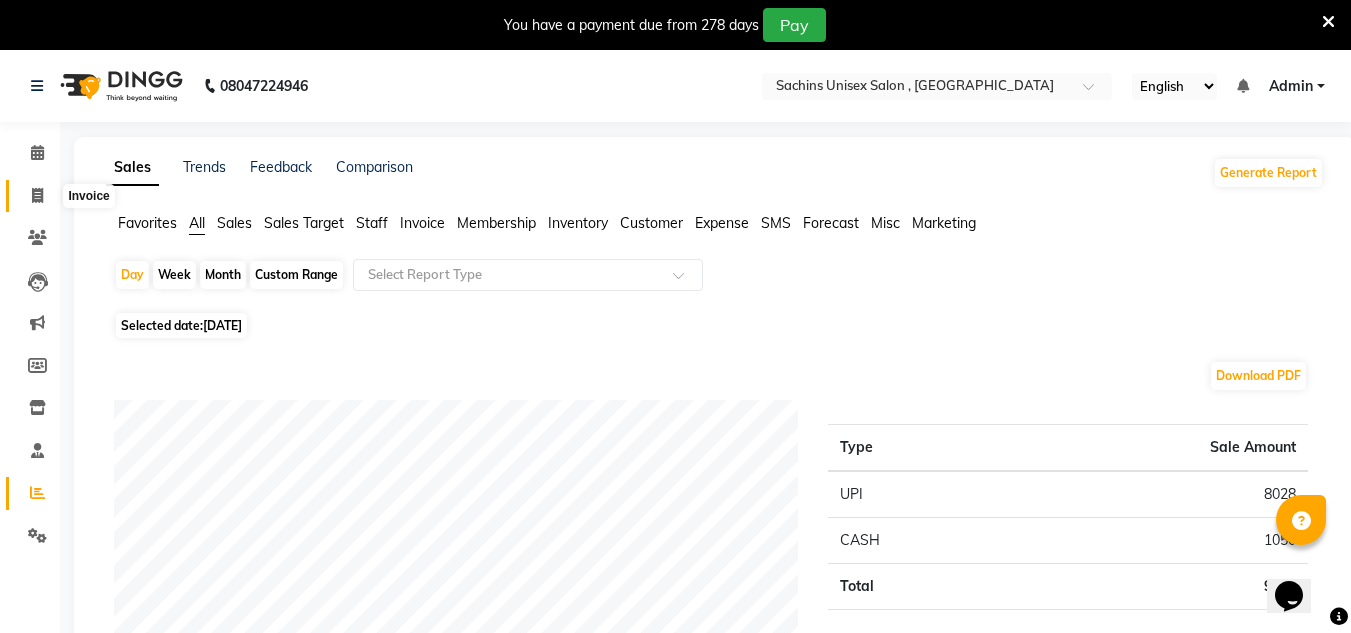 click 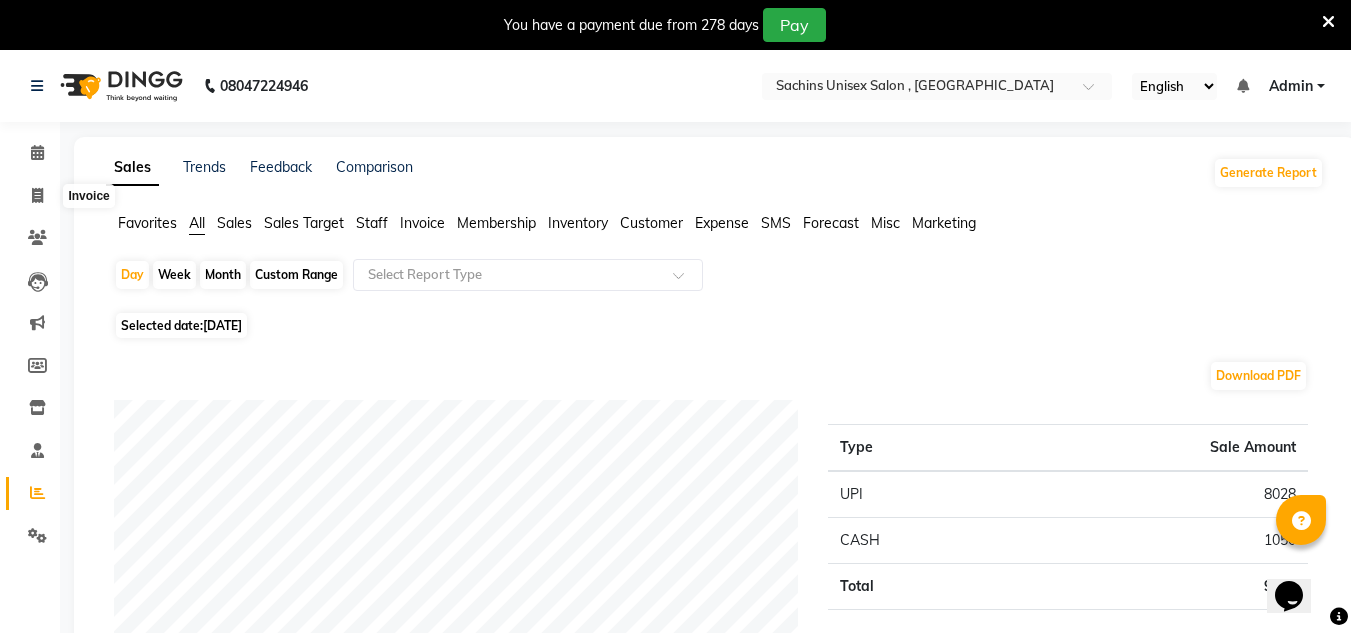 select on "6840" 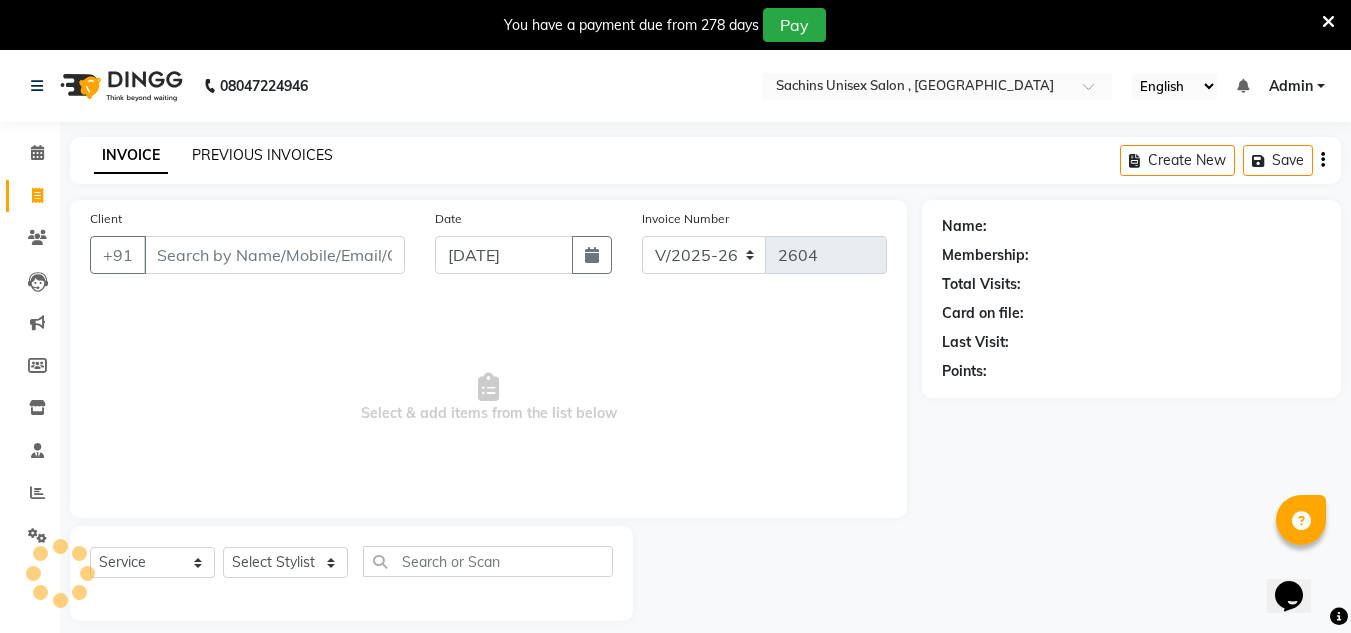 scroll, scrollTop: 50, scrollLeft: 0, axis: vertical 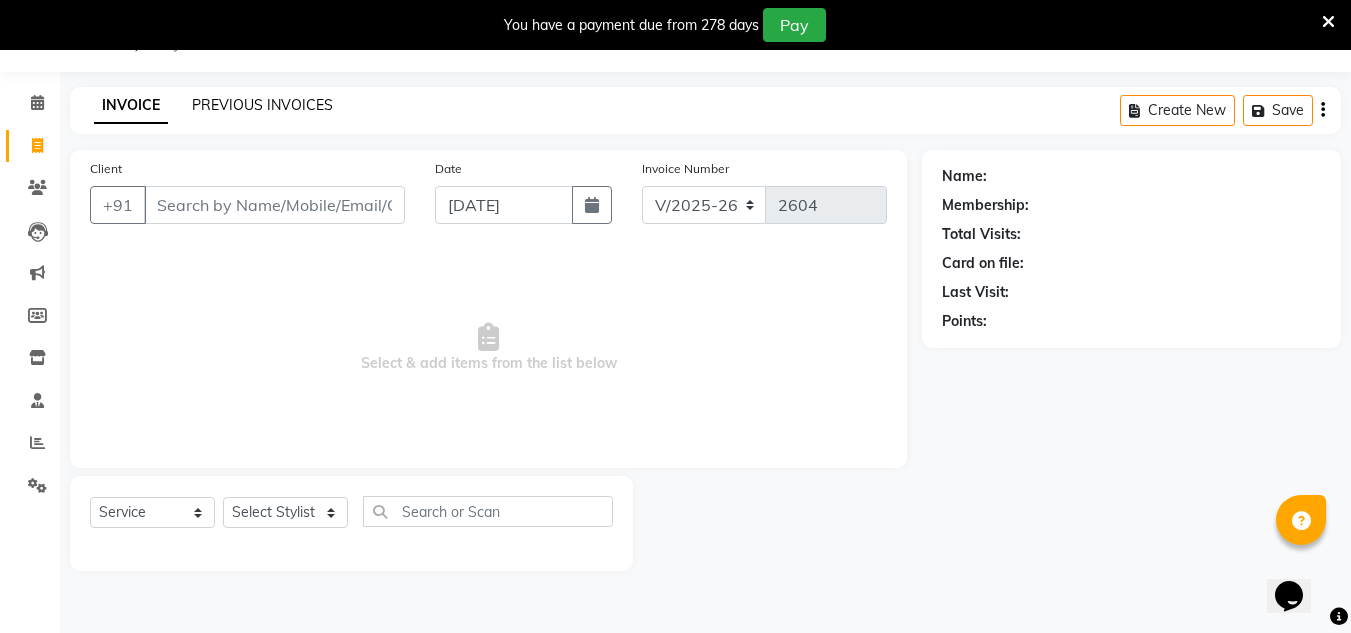 click on "PREVIOUS INVOICES" 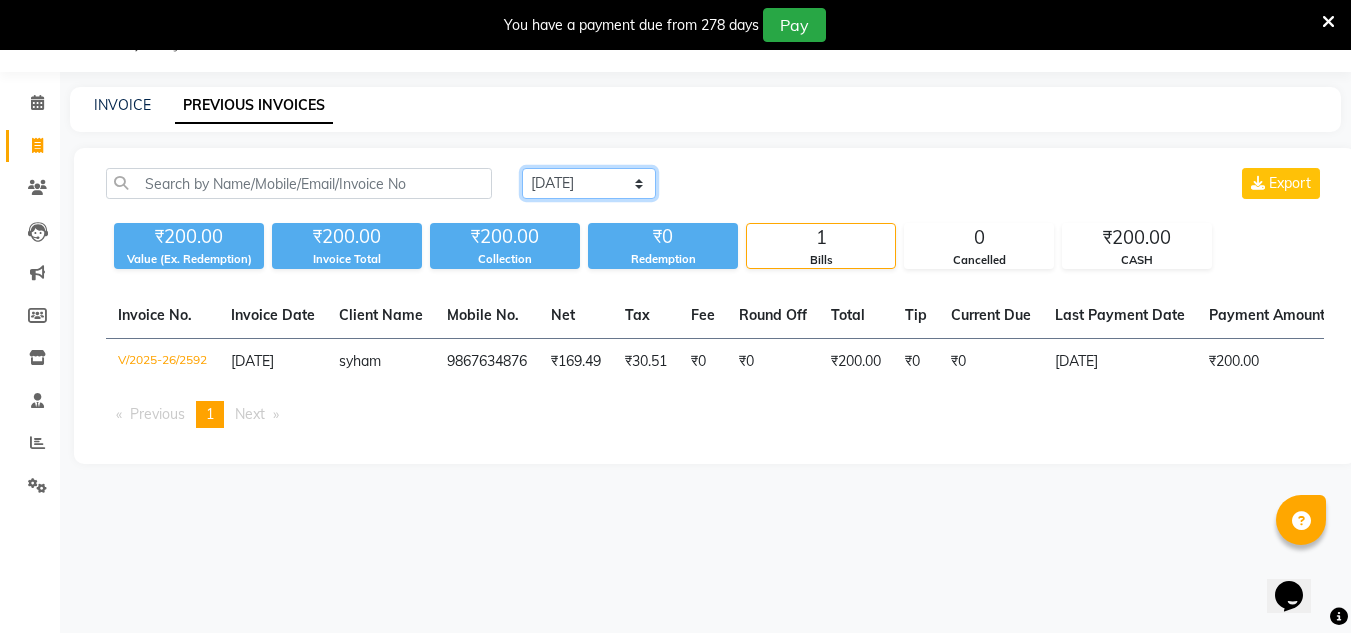 click on "[DATE] [DATE] Custom Range" 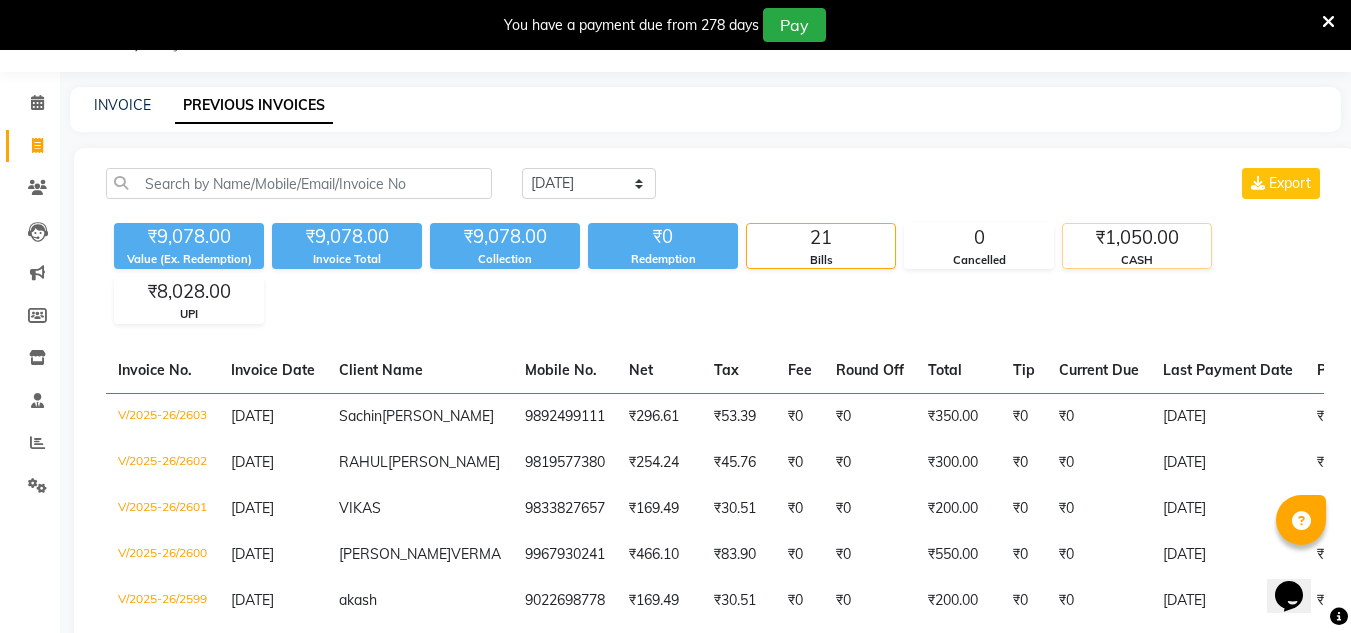 click on "₹1,050.00" 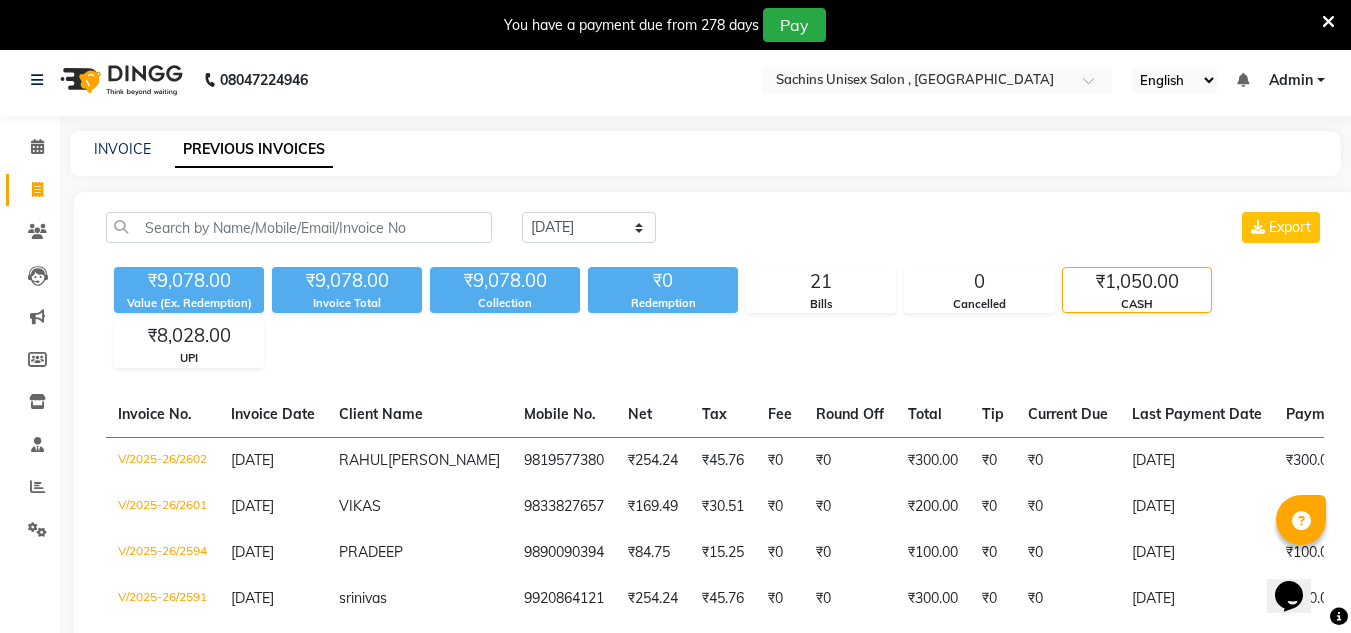 scroll, scrollTop: 0, scrollLeft: 0, axis: both 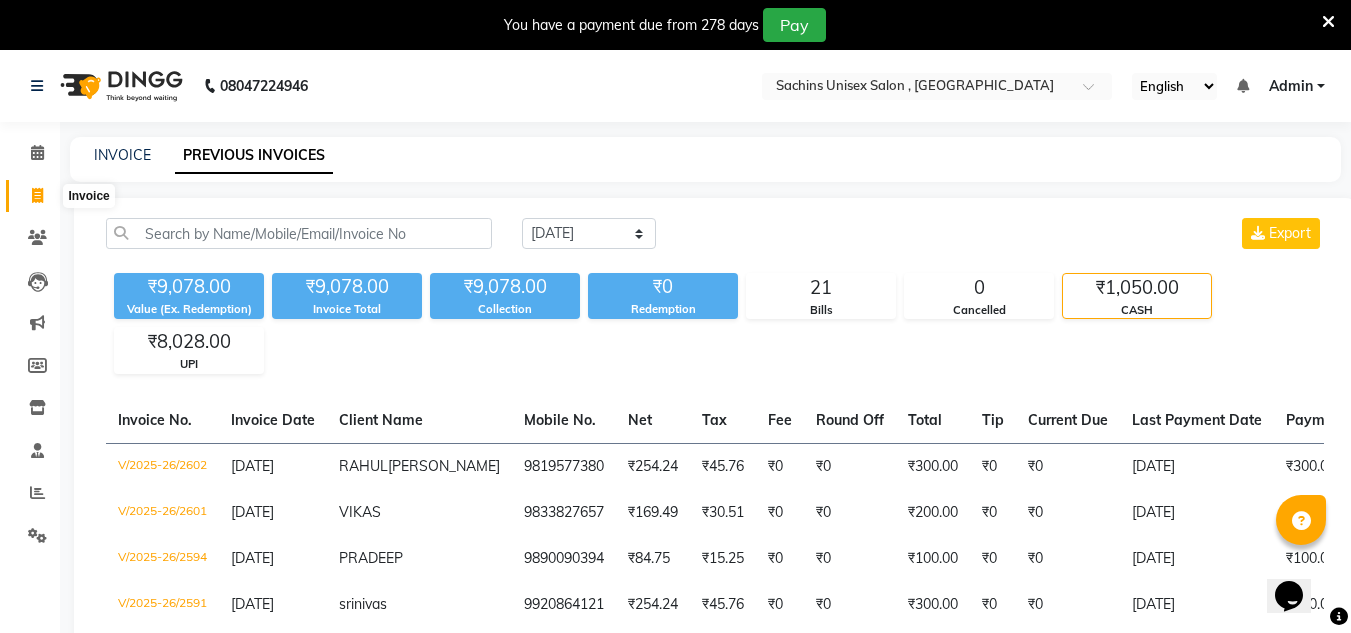 click 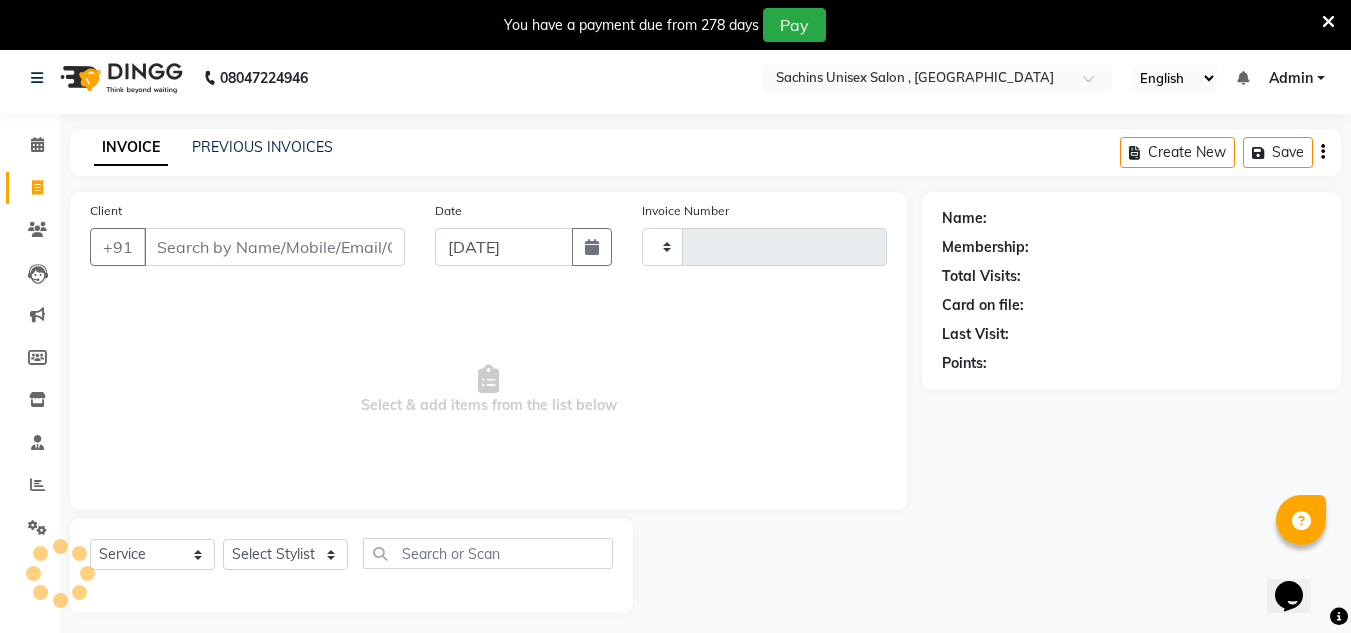 type on "2604" 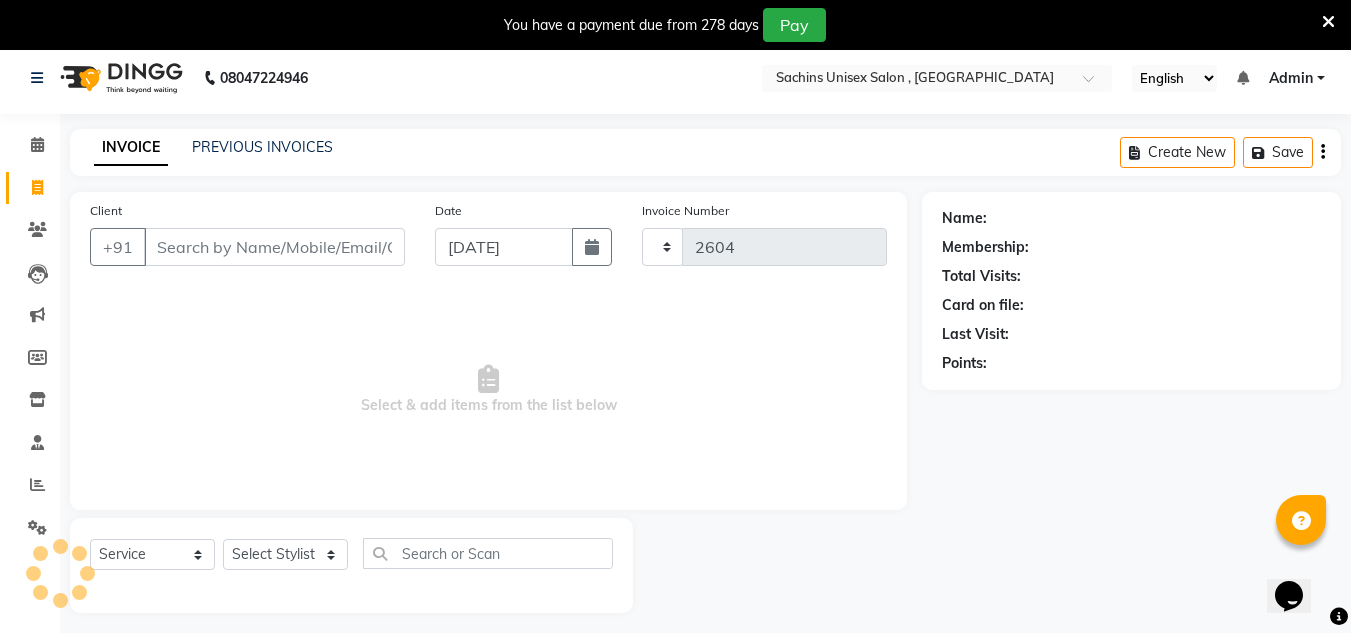 select on "6840" 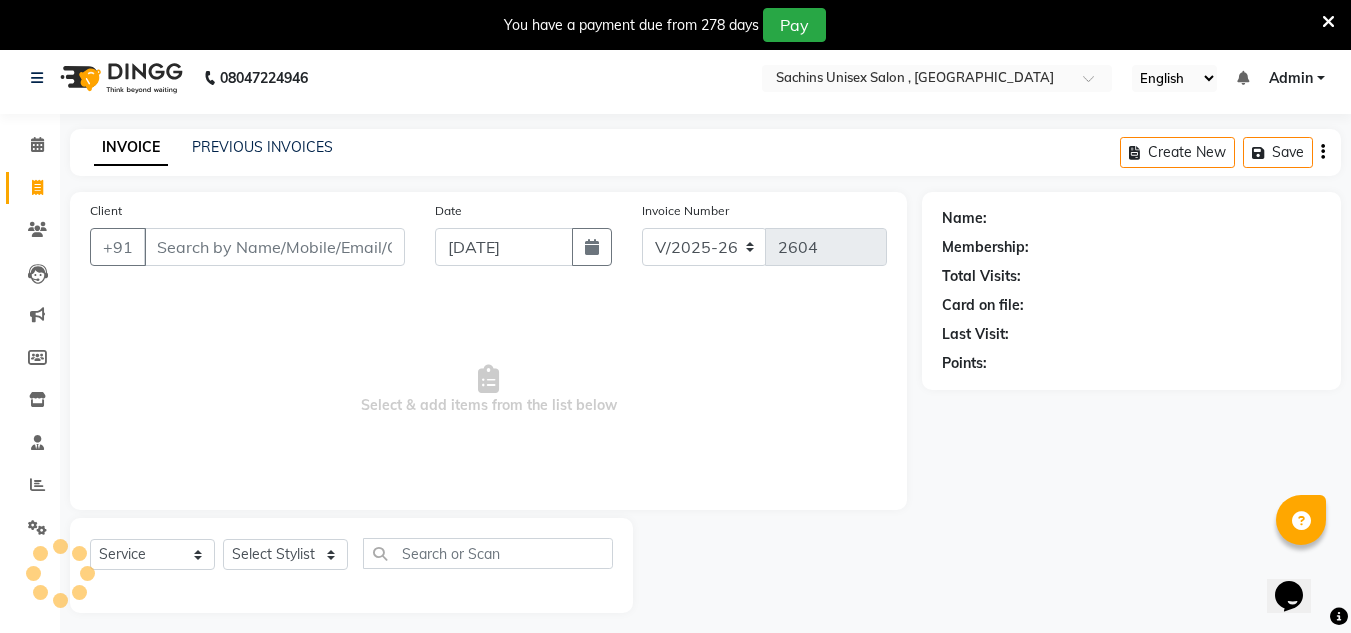 scroll, scrollTop: 50, scrollLeft: 0, axis: vertical 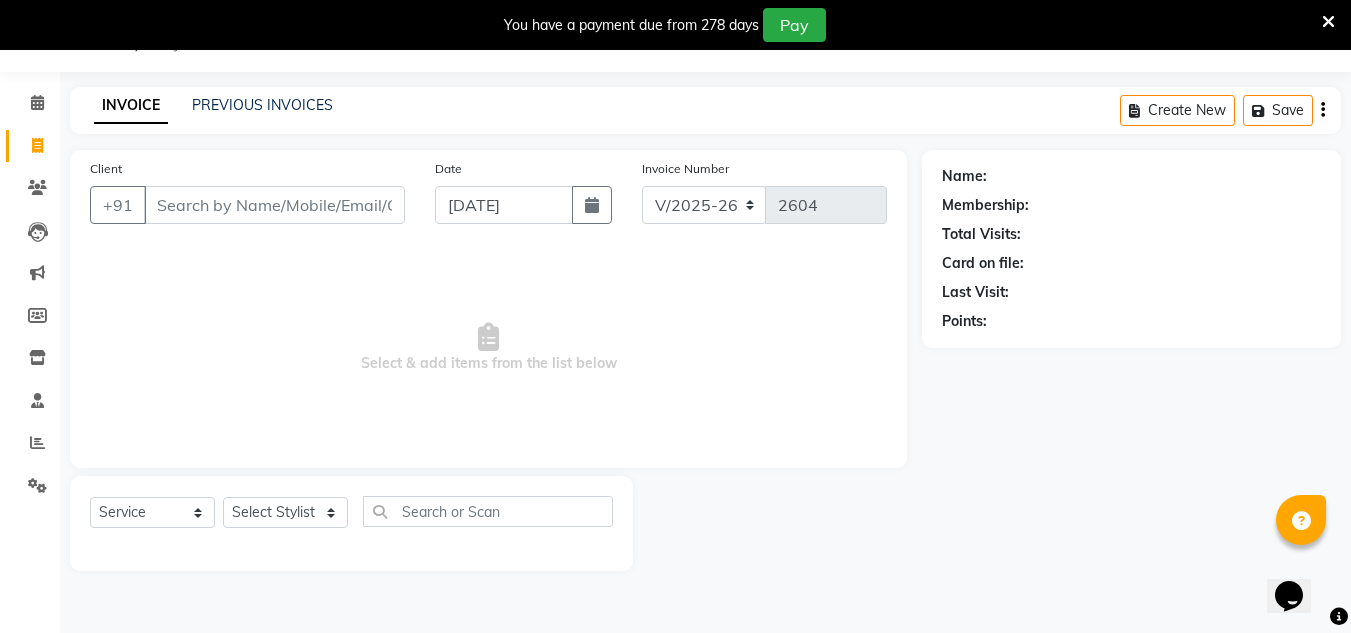 drag, startPoint x: 226, startPoint y: 199, endPoint x: 186, endPoint y: 203, distance: 40.1995 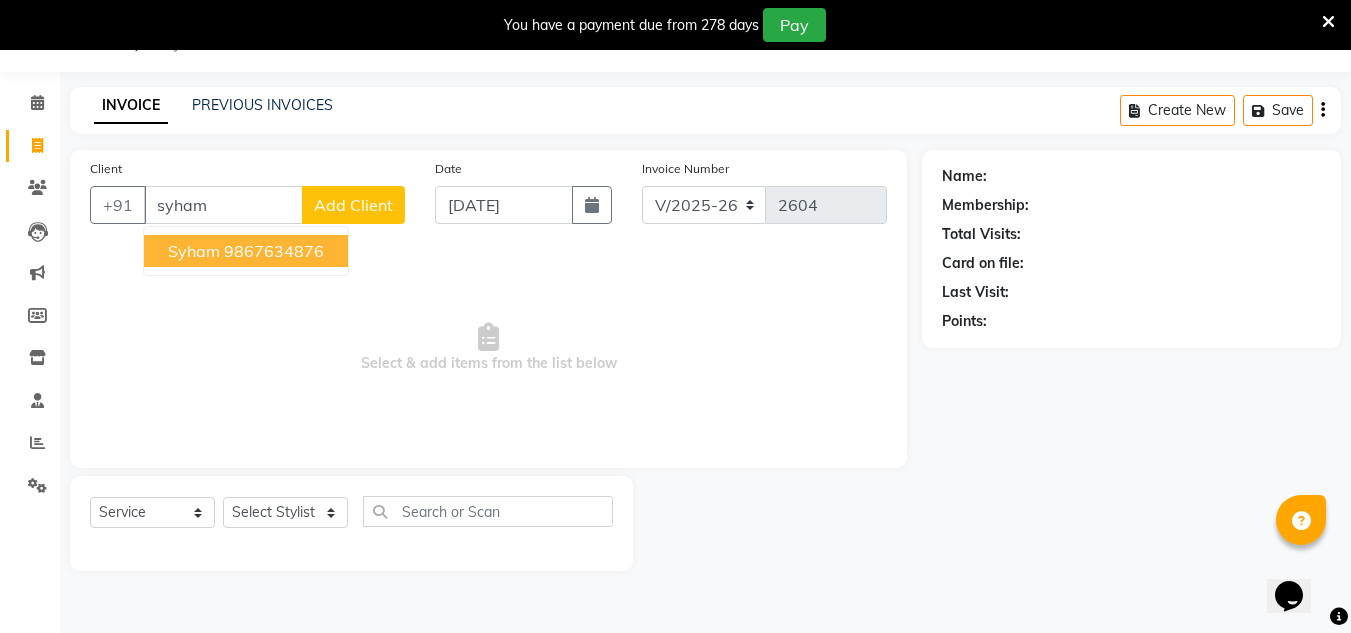 click on "9867634876" at bounding box center (274, 251) 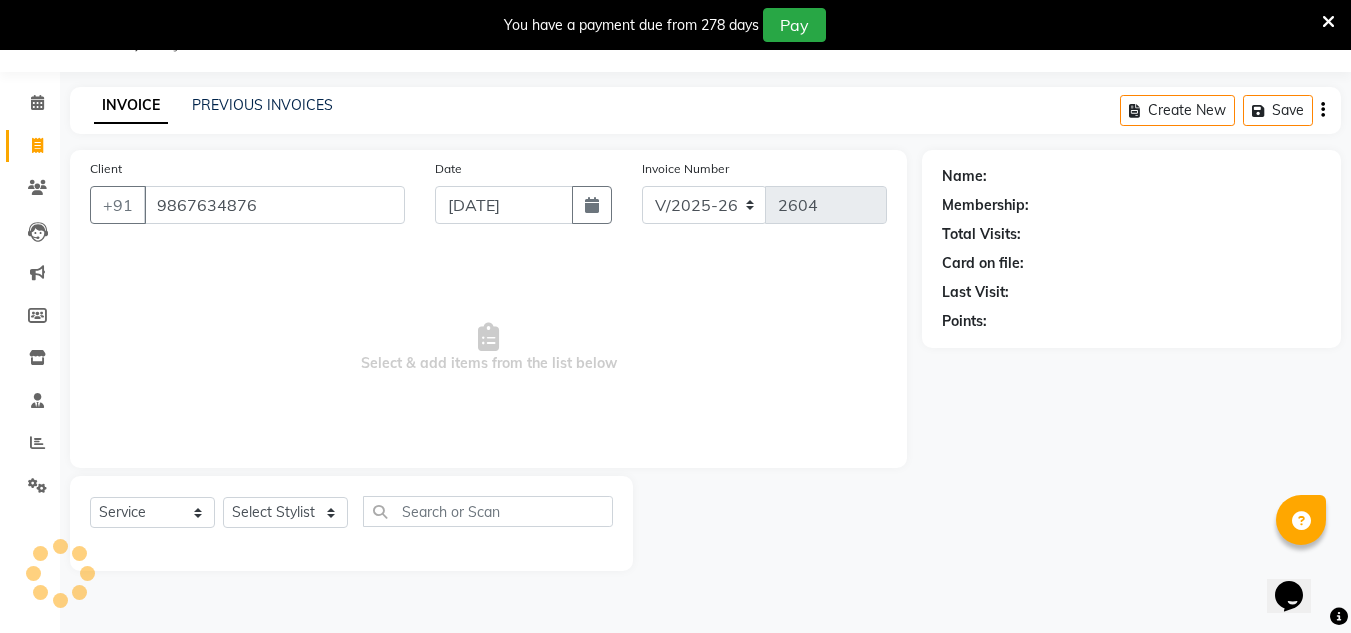 type on "9867634876" 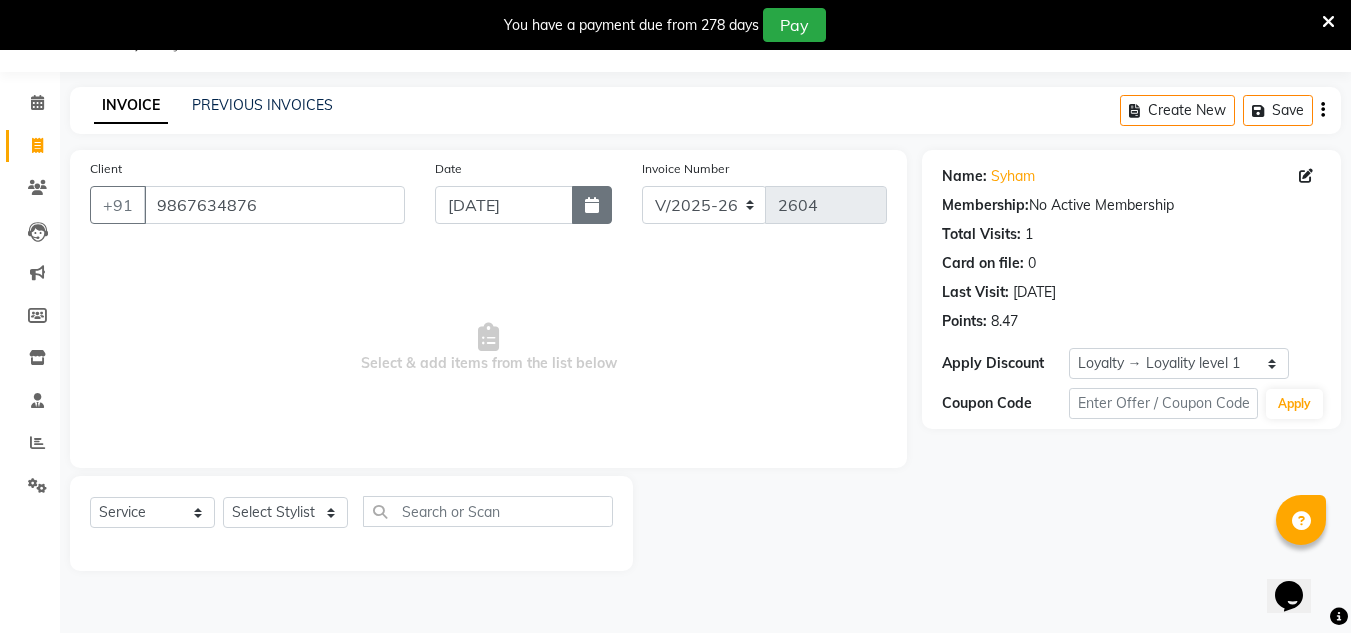 click 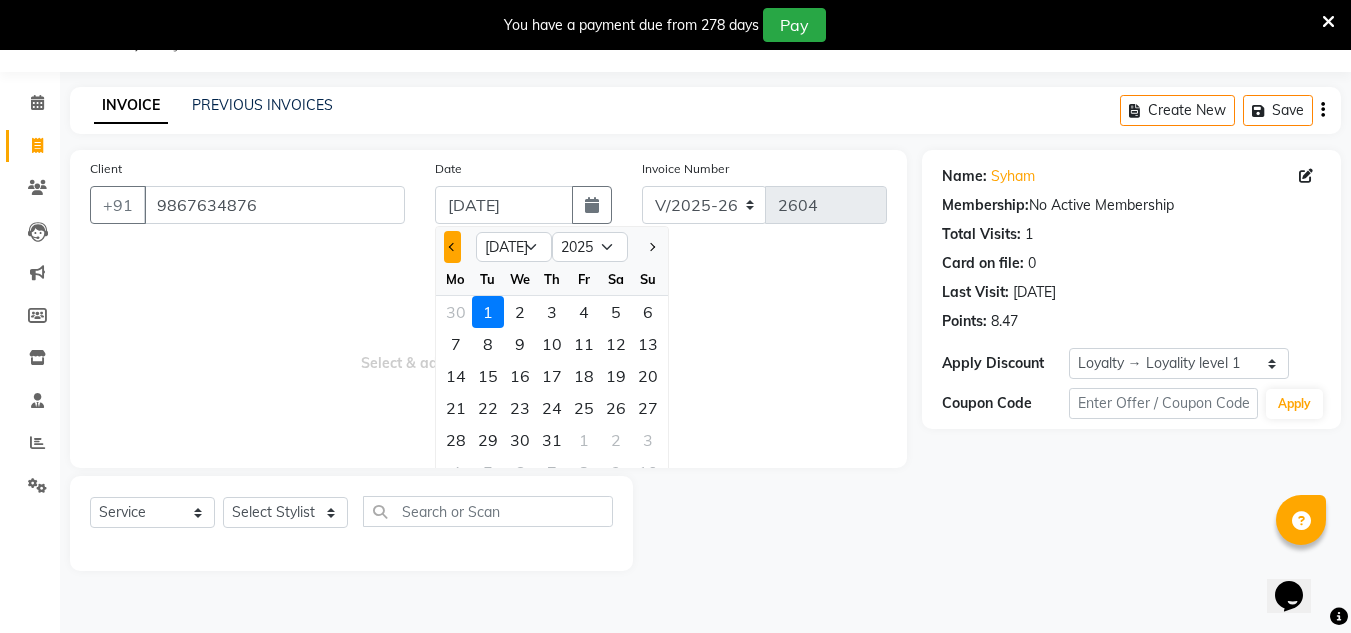 click 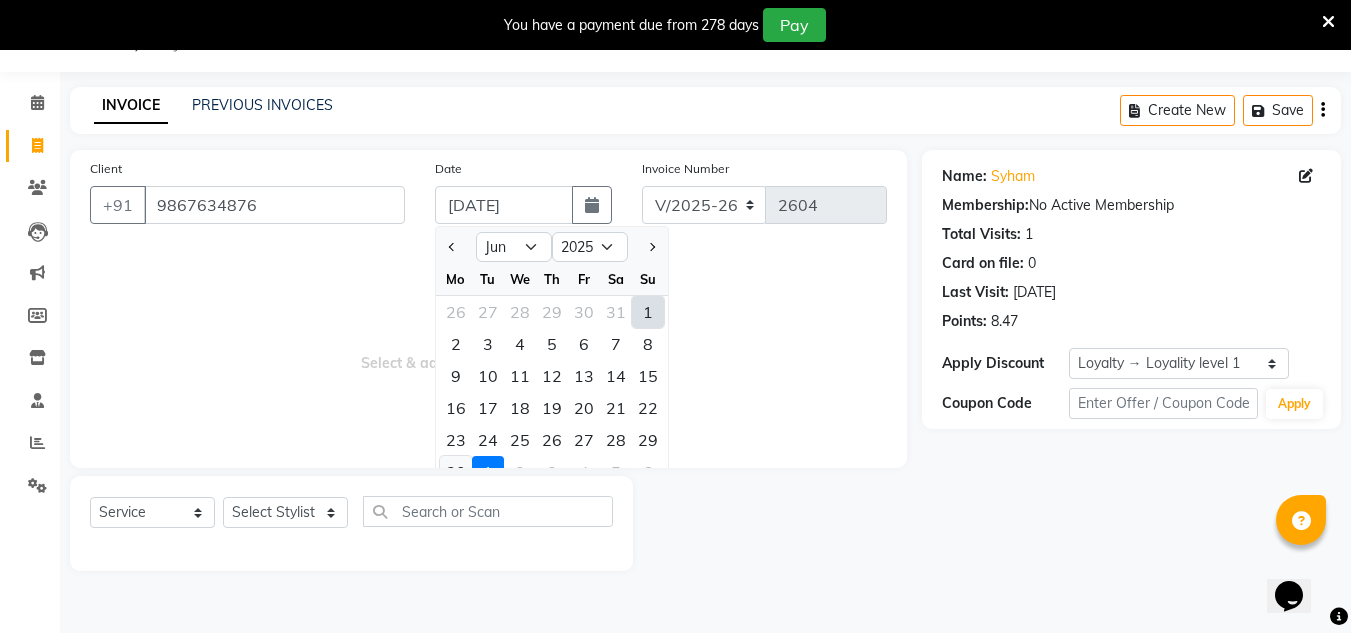 click on "30" 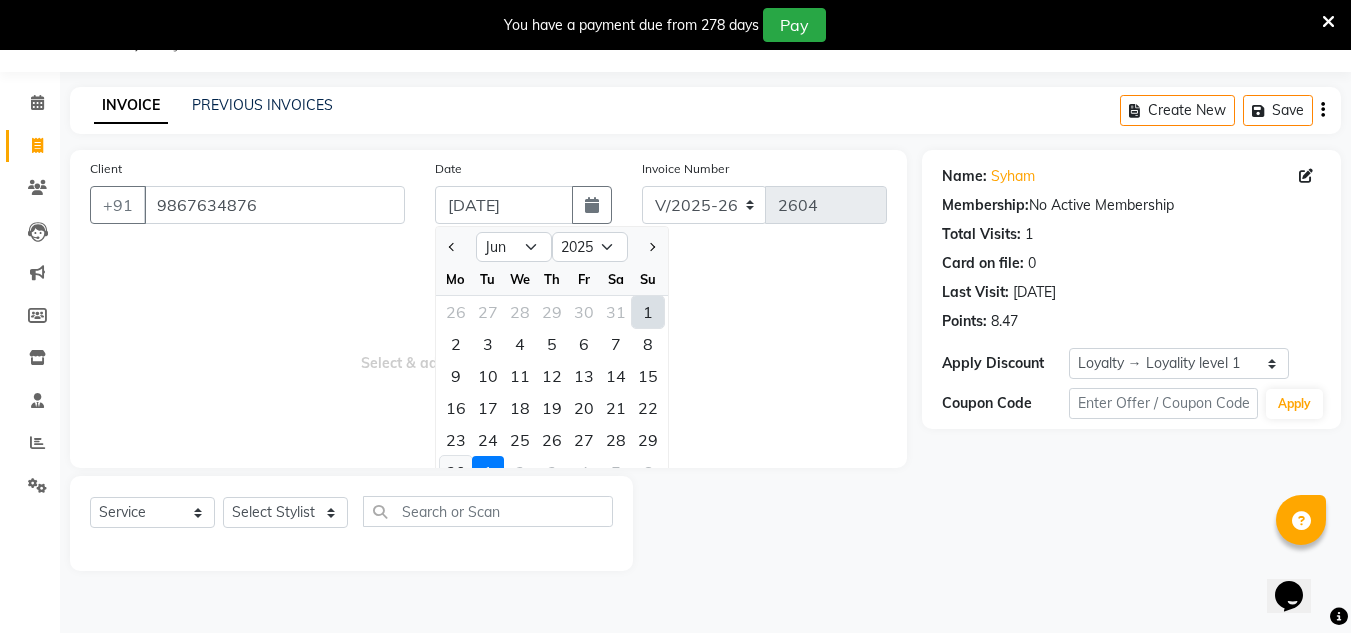 type on "[DATE]" 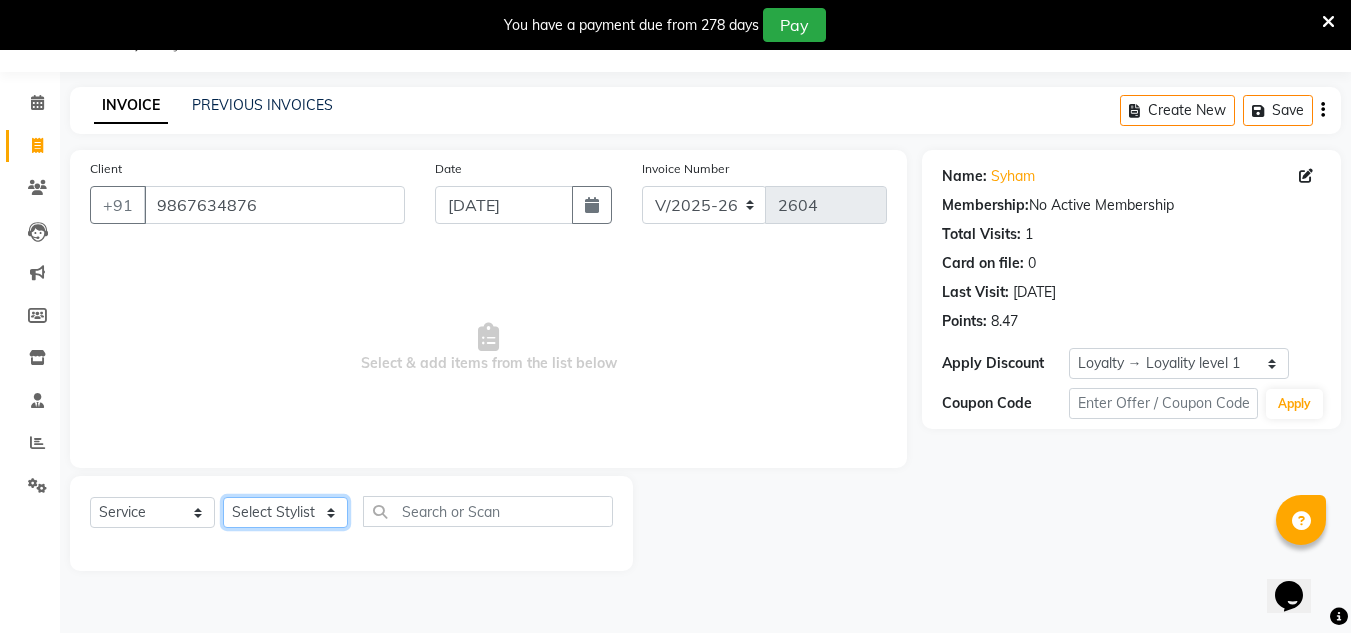 drag, startPoint x: 338, startPoint y: 500, endPoint x: 328, endPoint y: 505, distance: 11.18034 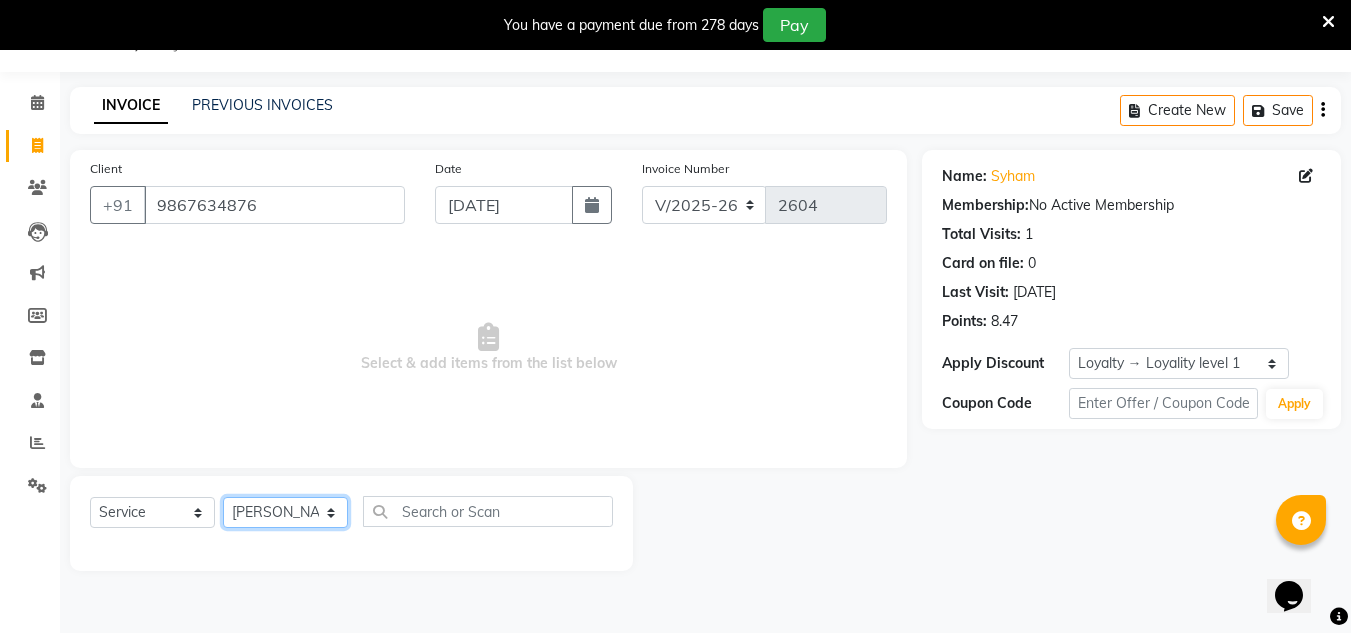 click on "Select Stylist [PERSON_NAME] new  mohit Neeraj Owner preeti [PERSON_NAME] RG" 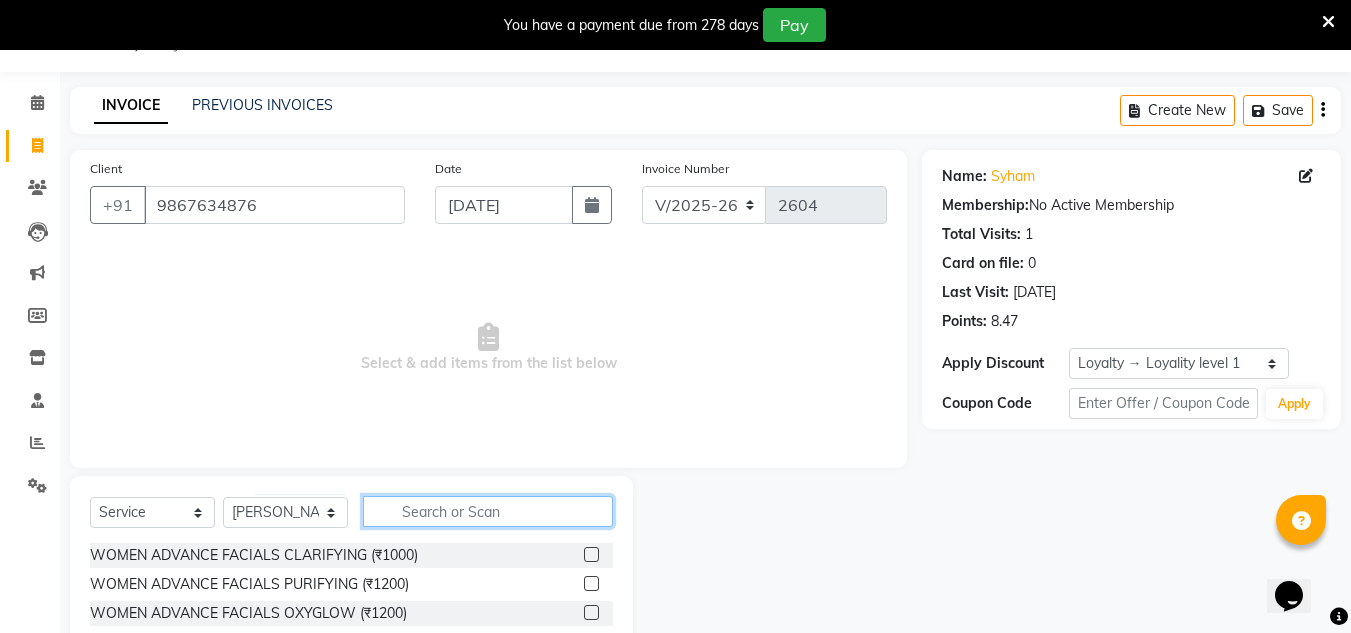click 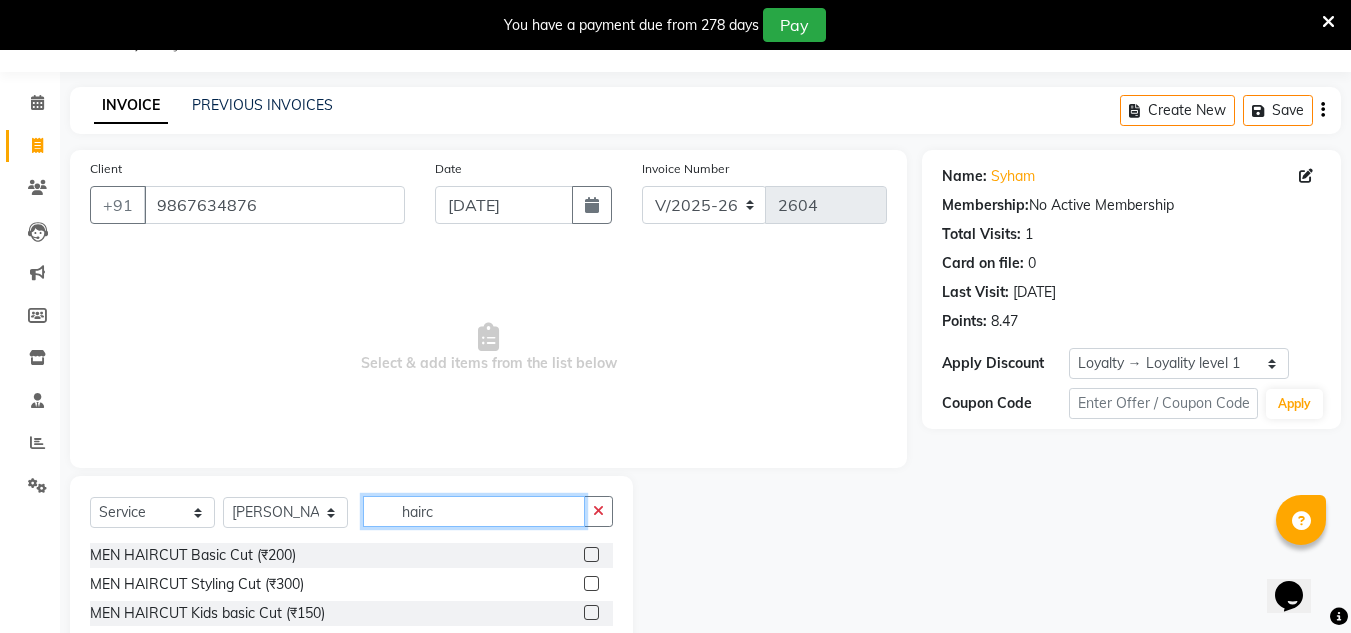type on "hairc" 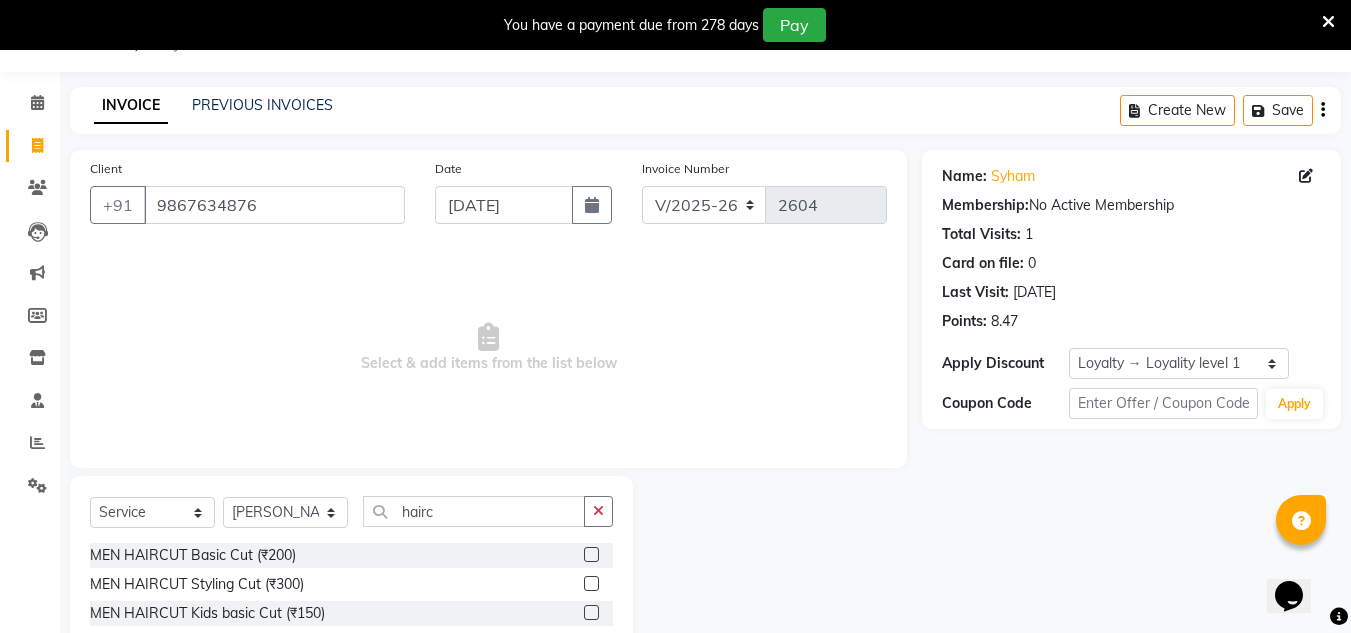 click 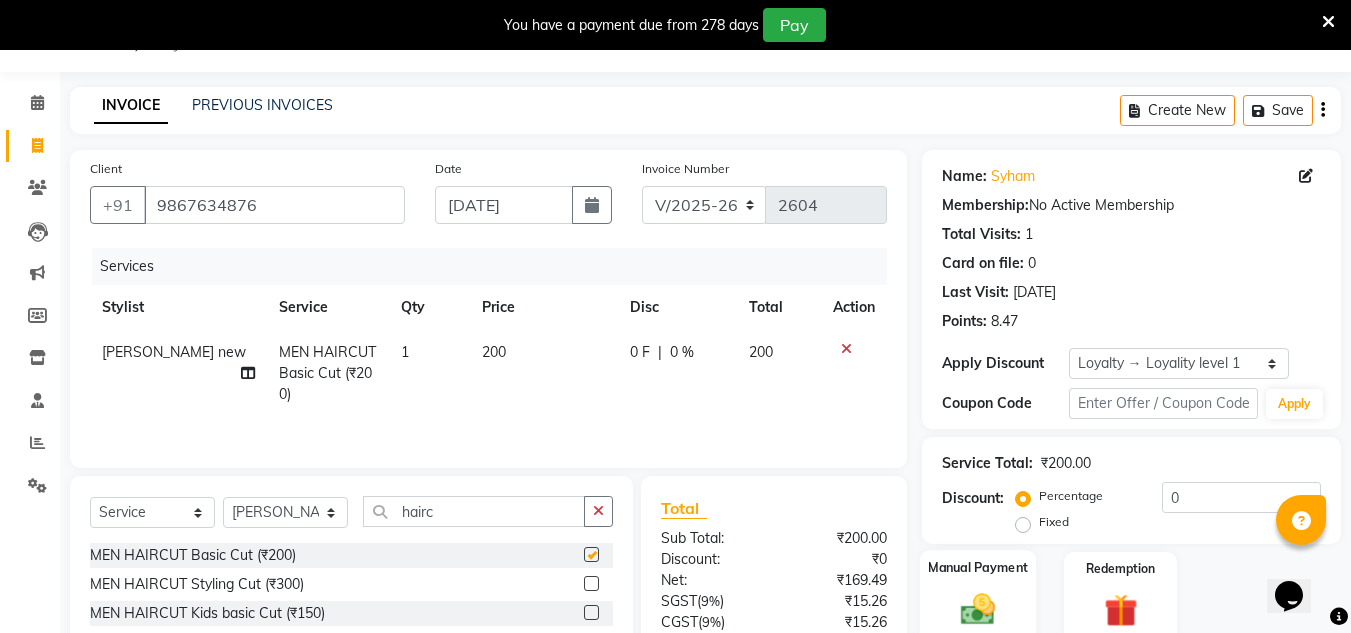 checkbox on "false" 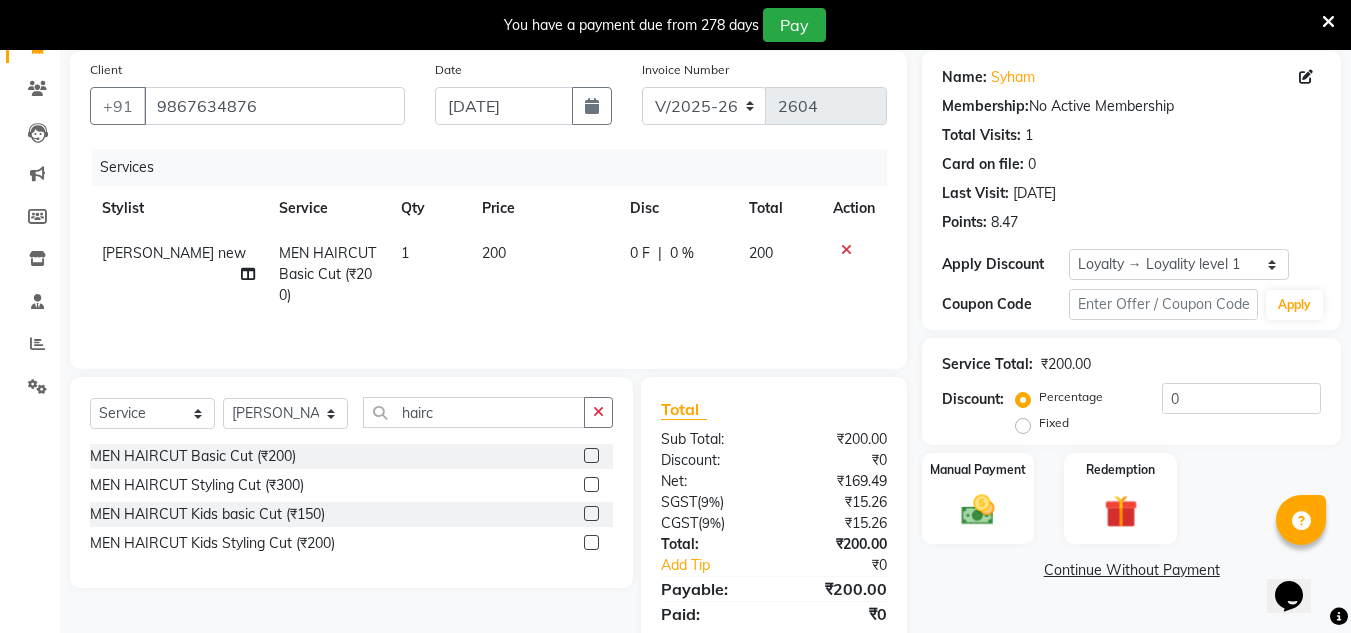 scroll, scrollTop: 150, scrollLeft: 0, axis: vertical 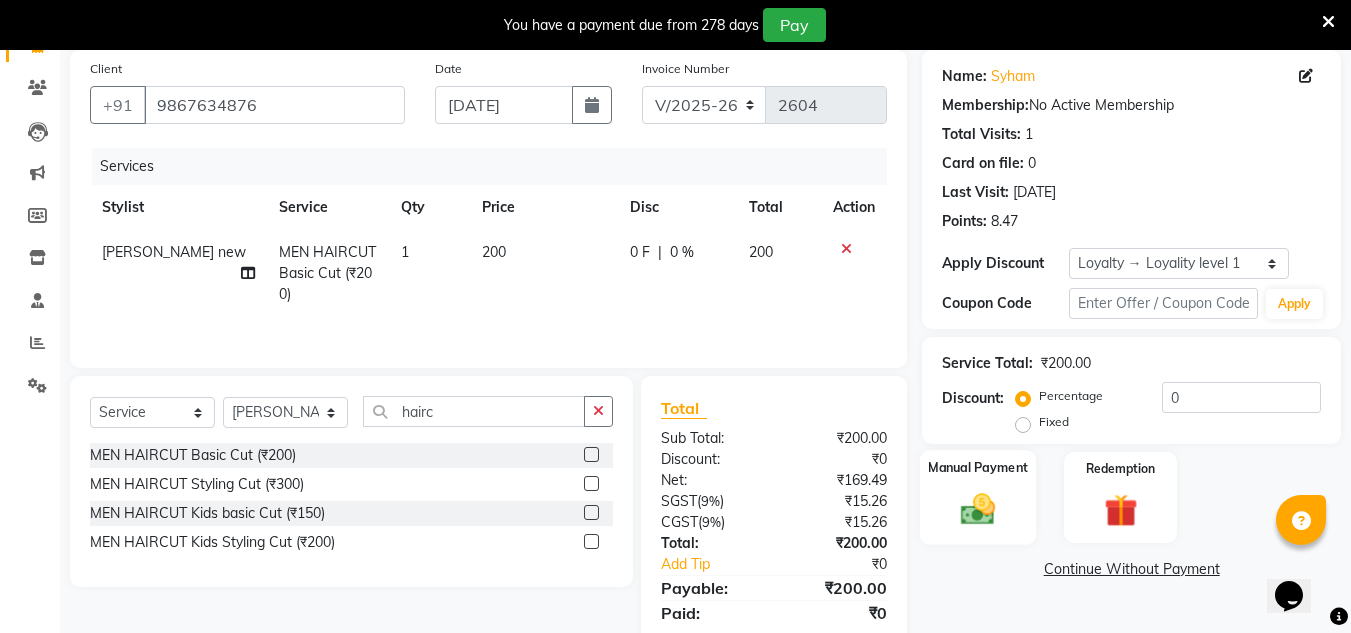 click 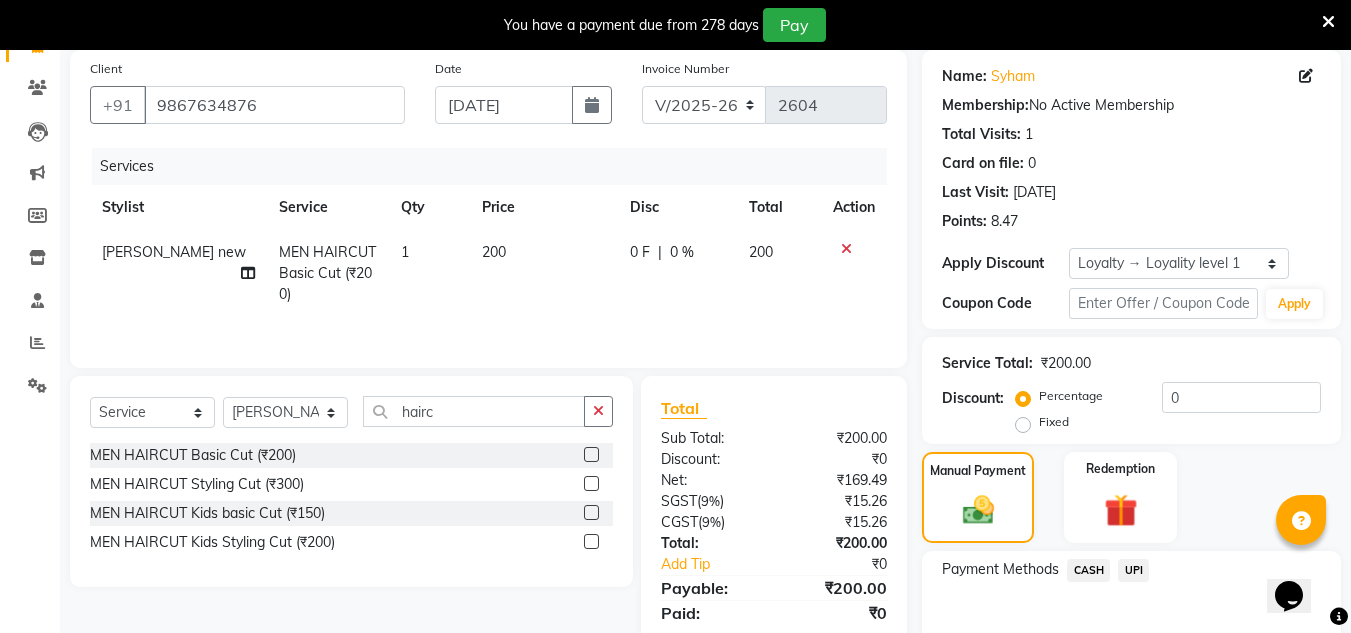 click on "CASH" 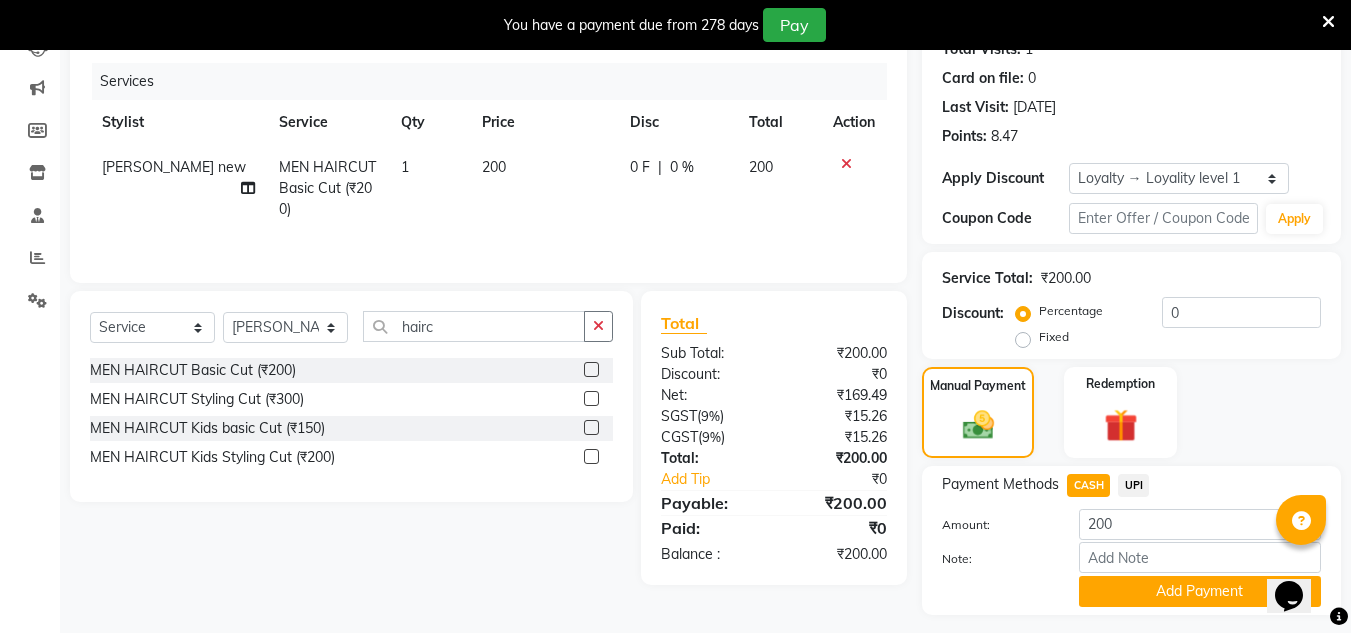 scroll, scrollTop: 288, scrollLeft: 0, axis: vertical 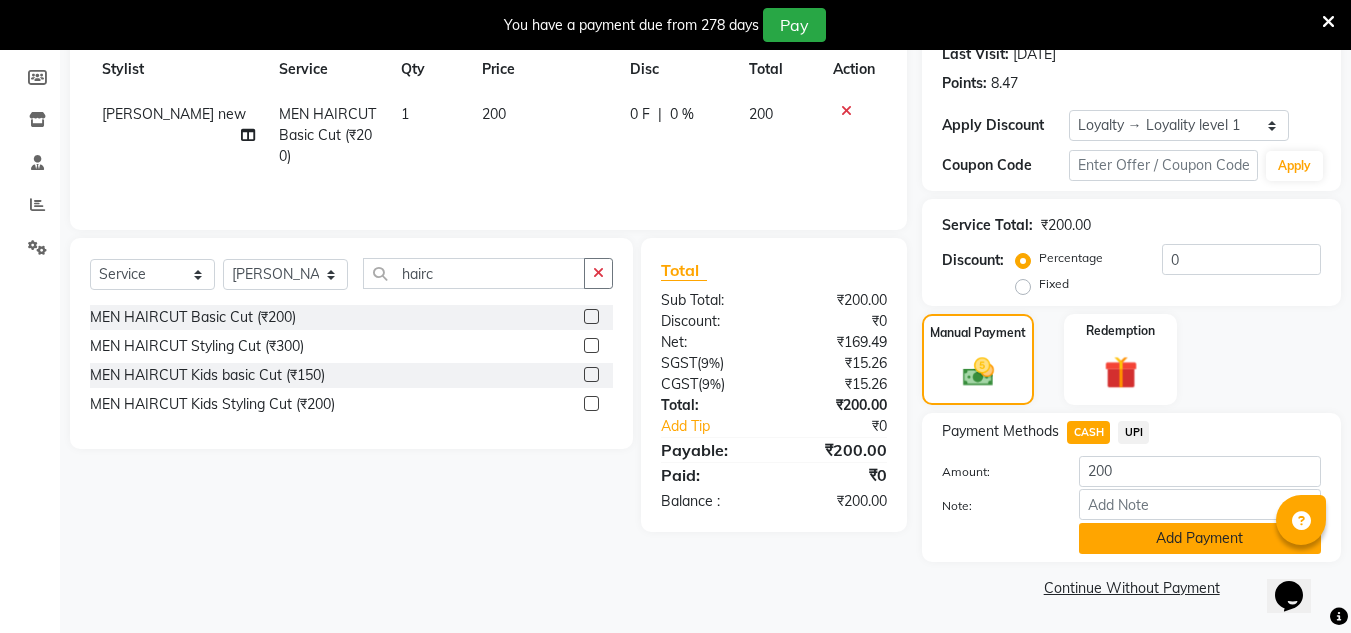 click on "Add Payment" 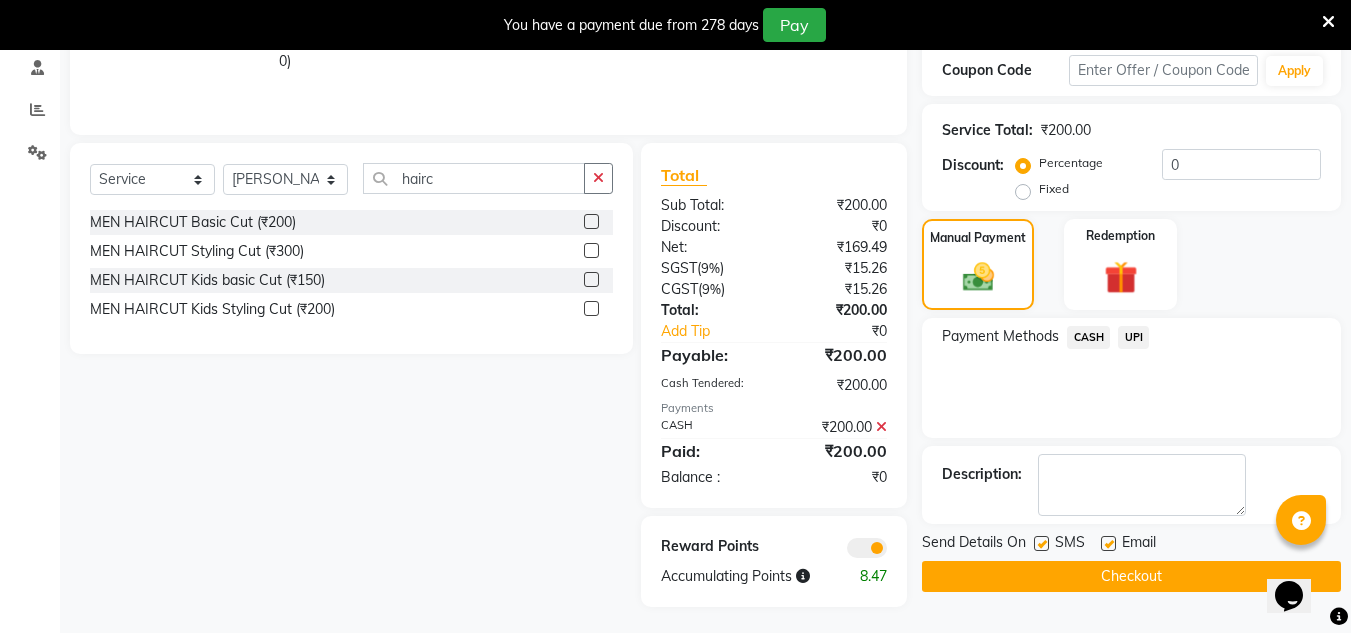 scroll, scrollTop: 387, scrollLeft: 0, axis: vertical 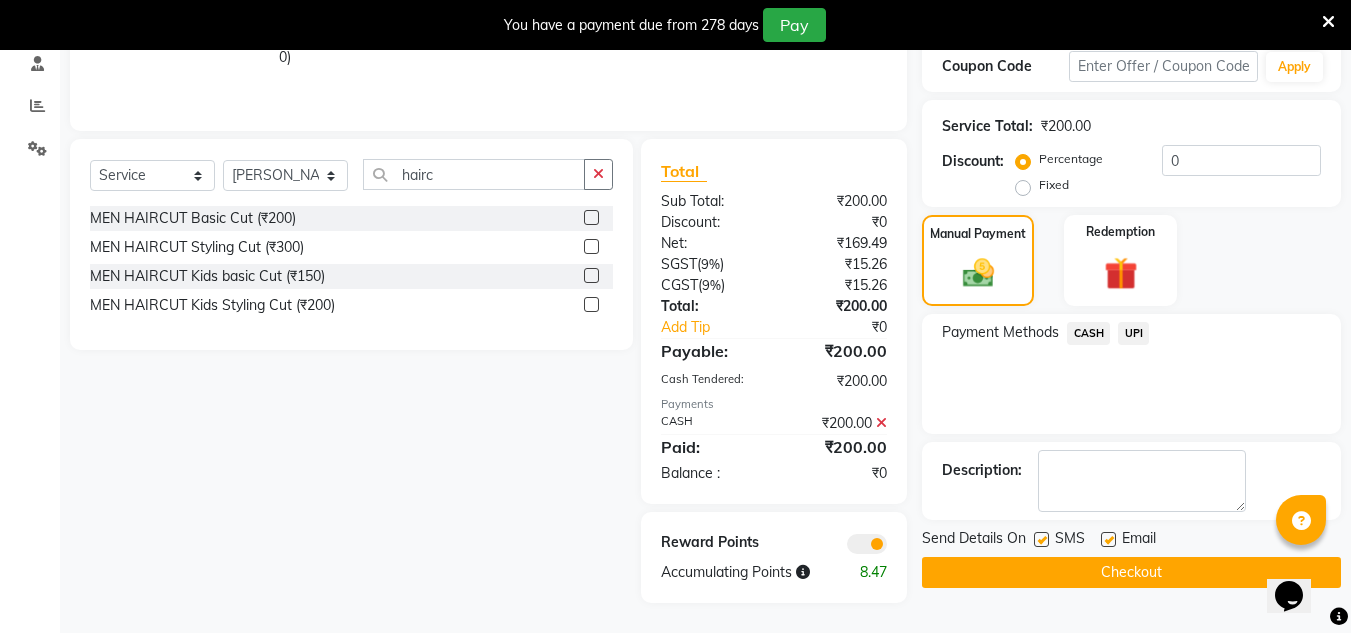 click on "Checkout" 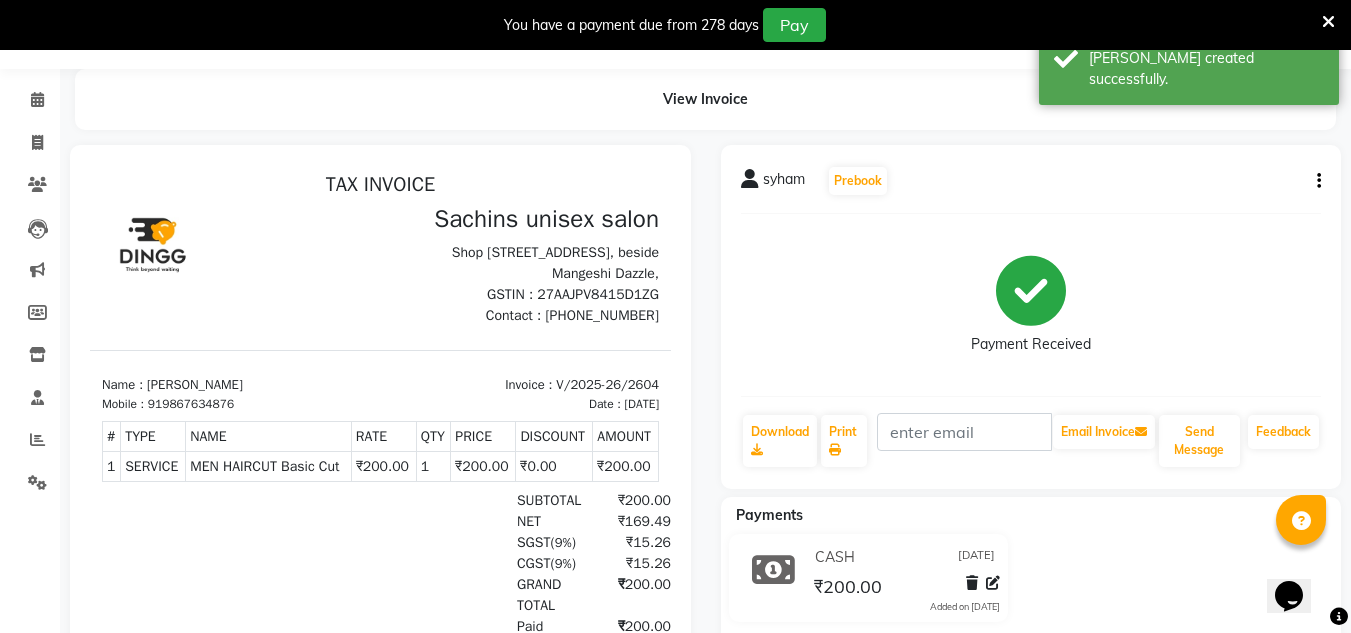 scroll, scrollTop: 0, scrollLeft: 0, axis: both 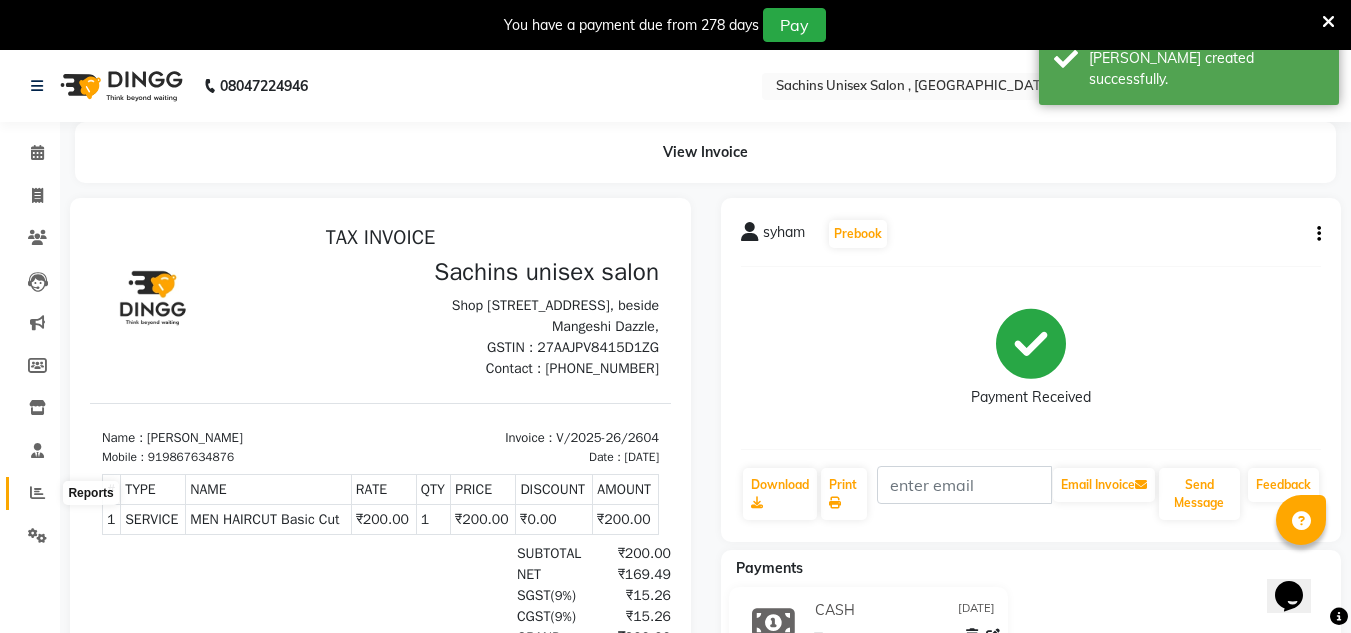 click 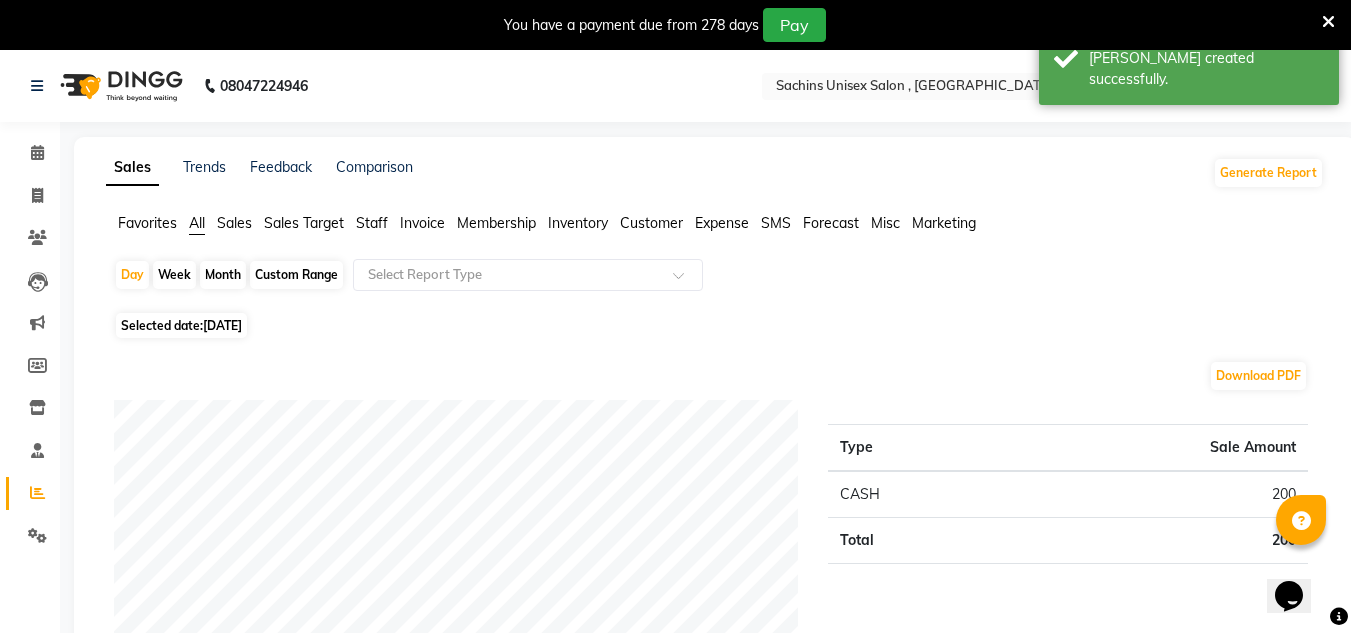 click on "[DATE]" 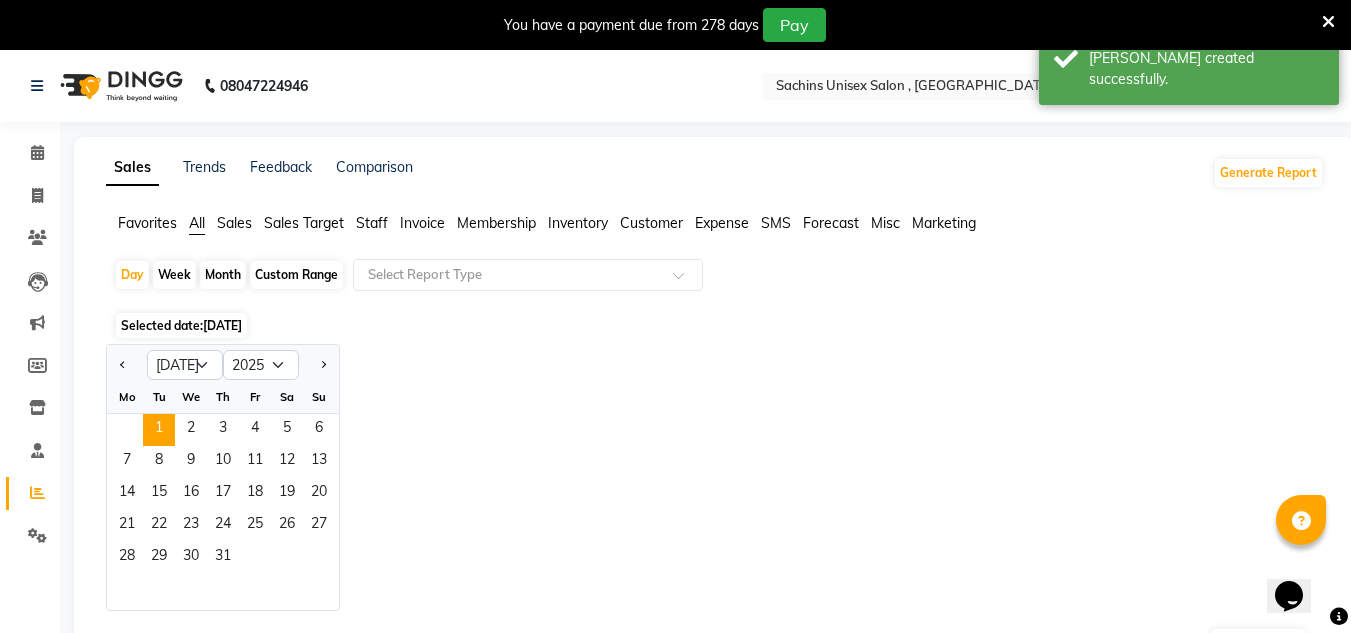 click 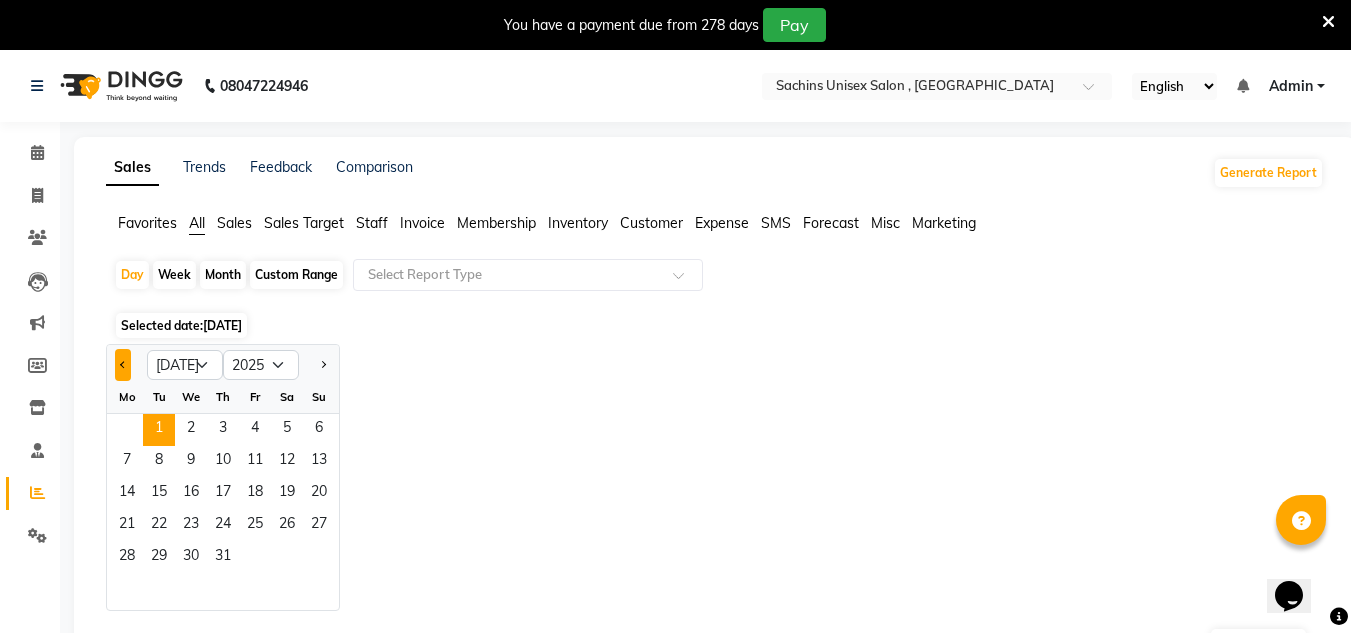click 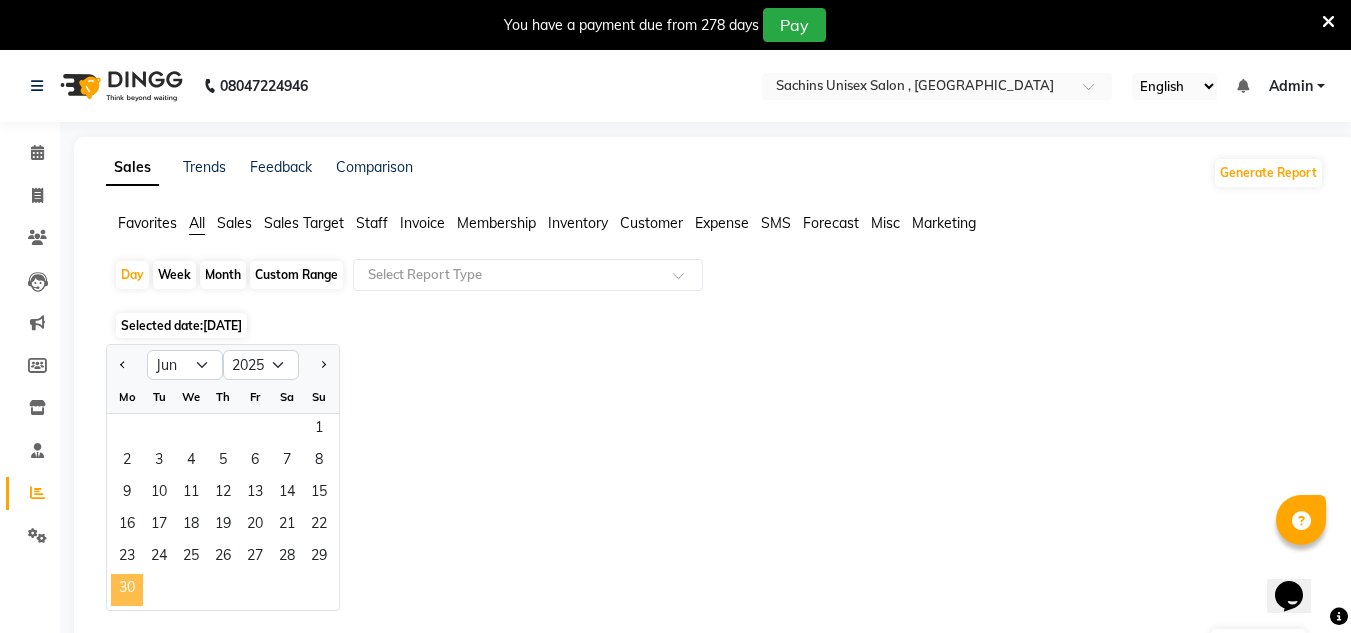 click on "30" 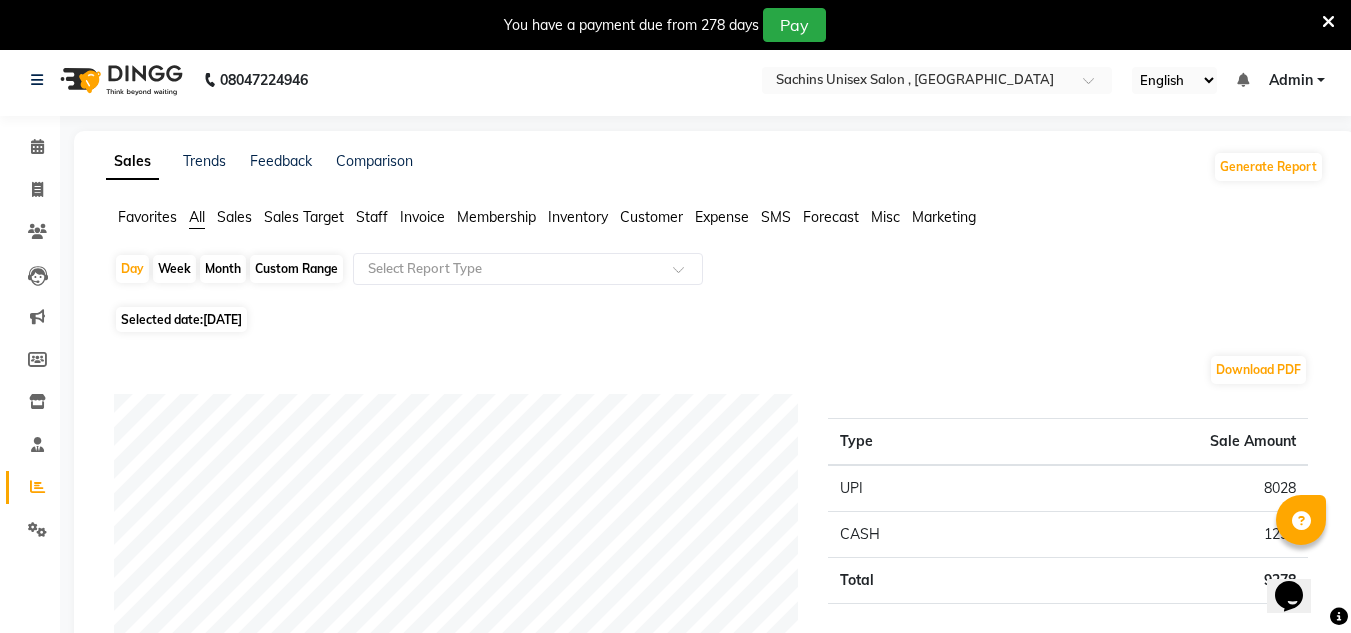 scroll, scrollTop: 0, scrollLeft: 0, axis: both 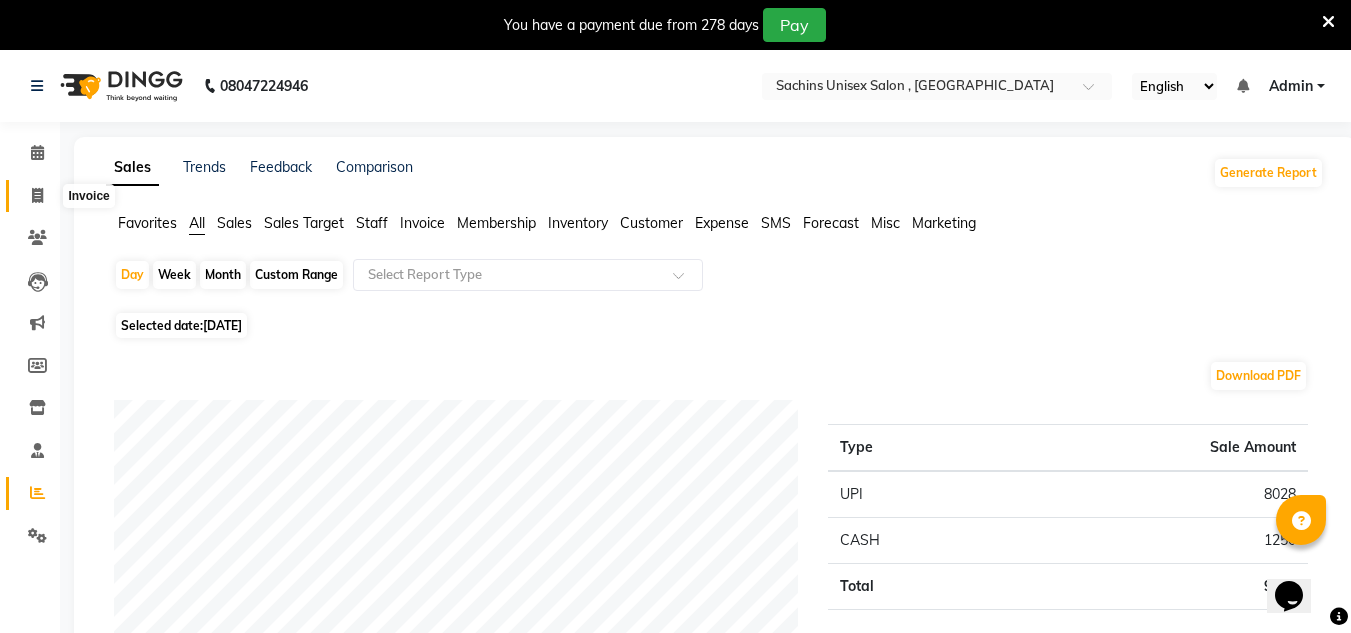 click 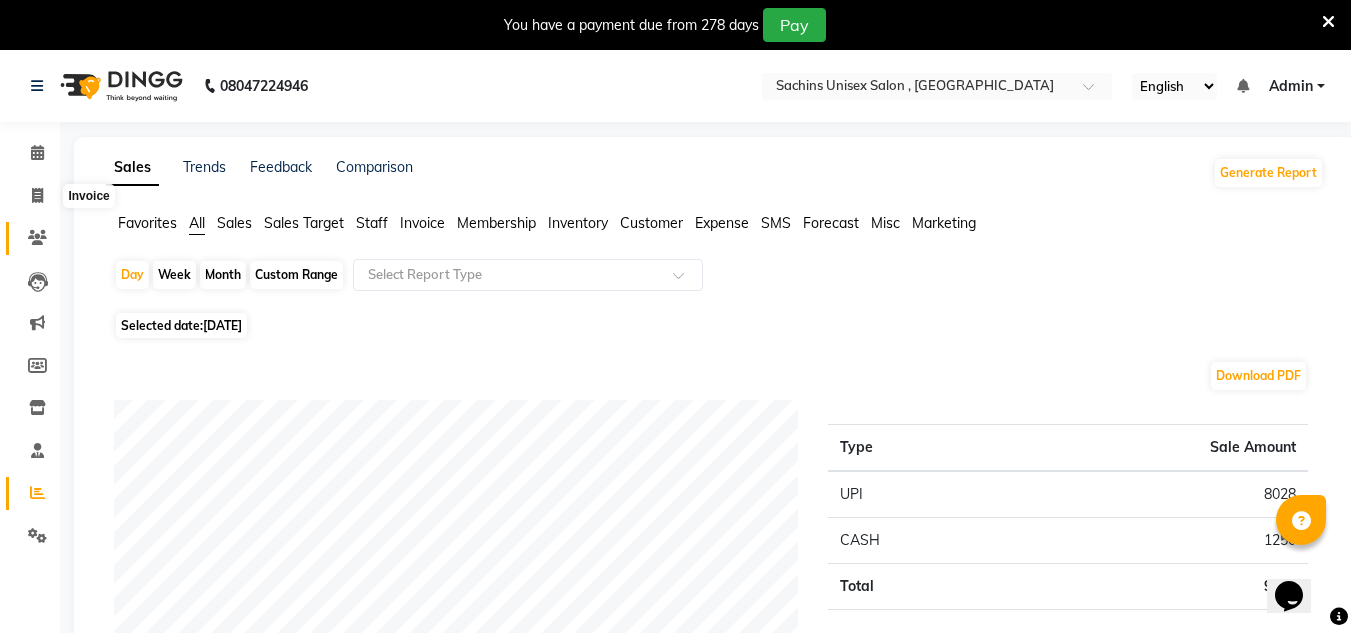 select on "6840" 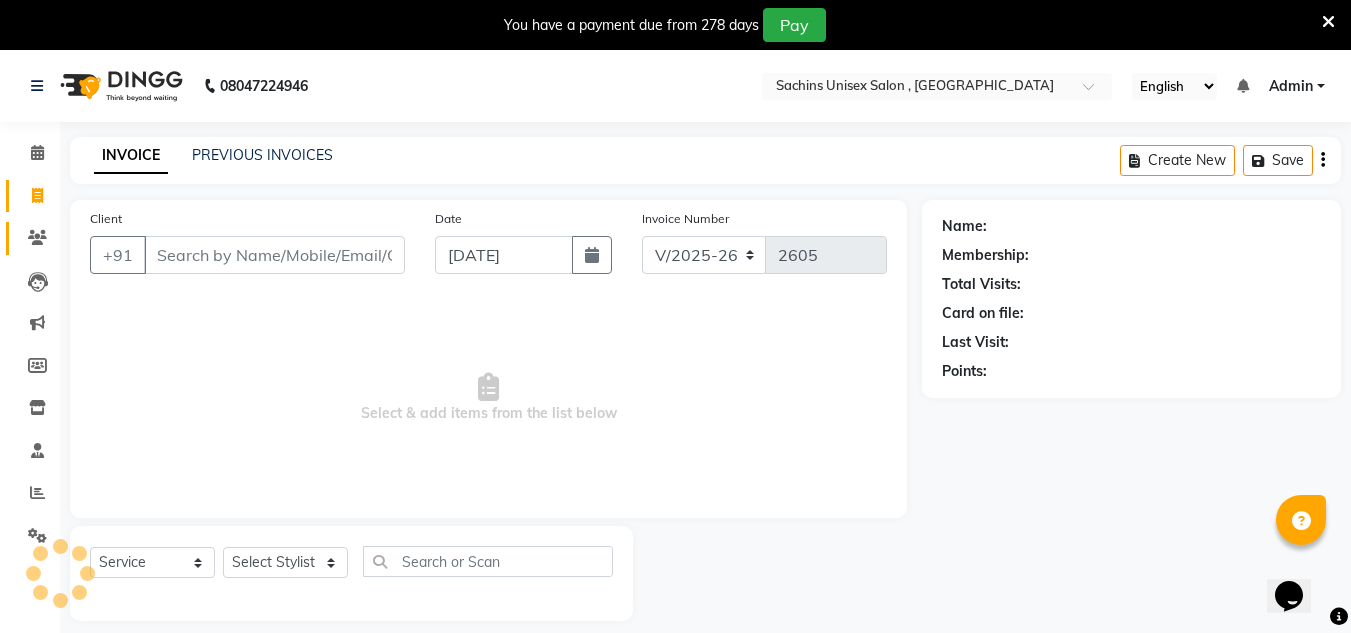 scroll, scrollTop: 50, scrollLeft: 0, axis: vertical 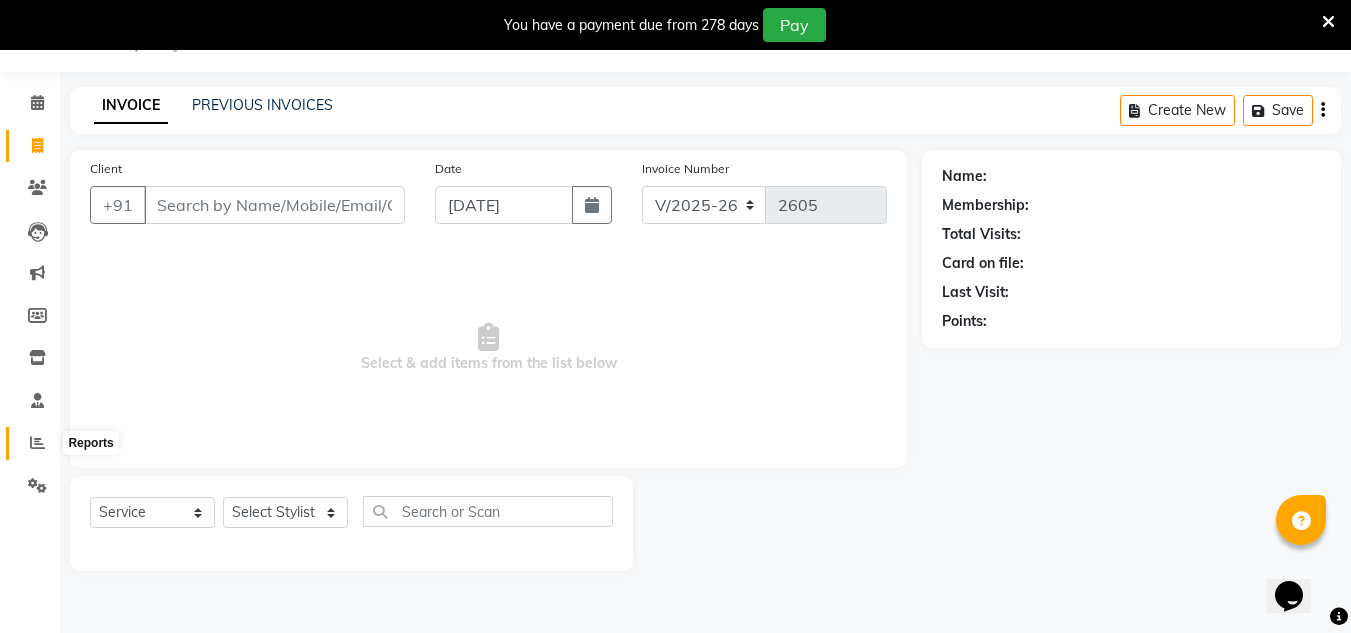 click 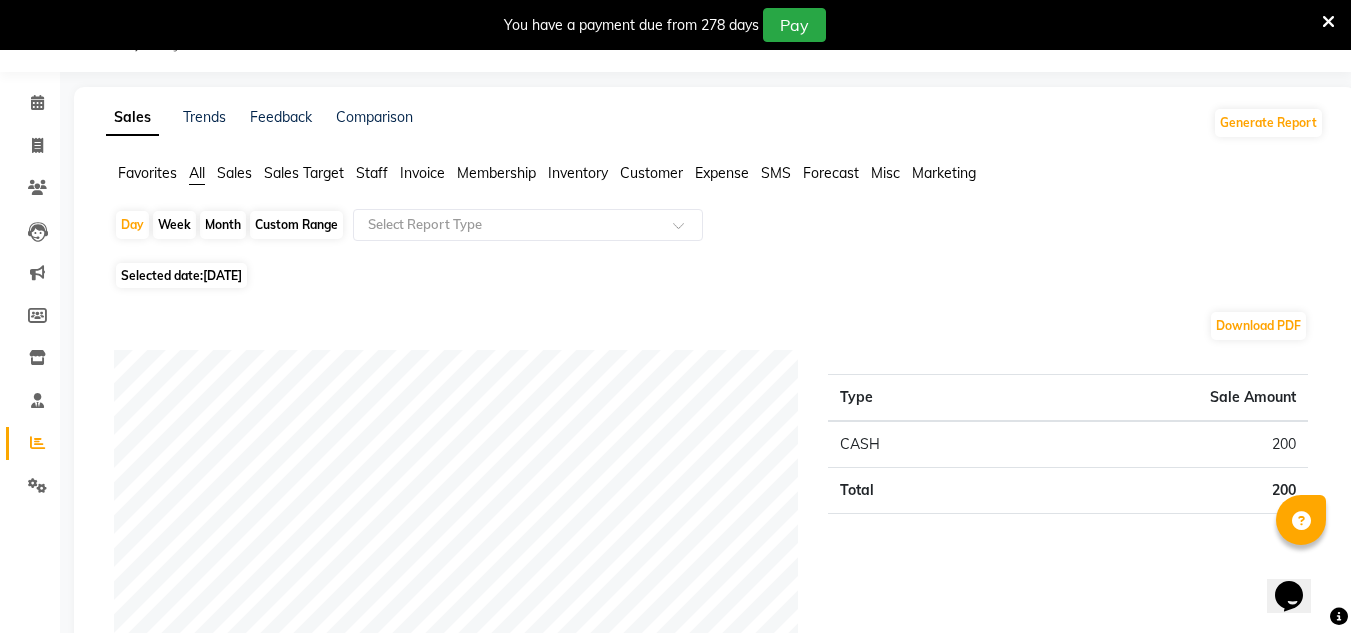 click on "Selected date:  [DATE]" 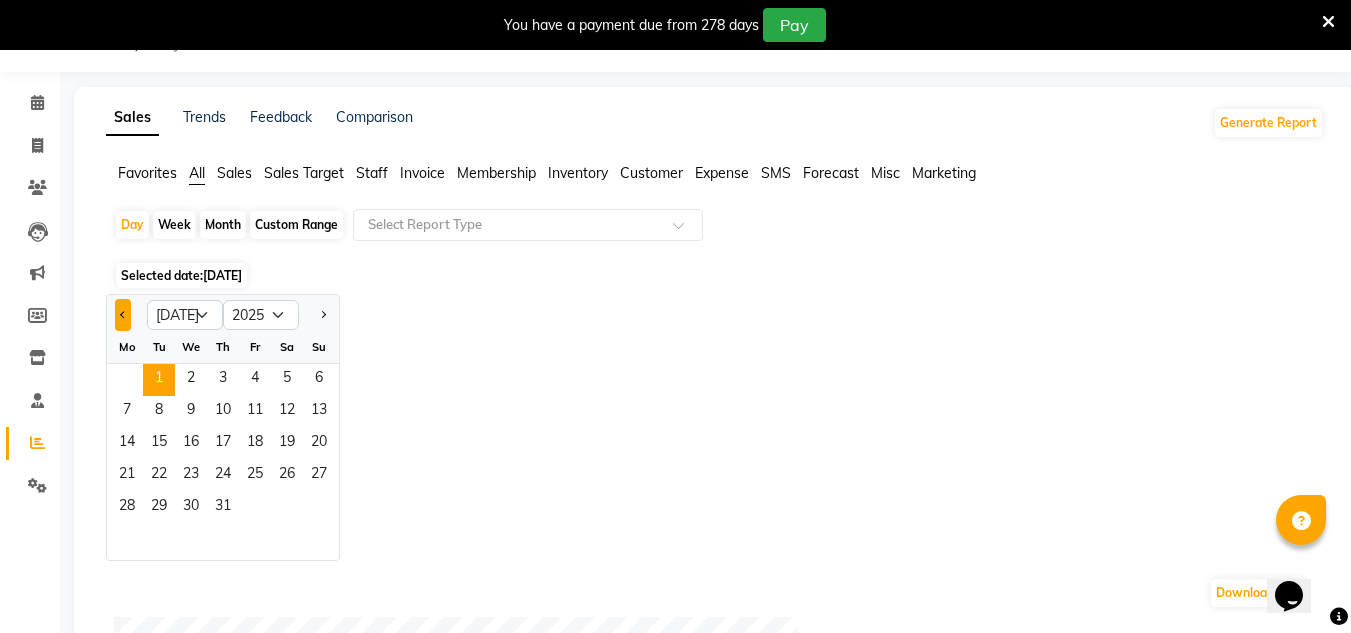 drag, startPoint x: 128, startPoint y: 309, endPoint x: 121, endPoint y: 374, distance: 65.37584 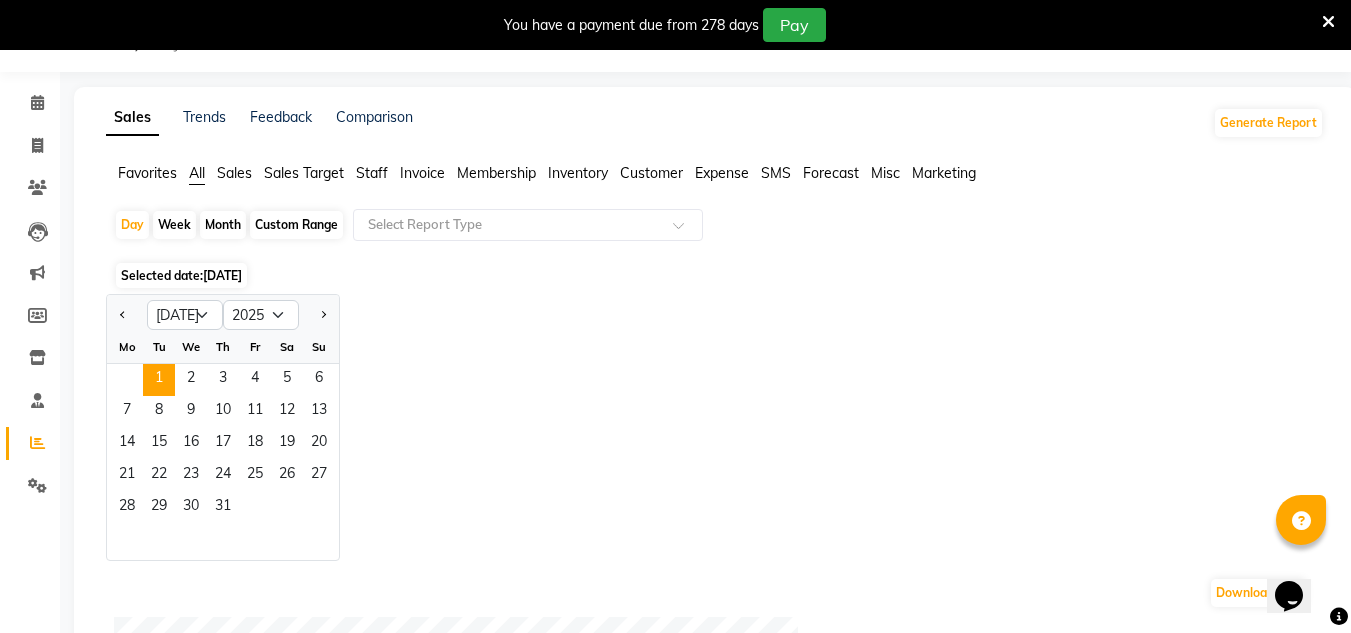 click 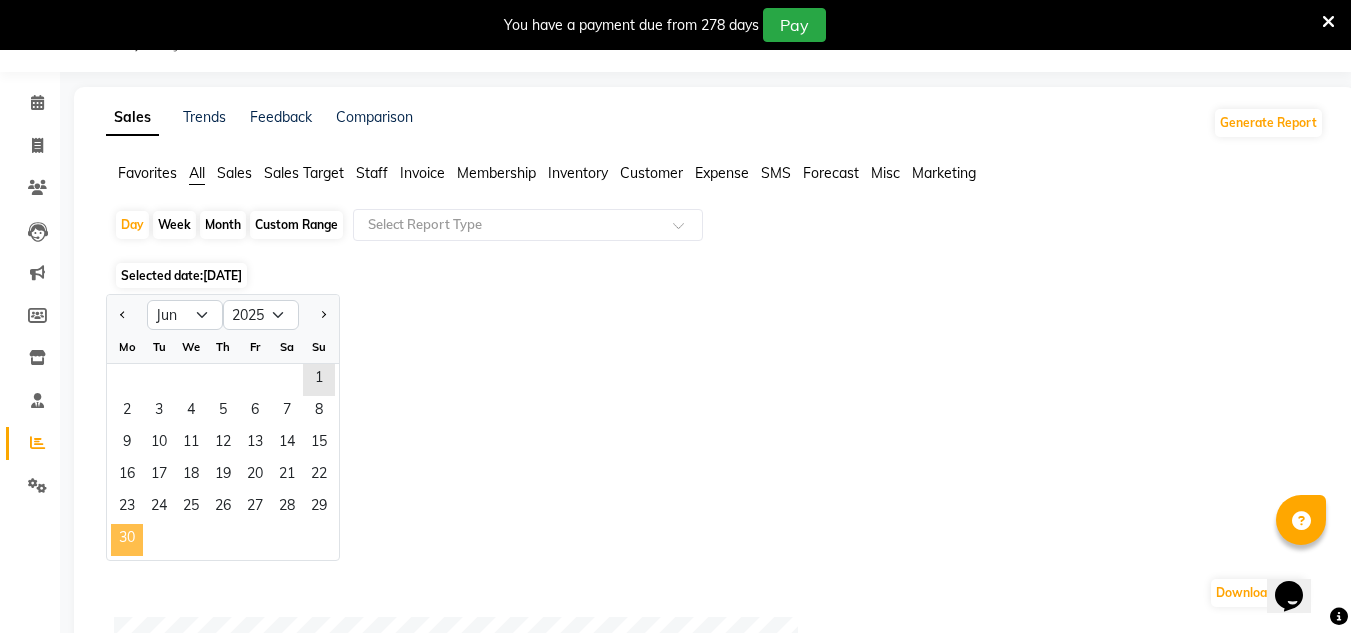 click on "30" 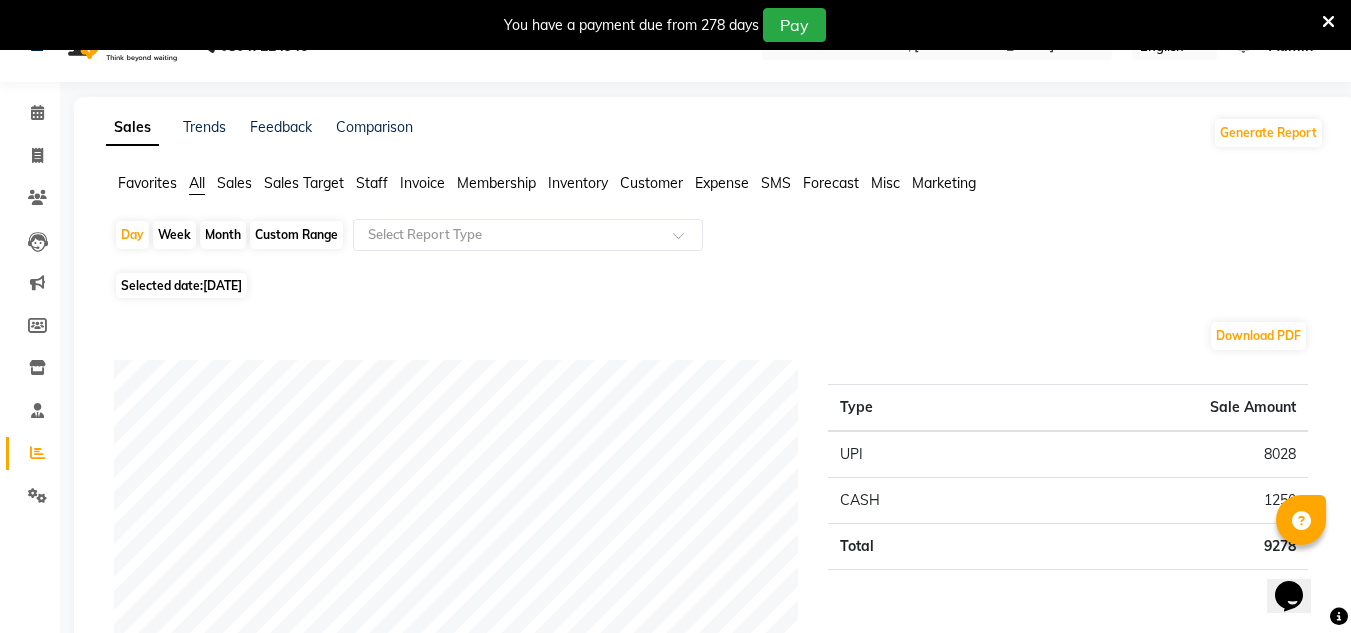 scroll, scrollTop: 0, scrollLeft: 0, axis: both 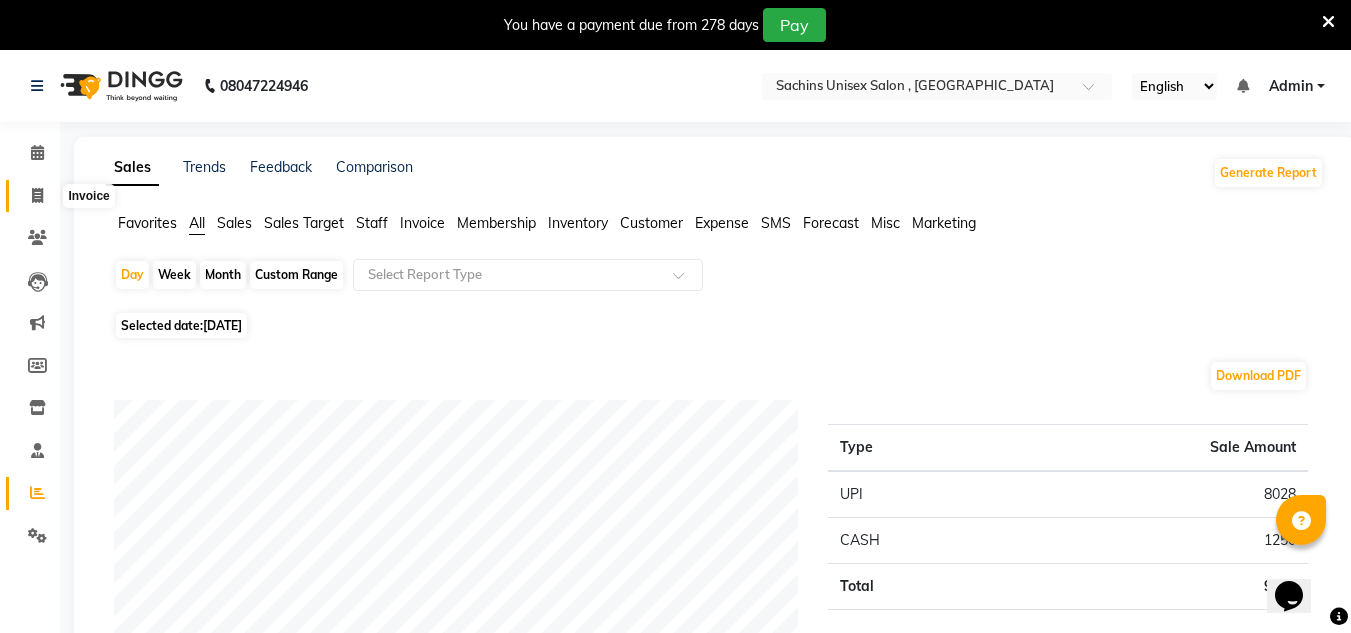 click 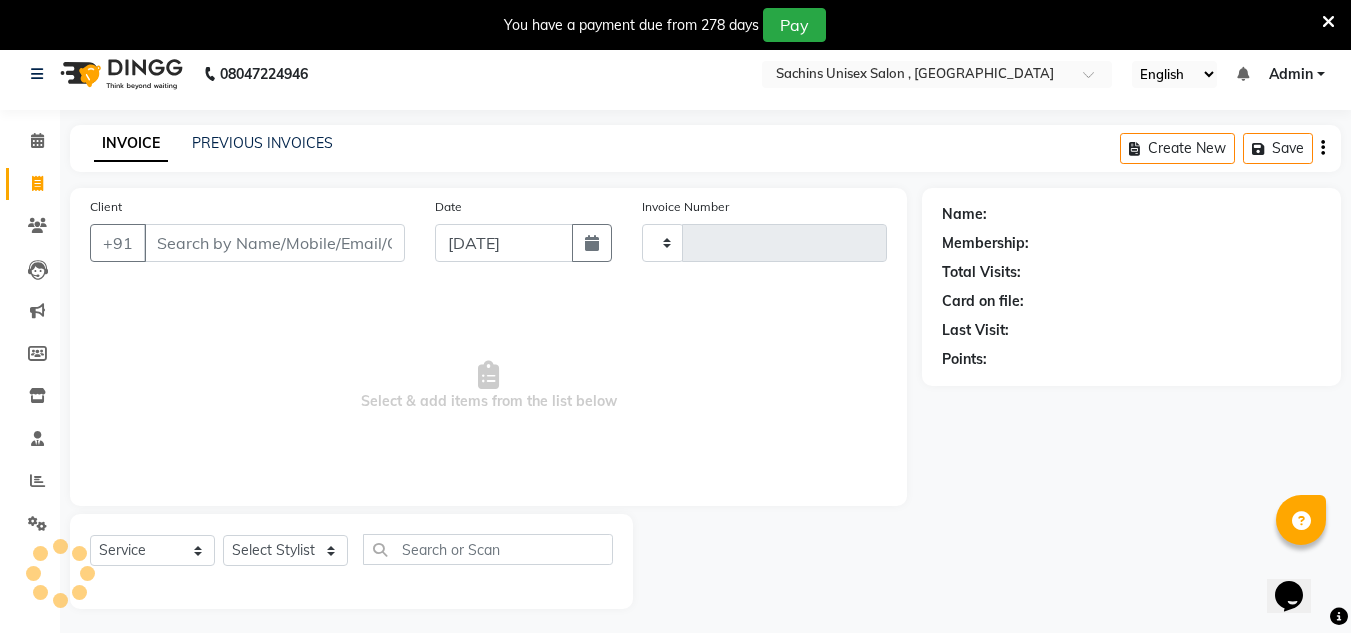 scroll, scrollTop: 50, scrollLeft: 0, axis: vertical 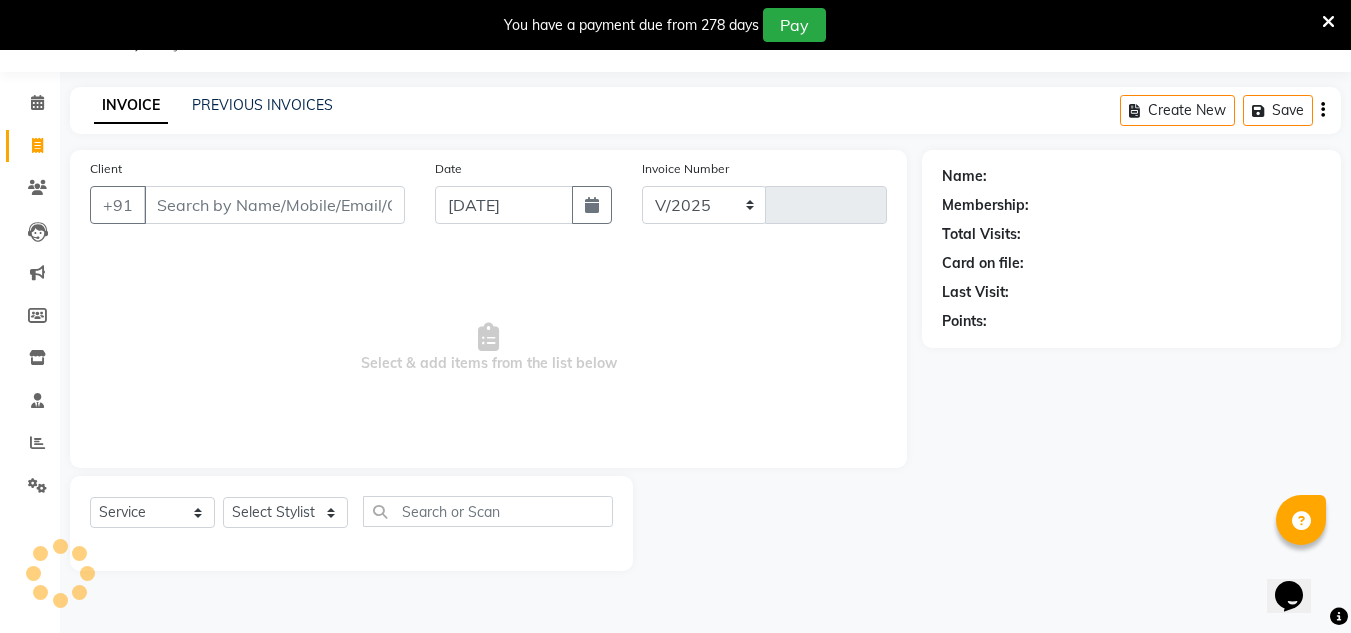 select on "6840" 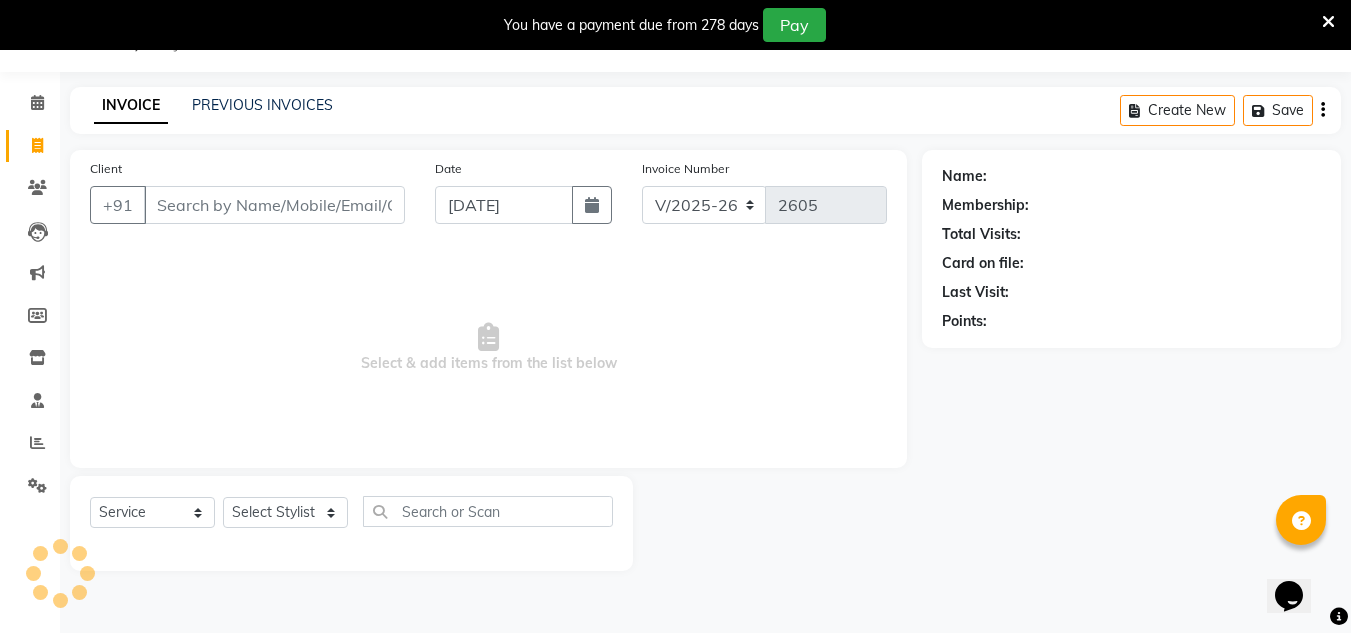 click on "Client" at bounding box center [274, 205] 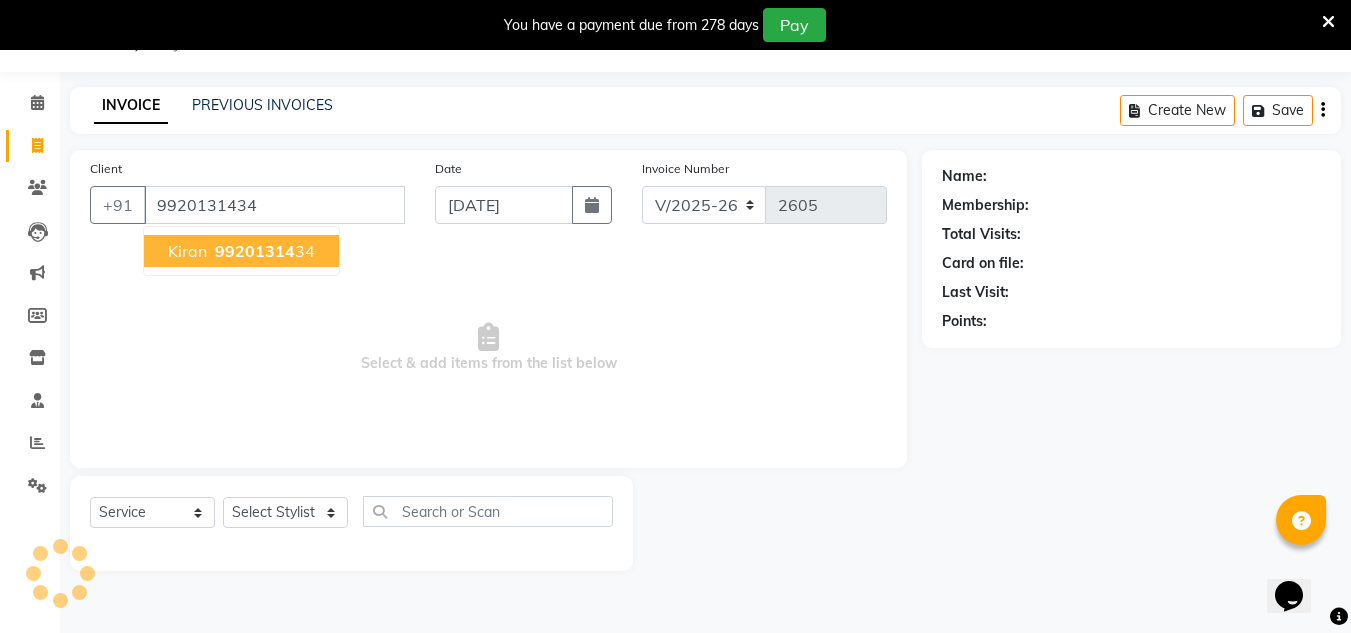 type on "9920131434" 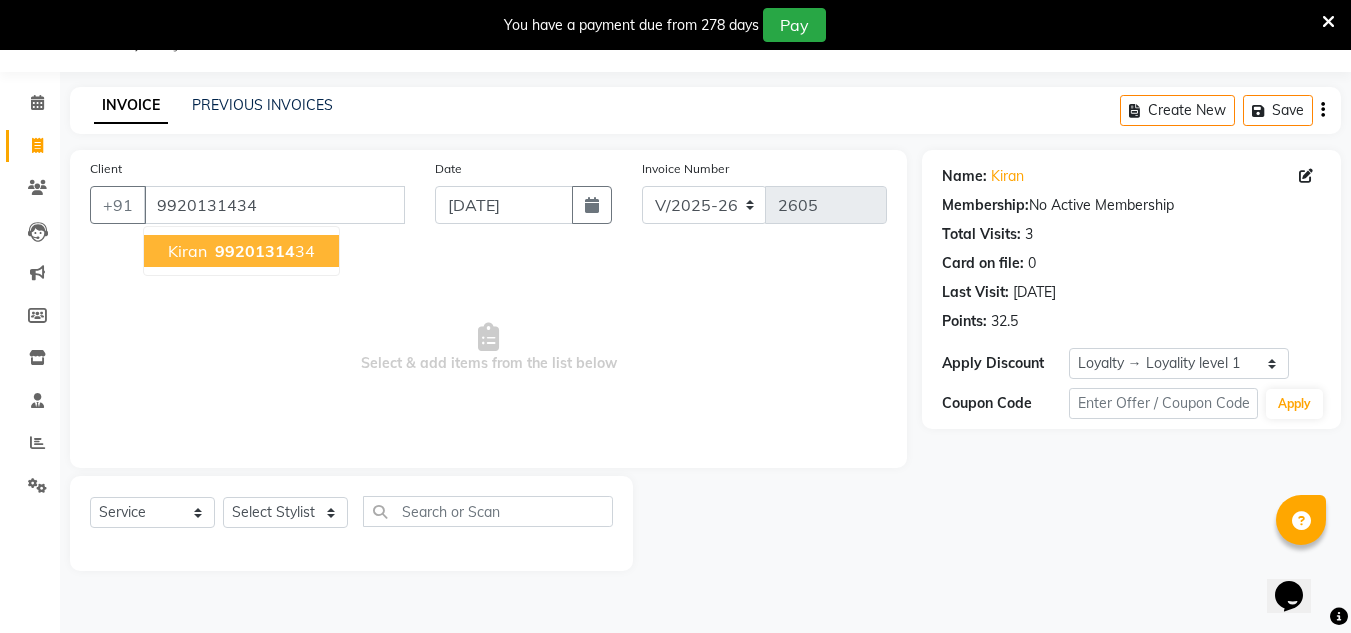 click on "kiran   99201314 34" at bounding box center [241, 251] 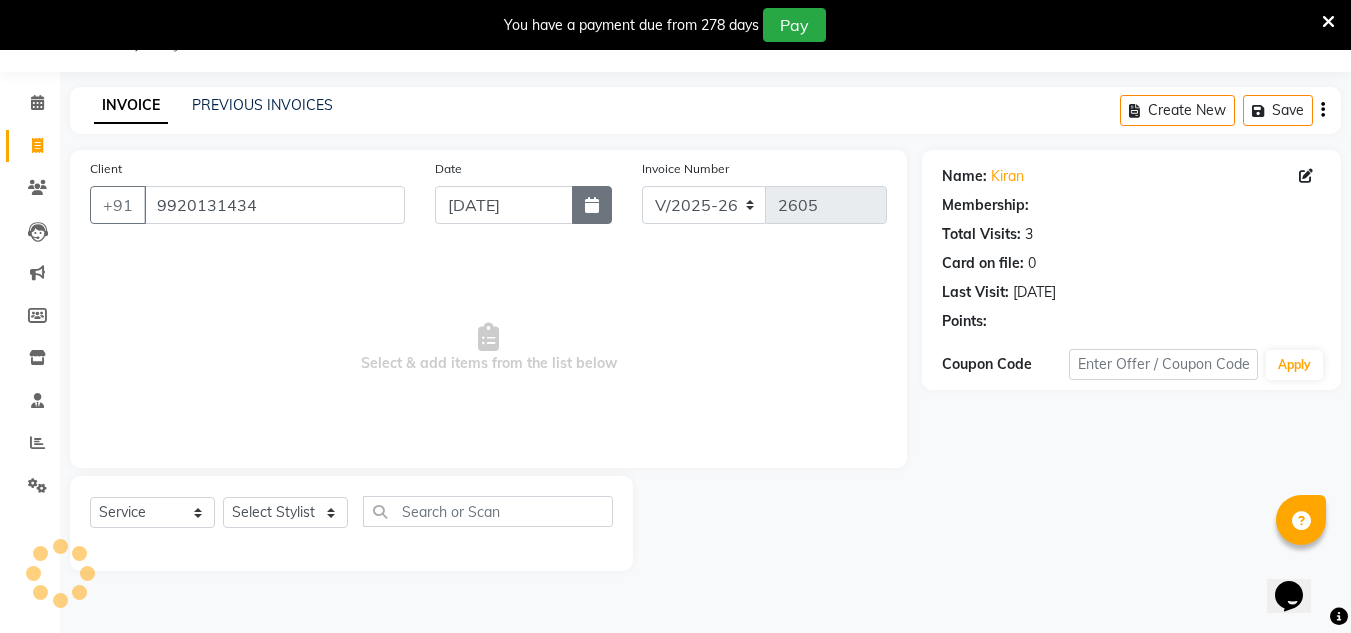 select on "1: Object" 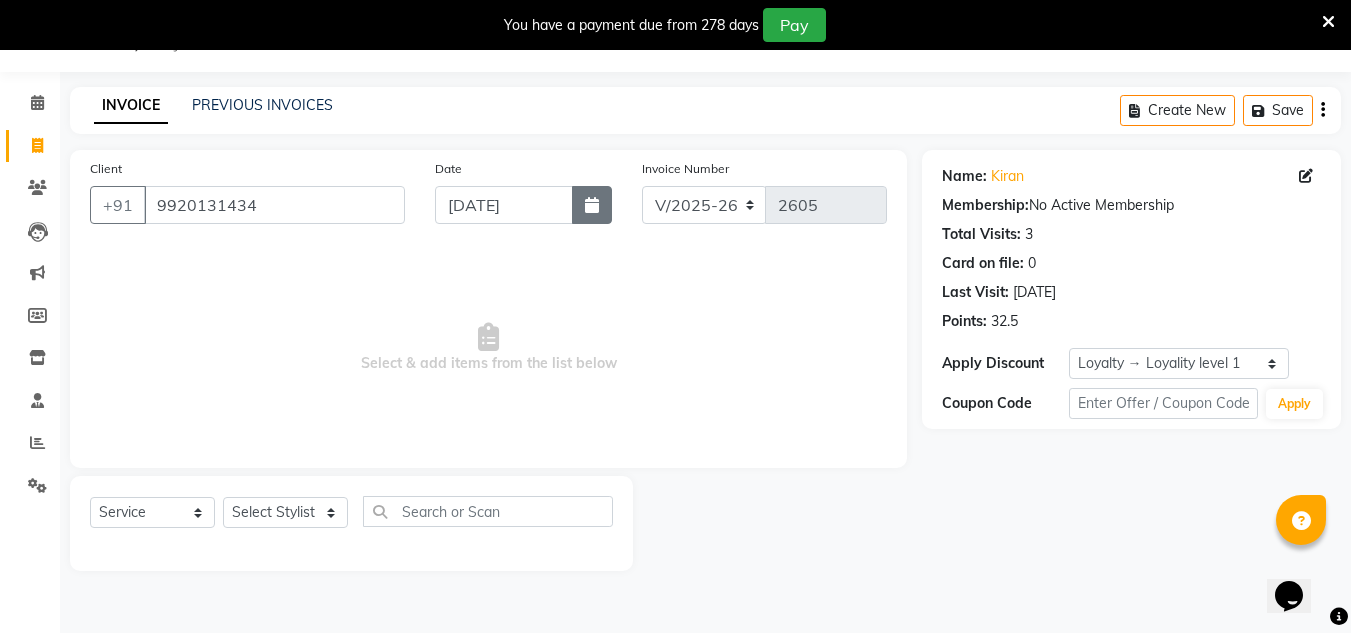 drag, startPoint x: 595, startPoint y: 202, endPoint x: 589, endPoint y: 216, distance: 15.231546 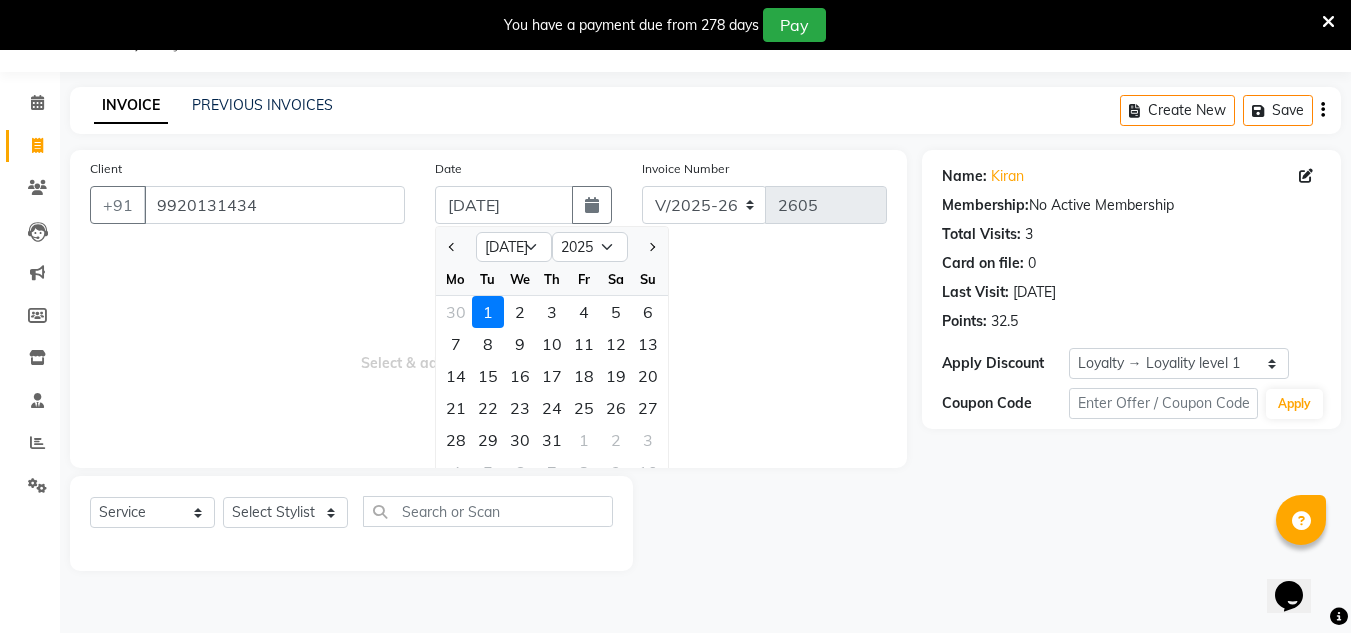 click on "Select & add items from the list below" at bounding box center [488, 348] 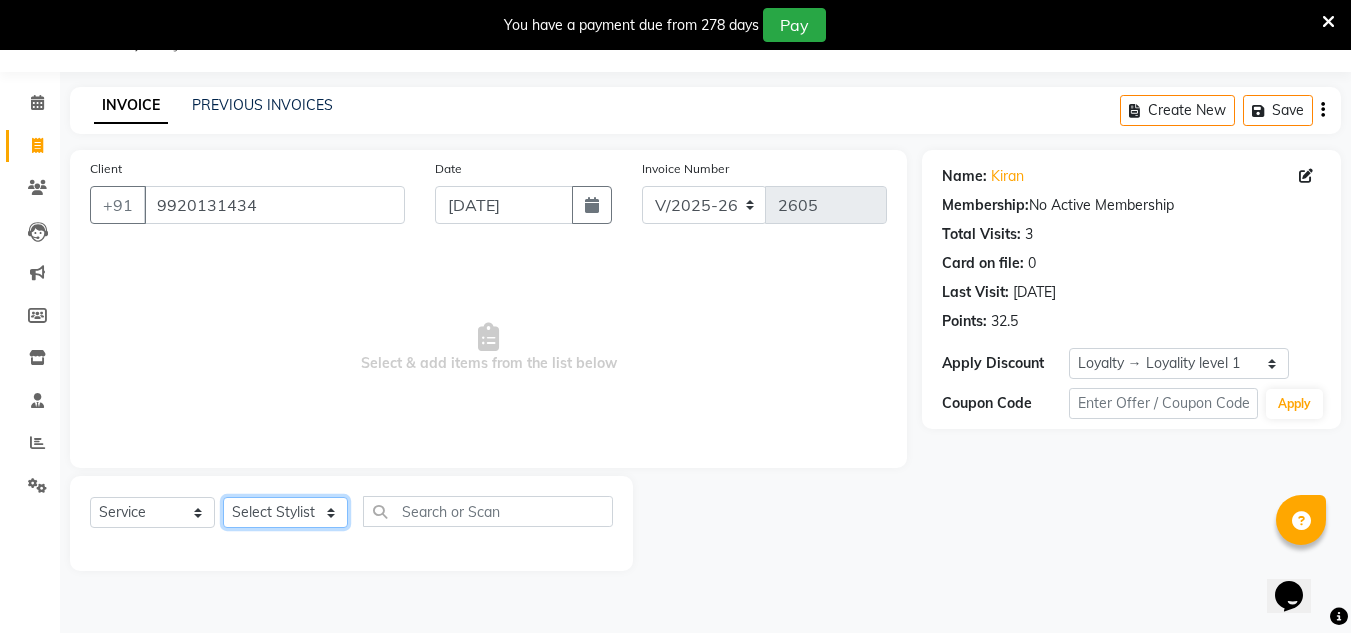 click on "Select Stylist [PERSON_NAME] new  mohit Neeraj Owner preeti [PERSON_NAME] RG" 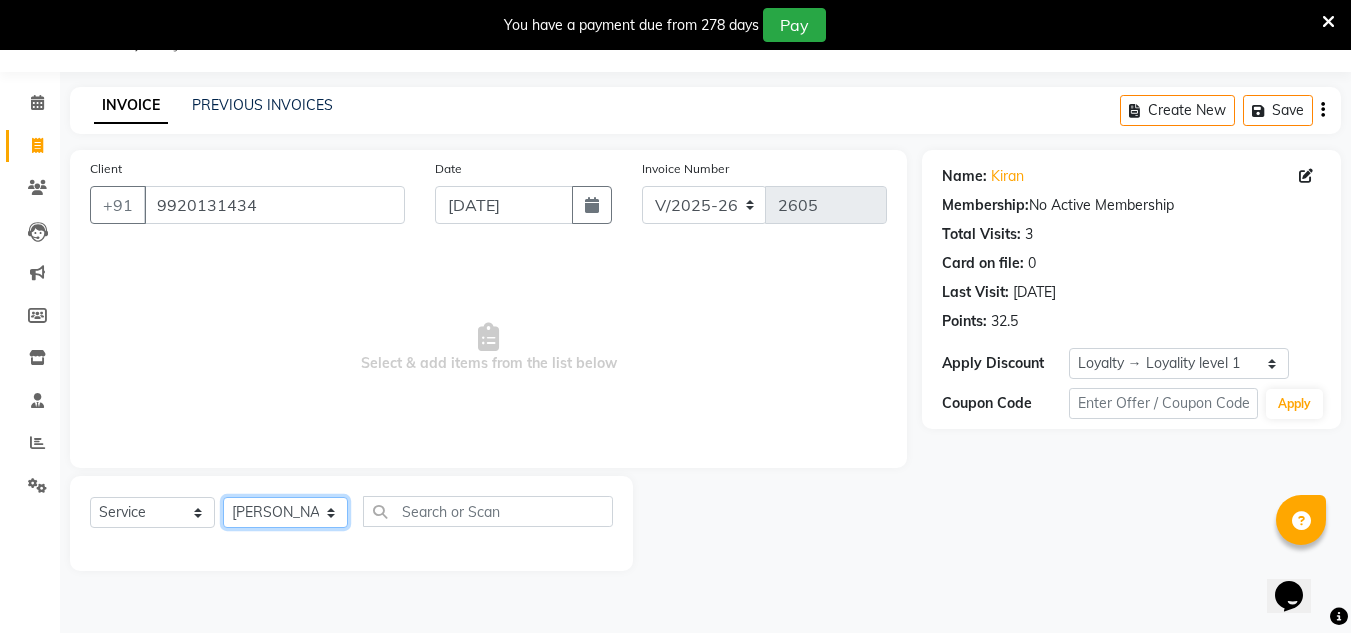 click on "Select Stylist [PERSON_NAME] new  mohit Neeraj Owner preeti [PERSON_NAME] RG" 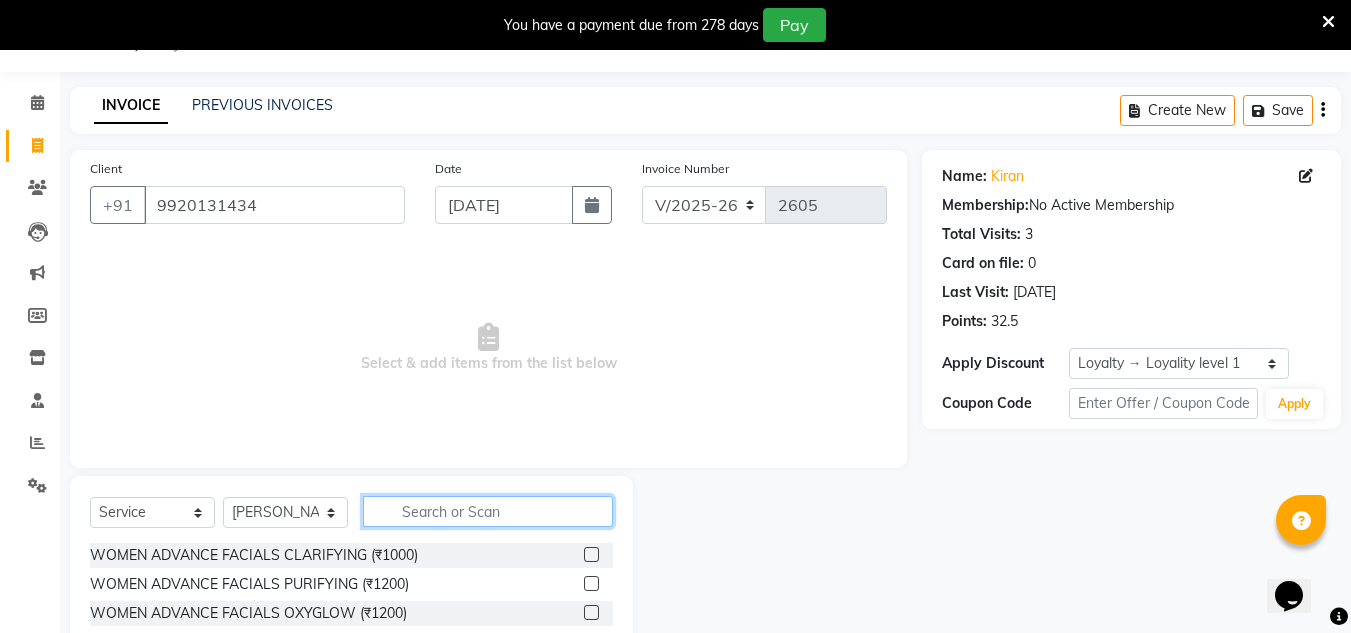 click 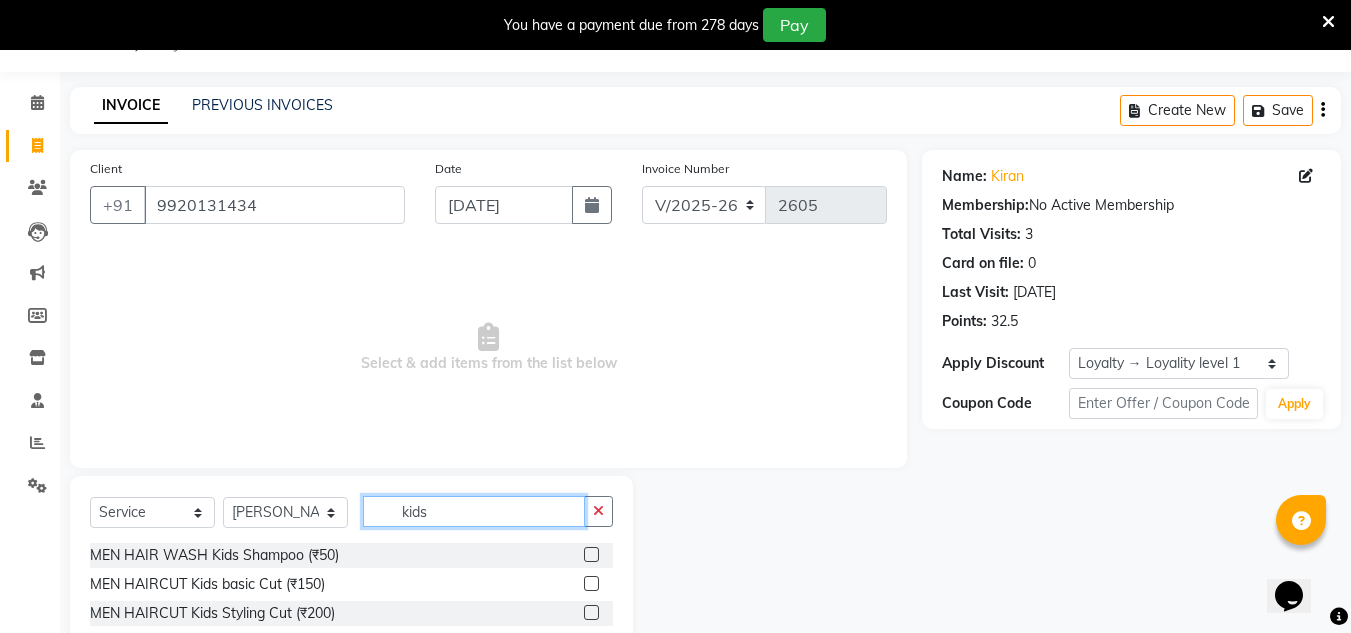 type on "kids" 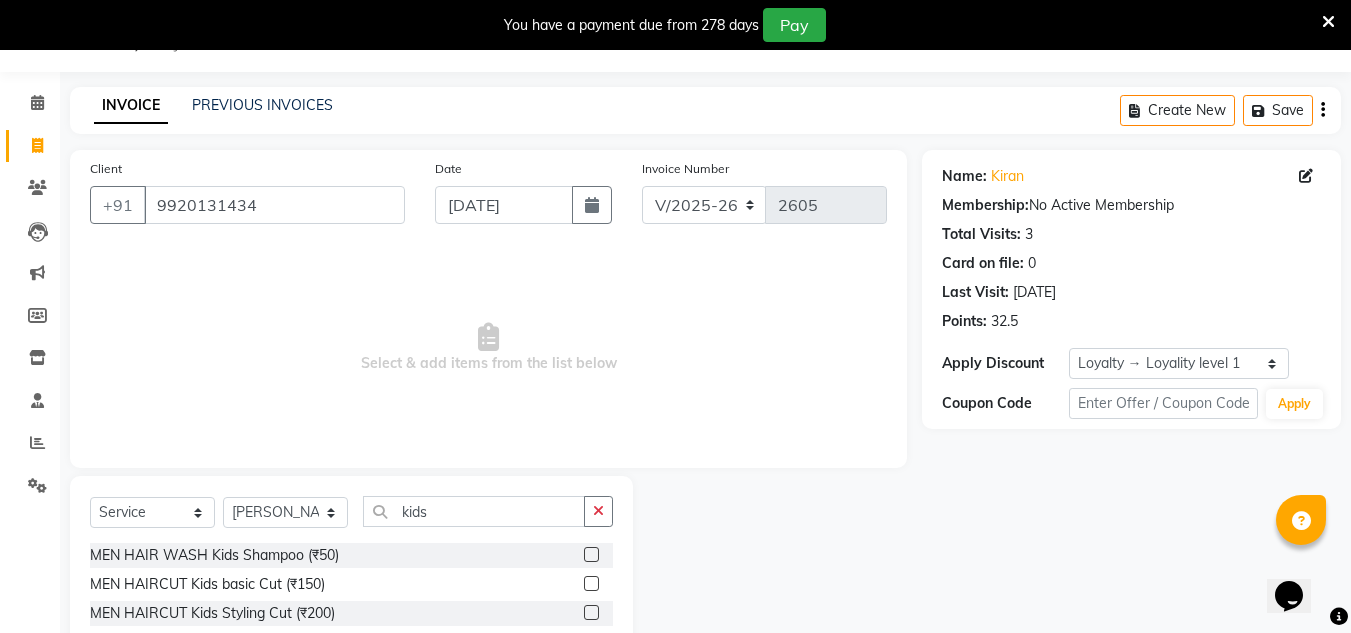 click 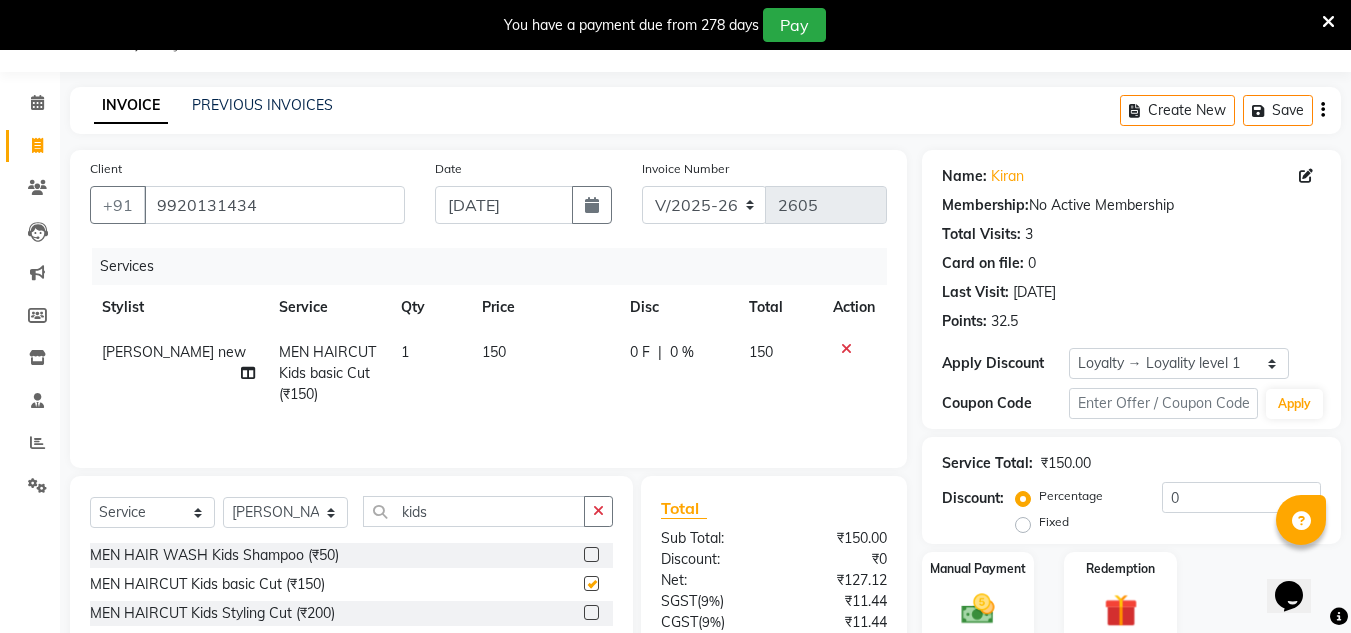 checkbox on "false" 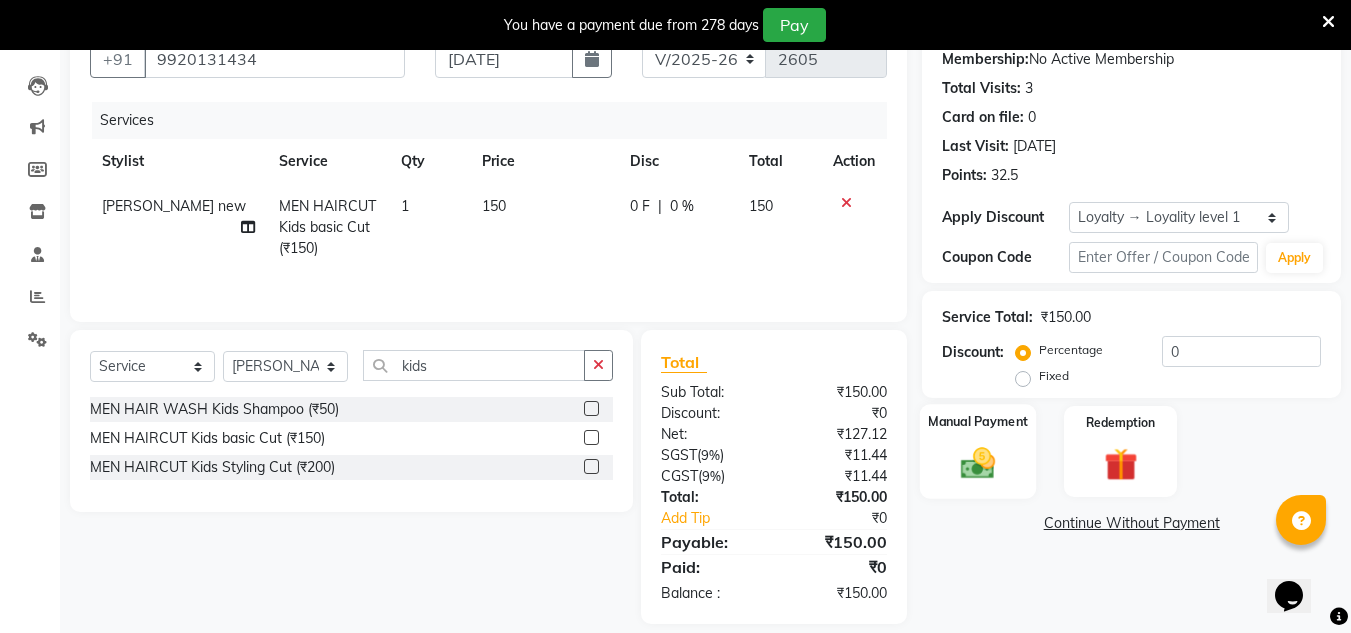 scroll, scrollTop: 217, scrollLeft: 0, axis: vertical 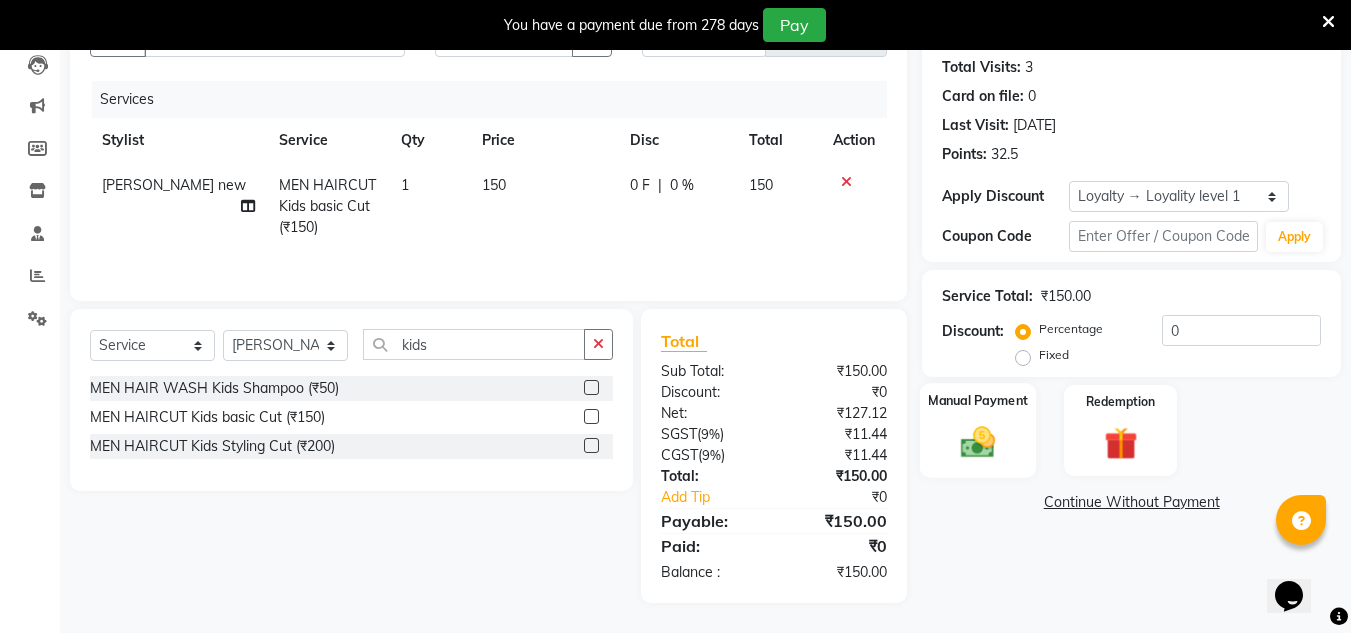 click 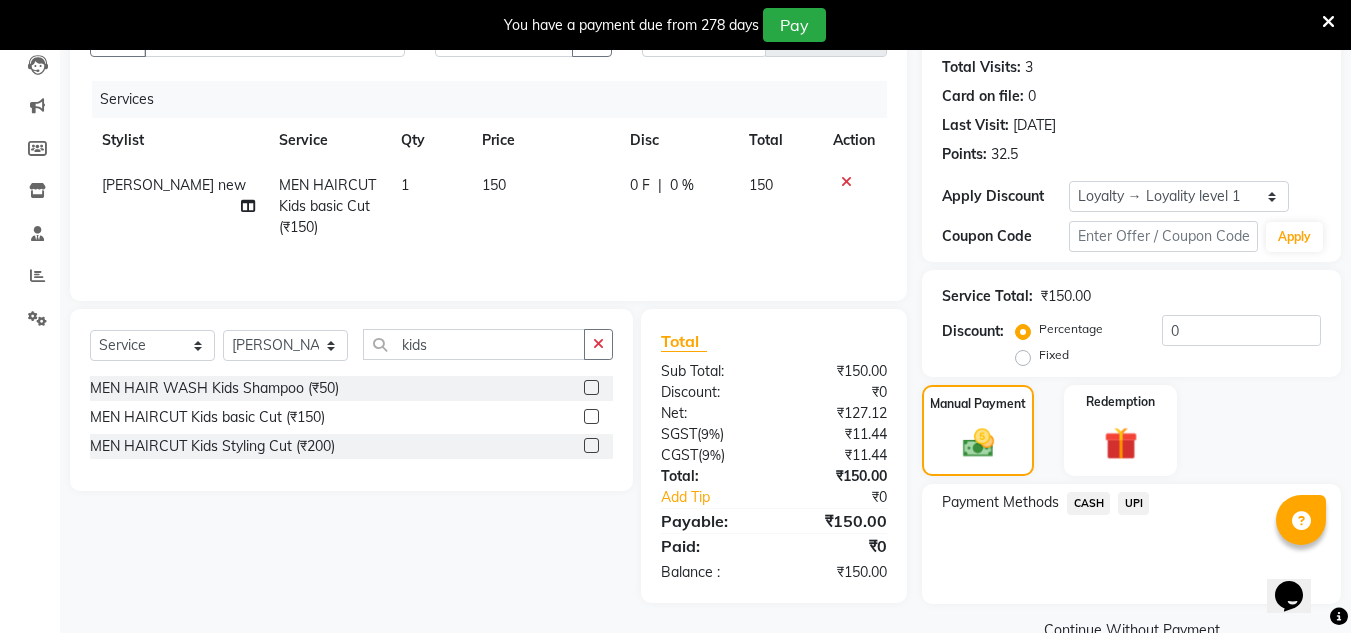 click on "UPI" 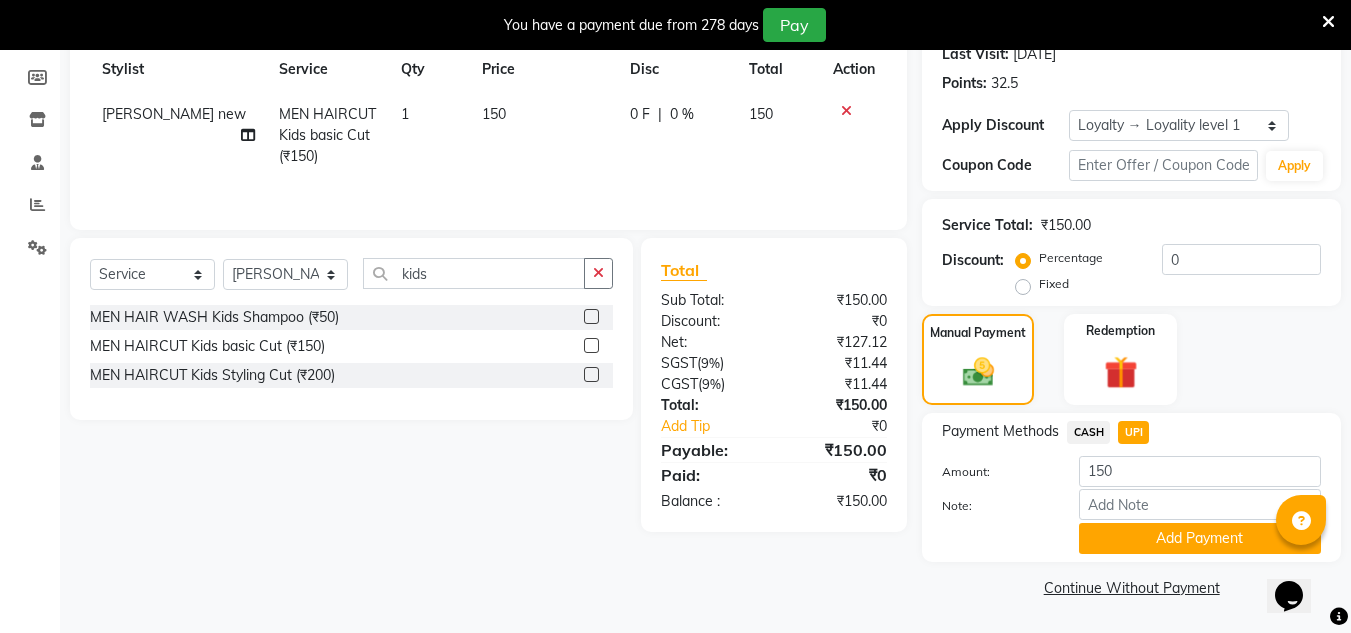 click on "Add Payment" 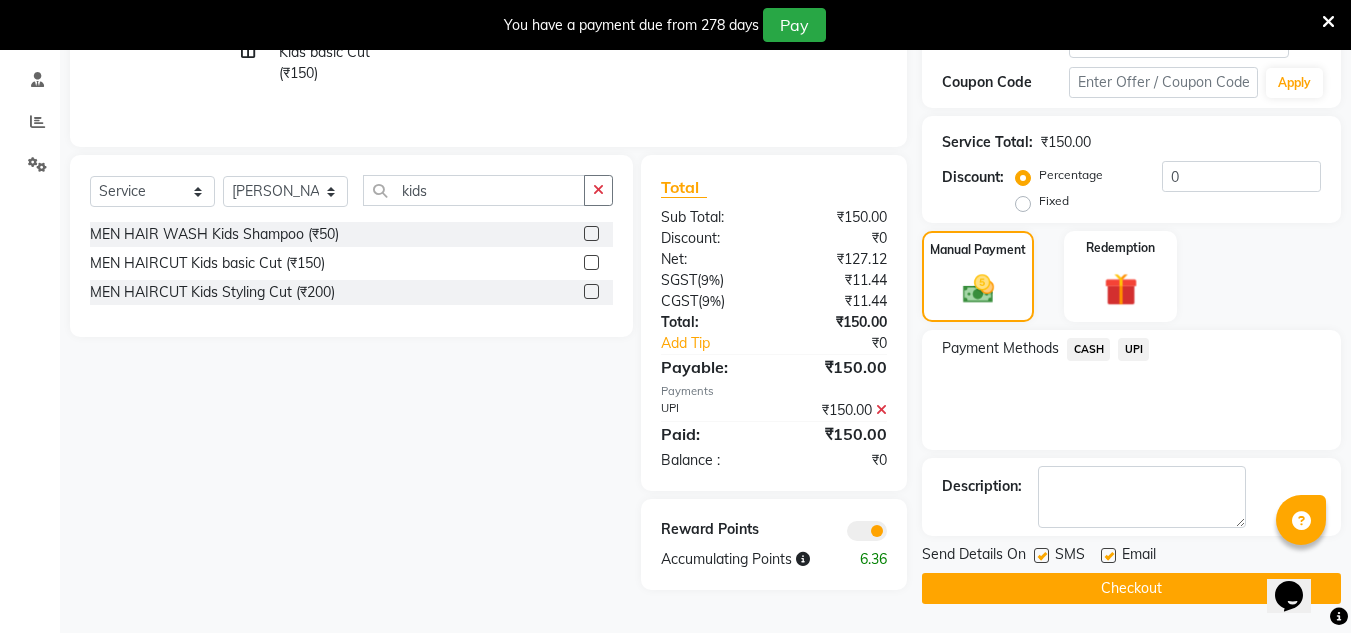 scroll, scrollTop: 372, scrollLeft: 0, axis: vertical 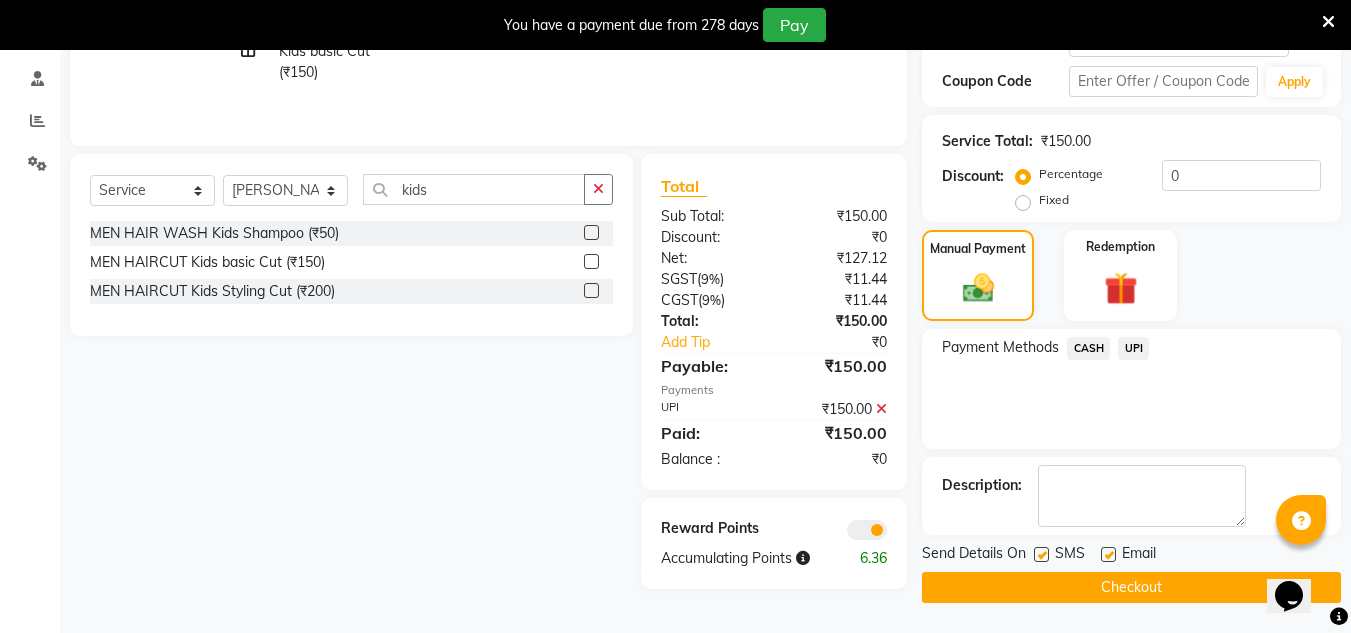 click on "Checkout" 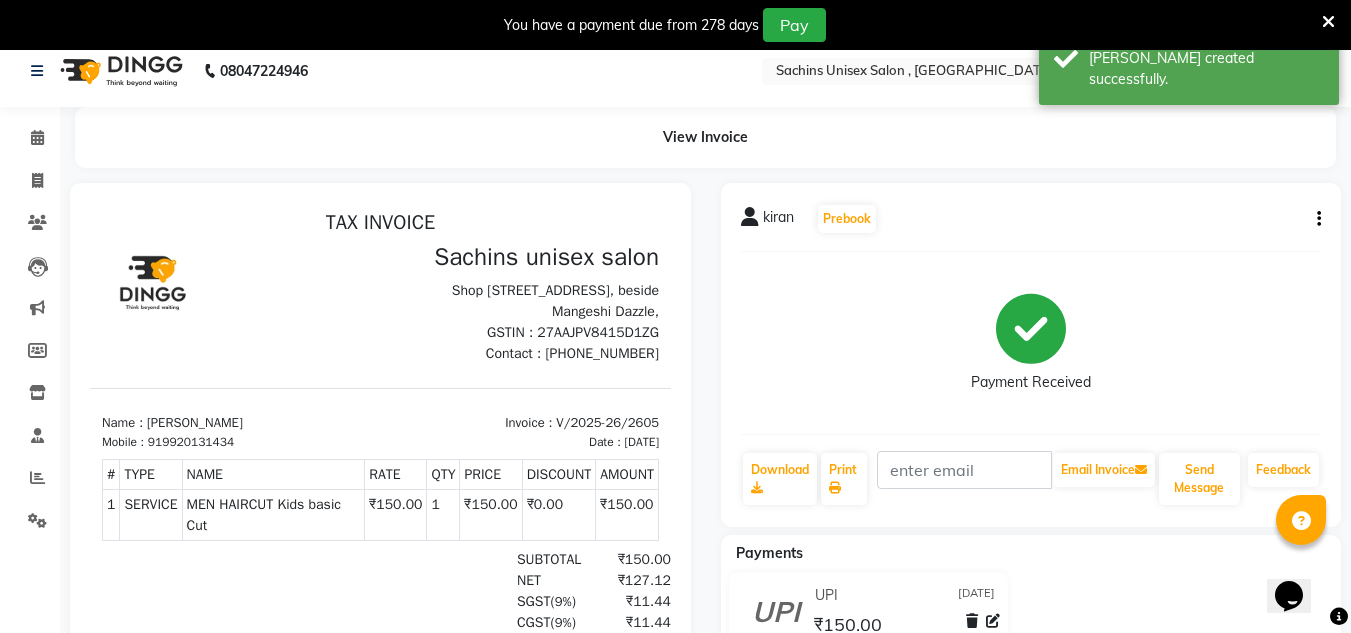 scroll, scrollTop: 0, scrollLeft: 0, axis: both 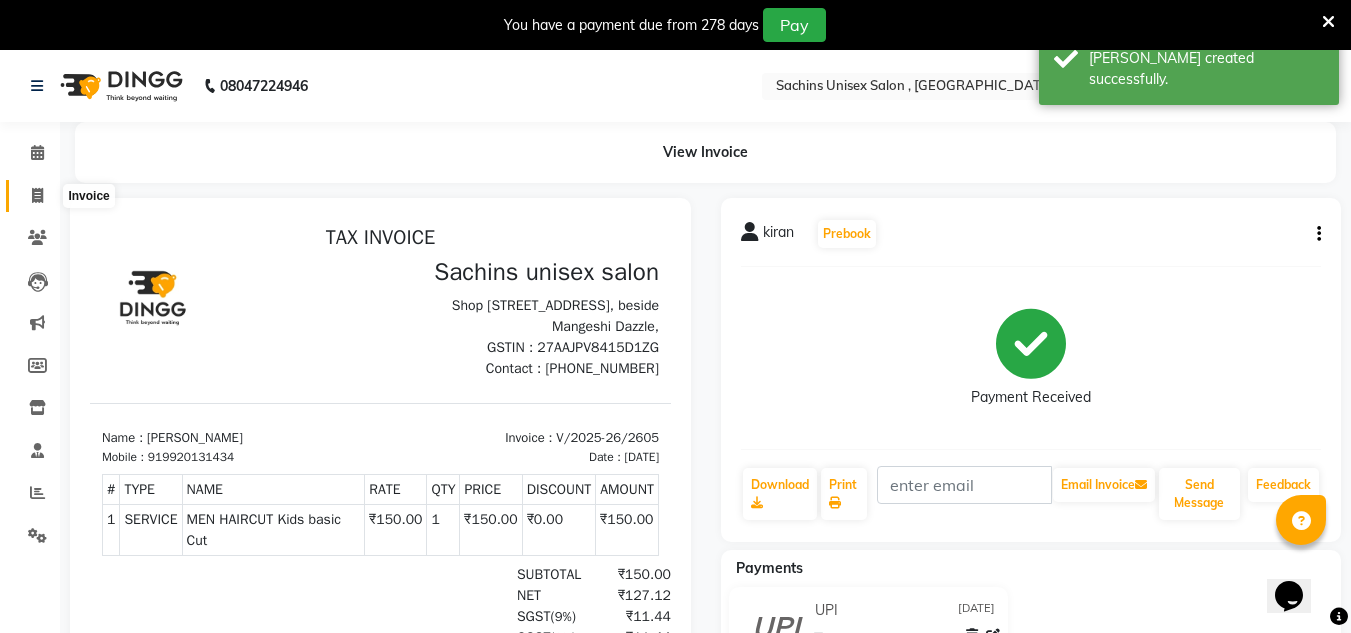 click 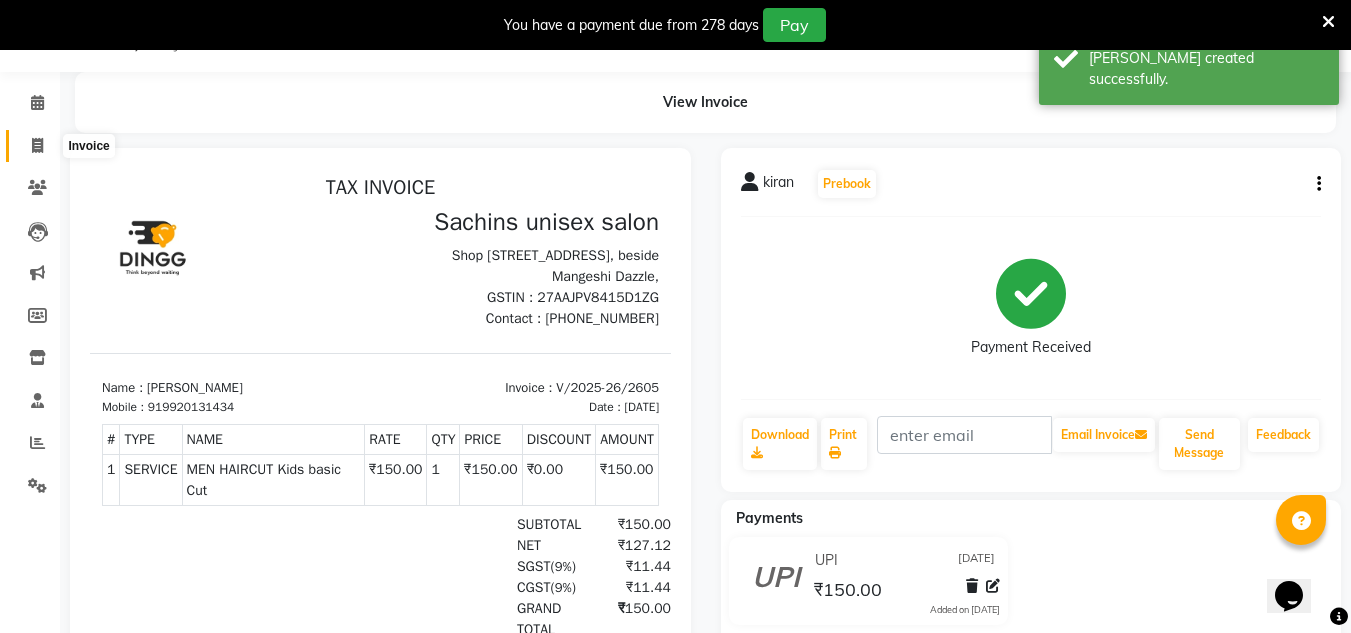 select on "service" 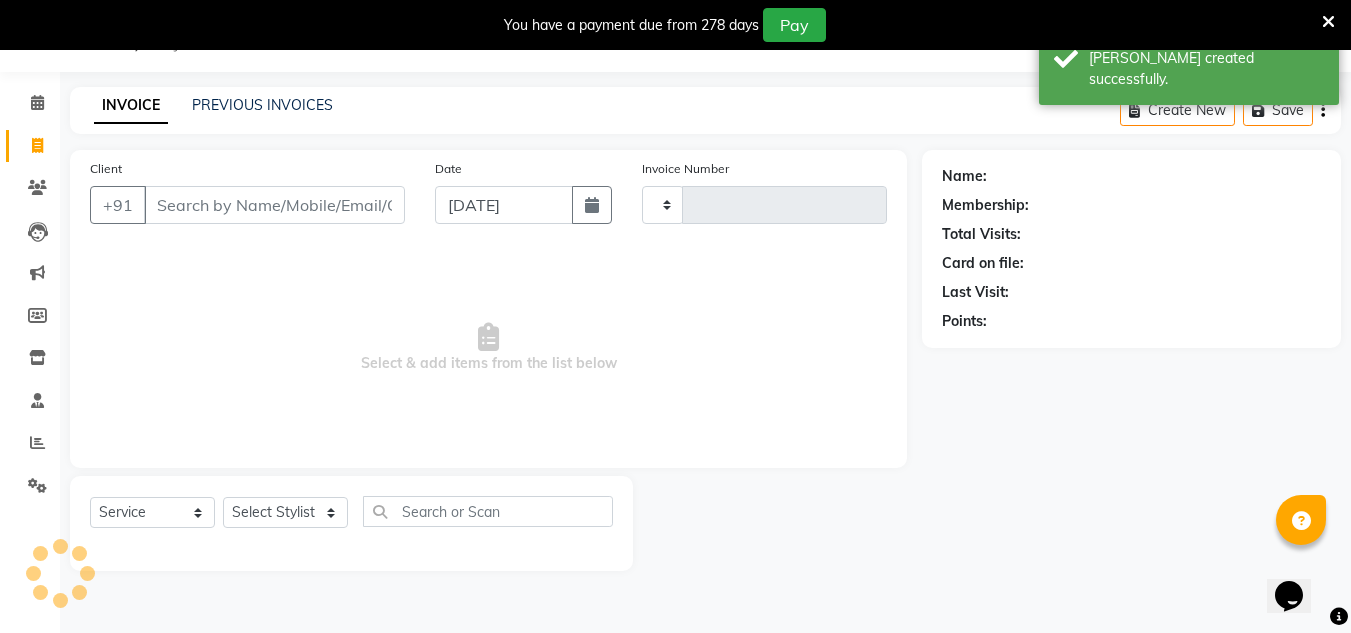 type on "2606" 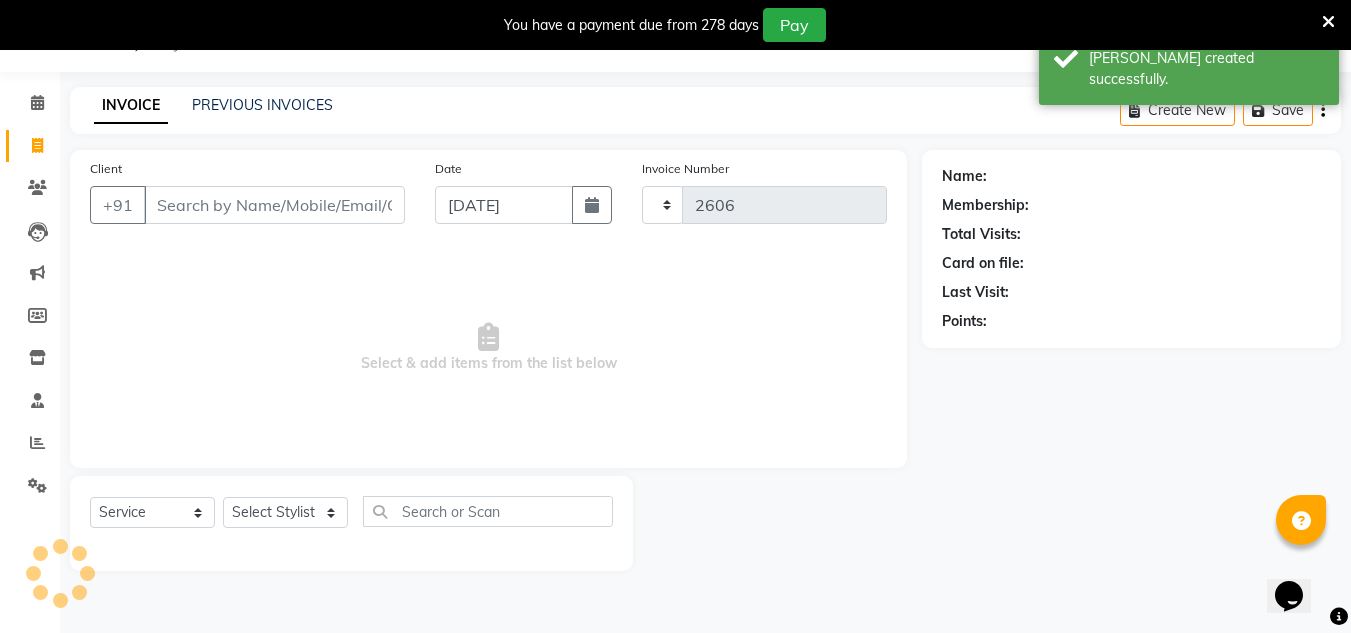 select on "6840" 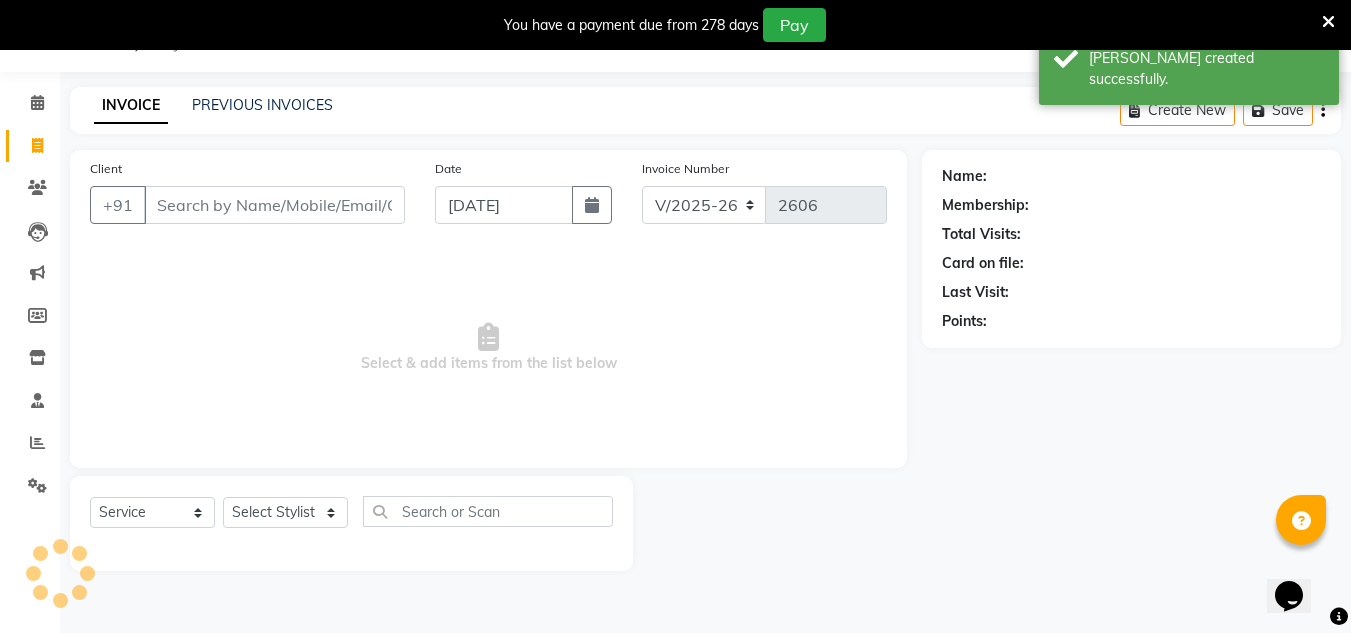 click on "Client" at bounding box center (274, 205) 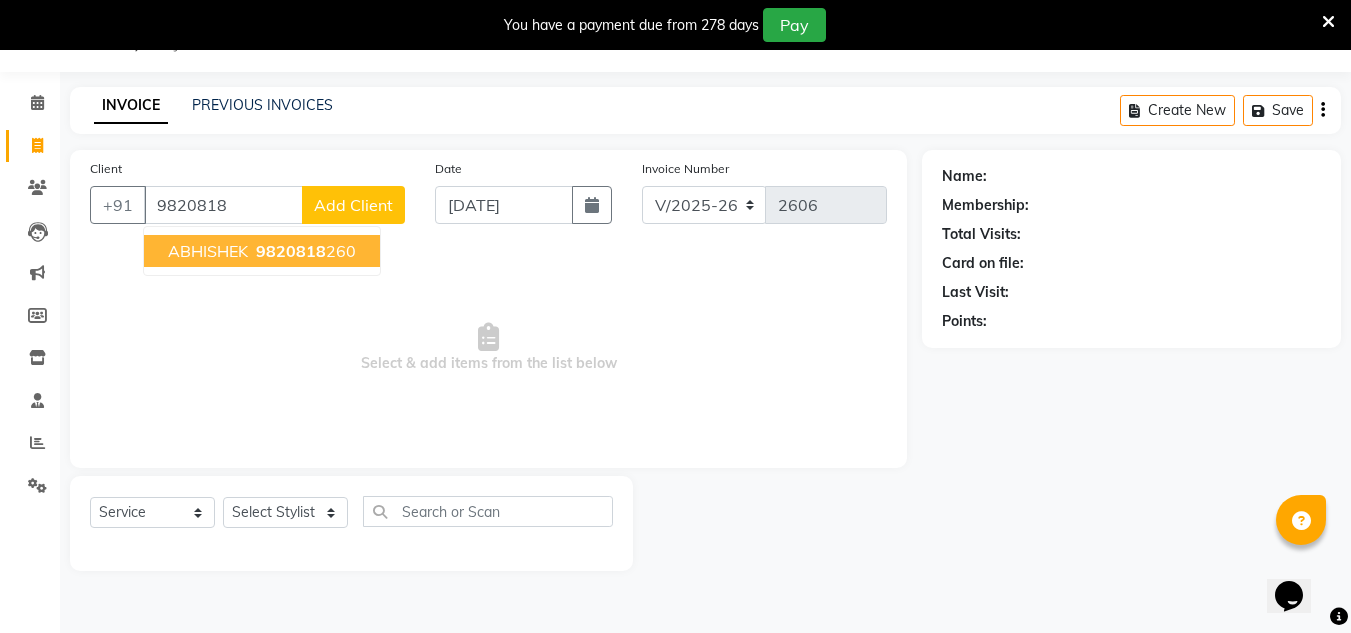 click on "ABHISHEK   9820818 260" at bounding box center [262, 251] 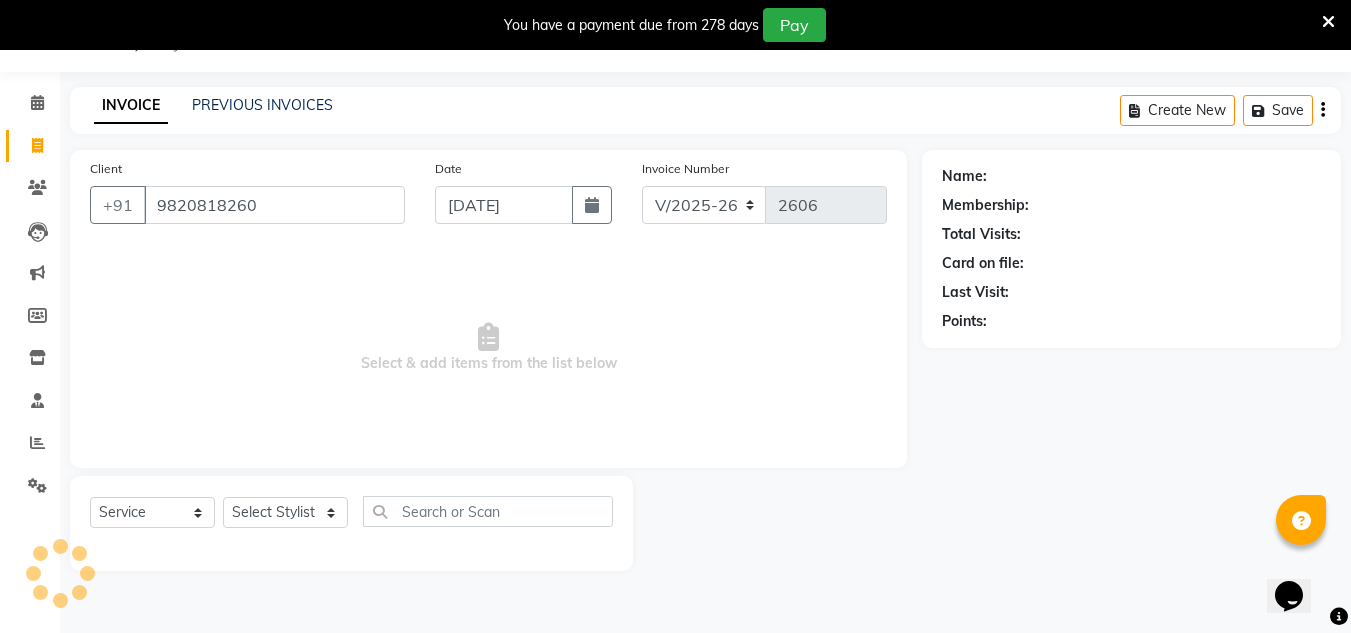 type on "9820818260" 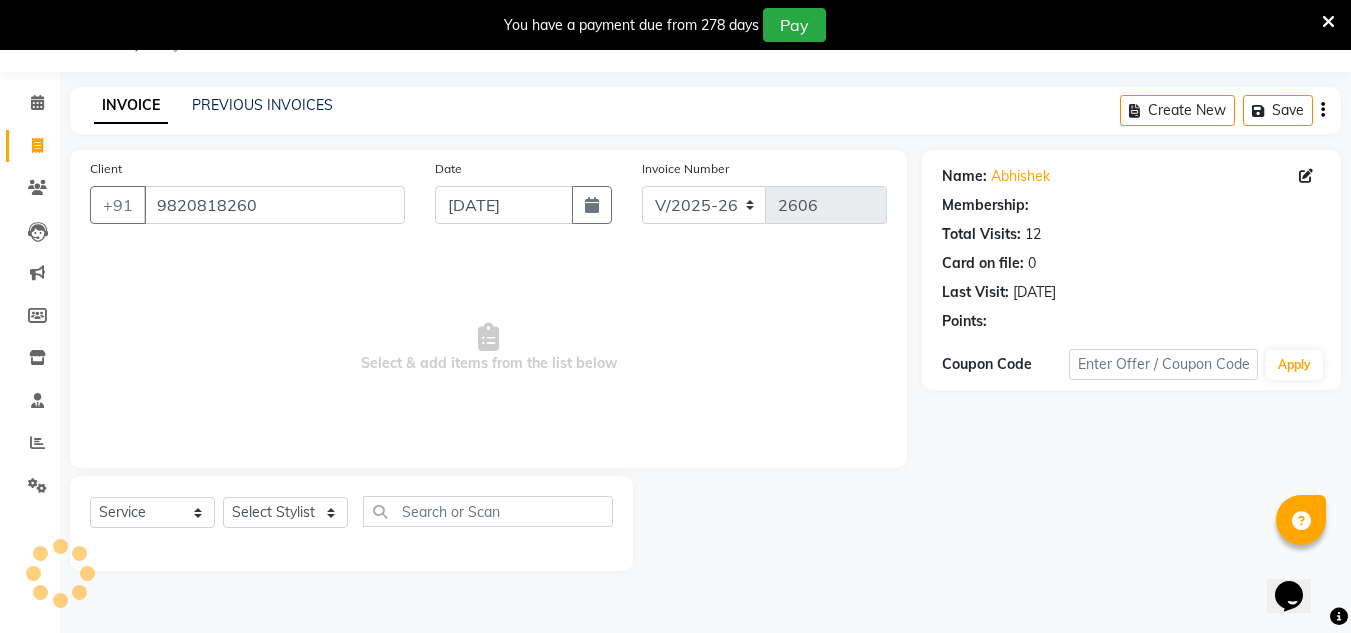 select on "1: Object" 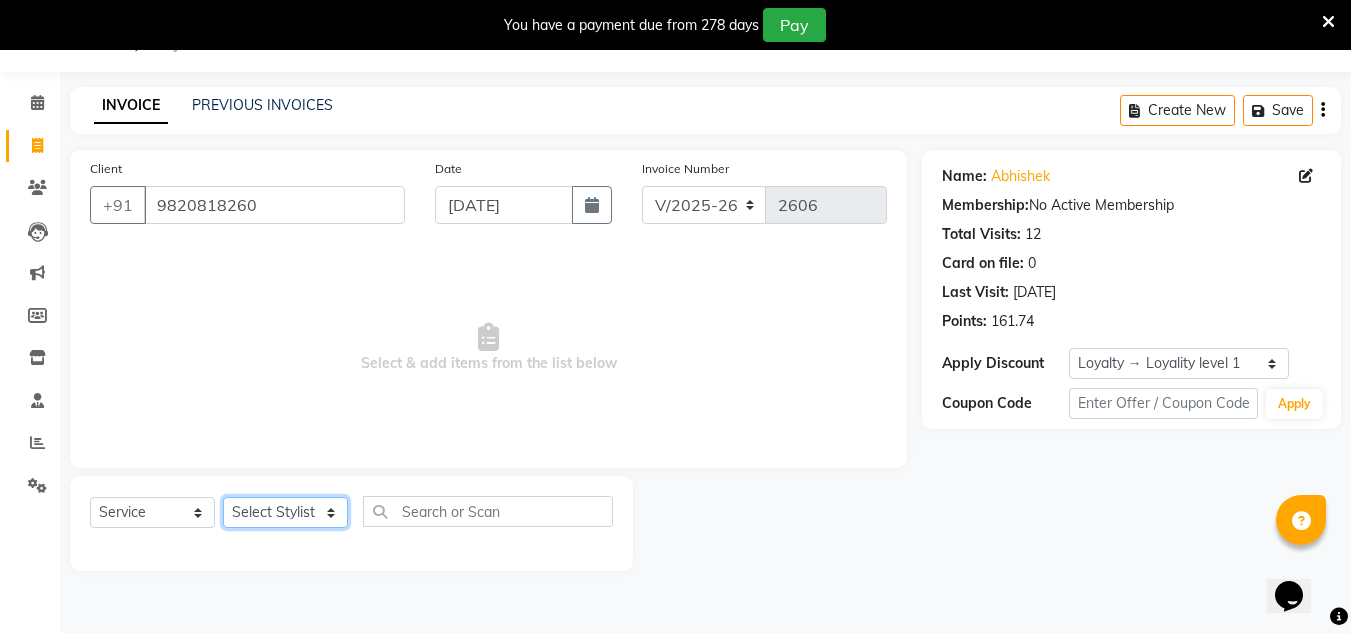 click on "Select Stylist [PERSON_NAME] new  mohit Neeraj Owner preeti [PERSON_NAME] RG" 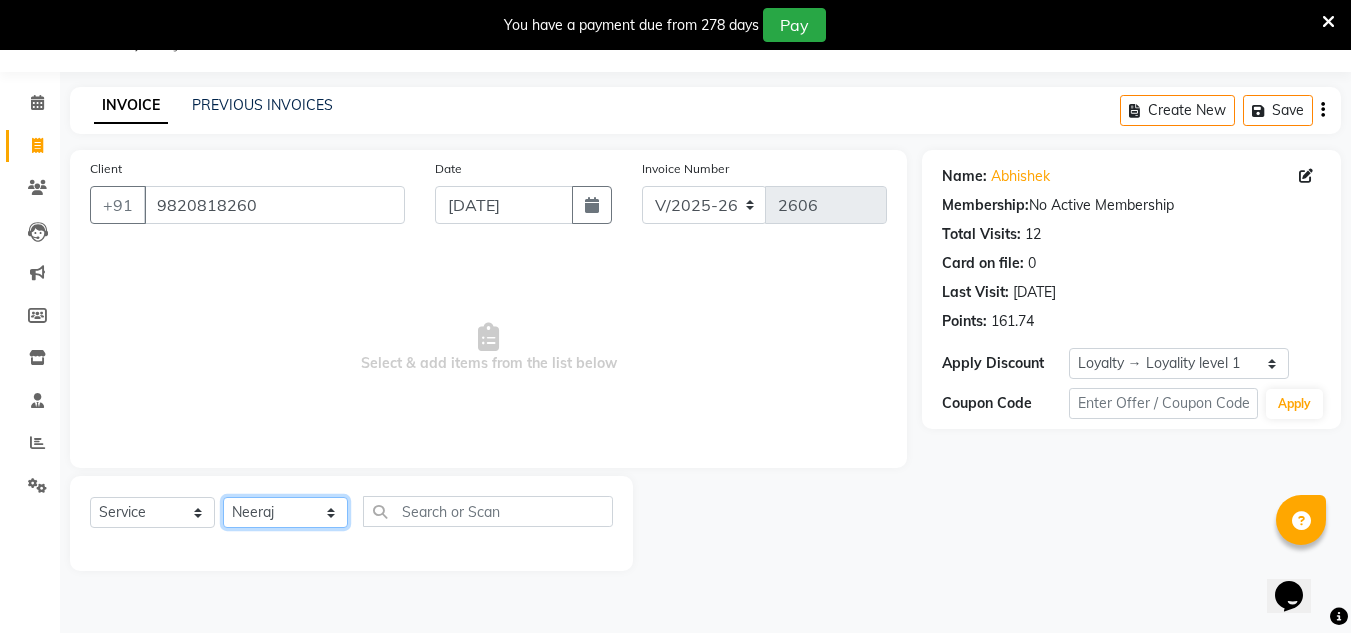 click on "Select Stylist [PERSON_NAME] new  mohit Neeraj Owner preeti [PERSON_NAME] RG" 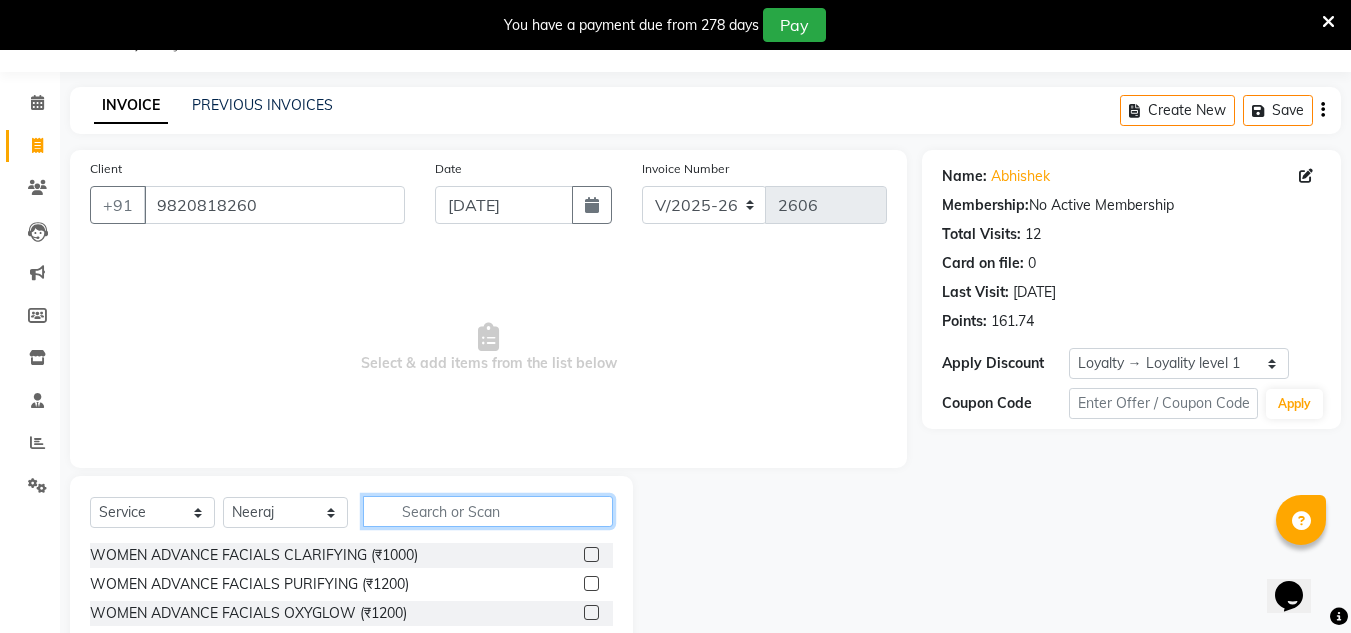 click 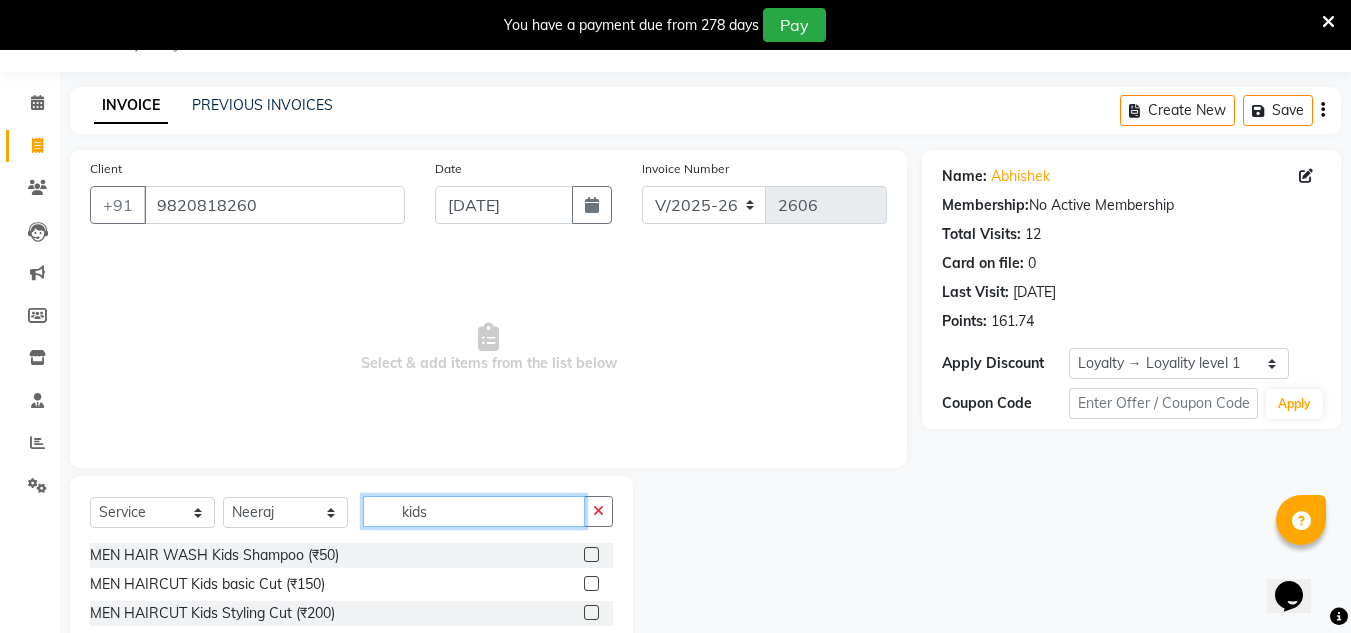 type on "kids" 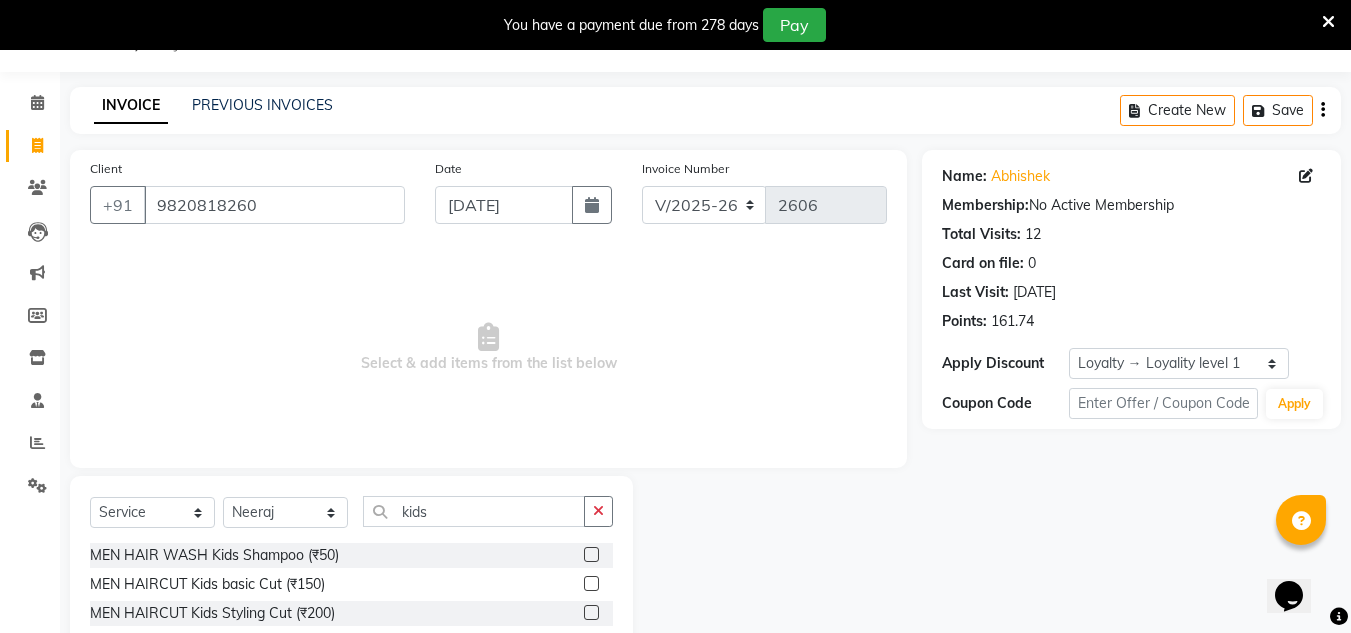 click 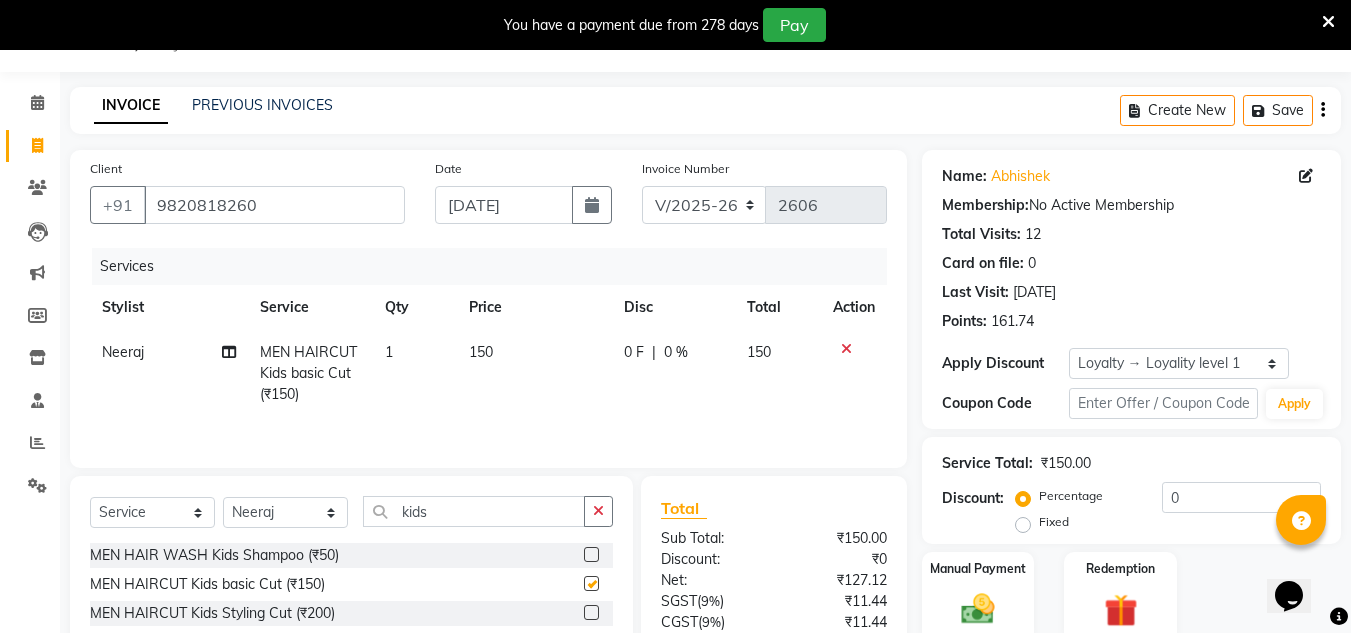 checkbox on "false" 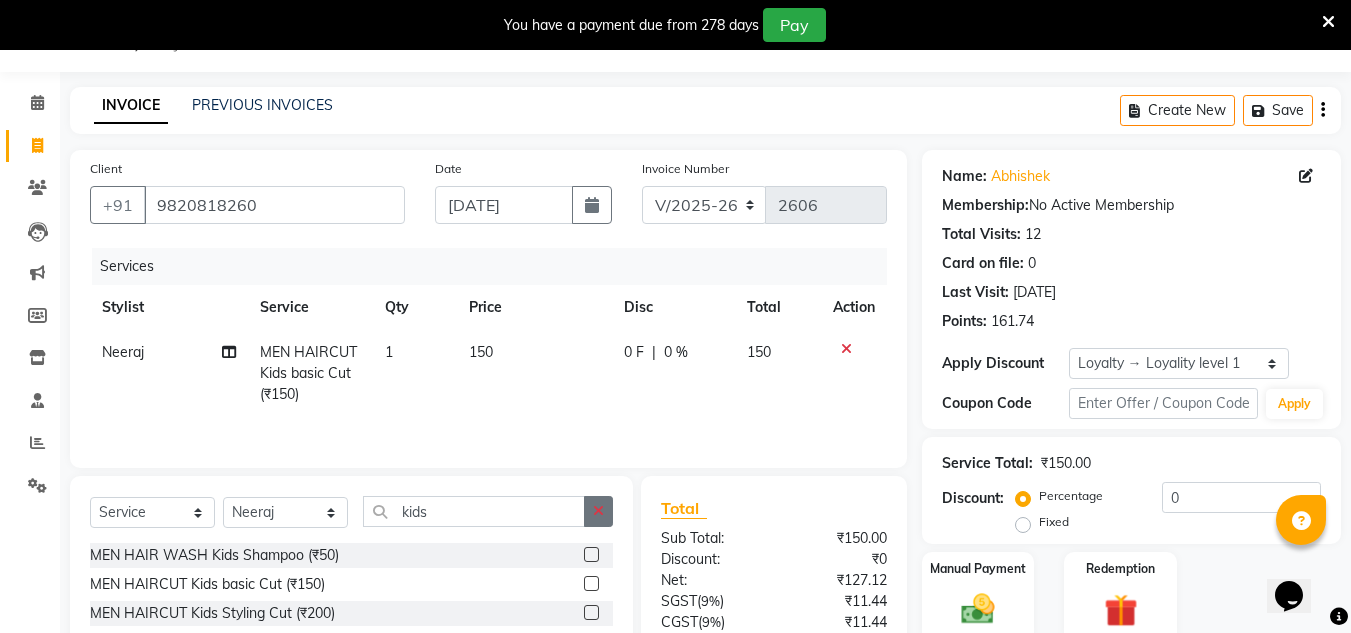 click 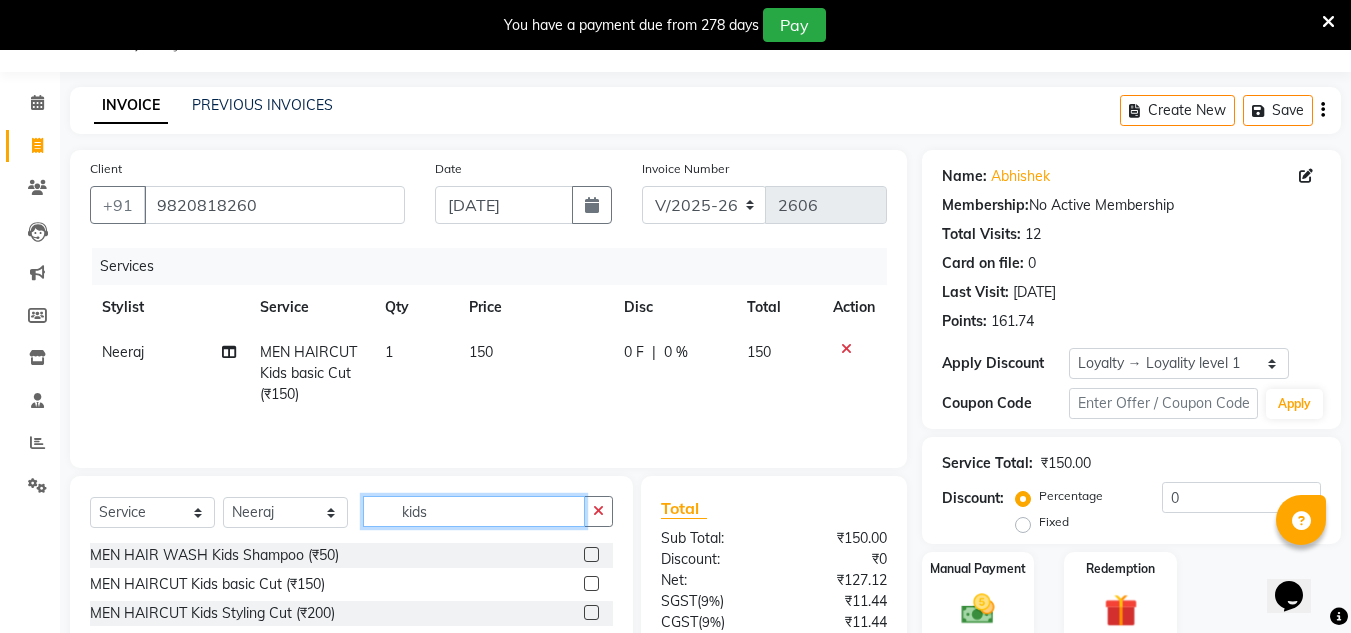 type 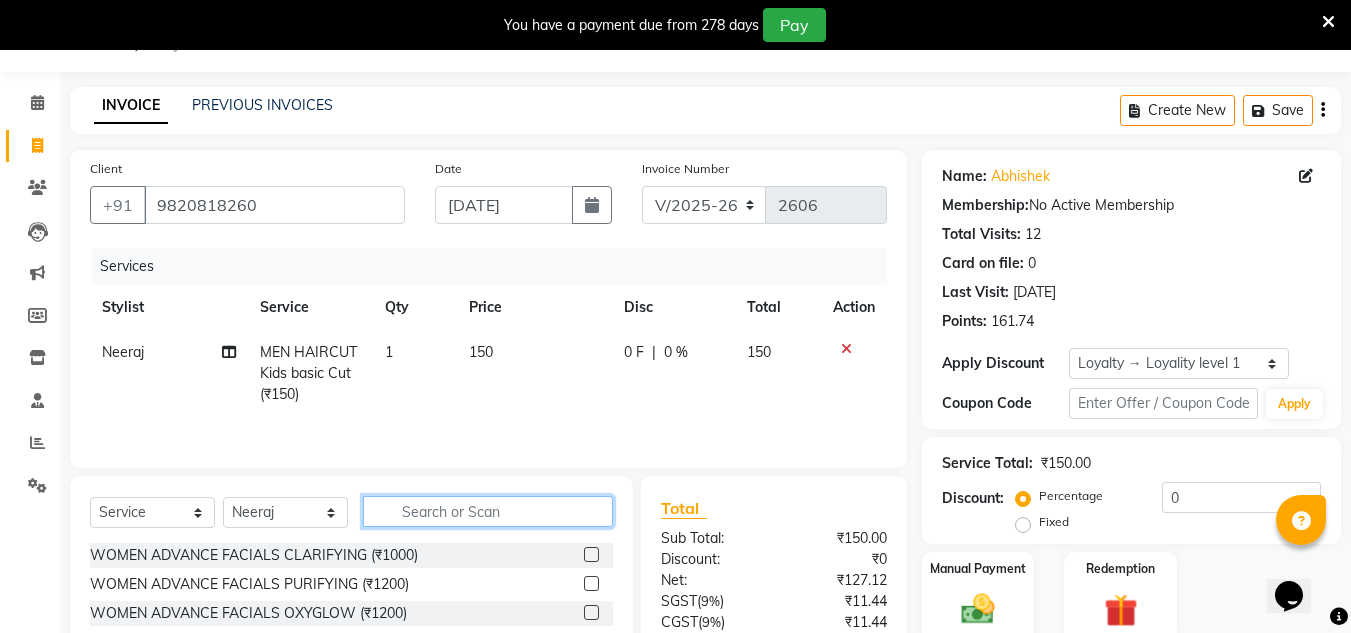 click 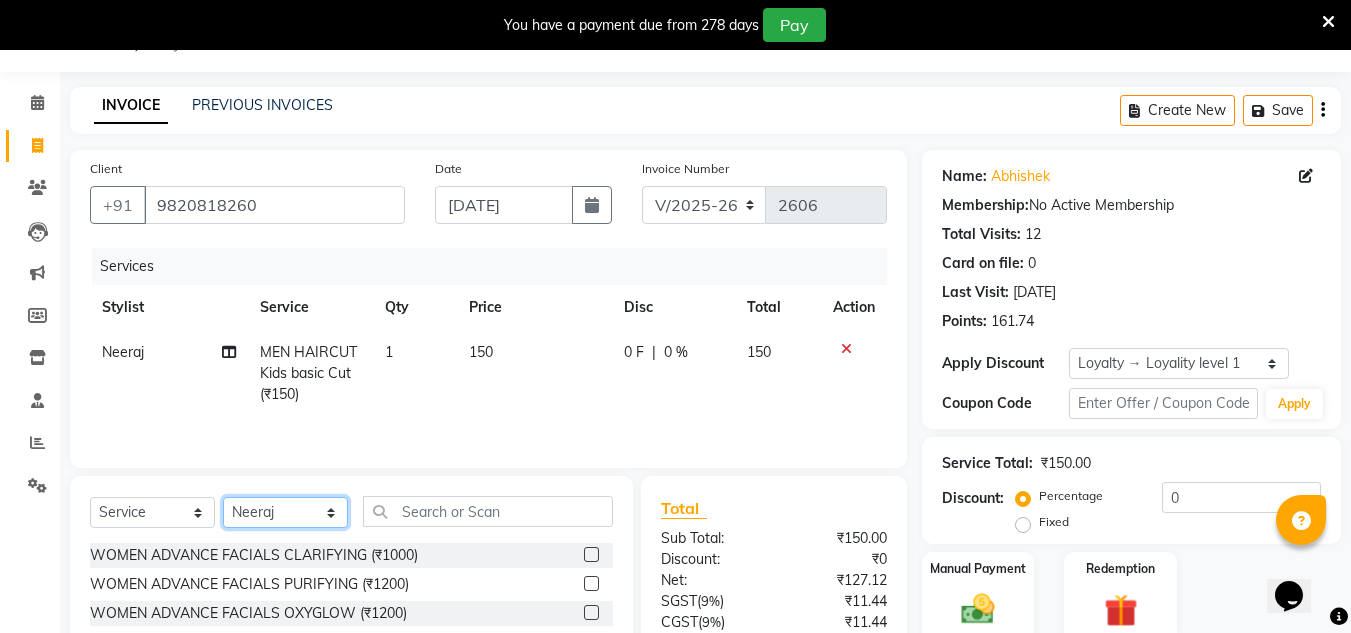 click on "Select Stylist [PERSON_NAME] new  mohit Neeraj Owner preeti [PERSON_NAME] RG" 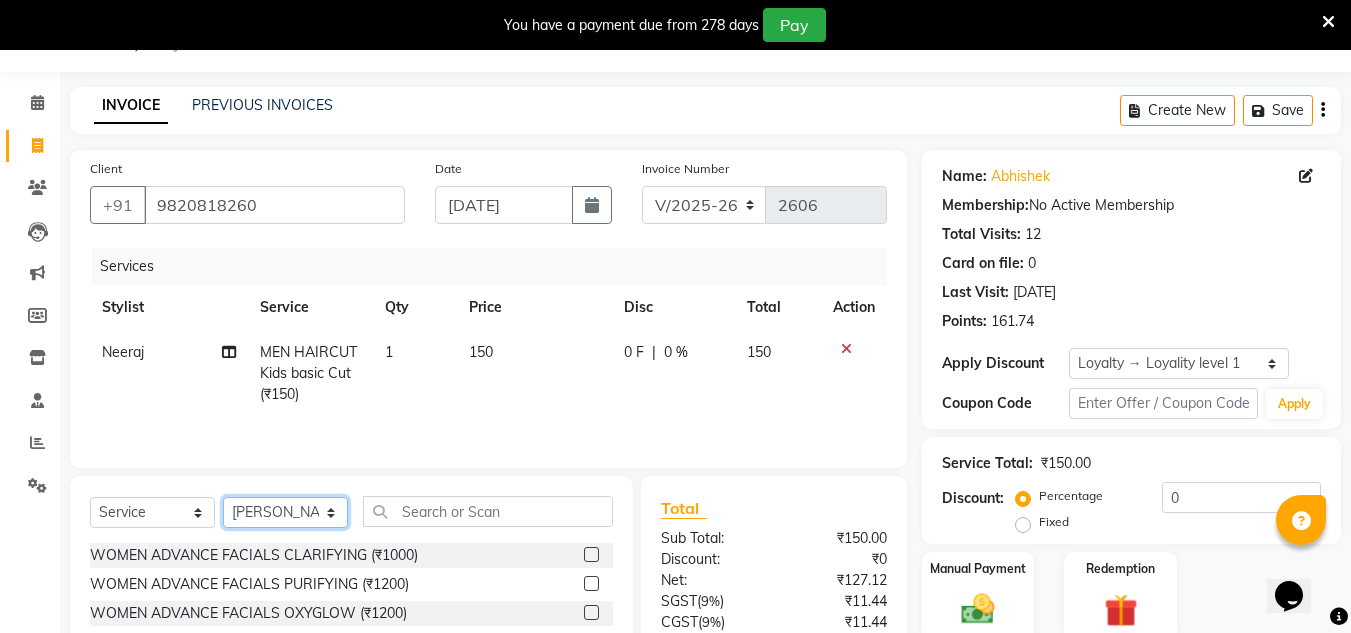 click on "Select Stylist [PERSON_NAME] new  mohit Neeraj Owner preeti [PERSON_NAME] RG" 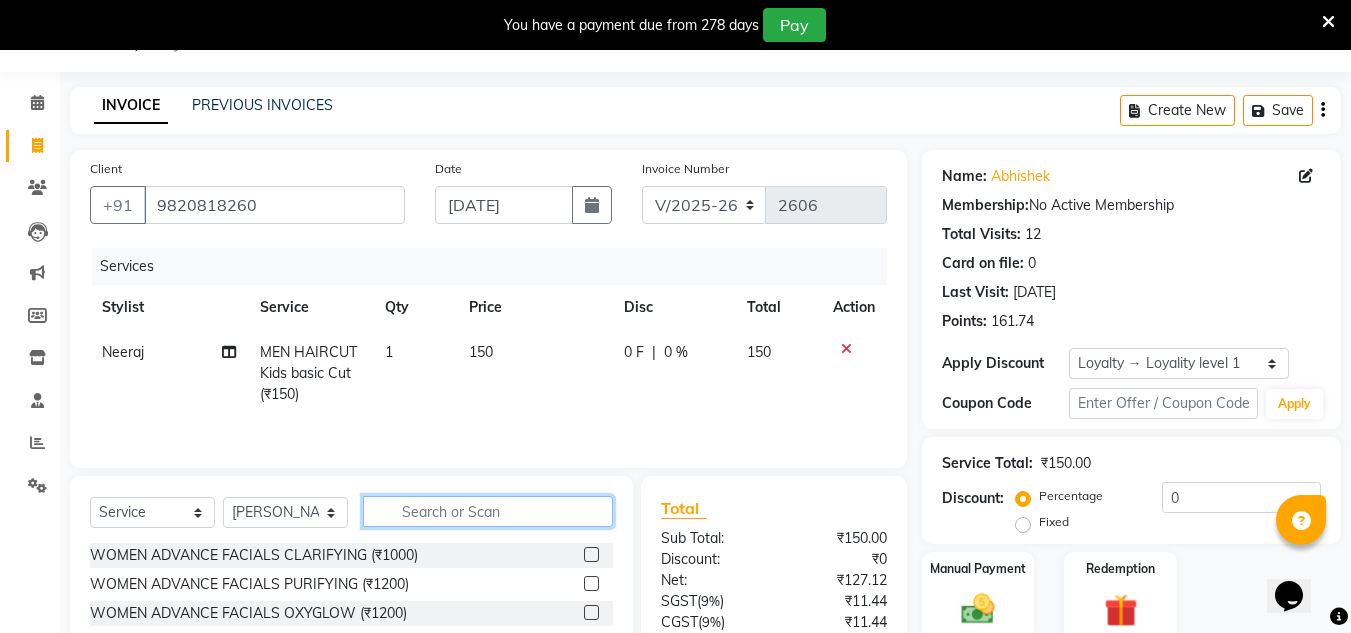 click 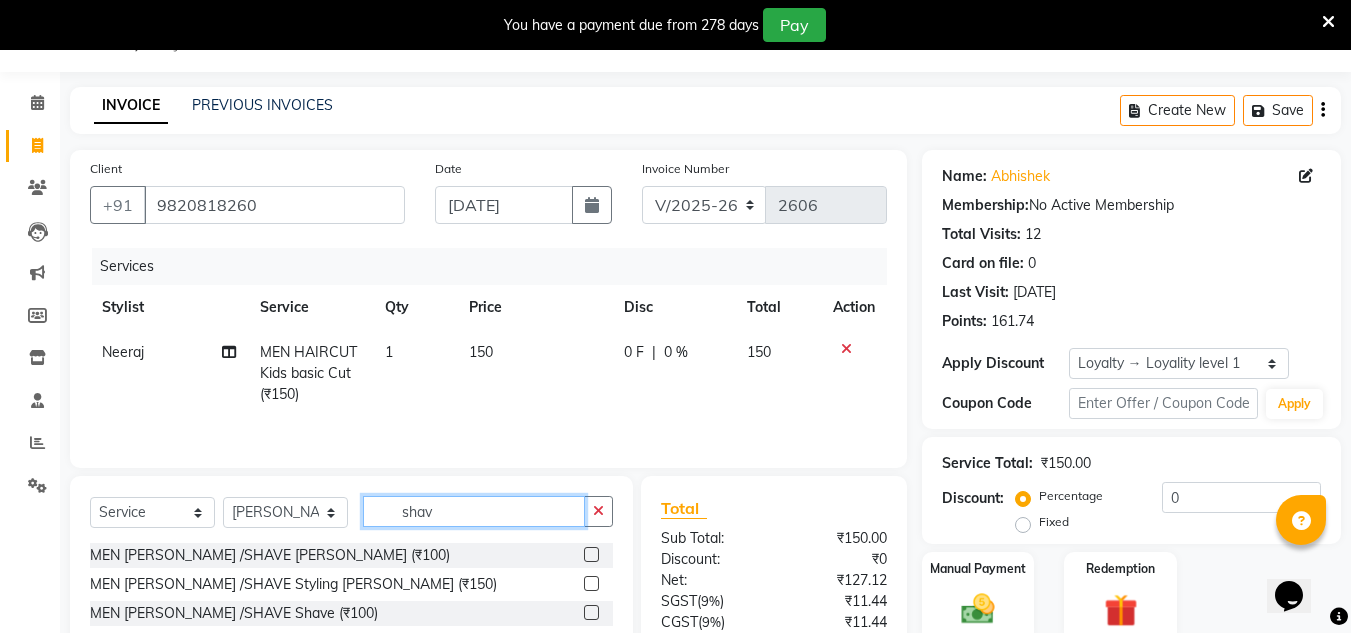 type on "shav" 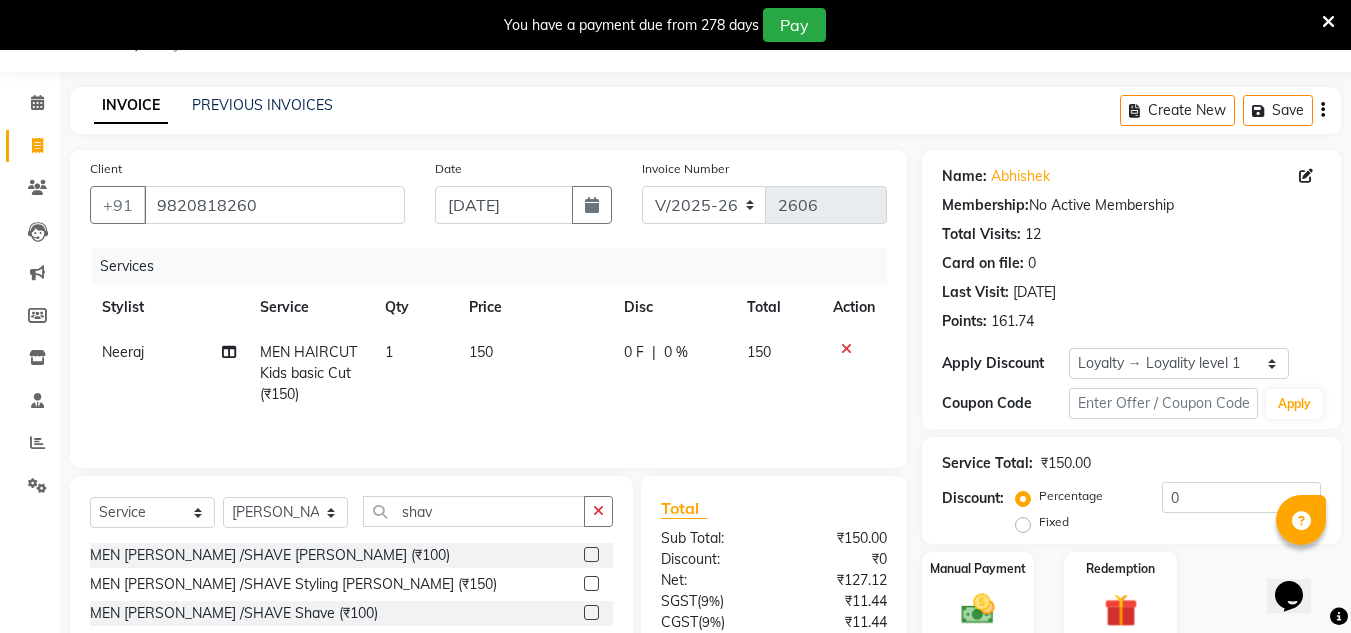 click 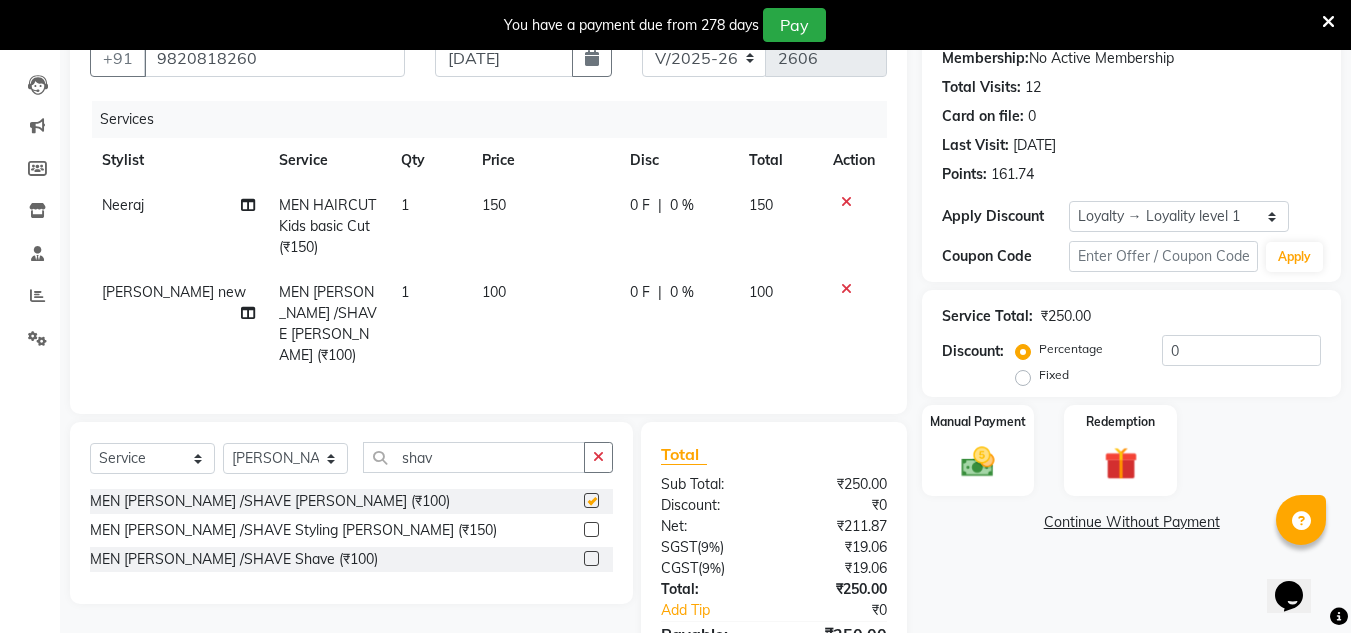 checkbox on "false" 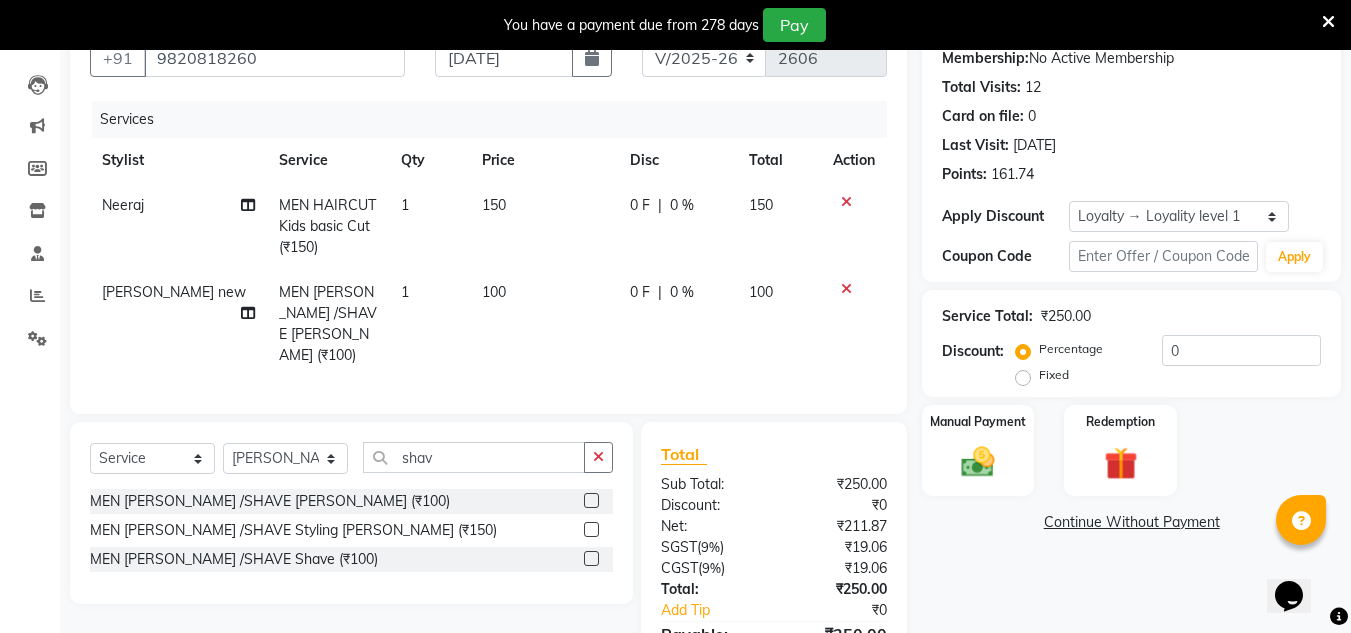 scroll, scrollTop: 250, scrollLeft: 0, axis: vertical 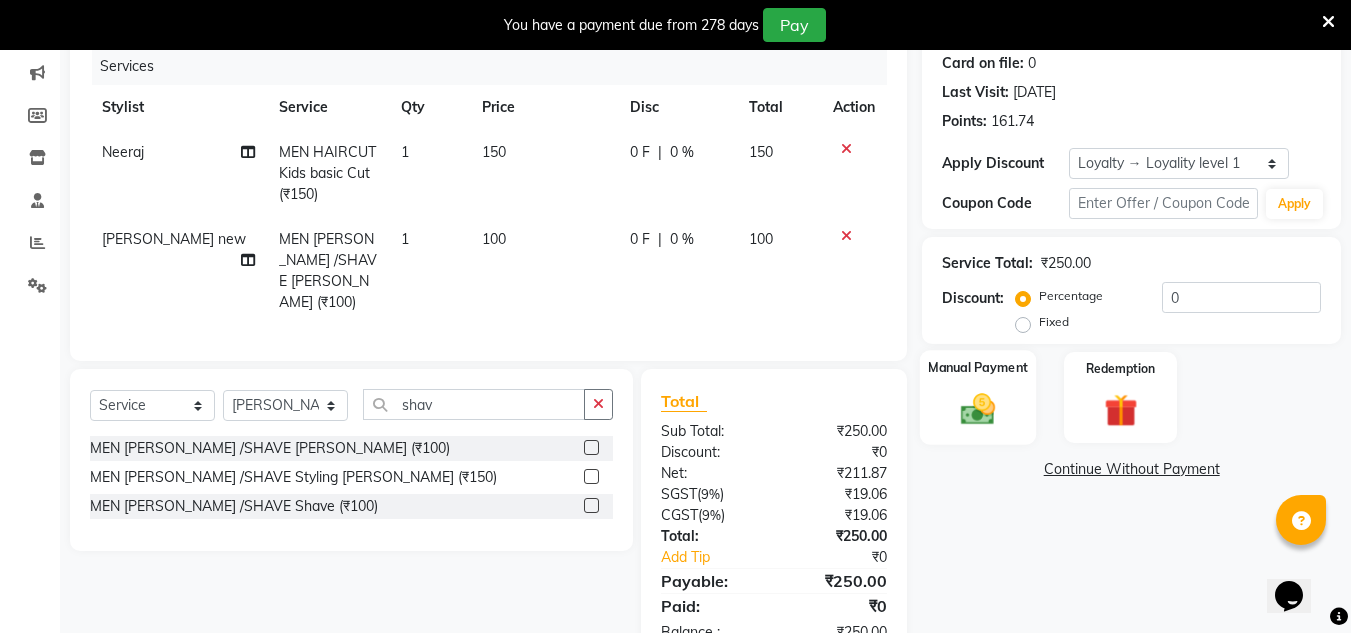 click 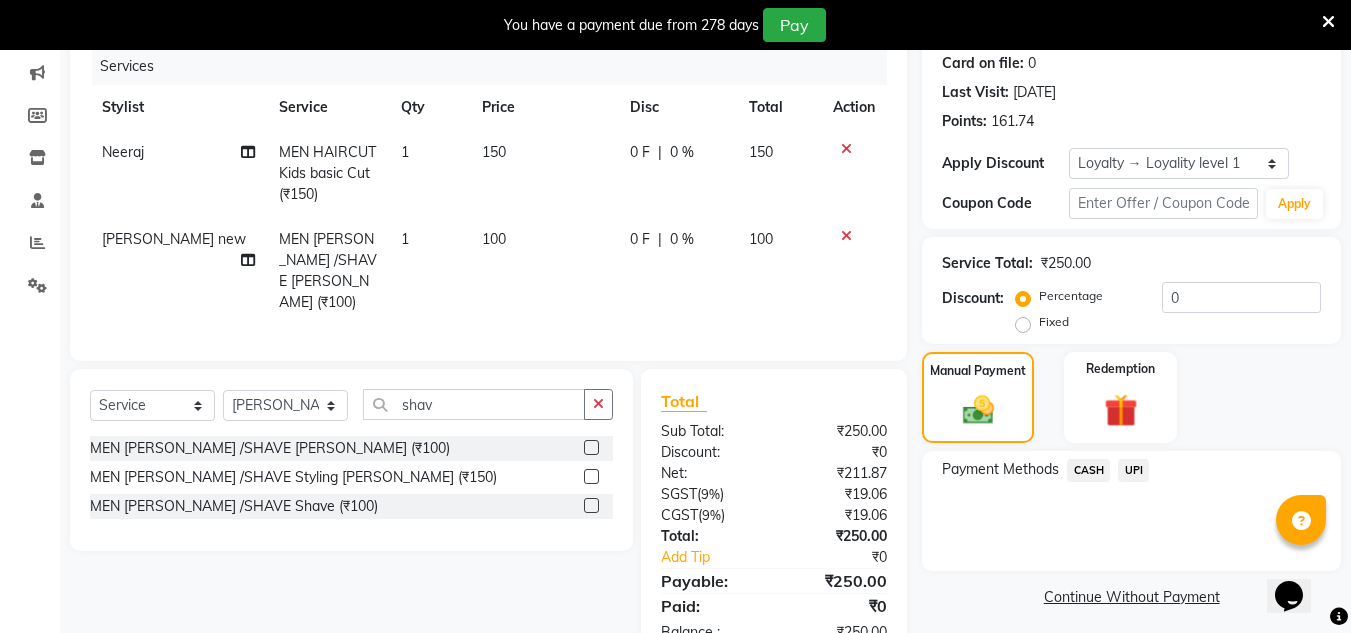 click on "UPI" 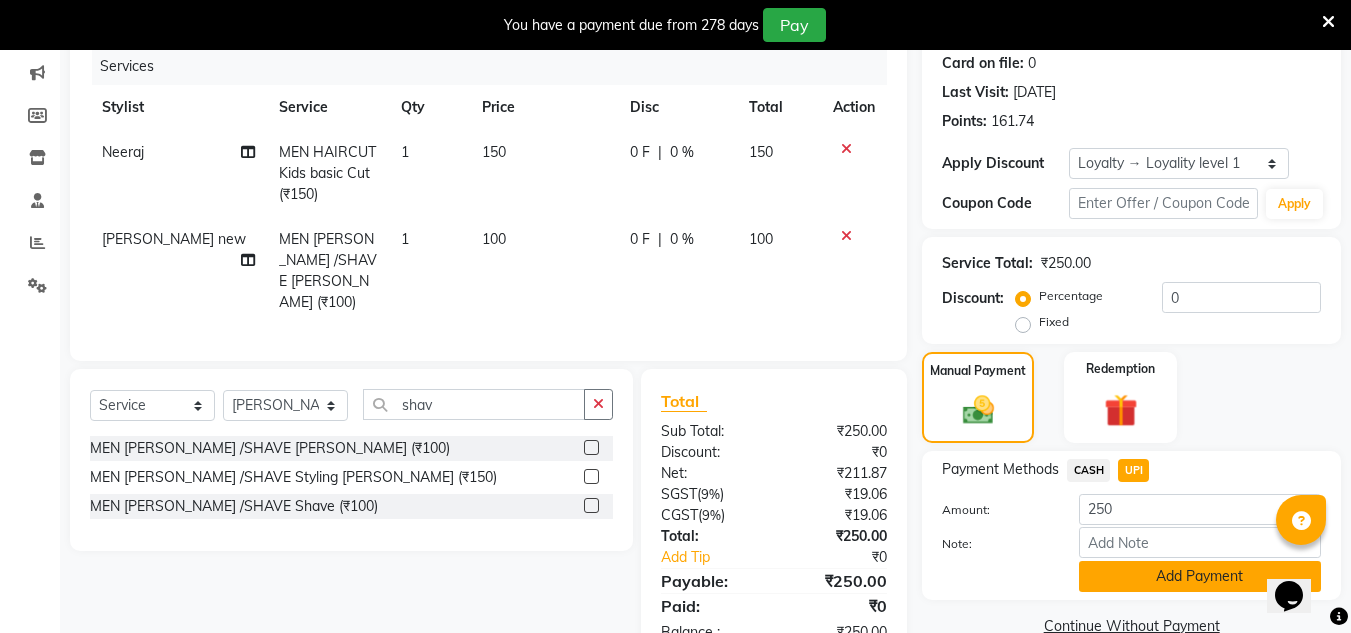 click on "Add Payment" 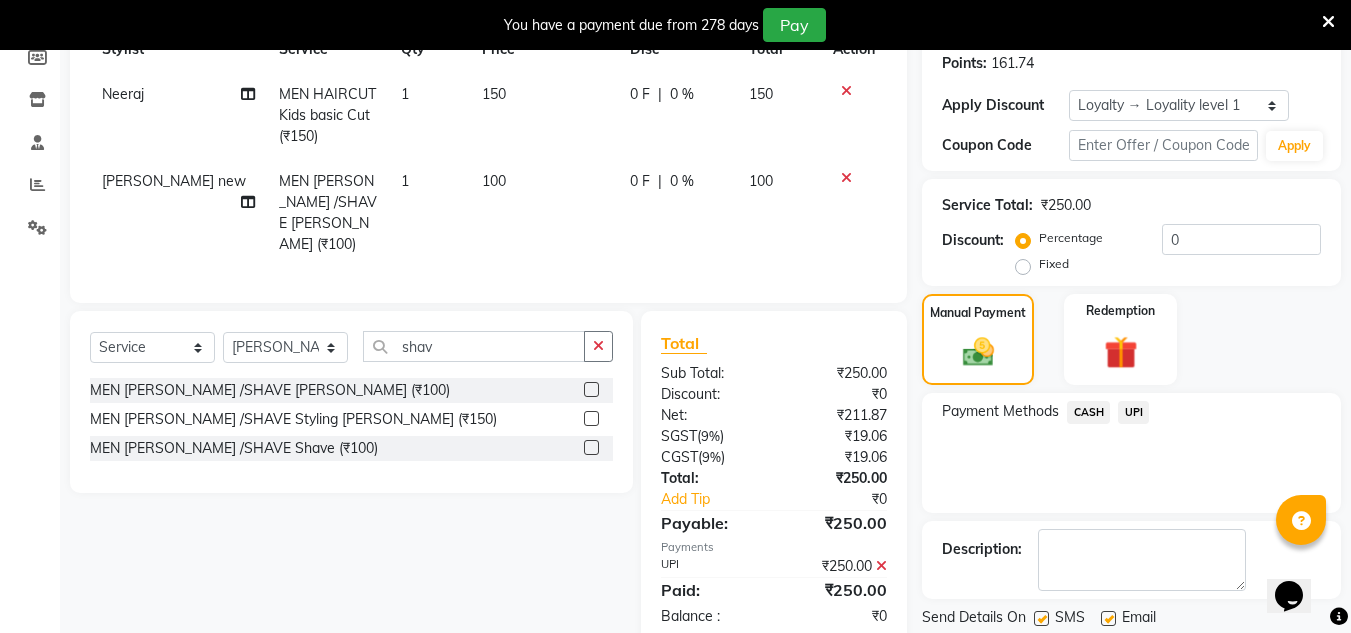 scroll, scrollTop: 450, scrollLeft: 0, axis: vertical 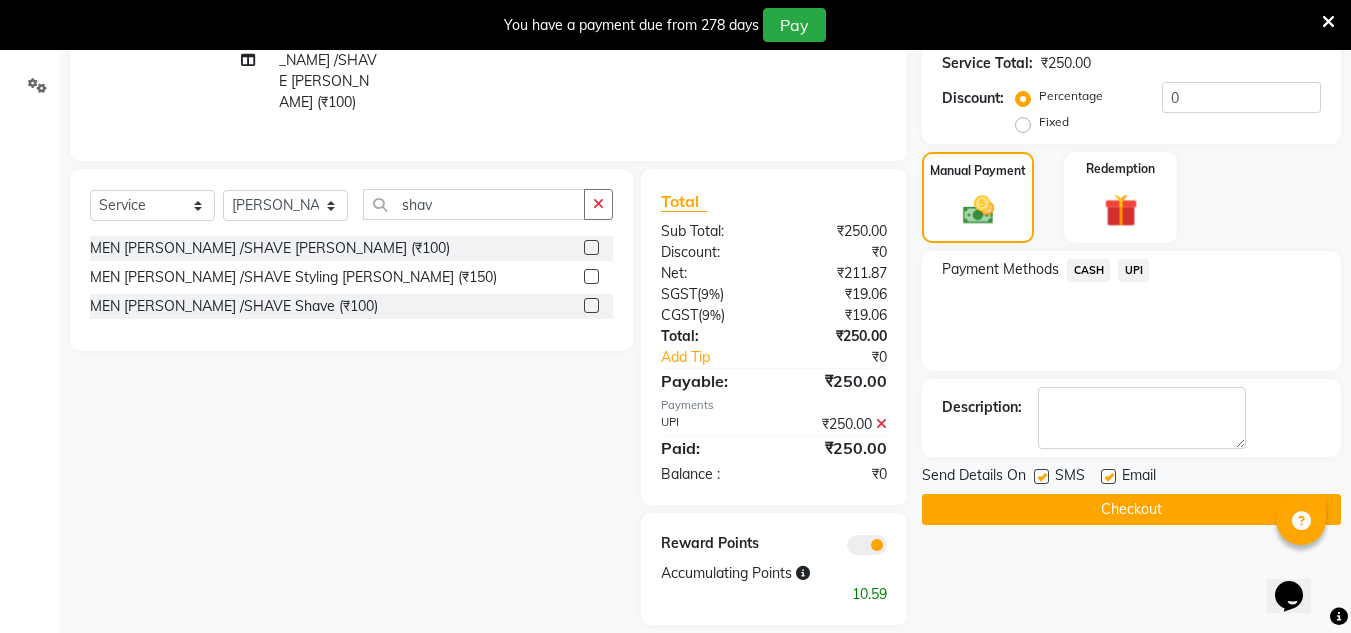 click on "Checkout" 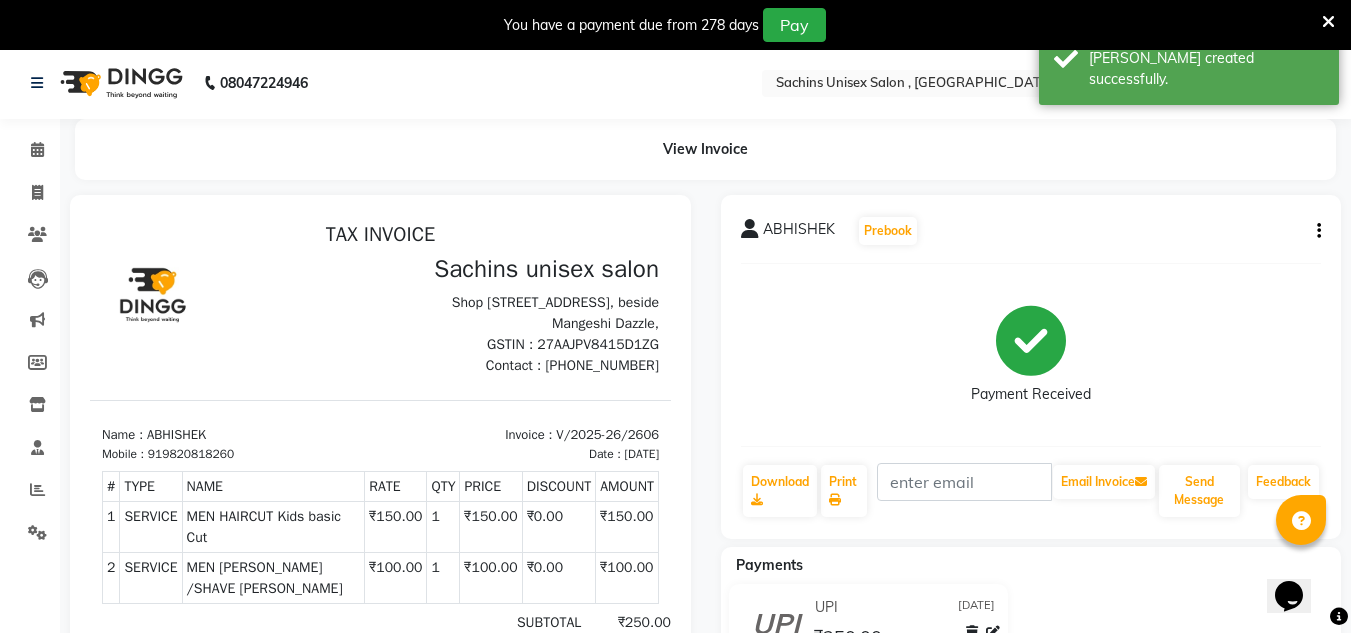 scroll, scrollTop: 0, scrollLeft: 0, axis: both 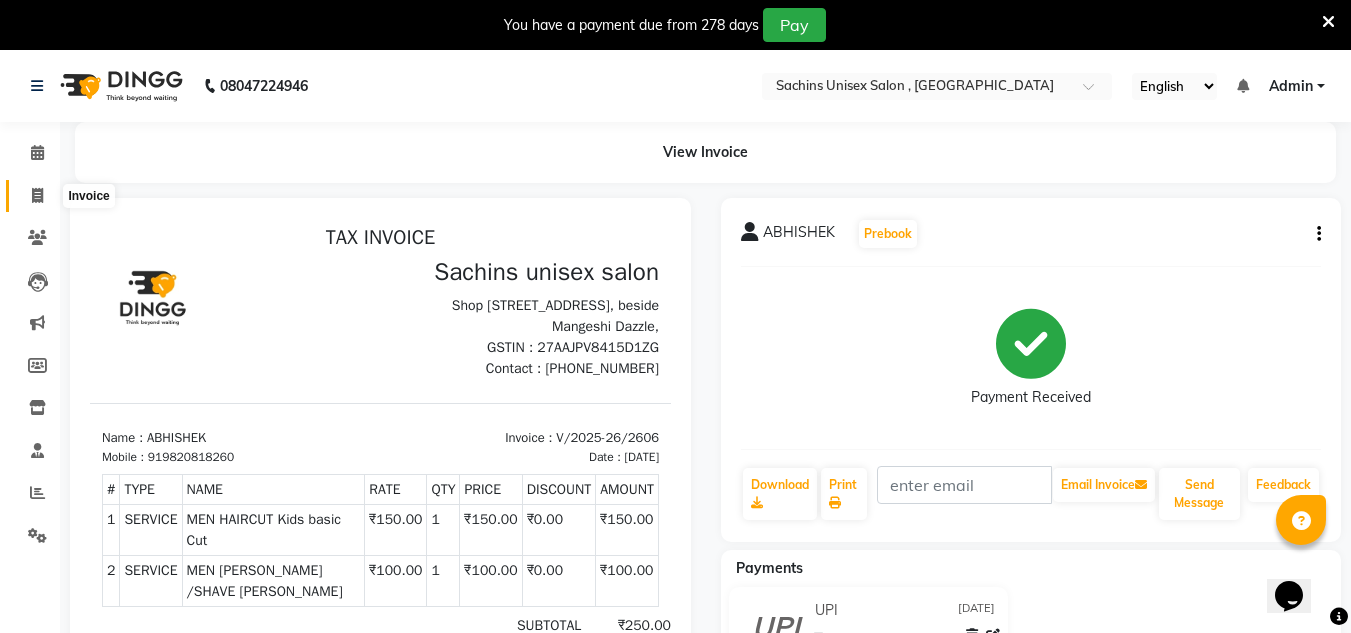 click 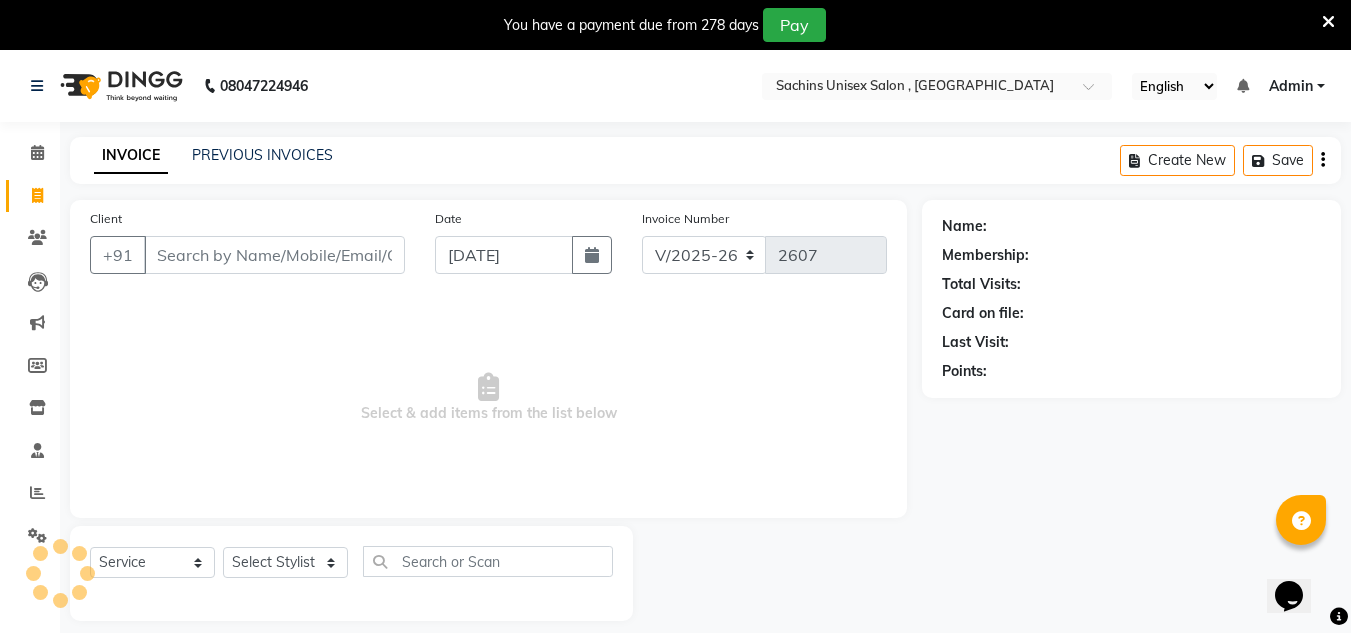 scroll, scrollTop: 50, scrollLeft: 0, axis: vertical 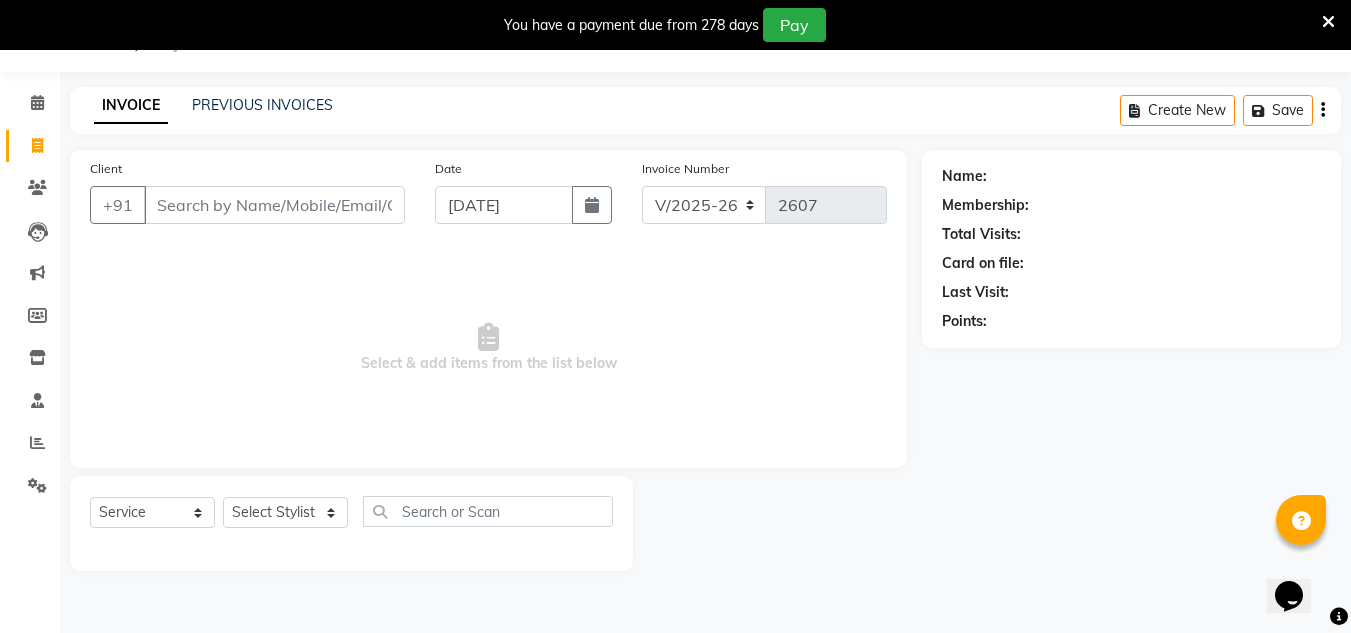 click on "Client" at bounding box center [274, 205] 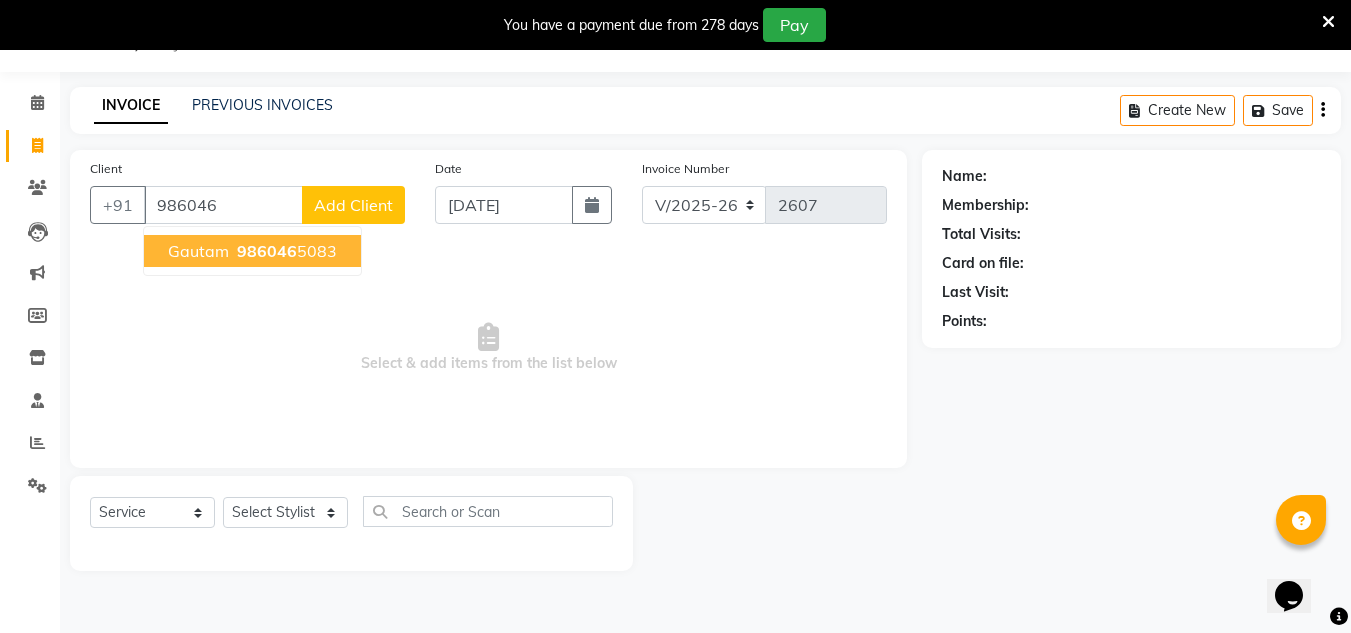 click on "986046" at bounding box center (267, 251) 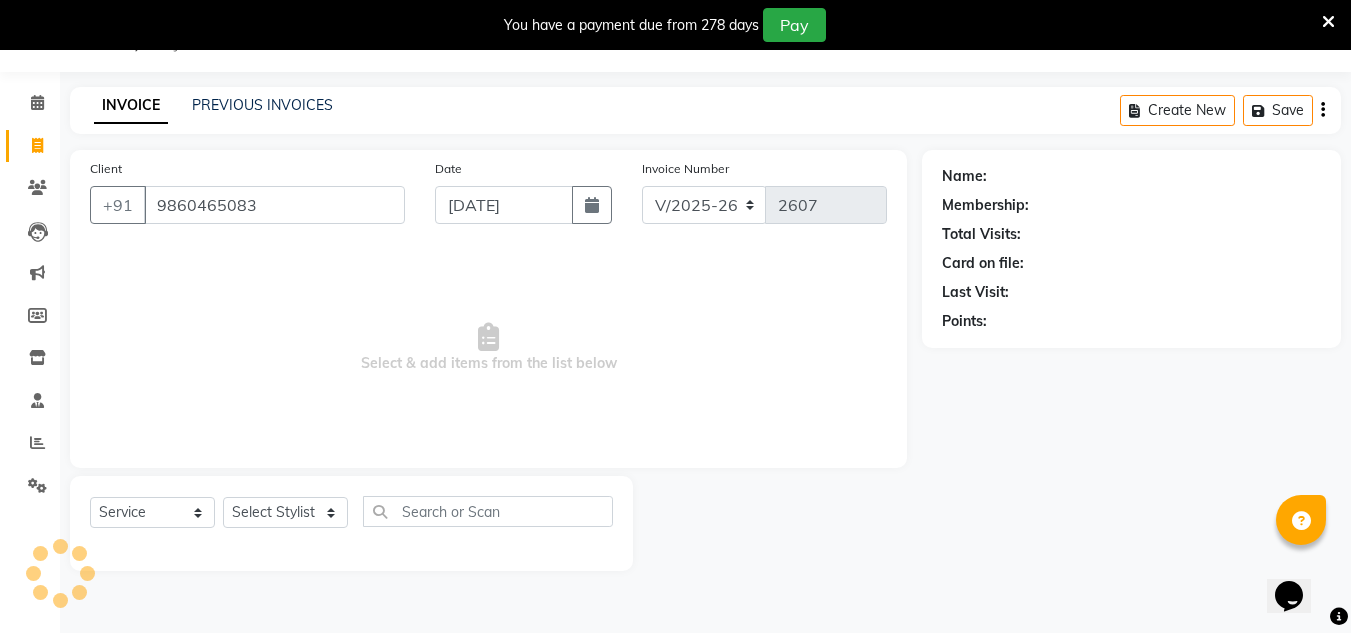 type on "9860465083" 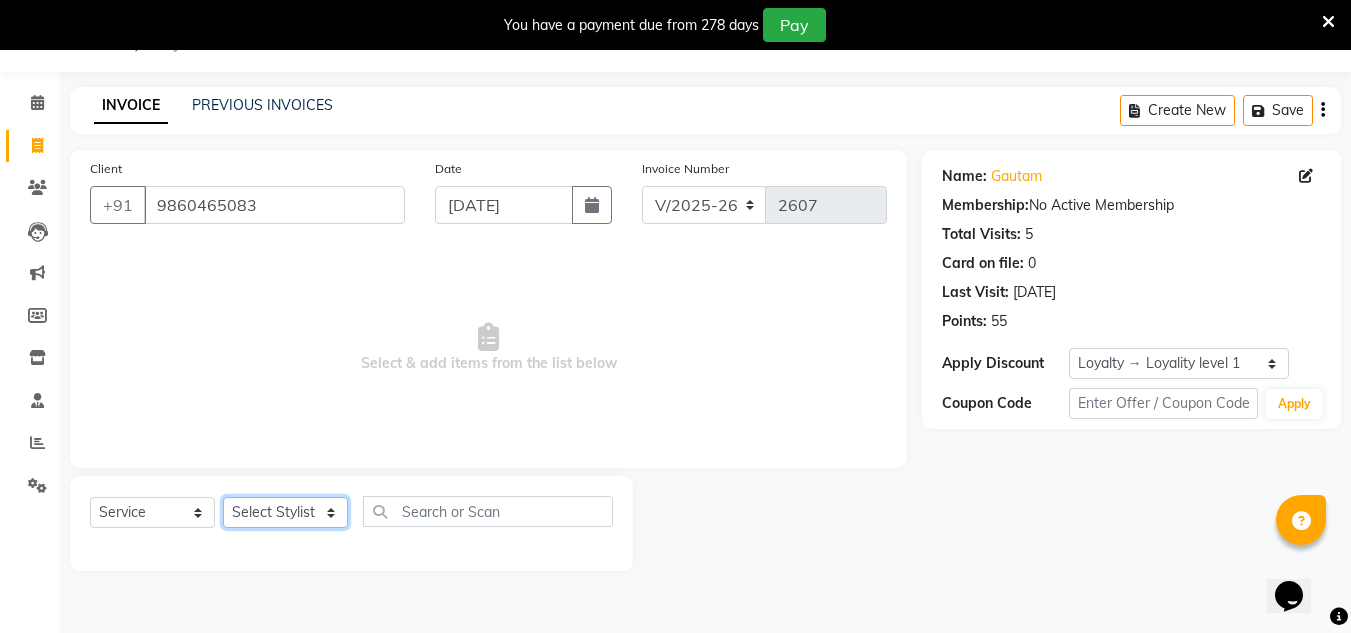 click on "Select Stylist [PERSON_NAME] new  mohit Neeraj Owner preeti [PERSON_NAME] RG" 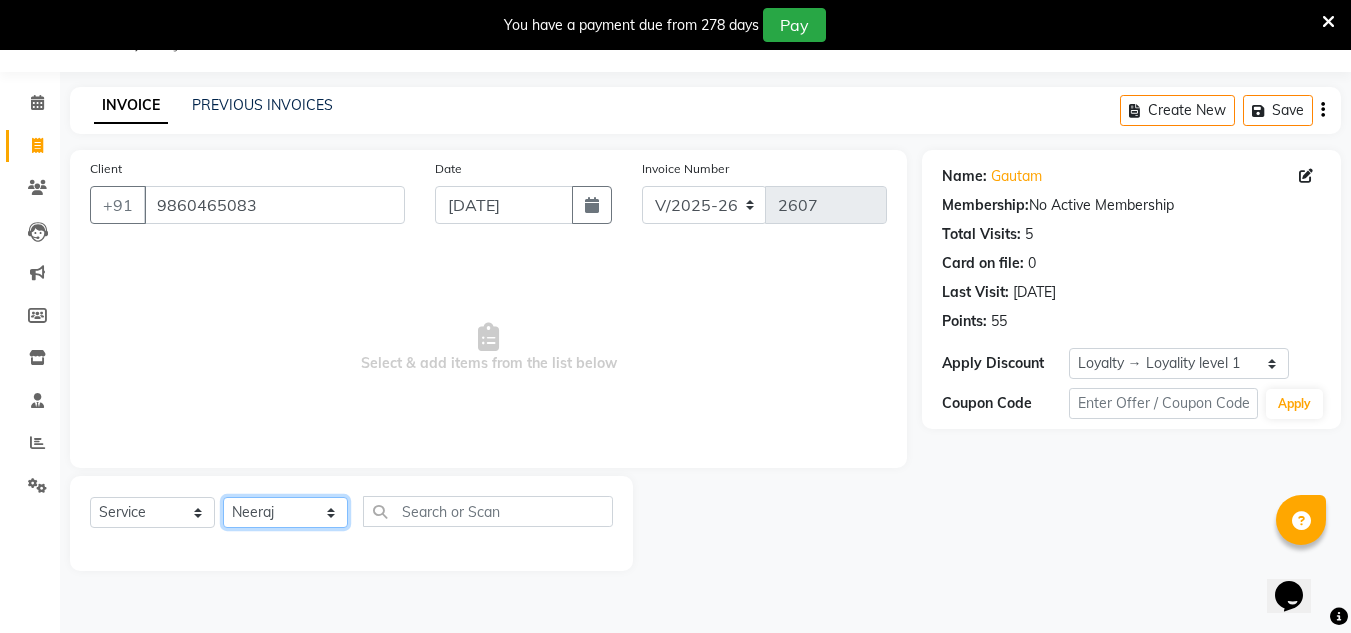 click on "Select Stylist [PERSON_NAME] new  mohit Neeraj Owner preeti [PERSON_NAME] RG" 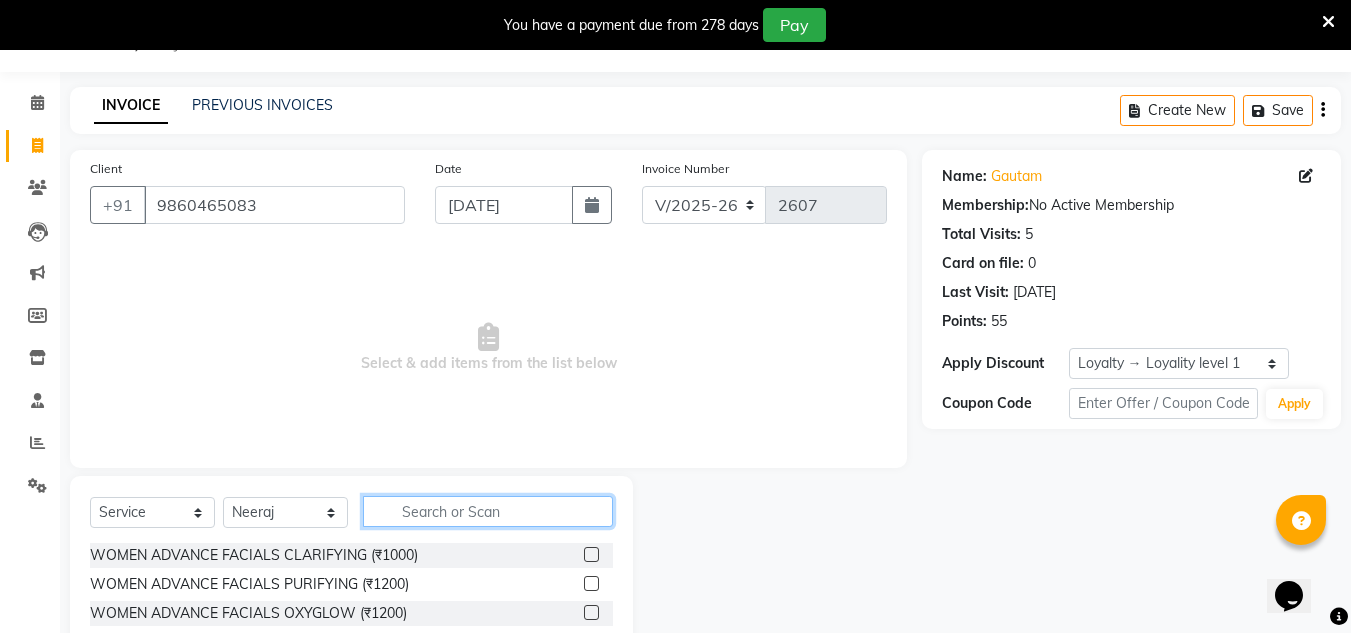 click 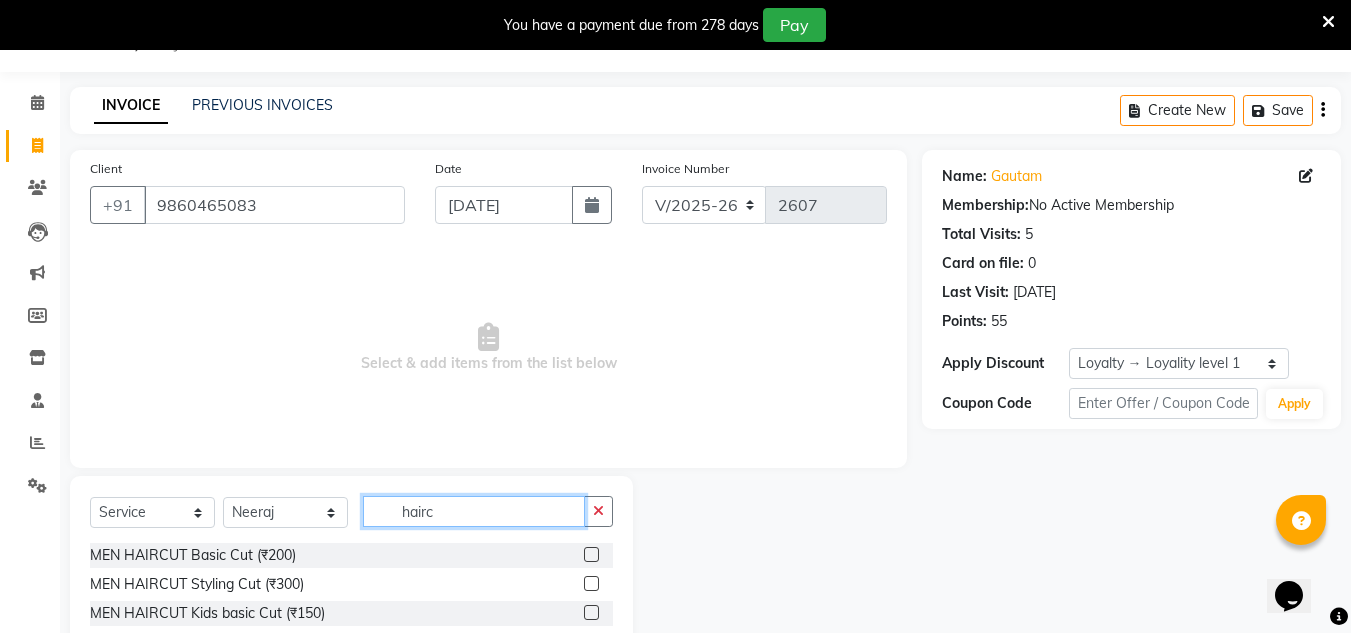 type on "hairc" 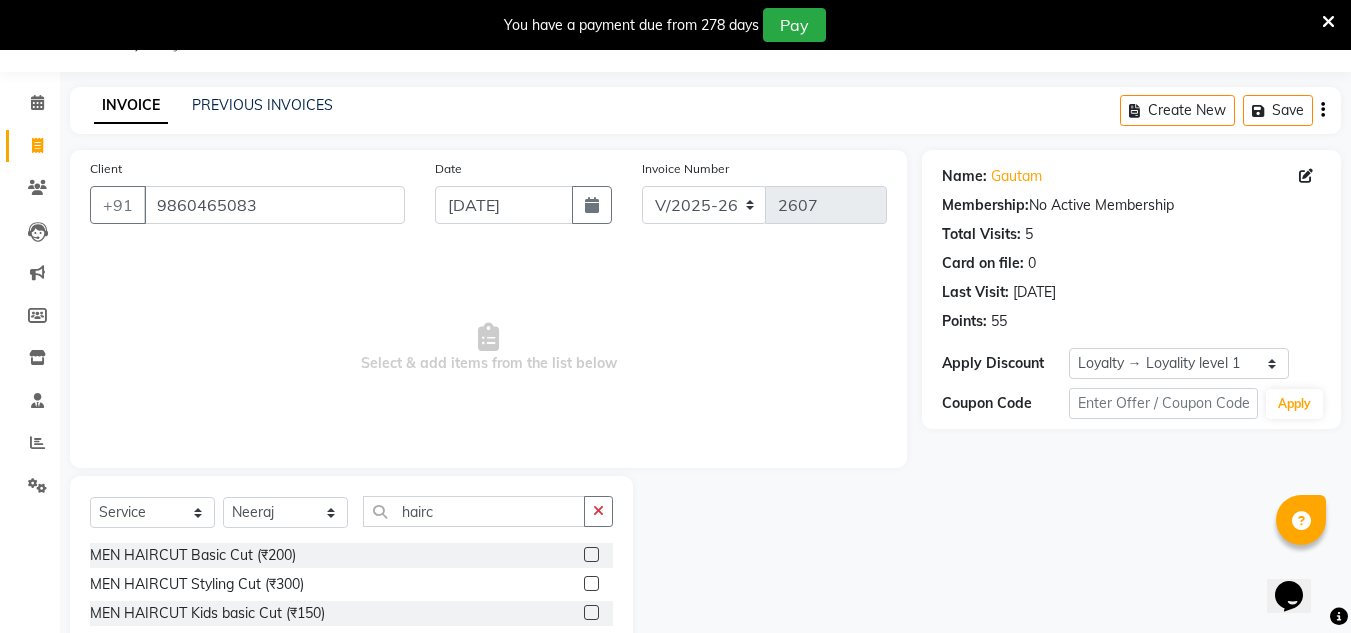 click 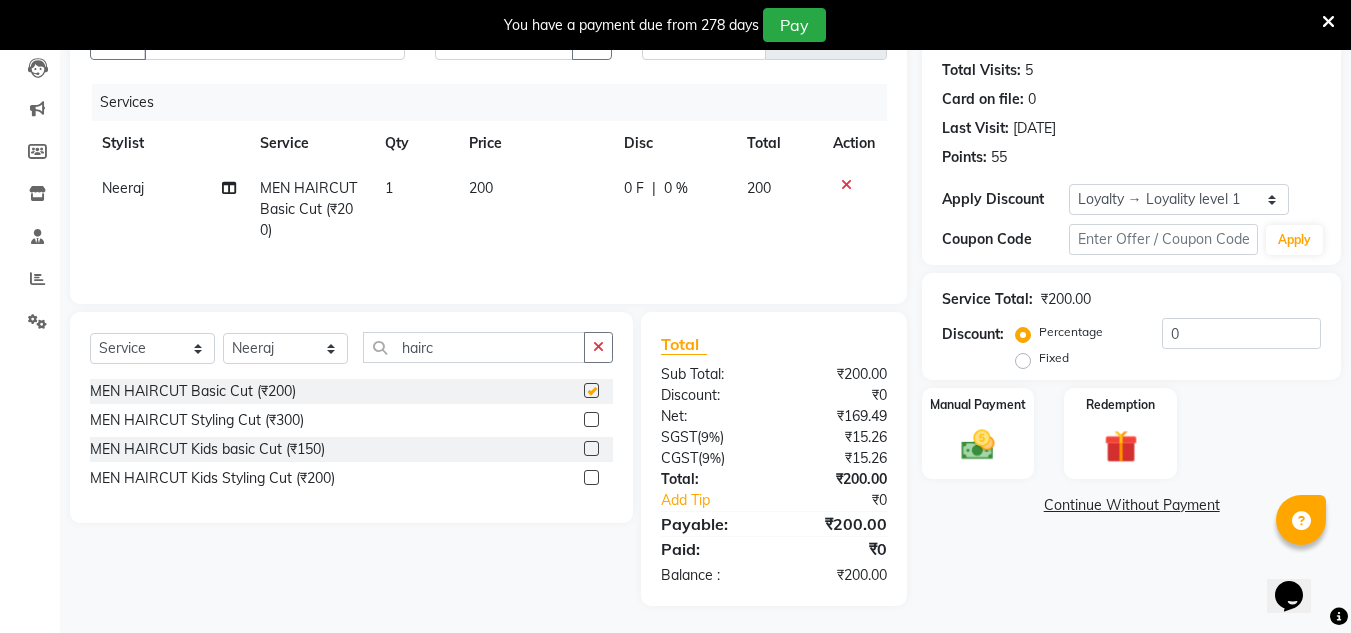 checkbox on "false" 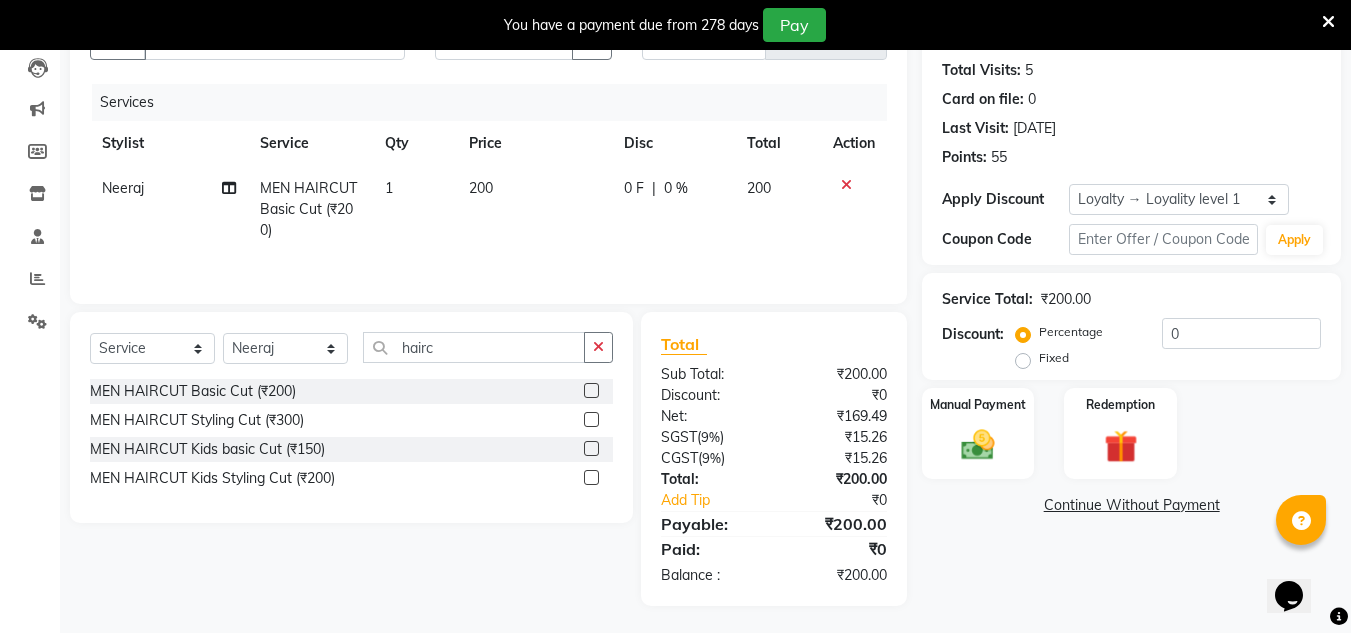 scroll, scrollTop: 217, scrollLeft: 0, axis: vertical 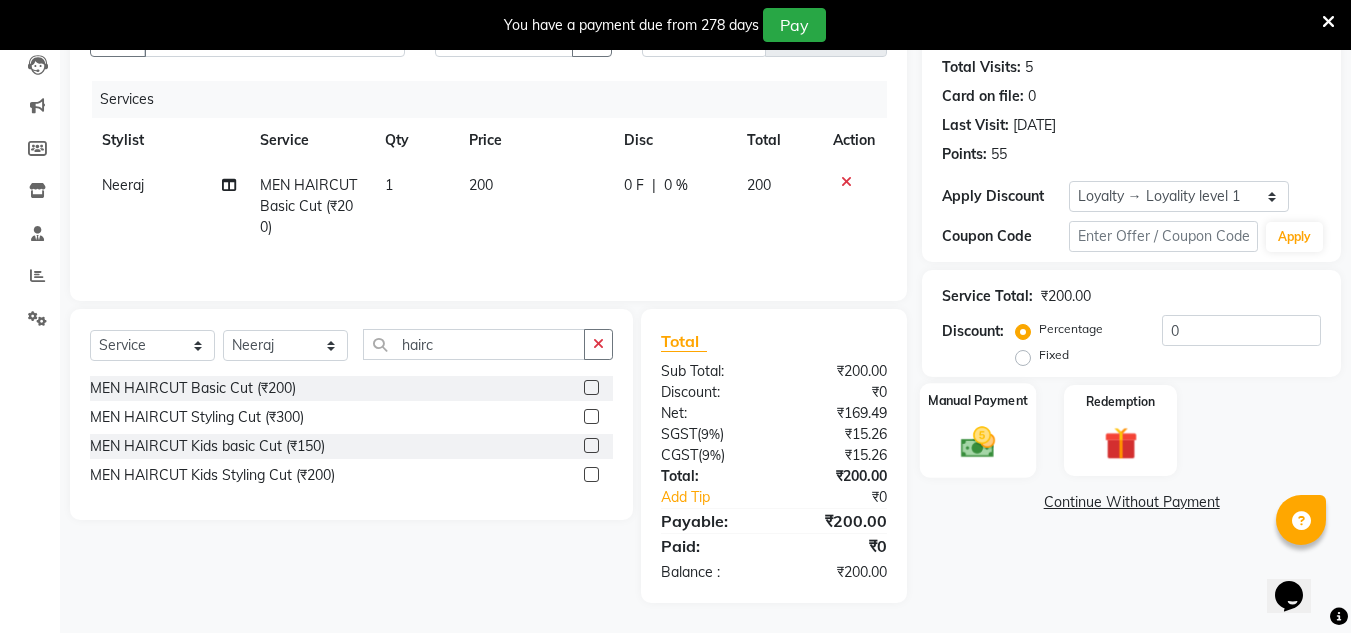 click 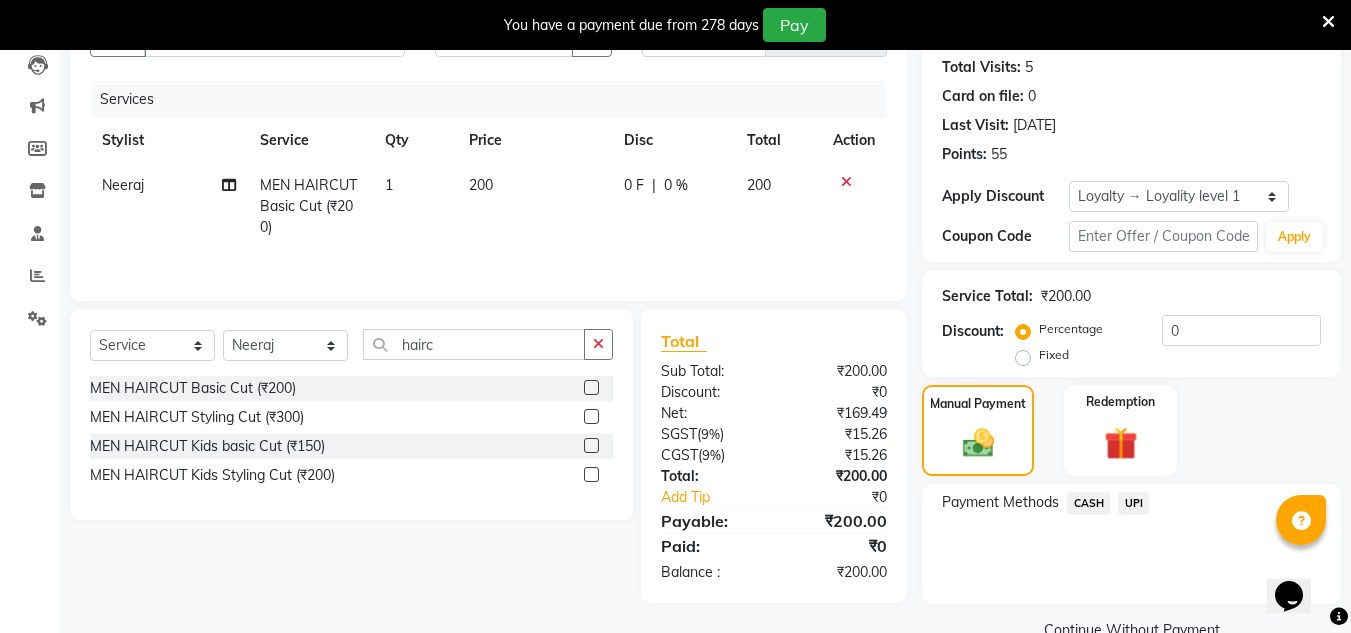 click on "UPI" 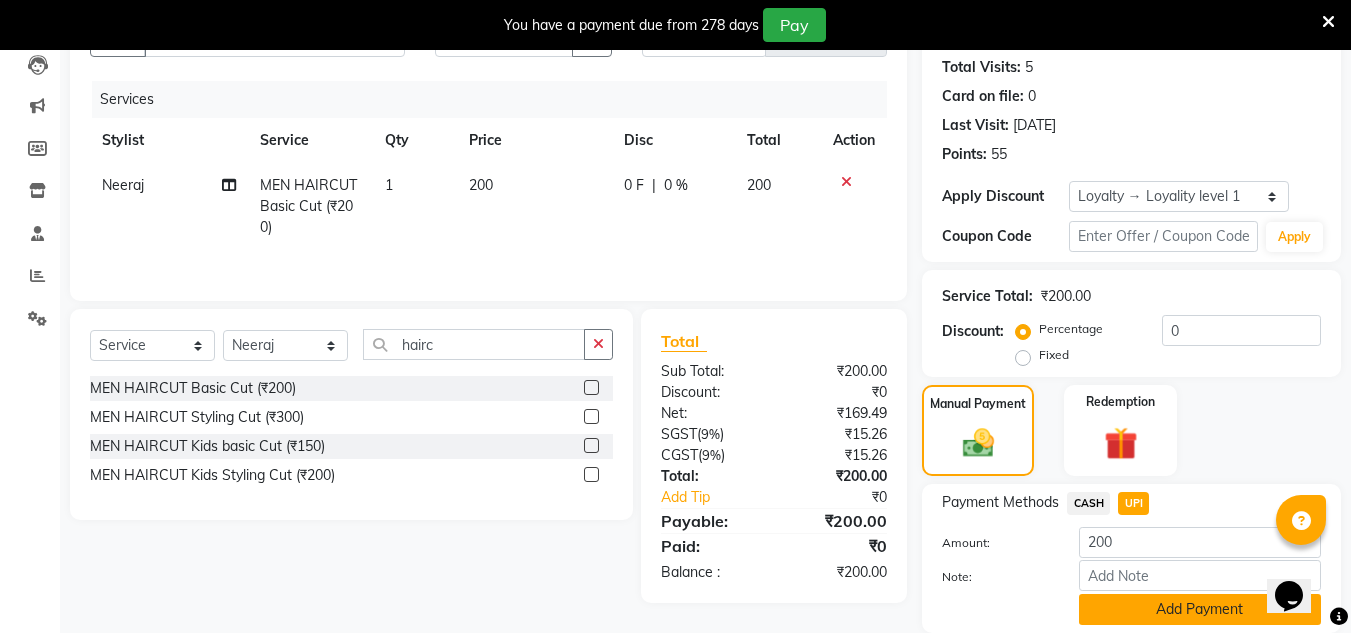 click on "Add Payment" 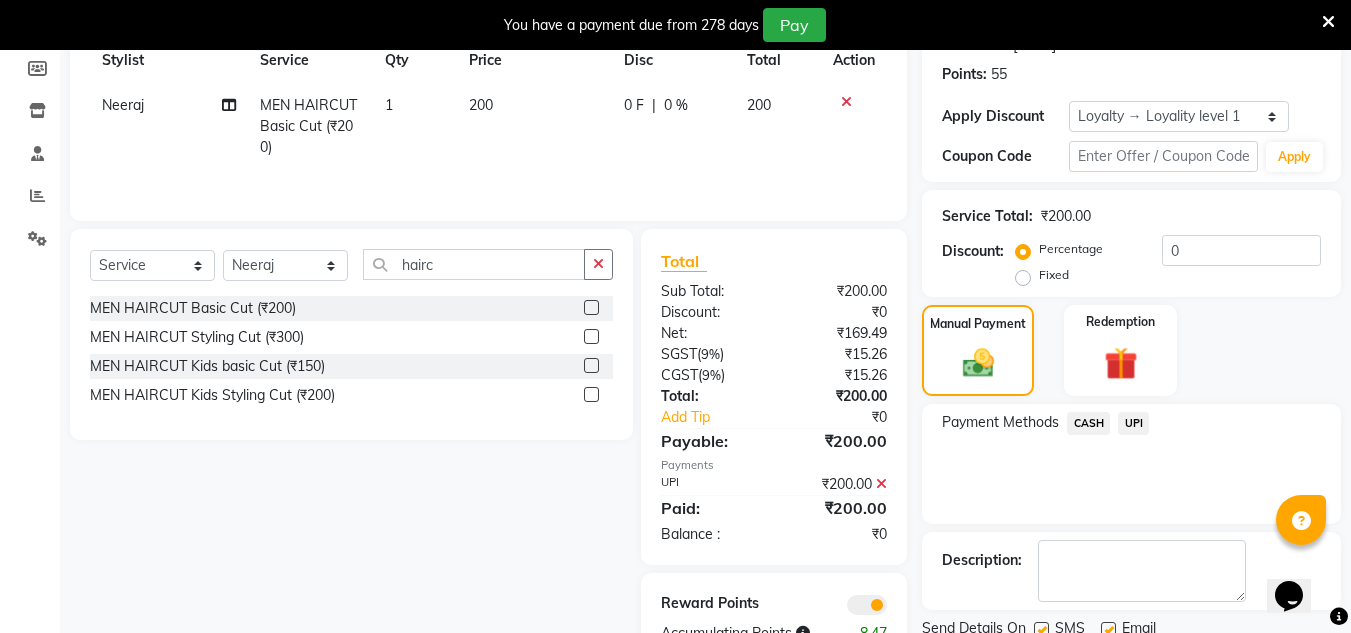 scroll, scrollTop: 372, scrollLeft: 0, axis: vertical 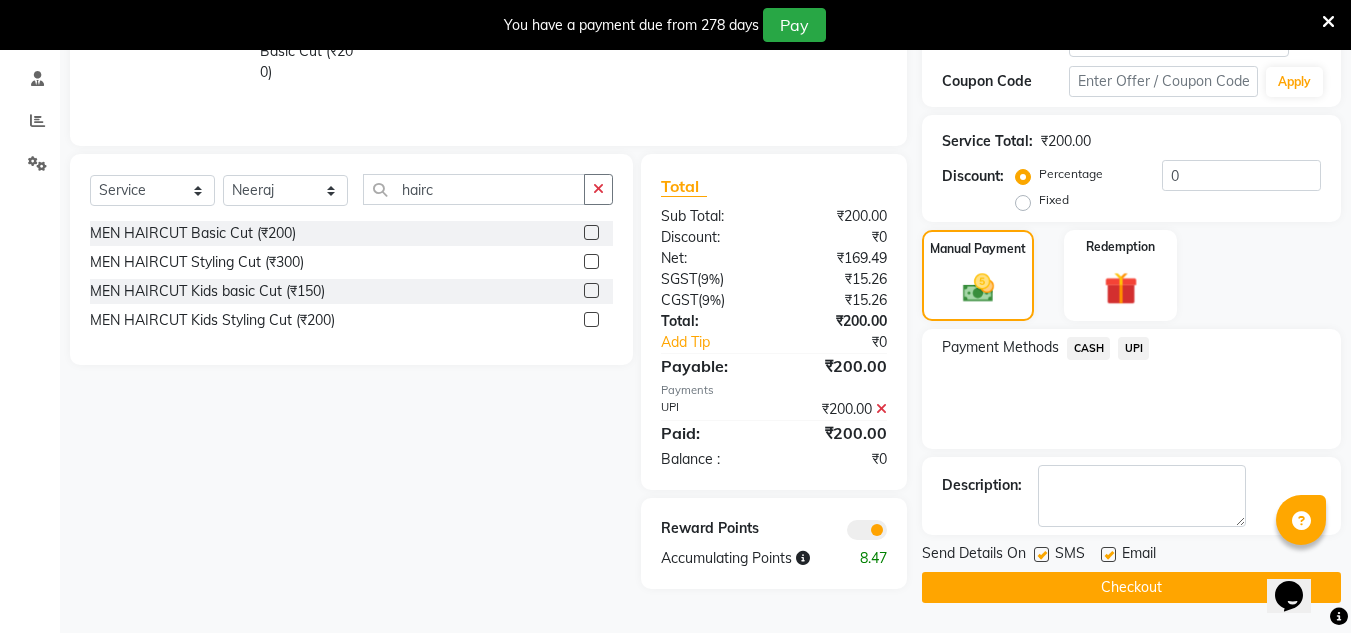 click on "Checkout" 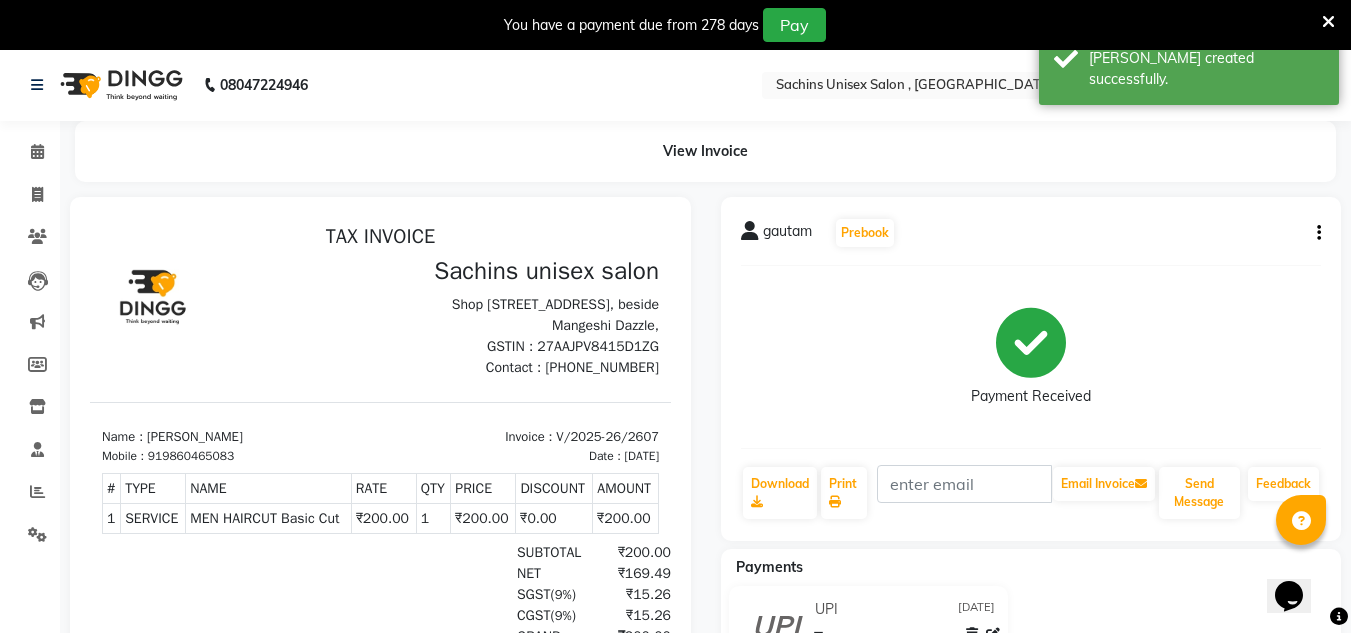 scroll, scrollTop: 0, scrollLeft: 0, axis: both 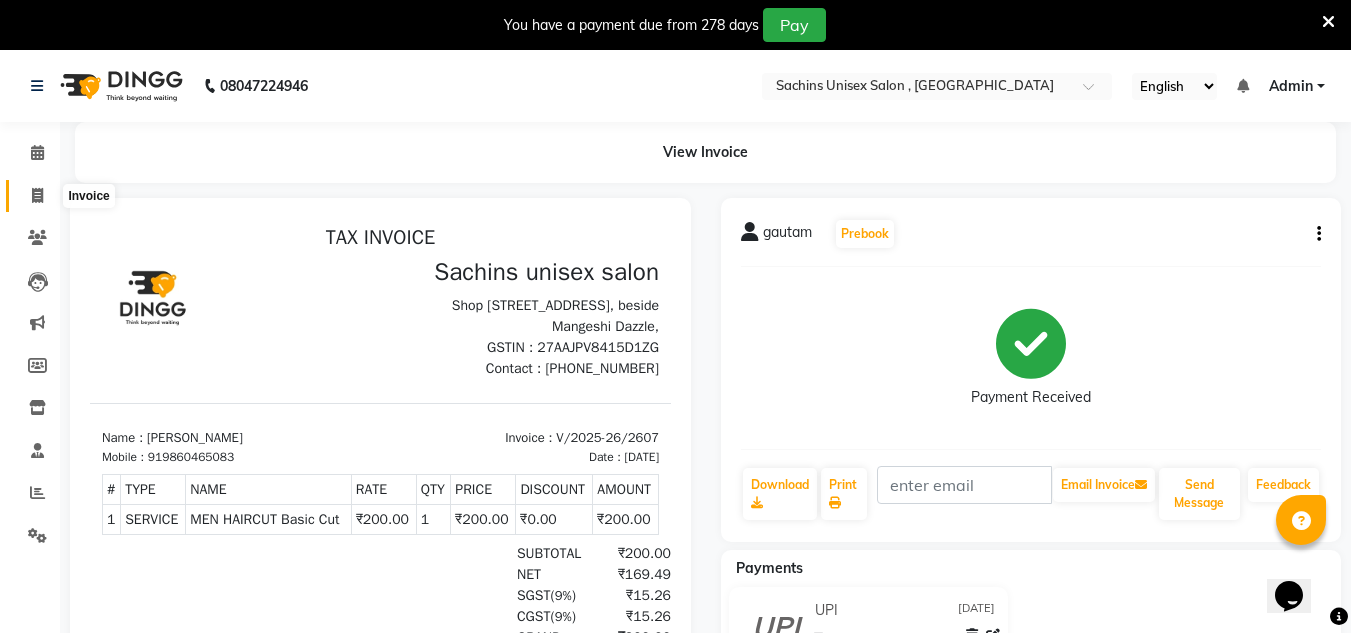 click 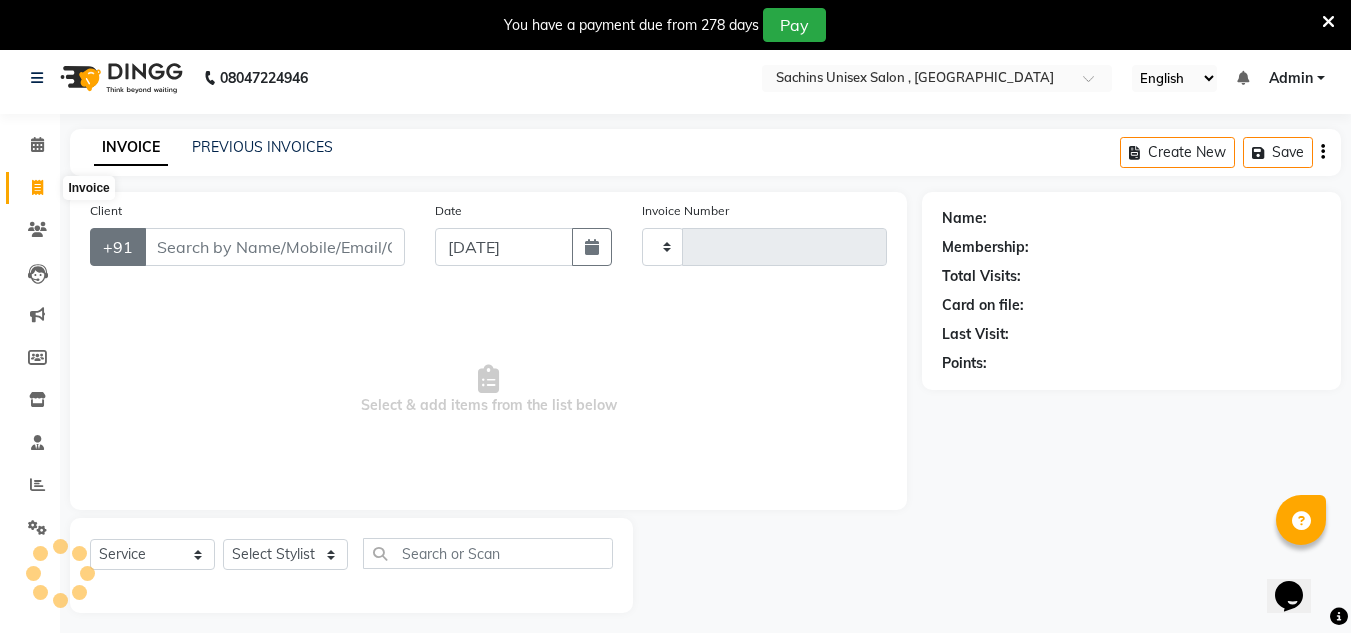 type on "2608" 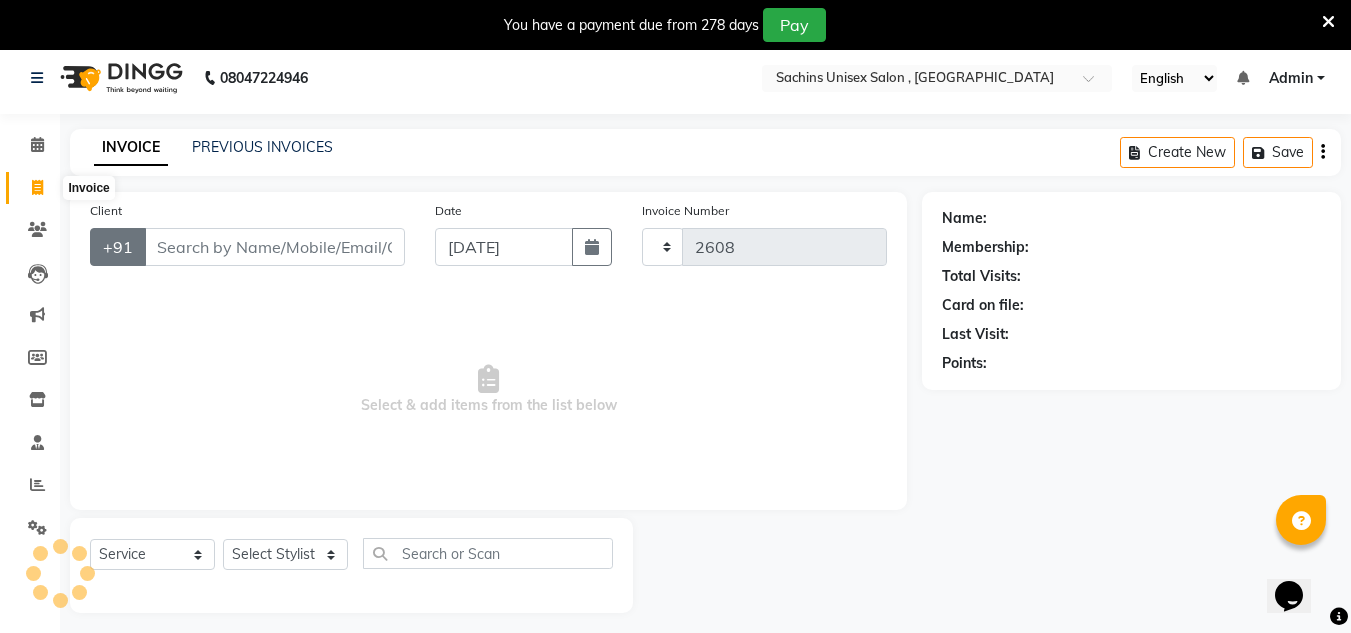 select on "6840" 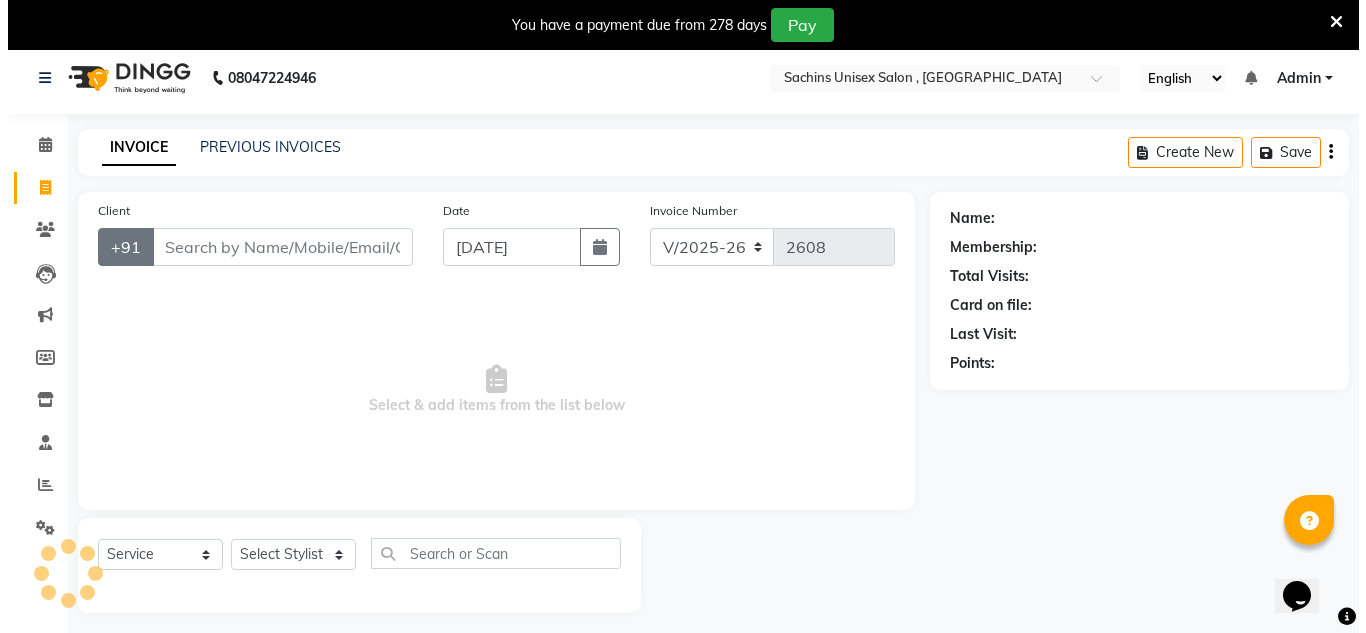scroll, scrollTop: 50, scrollLeft: 0, axis: vertical 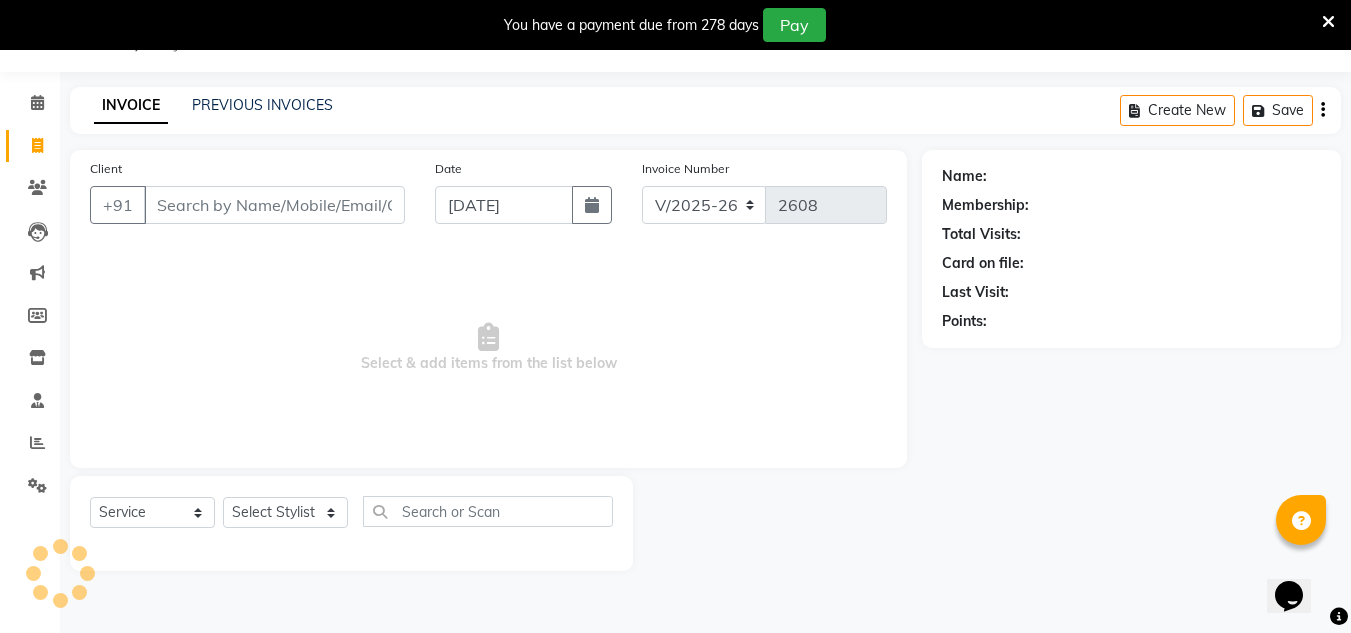 click on "Client" at bounding box center (274, 205) 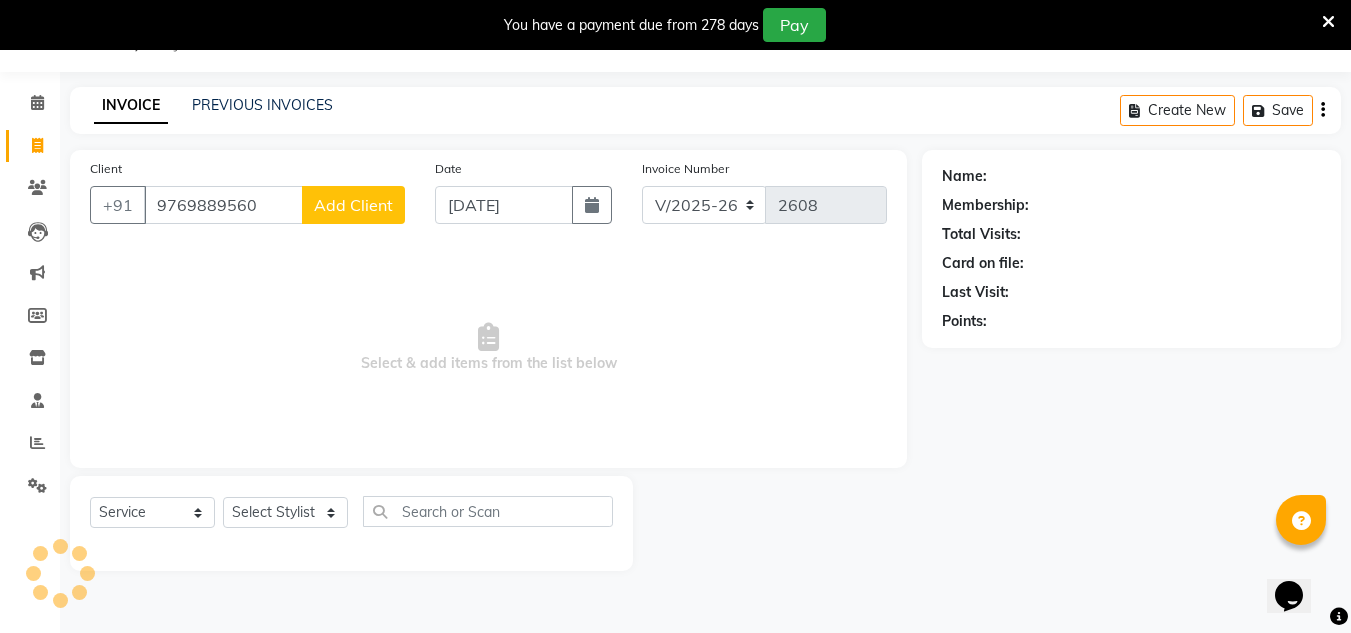 type on "9769889560" 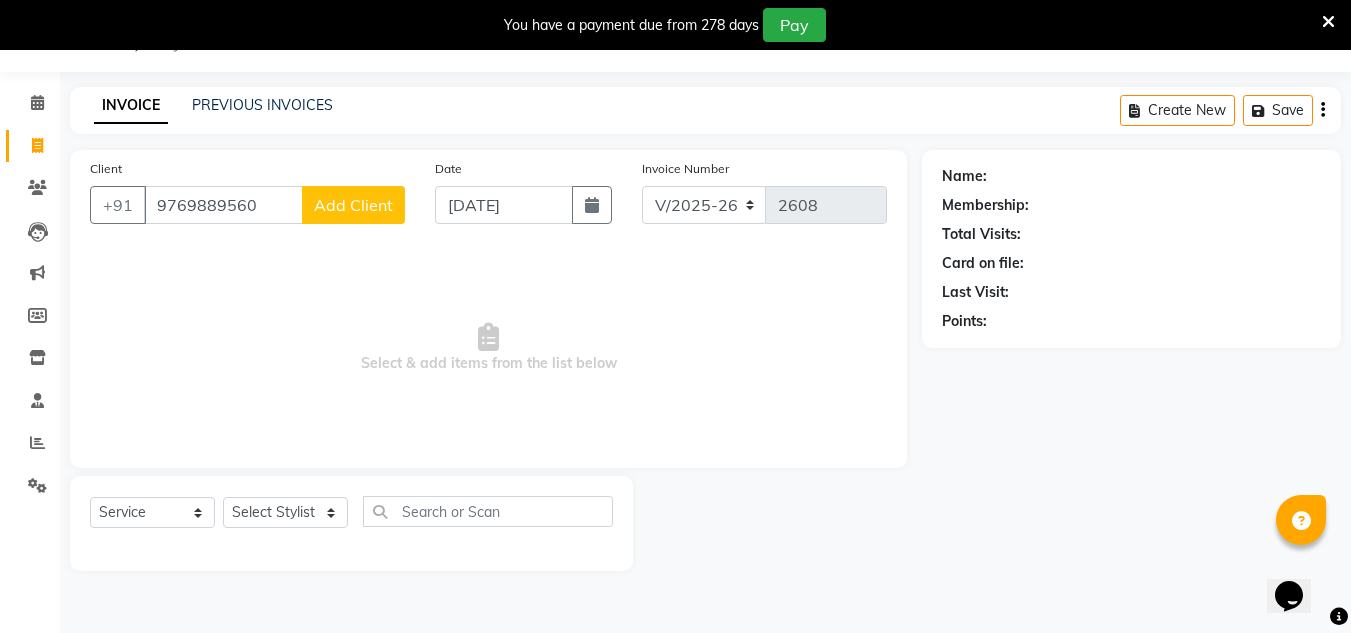 click on "Add Client" 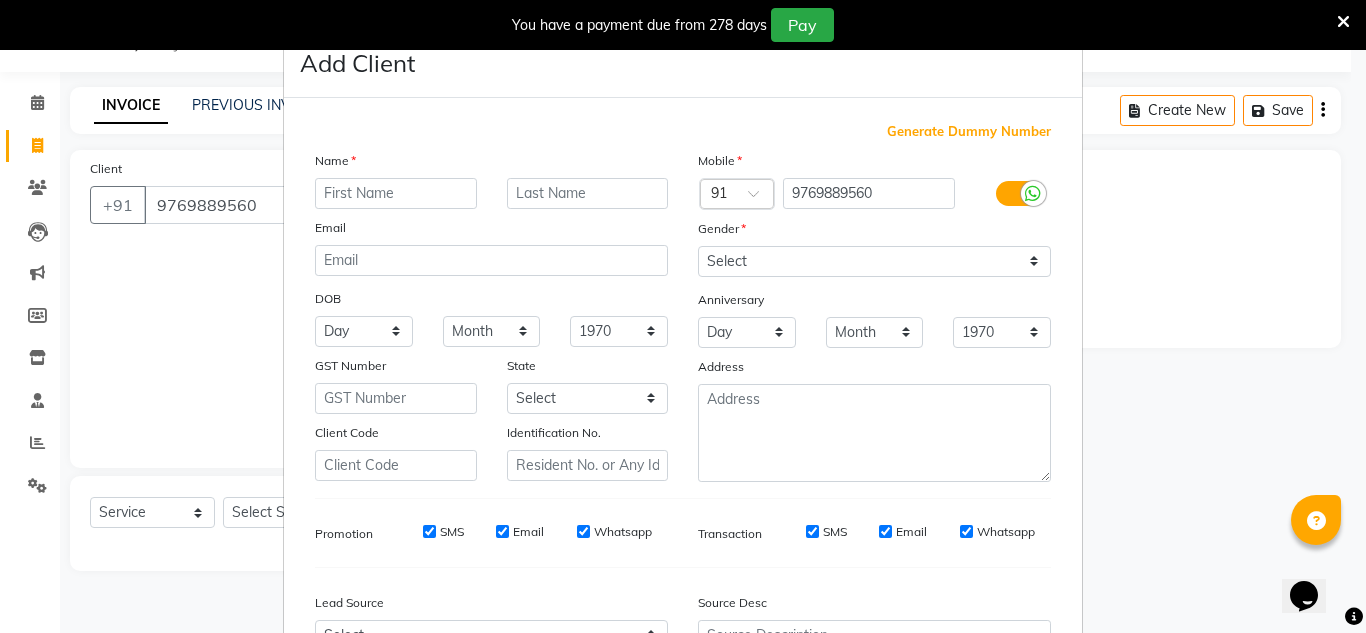 click at bounding box center [396, 193] 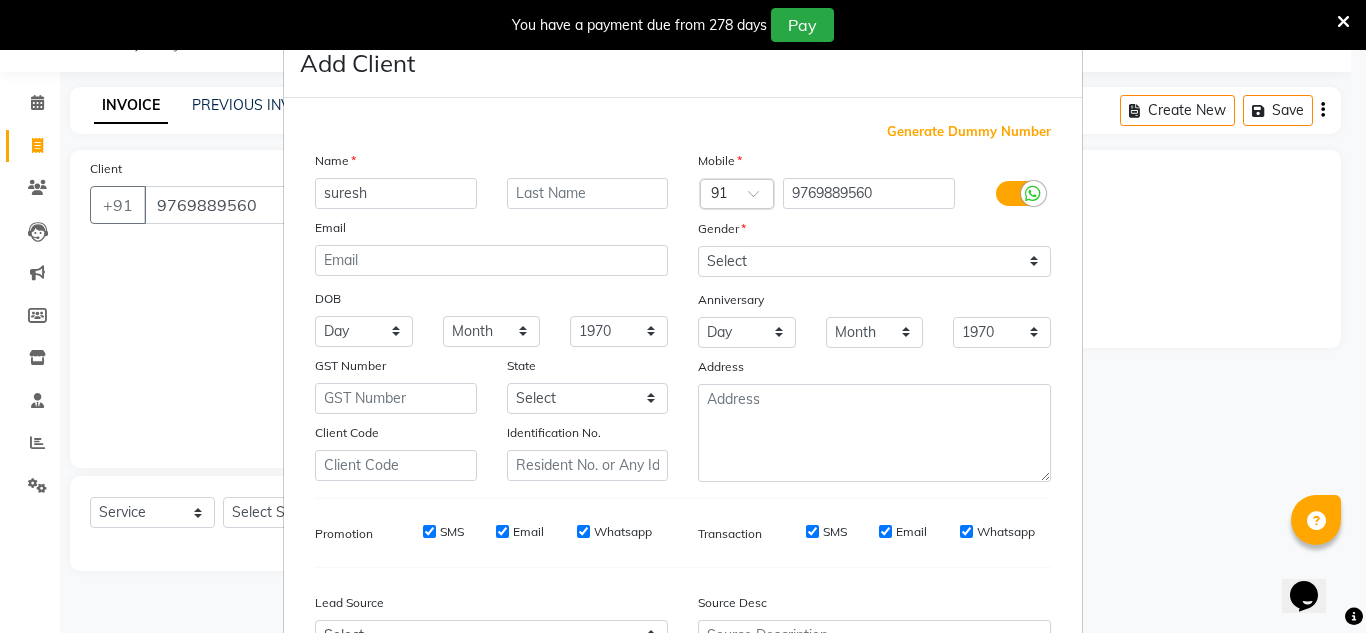 type on "suresh" 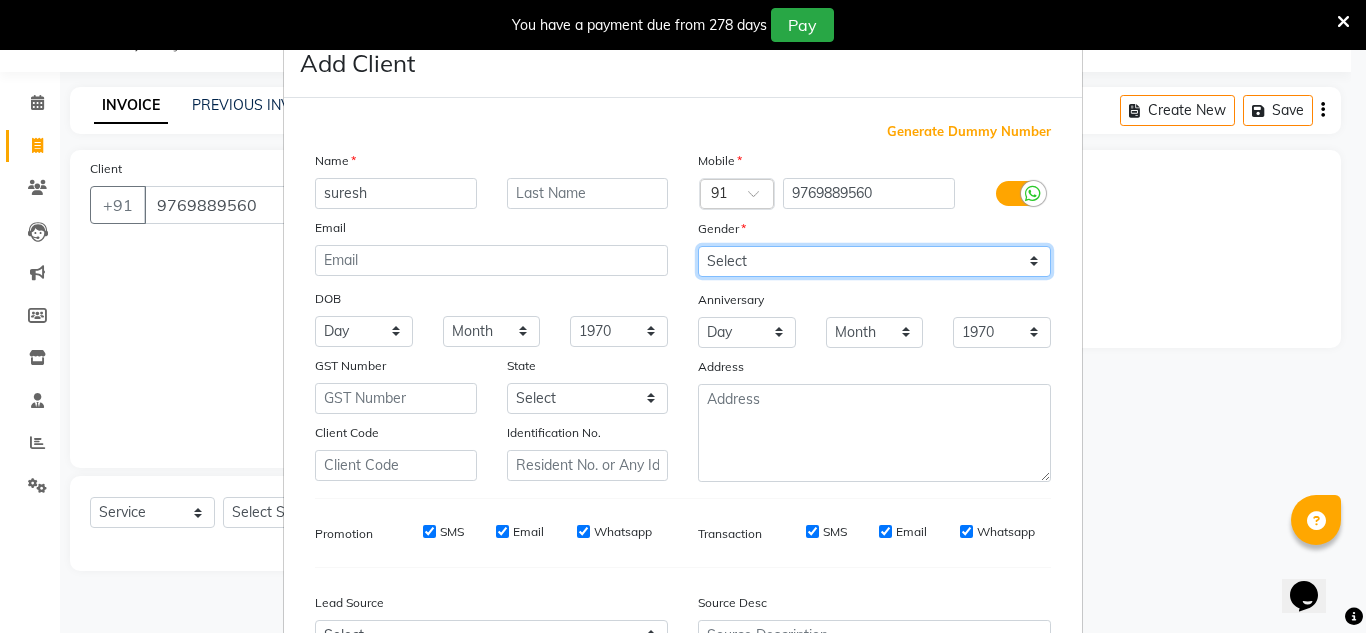click on "Select [DEMOGRAPHIC_DATA] [DEMOGRAPHIC_DATA] Other Prefer Not To Say" at bounding box center (874, 261) 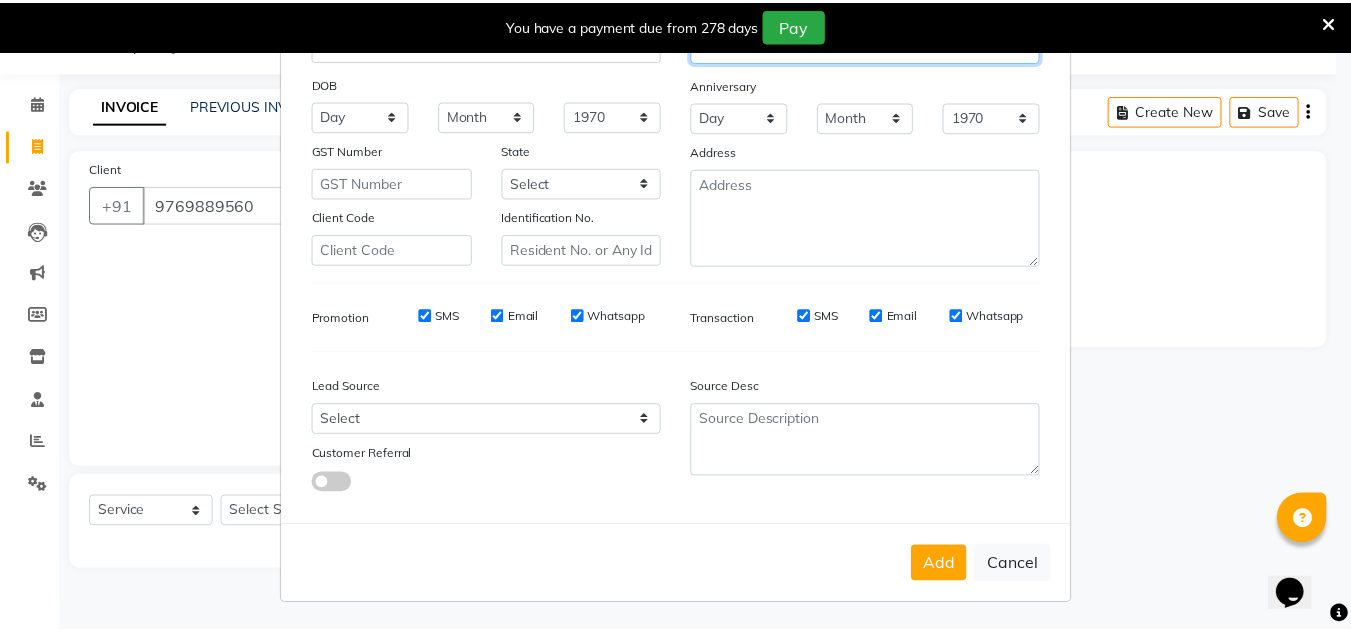 scroll, scrollTop: 216, scrollLeft: 0, axis: vertical 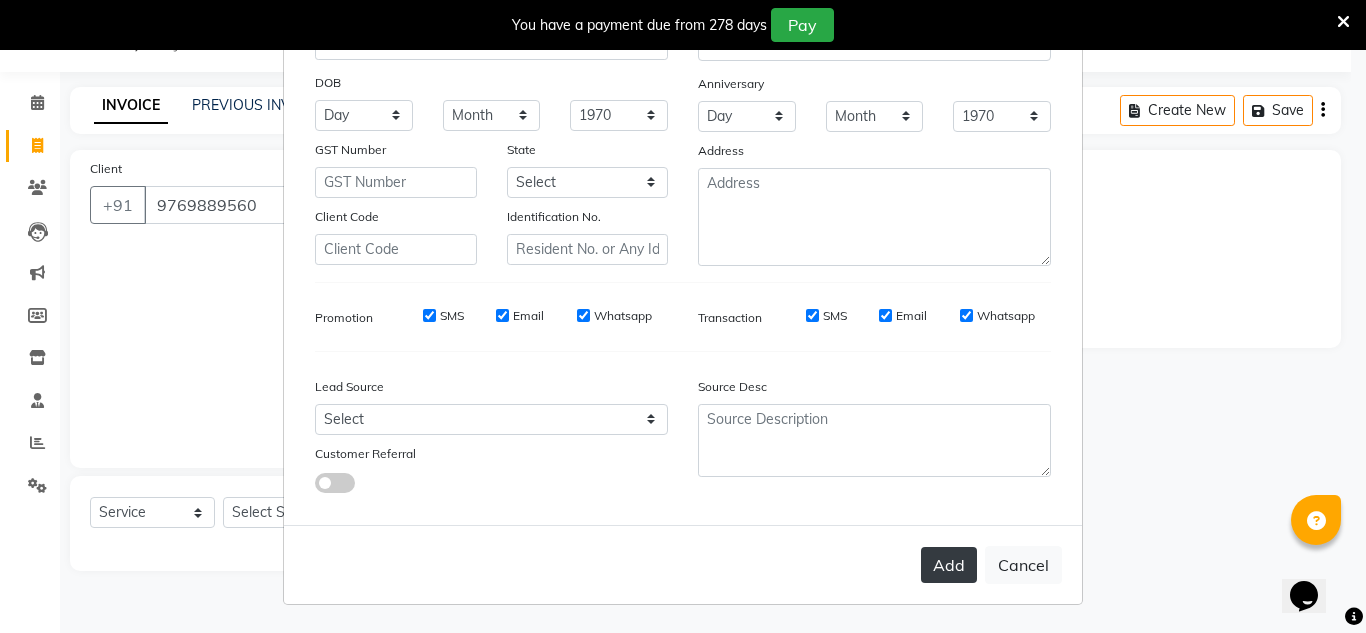 click on "Add" at bounding box center [949, 565] 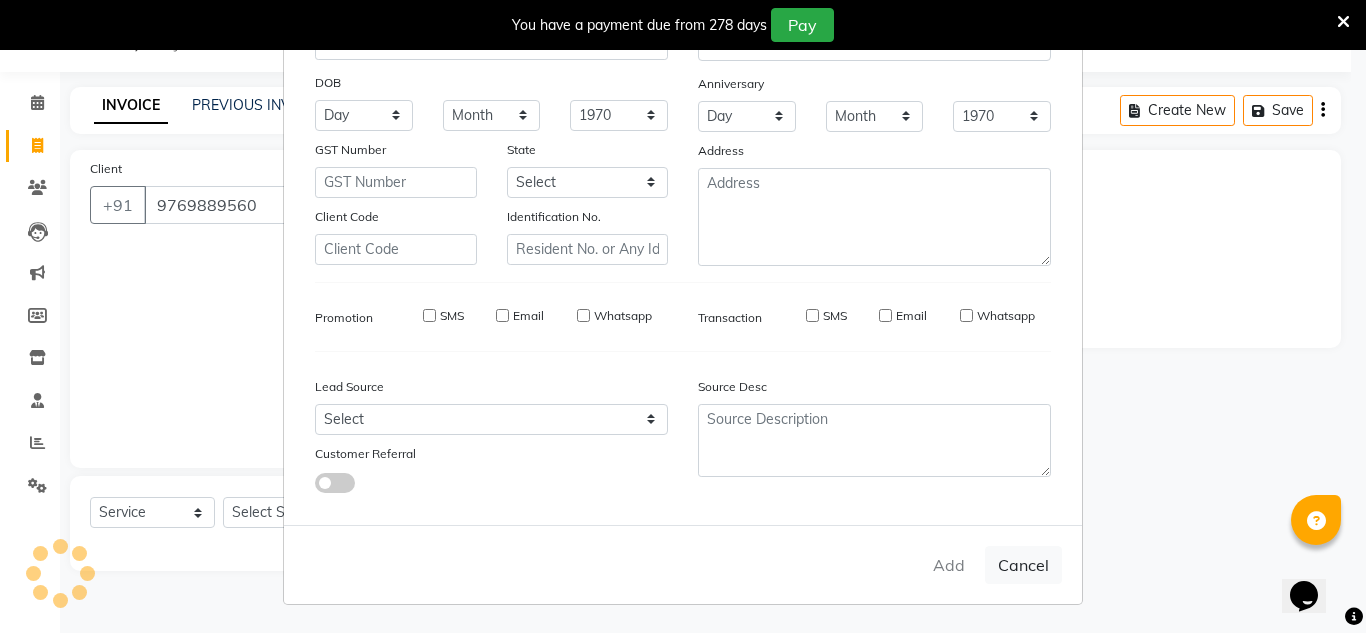 type 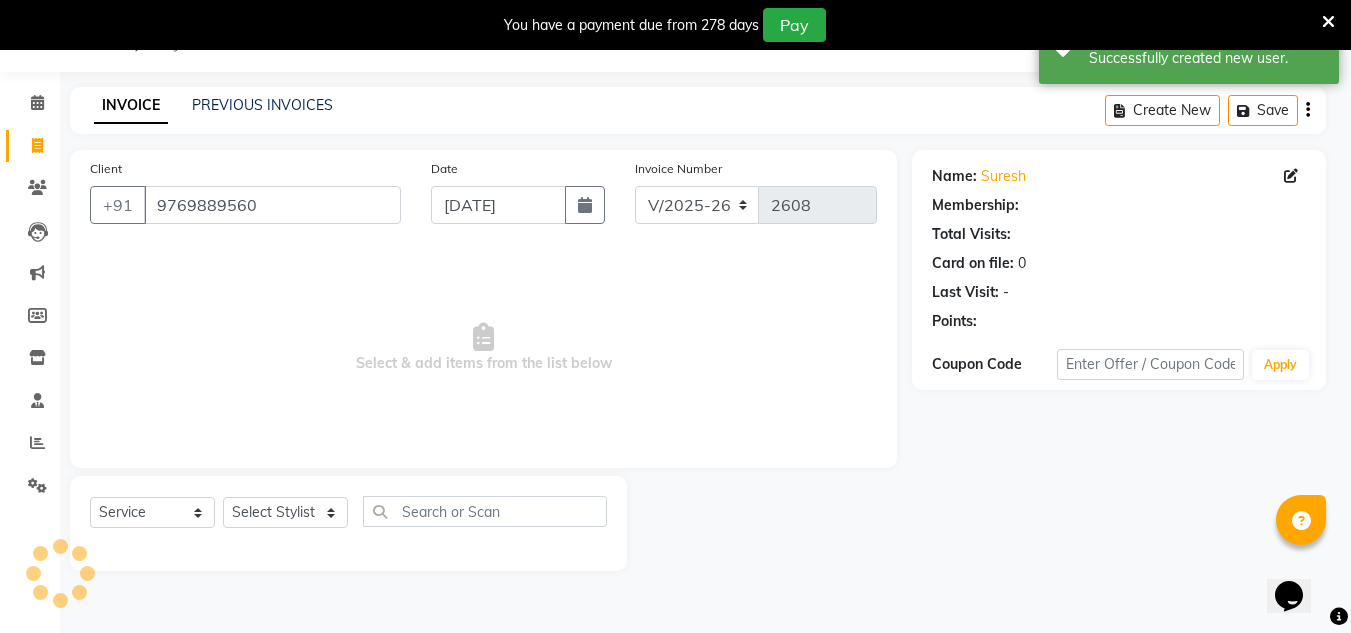 select on "1: Object" 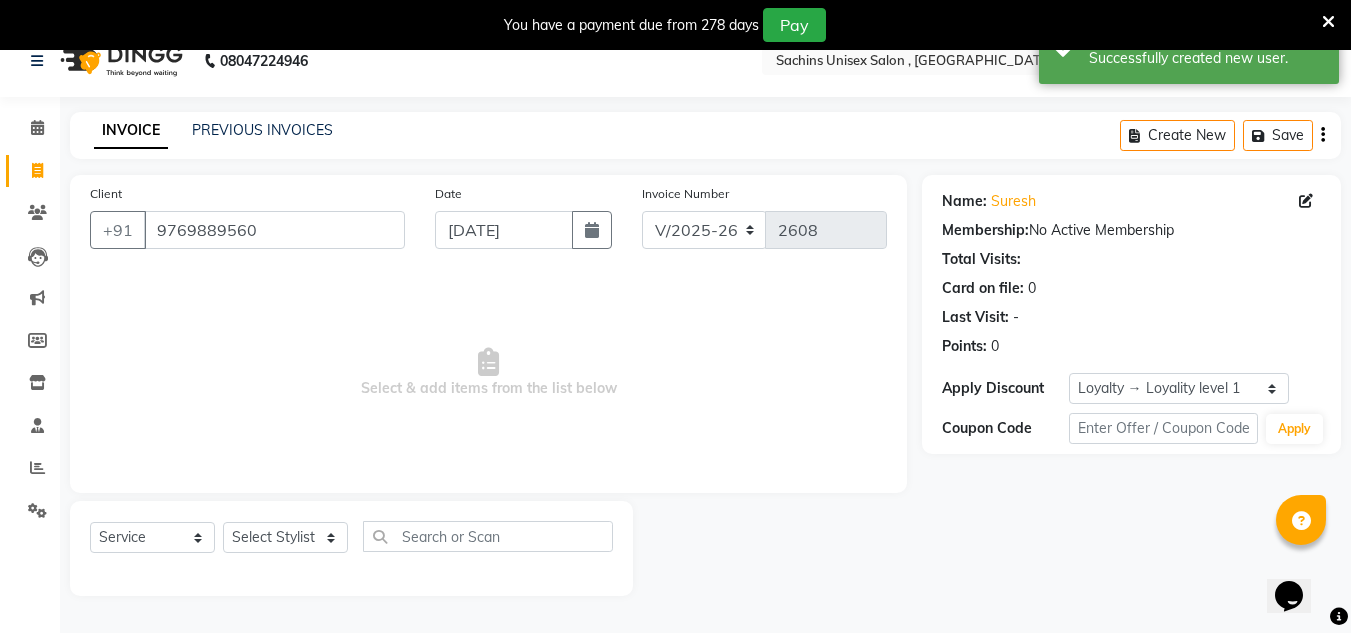 scroll, scrollTop: 0, scrollLeft: 0, axis: both 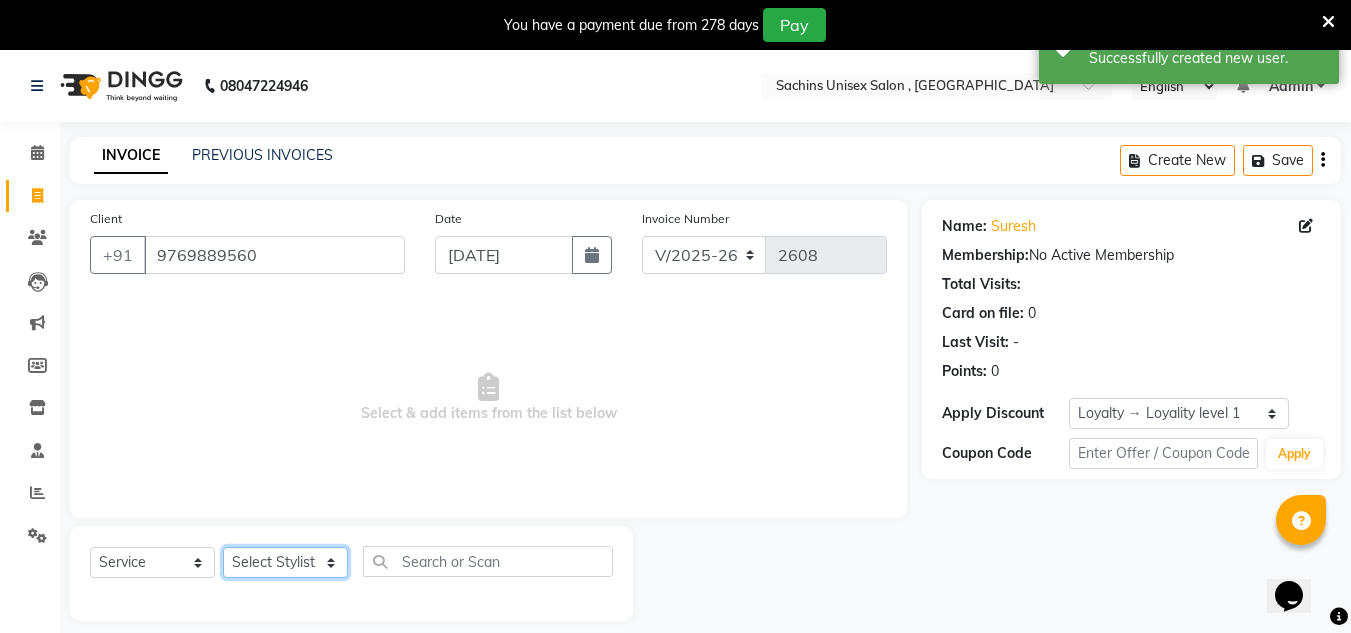 click on "Select Stylist [PERSON_NAME] new  mohit Neeraj Owner preeti [PERSON_NAME] RG" 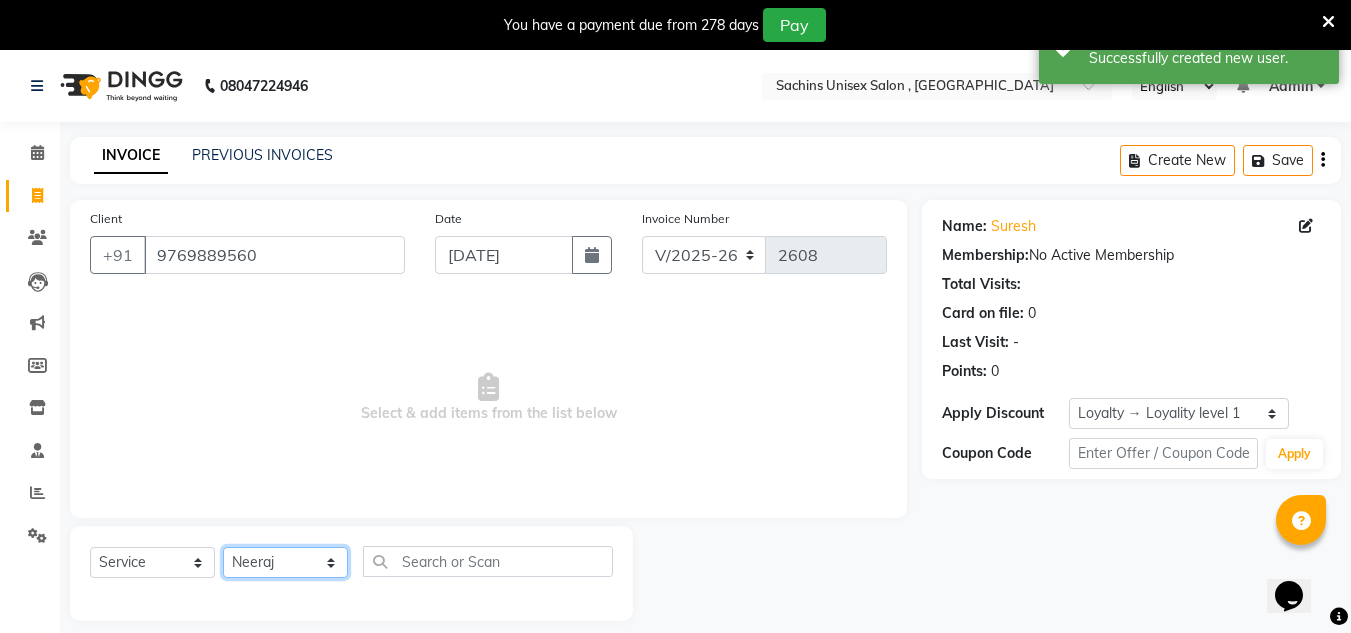 click on "Select Stylist [PERSON_NAME] new  mohit Neeraj Owner preeti [PERSON_NAME] RG" 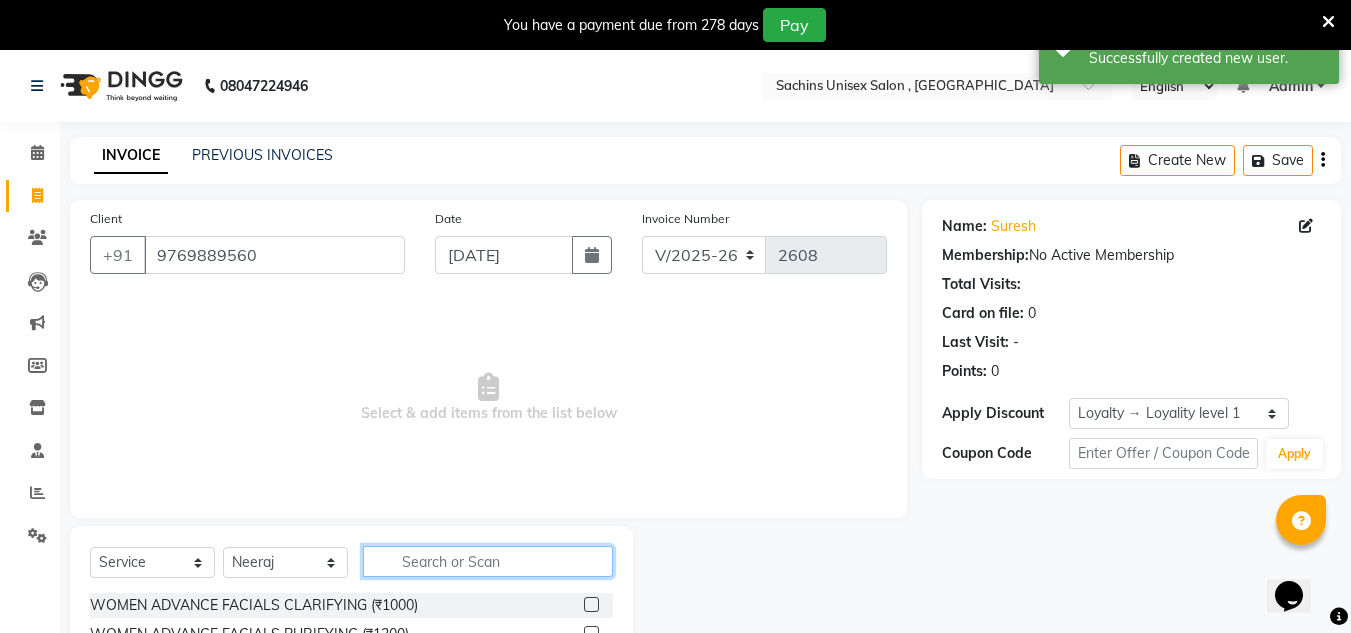 click 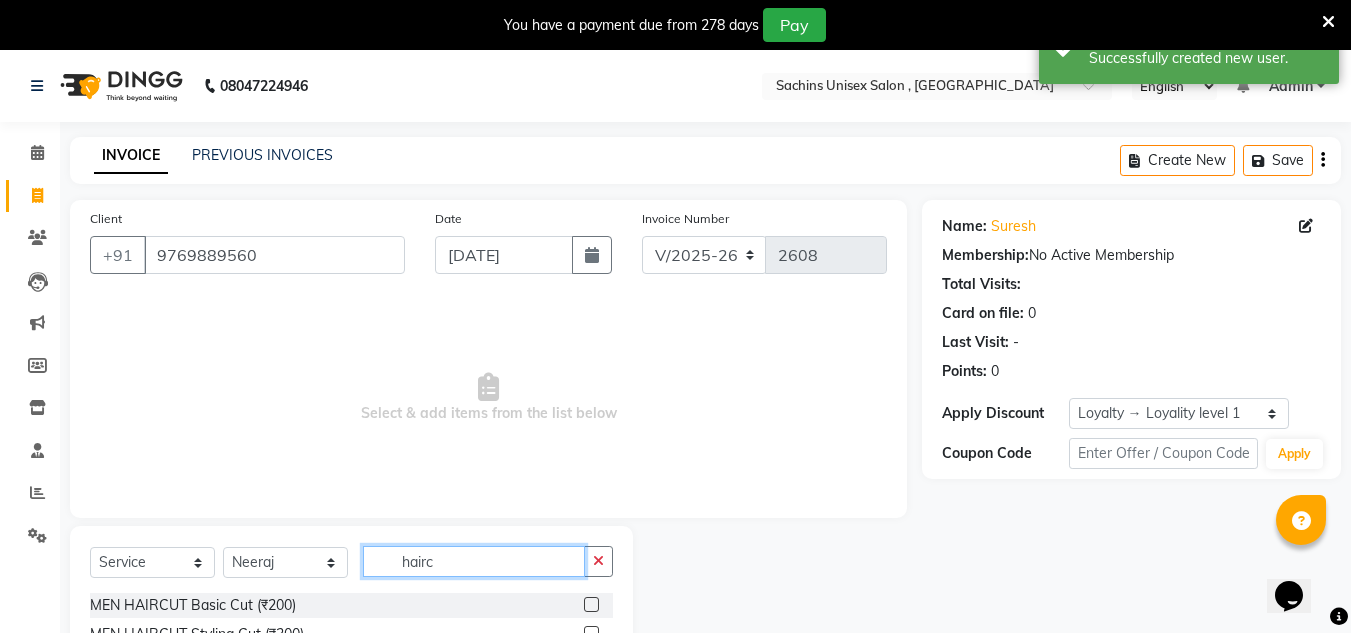 type on "hairc" 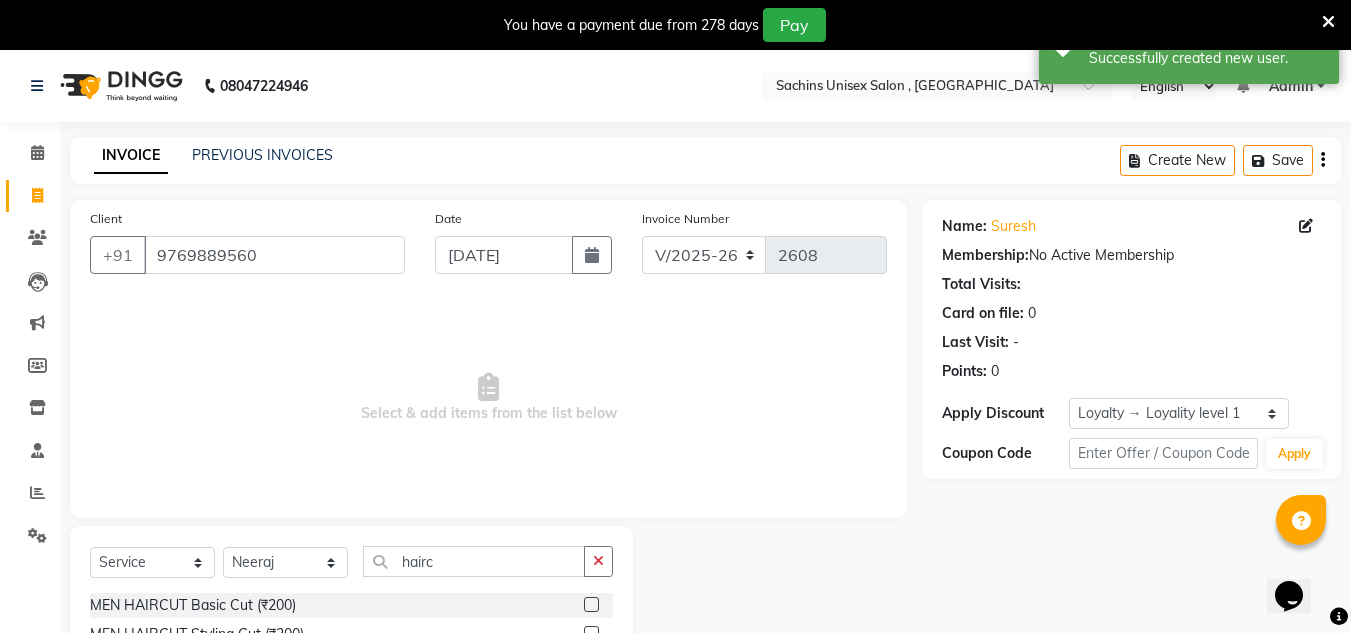 click 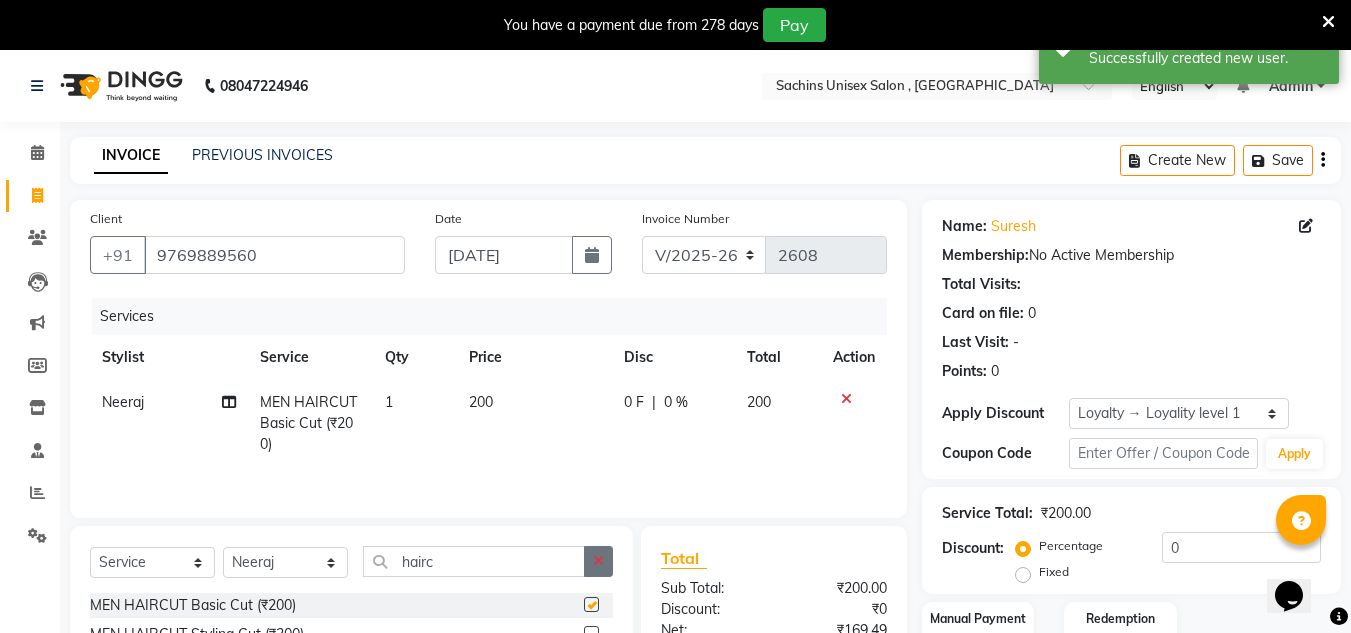 checkbox on "false" 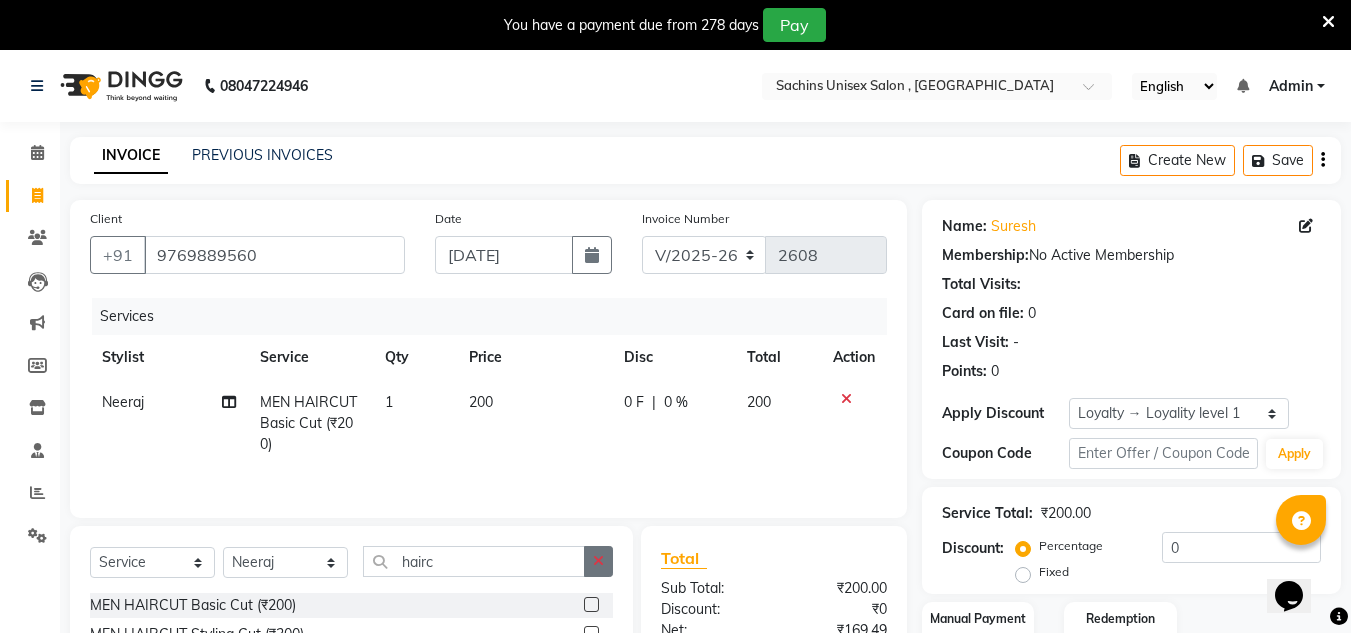 click 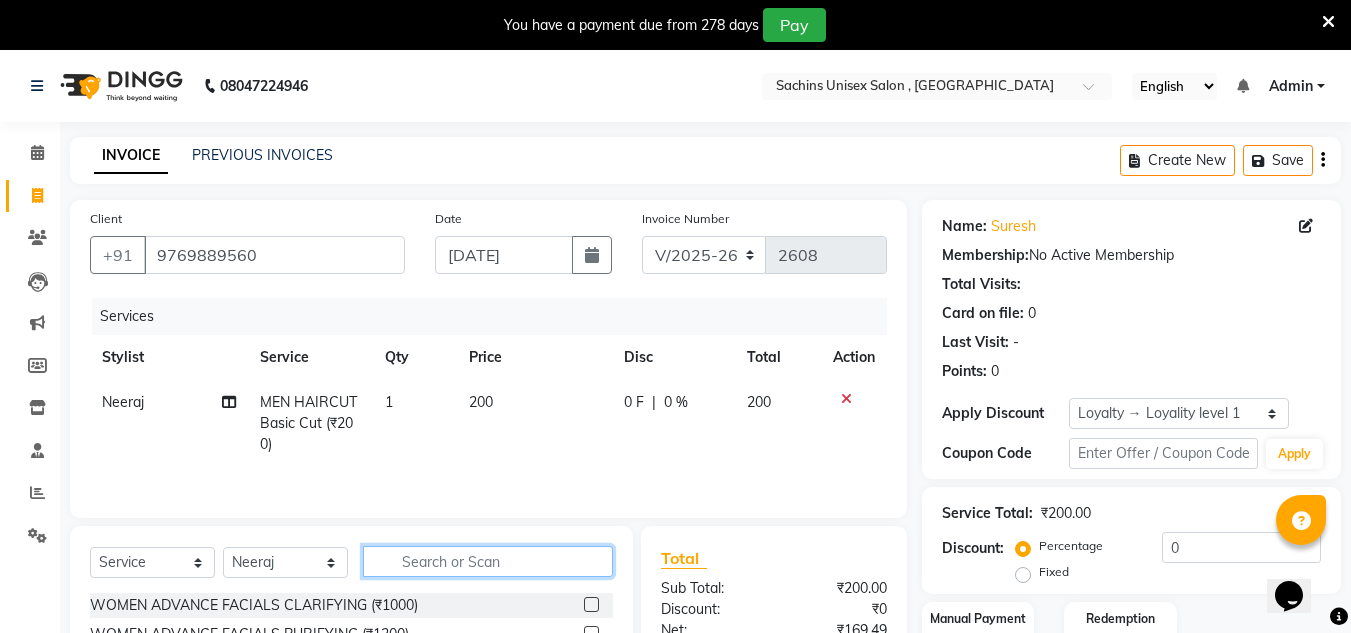 click 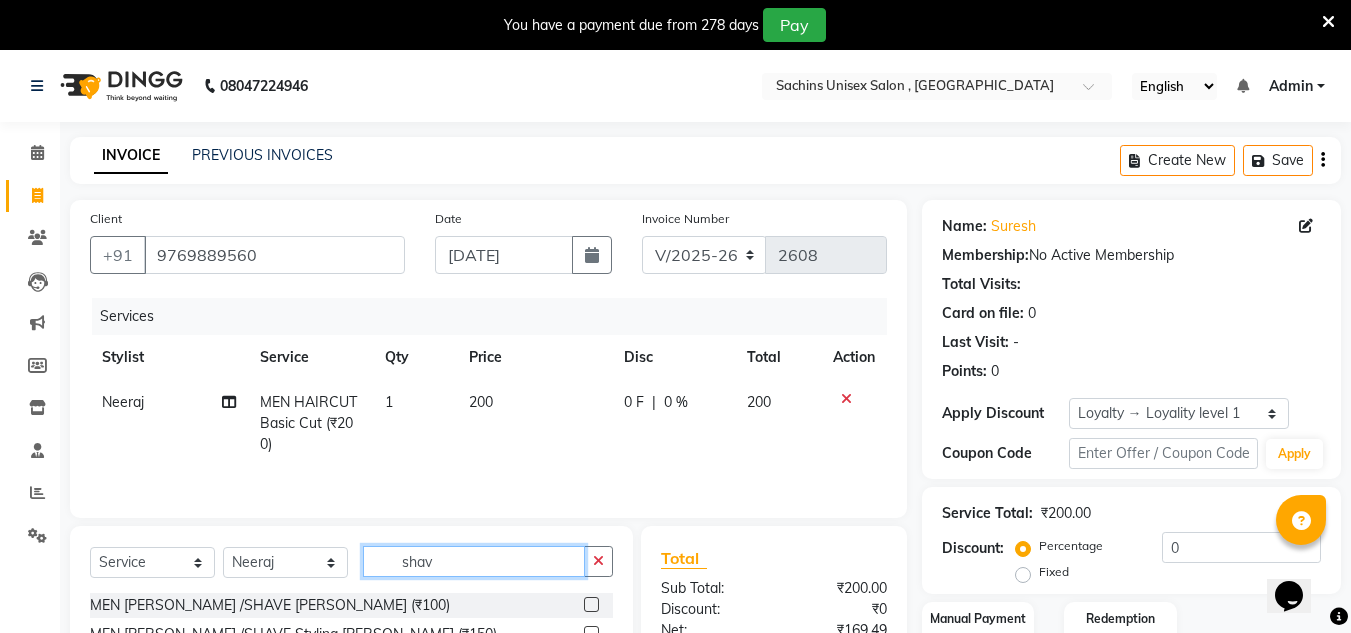 type on "shav" 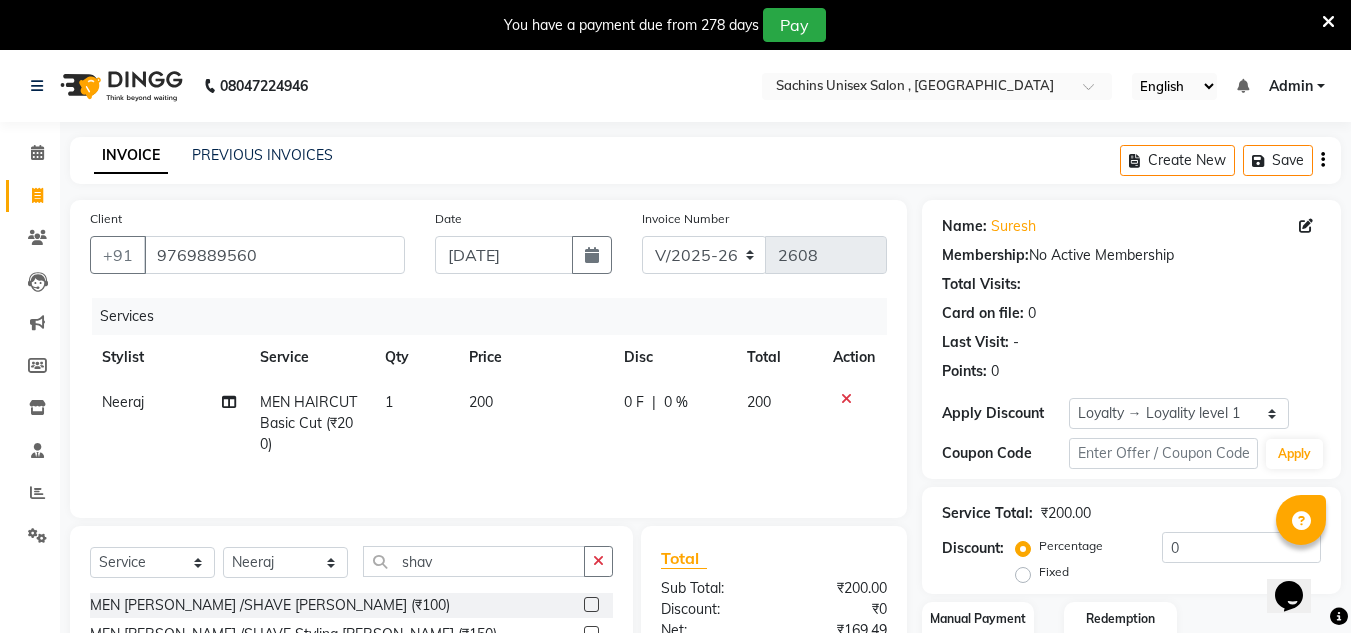 click 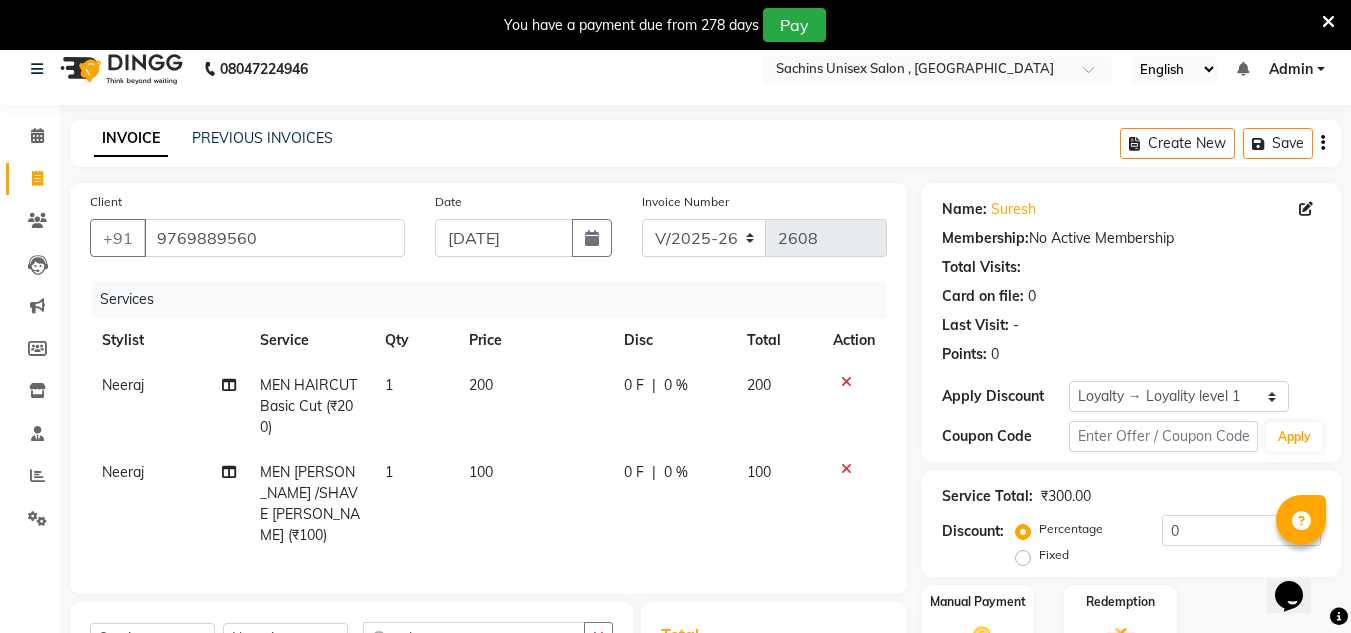 checkbox on "false" 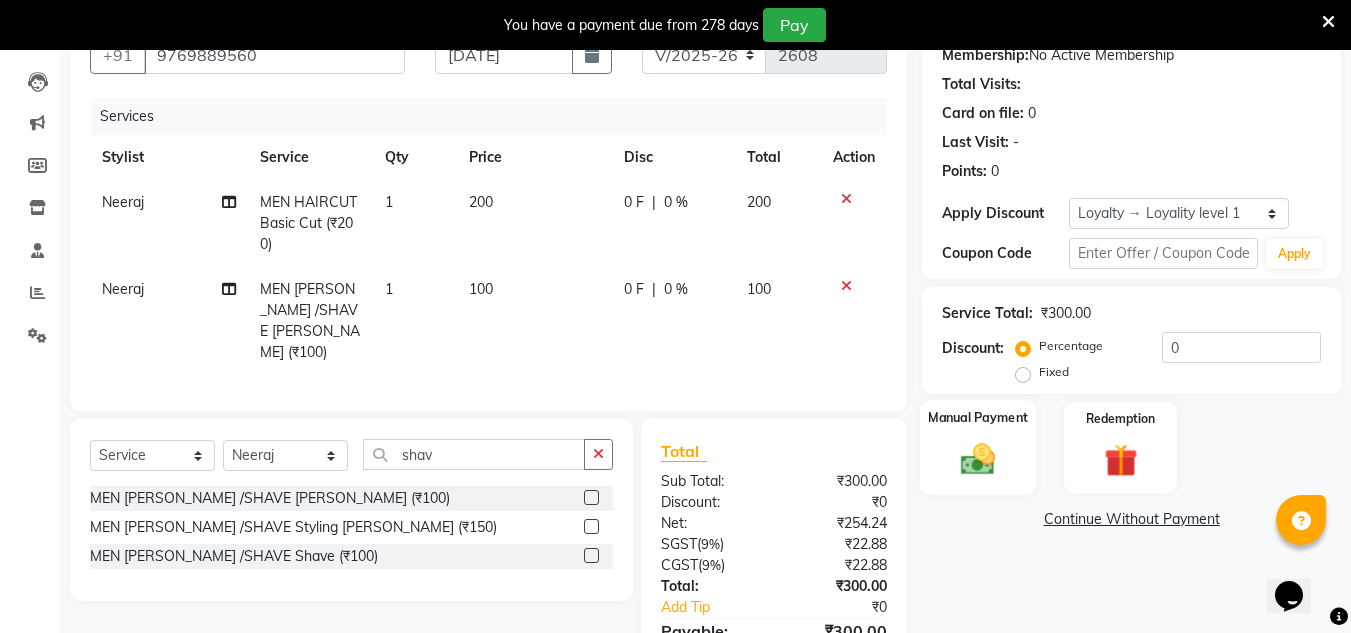 click 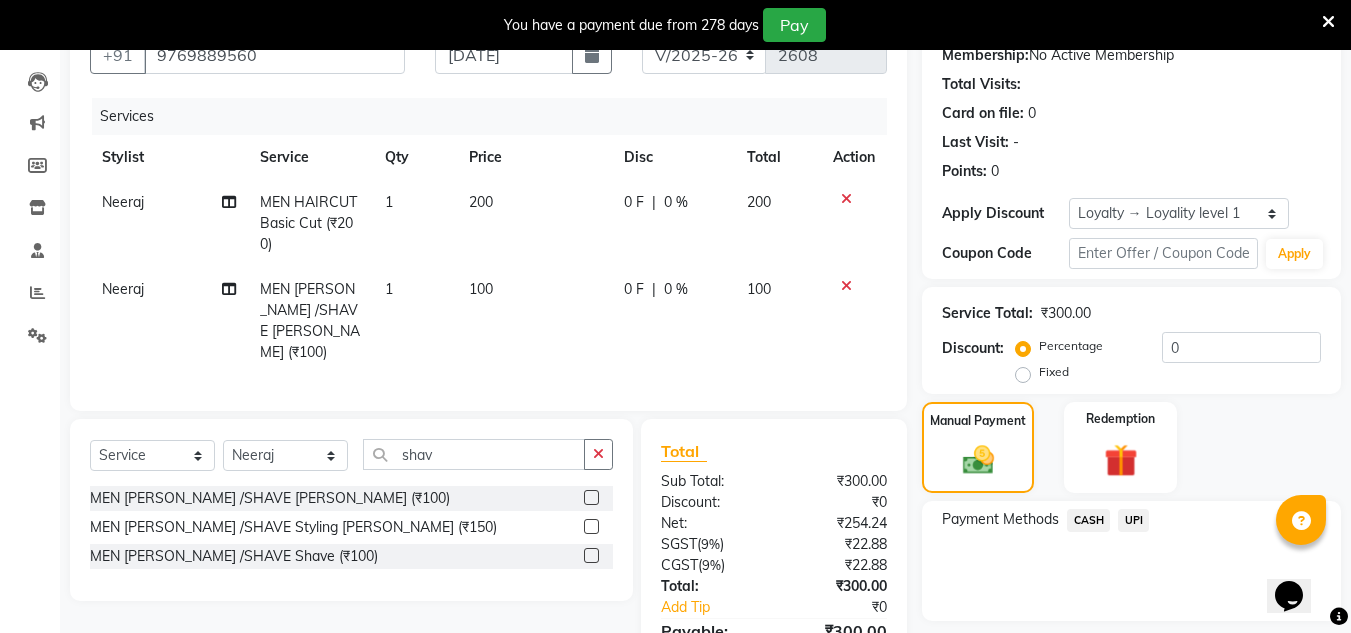 click on "UPI" 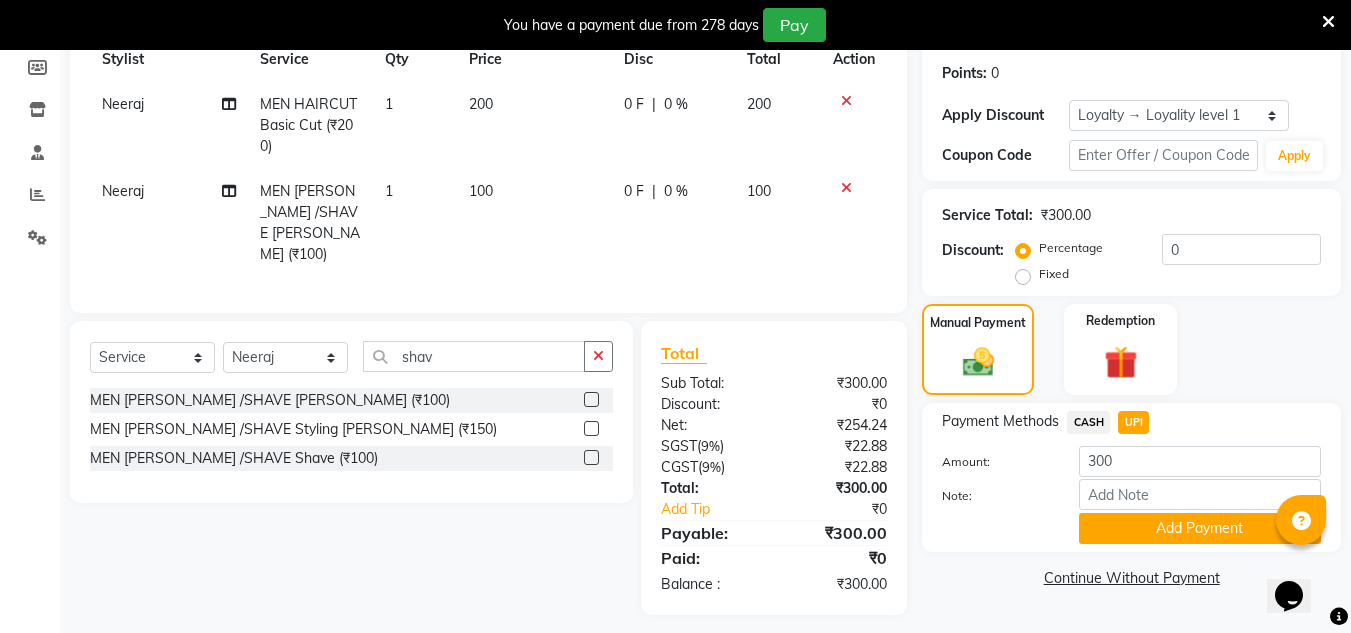 scroll, scrollTop: 304, scrollLeft: 0, axis: vertical 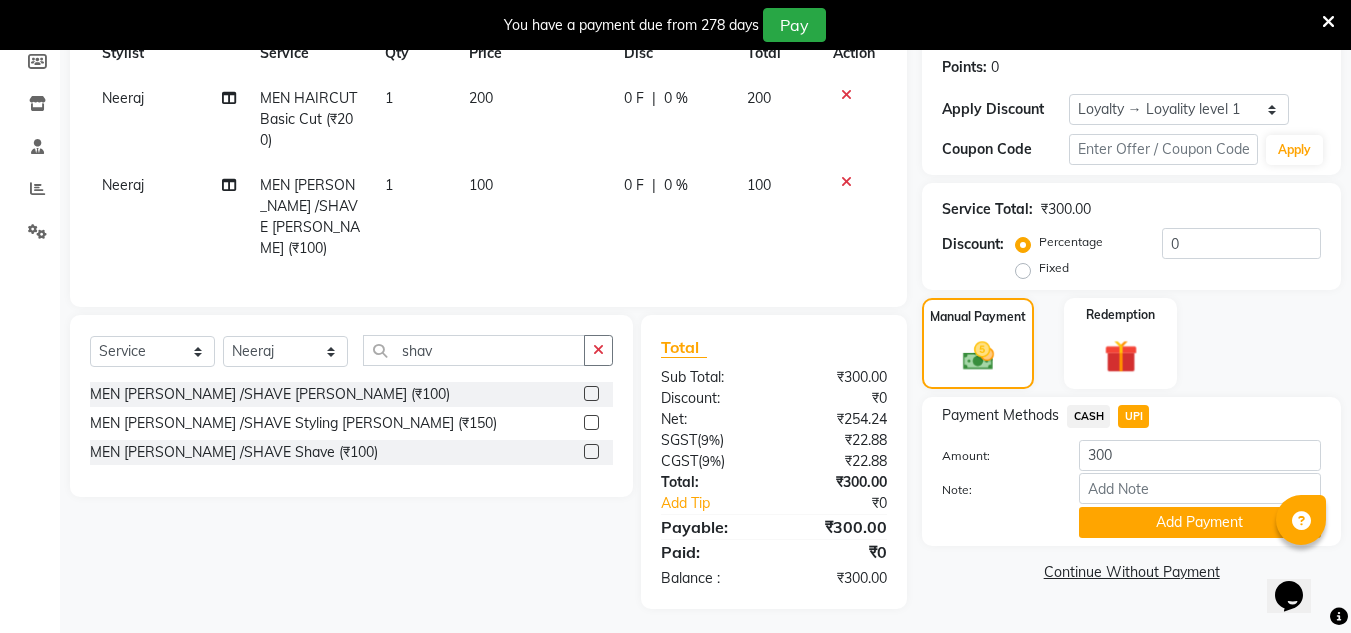drag, startPoint x: 1120, startPoint y: 516, endPoint x: 1108, endPoint y: 516, distance: 12 